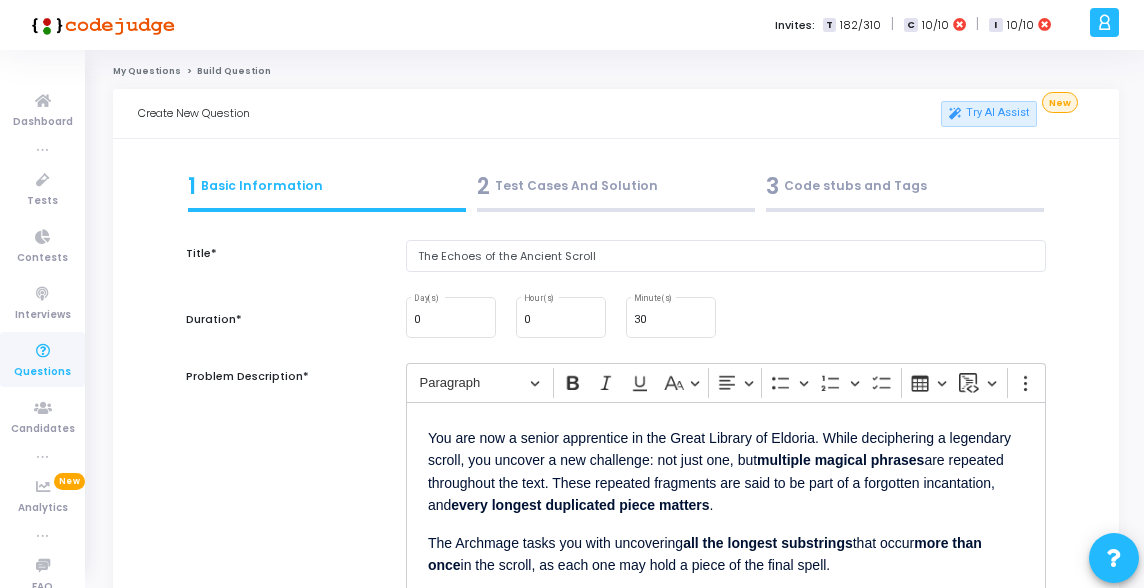 scroll, scrollTop: 202, scrollLeft: 0, axis: vertical 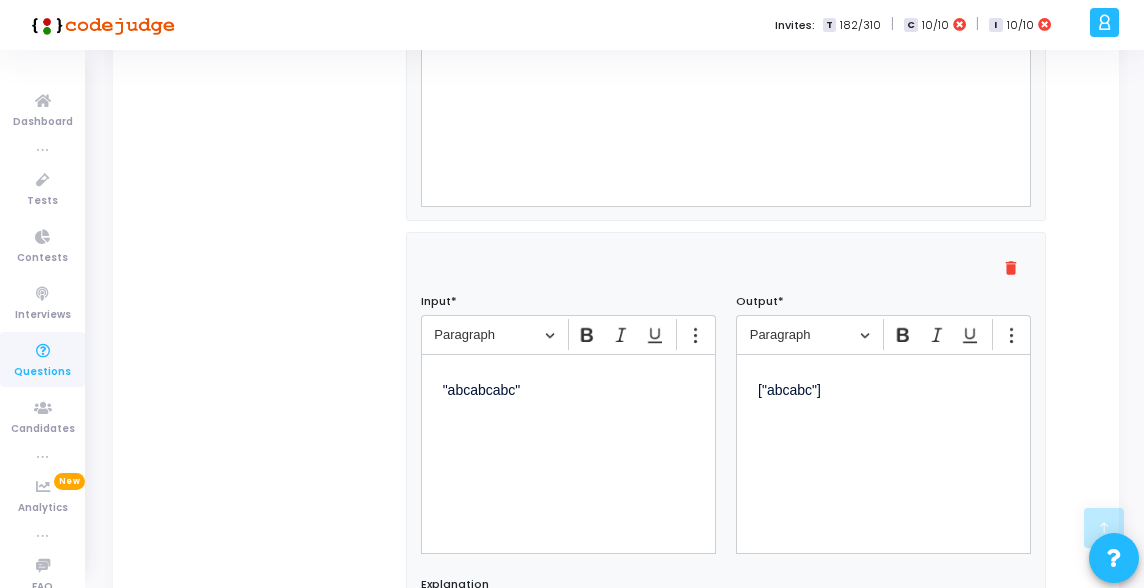 click on ""abcabcabc"" at bounding box center (568, 388) 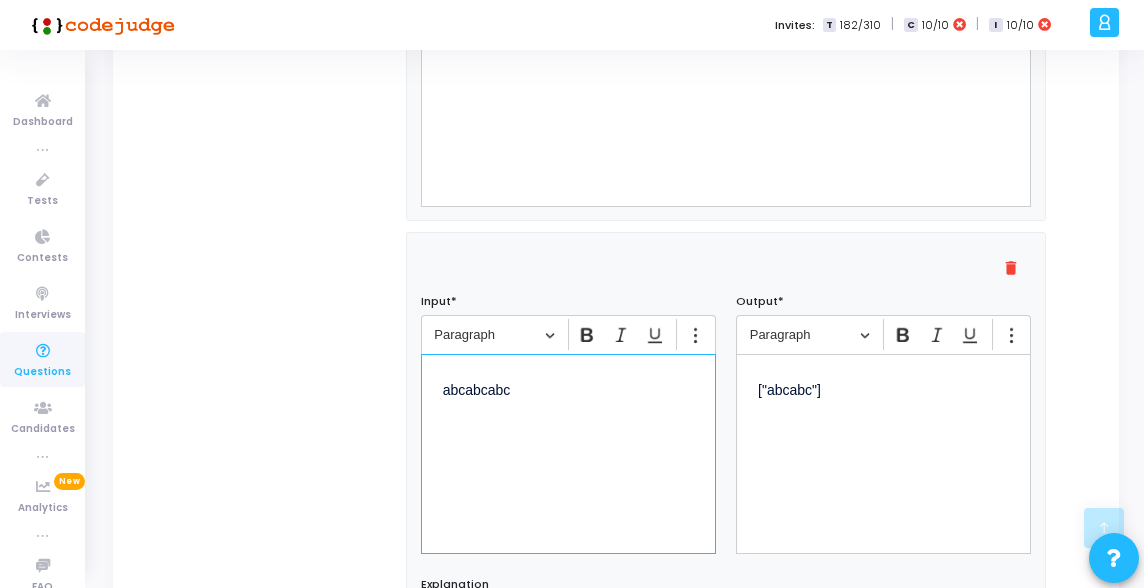 click on "["abcabc"]" at bounding box center (883, 388) 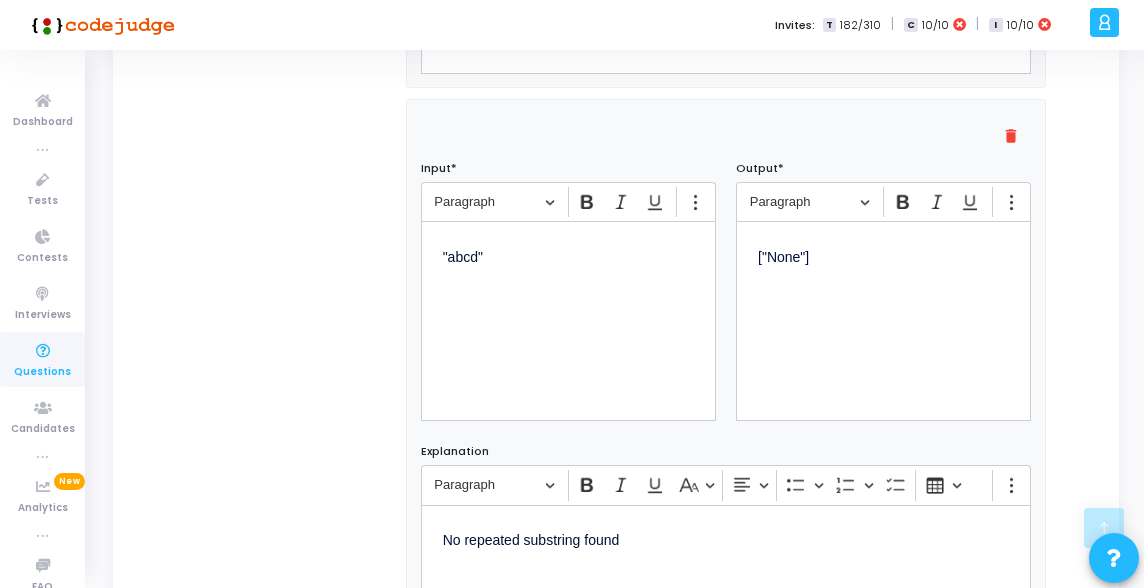 scroll, scrollTop: 1398, scrollLeft: 0, axis: vertical 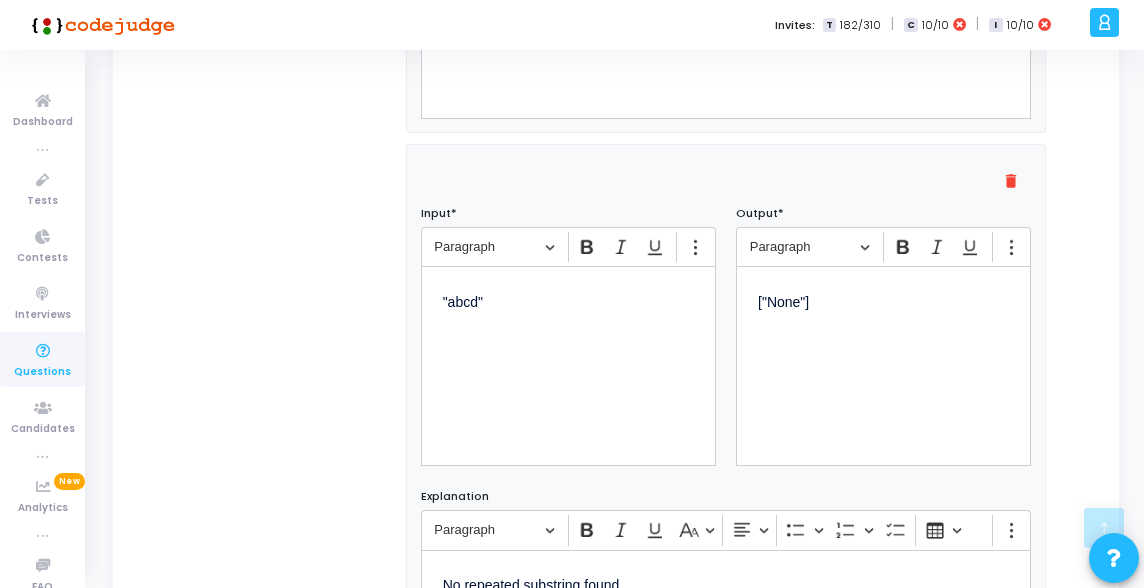 click on "["None"]" at bounding box center (883, 300) 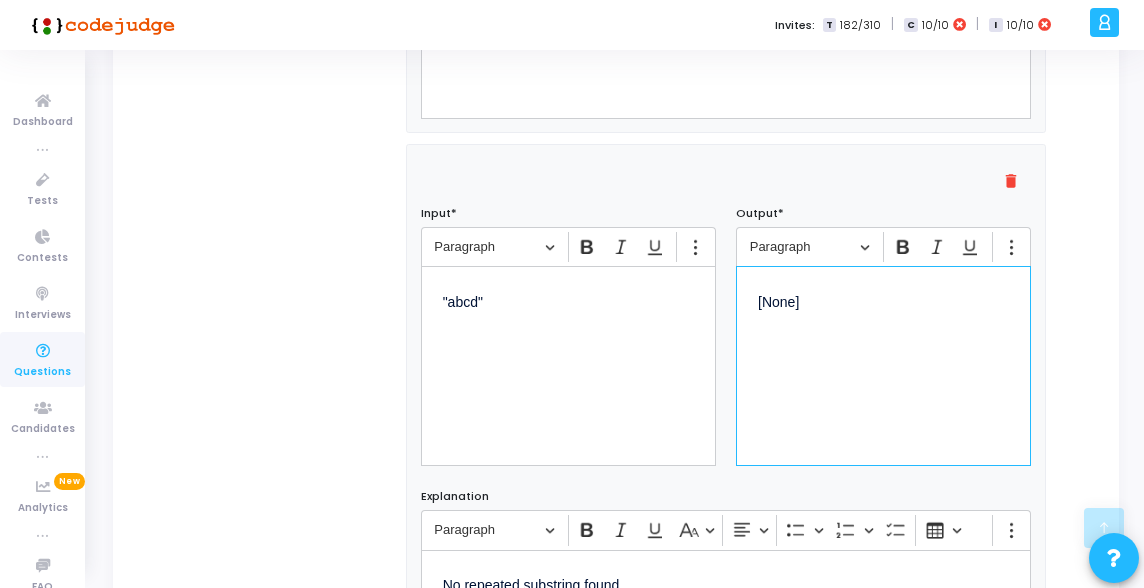 click on ""abcd"" at bounding box center (568, 300) 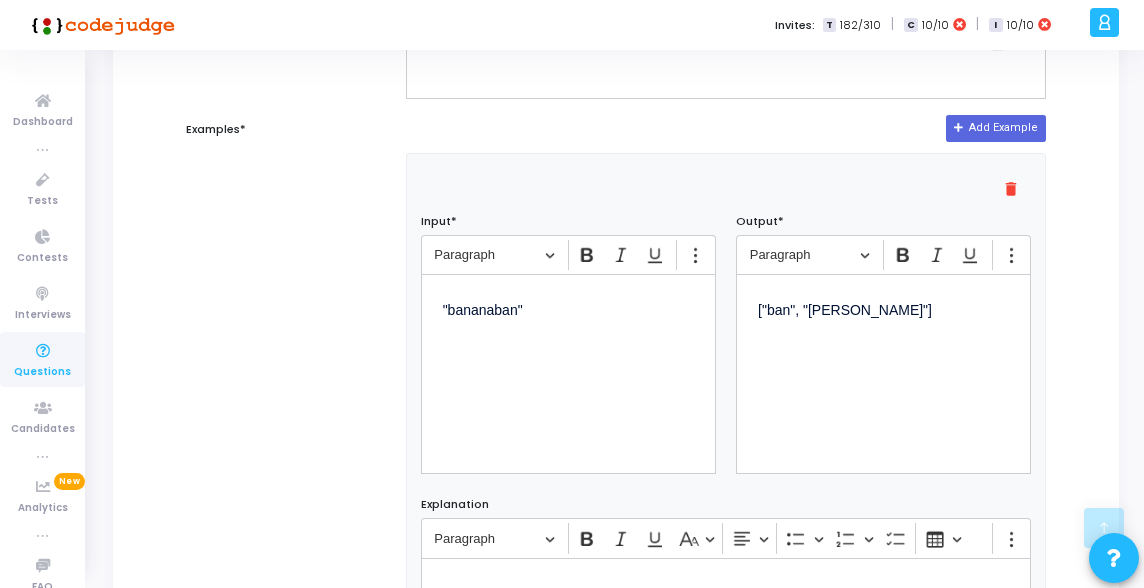 scroll, scrollTop: 745, scrollLeft: 0, axis: vertical 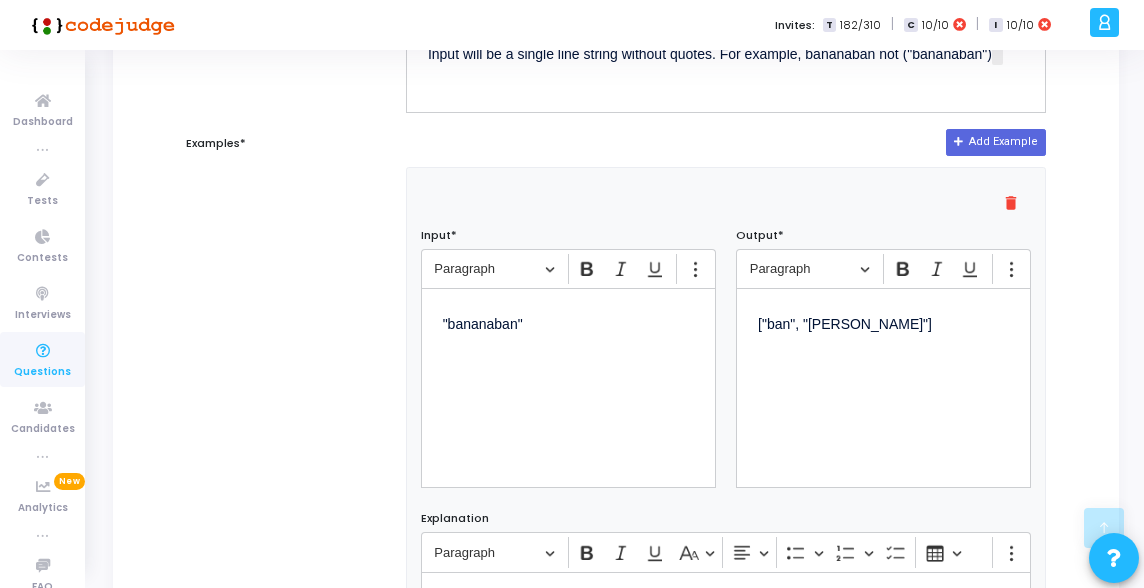 click on ""bananaban"" at bounding box center [568, 322] 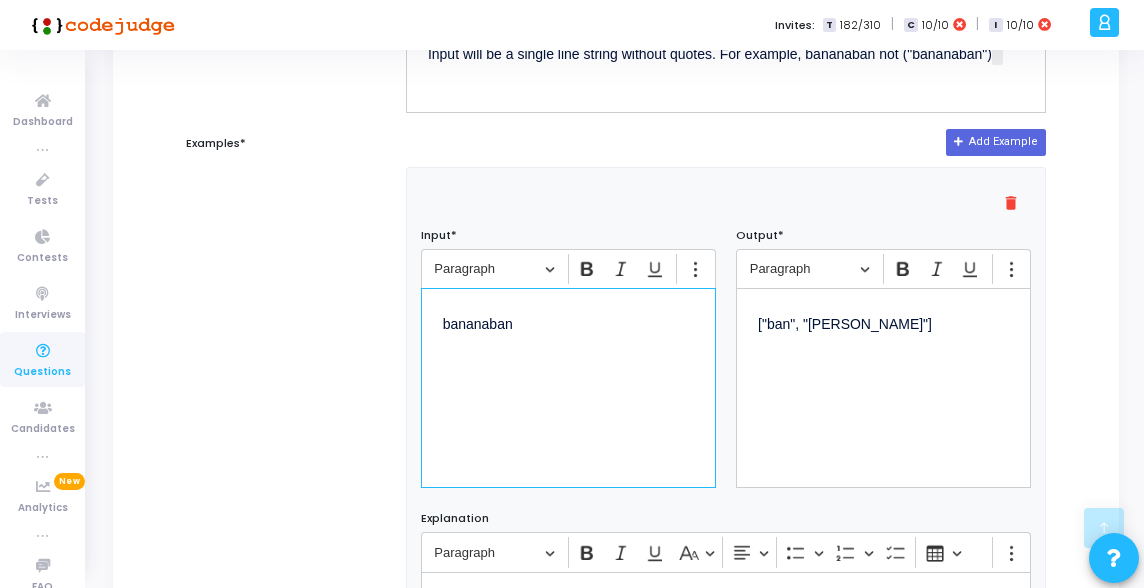 click on "["ban", "ana"]" at bounding box center [883, 322] 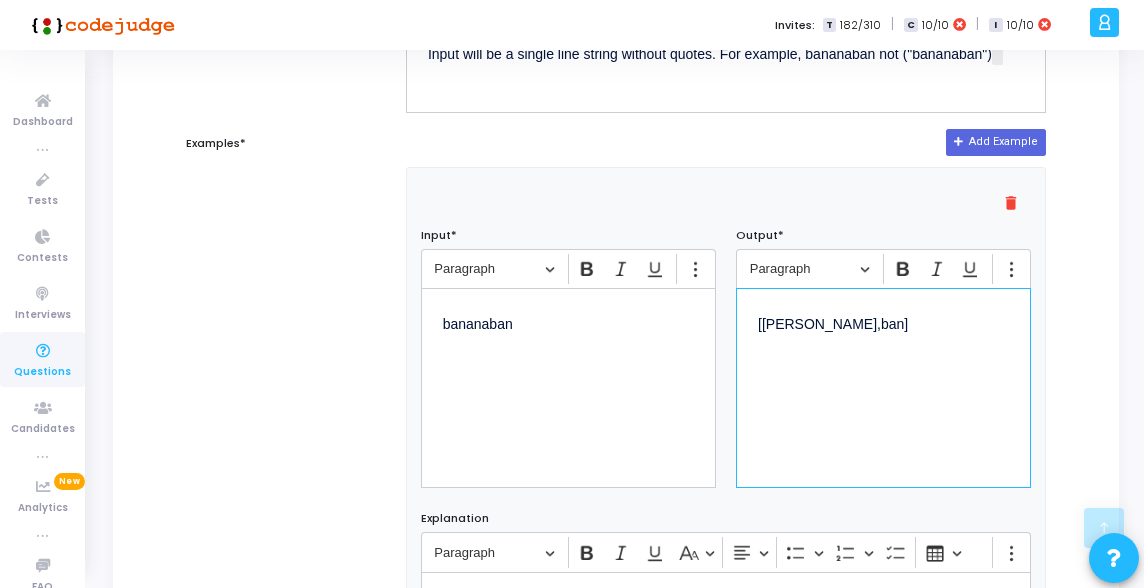 click on "[[PERSON_NAME],ban]" at bounding box center (883, 388) 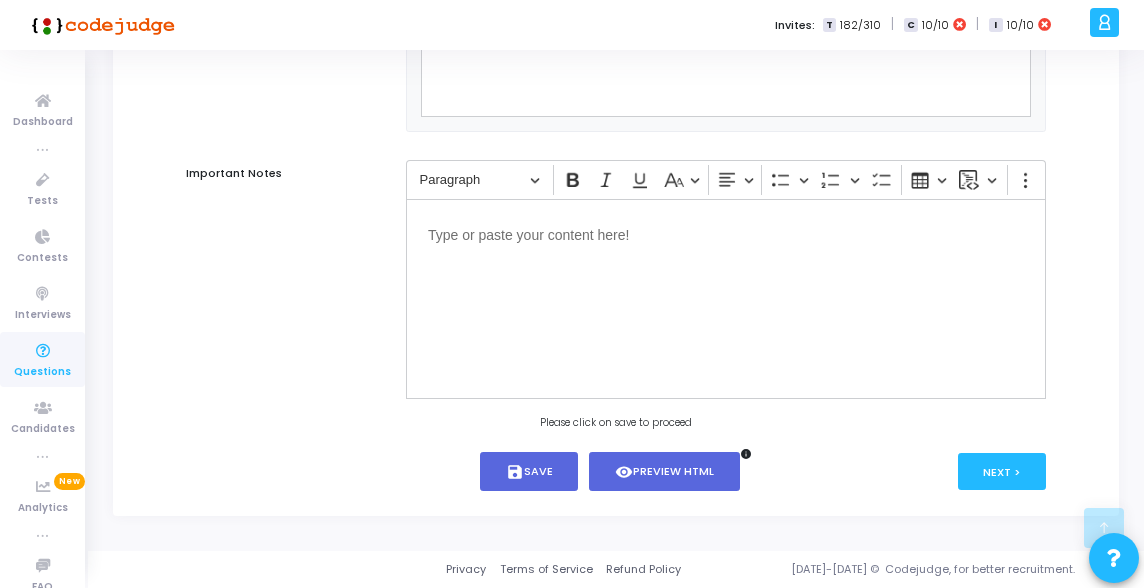 scroll, scrollTop: 2675, scrollLeft: 0, axis: vertical 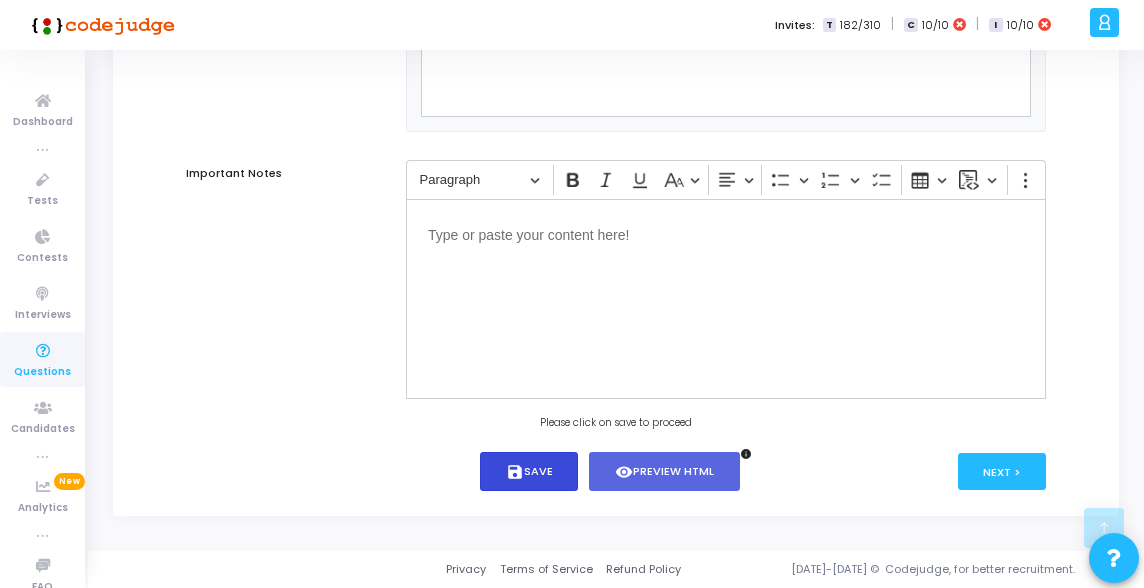 click on "save  Save" at bounding box center [529, 471] 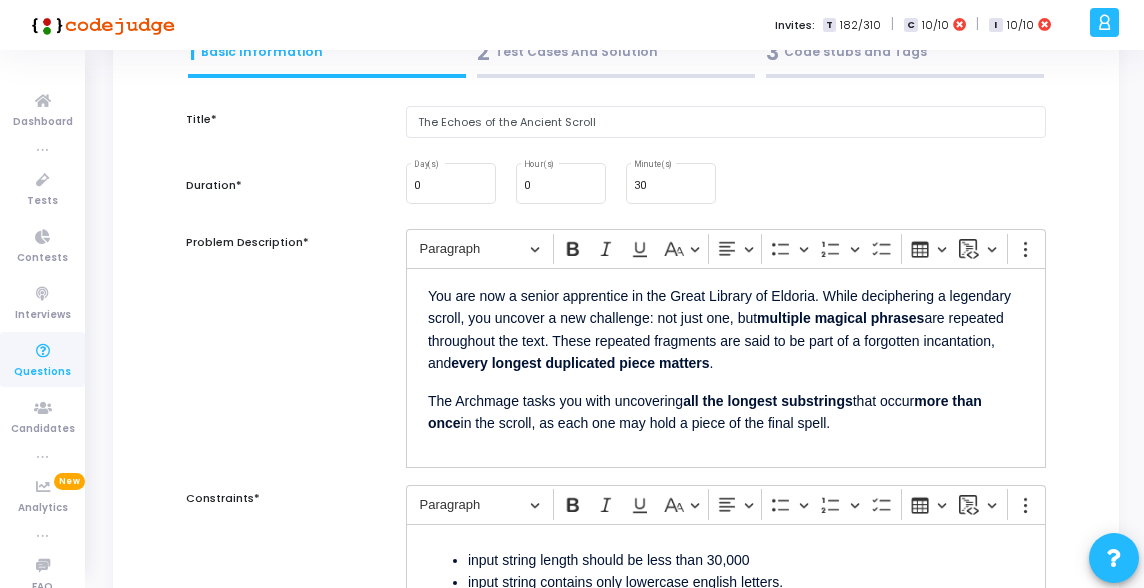 scroll, scrollTop: 133, scrollLeft: 0, axis: vertical 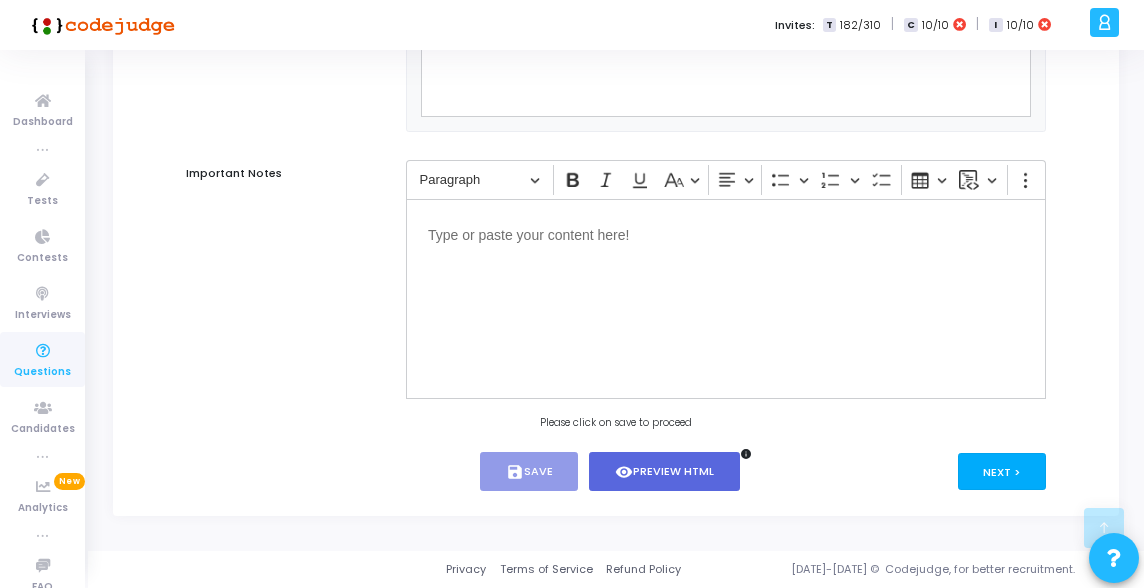 click on "Next >" at bounding box center (1002, 471) 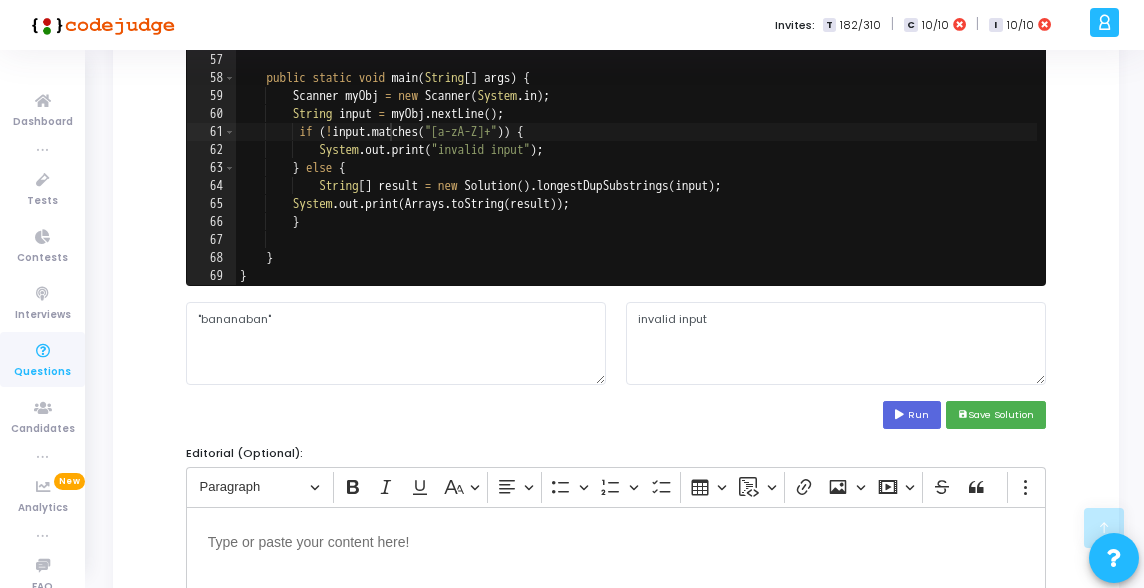 scroll, scrollTop: 333, scrollLeft: 0, axis: vertical 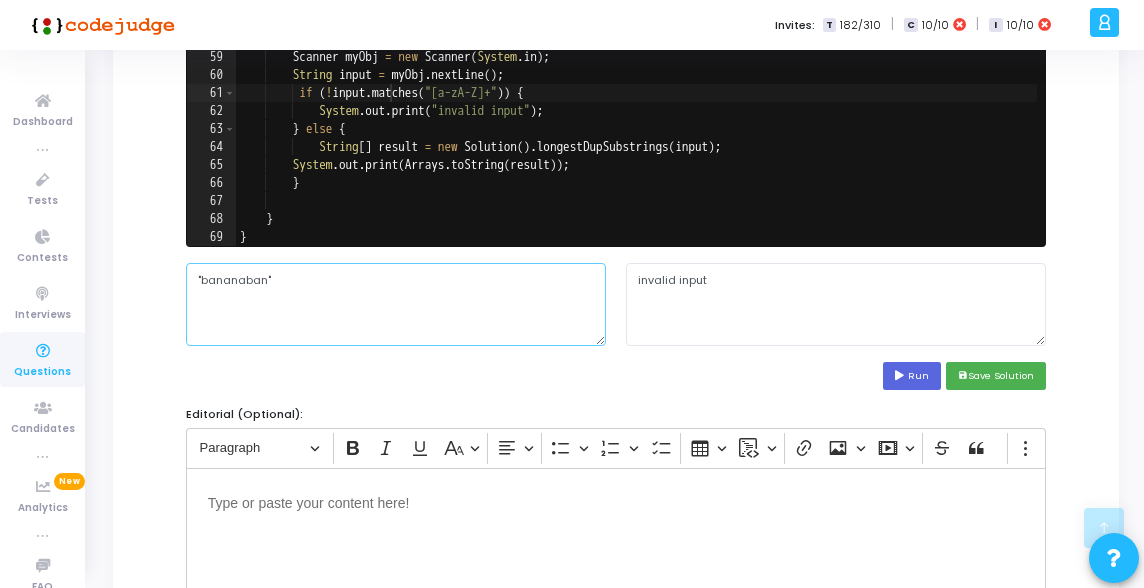click on ""bananaban"" at bounding box center [396, 304] 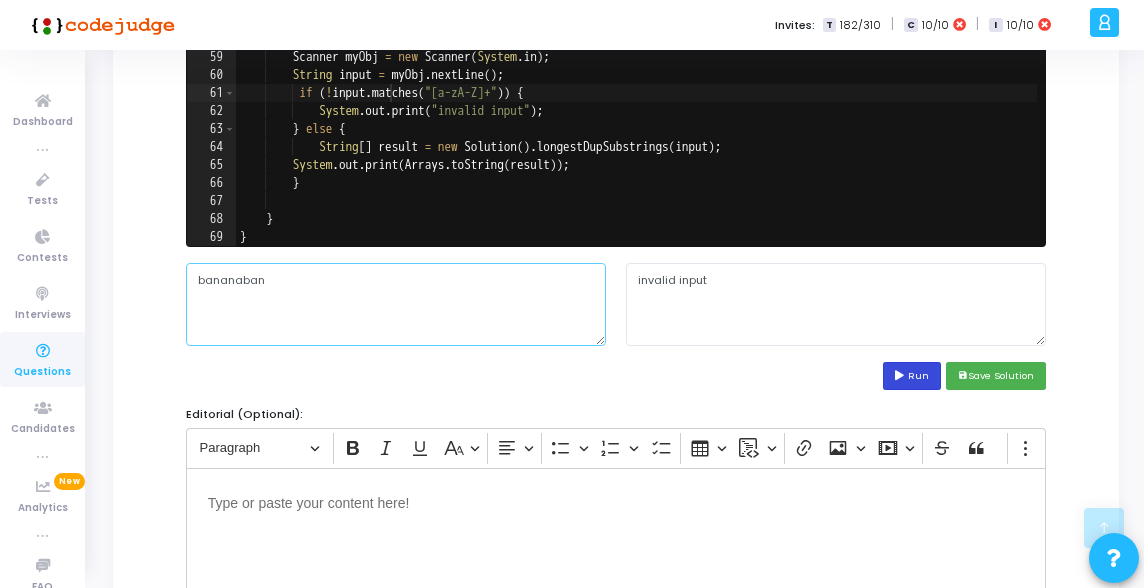 type on "bananaban" 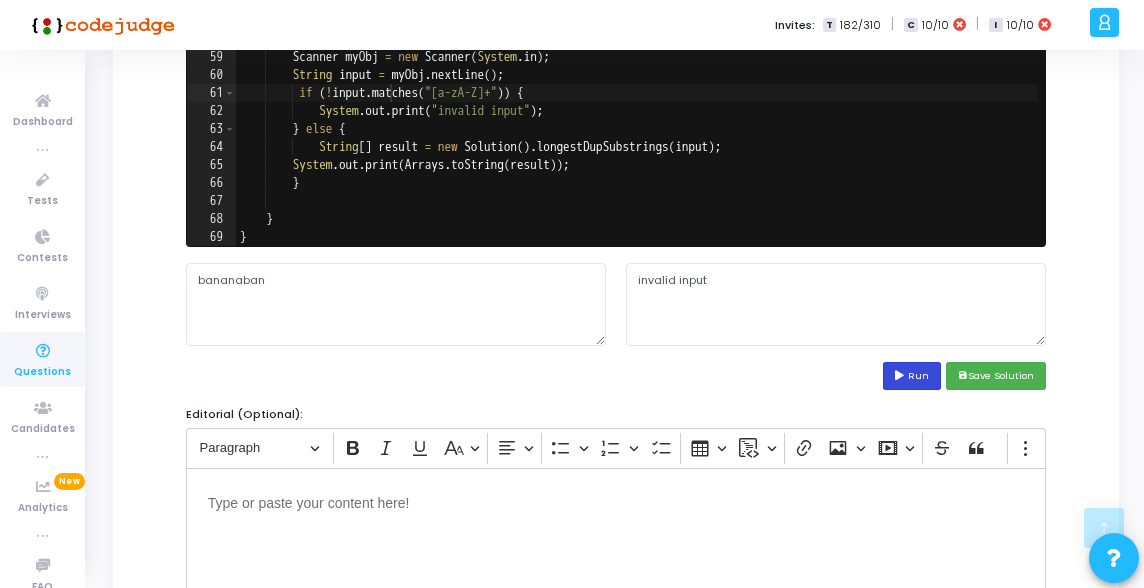 click on "Run" at bounding box center (912, 375) 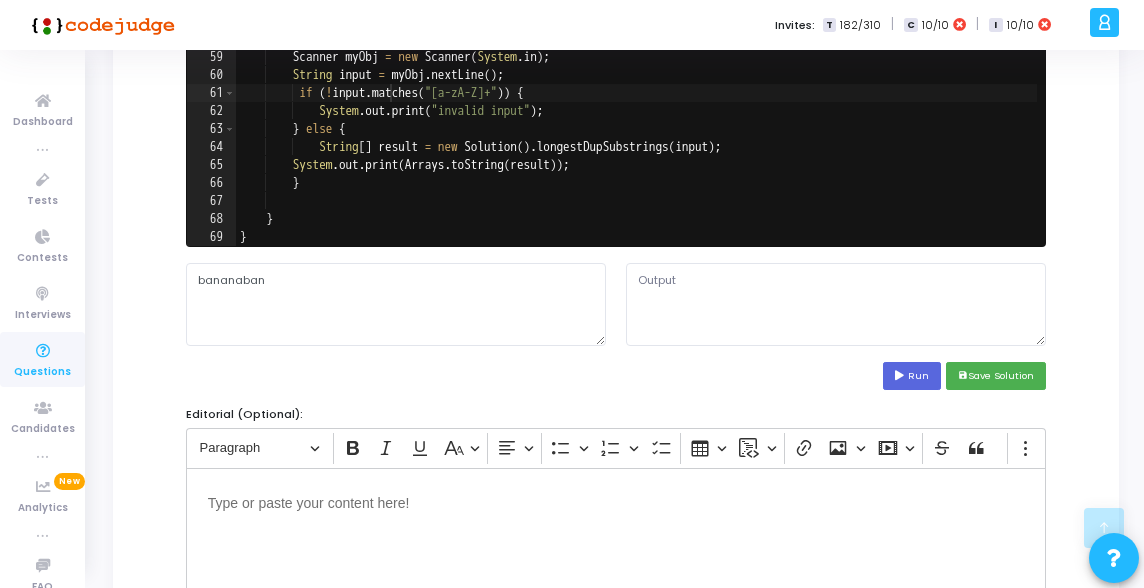 type on "[ana, ban]" 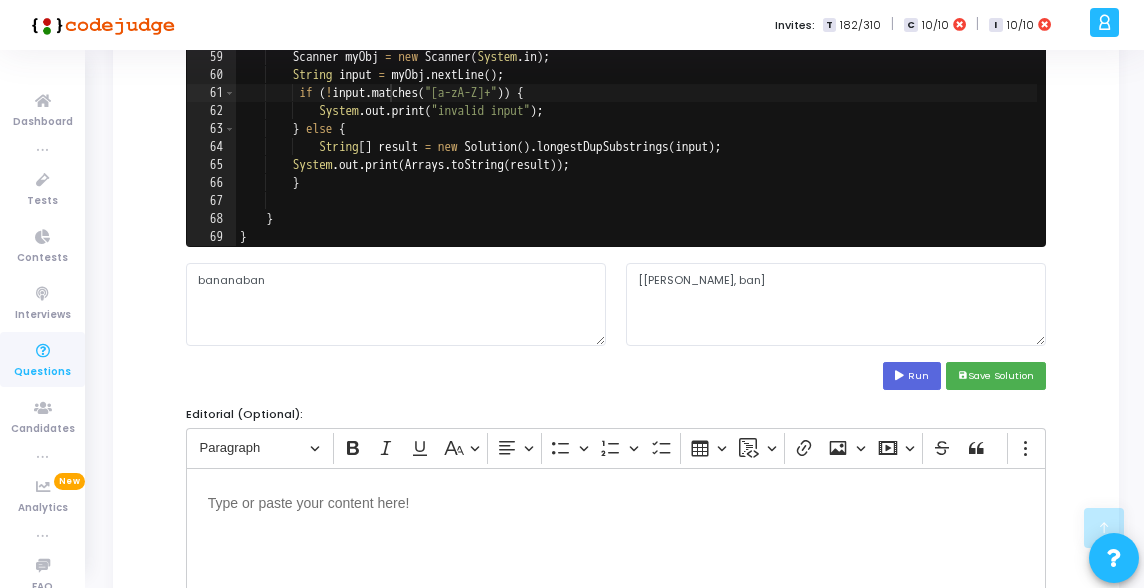 click on "Run  save  Save Solution" at bounding box center (616, 375) 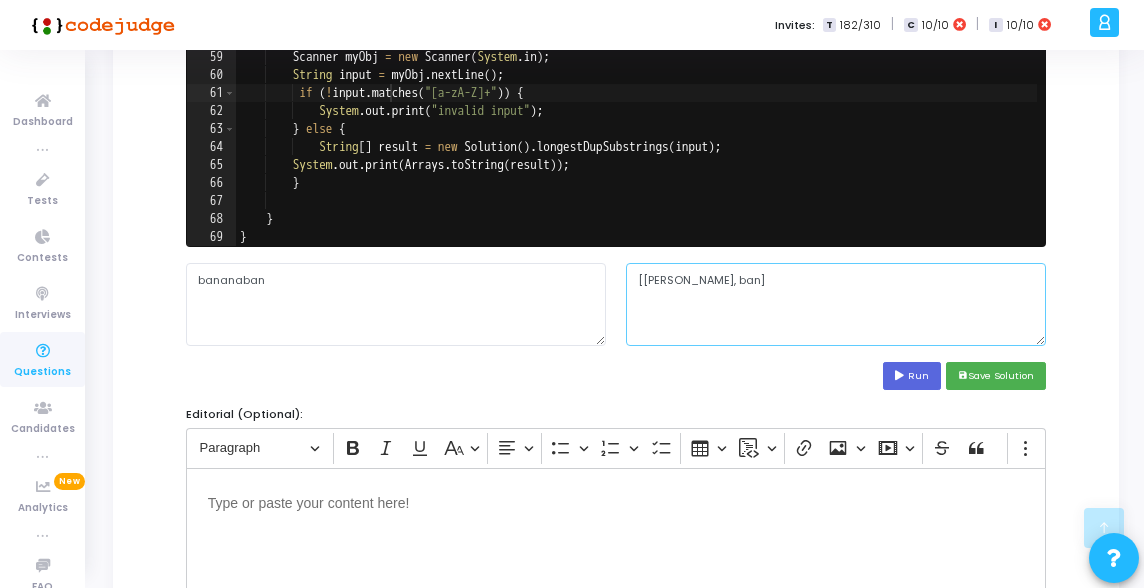 click on "[ana, ban]" at bounding box center [836, 304] 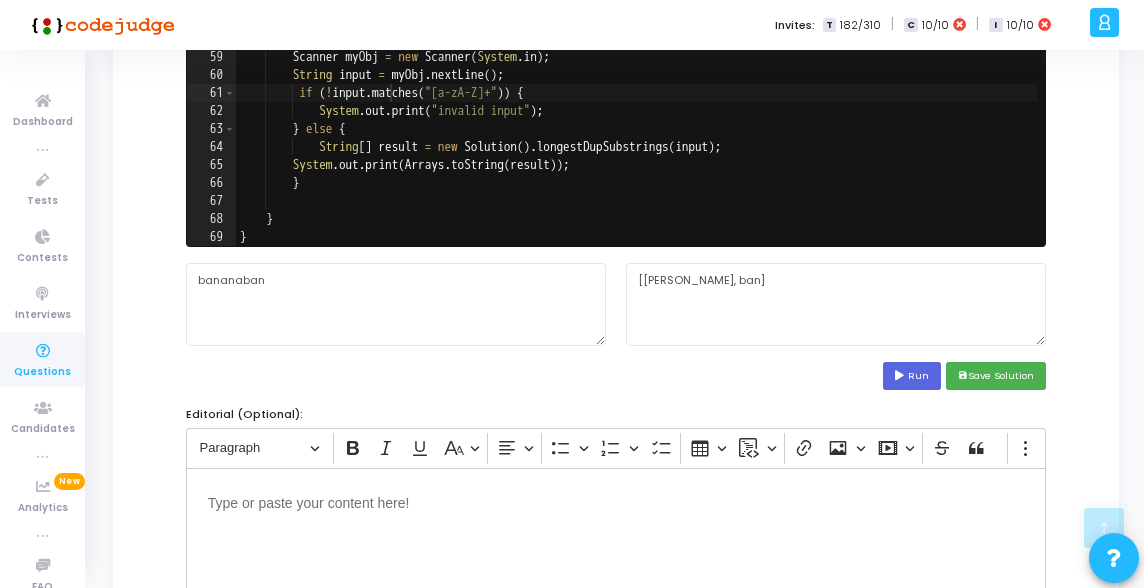 click on "Run  save  Save Solution" at bounding box center [616, 375] 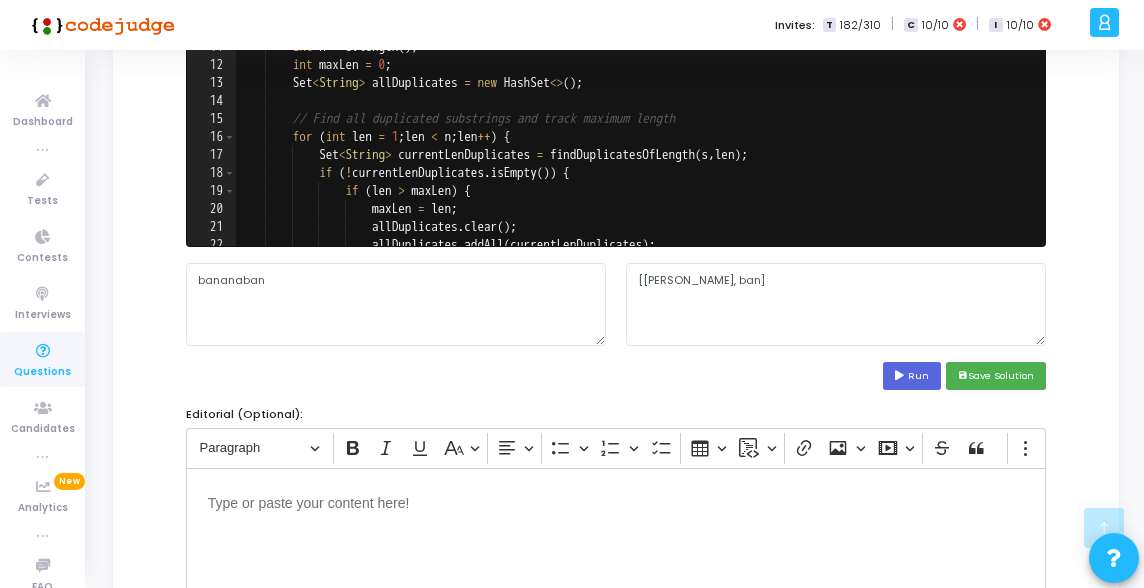scroll, scrollTop: 0, scrollLeft: 0, axis: both 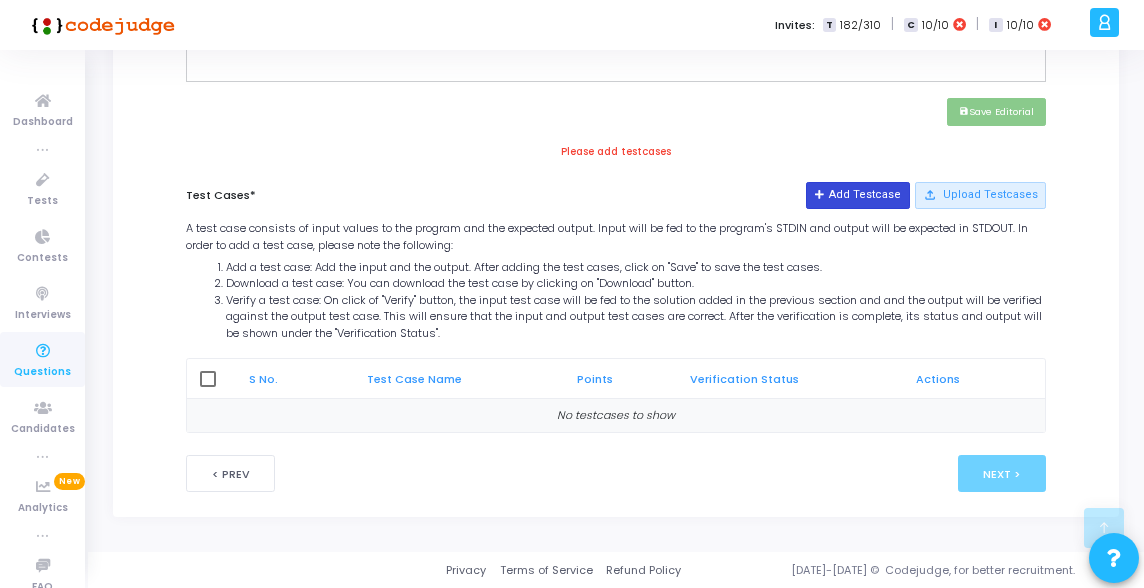 click on "Add Testcase" at bounding box center (857, 195) 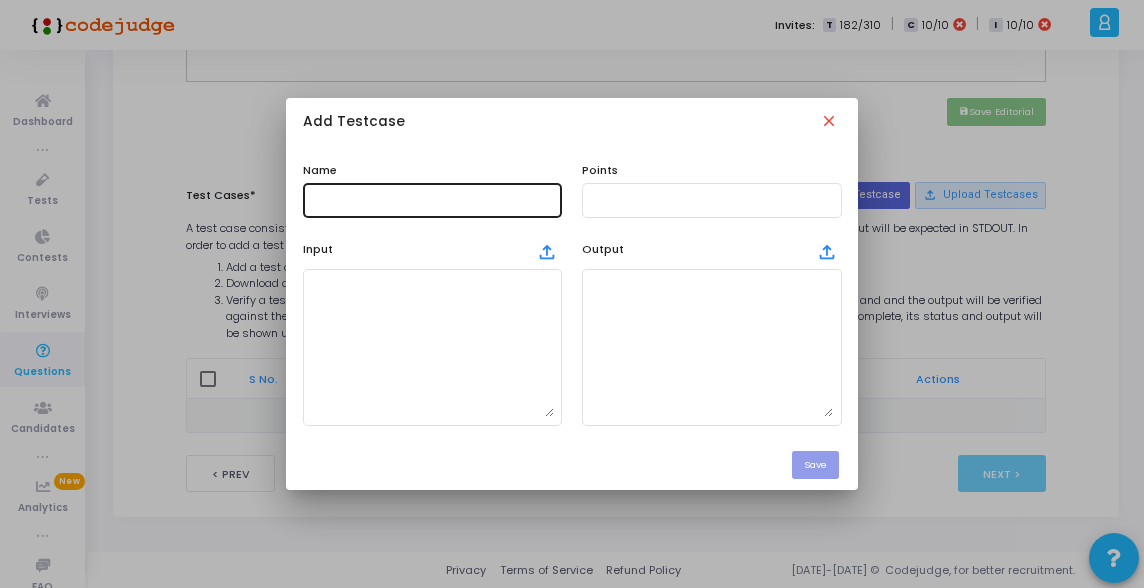 click at bounding box center [432, 198] 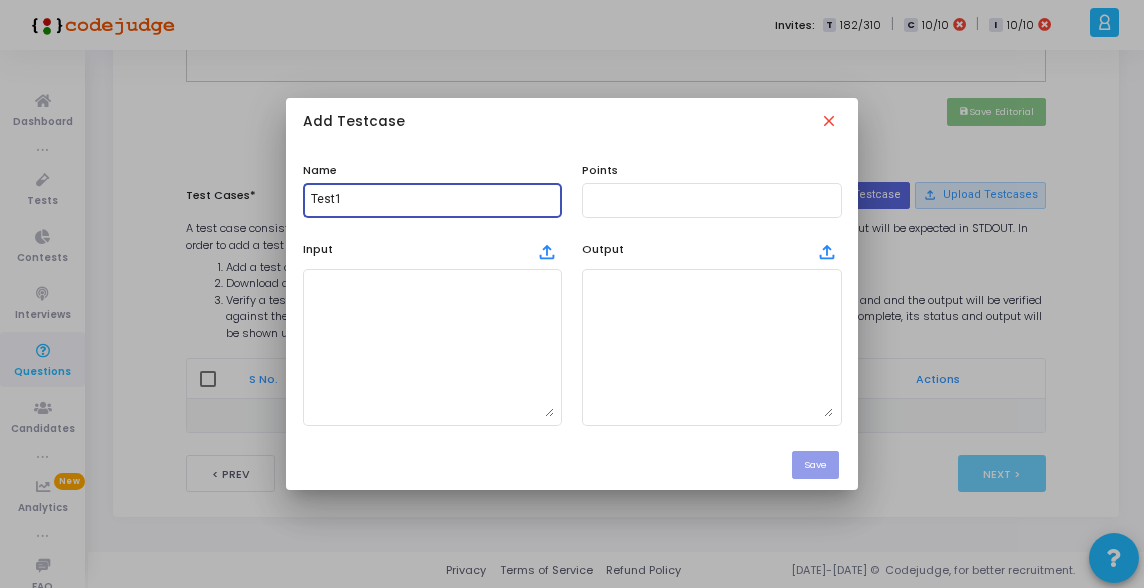 type on "Test1" 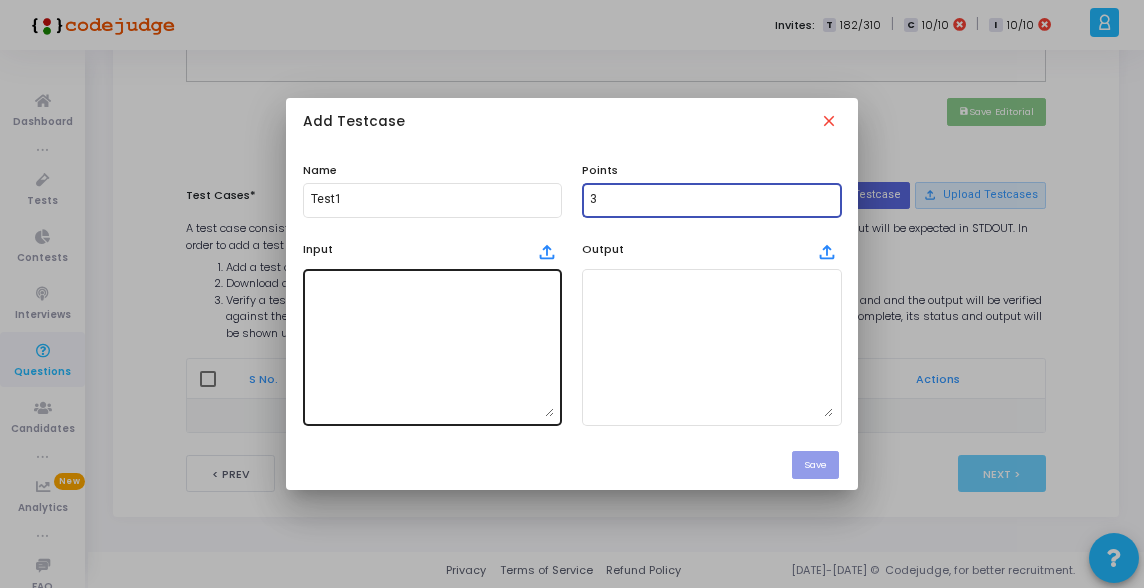 type on "3" 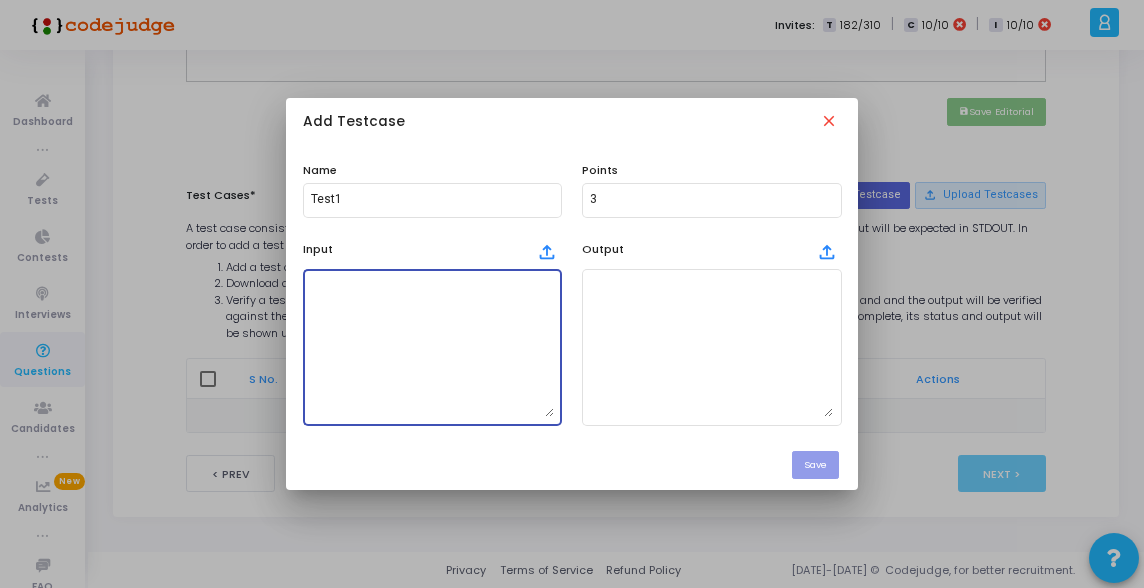 paste on "MALI SAI VEDANTH PRANAV REDDY 	22BD1A0557	6301168193	pranavreddy089@gmail.com
Aligeti Sai Vardhan Reddy	245322748002	9866520470	aligetisaivardhan2004@gmail.com
ADEPU MEGHANA	23BD5A0507	6281554007	adepumeghana2@gmail.com
Kongari Vaishnavi	245322748038	8309167794	vaishnavimaharshi@gmail.com" 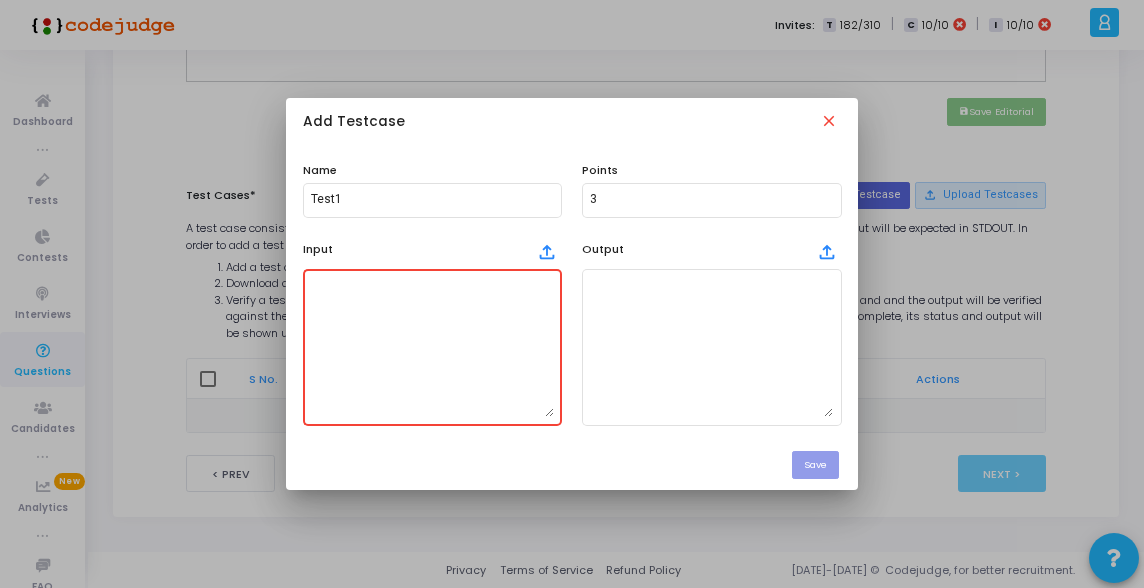 paste on "abcabc" 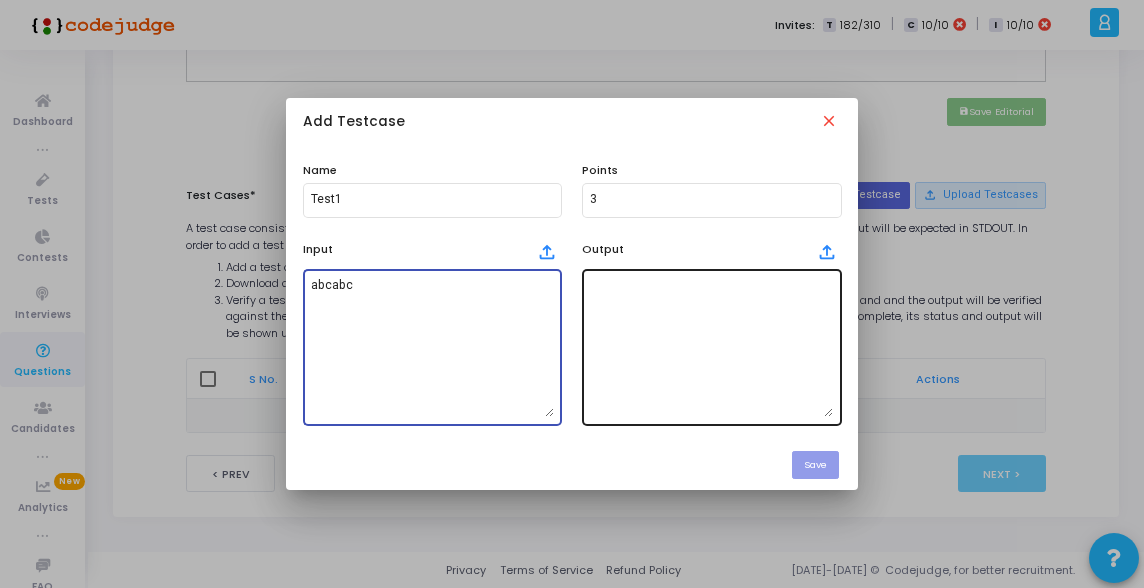 type on "abcabc" 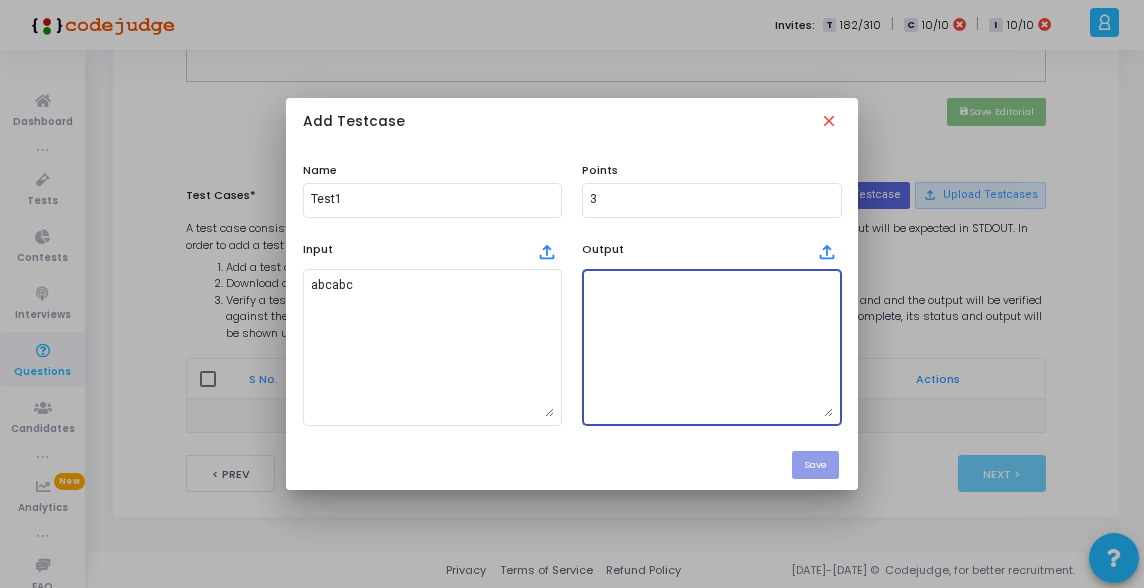 paste on "[abc]" 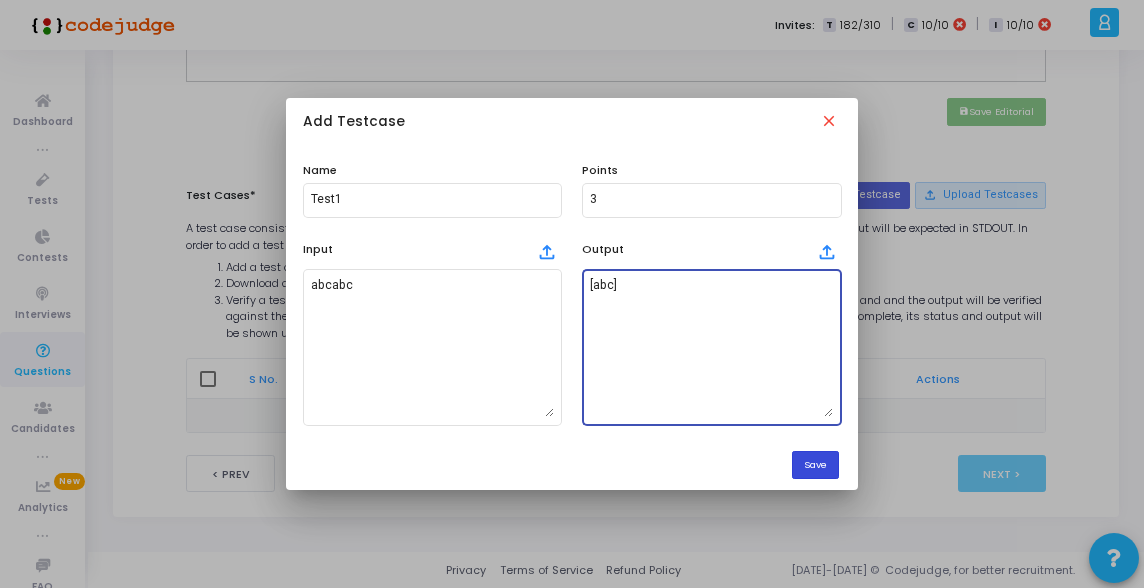 type on "[abc]" 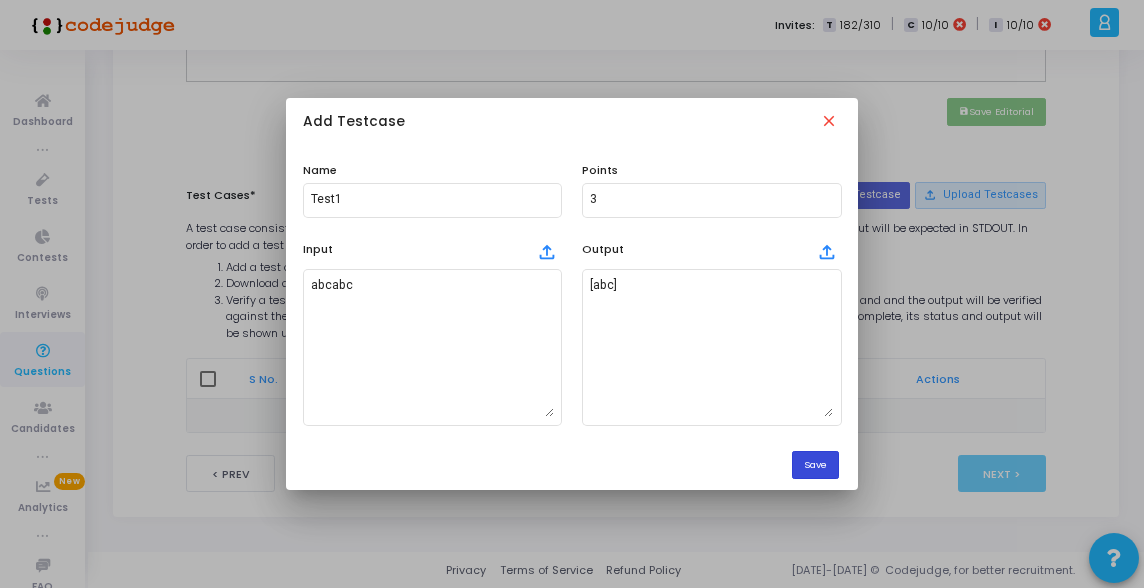 click on "Save" at bounding box center [815, 464] 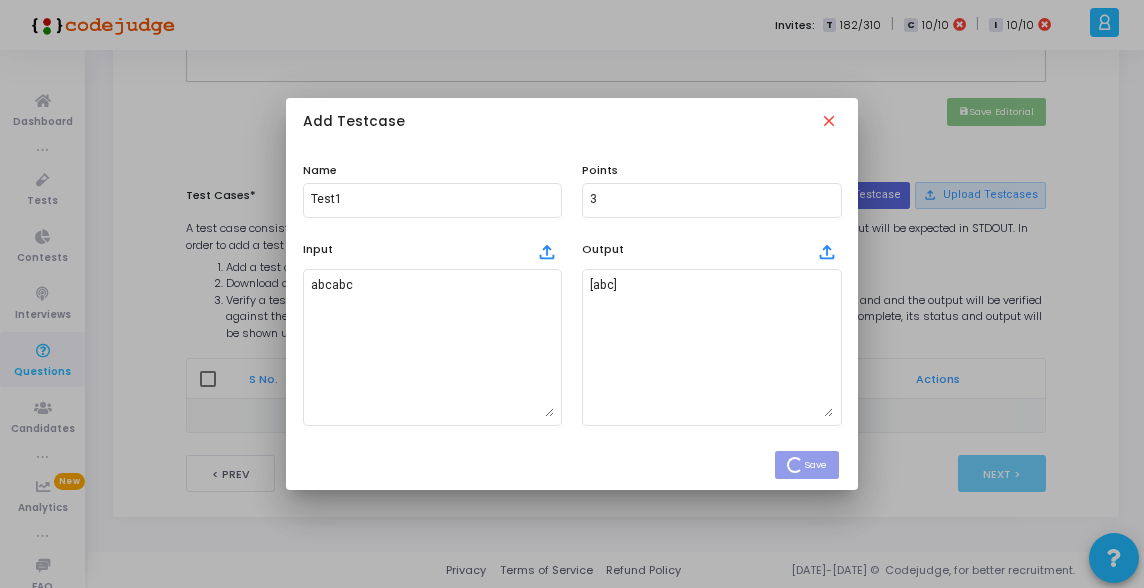 type 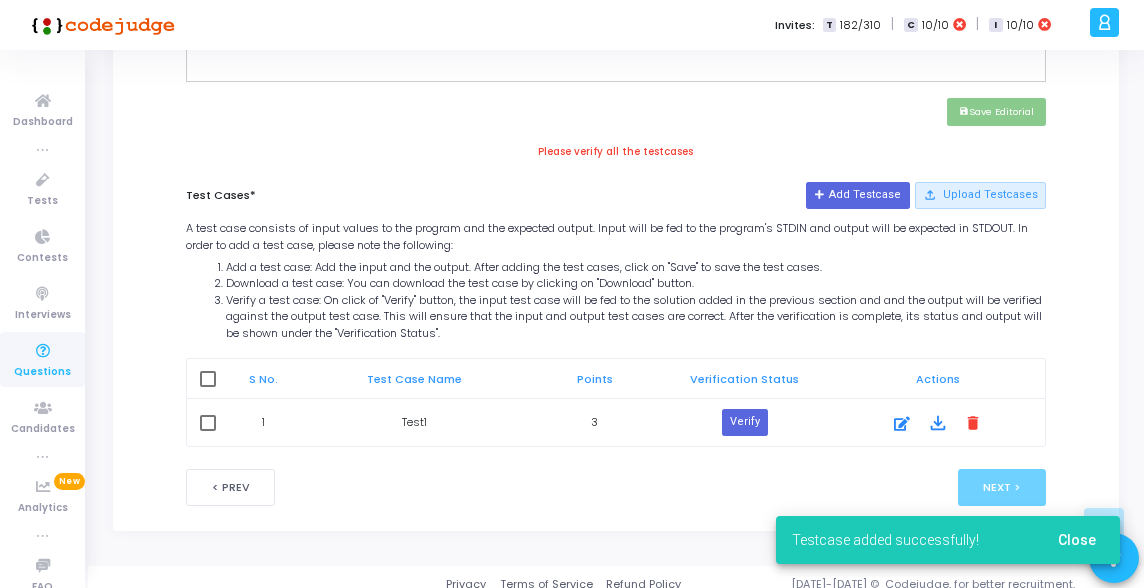 scroll, scrollTop: 932, scrollLeft: 0, axis: vertical 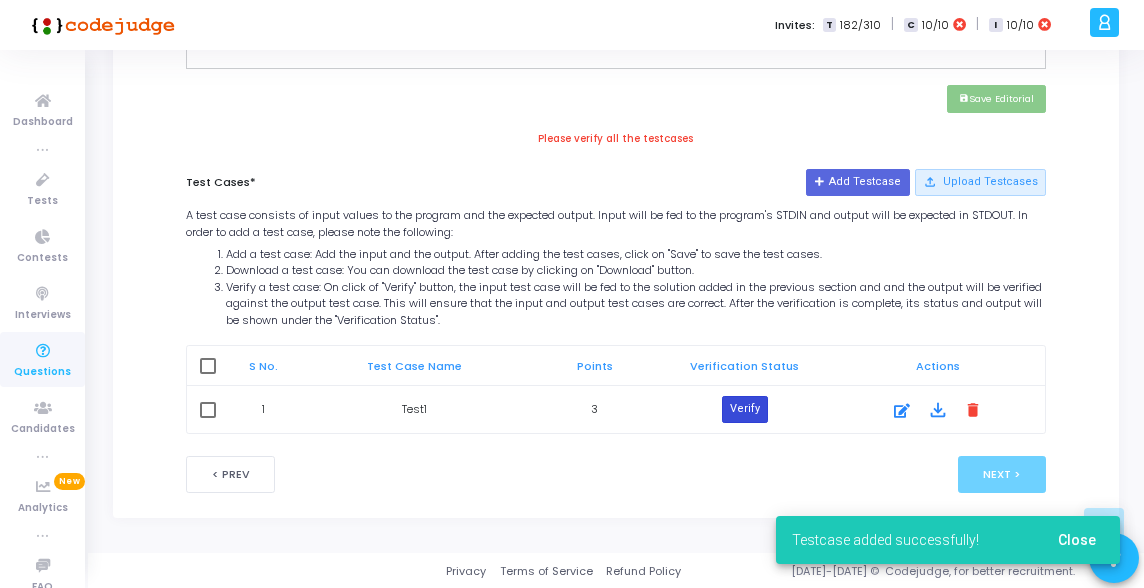 click on "Verify" at bounding box center (745, 409) 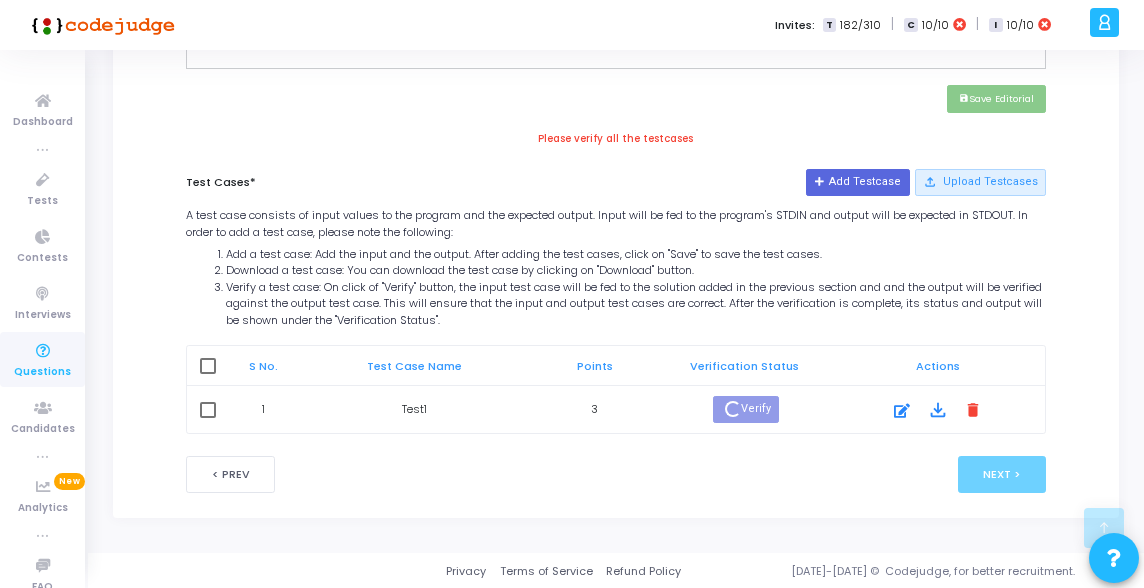 scroll, scrollTop: 913, scrollLeft: 0, axis: vertical 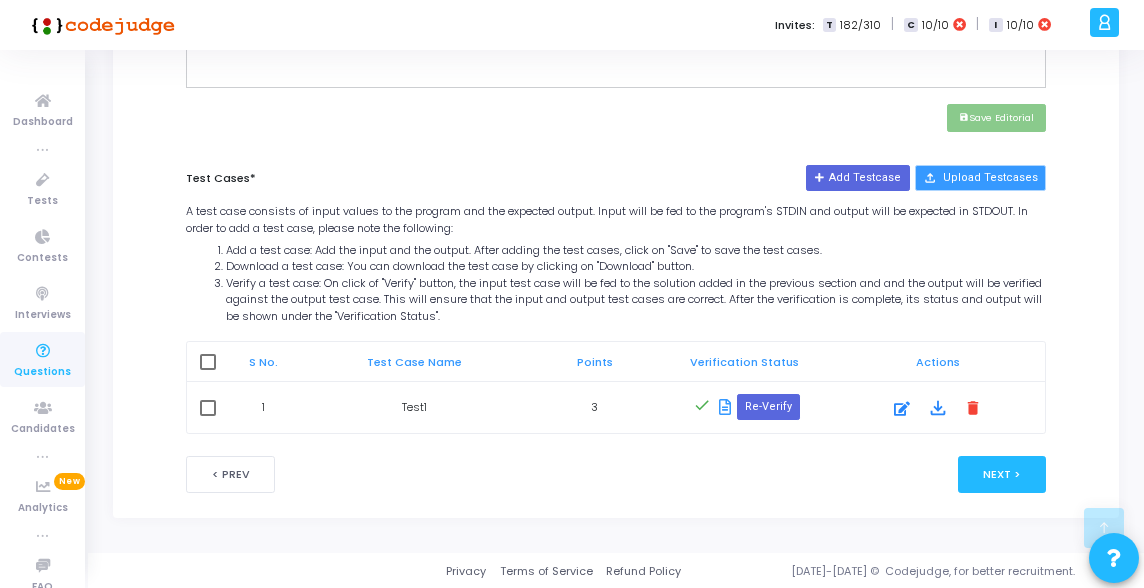 click on "file_upload  Upload Testcases" at bounding box center (980, 178) 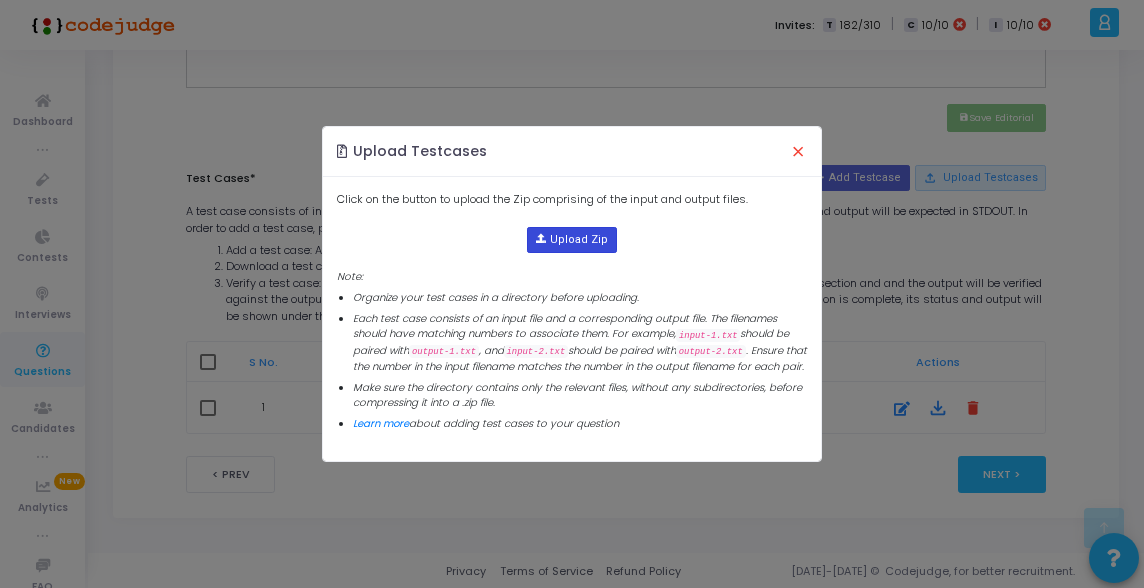 click at bounding box center [571, 240] 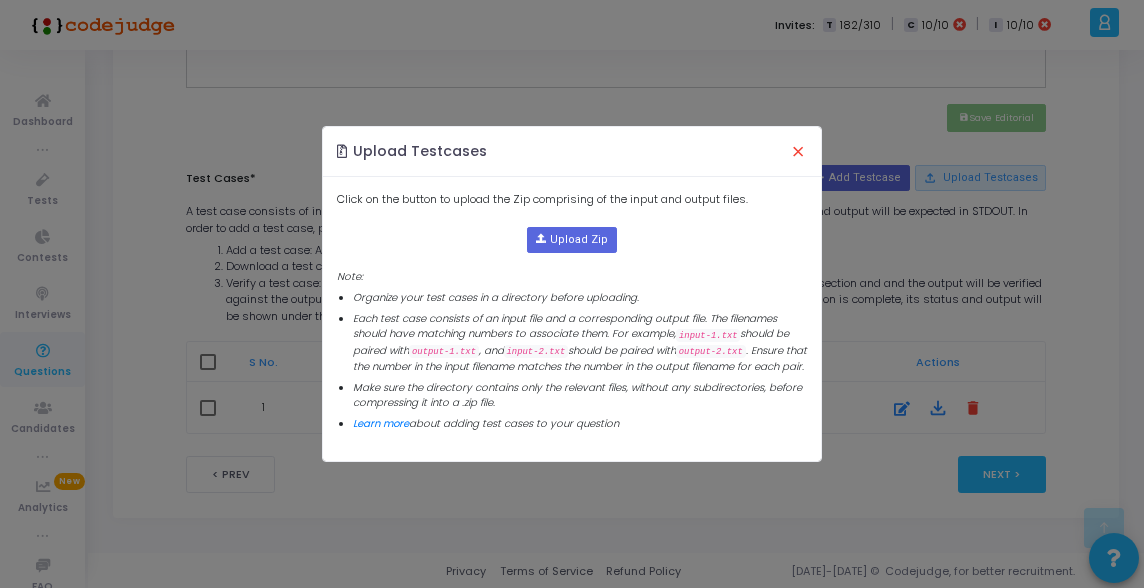 click on "Upload Zip   Note: Organize your test cases in a directory before uploading.  Each test case consists of an input file and a corresponding output file. The filenames should have matching numbers to associate them. For example,  input-1.txt  should be paired with  output-1.txt , and  input-2.txt  should be paired with  output-2.txt . Ensure that the number in the input filename matches the number in the output filename for each pair.  Make sure the directory contains only the relevant files, without any subdirectories, before compressing it into a .zip file.  Learn more  about adding test cases to your question" 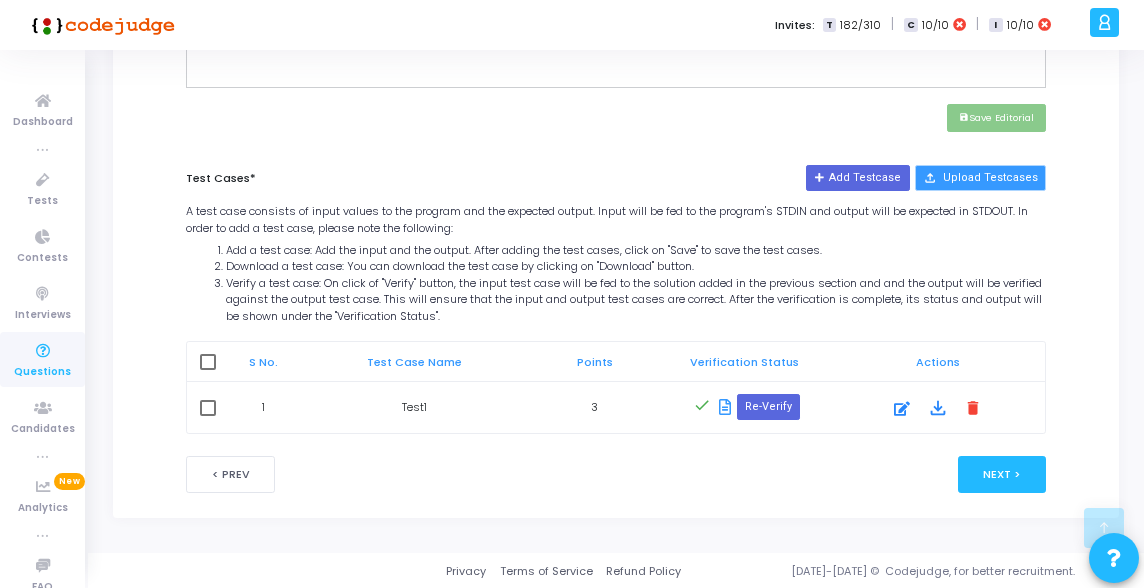 click on "file_upload  Upload Testcases" at bounding box center (980, 178) 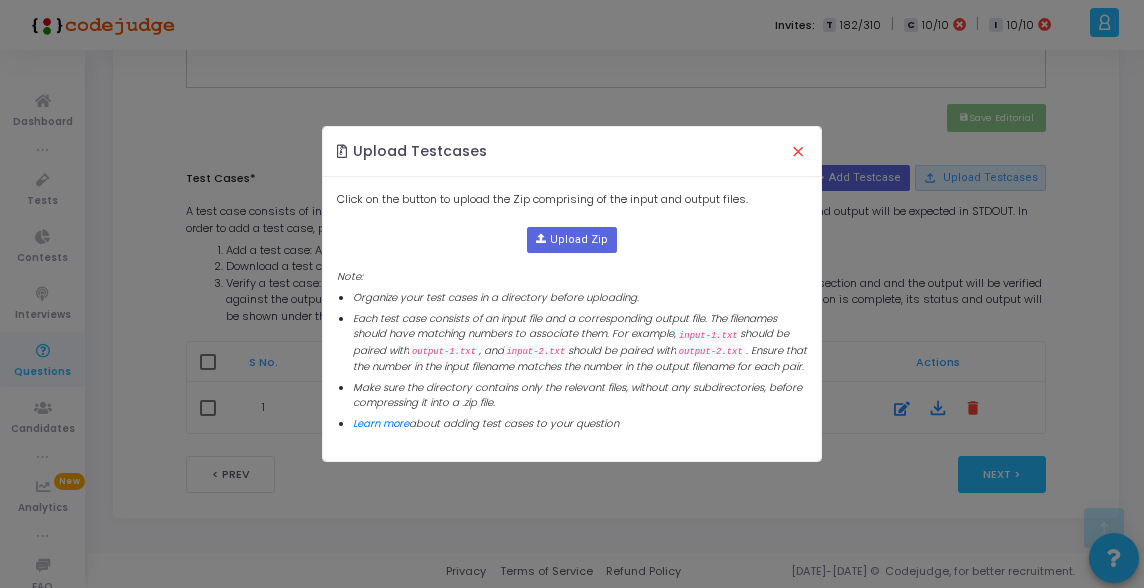 click on "×" 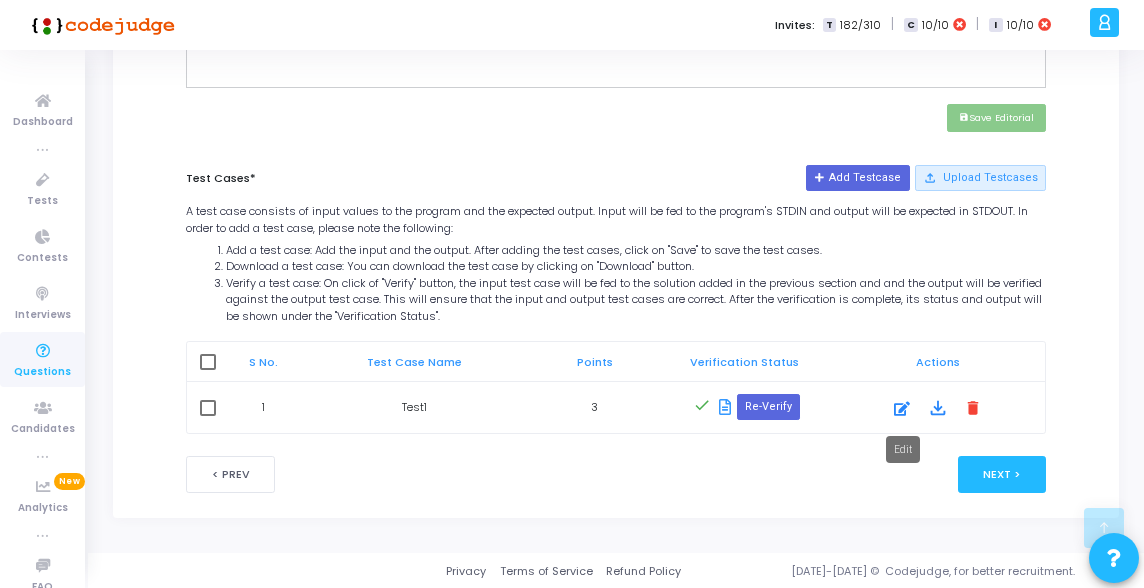click at bounding box center (902, 409) 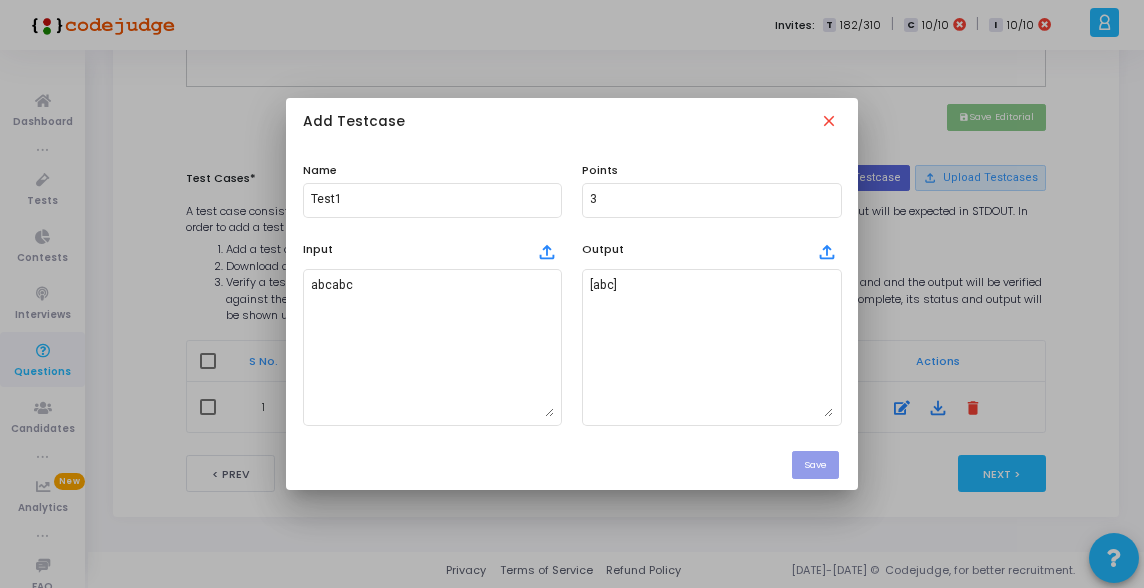 scroll, scrollTop: 0, scrollLeft: 0, axis: both 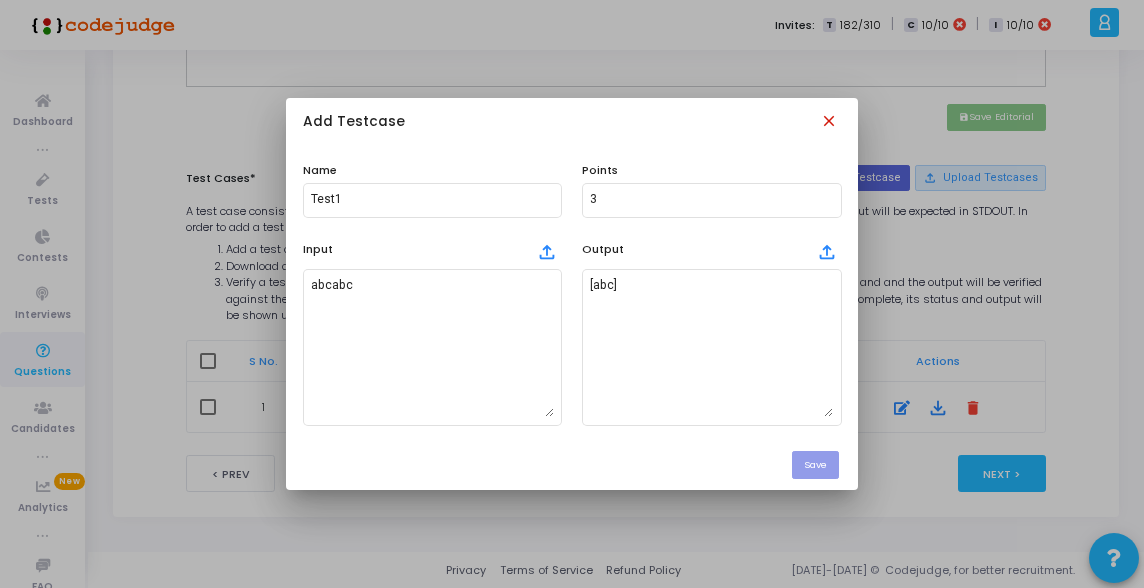 click on "close" at bounding box center [831, 123] 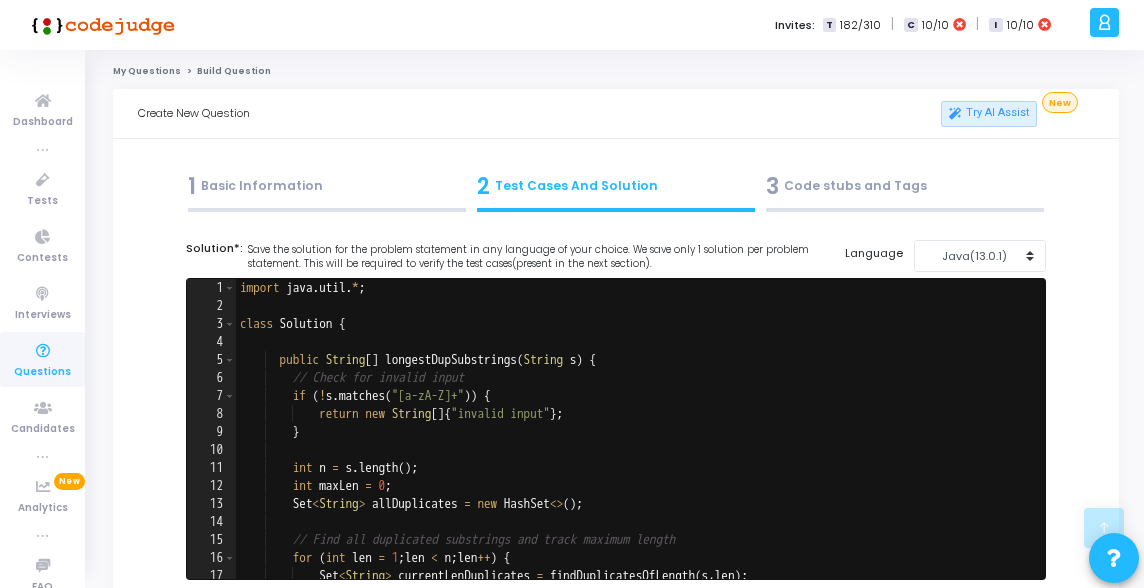 scroll, scrollTop: 913, scrollLeft: 0, axis: vertical 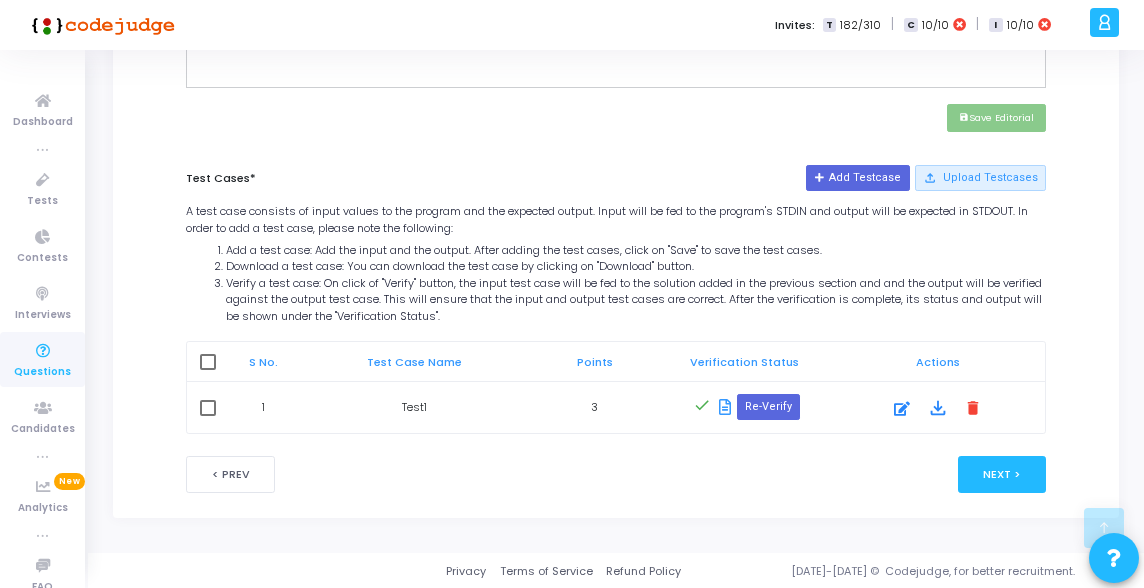 click at bounding box center [208, 362] 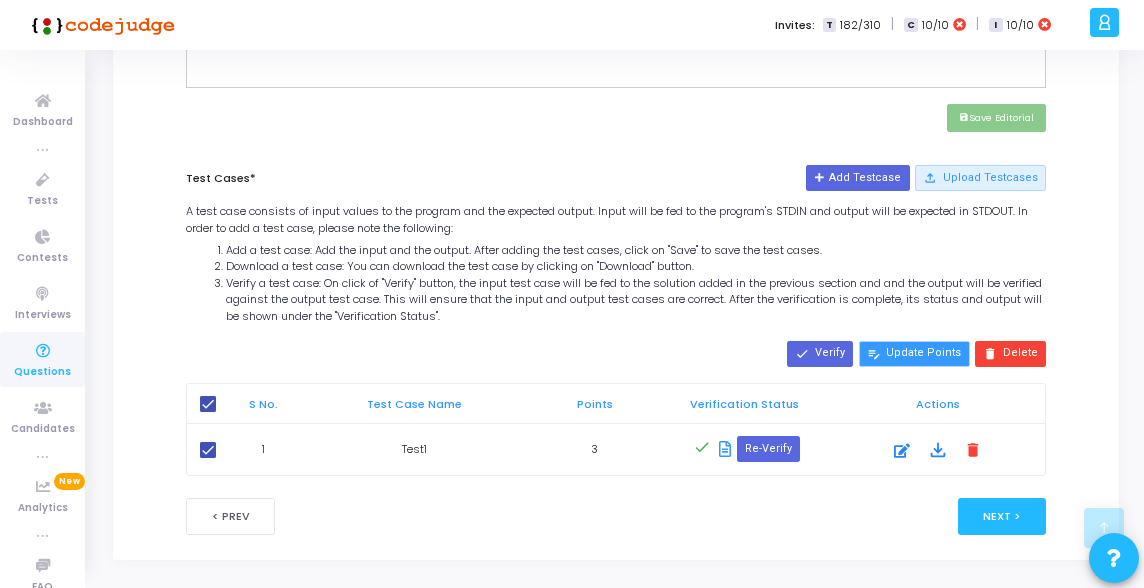 click on "edit_note  Update Points" at bounding box center (914, 354) 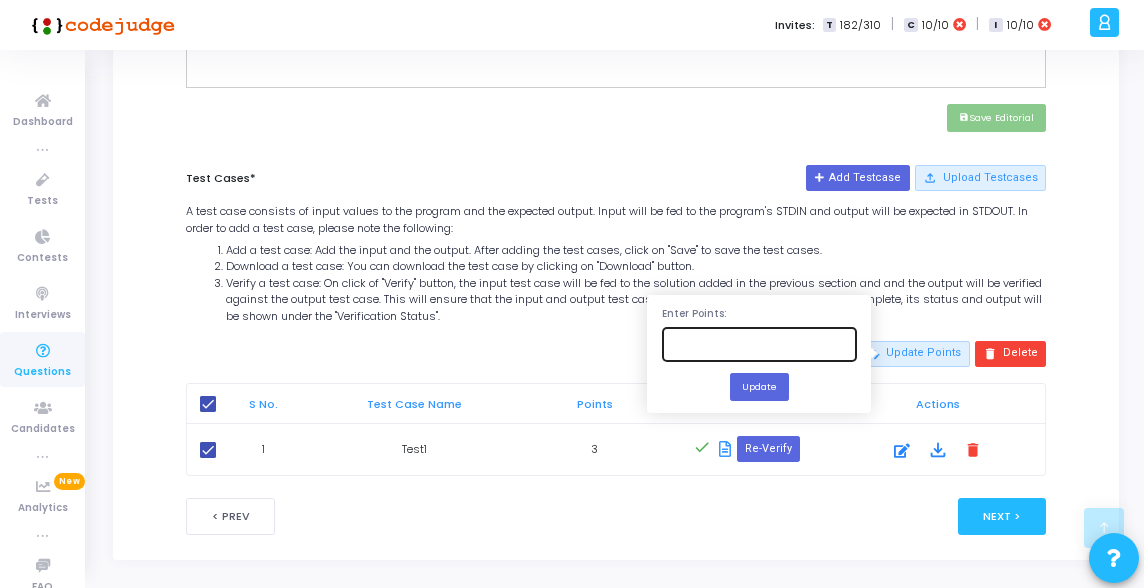 click at bounding box center (759, 343) 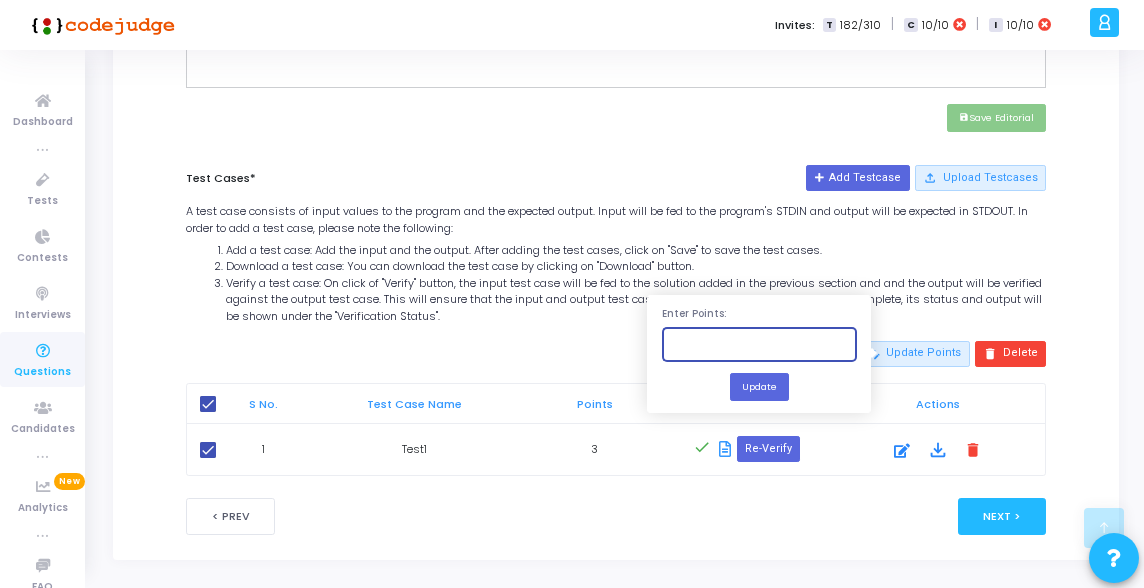click on "done  Verify  edit_note  Update Points  delete  Delete" at bounding box center [616, 354] 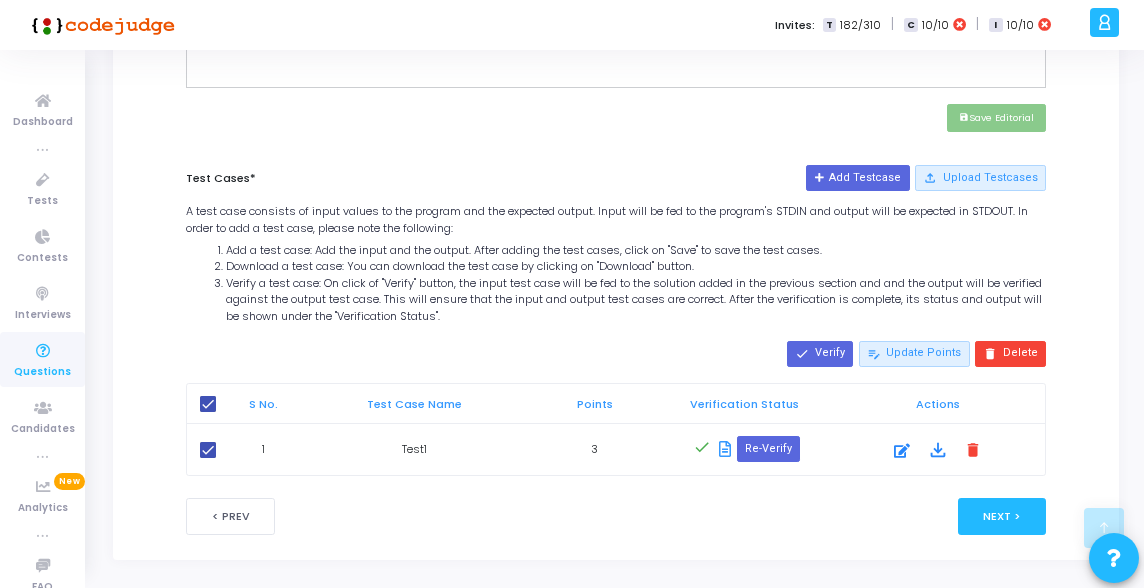 click at bounding box center [208, 404] 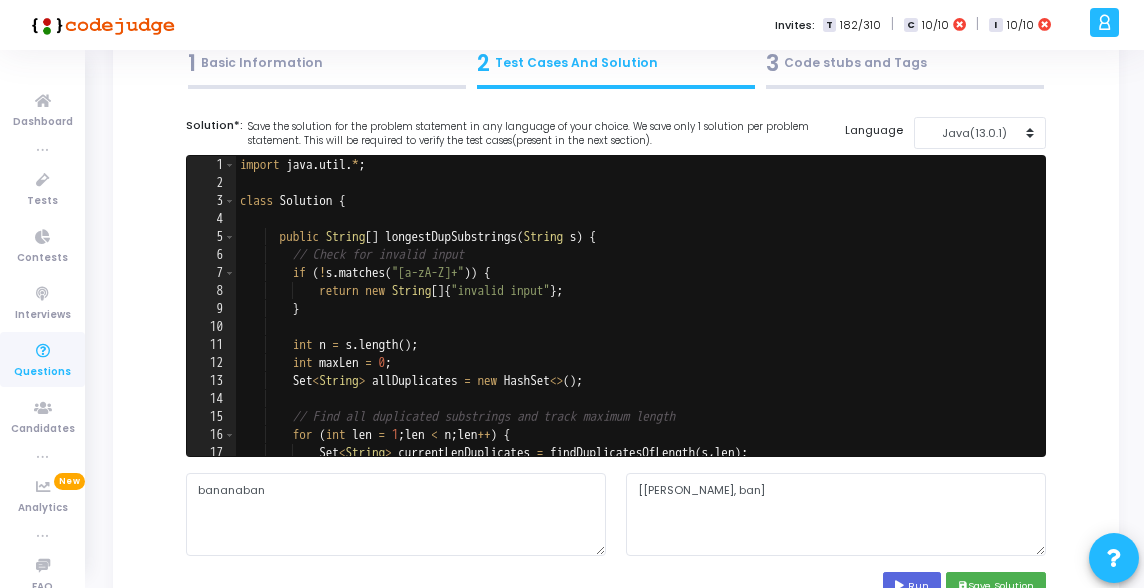 scroll, scrollTop: 0, scrollLeft: 0, axis: both 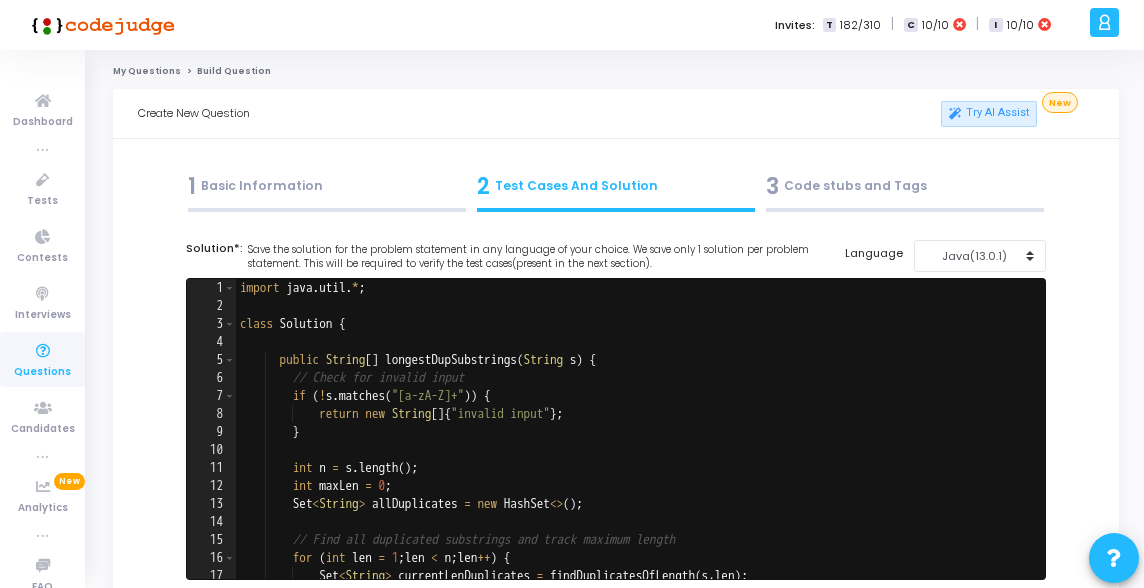 click on "3  Code stubs and Tags" at bounding box center [905, 186] 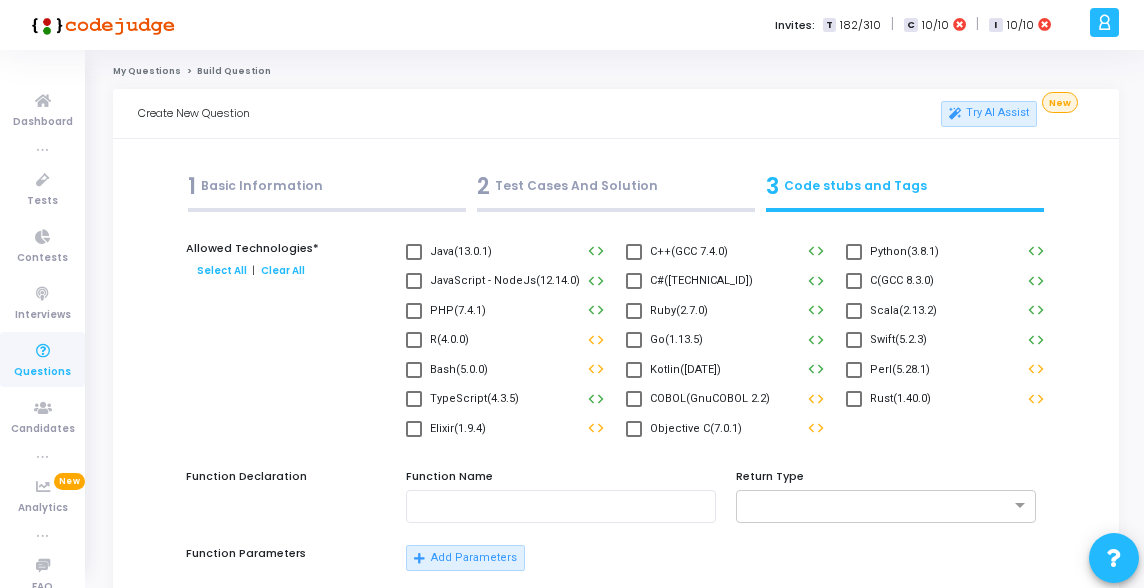click on "Java(13.0.1)" at bounding box center [461, 252] 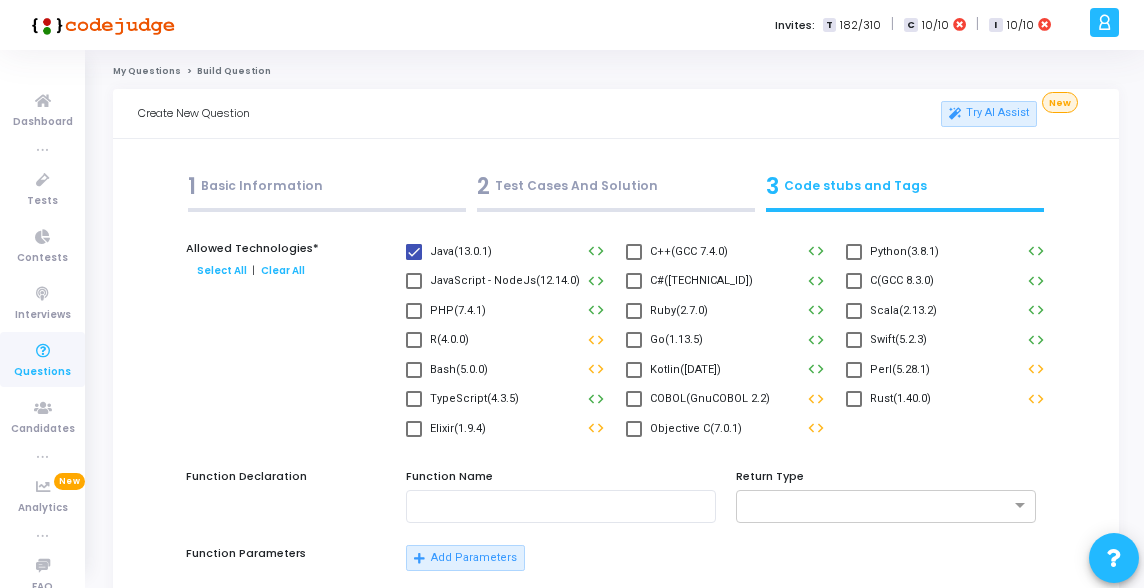 click on "Python(3.8.1)" at bounding box center [904, 252] 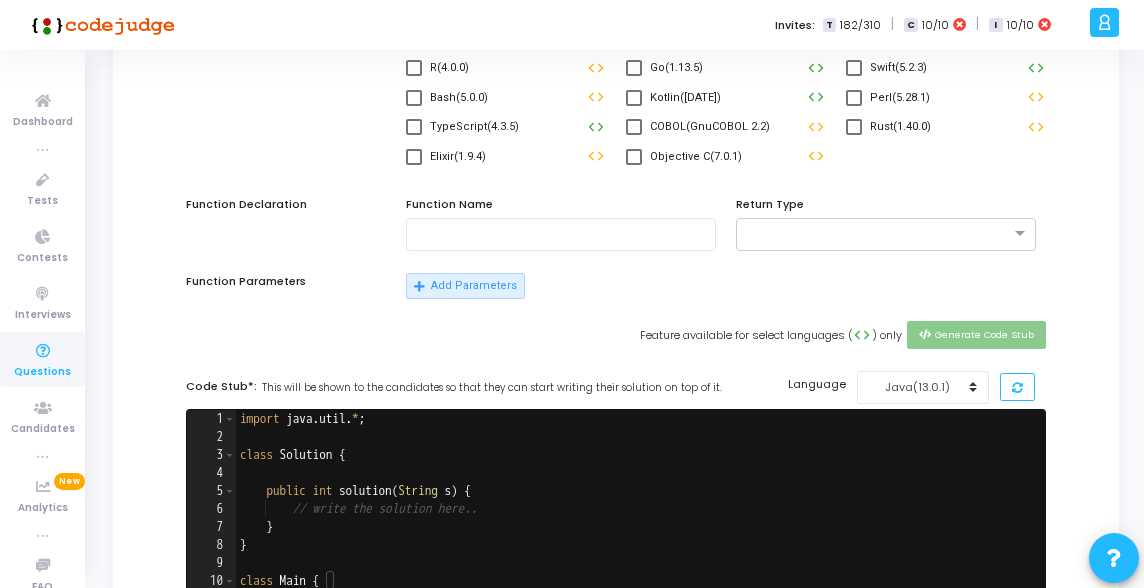 scroll, scrollTop: 288, scrollLeft: 0, axis: vertical 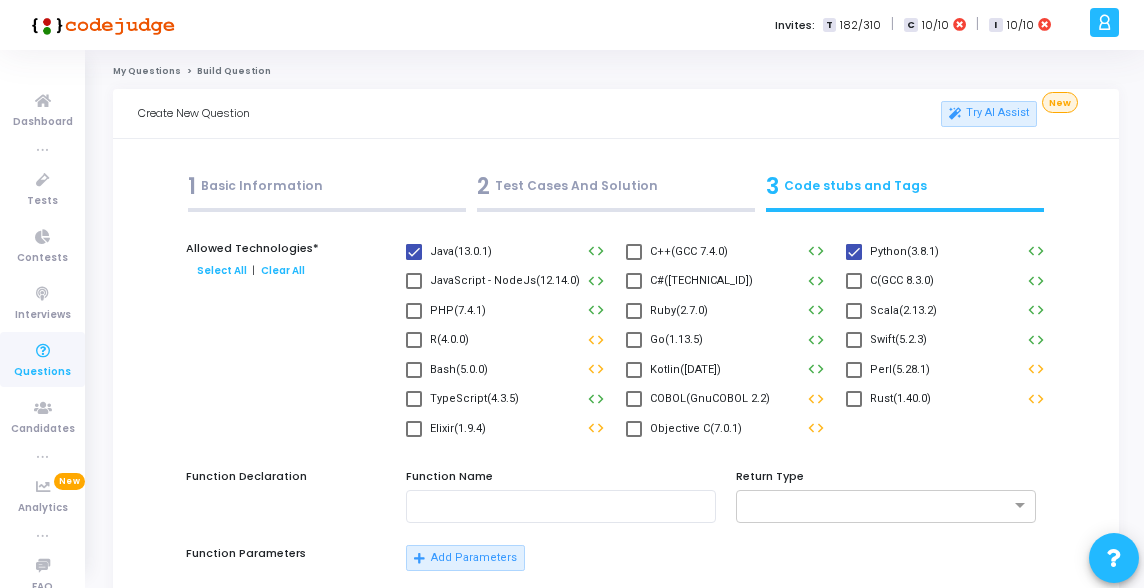 click on "2  Test Cases And Solution" at bounding box center [616, 186] 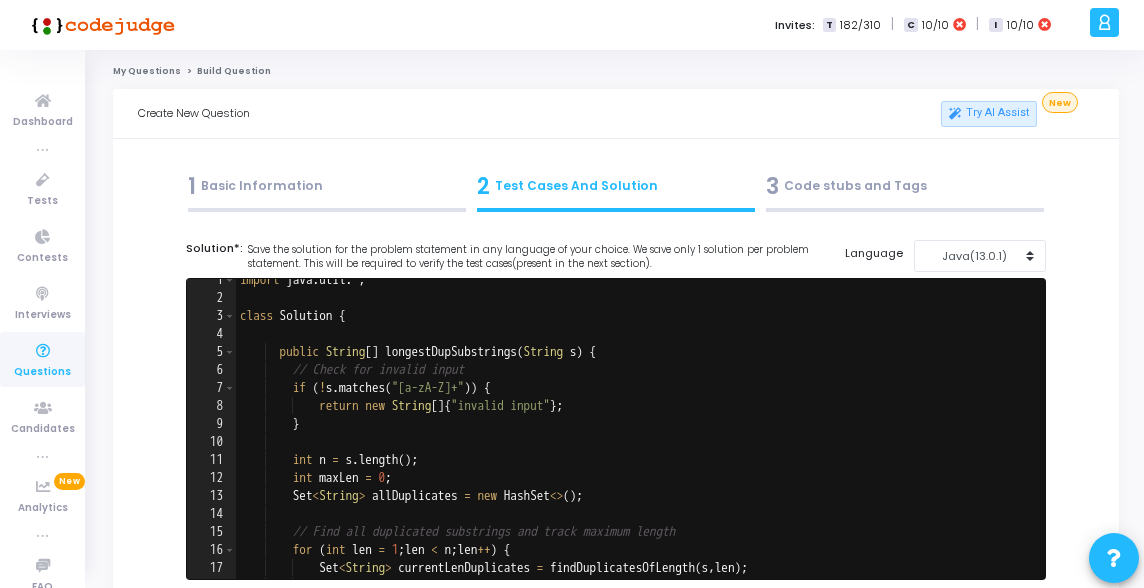 scroll, scrollTop: 0, scrollLeft: 0, axis: both 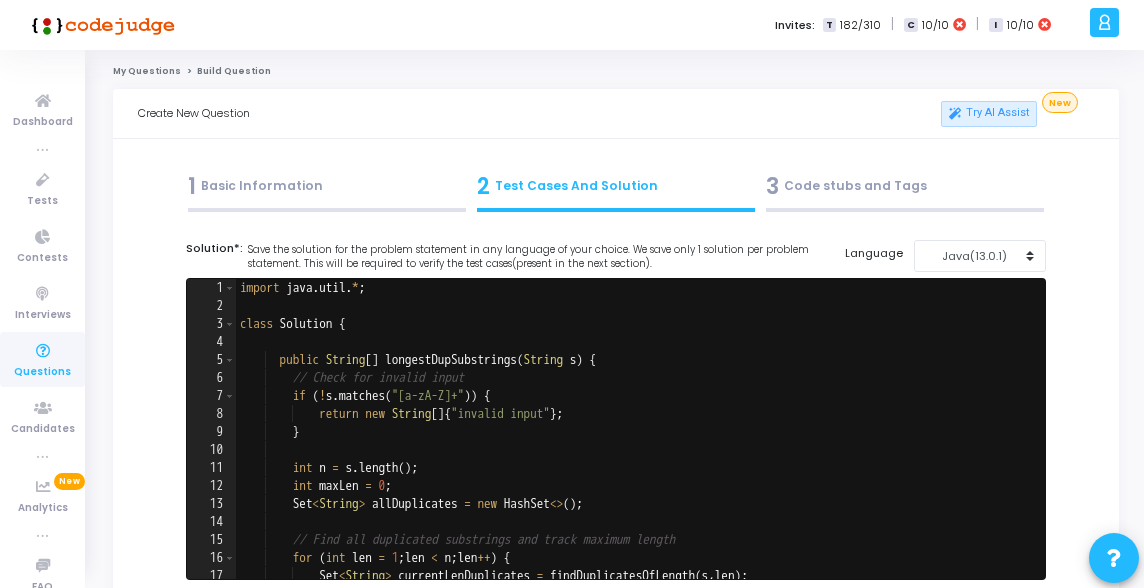 click on "3  Code stubs and Tags" at bounding box center (904, 191) 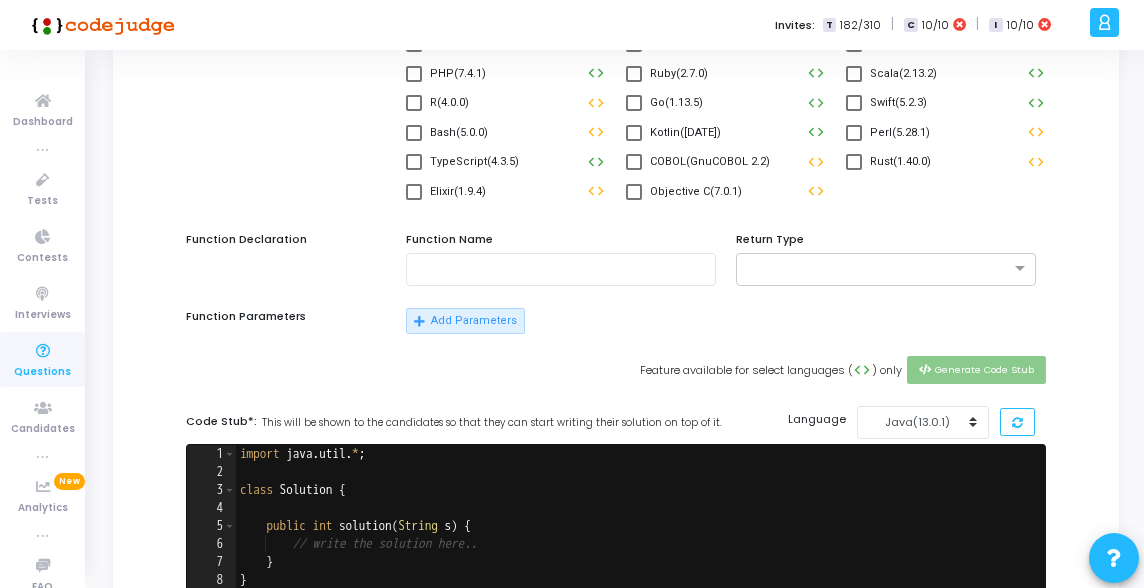 scroll, scrollTop: 246, scrollLeft: 0, axis: vertical 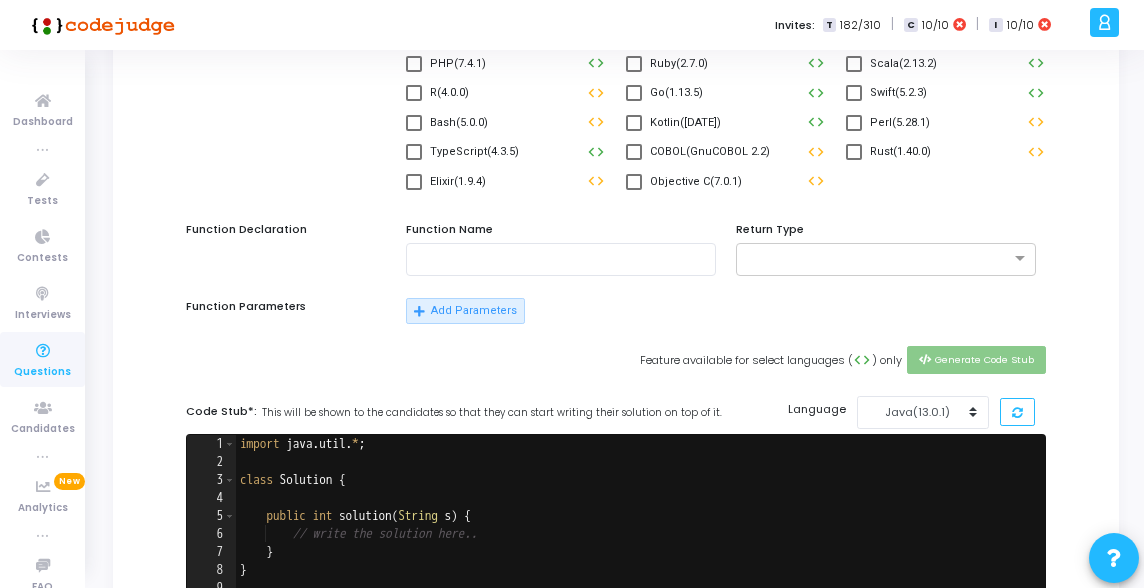 click on "import   java . util . * ; class   Solution   {           public   int   solution ( String   s )   {           // write the solution here..      } } class   Main   {      public   static   void   main ( String [ ]   args )   {           Scanner   myObj   =   new   Scanner ( System . in ) ;           String   line   =   myObj . nextLine ( ) ;           int   ans   =   new   Solution ( ) . solution ( line ) ;           System . out . print ( ans ) ;      }" at bounding box center (637, 603) 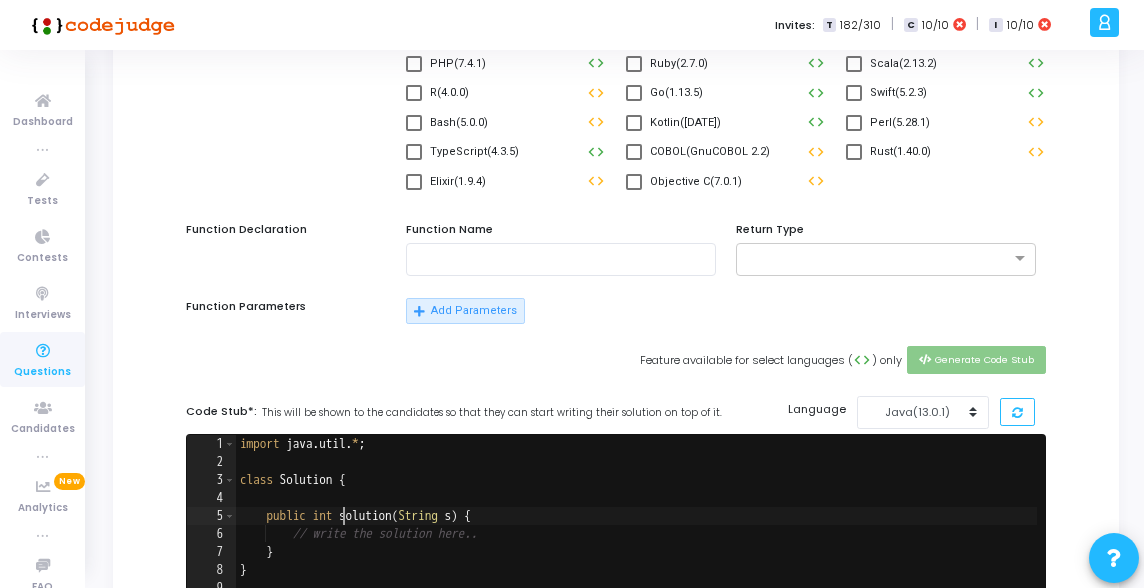 click on "import   java . util . * ; class   Solution   {           public   int   solution ( String   s )   {           // write the solution here..      } } class   Main   {      public   static   void   main ( String [ ]   args )   {           Scanner   myObj   =   new   Scanner ( System . in ) ;           String   line   =   myObj . nextLine ( ) ;           int   ans   =   new   Solution ( ) . solution ( line ) ;           System . out . print ( ans ) ;      }" at bounding box center (637, 603) 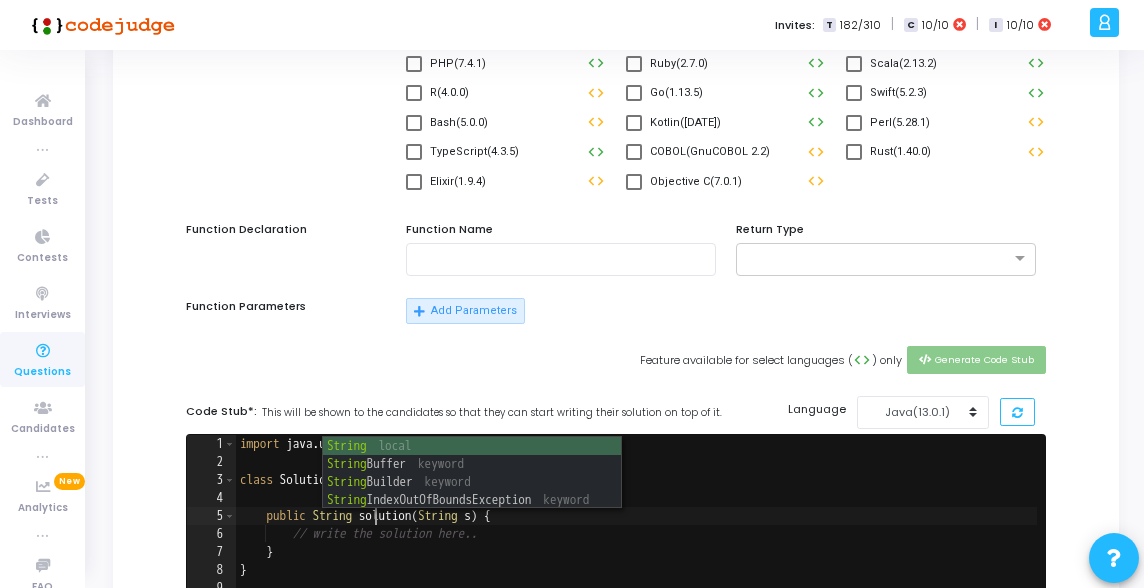 scroll, scrollTop: 0, scrollLeft: 11, axis: horizontal 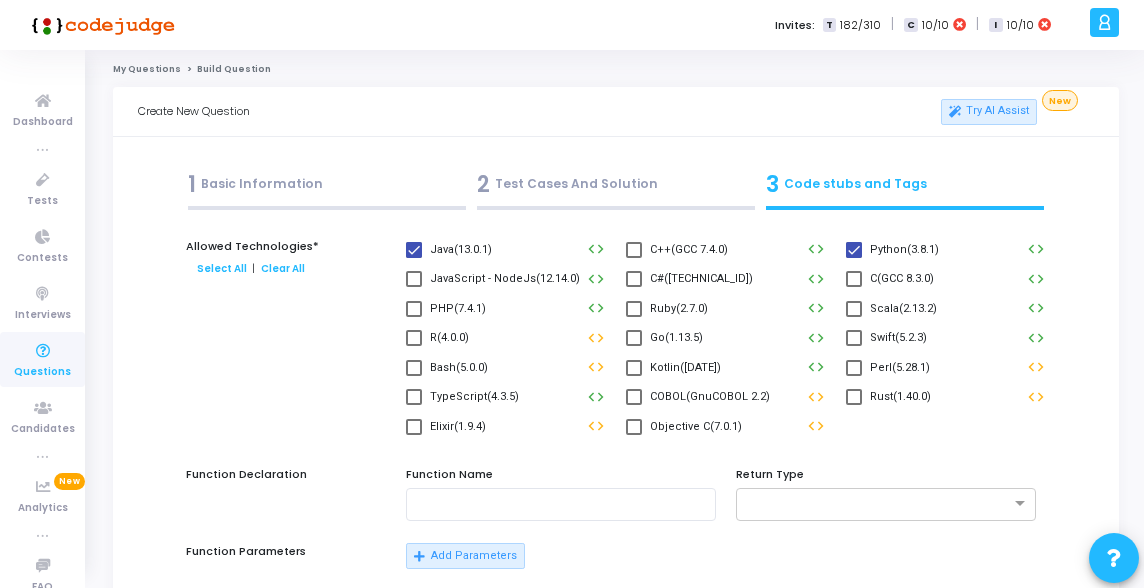 click on "2  Test Cases And Solution" at bounding box center [616, 184] 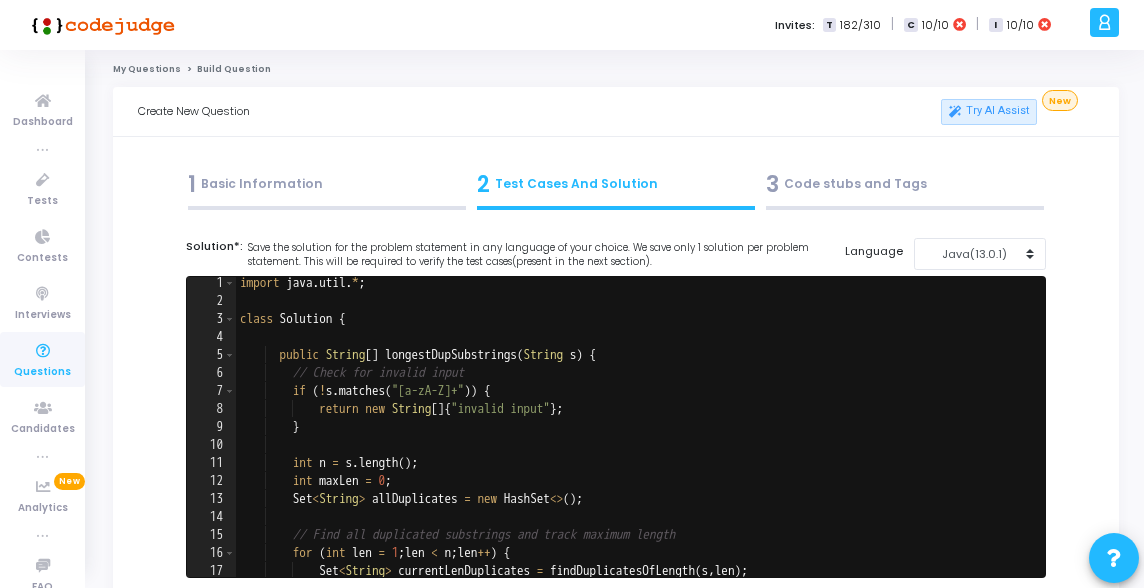 scroll, scrollTop: 1, scrollLeft: 0, axis: vertical 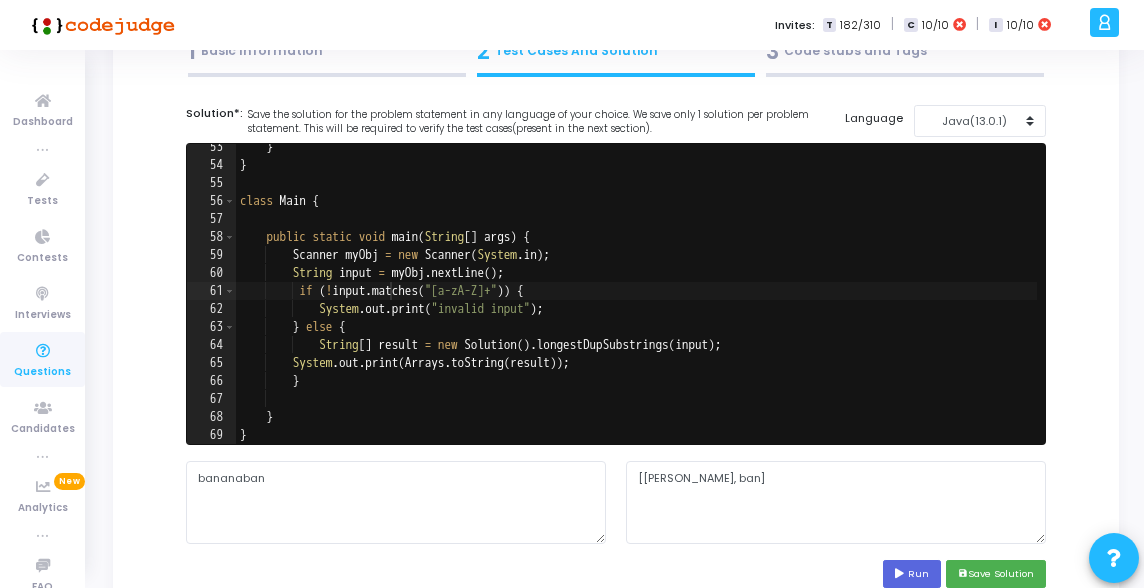 type on "System.out.print(Arrays.toString(result));" 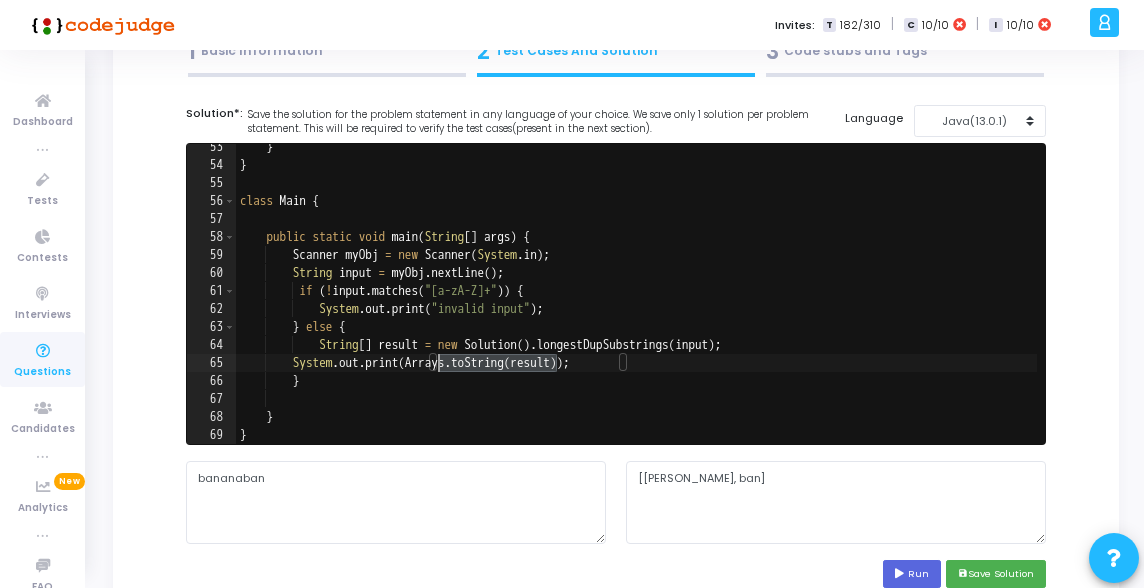 drag, startPoint x: 558, startPoint y: 363, endPoint x: 440, endPoint y: 361, distance: 118.016945 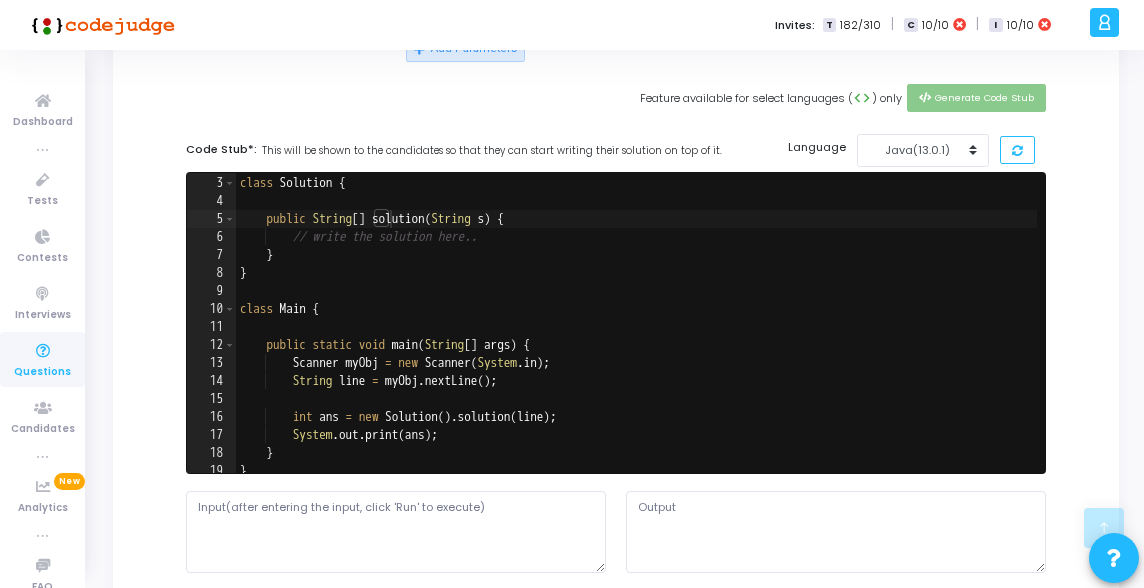 click on "class   Solution   {           public   String [ ]   solution ( String   s )   {           // write the solution here..      } } class   Main   {      public   static   void   main ( String [ ]   args )   {           Scanner   myObj   =   new   Scanner ( System . in ) ;           String   line   =   myObj . nextLine ( ) ;           int   ans   =   new   Solution ( ) . solution ( line ) ;           System . out . print ( ans ) ;      } }" at bounding box center [637, 324] 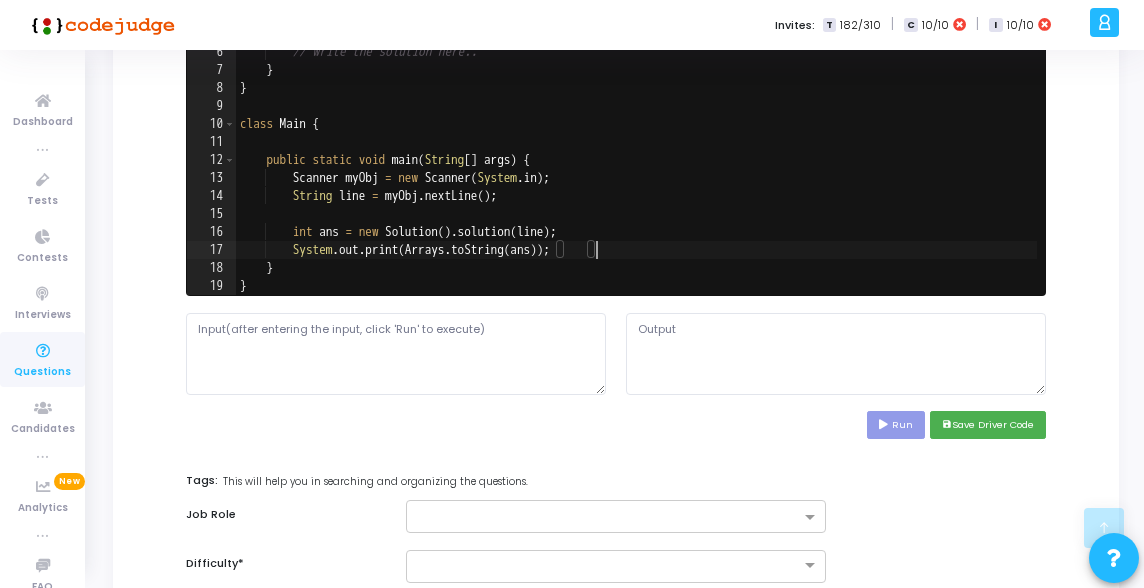 type on "System.out.print(Arrays.toString(ans));" 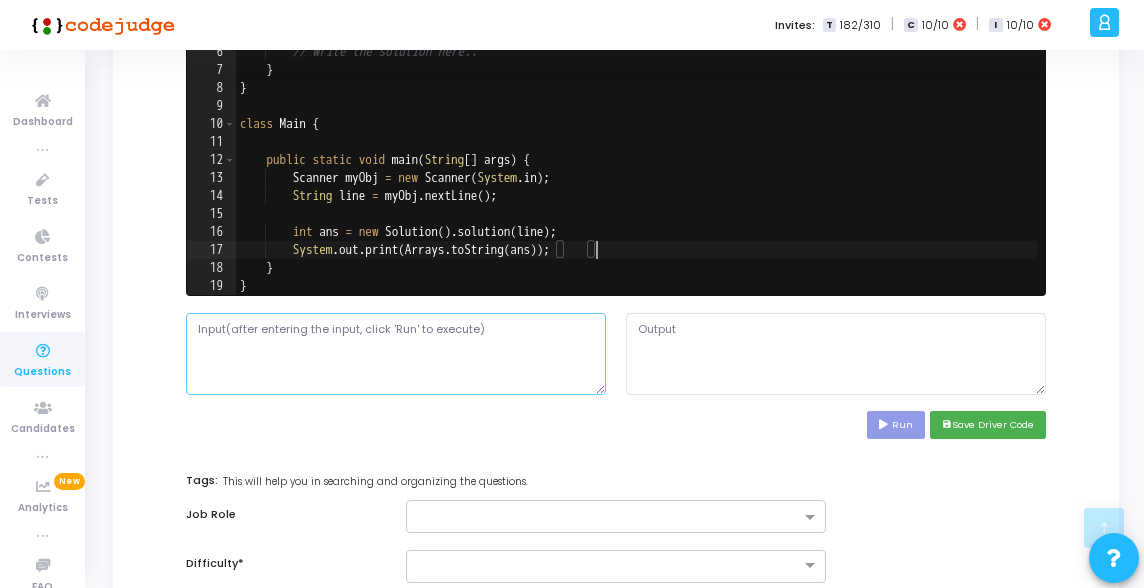 click at bounding box center [396, 354] 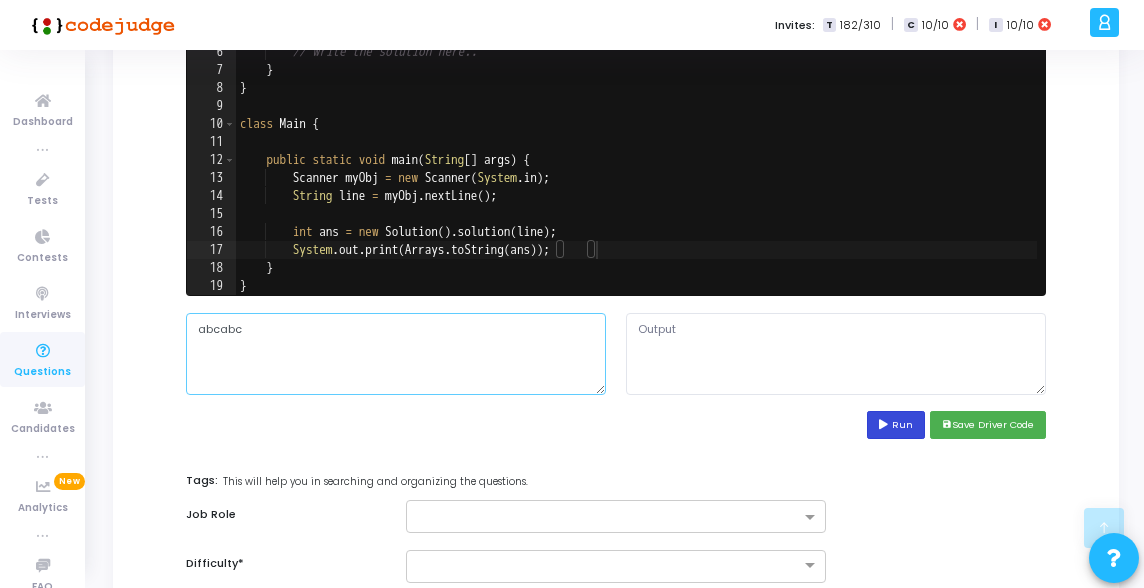 type on "abcabc" 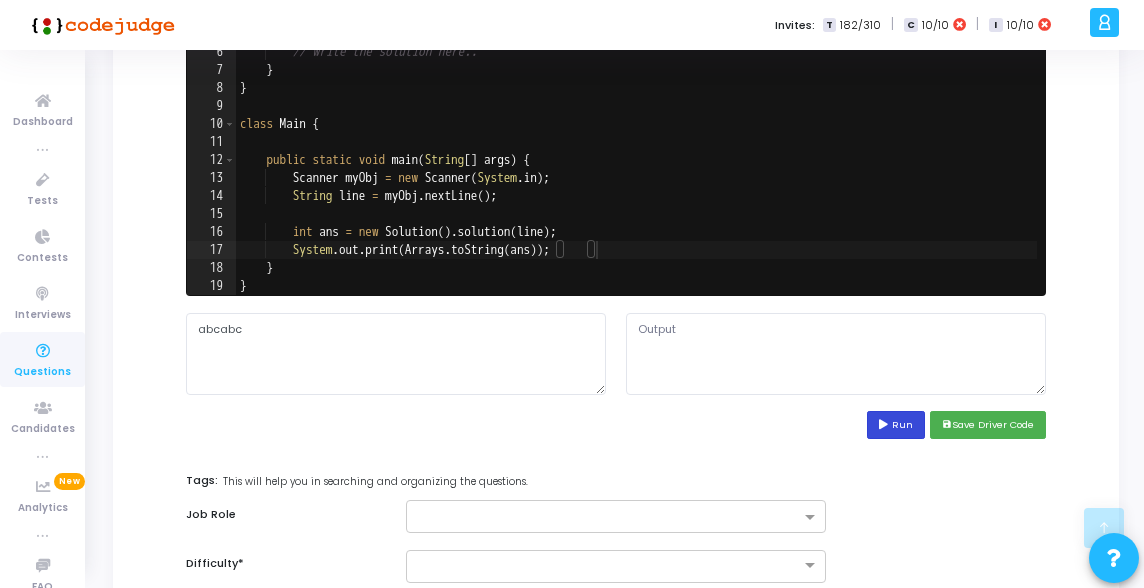 click on "Run" at bounding box center [896, 424] 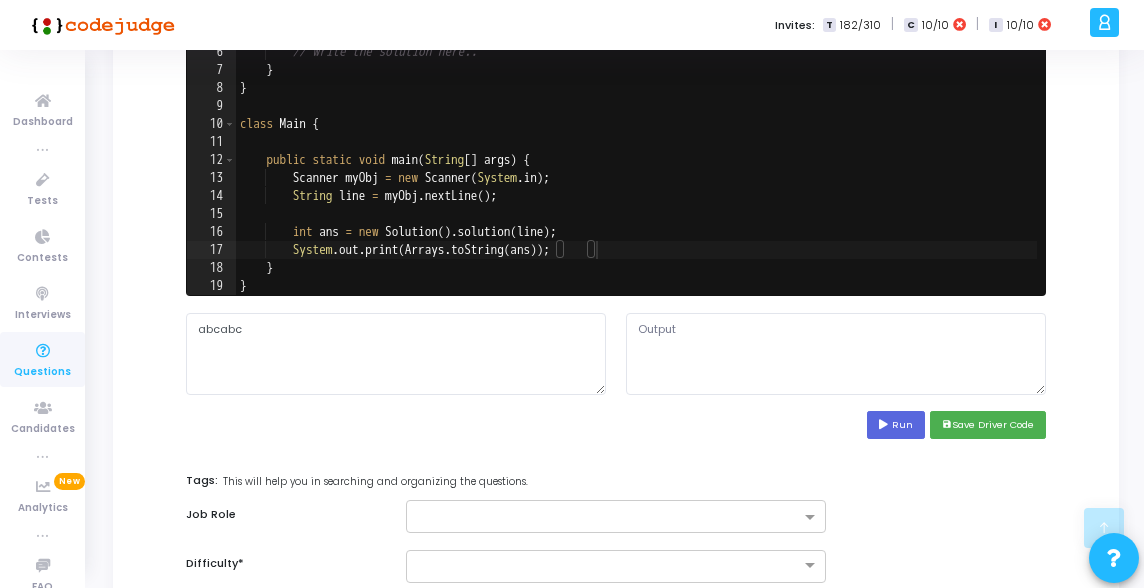 type on "Main.java:7: error: missing return statement
}
^
Main.java:16: error: incompatible types: String[] cannot be converted to int
int ans = new Solution().solution(line);
^
Main.java:17: error: no suitable method found for toString(int)
System.out.print(Arrays.toString(ans));
^
method Arrays.toString(long[]) is not applicable
(argument mismatch; int cannot be converted to long[])
method Arrays.toString(int[]) is not applicable
(argument mismatch; int cannot be converted to int[])
method Arrays.toString(short[]) is not applicable
(argument mismatch; int cannot be converted to short[])
method Arrays.toString(char[]) is not applicable
(argument mismatch; int cannot be converted to char[])
method Arrays.toString(byte[]) is not applicable
(argument mismatch; int cannot be converted to byte[])
method Arrays.toString(boolean[]) is not applicable
(argument mismatch..." 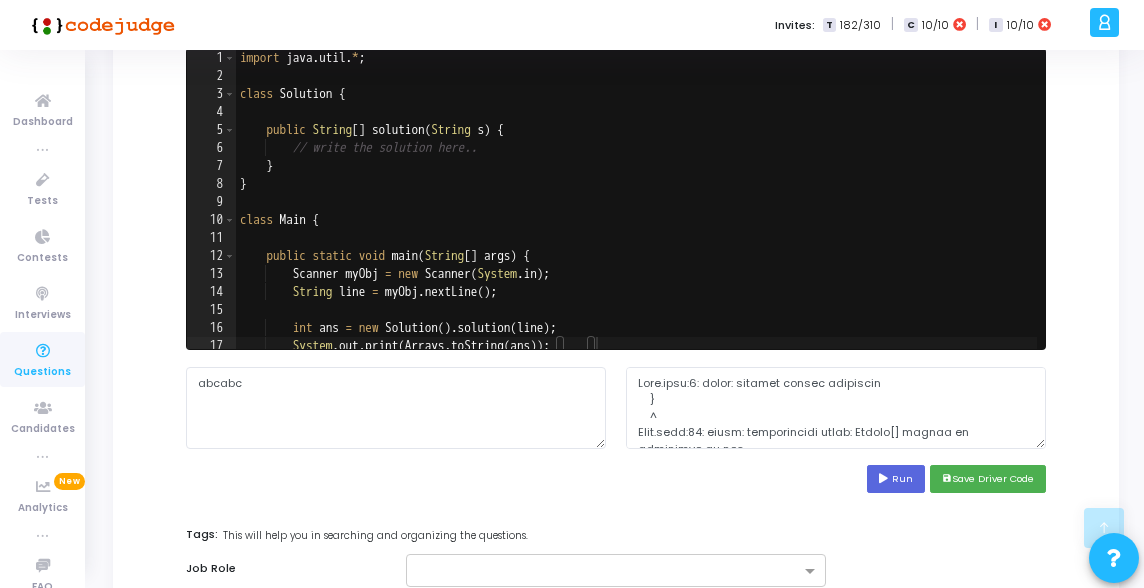 click on "import   java . util . * ; class   Solution   {           public   String [ ]   solution ( String   s )   {           // write the solution here..      } } class   Main   {      public   static   void   main ( String [ ]   args )   {           Scanner   myObj   =   new   Scanner ( System . in ) ;           String   line   =   myObj . nextLine ( ) ;           int   ans   =   new   Solution ( ) . solution ( line ) ;           System . out . print ( Arrays . toString ( ans )) ;      }" at bounding box center (637, 217) 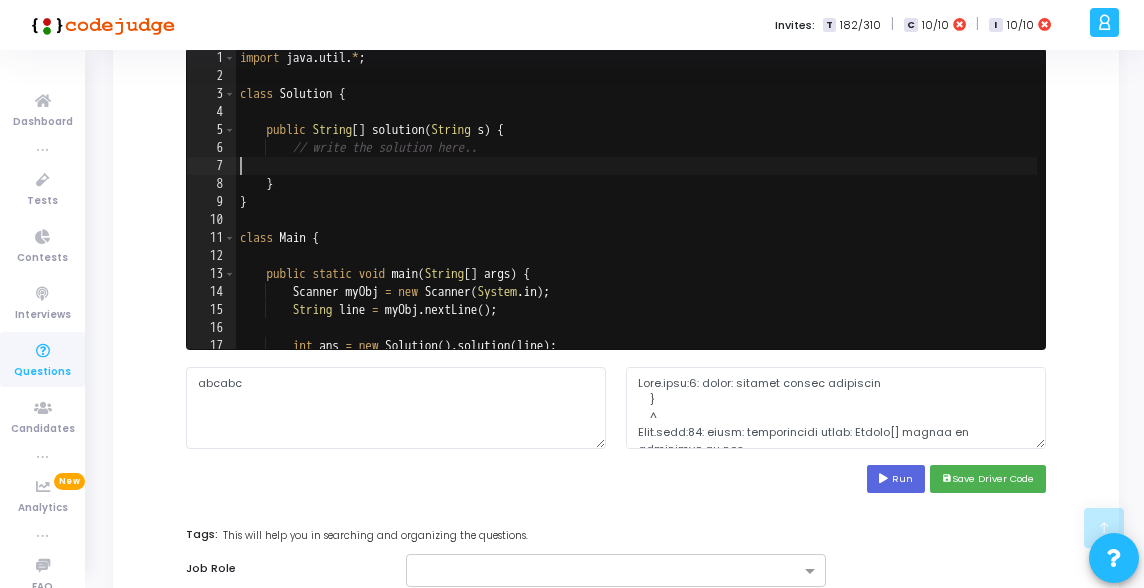 type on "// write the solution here.." 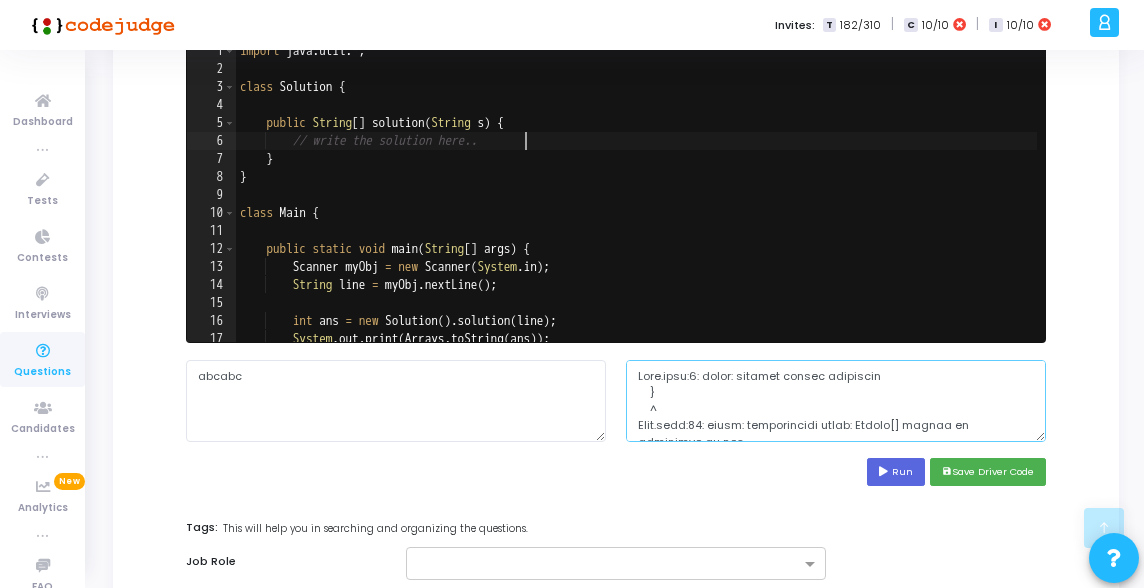 click at bounding box center (836, 401) 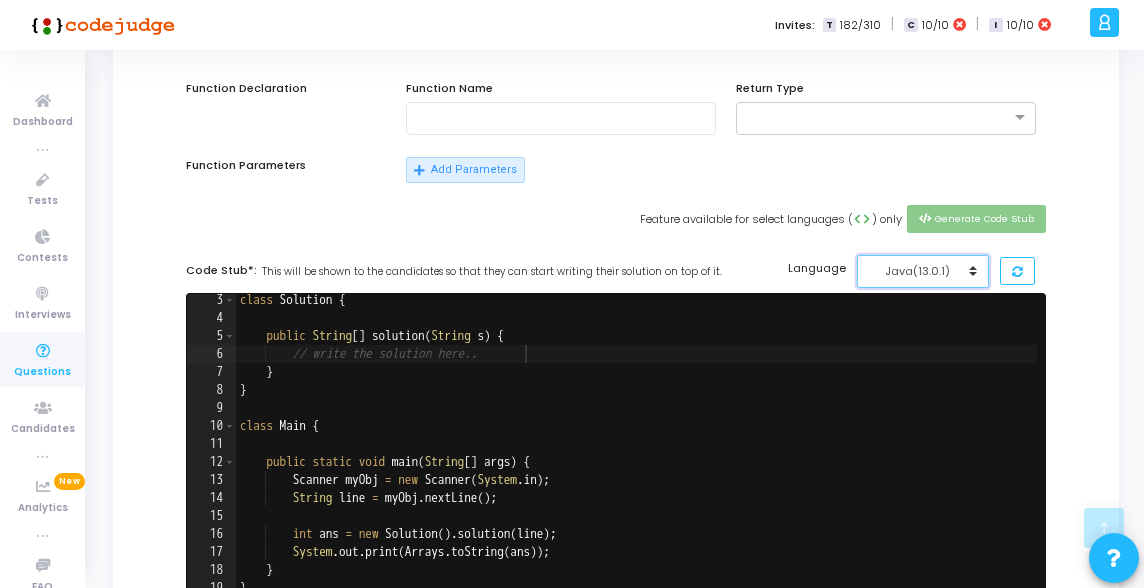 click on "Java(13.0.1)" at bounding box center [918, 271] 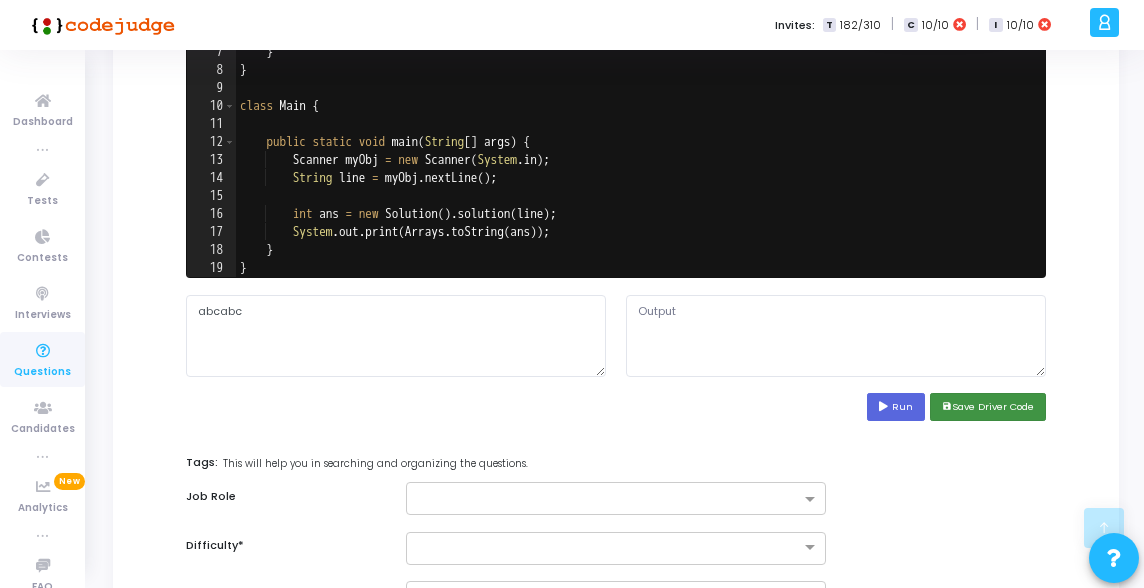 click on "save  Save Driver Code" at bounding box center (988, 406) 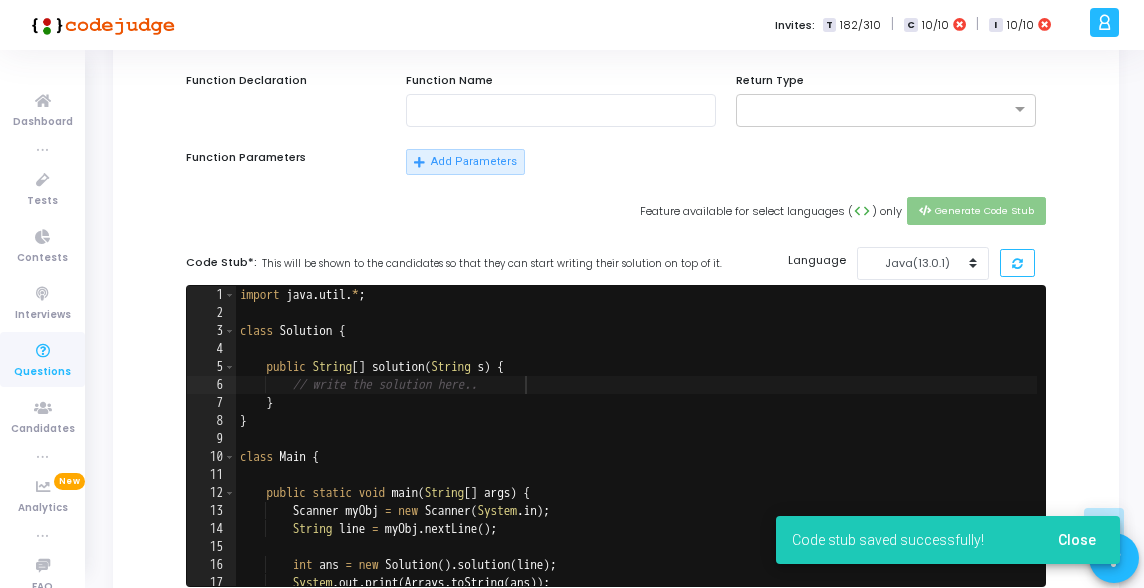 scroll, scrollTop: 389, scrollLeft: 0, axis: vertical 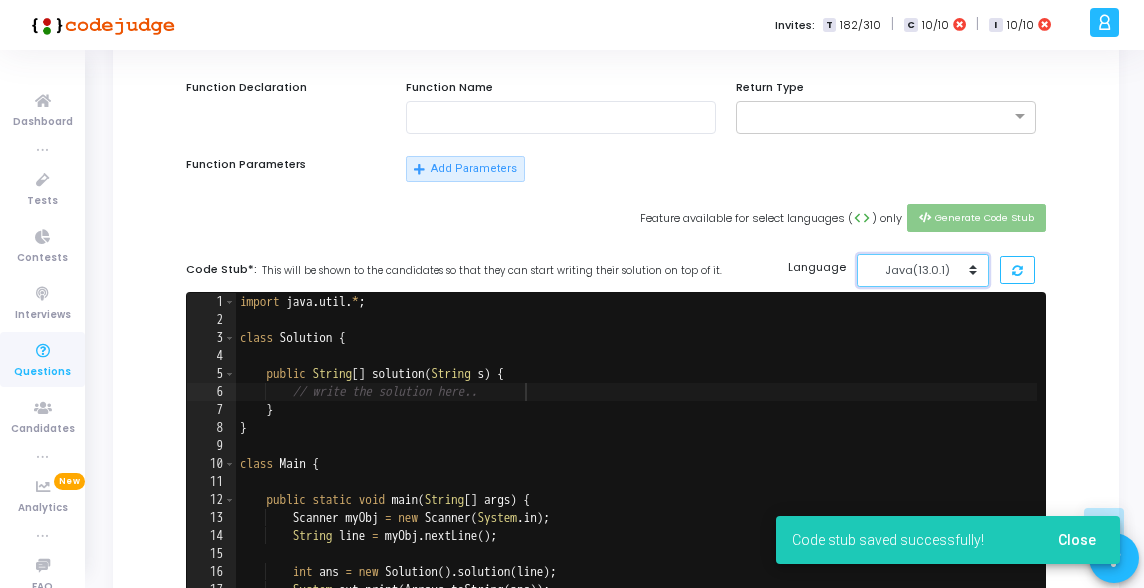 click on "Java(13.0.1)" at bounding box center [918, 270] 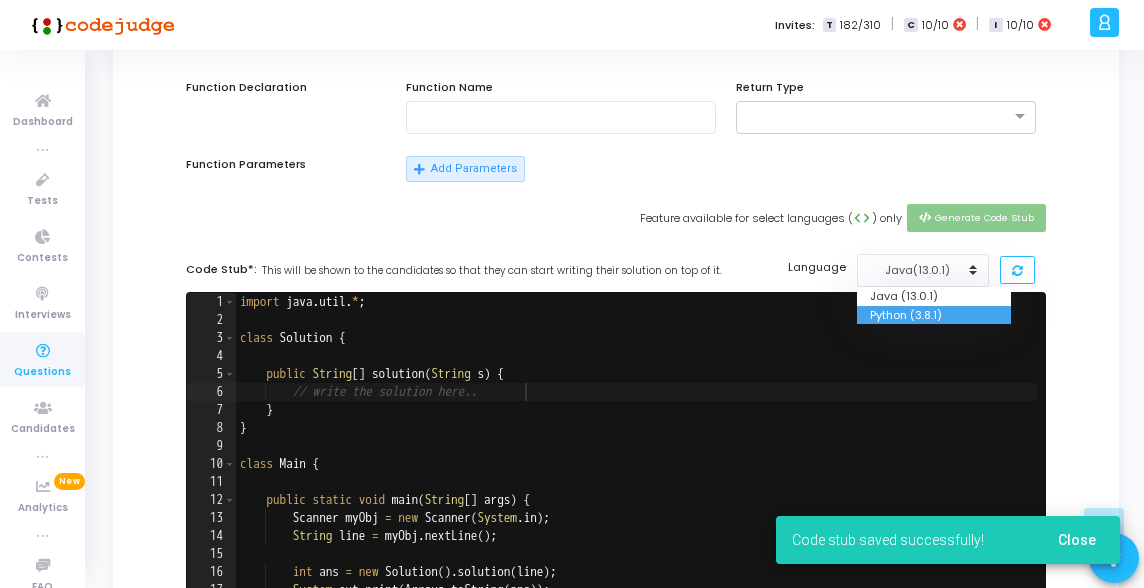 click on "Python (3.8.1)" at bounding box center [934, 315] 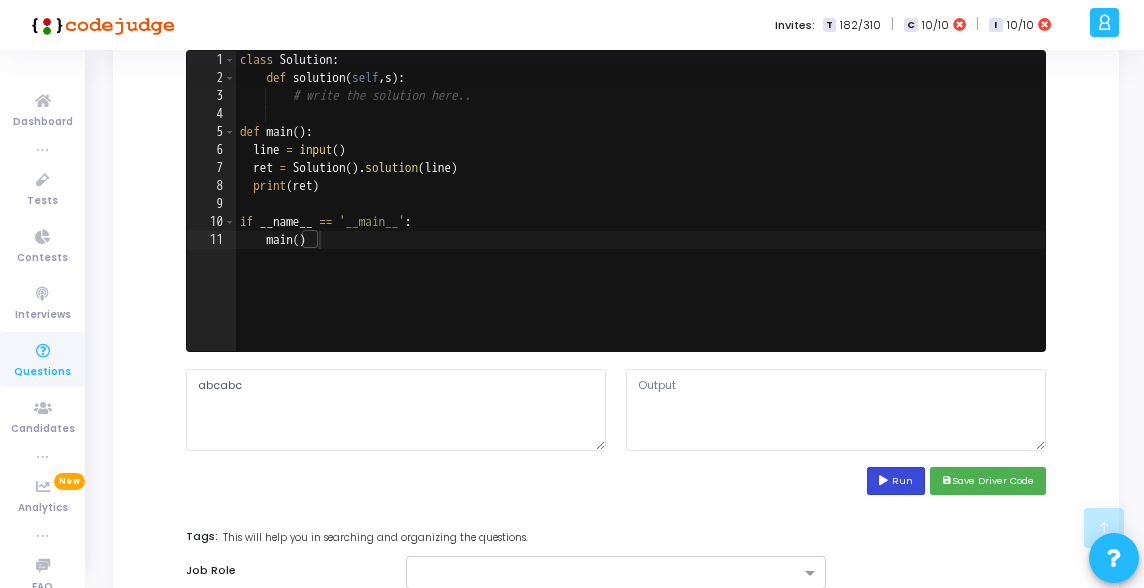 click at bounding box center (885, 481) 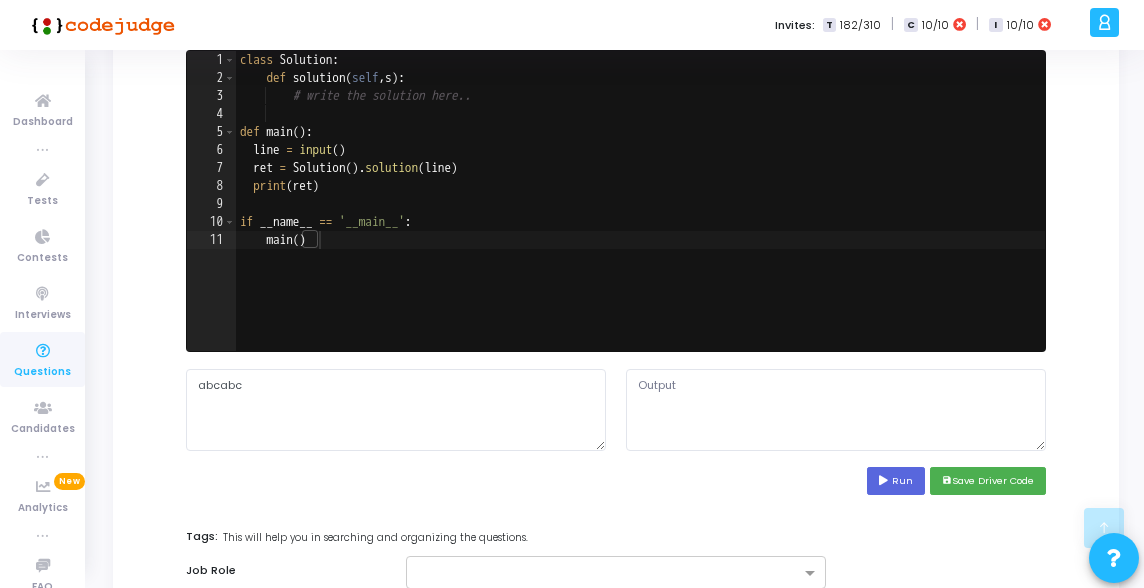 type on "File "script.py", line 5
def main():
^
IndentationError: expected an indented block" 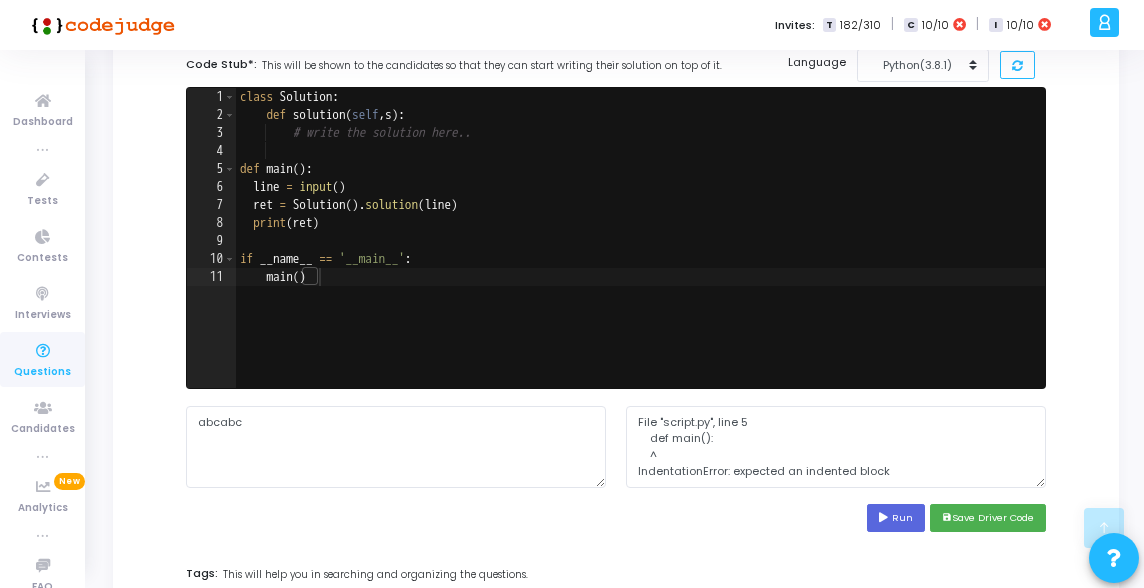 scroll, scrollTop: 583, scrollLeft: 0, axis: vertical 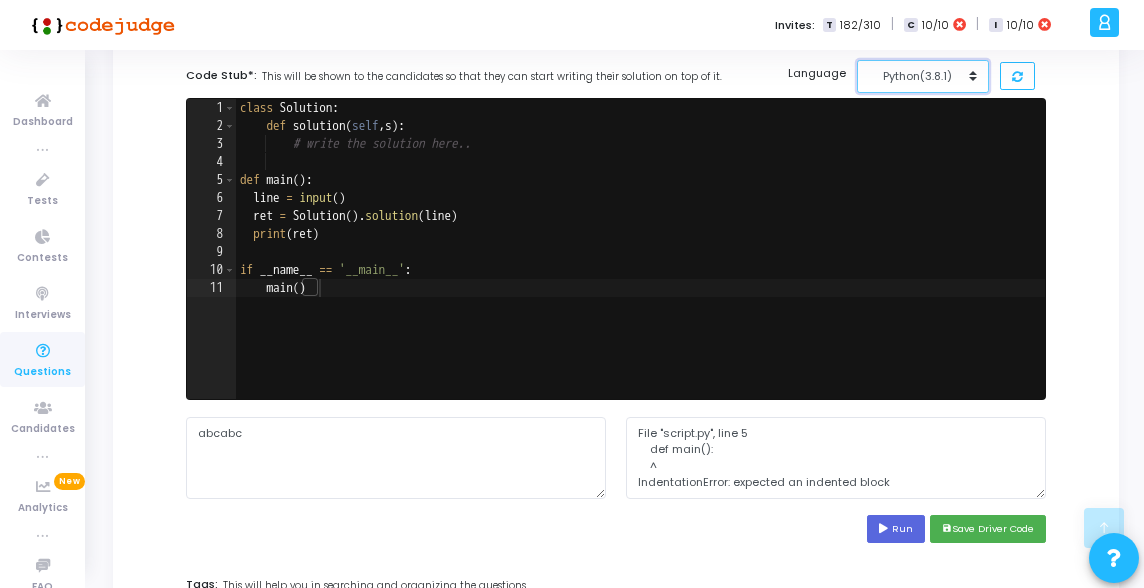 click on "Python(3.8.1)" at bounding box center [918, 76] 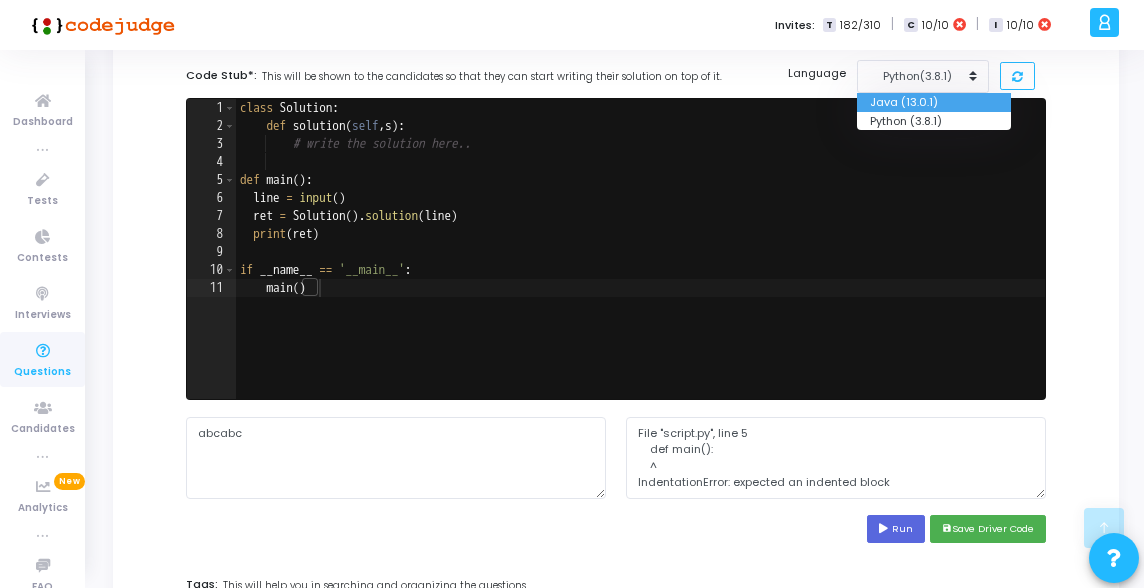 click on "Java (13.0.1)" at bounding box center [934, 102] 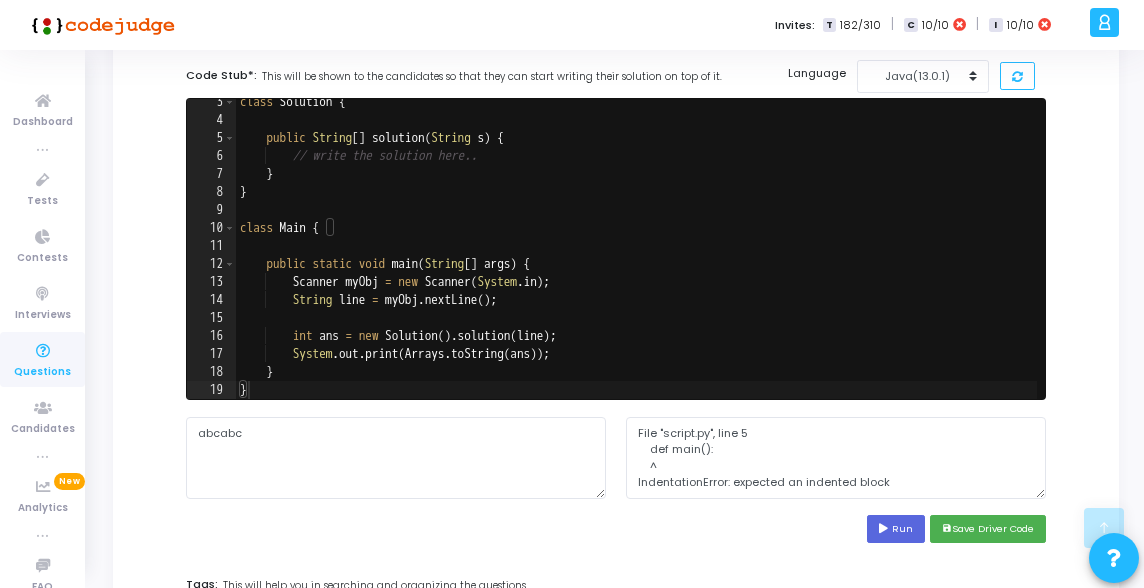 scroll, scrollTop: 42, scrollLeft: 0, axis: vertical 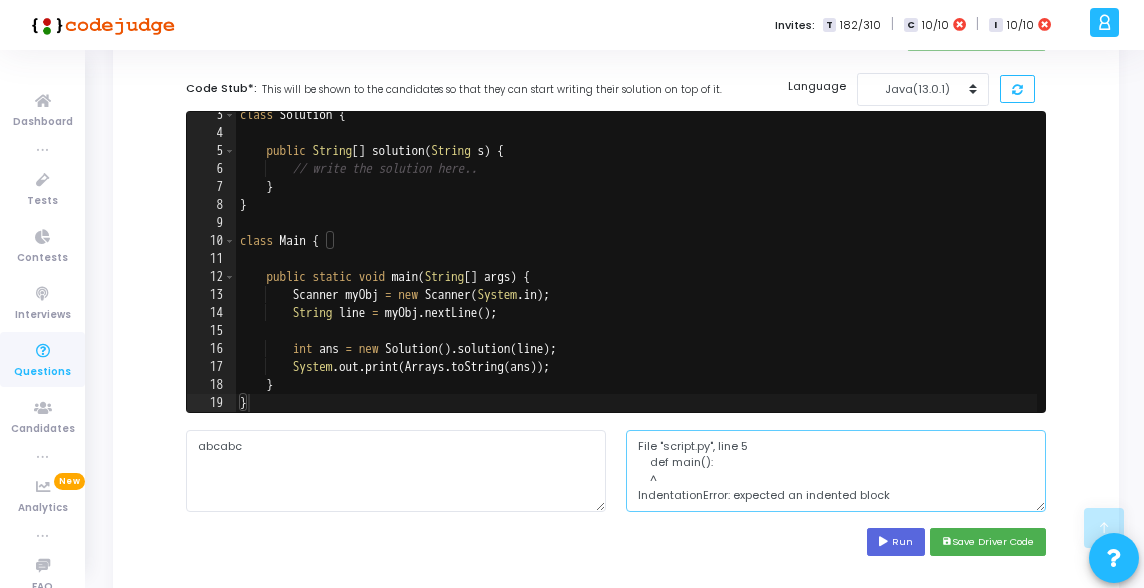 click on "File "script.py", line 5
def main():
^
IndentationError: expected an indented block" at bounding box center [836, 471] 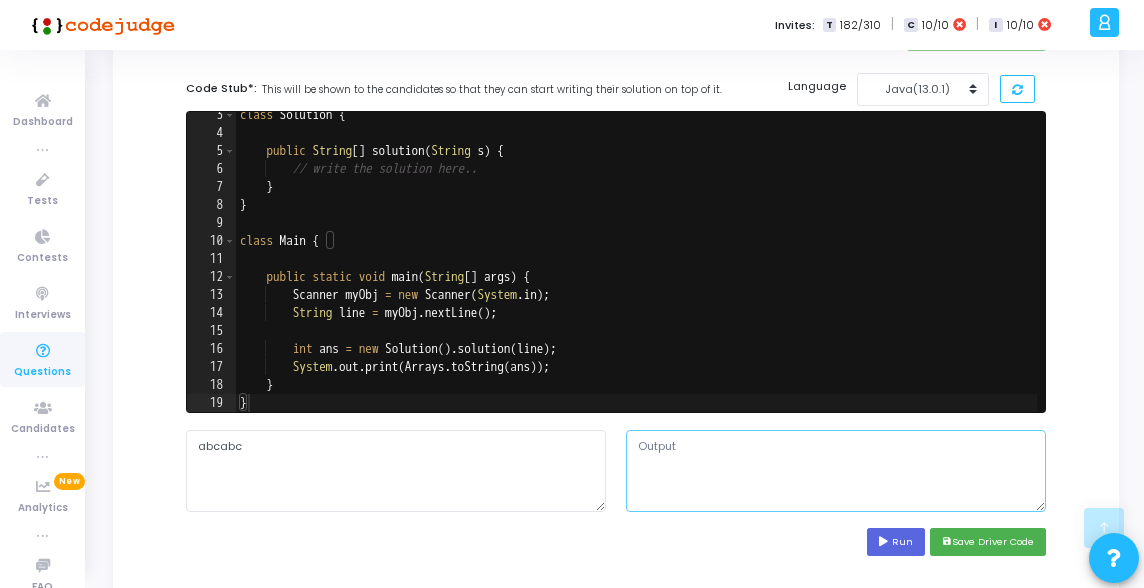 type 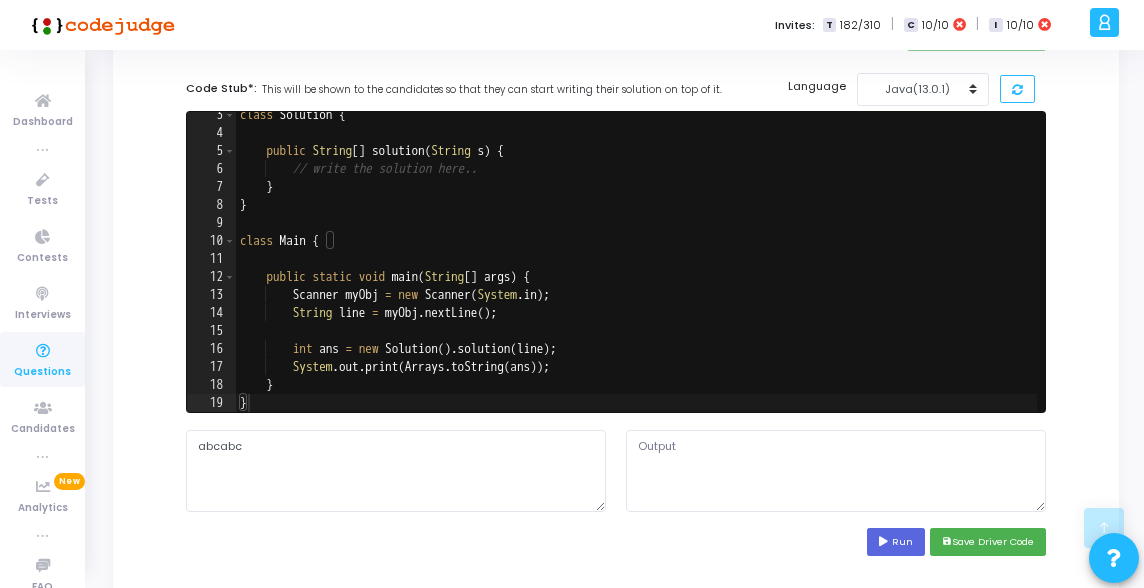 click on "class   Solution   {           public   String [ ]   solution ( String   s )   {           // write the solution here..      } } class   Main   {      public   static   void   main ( String [ ]   args )   {           Scanner   myObj   =   new   Scanner ( System . in ) ;           String   line   =   myObj . nextLine ( ) ;           int   ans   =   new   Solution ( ) . solution ( line ) ;           System . out . print ( Arrays . toString ( ans )) ;      } }" at bounding box center [637, 274] 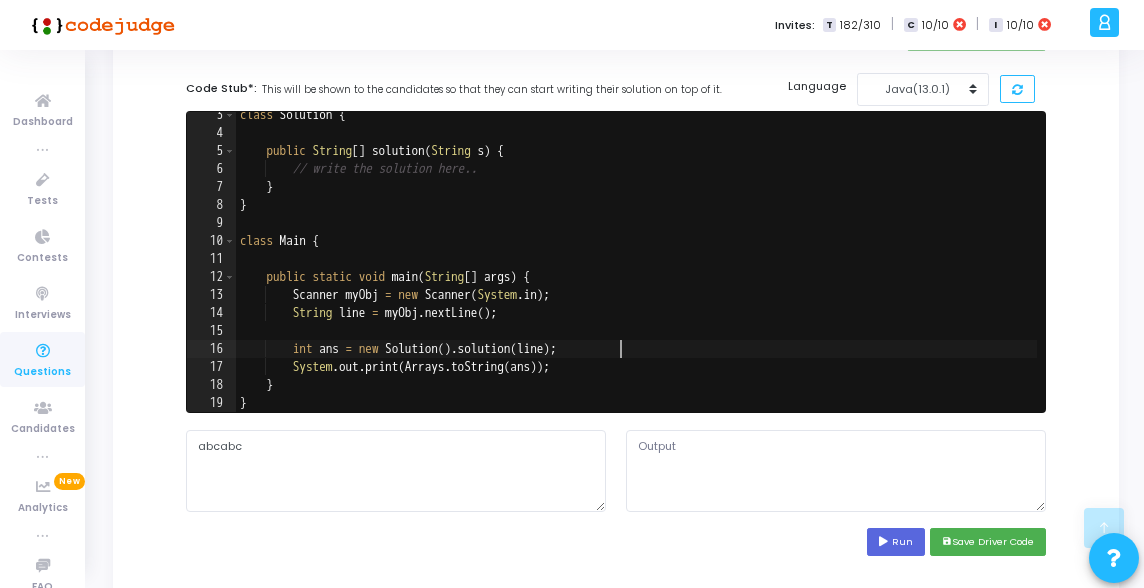 click on "class   Solution   {           public   String [ ]   solution ( String   s )   {           // write the solution here..      } } class   Main   {      public   static   void   main ( String [ ]   args )   {           Scanner   myObj   =   new   Scanner ( System . in ) ;           String   line   =   myObj . nextLine ( ) ;           int   ans   =   new   Solution ( ) . solution ( line ) ;           System . out . print ( Arrays . toString ( ans )) ;      } }" at bounding box center (637, 274) 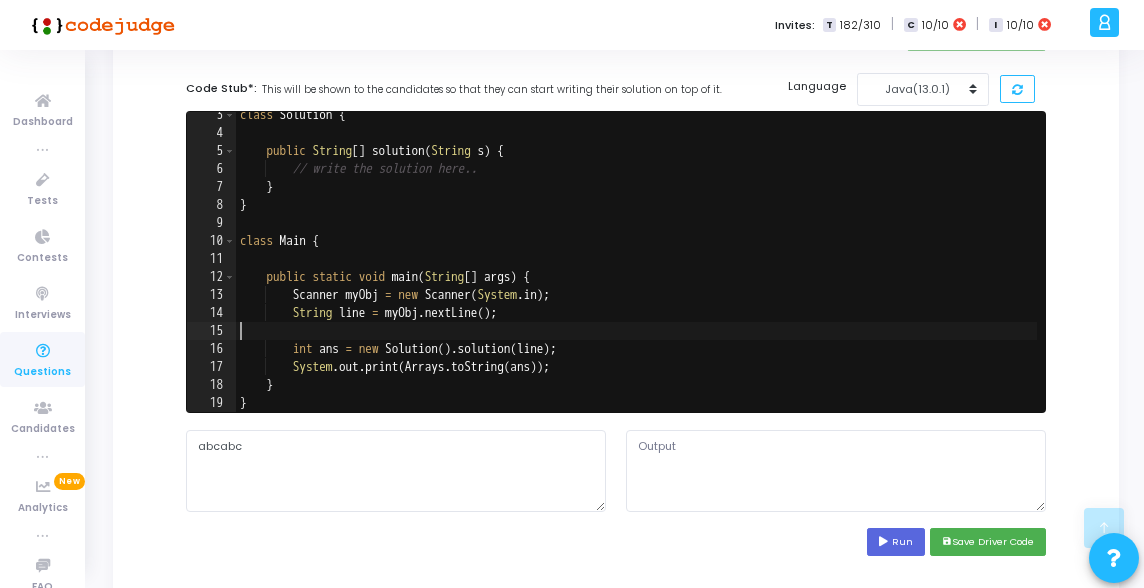 scroll, scrollTop: 24, scrollLeft: 0, axis: vertical 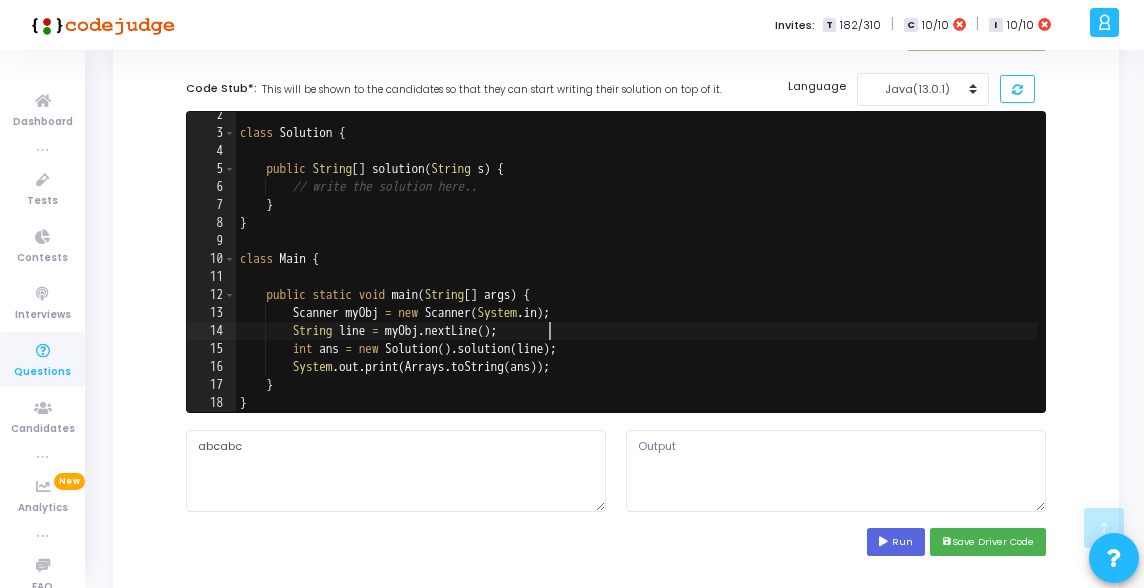 click on "class   Solution   {           public   String [ ]   solution ( String   s )   {           // write the solution here..      } } class   Main   {      public   static   void   main ( String [ ]   args )   {           Scanner   myObj   =   new   Scanner ( System . in ) ;           String   line   =   myObj . nextLine ( ) ;           int   ans   =   new   Solution ( ) . solution ( line ) ;           System . out . print ( Arrays . toString ( ans )) ;      } }" at bounding box center [637, 274] 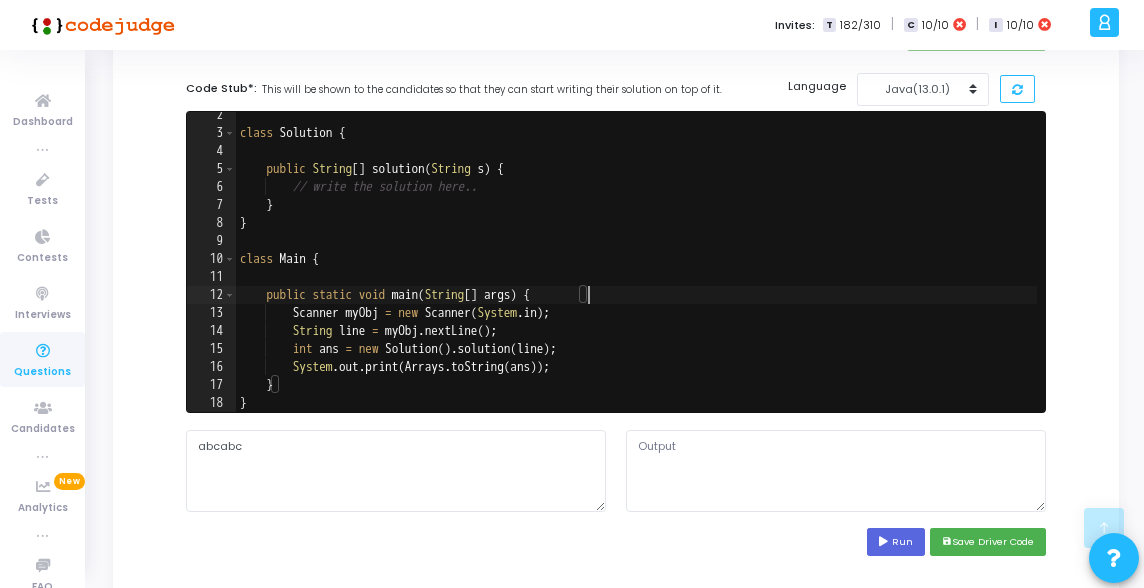 click on "class   Solution   {           public   String [ ]   solution ( String   s )   {           // write the solution here..      } } class   Main   {      public   static   void   main ( String [ ]   args )   {           Scanner   myObj   =   new   Scanner ( System . in ) ;           String   line   =   myObj . nextLine ( ) ;           int   ans   =   new   Solution ( ) . solution ( line ) ;           System . out . print ( Arrays . toString ( ans )) ;      } }" at bounding box center (637, 274) 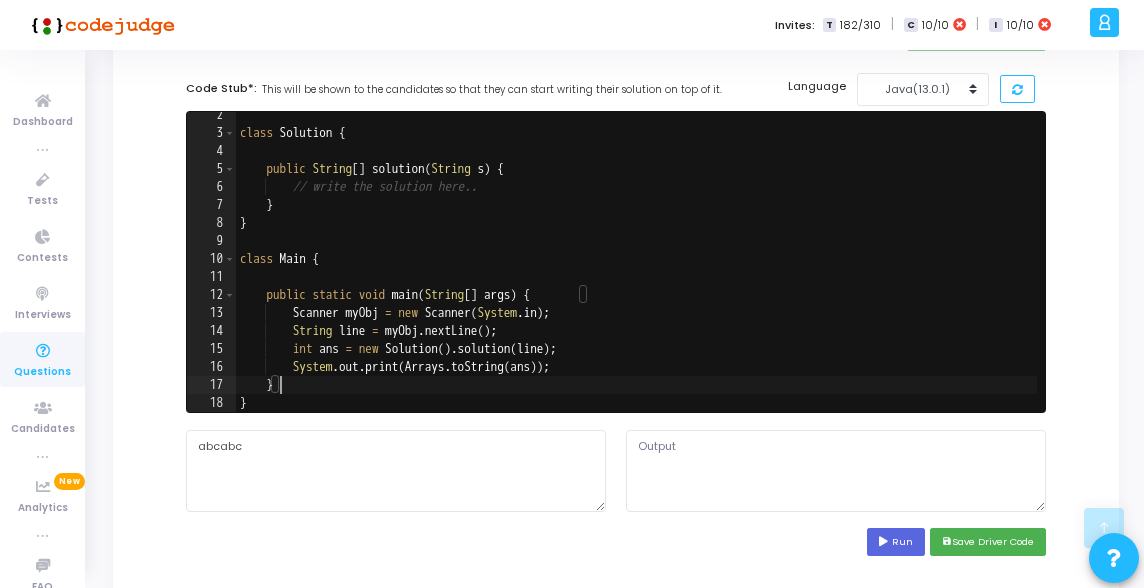 click on "class   Solution   {           public   String [ ]   solution ( String   s )   {           // write the solution here..      } } class   Main   {      public   static   void   main ( String [ ]   args )   {           Scanner   myObj   =   new   Scanner ( System . in ) ;           String   line   =   myObj . nextLine ( ) ;           int   ans   =   new   Solution ( ) . solution ( line ) ;           System . out . print ( Arrays . toString ( ans )) ;      } }" at bounding box center [637, 274] 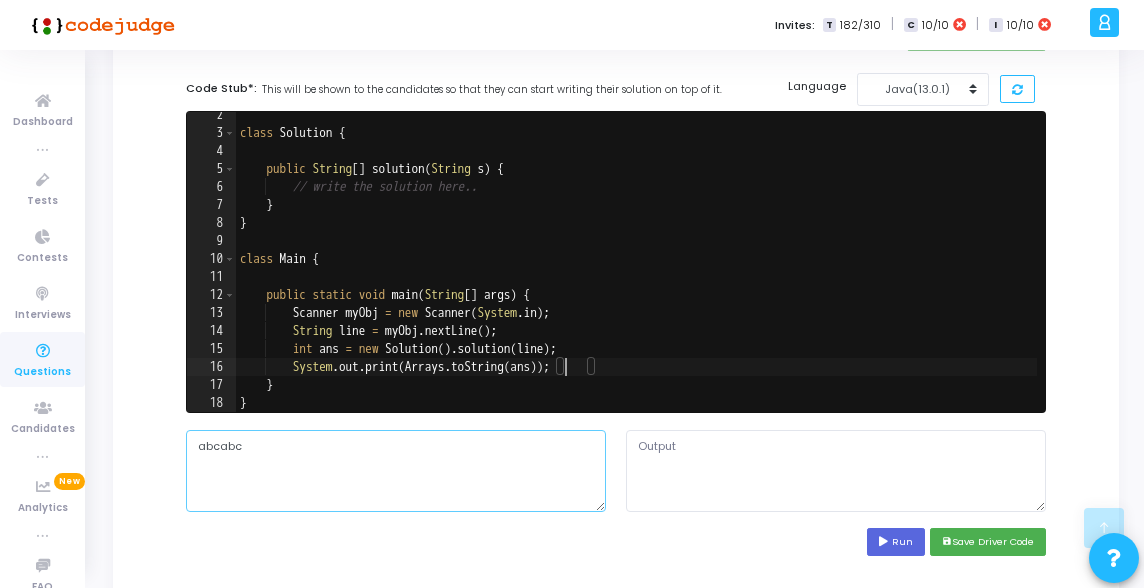 click on "abcabc" at bounding box center (396, 471) 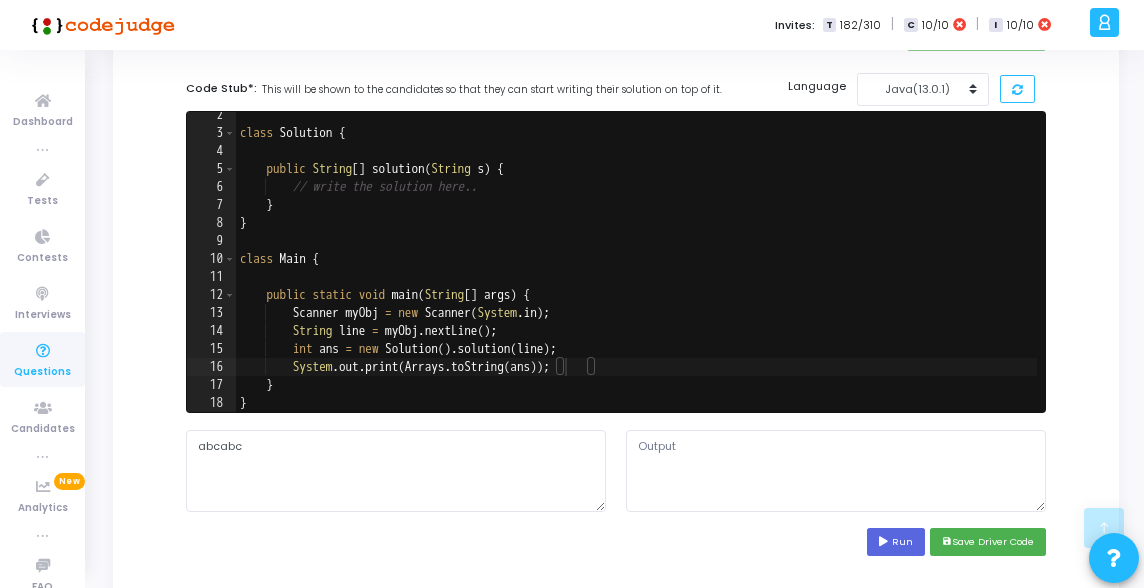 click on "class   Solution   {           public   String [ ]   solution ( String   s )   {           // write the solution here..      } } class   Main   {      public   static   void   main ( String [ ]   args )   {           Scanner   myObj   =   new   Scanner ( System . in ) ;           String   line   =   myObj . nextLine ( ) ;           int   ans   =   new   Solution ( ) . solution ( line ) ;           System . out . print ( Arrays . toString ( ans )) ;      } }" at bounding box center [637, 274] 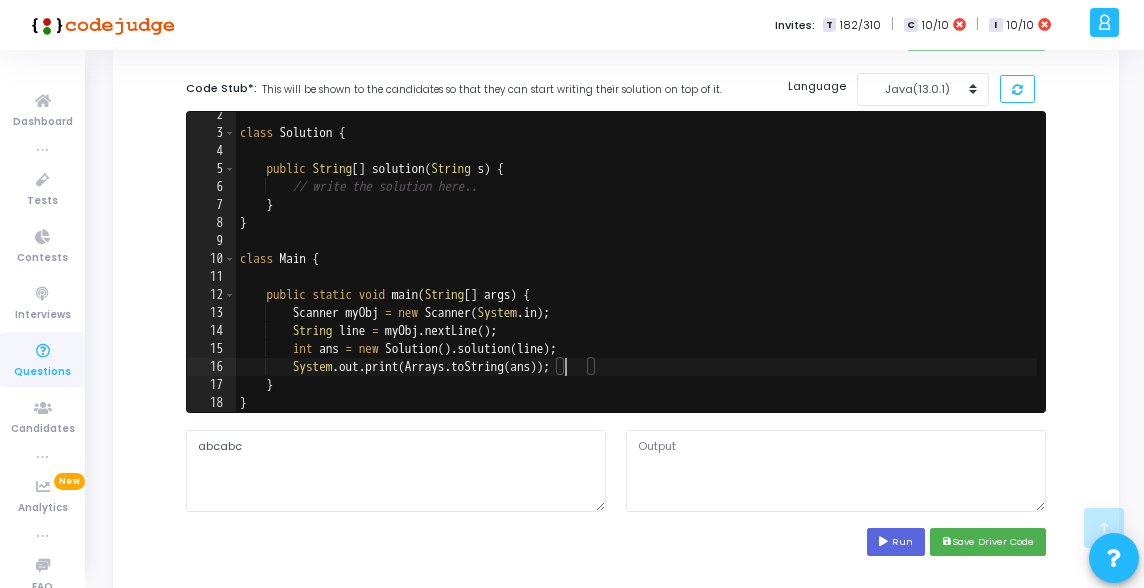 click on "class   Solution   {           public   String [ ]   solution ( String   s )   {           // write the solution here..      } } class   Main   {      public   static   void   main ( String [ ]   args )   {           Scanner   myObj   =   new   Scanner ( System . in ) ;           String   line   =   myObj . nextLine ( ) ;           int   ans   =   new   Solution ( ) . solution ( line ) ;           System . out . print ( Arrays . toString ( ans )) ;      } }" at bounding box center (637, 274) 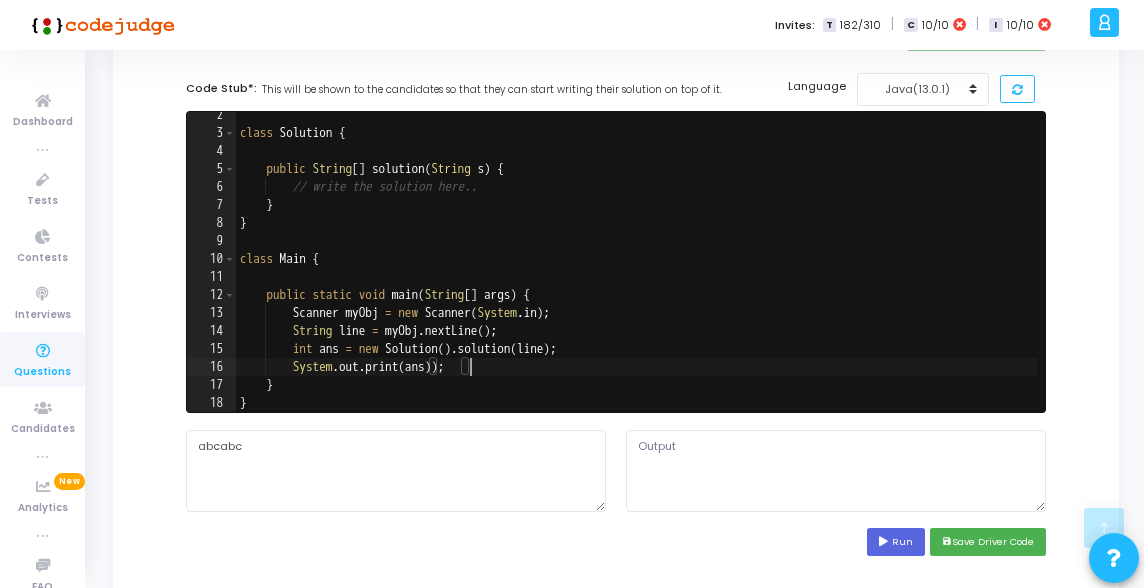type on "System.out.print(ans);" 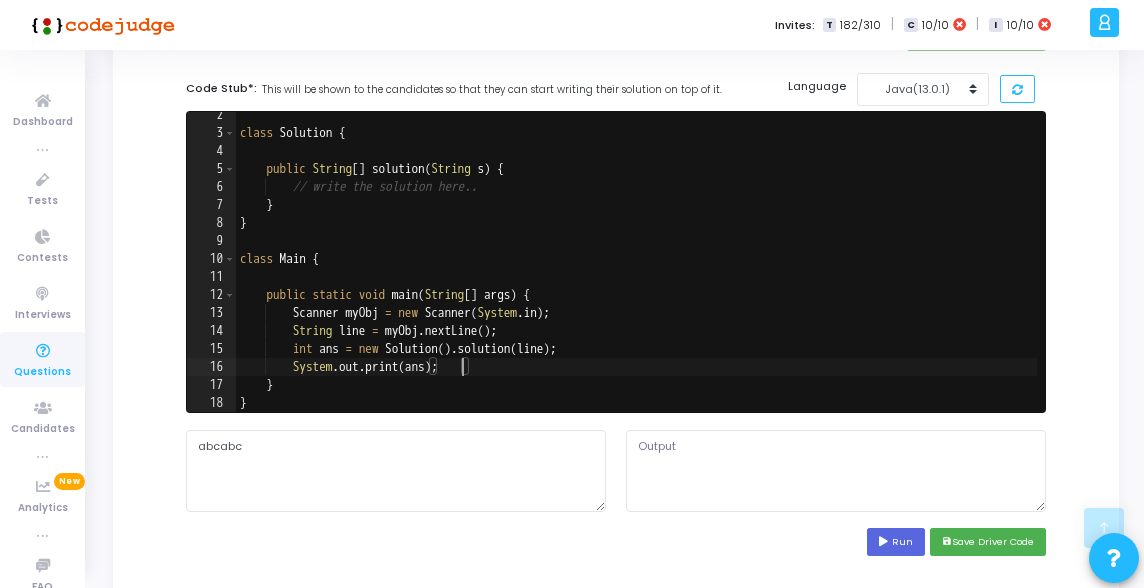 click on "class   Solution   {           public   String [ ]   solution ( String   s )   {           // write the solution here..      } } class   Main   {      public   static   void   main ( String [ ]   args )   {           Scanner   myObj   =   new   Scanner ( System . in ) ;           String   line   =   myObj . nextLine ( ) ;           int   ans   =   new   Solution ( ) . solution ( line ) ;           System . out . print ( ans ) ;      } }" at bounding box center [637, 274] 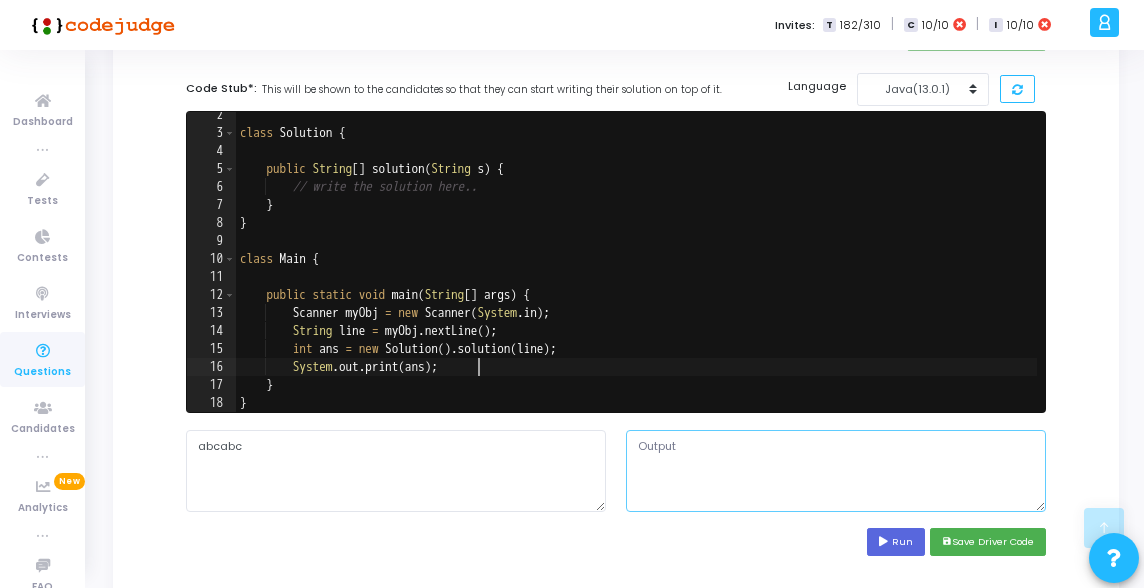 click at bounding box center (836, 471) 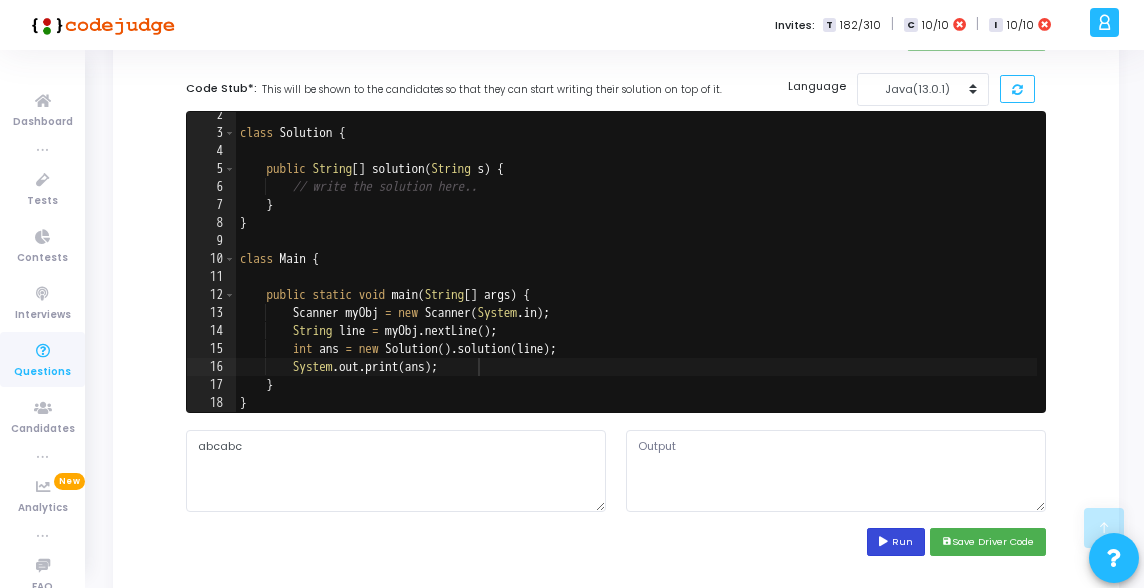 click at bounding box center (885, 542) 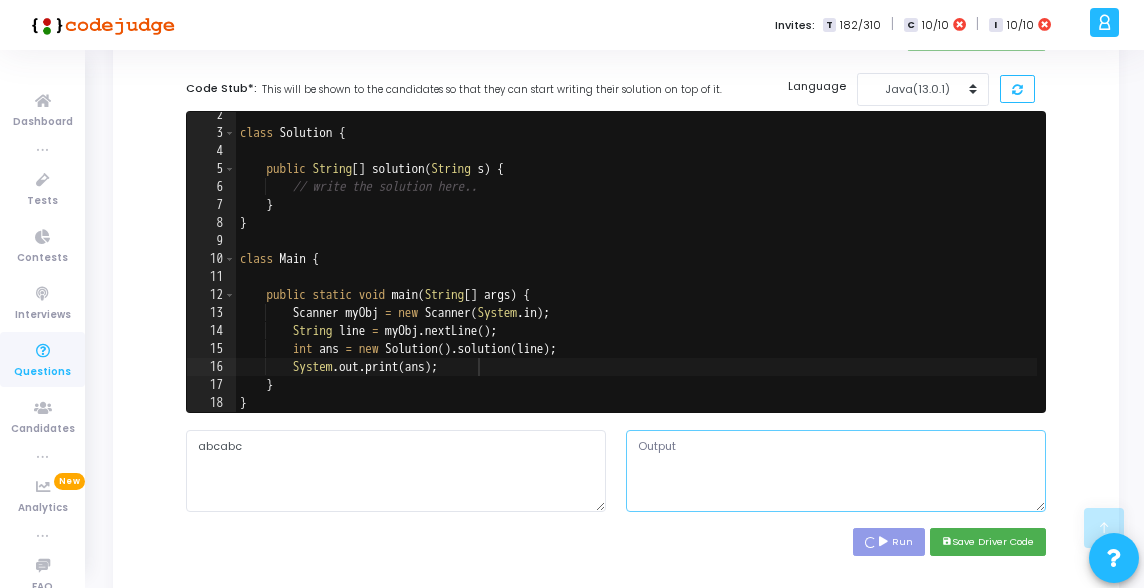 click at bounding box center [836, 471] 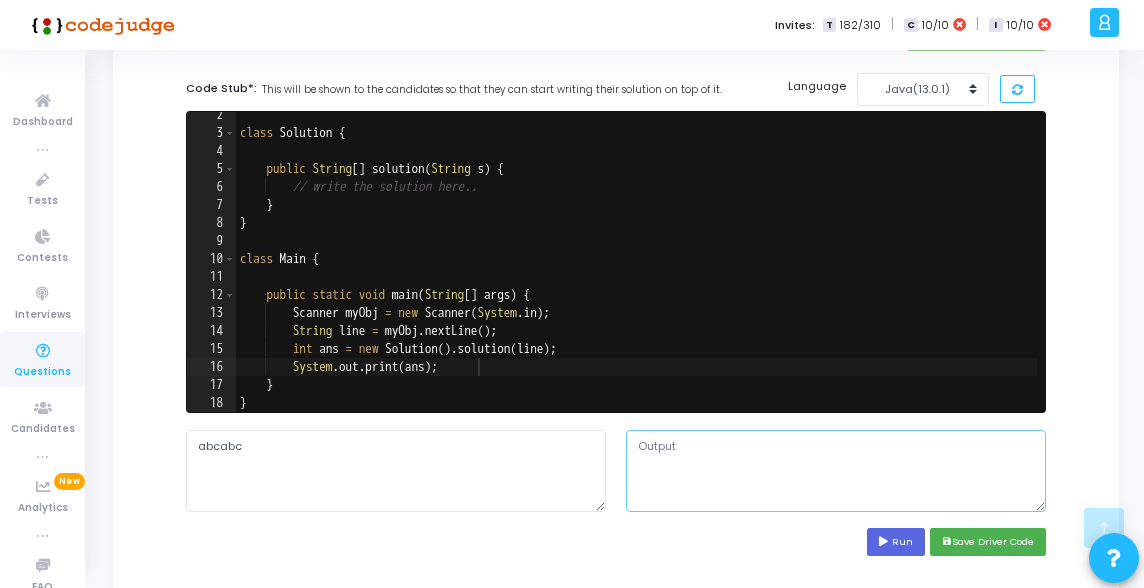 type on "Main.java:7: error: missing return statement
}
^
Main.java:15: error: incompatible types: String[] cannot be converted to int
int ans = new Solution().solution(line);
^
2 errors" 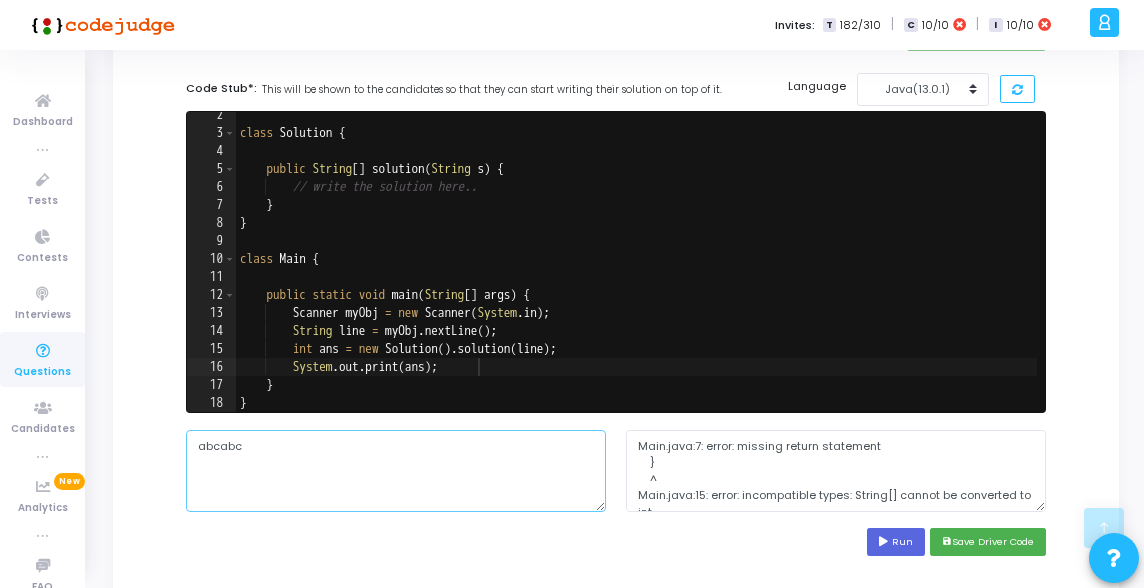 click on "abcabc" at bounding box center (396, 471) 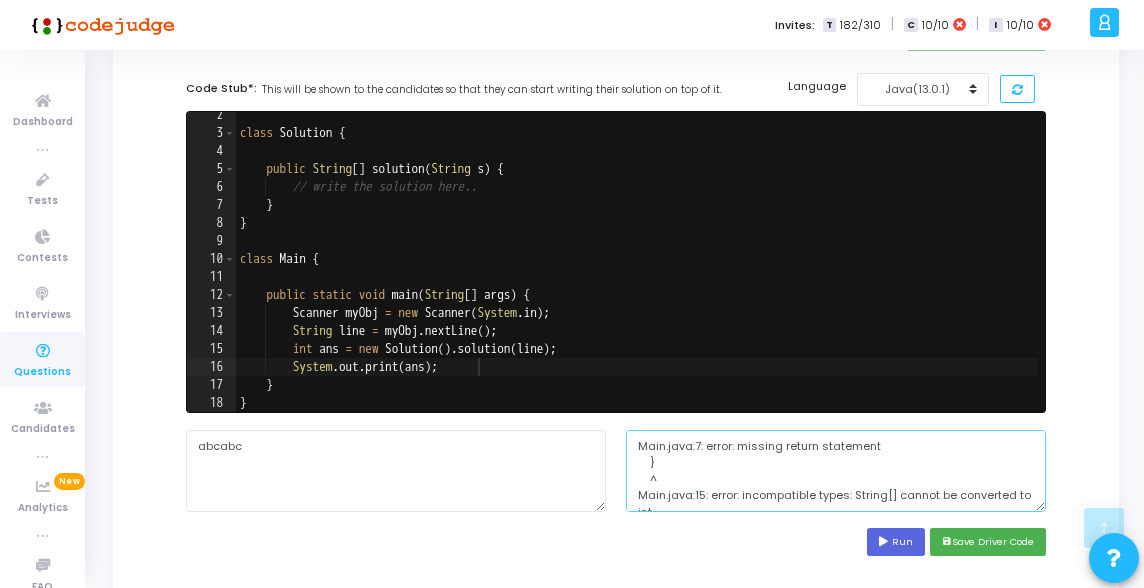 click on "Main.java:7: error: missing return statement
}
^
Main.java:15: error: incompatible types: String[] cannot be converted to int
int ans = new Solution().solution(line);
^
2 errors" at bounding box center [836, 471] 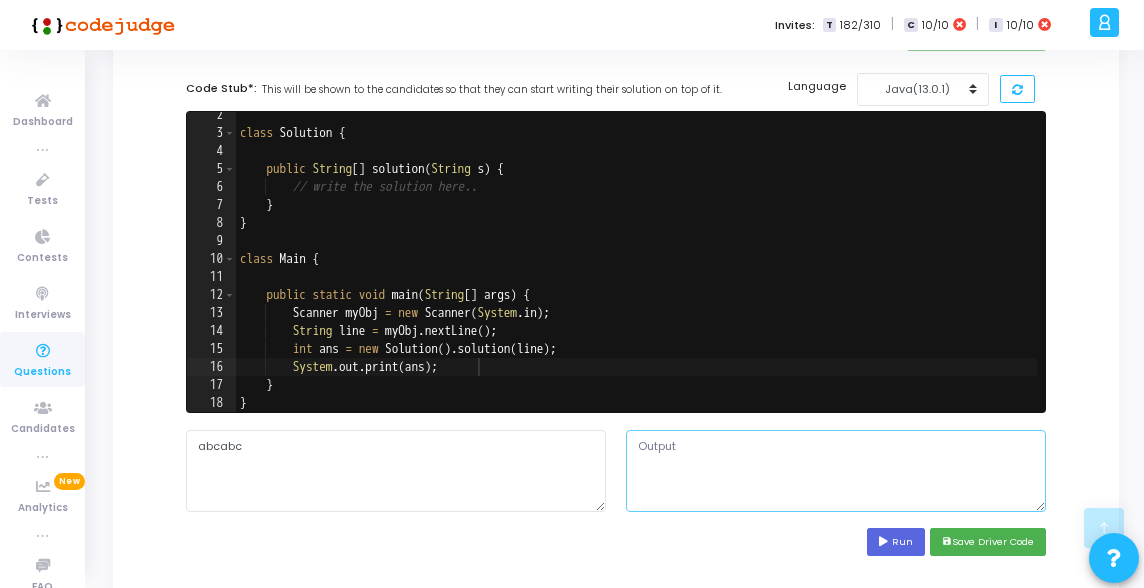 type 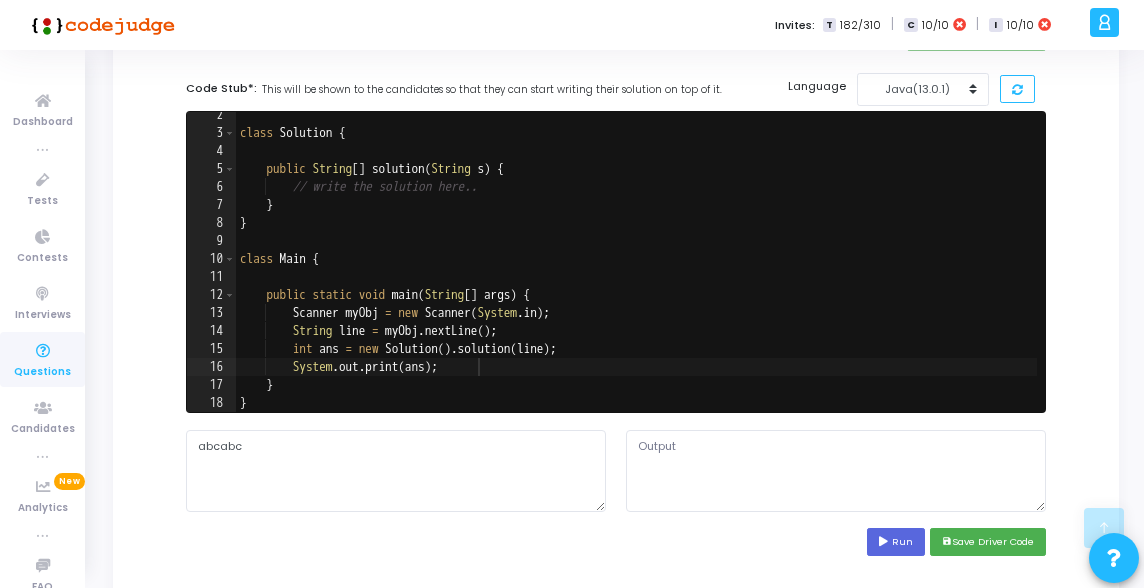click on "class   Solution   {           public   String [ ]   solution ( String   s )   {           // write the solution here..      } } class   Main   {      public   static   void   main ( String [ ]   args )   {           Scanner   myObj   =   new   Scanner ( System . in ) ;           String   line   =   myObj . nextLine ( ) ;           int   ans   =   new   Solution ( ) . solution ( line ) ;           System . out . print ( ans ) ;      } }" at bounding box center [637, 274] 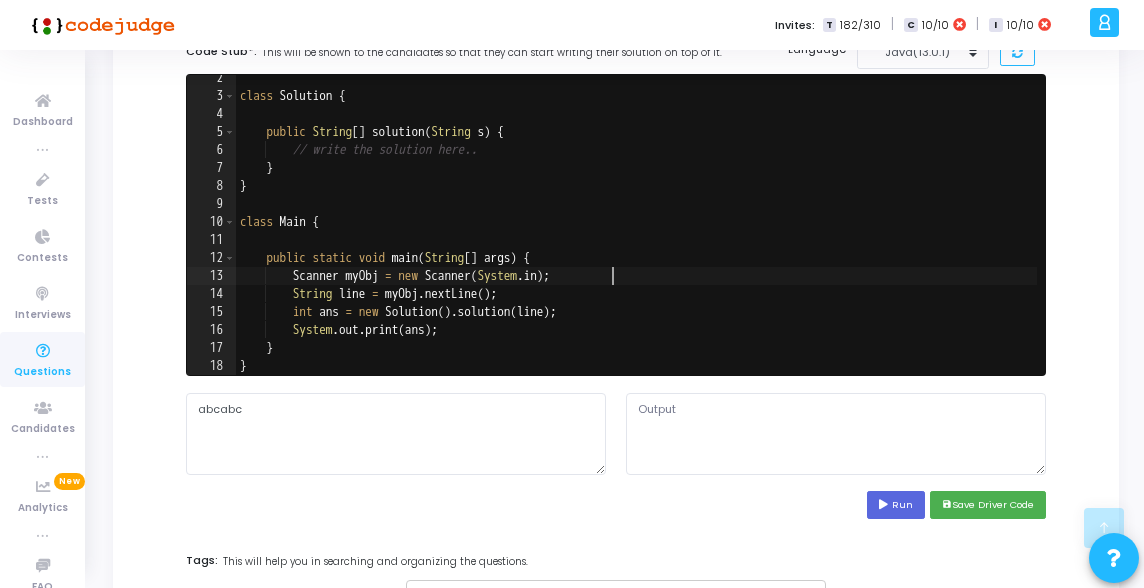 scroll, scrollTop: 619, scrollLeft: 0, axis: vertical 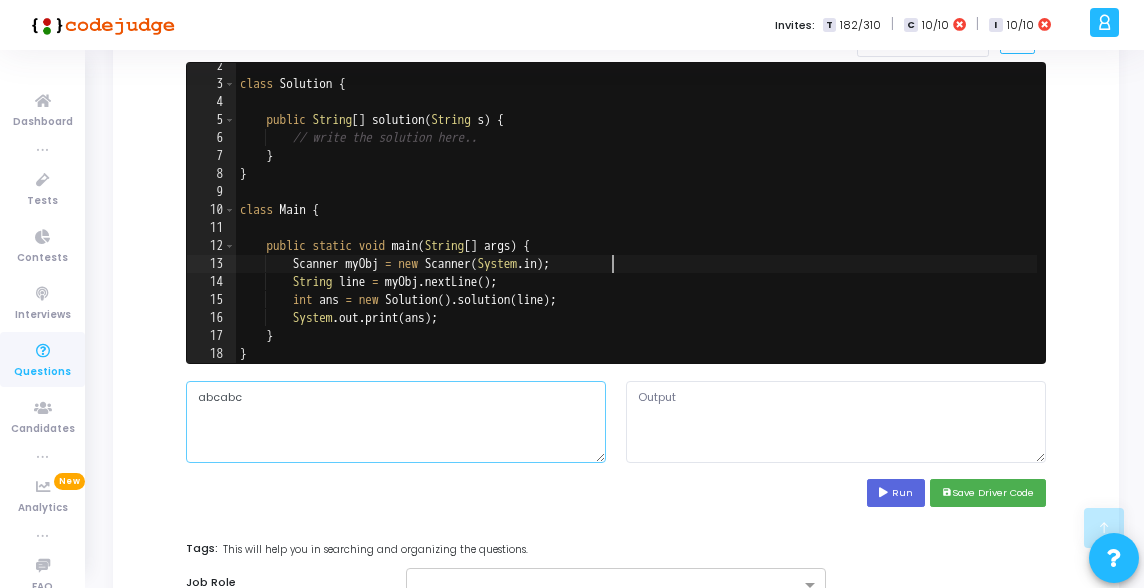click on "abcabc" at bounding box center (396, 422) 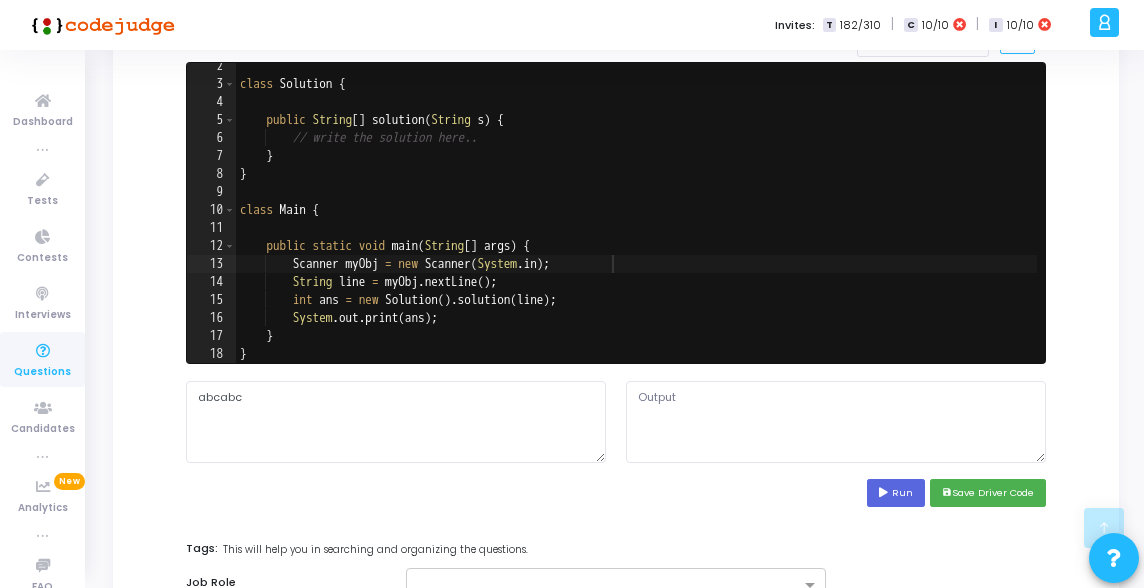 click on "class   Solution   {           public   String [ ]   solution ( String   s )   {           // write the solution here..      } } class   Main   {      public   static   void   main ( String [ ]   args )   {           Scanner   myObj   =   new   Scanner ( System . in ) ;           String   line   =   myObj . nextLine ( ) ;           int   ans   =   new   Solution ( ) . solution ( line ) ;           System . out . print ( ans ) ;      } }" at bounding box center [637, 225] 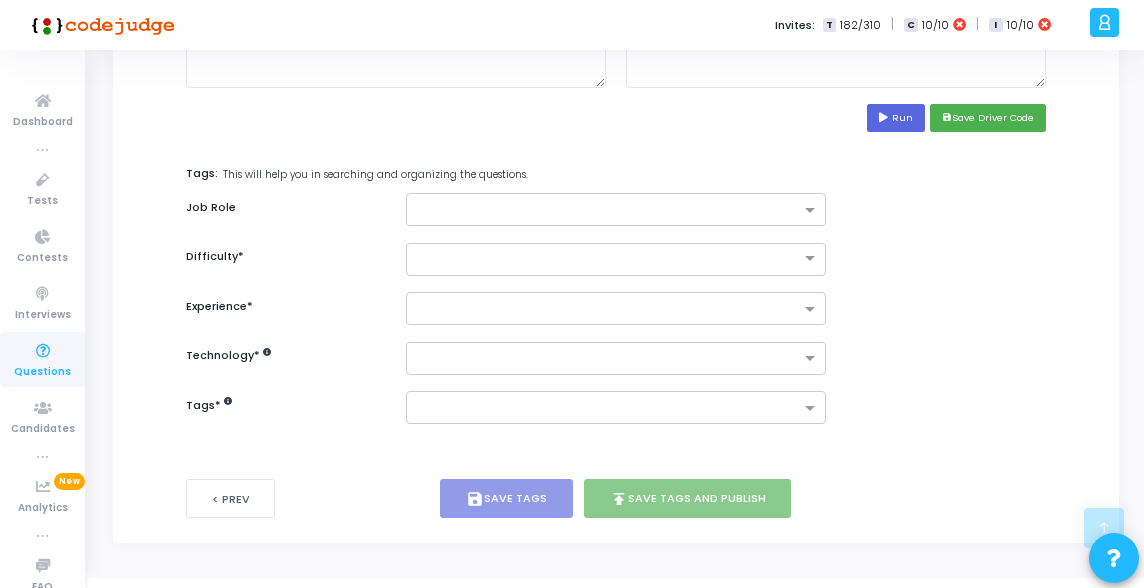 scroll, scrollTop: 1000, scrollLeft: 0, axis: vertical 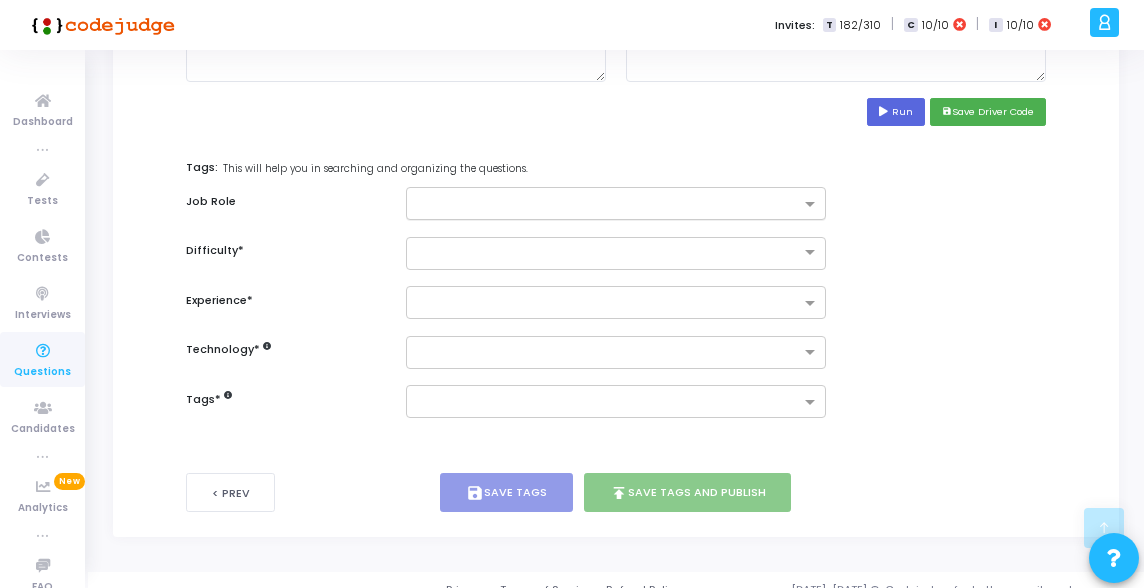 click at bounding box center (608, 205) 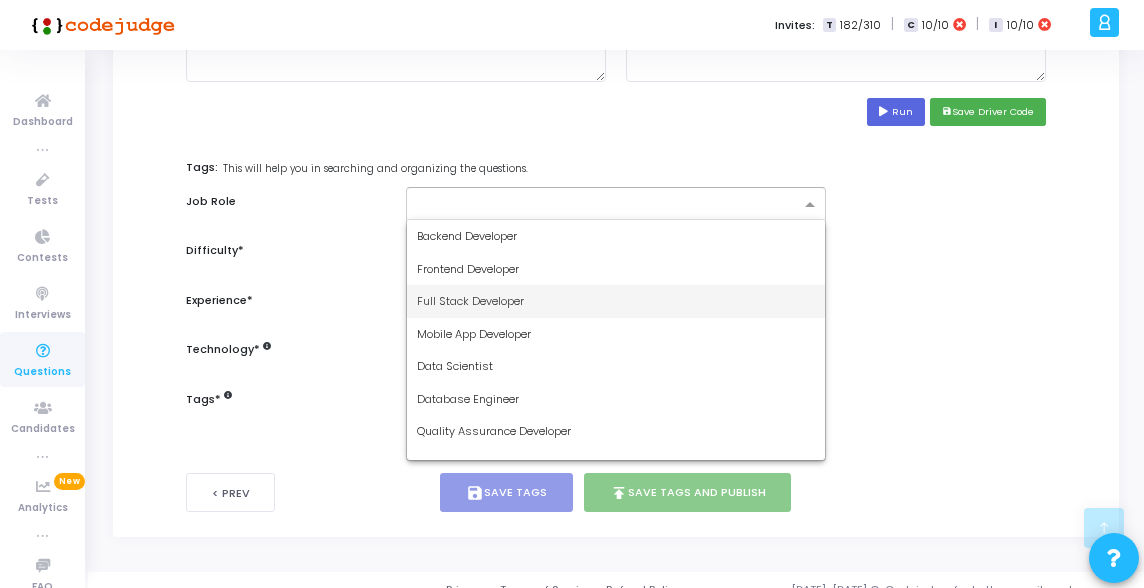 click on "Full Stack Developer" at bounding box center (616, 301) 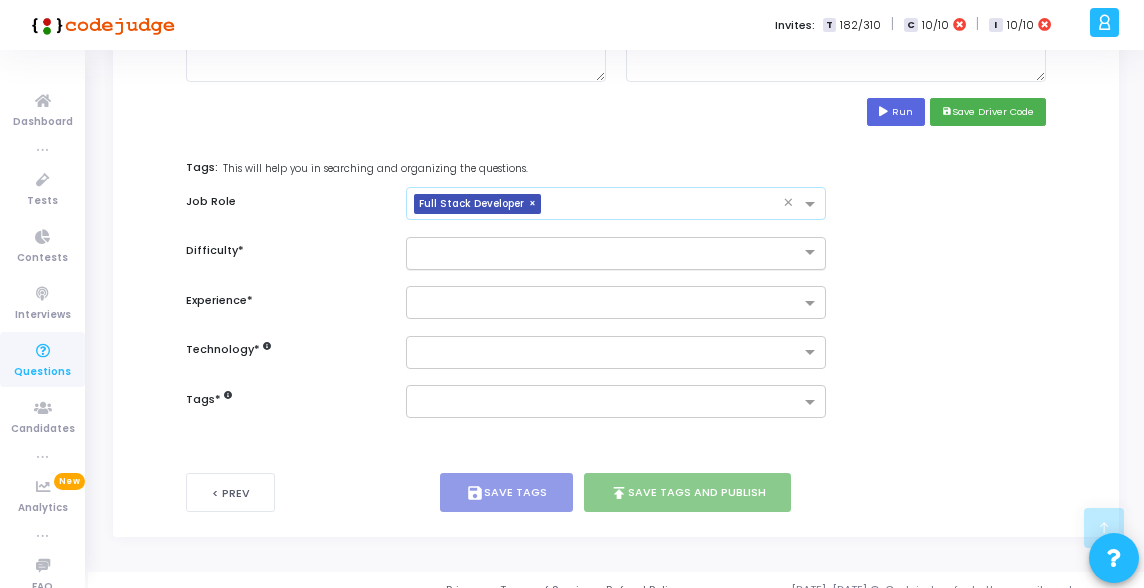 click at bounding box center [596, 251] 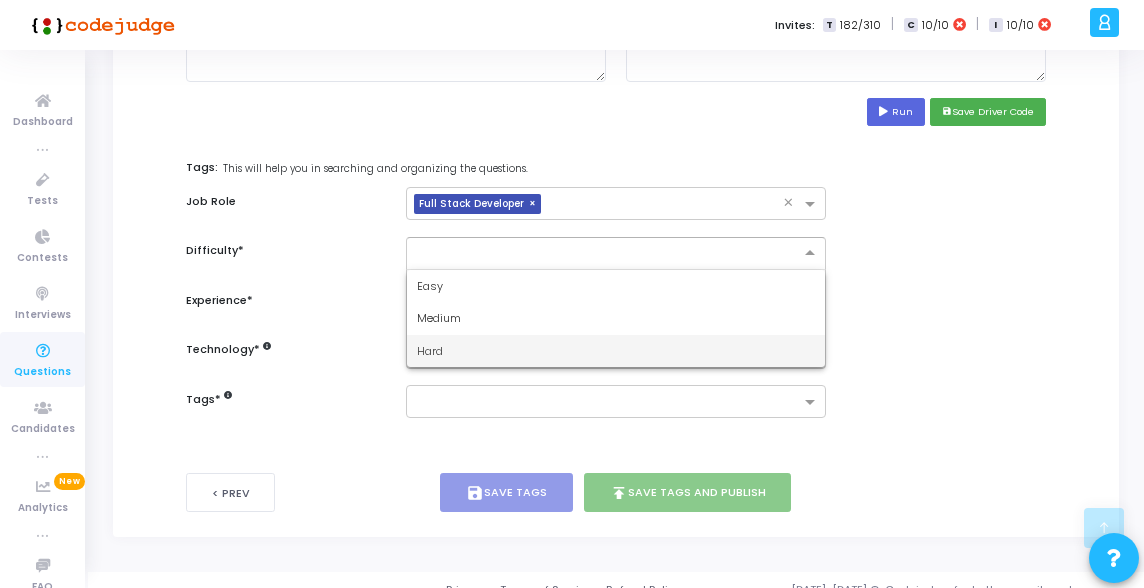 click on "Hard" at bounding box center [616, 351] 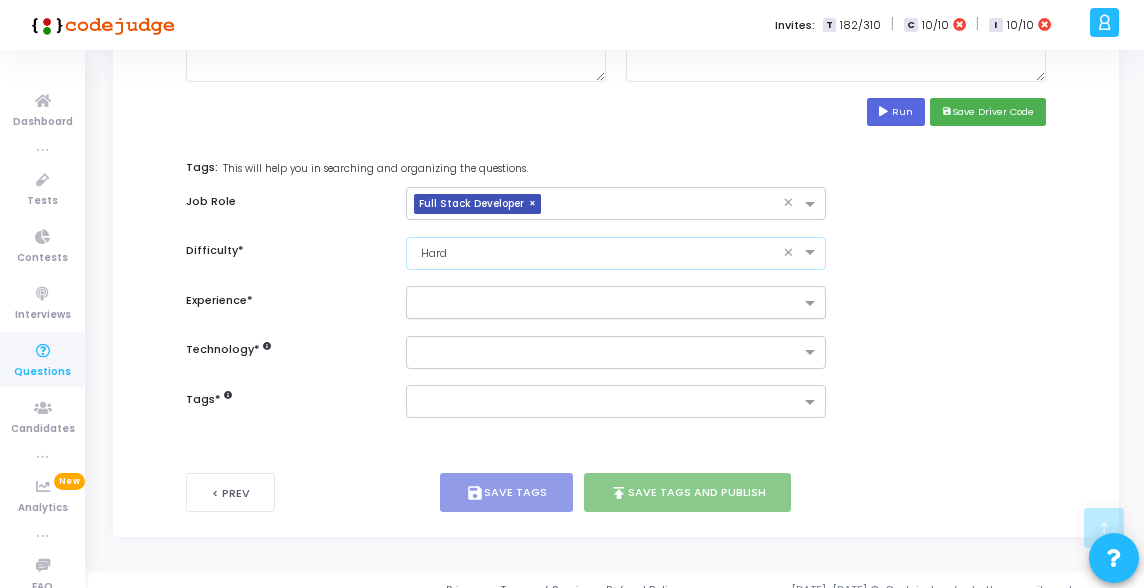 click at bounding box center [608, 304] 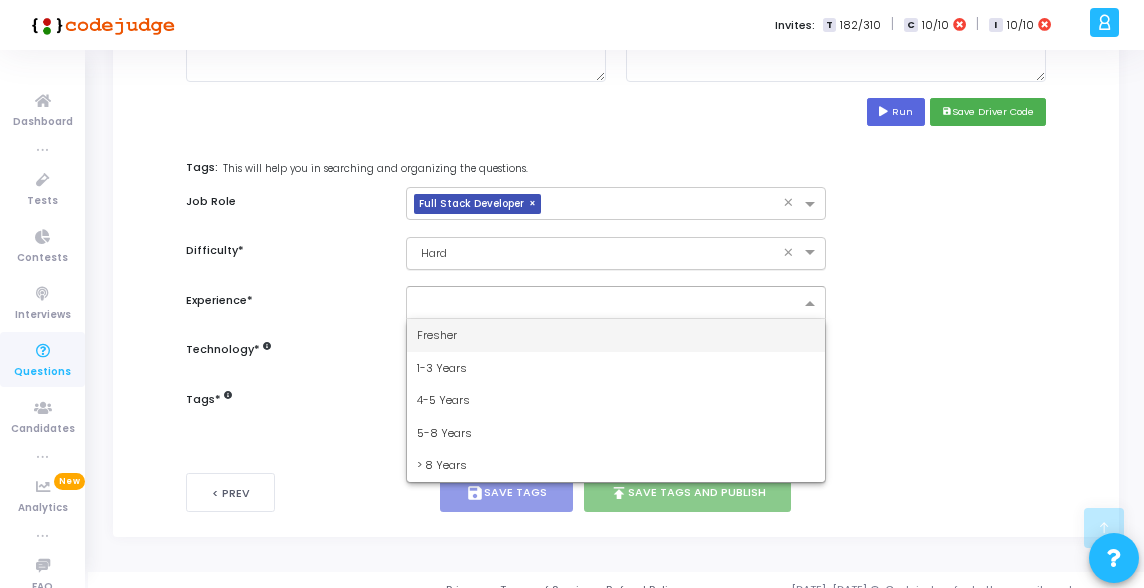 click at bounding box center [596, 251] 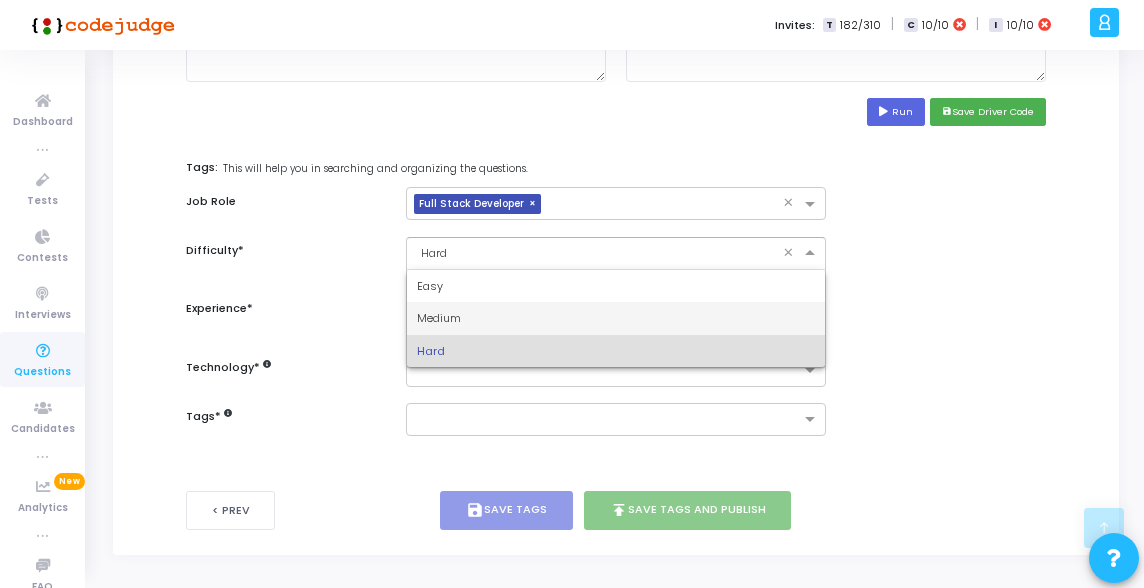 click on "Medium" at bounding box center (439, 318) 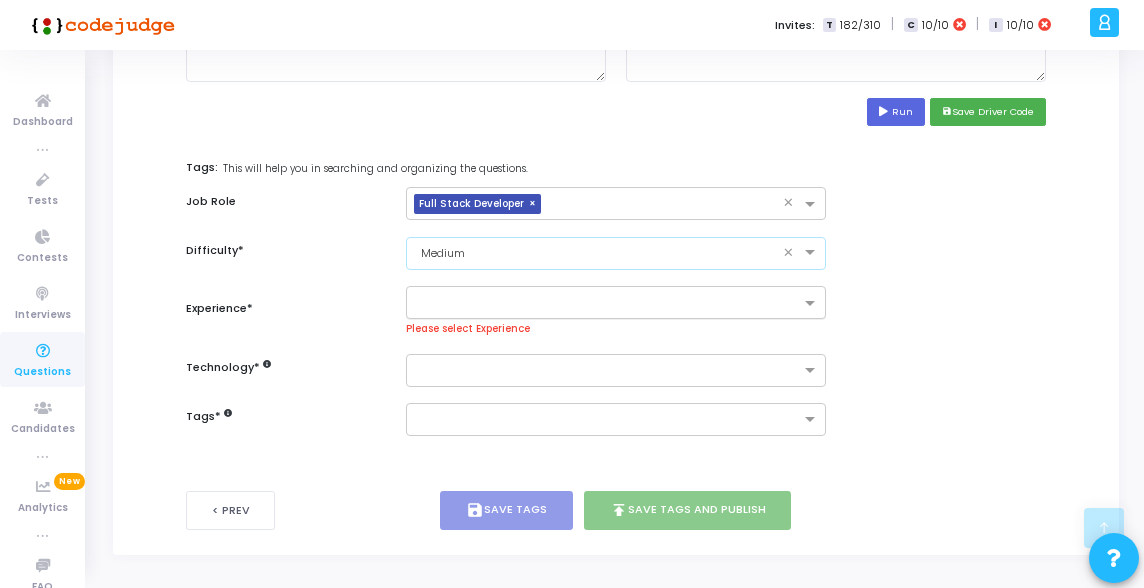 click at bounding box center (603, 303) 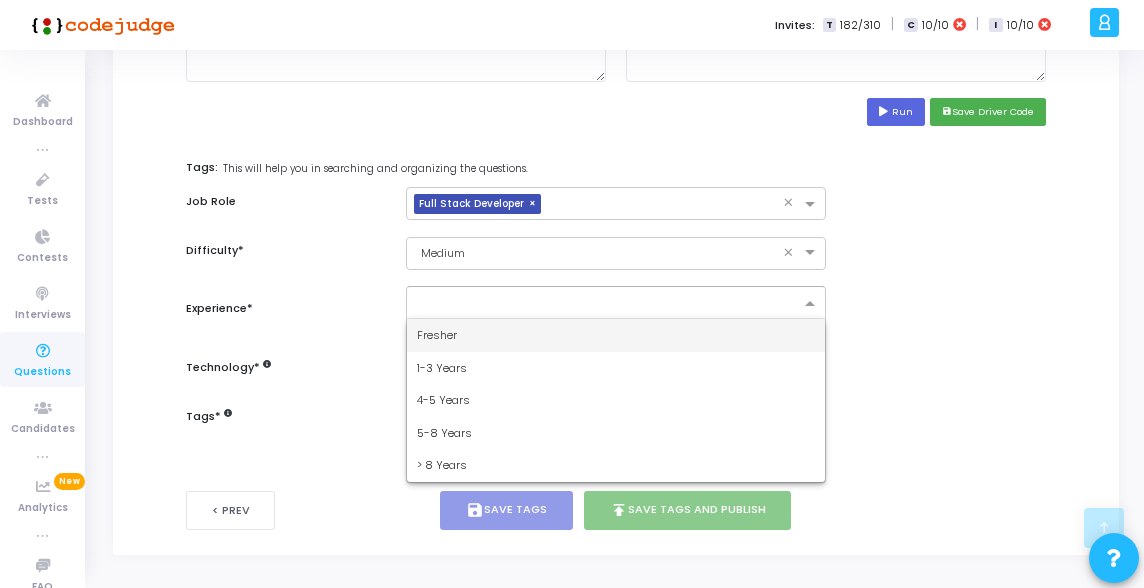 click on "Fresher" at bounding box center [616, 335] 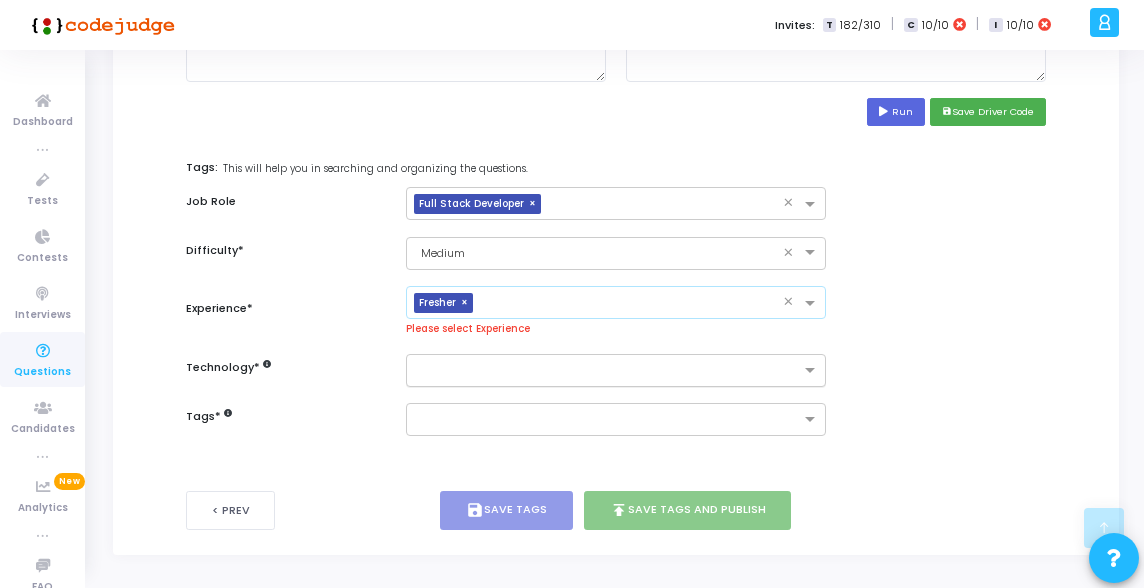 click on "Allowed Technologies* Select All |  Clear All     Java(13.0.1)  code    C++(GCC 7.4.0)  code    Python(3.8.1)  code    JavaScript - NodeJs(12.14.0)  code    C#(6.6.0.161)  code    C(GCC 8.3.0)  code    PHP(7.4.1)  code    Ruby(2.7.0)  code    Scala(2.13.2)  code    R(4.0.0)  code    Go(1.13.5)  code    Swift(5.2.3)  code    Bash(5.0.0)  code    Kotlin(1.3.70)  code    Perl(5.28.1)  code    TypeScript(4.3.5)  code    COBOL(GnuCOBOL 2.2)  code    Rust(1.40.0)  code    Elixir(1.9.4)  code    Objective C(7.0.1)  code Function Declaration Function Name Return Type Function Parameters  Add Parameters   Feature available for select languages ( code ) only   Generate Code Stub   Code Stub*:  This will be shown to the candidates so that they can start writing their solution on top of it. Language  Java(13.0.1)  Java (13.0.1)   Python (3.8.1)  // write the solution here.. 2 3 4 5 6 7 8 9 10 11 12 13 14 15 16 17 18 class   Solution   {           public   String [ ]   solution ( String   s )   {" at bounding box center (616, -154) 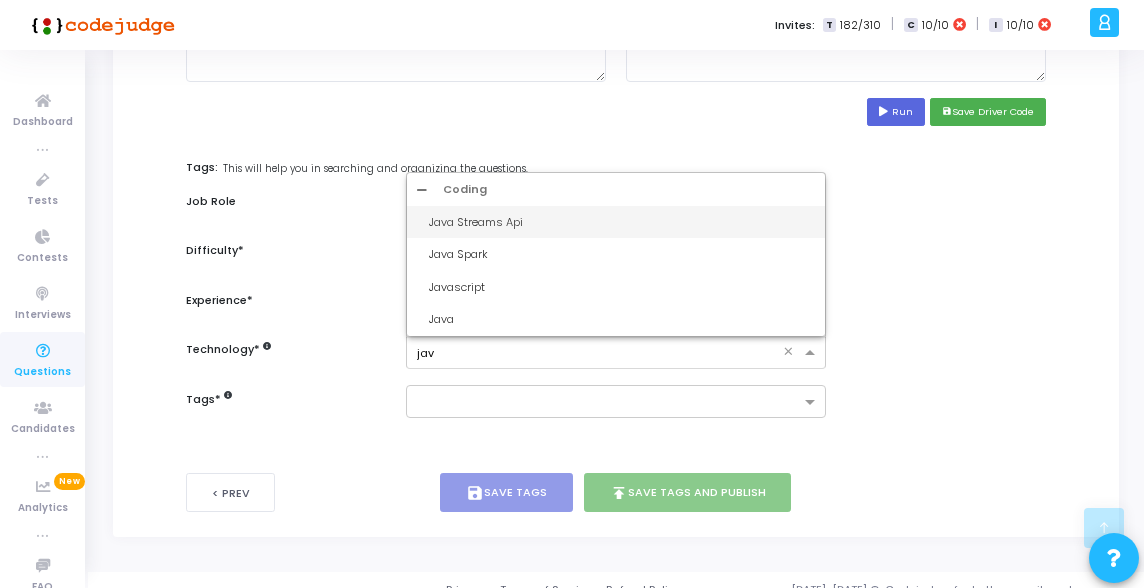 type on "java" 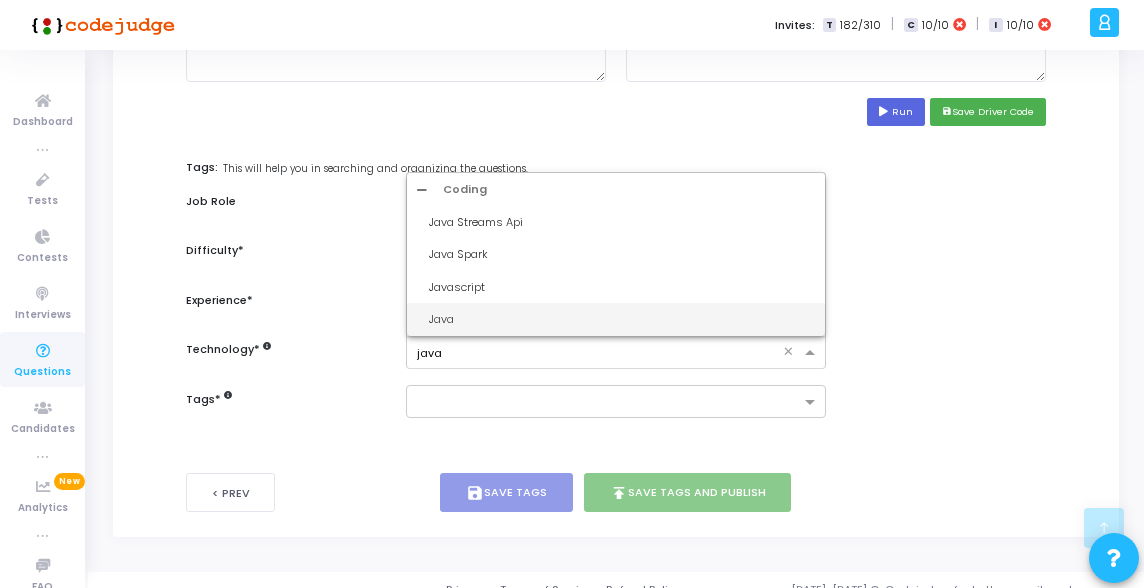 click on "Java" at bounding box center [622, 319] 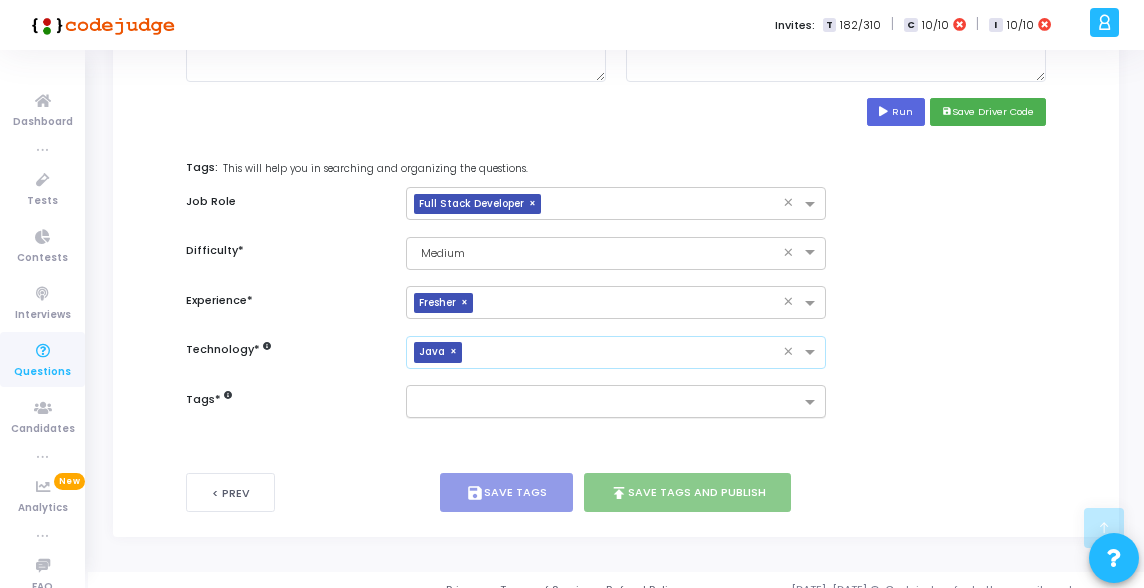 click at bounding box center [608, 403] 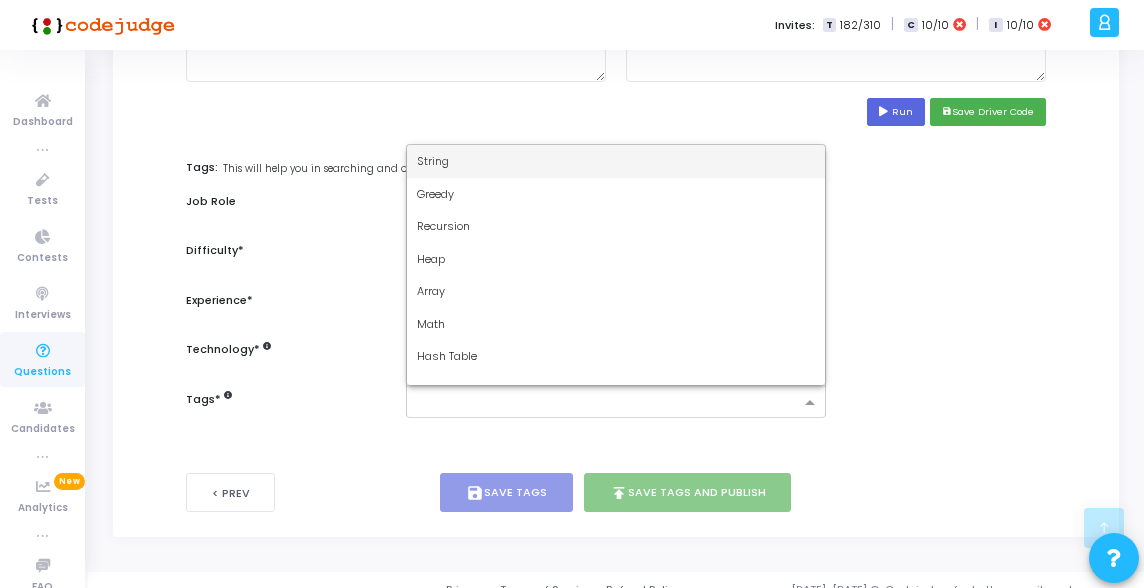 click on "String" at bounding box center [616, 161] 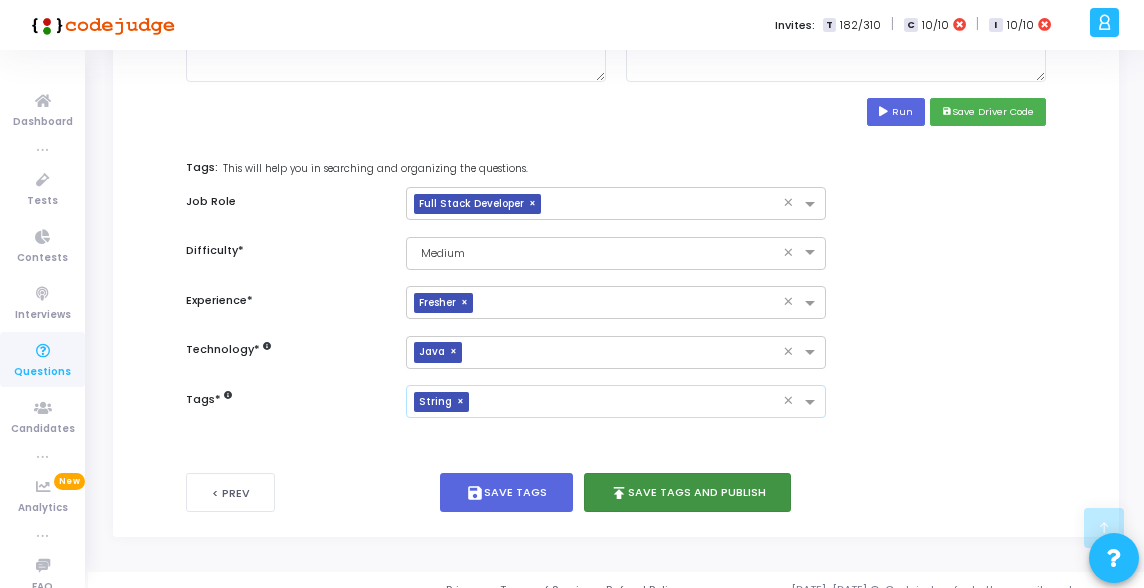 click on "publish  Save Tags and Publish" at bounding box center [688, 492] 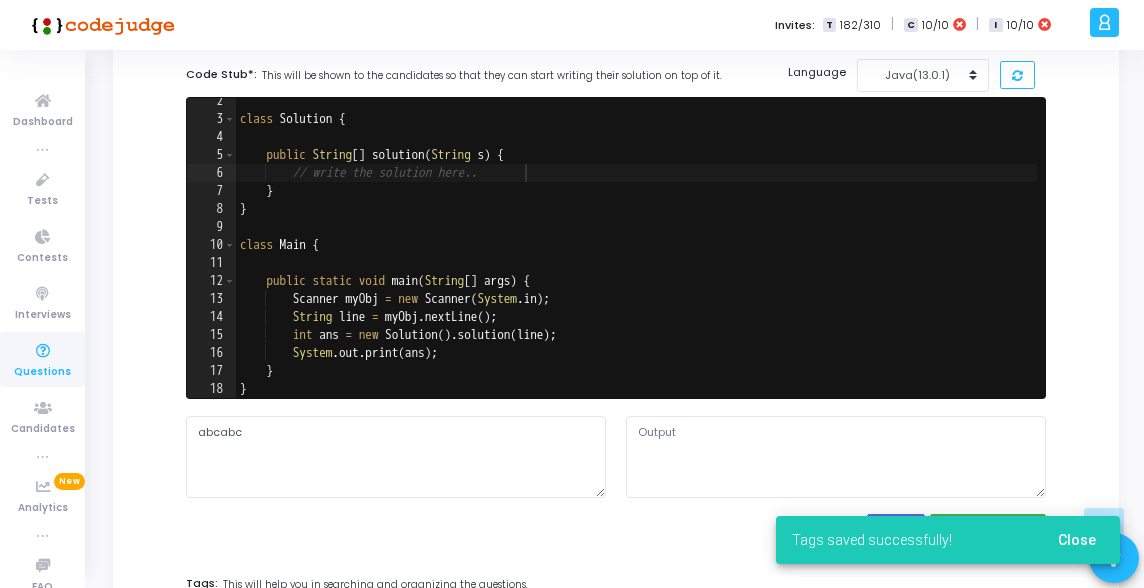 scroll, scrollTop: 577, scrollLeft: 0, axis: vertical 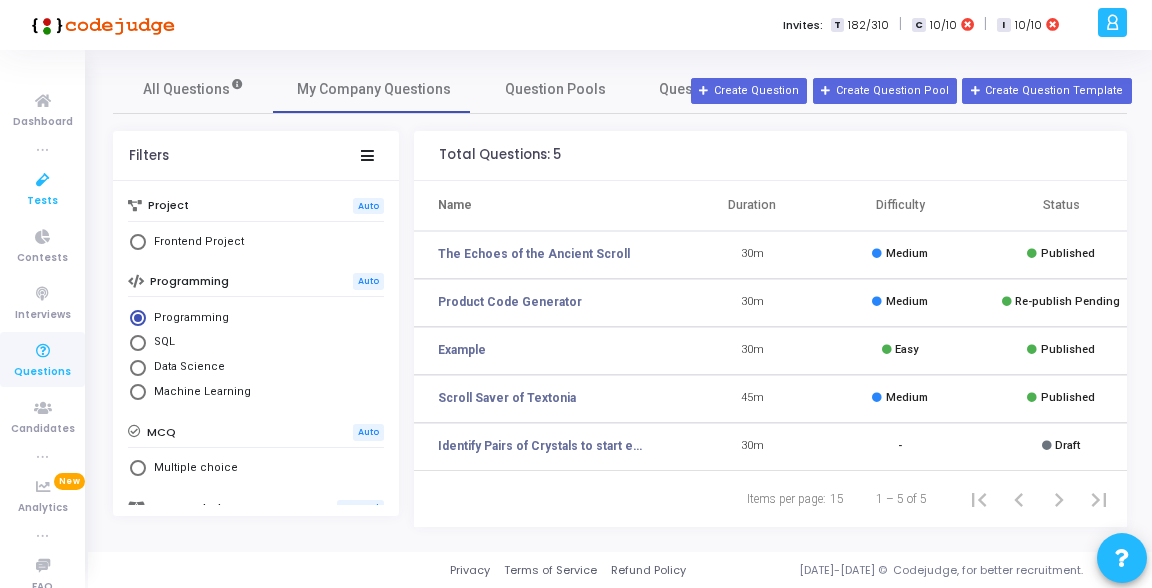 click on "Tests" at bounding box center (42, 201) 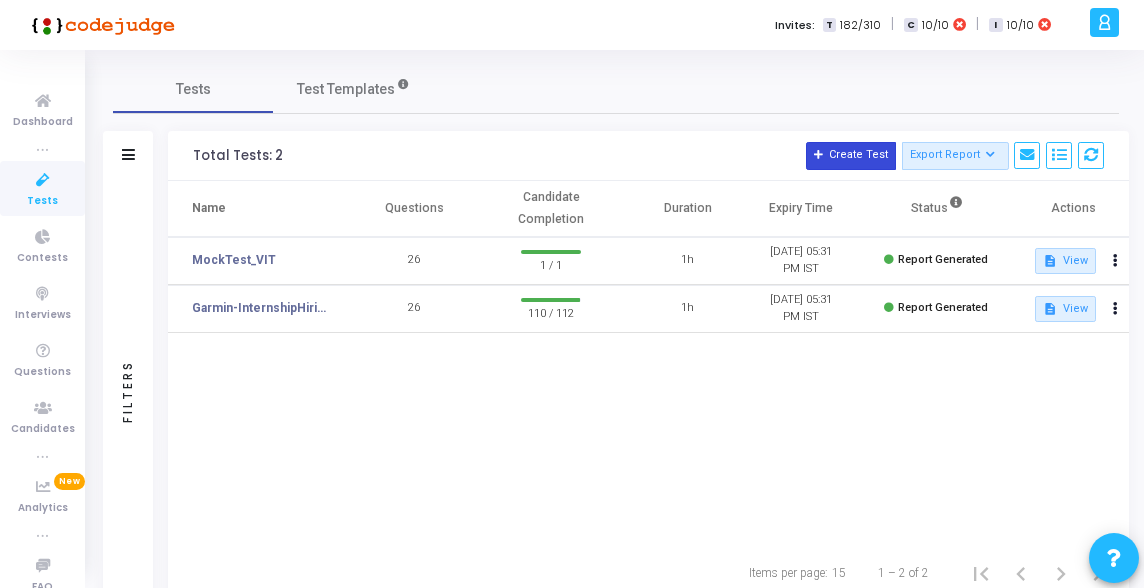 click on "Create Test" at bounding box center (851, 156) 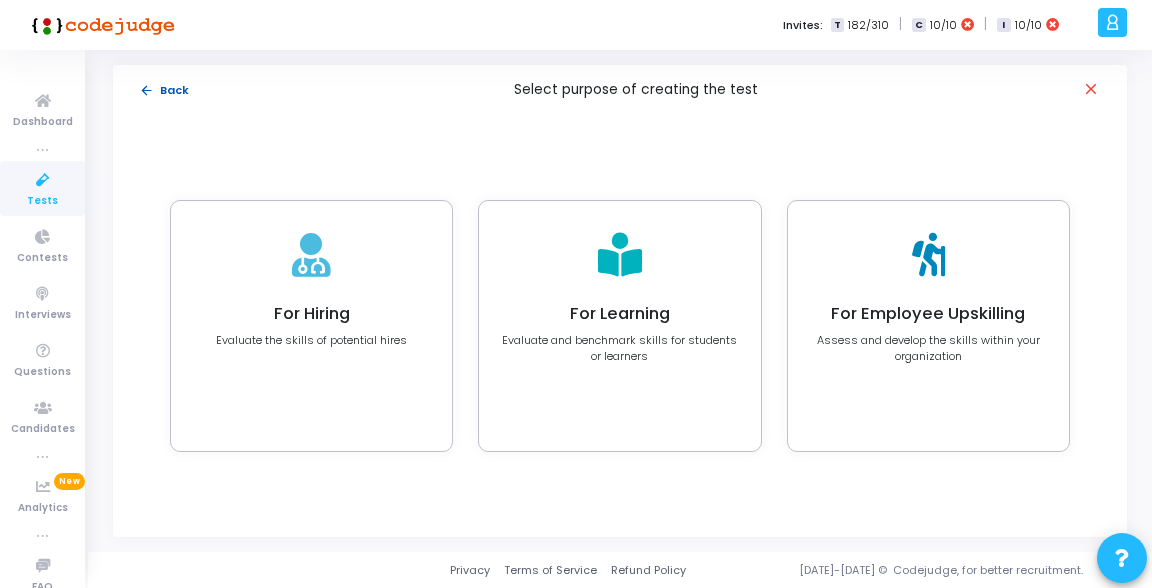 click on "arrow_back  Back" 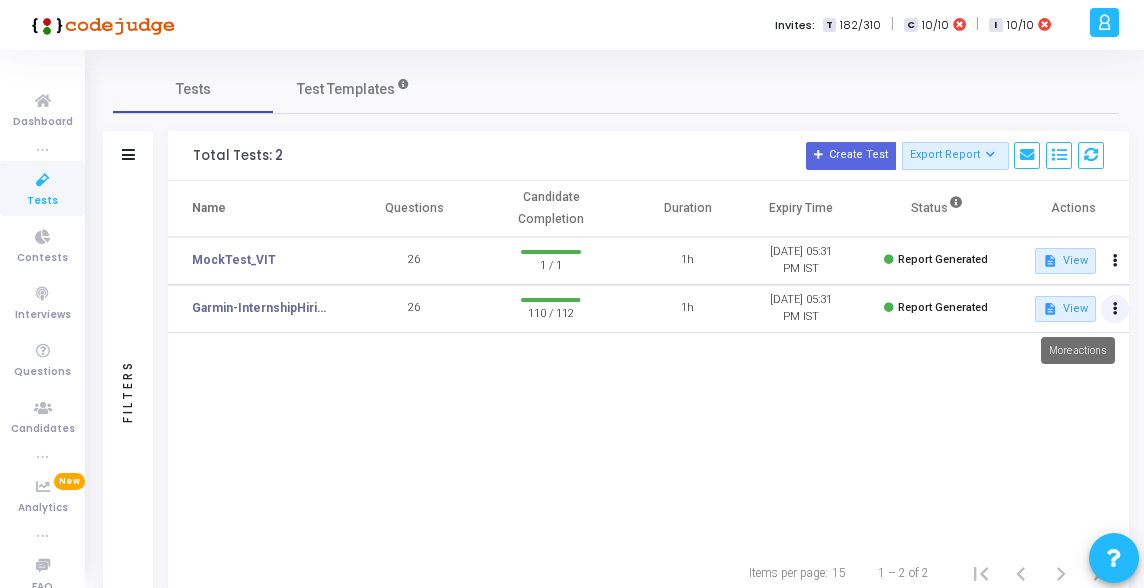 click 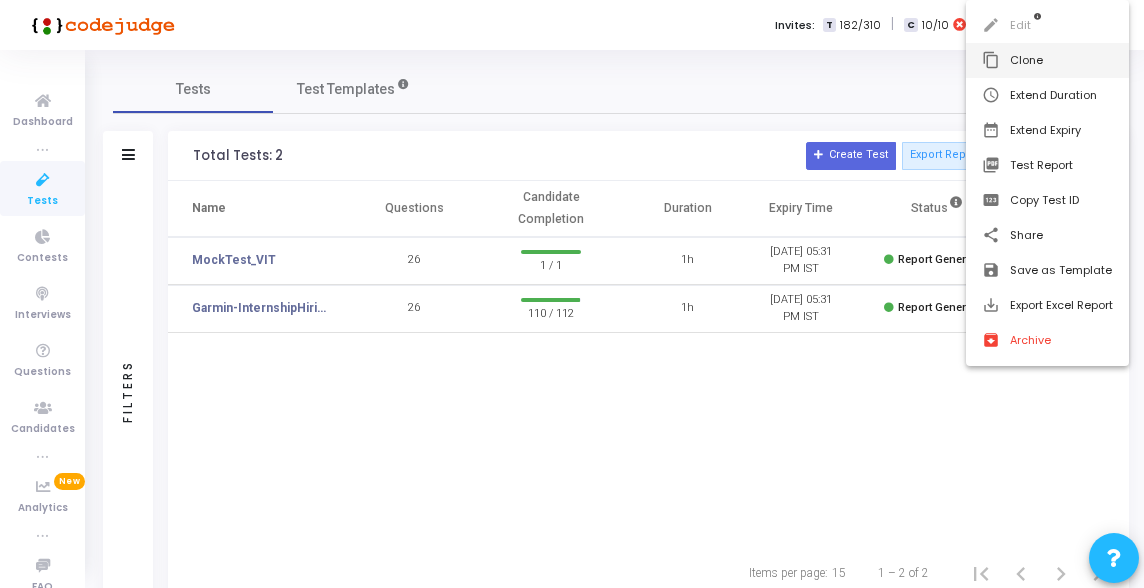 click on "content_copy  Clone" at bounding box center [1047, 60] 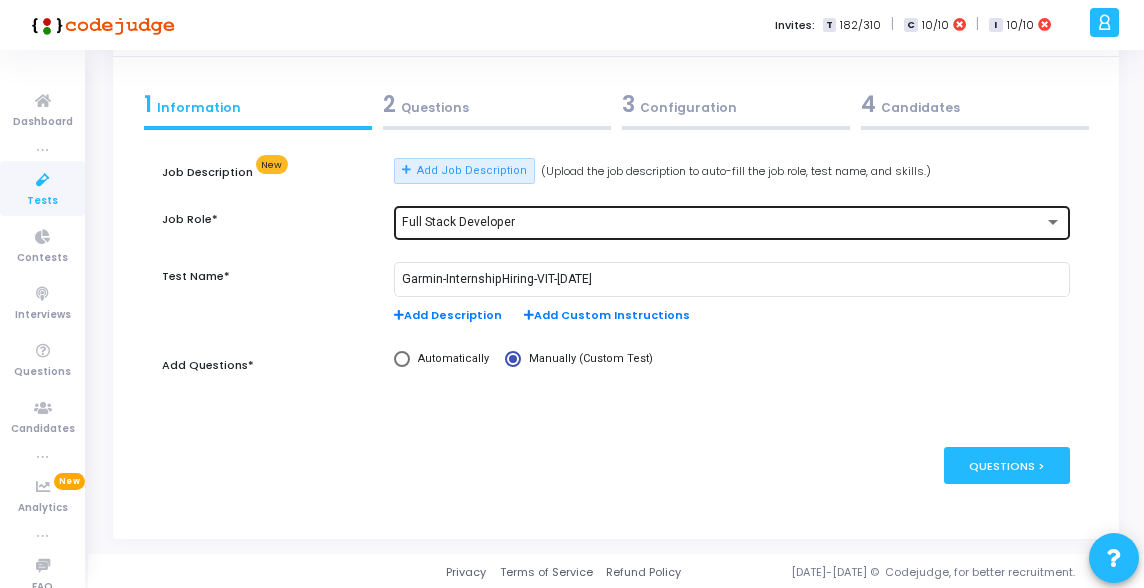 scroll, scrollTop: 85, scrollLeft: 0, axis: vertical 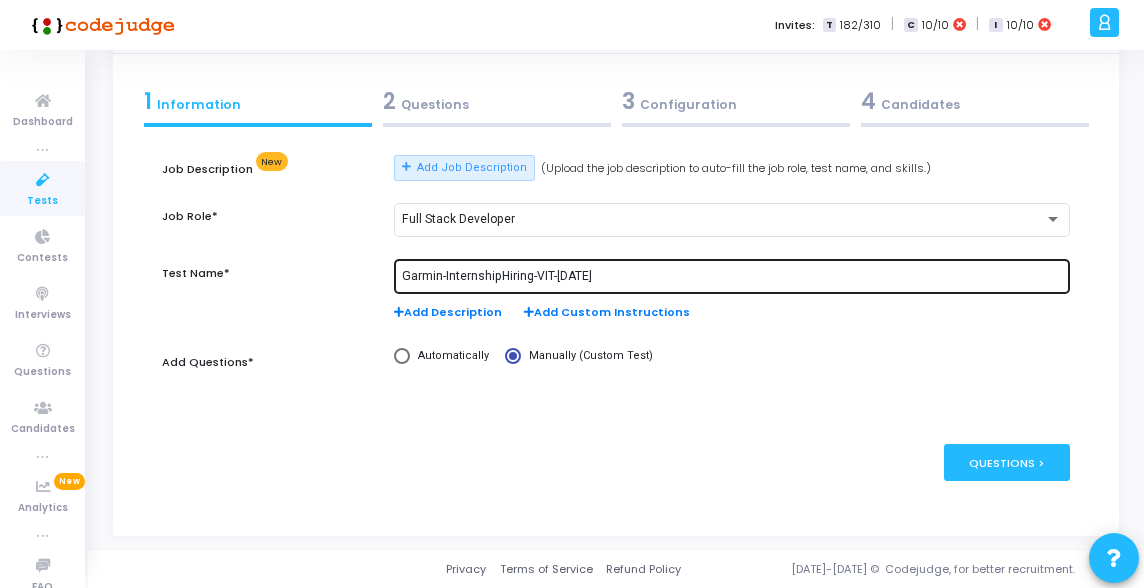 click on "Garmin-InternshipHiring-VIT-[DATE]" at bounding box center [732, 277] 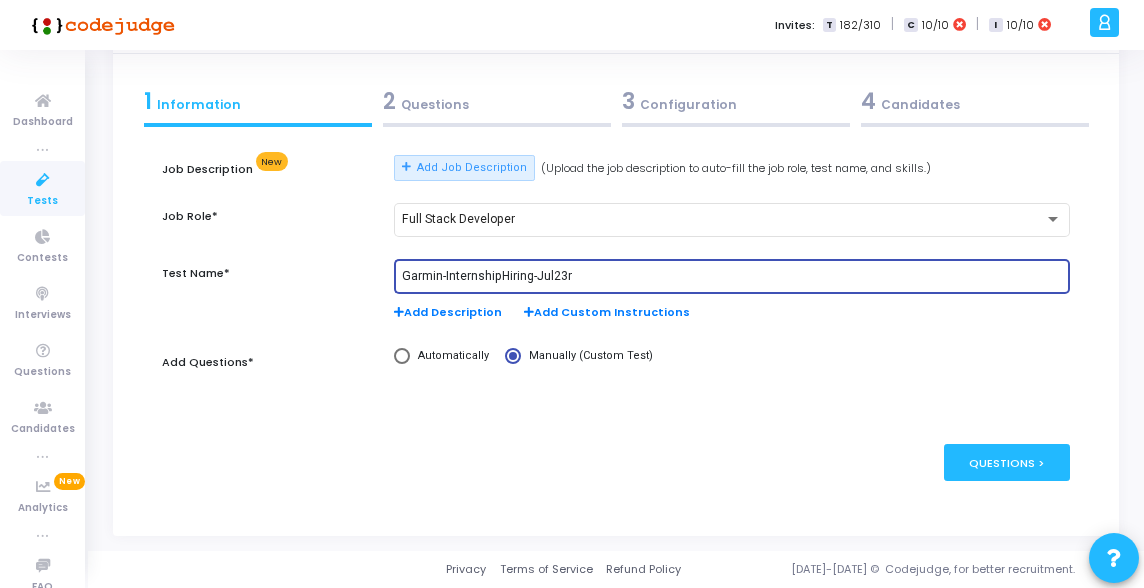 type on "Garmin-InternshipHiring-Jul23rd" 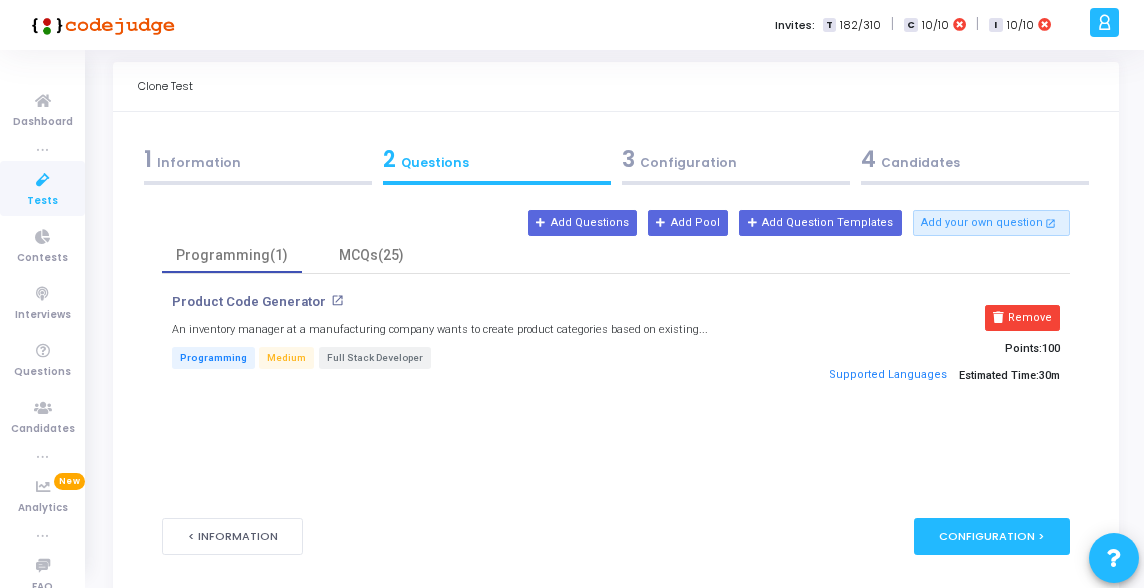 scroll, scrollTop: 0, scrollLeft: 0, axis: both 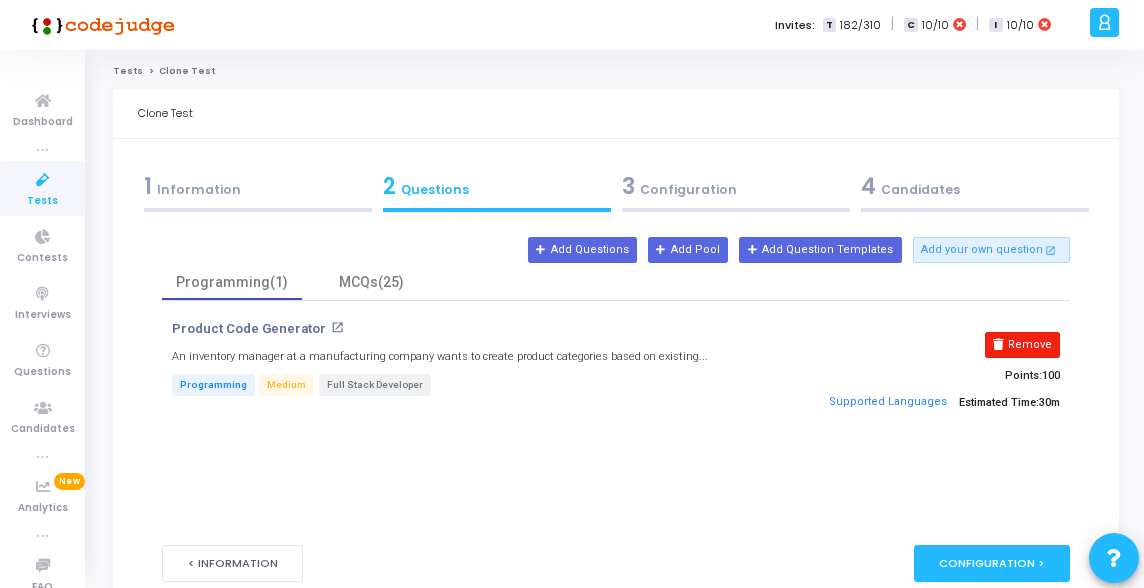 click on "Remove" at bounding box center [1022, 345] 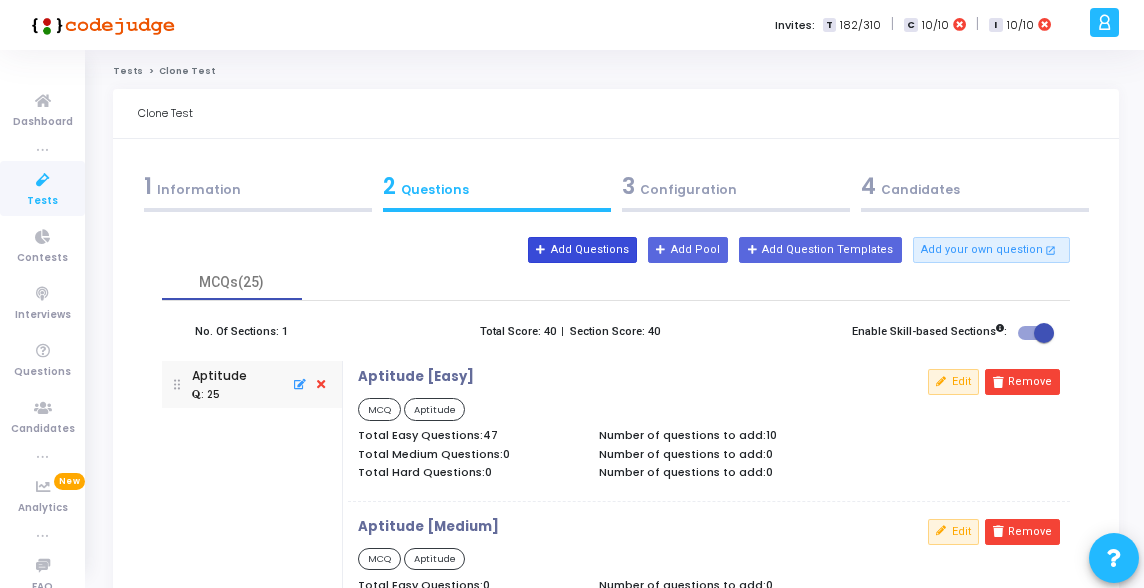 click on "Add Questions" at bounding box center (582, 250) 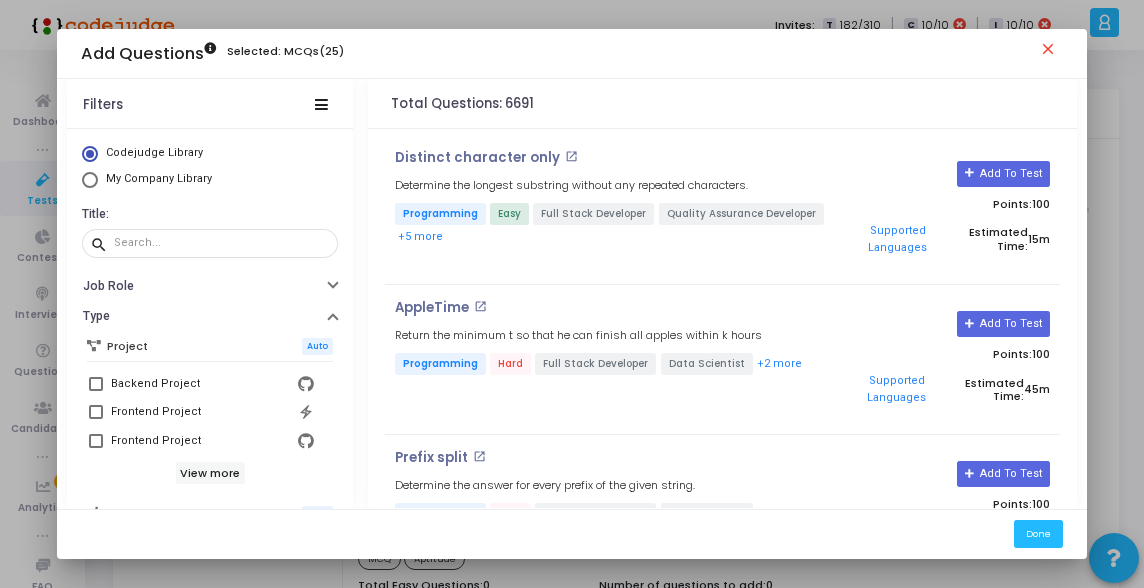 click on "My Company Library" at bounding box center [159, 178] 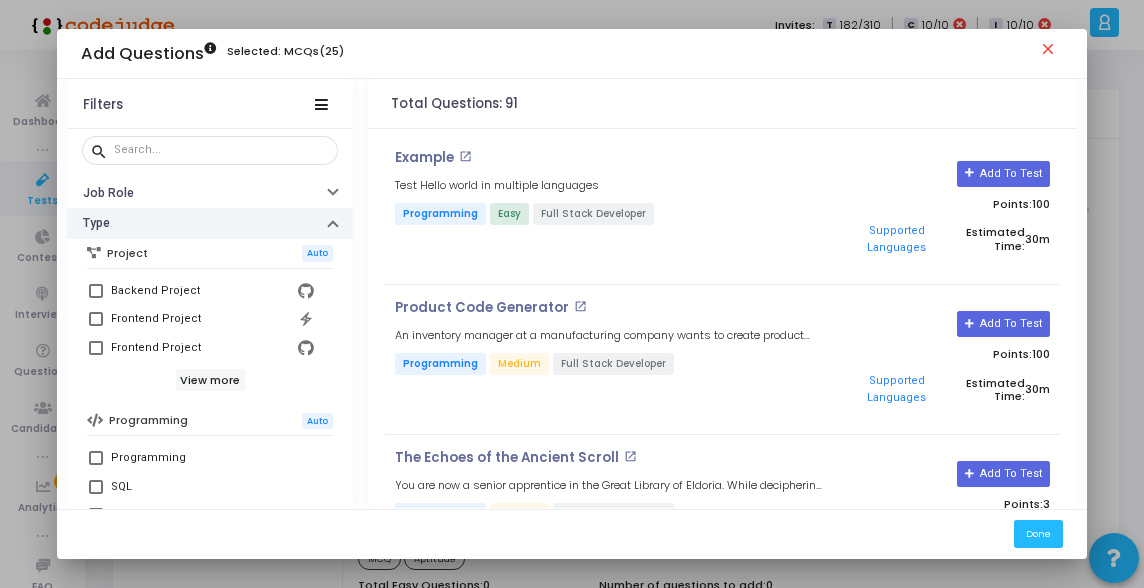 scroll, scrollTop: 99, scrollLeft: 0, axis: vertical 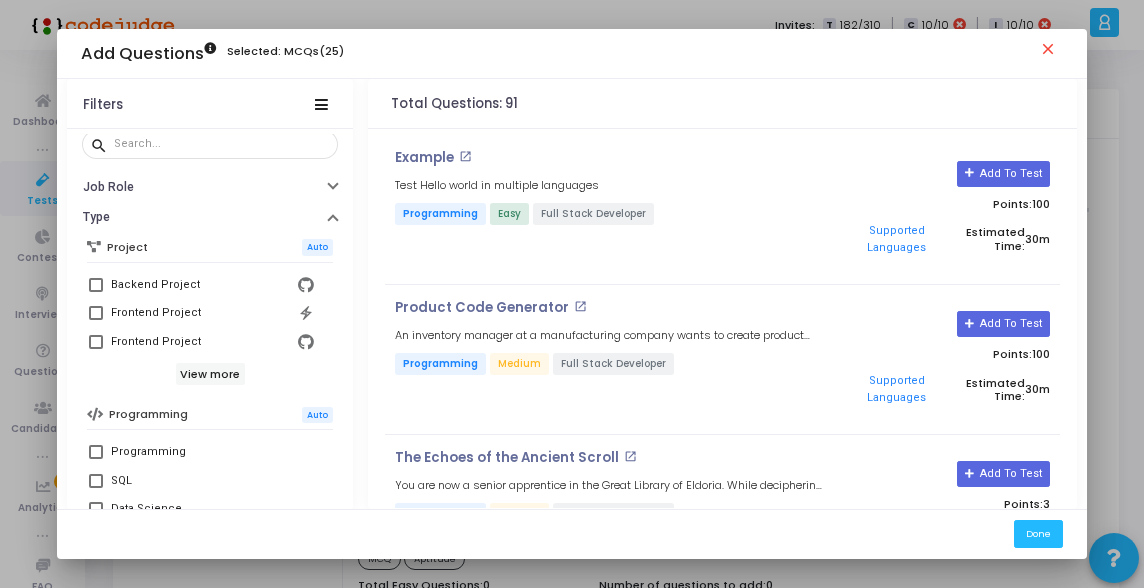 click on "Programming" at bounding box center [212, 452] 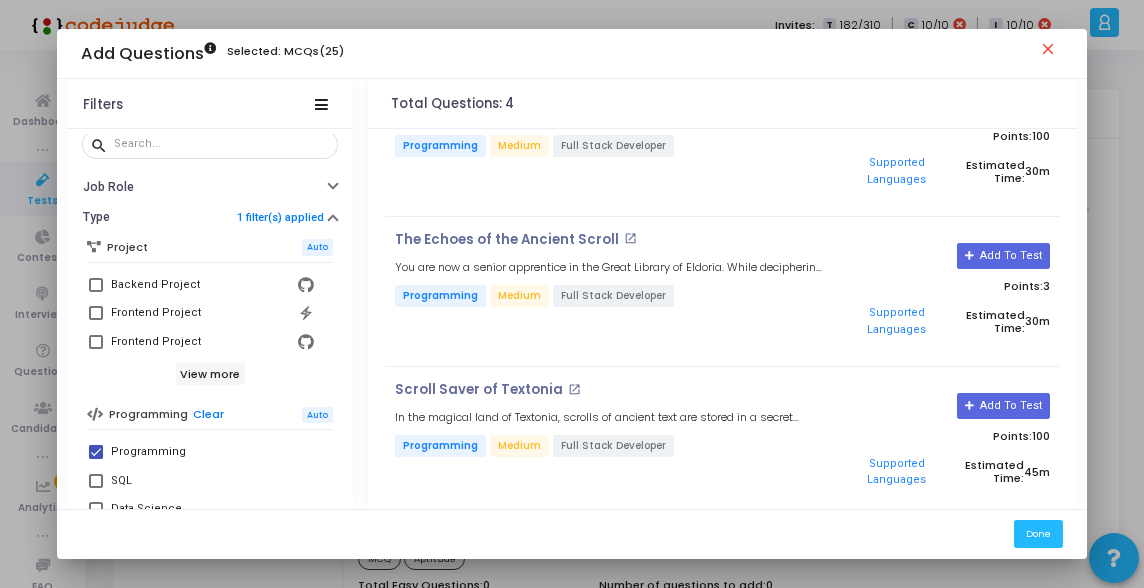 scroll, scrollTop: 220, scrollLeft: 0, axis: vertical 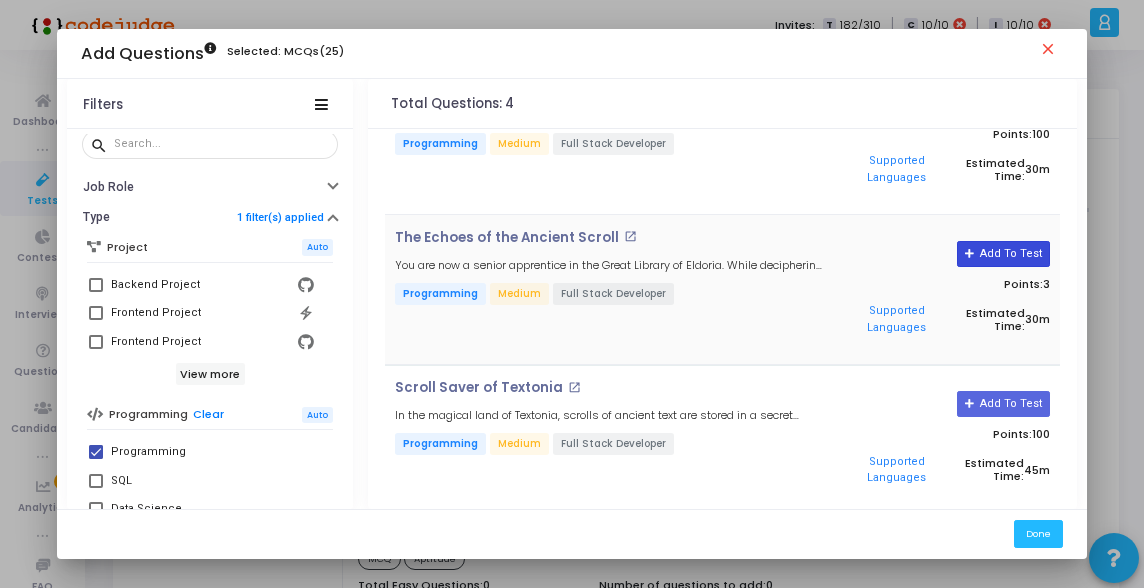click on "Add To Test" at bounding box center (1003, 254) 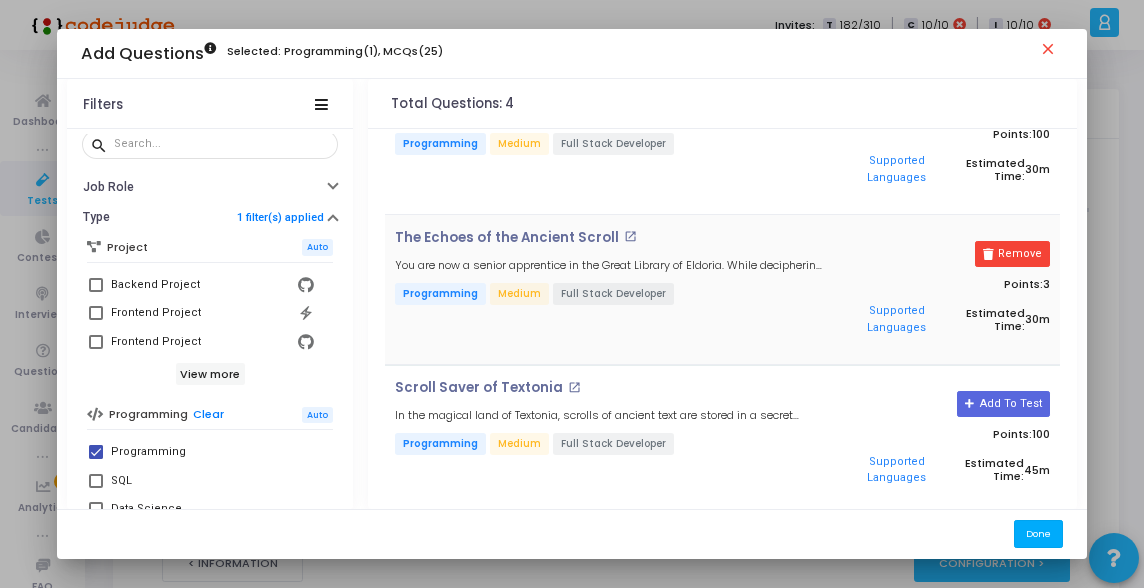 click on "Done" at bounding box center [1038, 533] 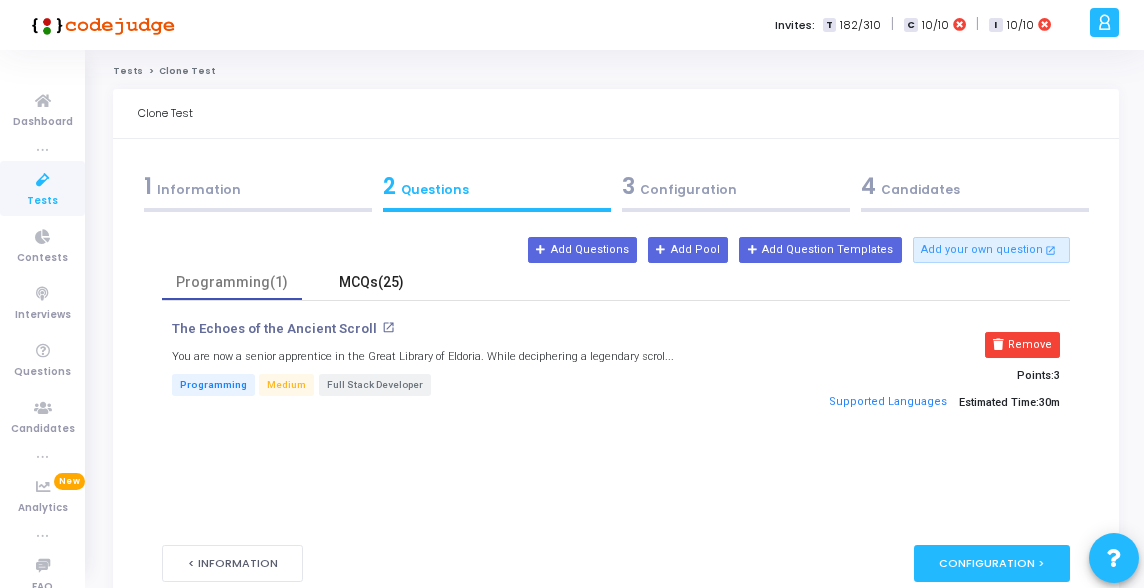 click on "MCQs(25)" at bounding box center [372, 282] 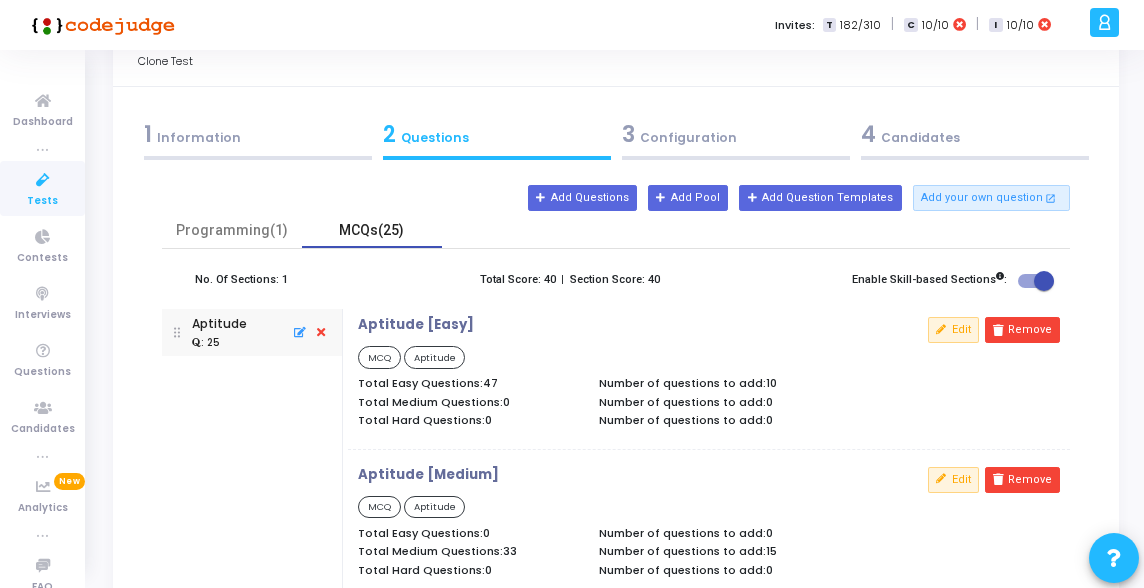 scroll, scrollTop: 54, scrollLeft: 0, axis: vertical 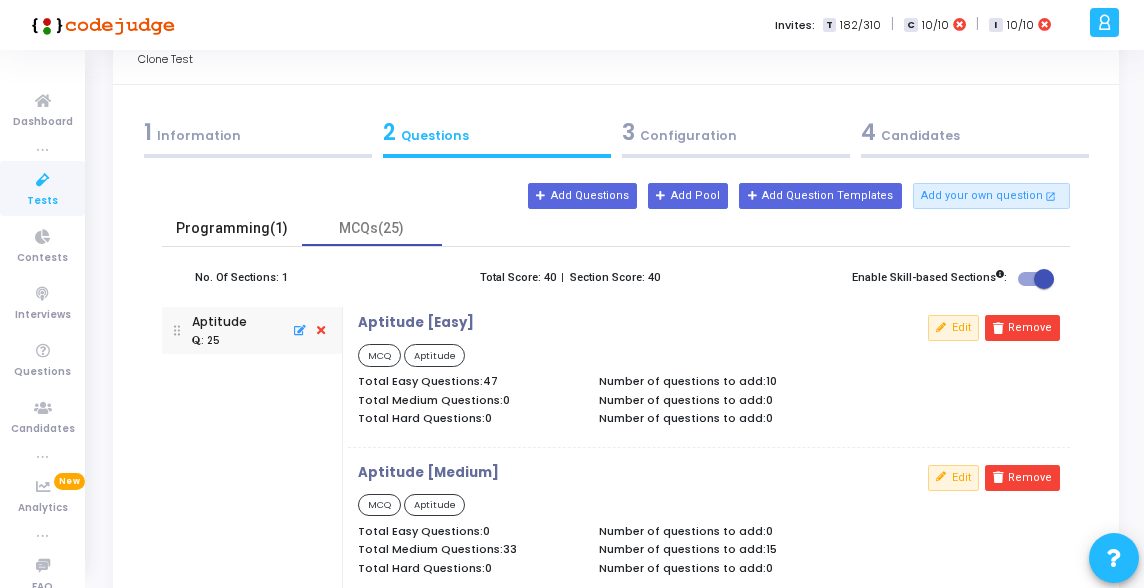 click on "Programming(1)" at bounding box center [232, 228] 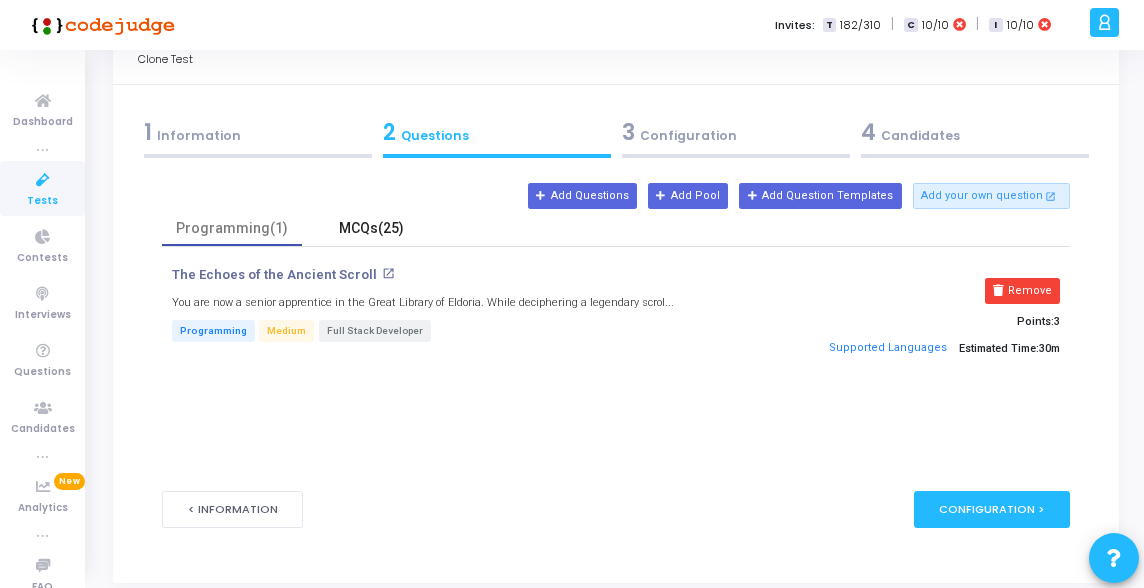 click on "MCQs(25)" at bounding box center [372, 228] 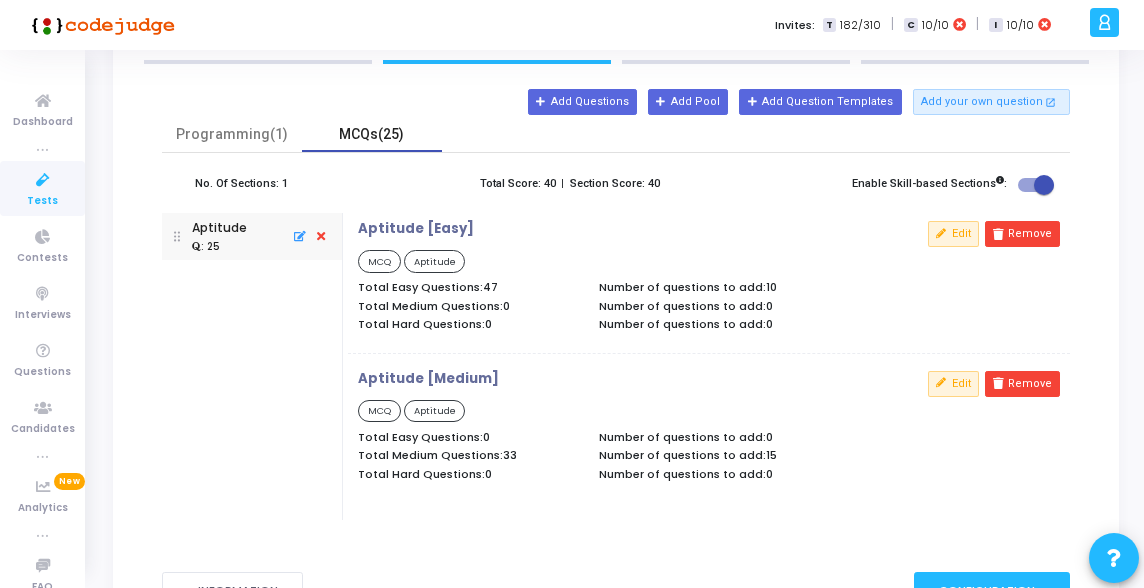 scroll, scrollTop: 124, scrollLeft: 0, axis: vertical 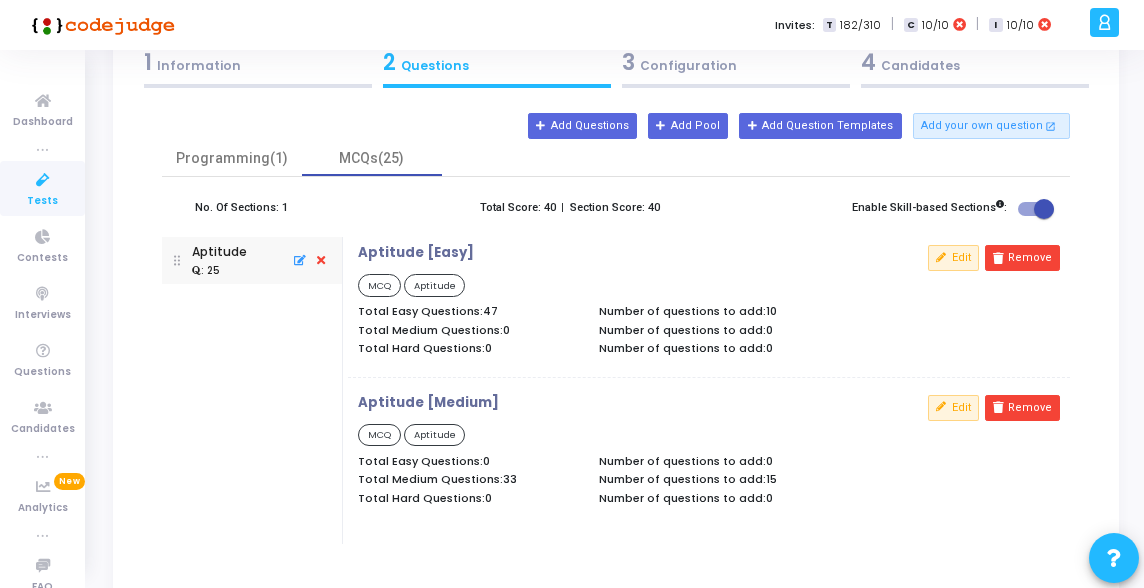 click on "1  Information" at bounding box center (258, 62) 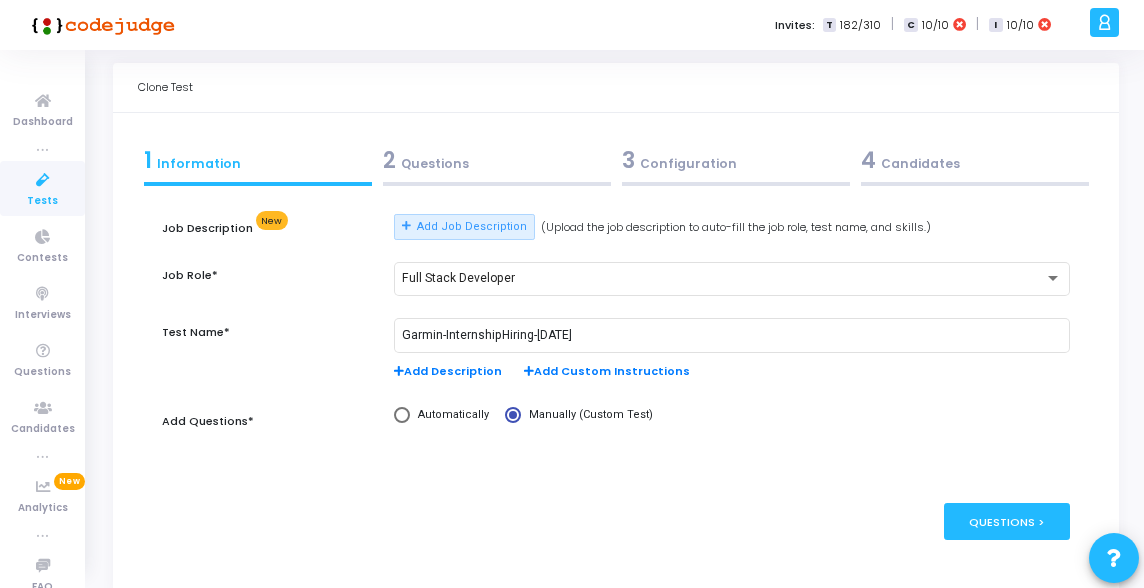 scroll, scrollTop: 0, scrollLeft: 0, axis: both 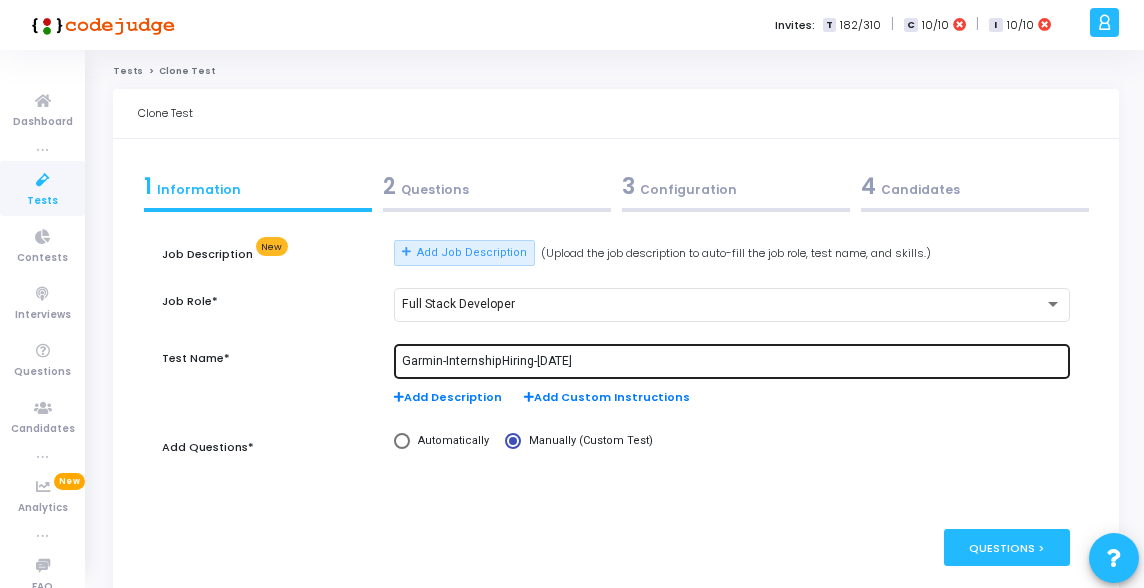 click on "Garmin-InternshipHiring-Jul23rd" at bounding box center [732, 362] 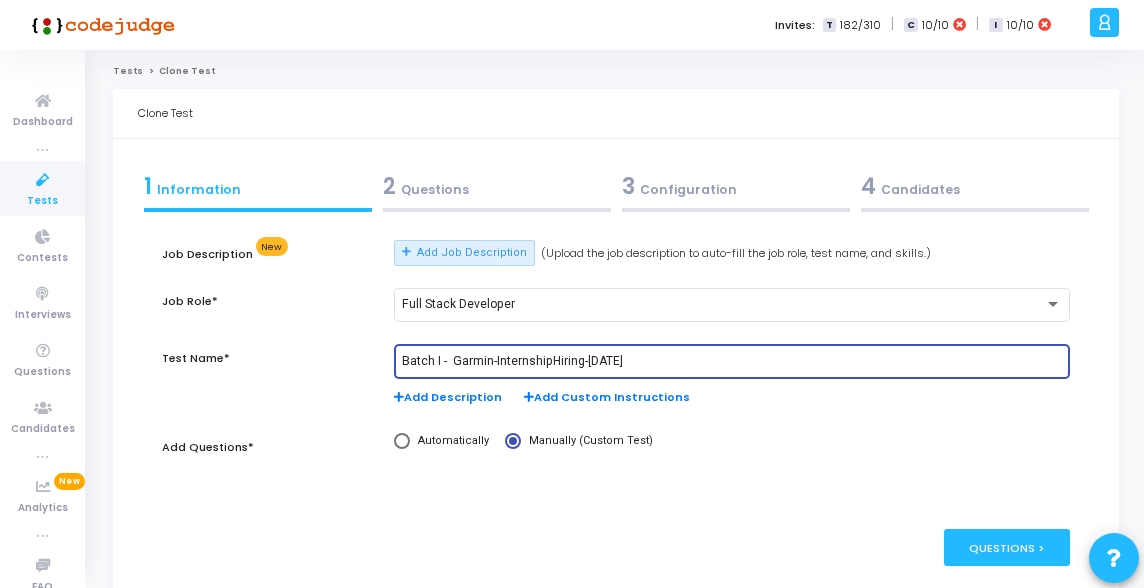 type on "Batch I - Garmin-InternshipHiring-[DATE]" 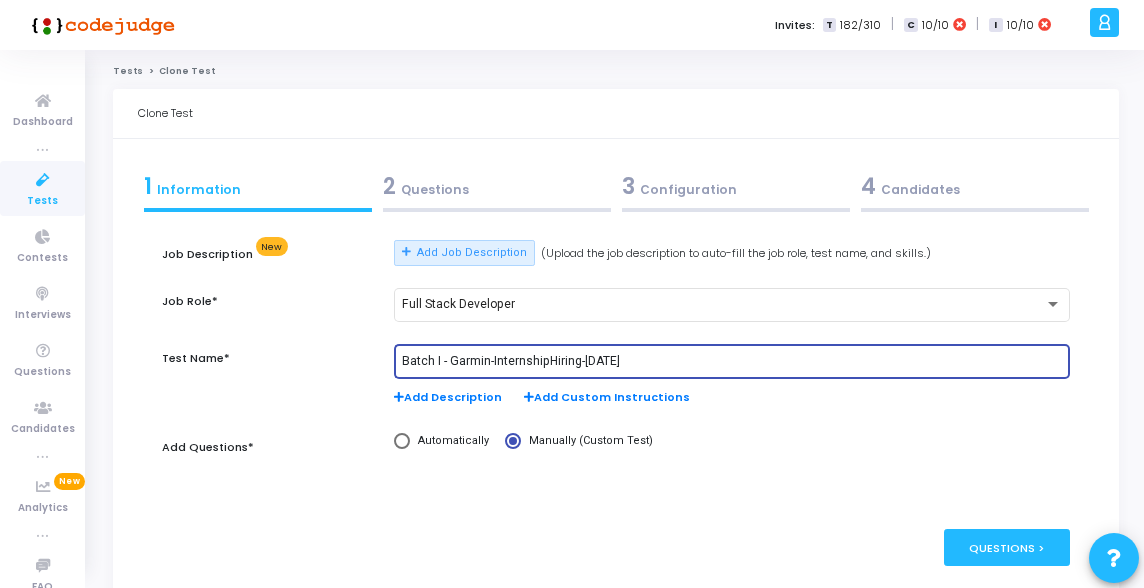 scroll, scrollTop: 38, scrollLeft: 0, axis: vertical 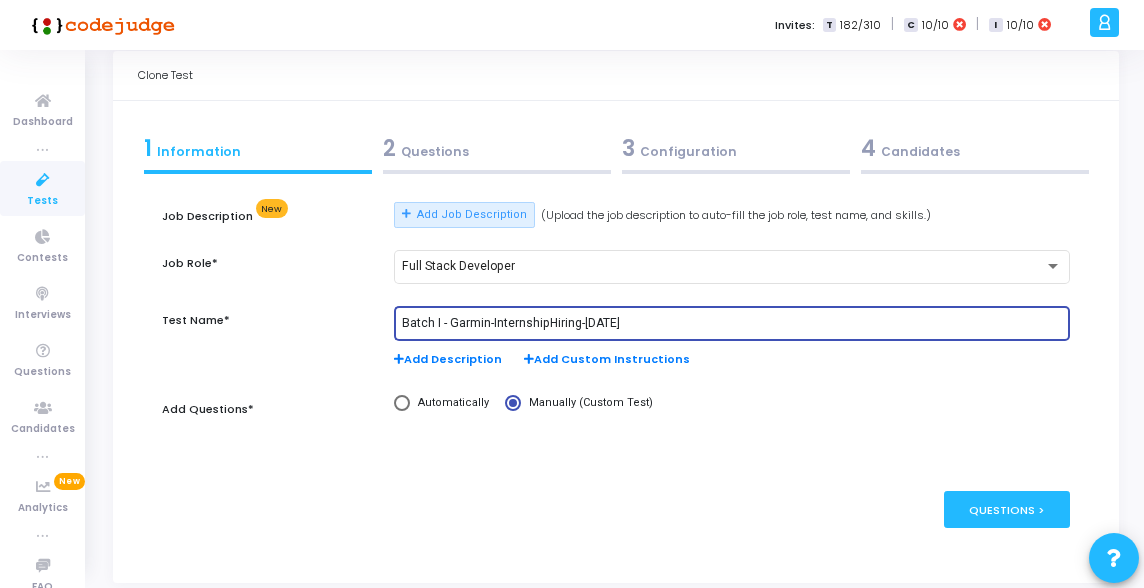 click on "Batch I - Garmin-InternshipHiring-[DATE]" at bounding box center (732, 324) 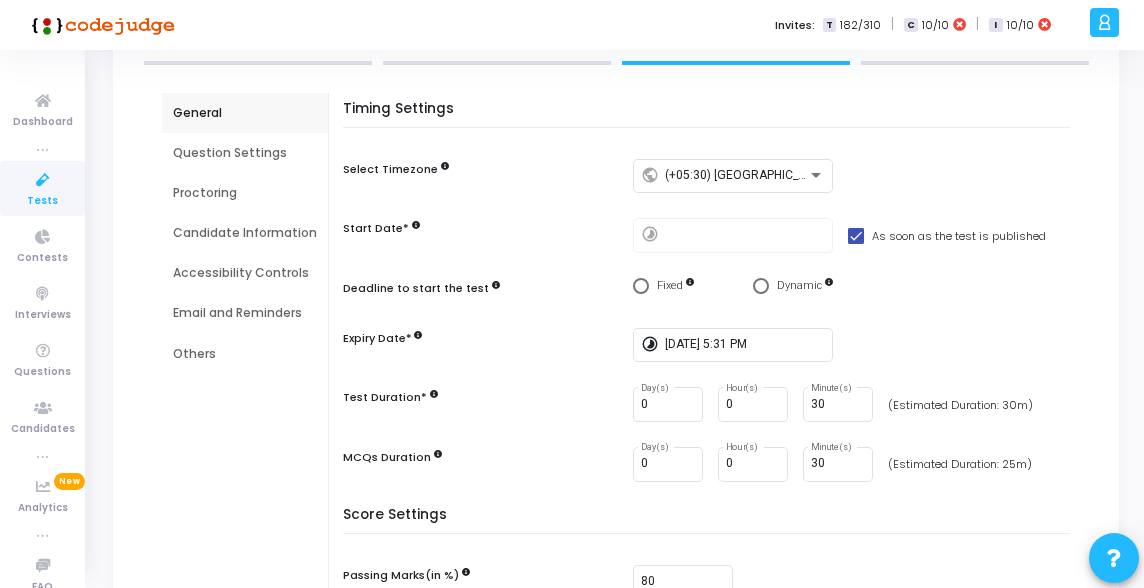 scroll, scrollTop: 148, scrollLeft: 0, axis: vertical 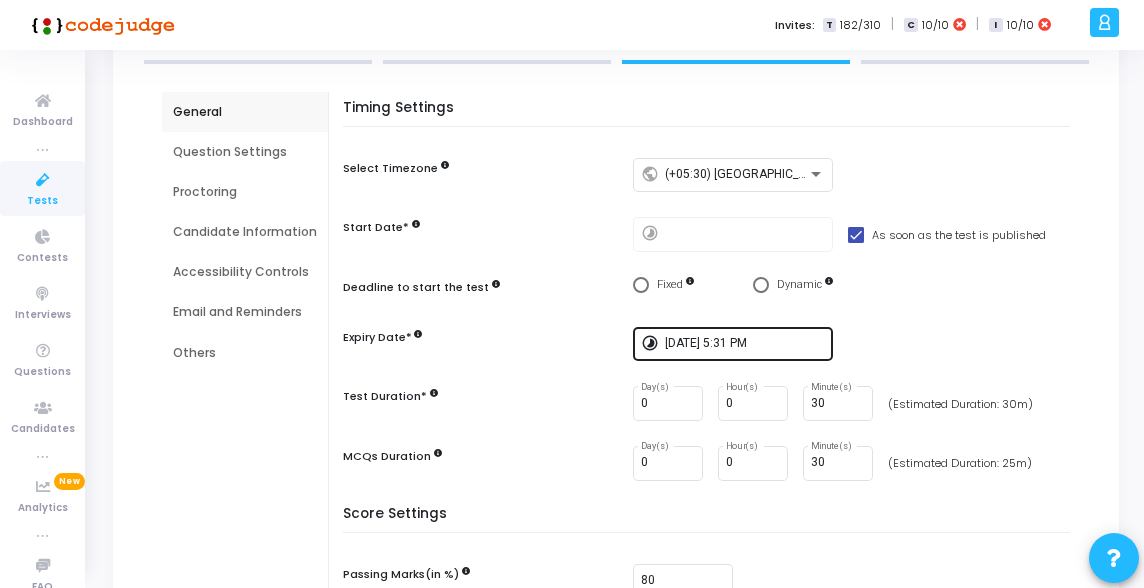 click on "7/17/2025, 5:31 PM" at bounding box center (745, 344) 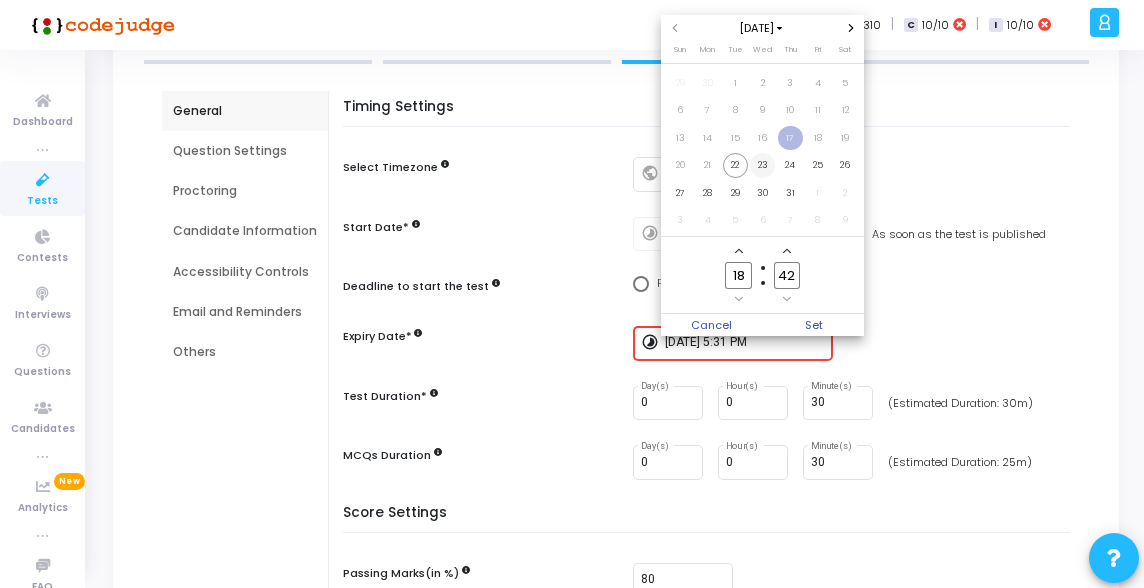 click on "23" at bounding box center (762, 165) 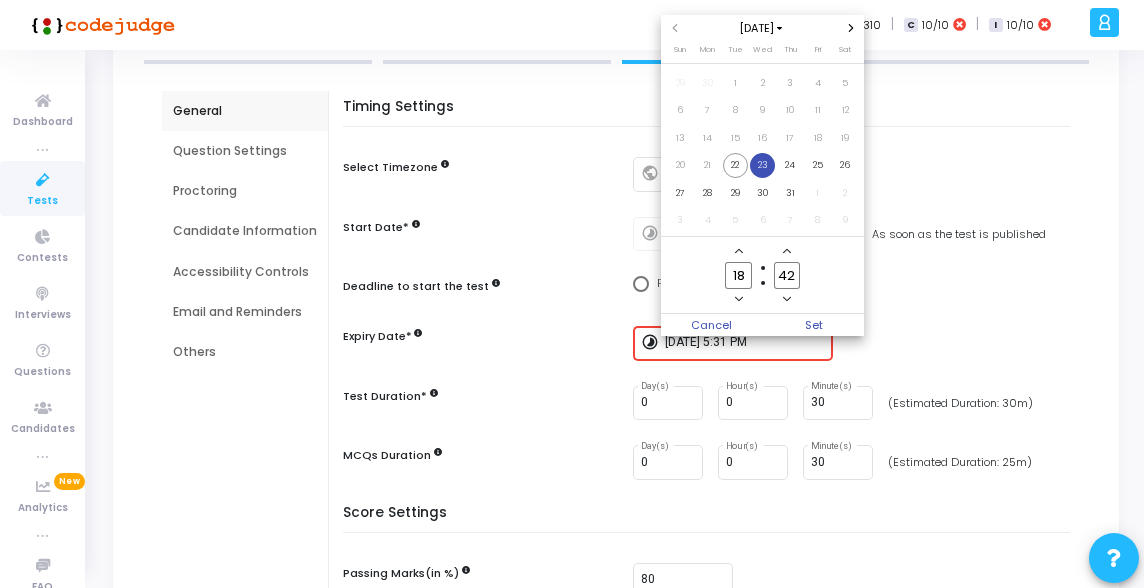 click on "18" 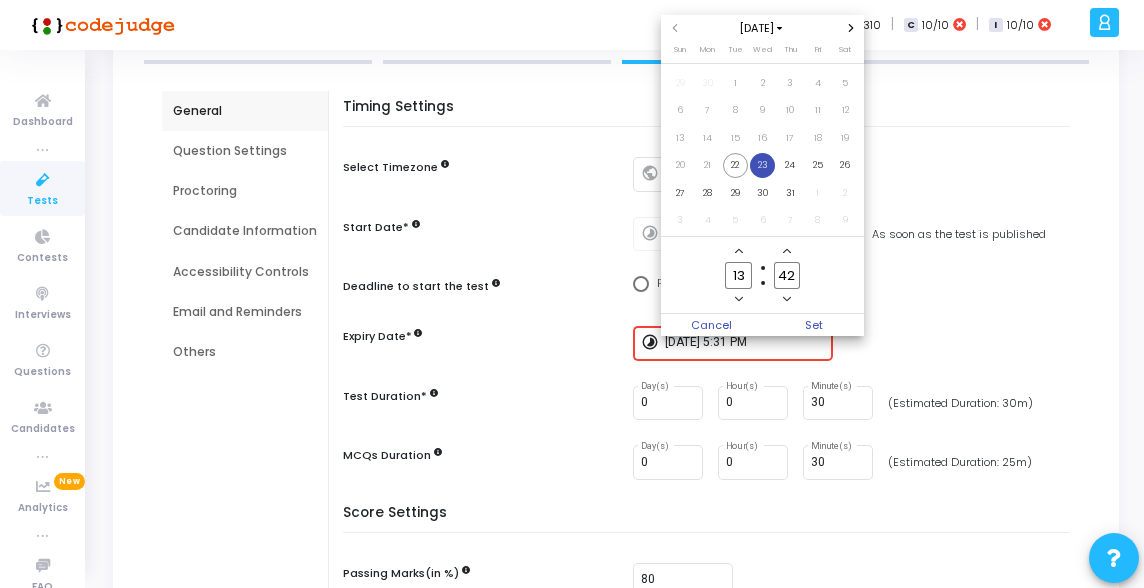 type on "13" 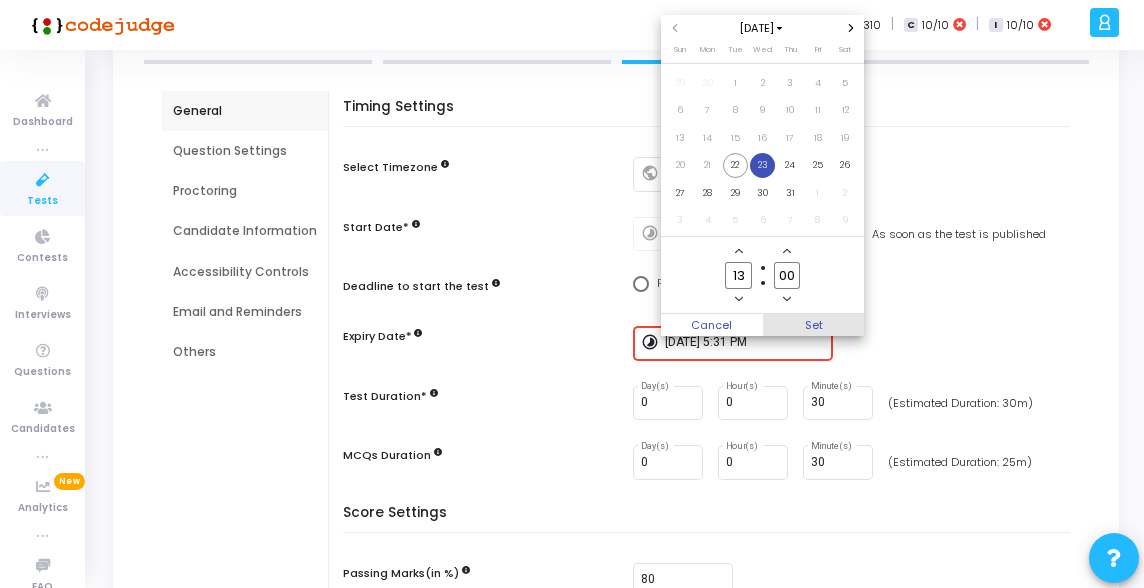 type on "00" 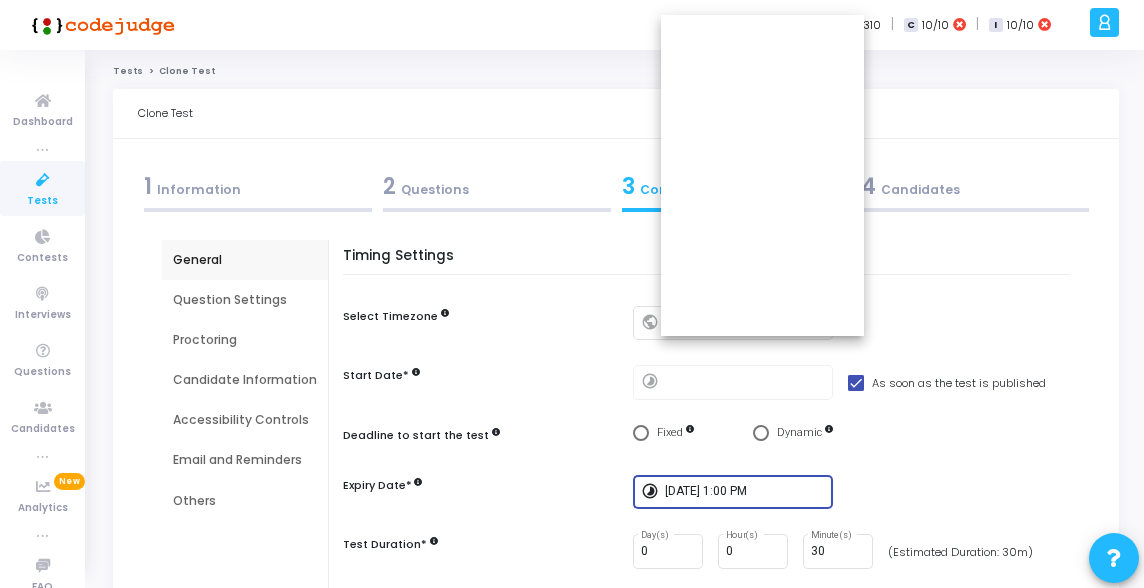 scroll, scrollTop: 148, scrollLeft: 0, axis: vertical 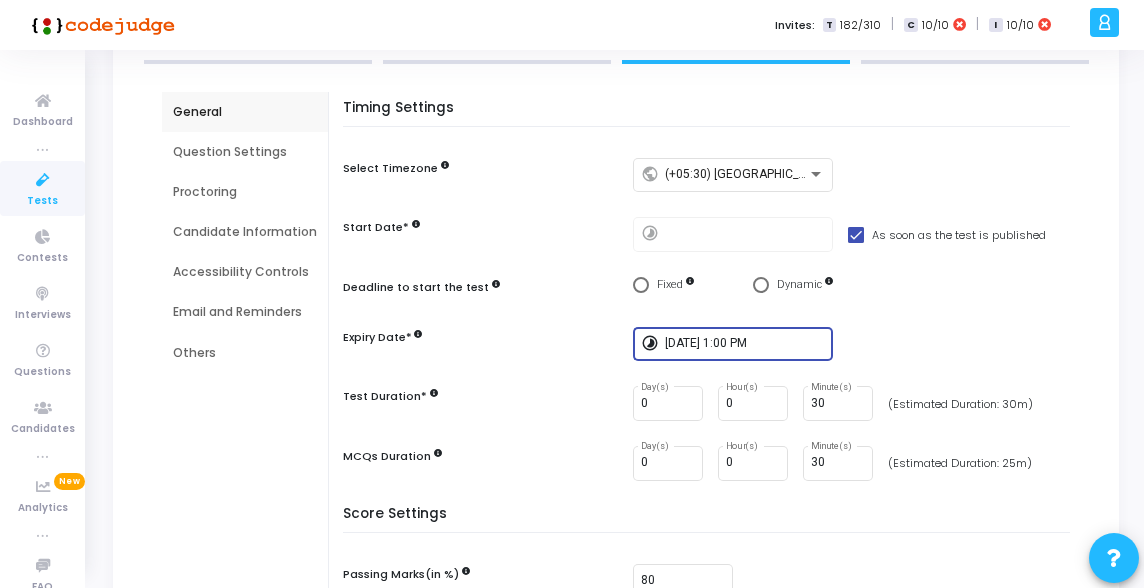 click on "timelapse 7/23/2025, 1:00 PM" at bounding box center (856, 344) 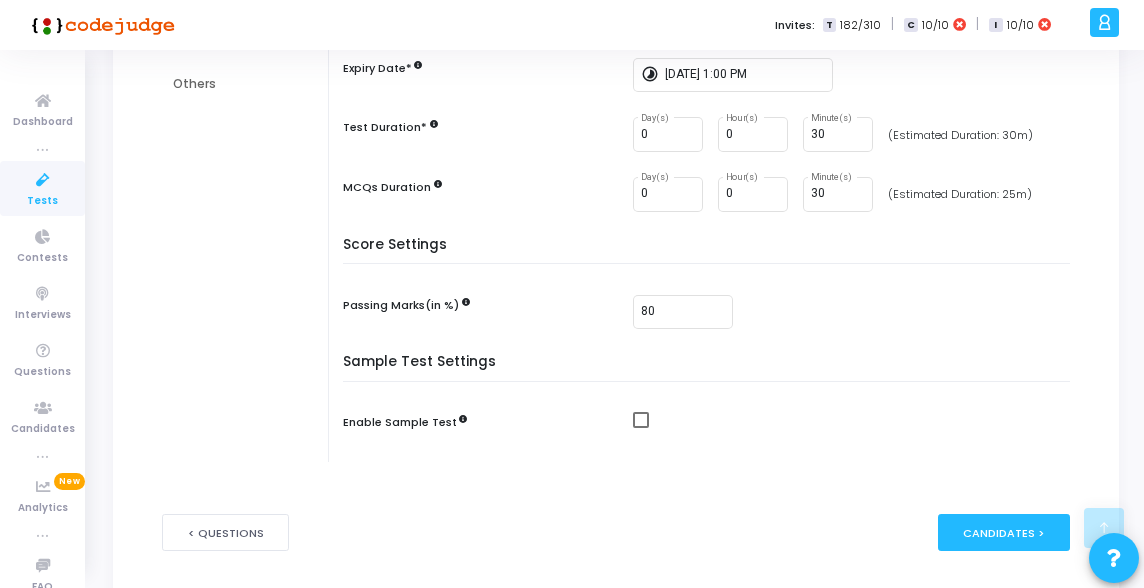 scroll, scrollTop: 434, scrollLeft: 0, axis: vertical 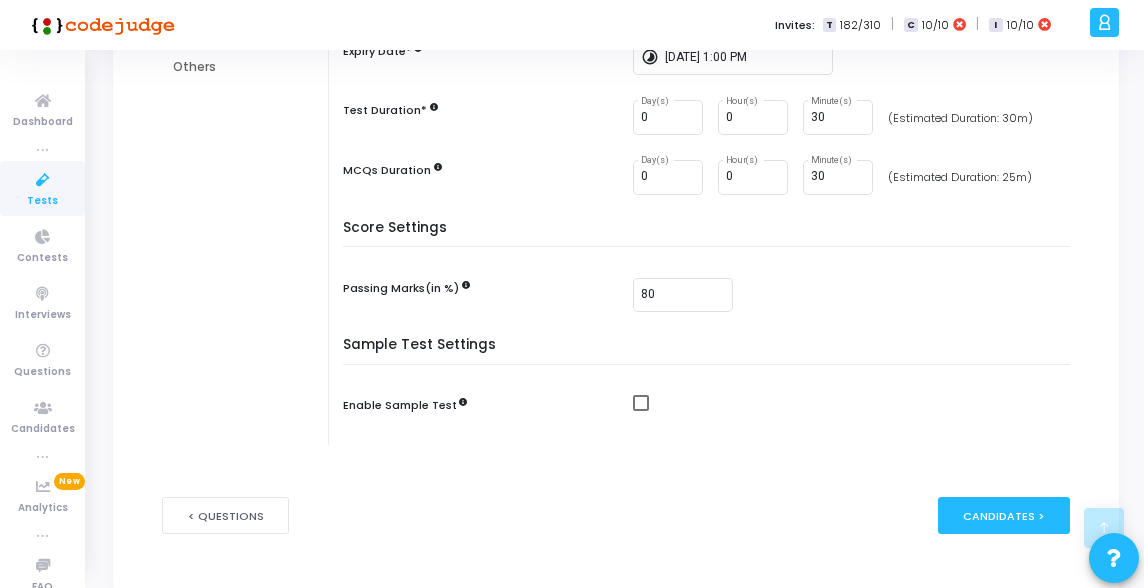 click at bounding box center [641, 403] 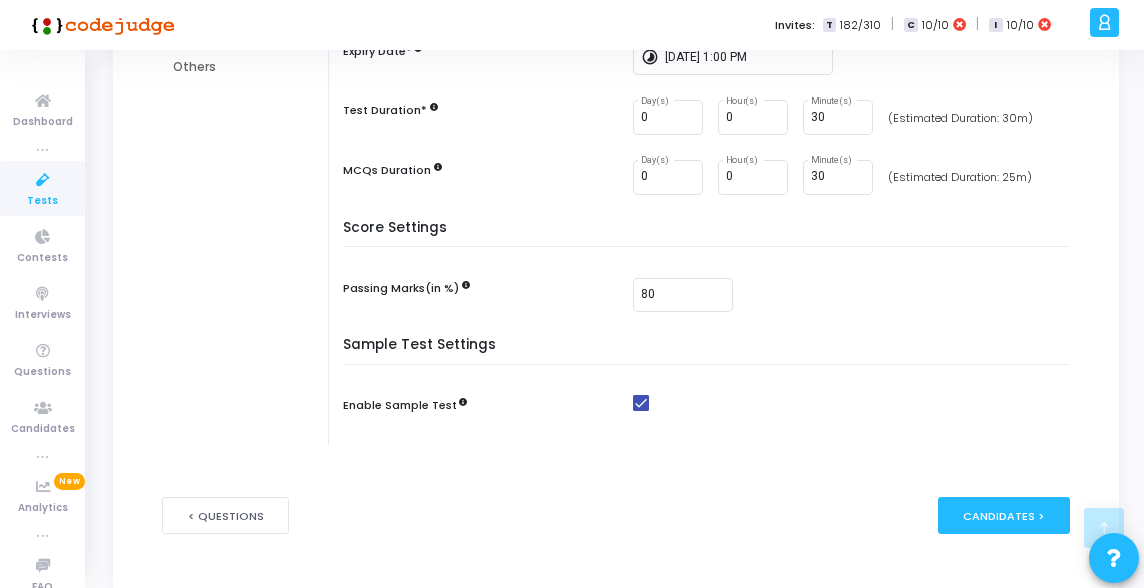 click at bounding box center (641, 403) 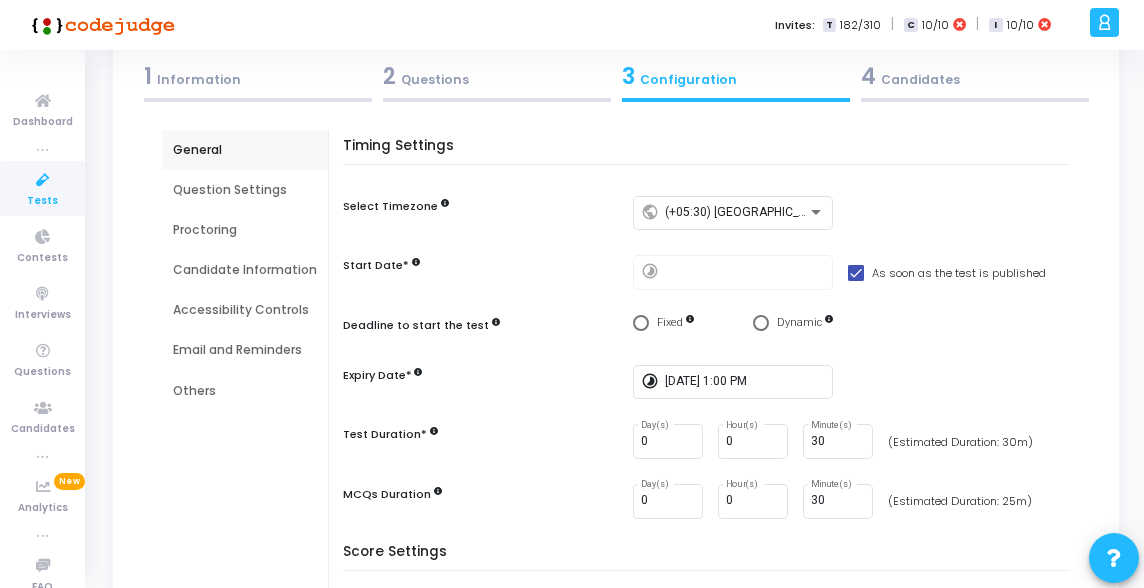 scroll, scrollTop: 82, scrollLeft: 0, axis: vertical 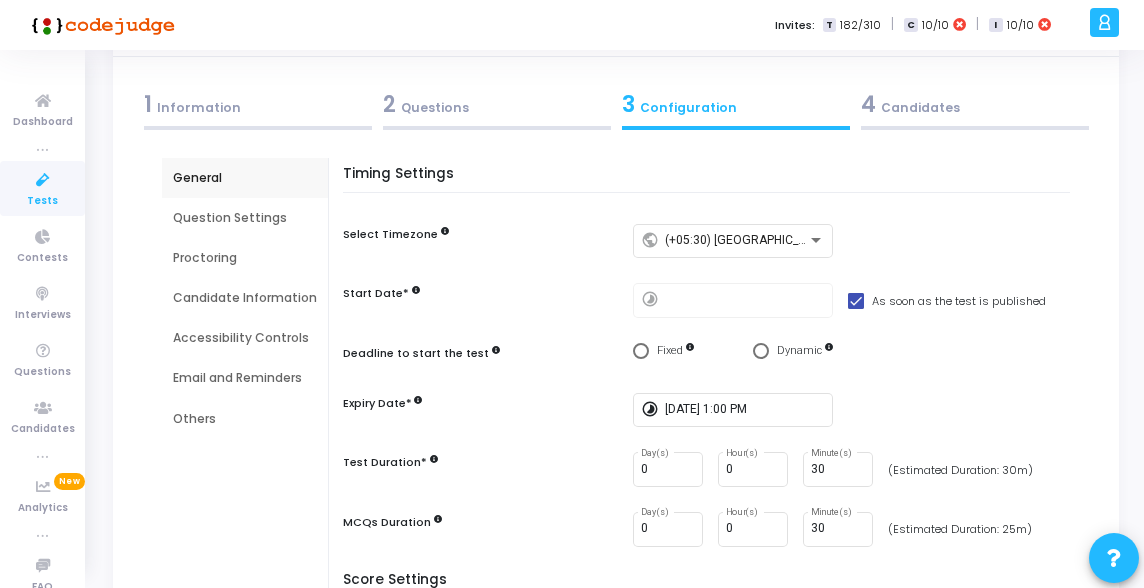 click on "Question Settings" at bounding box center (245, 218) 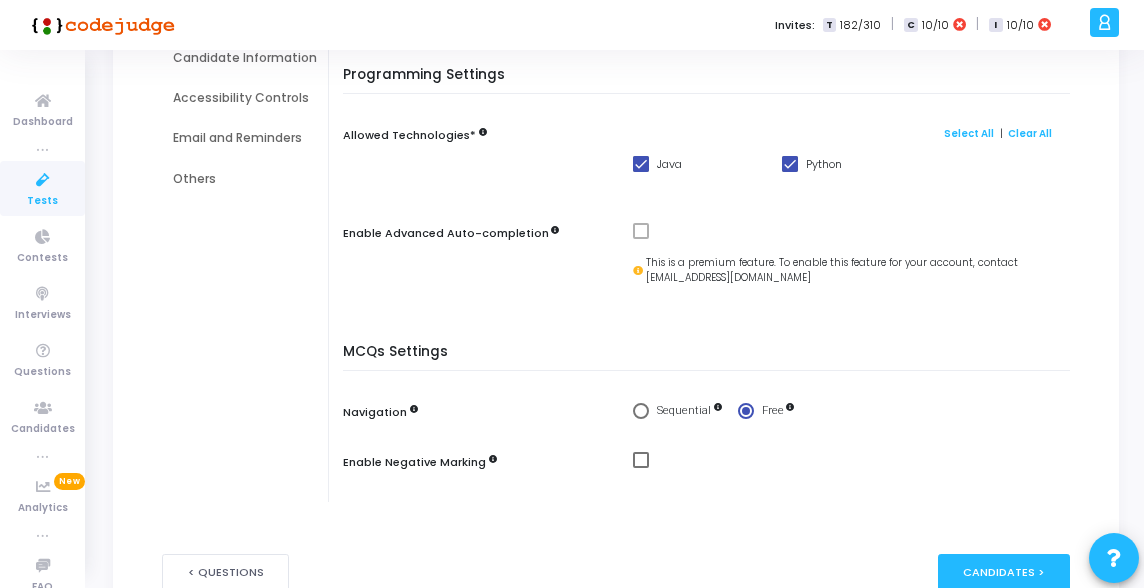 scroll, scrollTop: 431, scrollLeft: 0, axis: vertical 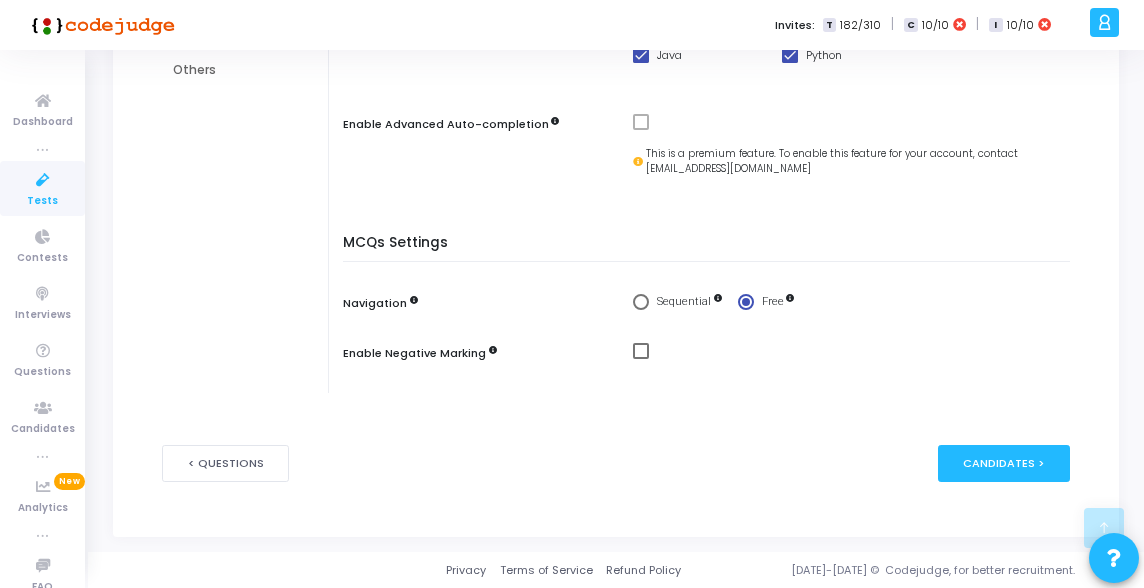 click at bounding box center (641, 351) 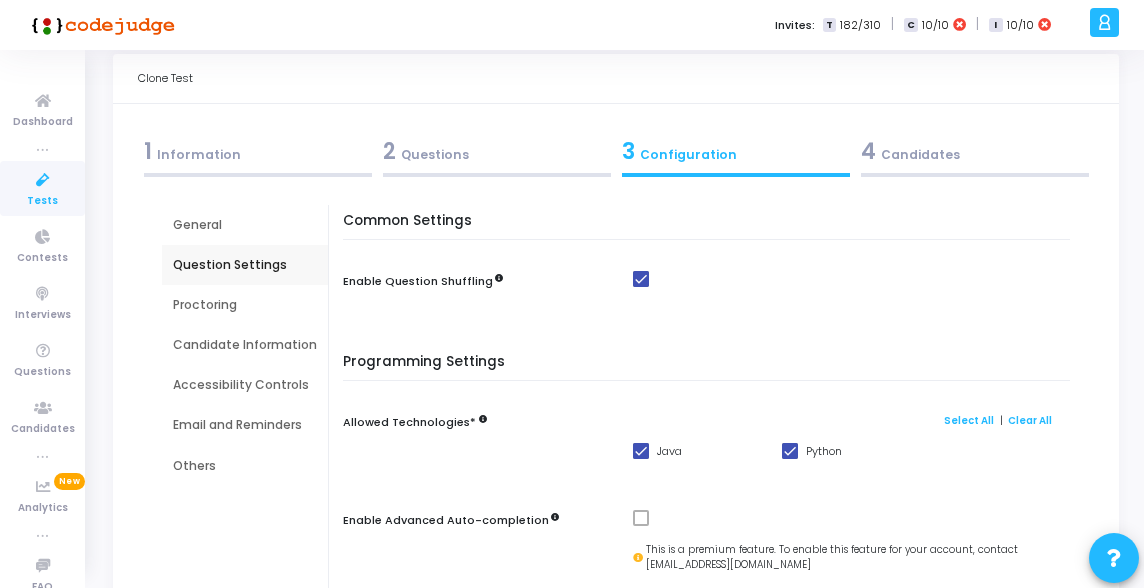 scroll, scrollTop: 0, scrollLeft: 0, axis: both 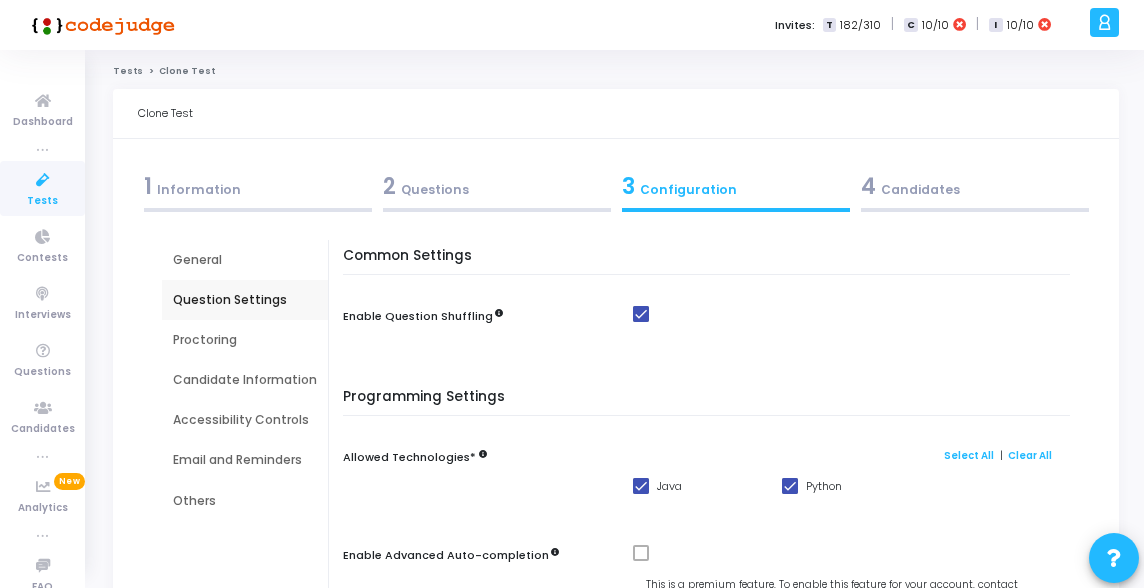 click on "Proctoring" at bounding box center (245, 340) 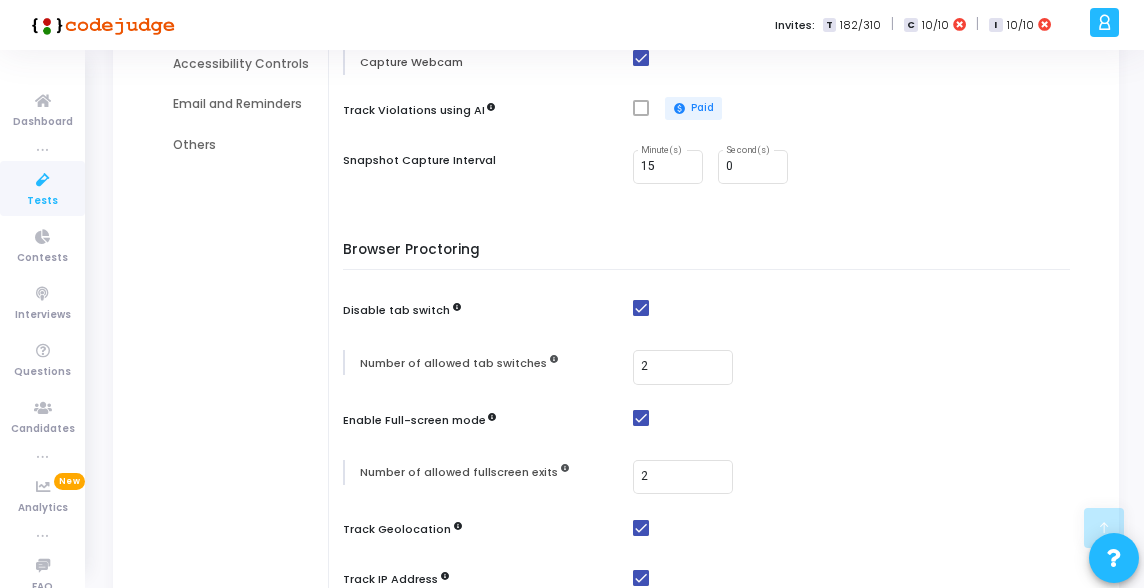 scroll, scrollTop: 275, scrollLeft: 0, axis: vertical 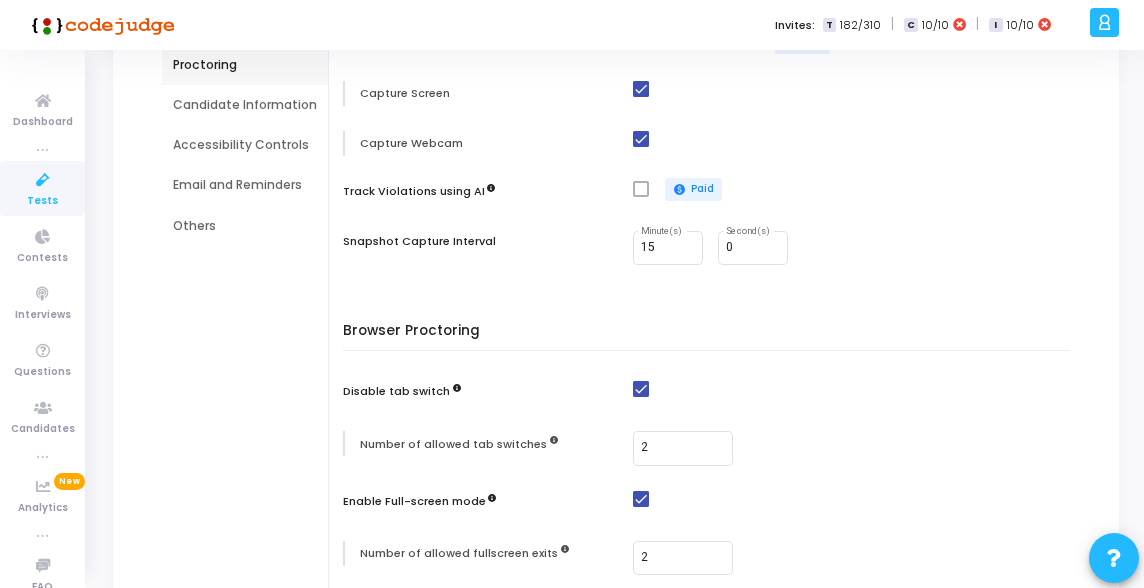 click on "Candidate Information" at bounding box center (245, 105) 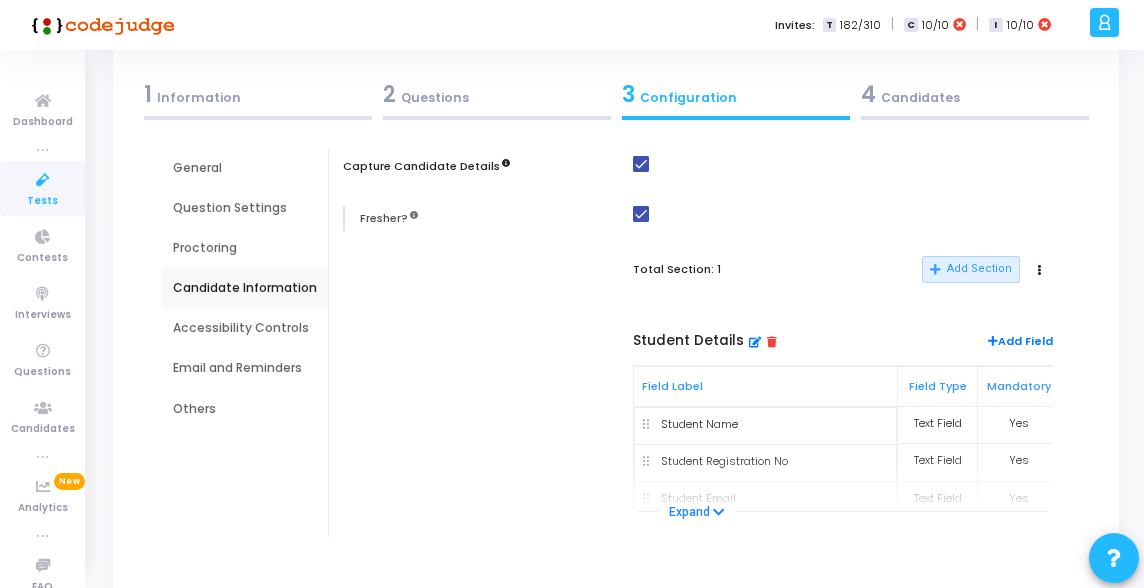 scroll, scrollTop: 63, scrollLeft: 0, axis: vertical 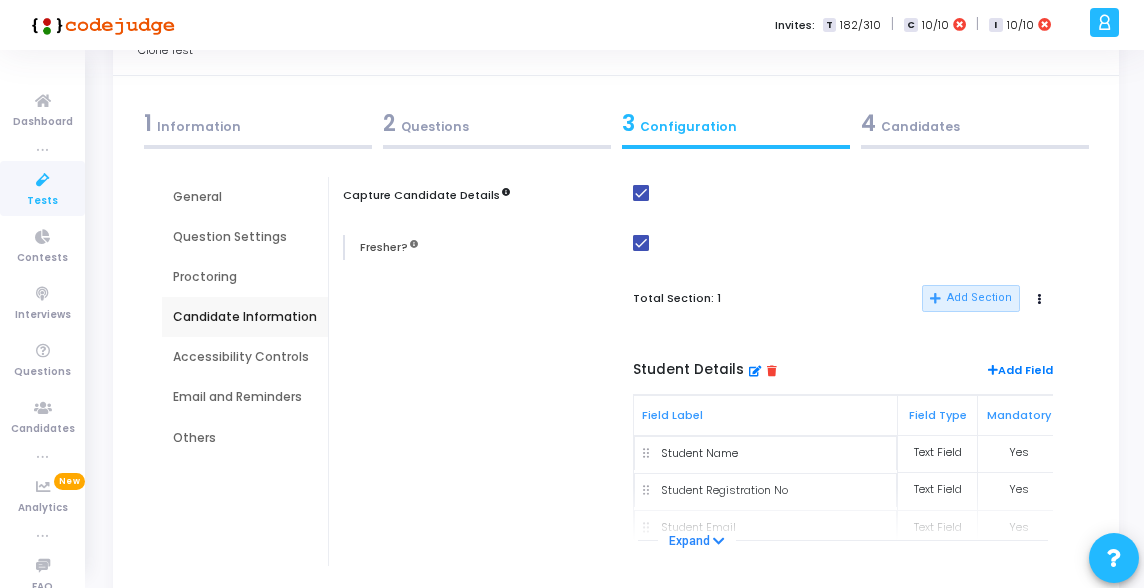 click on "Accessibility Controls" at bounding box center [245, 357] 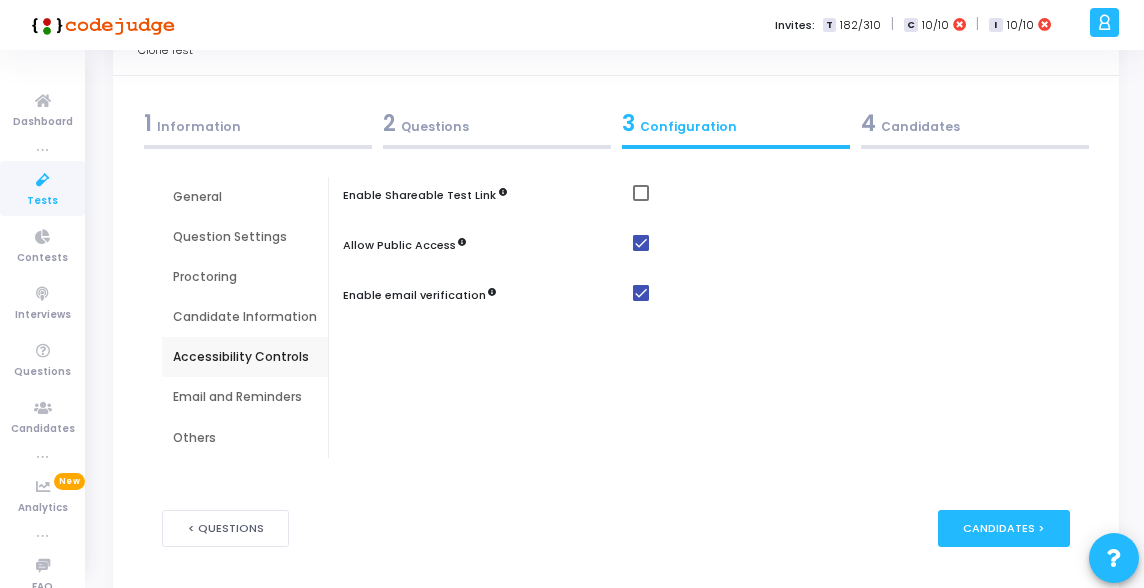 click on "Email and Reminders" at bounding box center [245, 397] 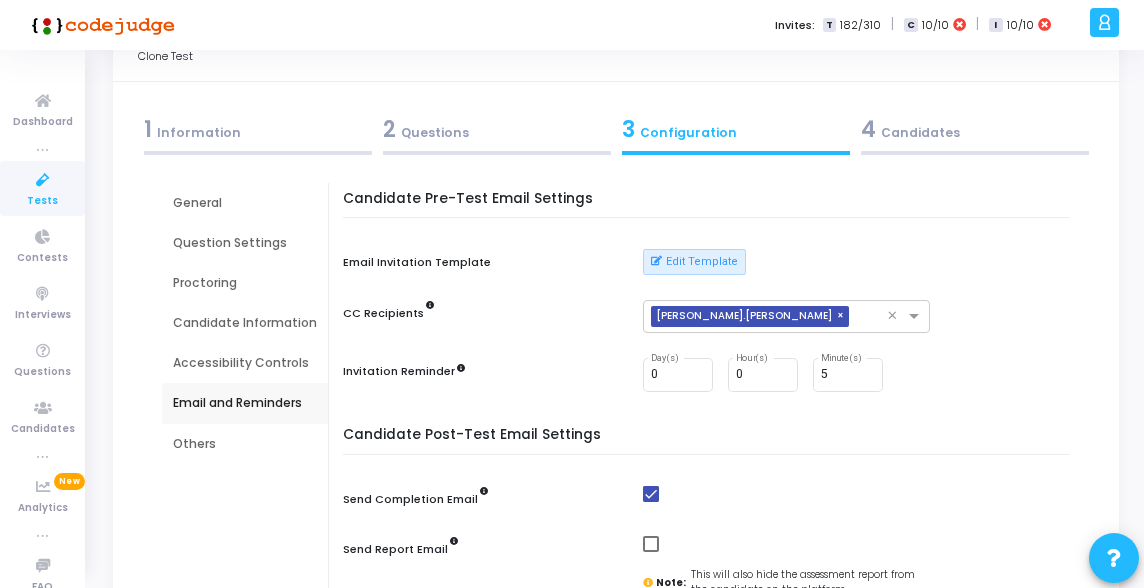 scroll, scrollTop: 42, scrollLeft: 0, axis: vertical 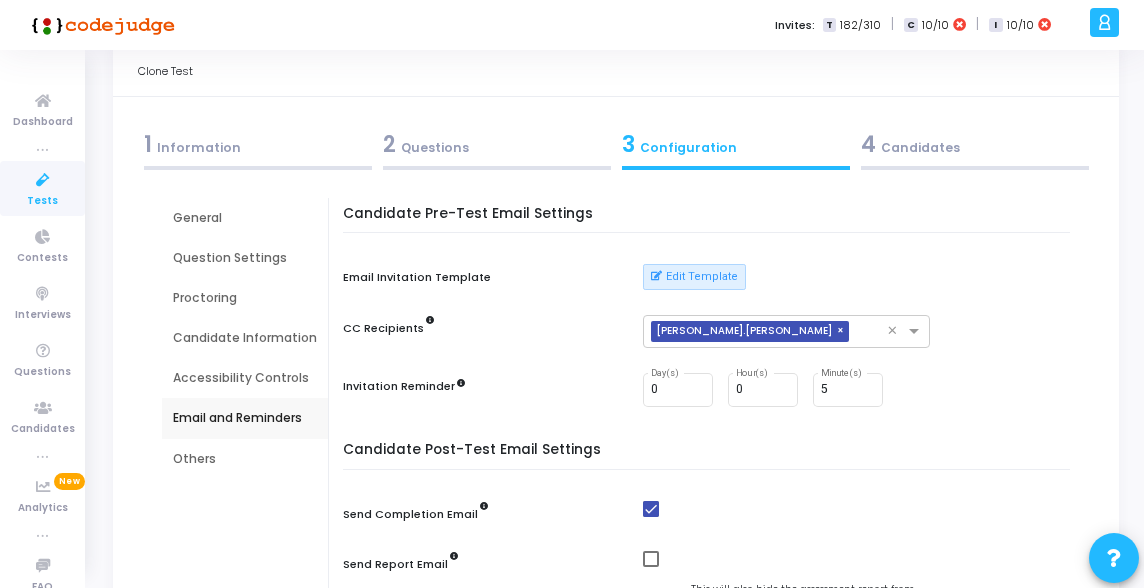 click on "Others" at bounding box center (245, 459) 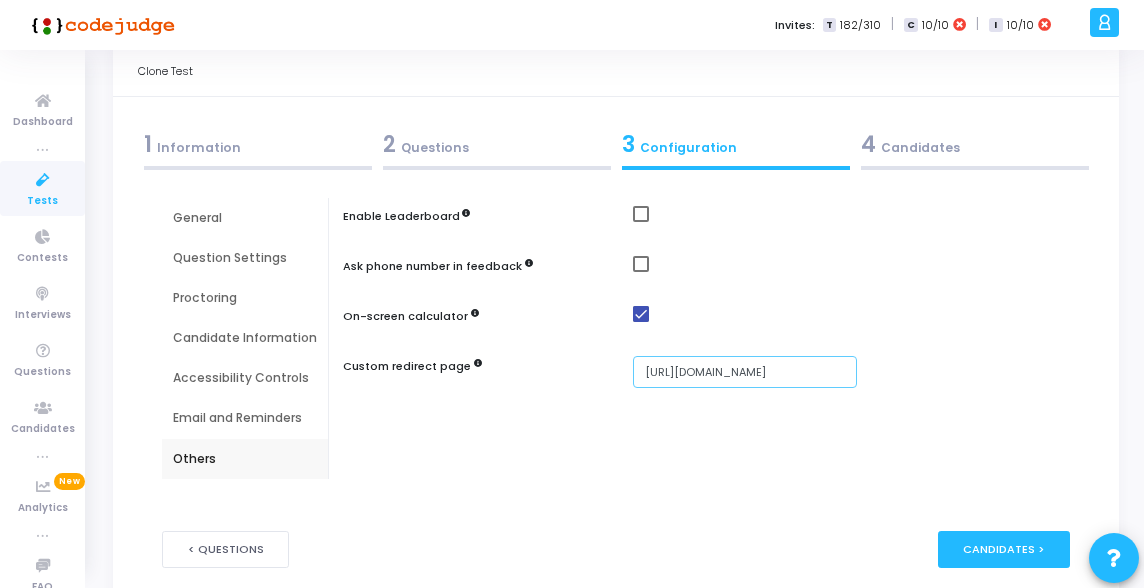 click on "http://garmin.com" at bounding box center [745, 372] 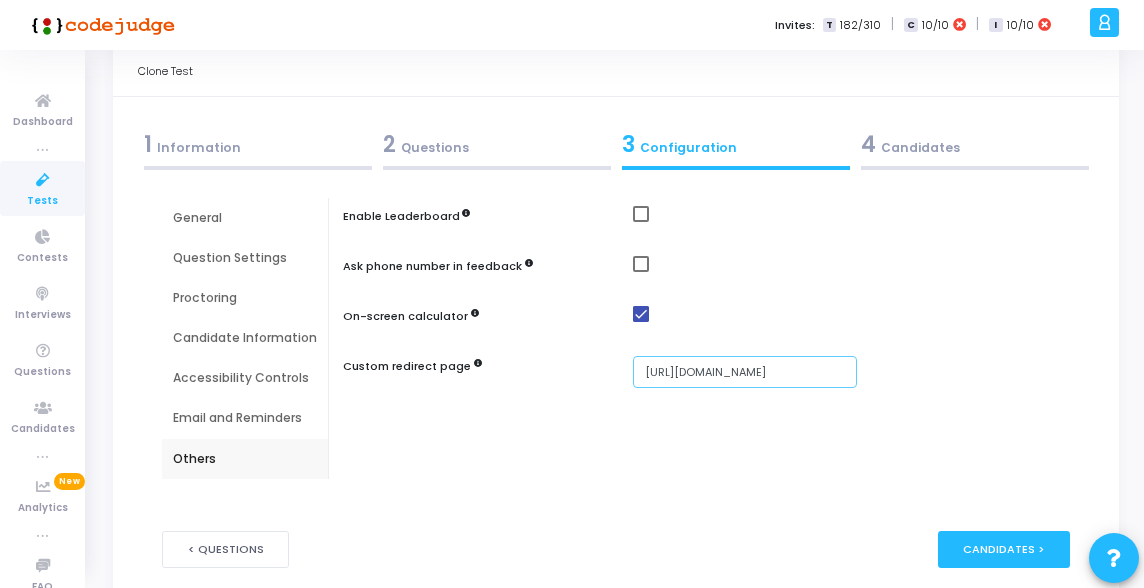 type on "https://www.garmin.com/en-US/" 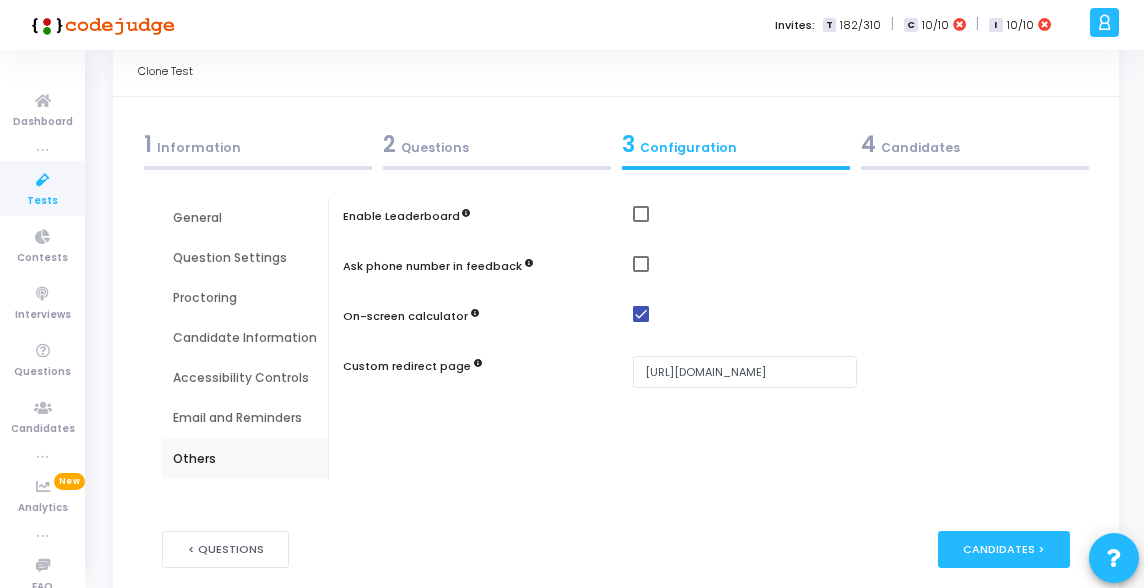 click on "Enable Leaderboard     Ask phone number in feedback     On-screen calculator     Custom redirect page  https://www.garmin.com/en-US/" at bounding box center (711, 338) 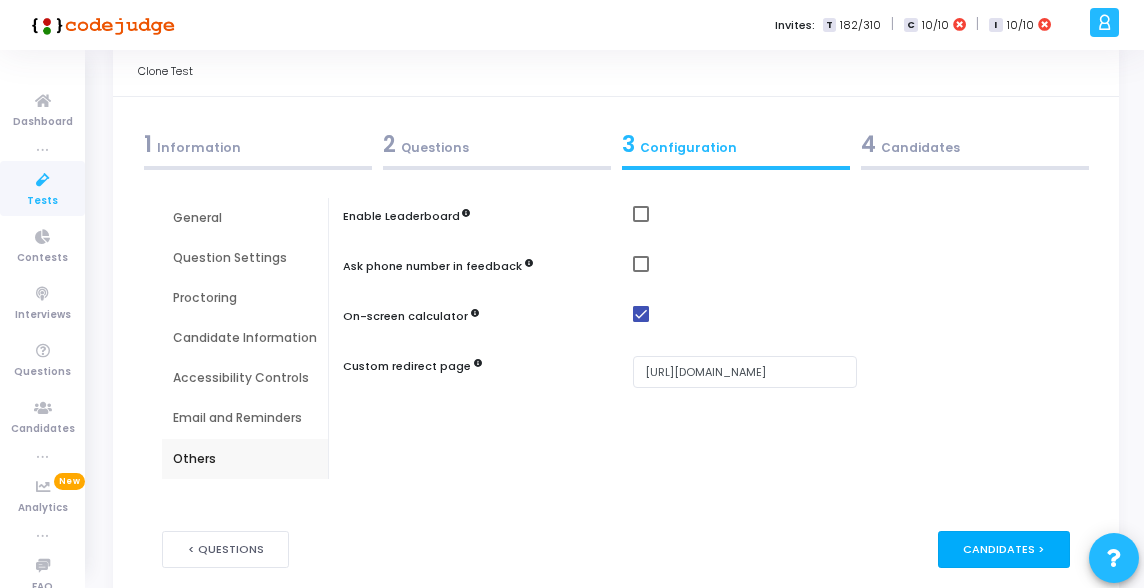 click on "Candidates >" at bounding box center [1004, 549] 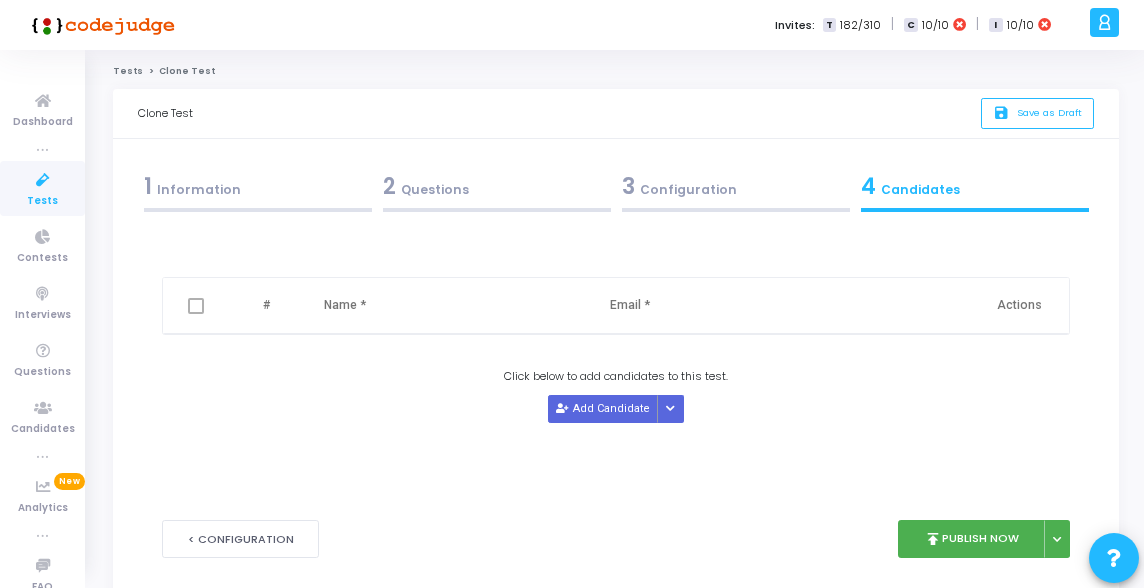 scroll, scrollTop: 0, scrollLeft: 0, axis: both 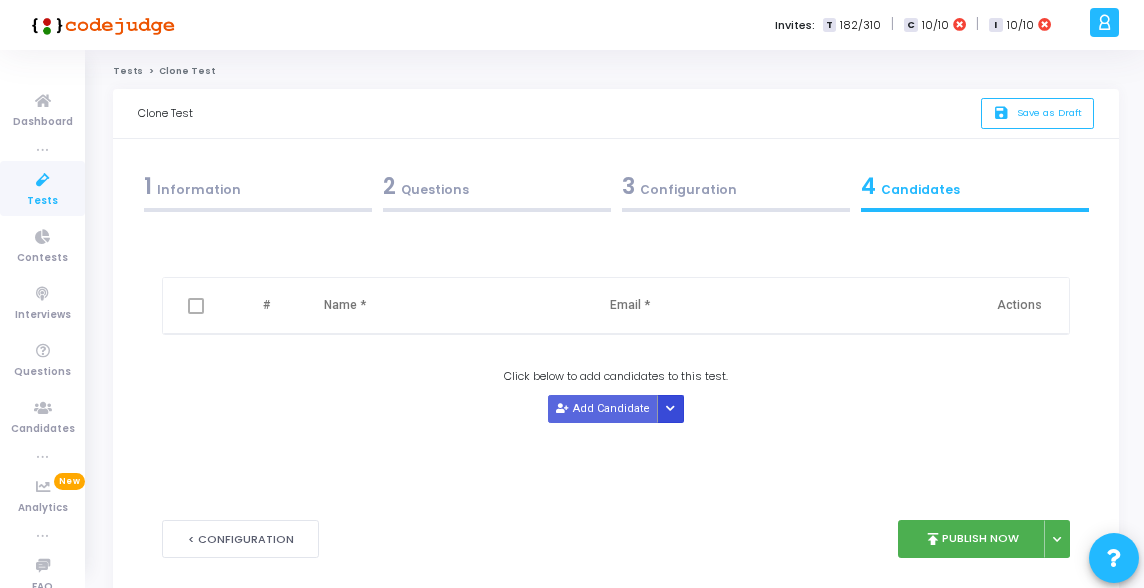 click at bounding box center [670, 409] 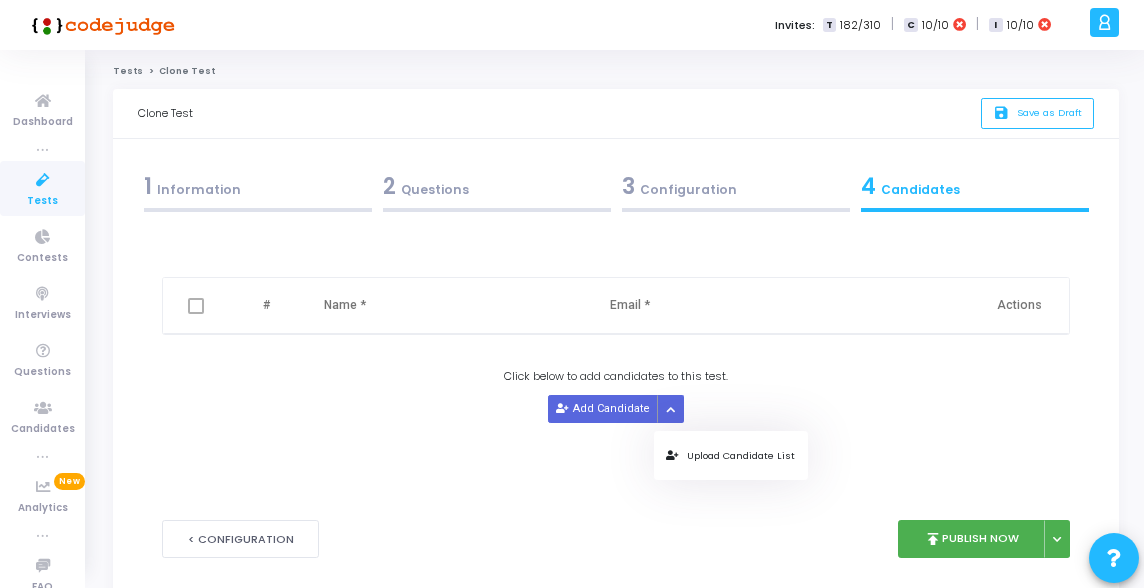 click on "Upload Candidate List" at bounding box center [730, 455] 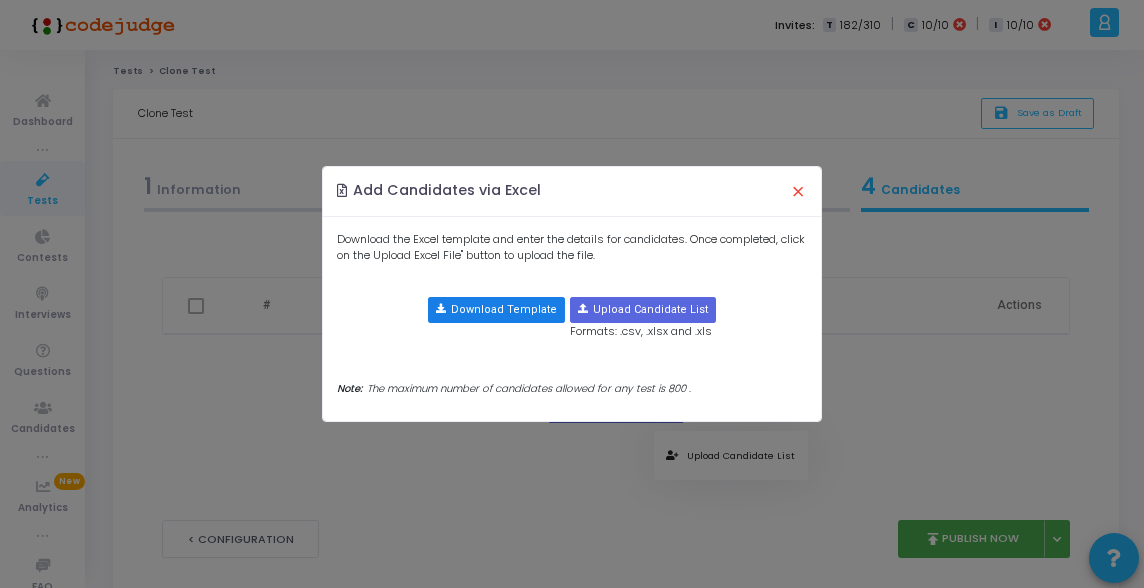 click on "Download Template" 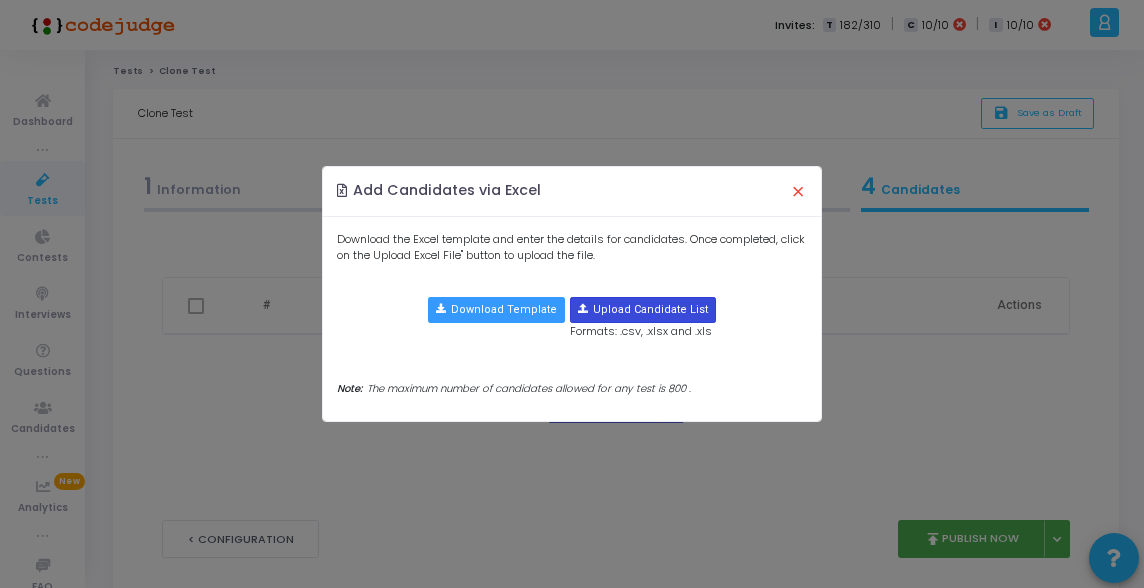 click at bounding box center [643, 310] 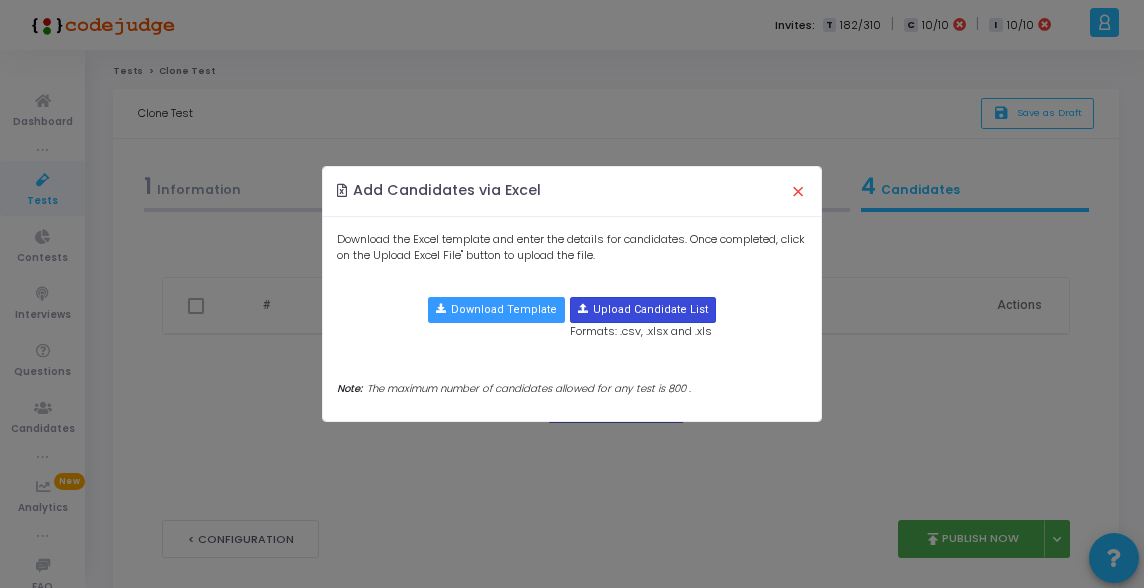 type on "C:\fakepath\Batch1-candidate-template-23Jul.csv" 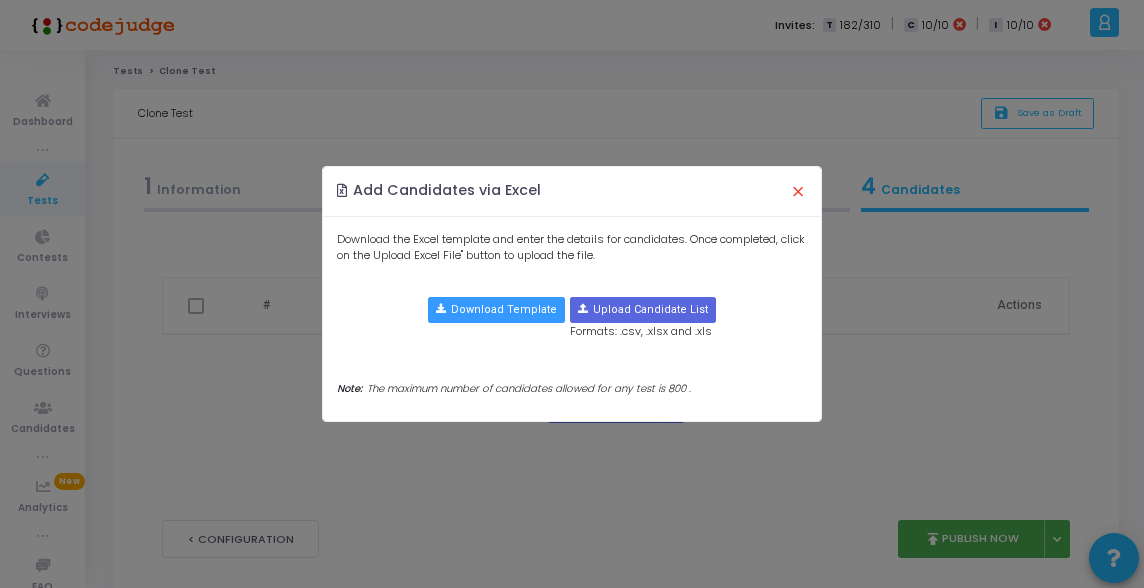 type 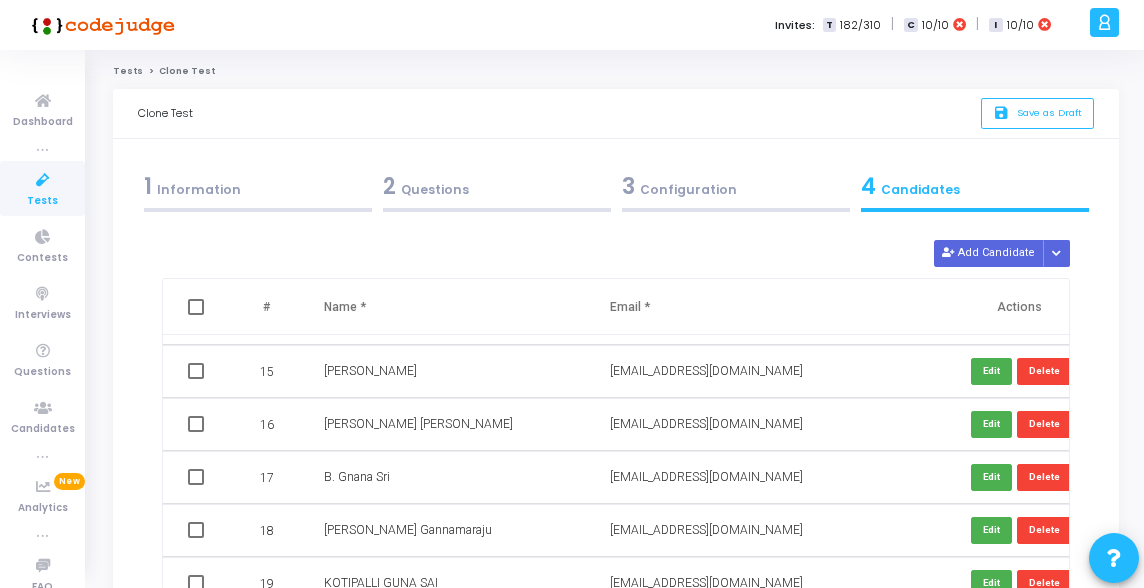 scroll, scrollTop: 740, scrollLeft: 0, axis: vertical 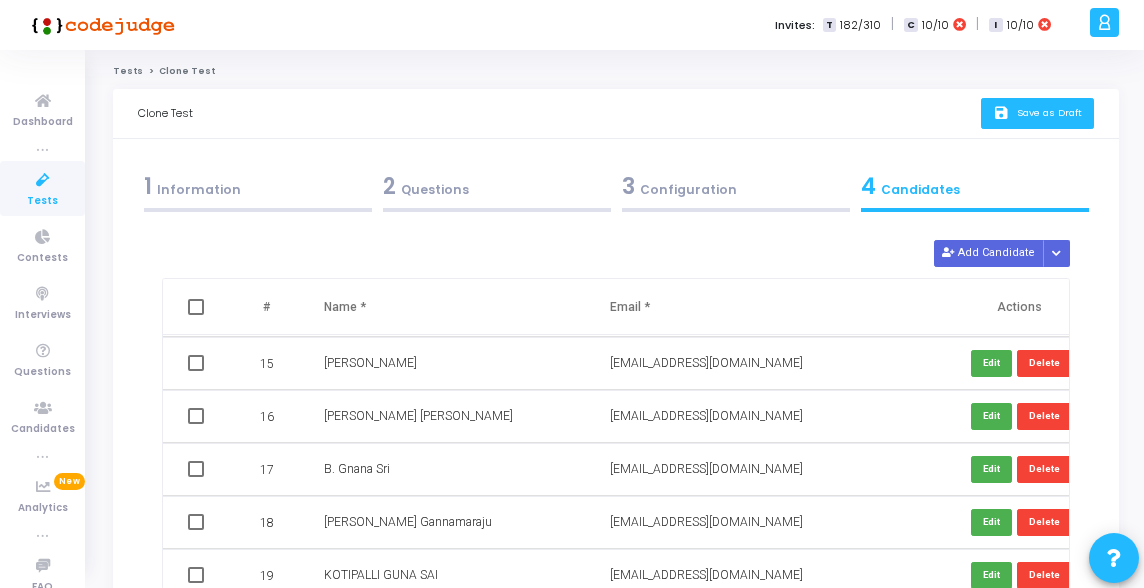 click on "Save as Draft" 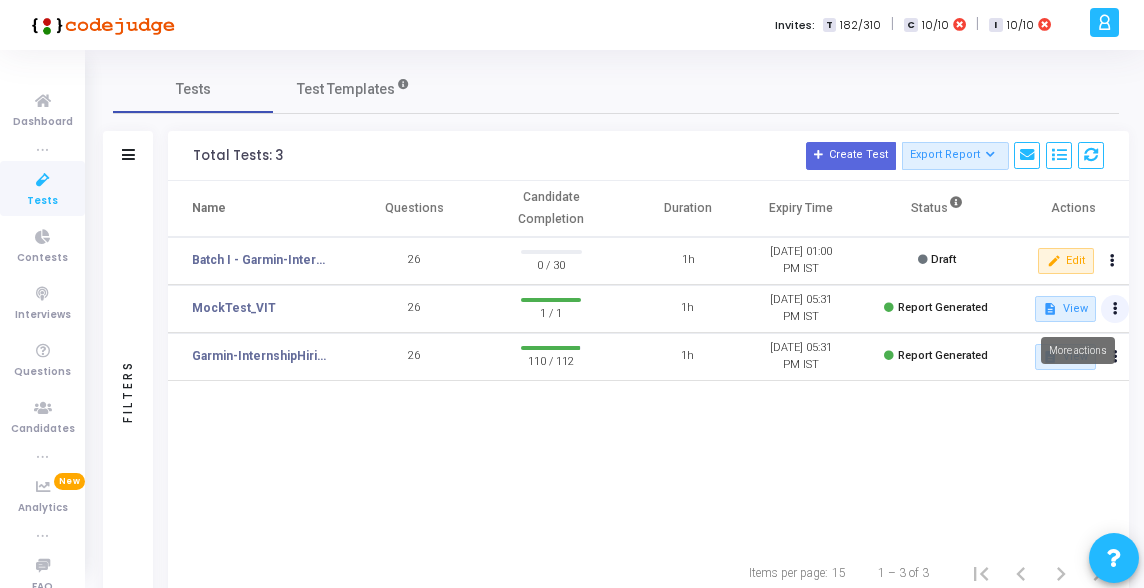 click 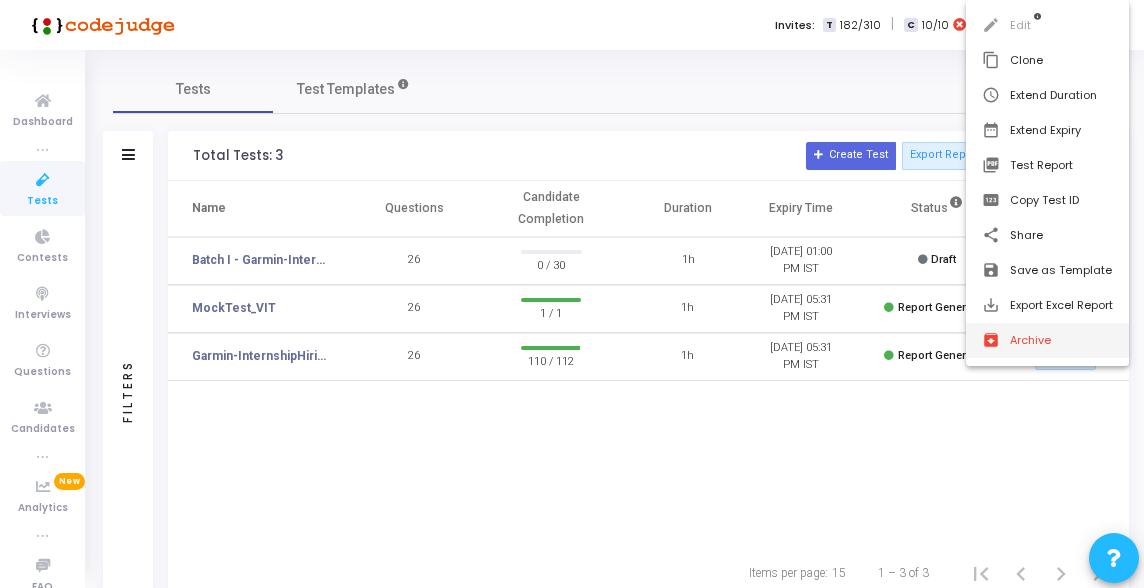 click on "archive  Archive" at bounding box center (1047, 340) 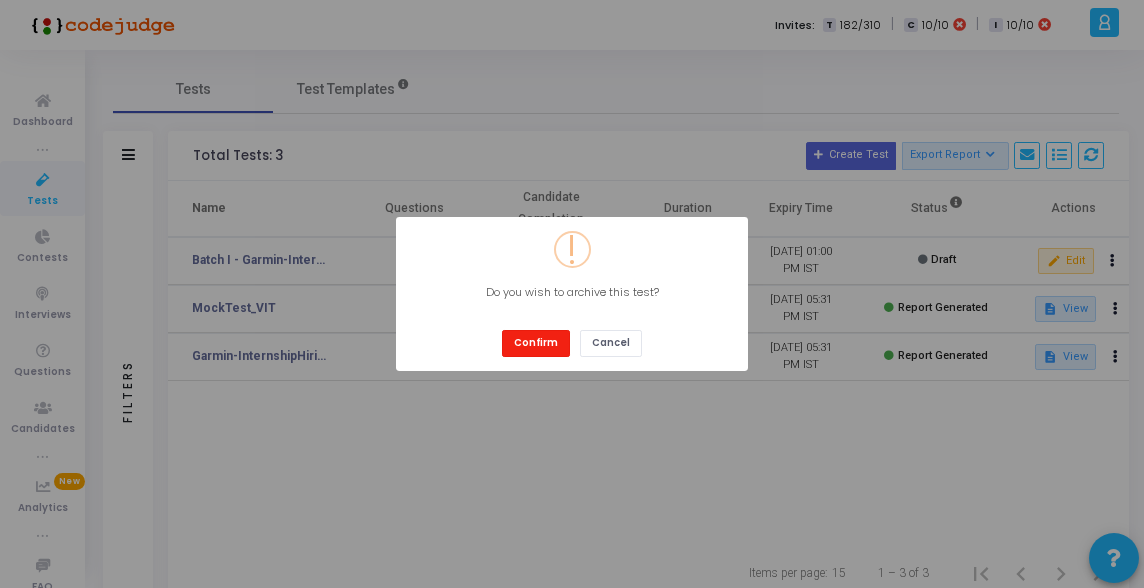 click on "Confirm" at bounding box center [536, 343] 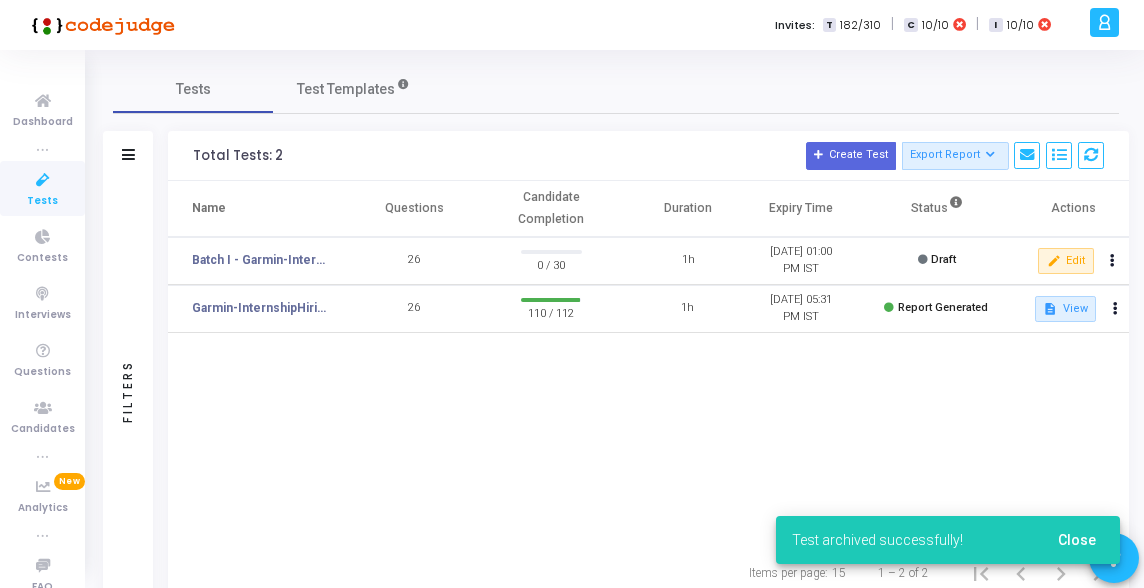 click on "Close" at bounding box center [1077, 540] 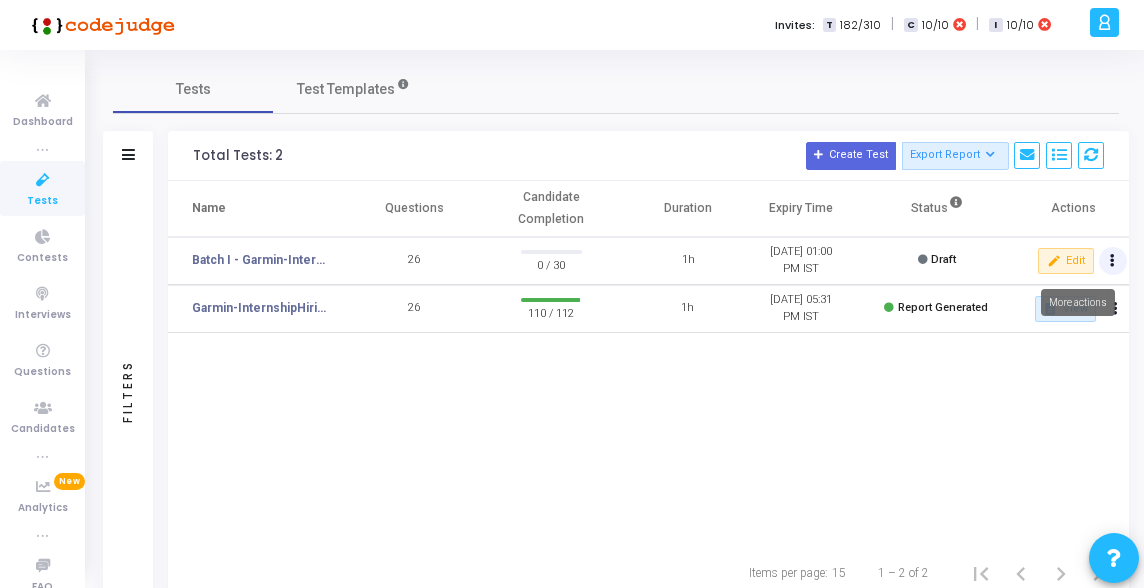 click at bounding box center (1112, 261) 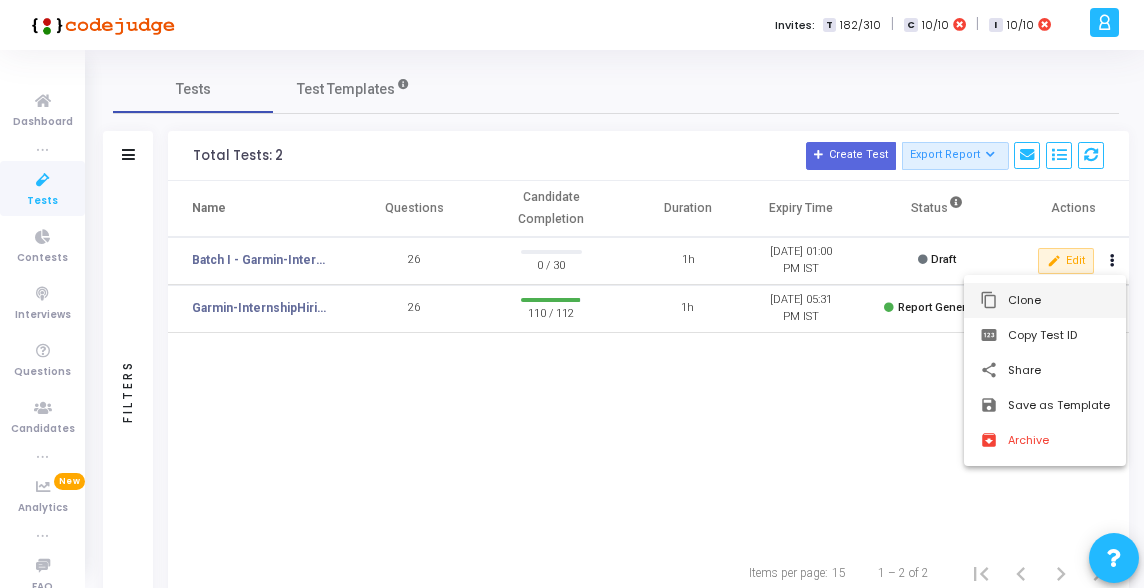click on "content_copy  Clone" at bounding box center (1045, 300) 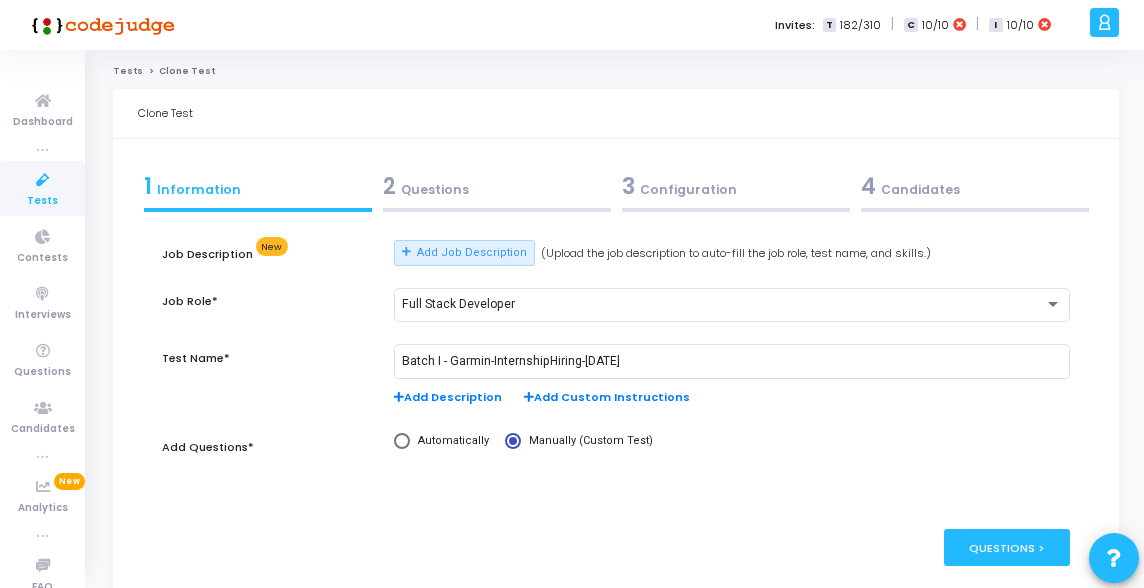 click on "2  Questions" at bounding box center [497, 186] 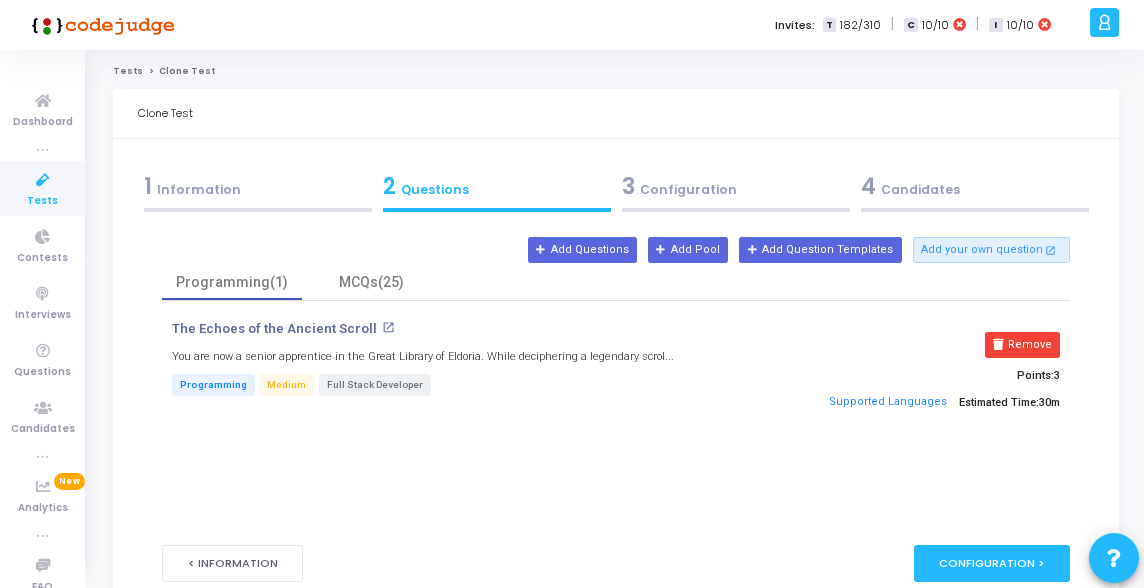 click on "3  Configuration" at bounding box center (736, 186) 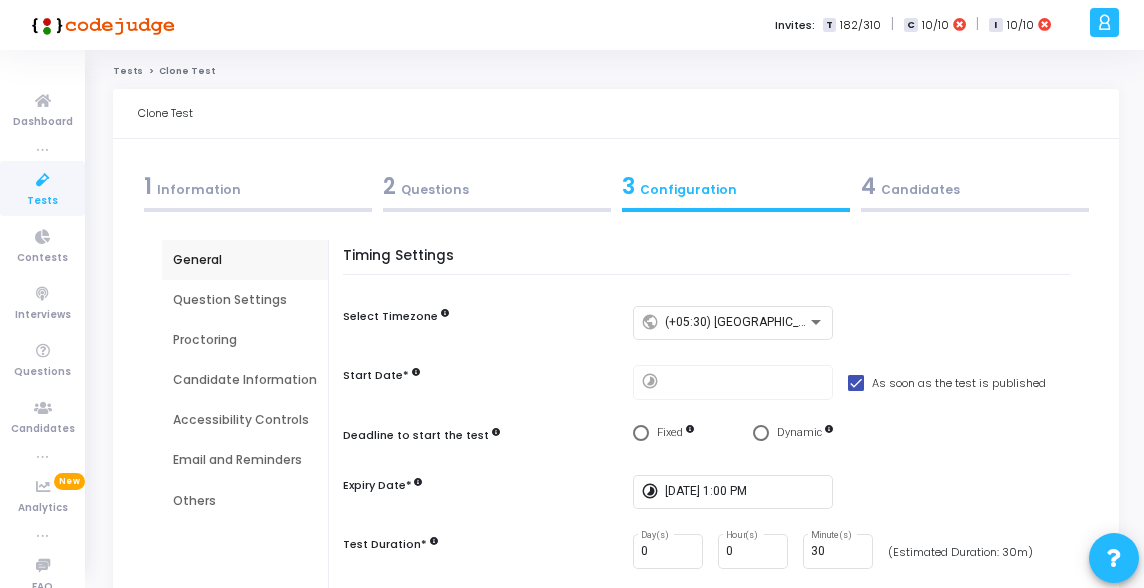 click on "2  Questions" at bounding box center [497, 186] 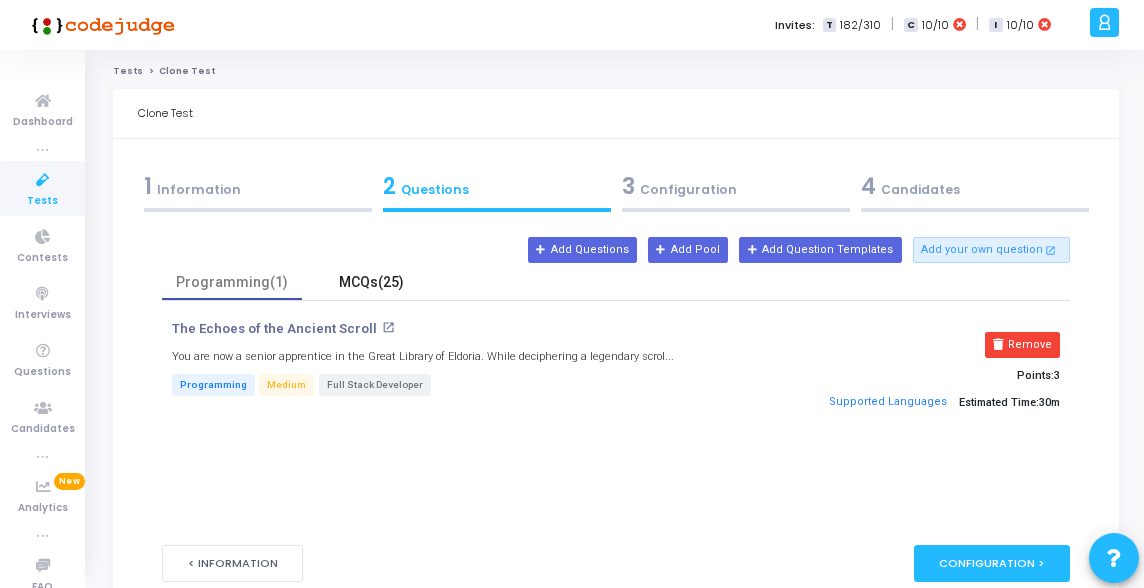 click on "MCQs(25)" at bounding box center (372, 282) 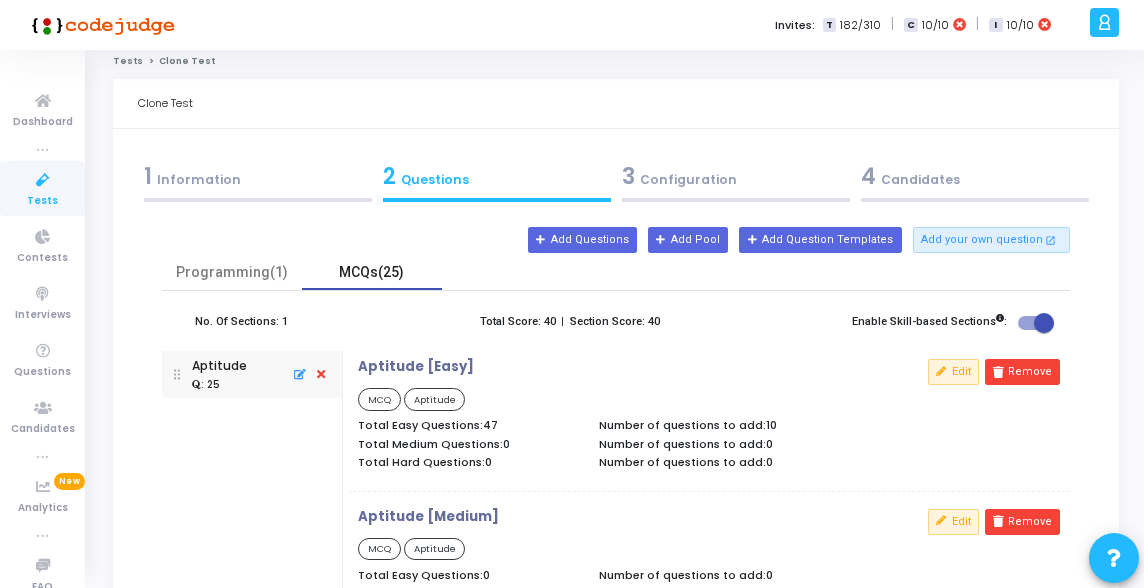 scroll, scrollTop: 6, scrollLeft: 0, axis: vertical 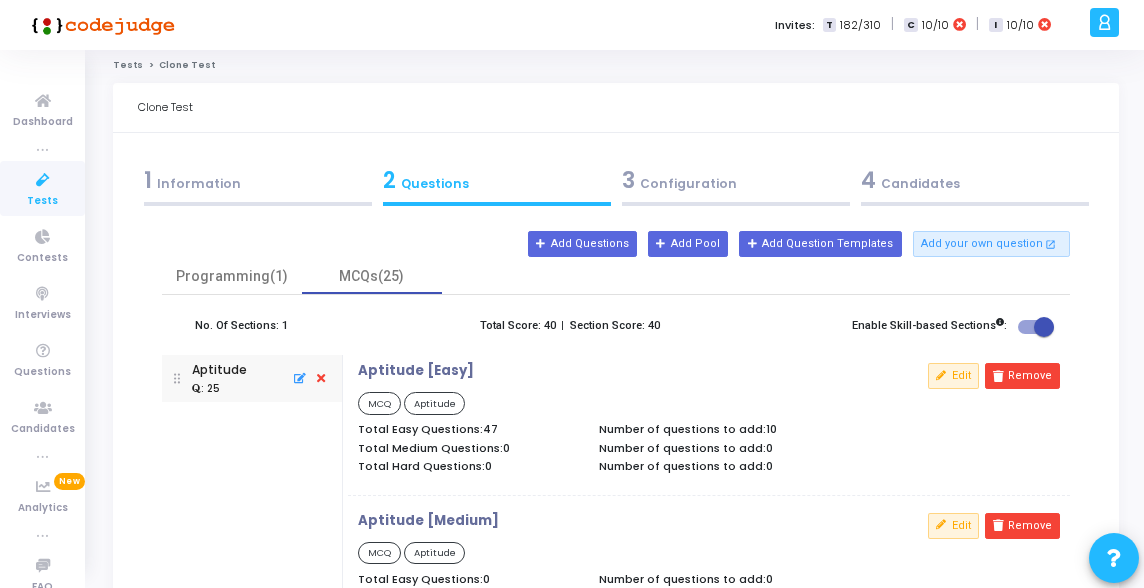 click on "3  Configuration" at bounding box center [736, 180] 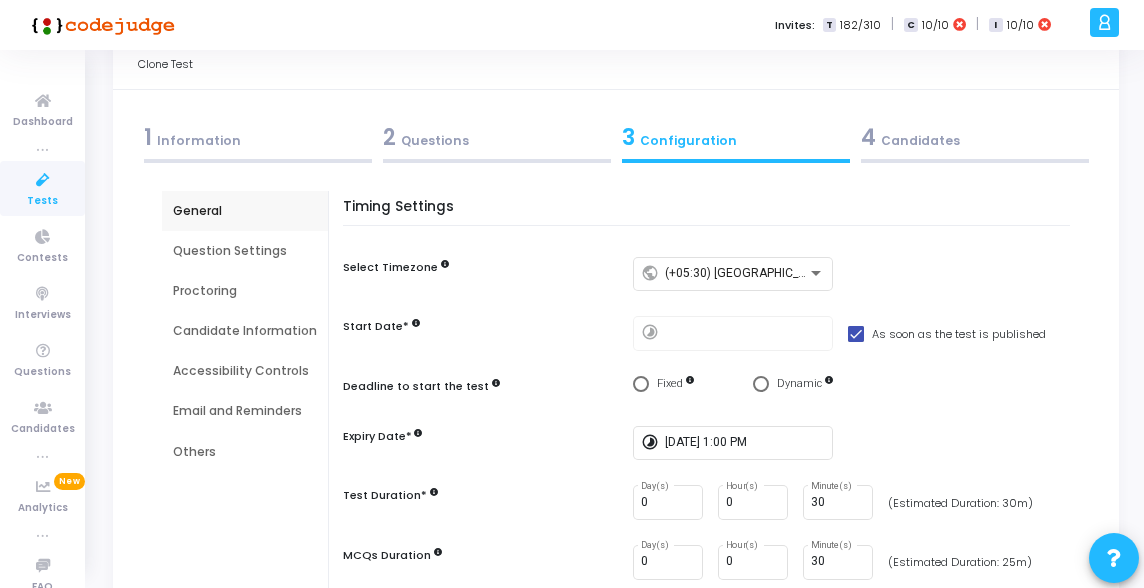 scroll, scrollTop: 48, scrollLeft: 0, axis: vertical 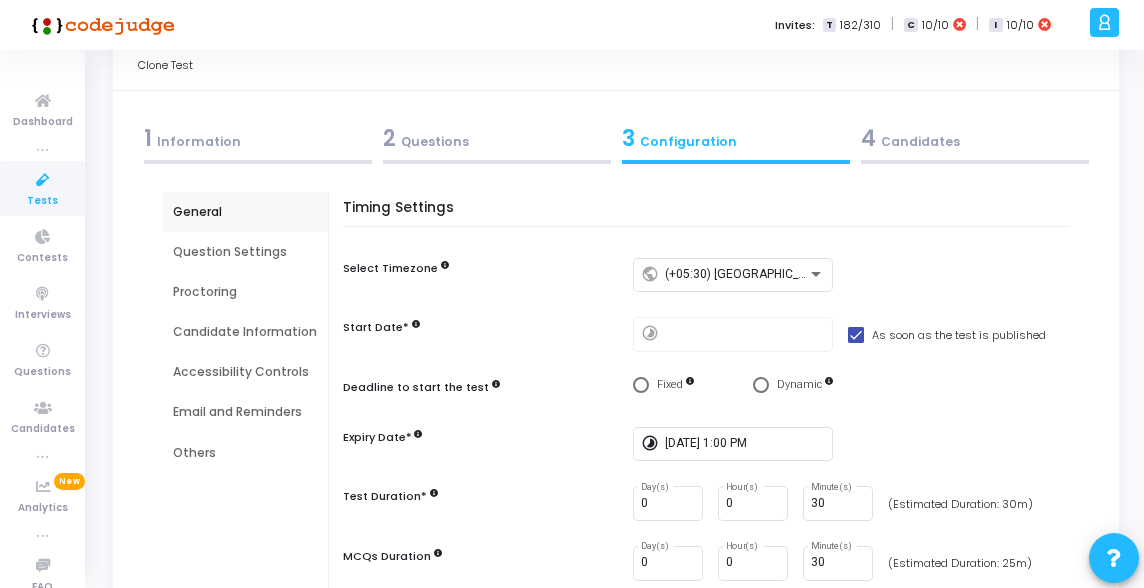 click on "Question Settings" at bounding box center (245, 252) 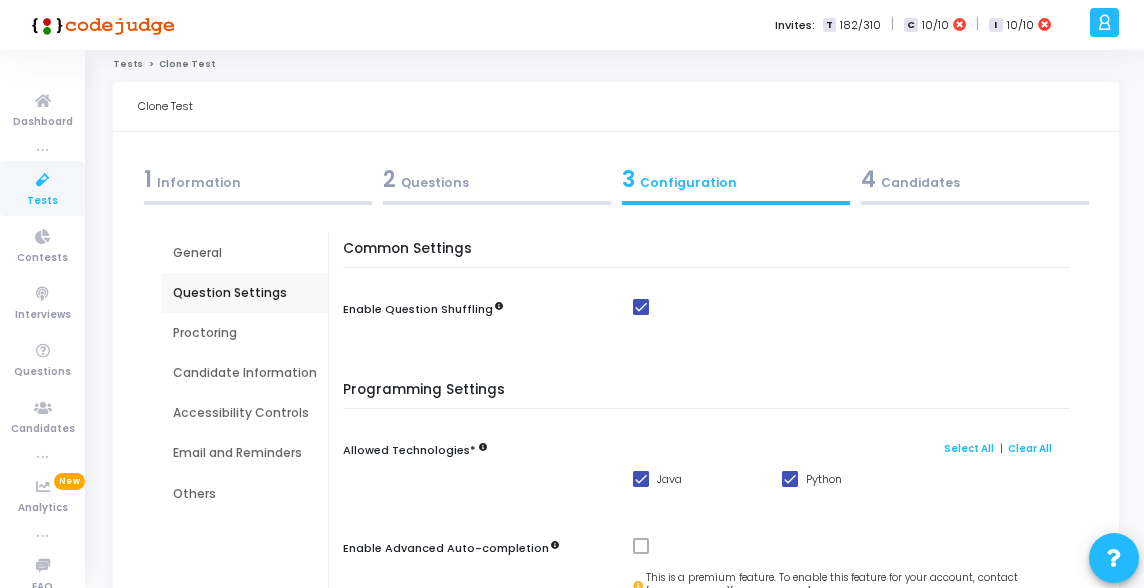 scroll, scrollTop: 0, scrollLeft: 0, axis: both 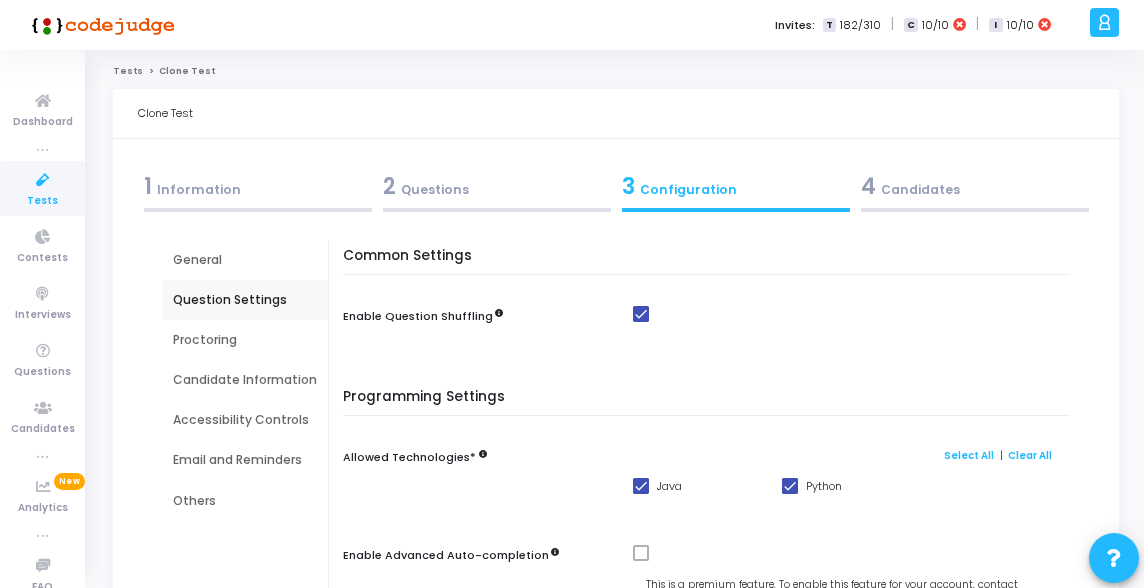 click on "Proctoring" at bounding box center [245, 340] 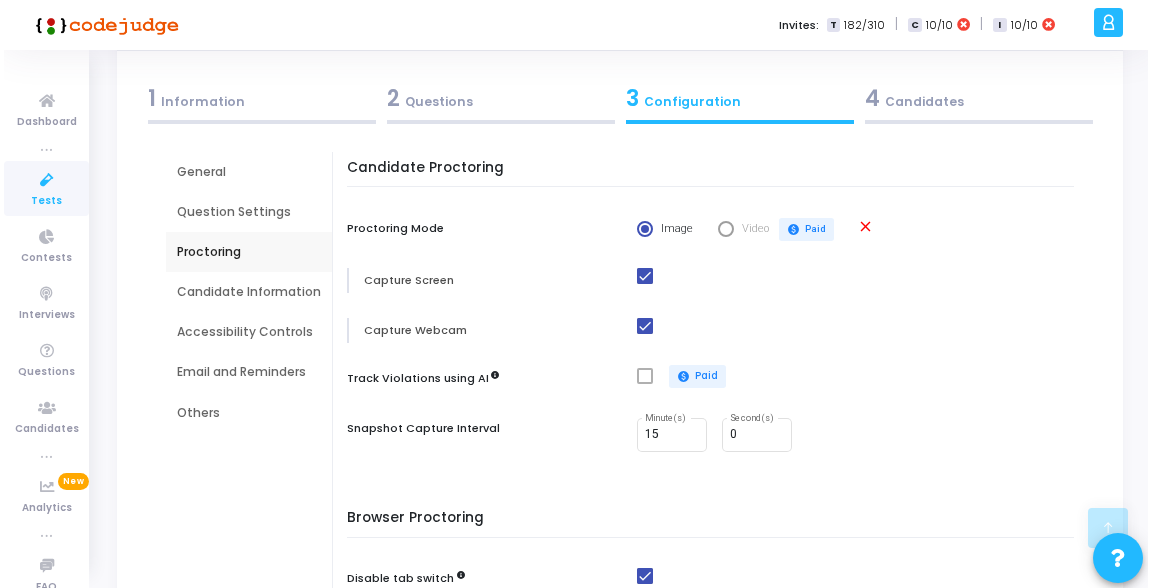 scroll, scrollTop: 0, scrollLeft: 0, axis: both 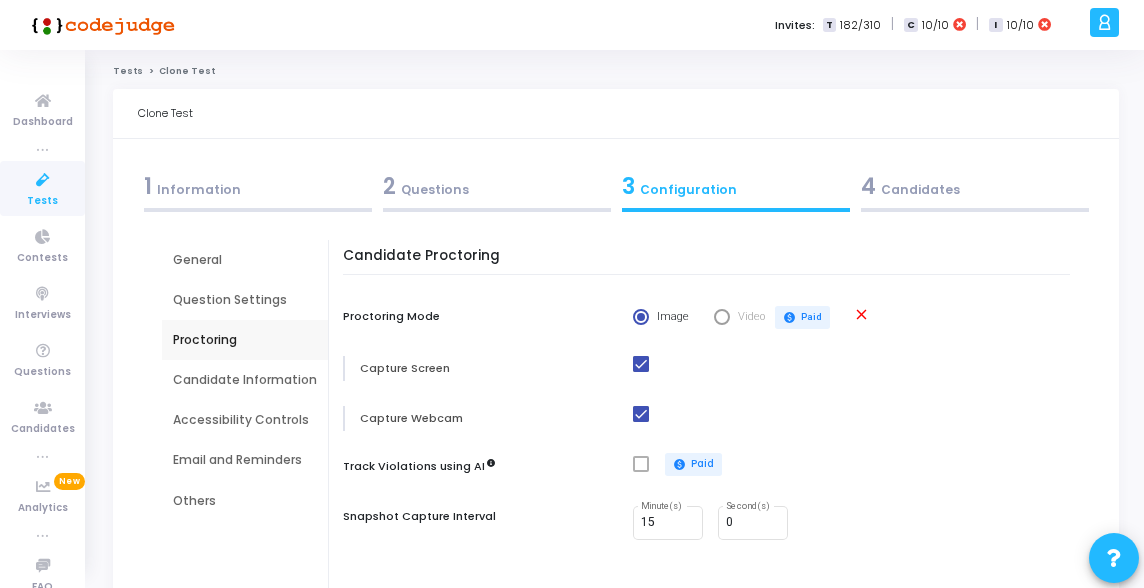 click on "Accessibility Controls" at bounding box center (245, 420) 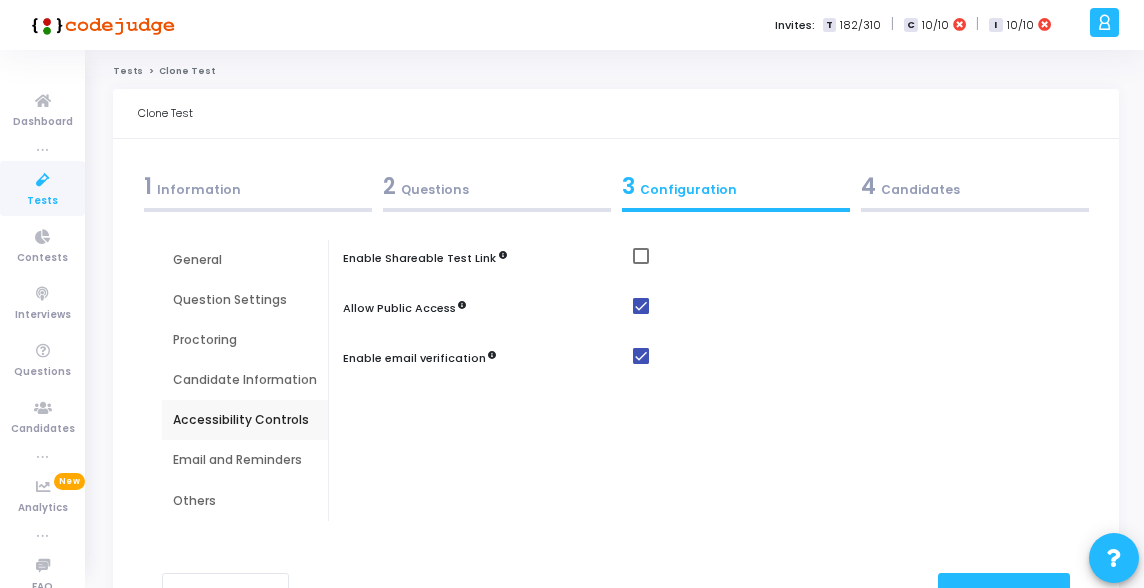 click on "Email and Reminders" at bounding box center [245, 460] 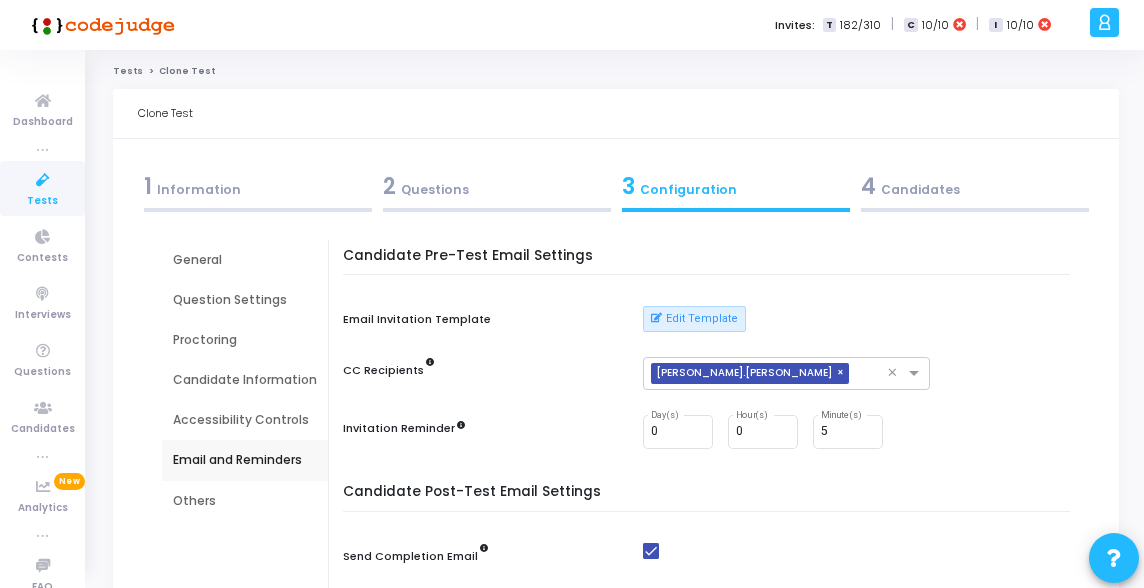 click on "Others" at bounding box center [245, 501] 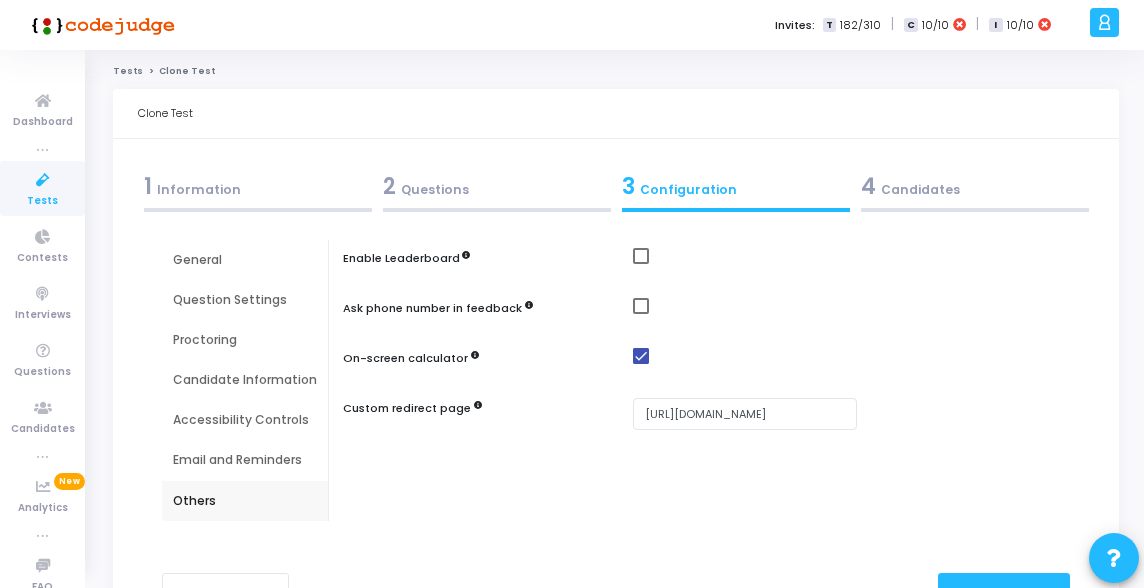 click on "4  Candidates" at bounding box center (975, 186) 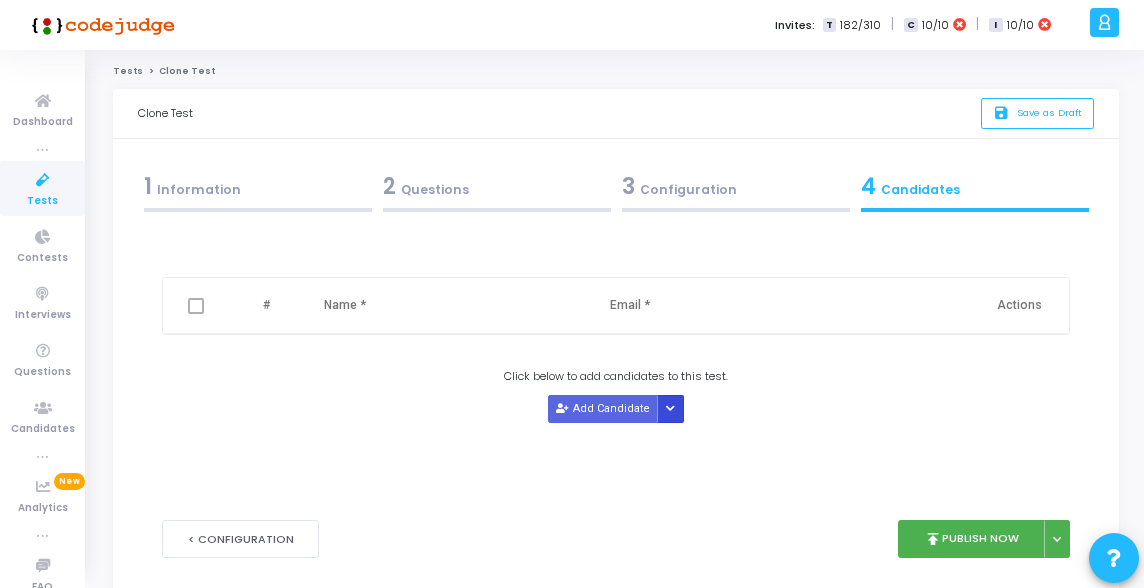 click at bounding box center (671, 408) 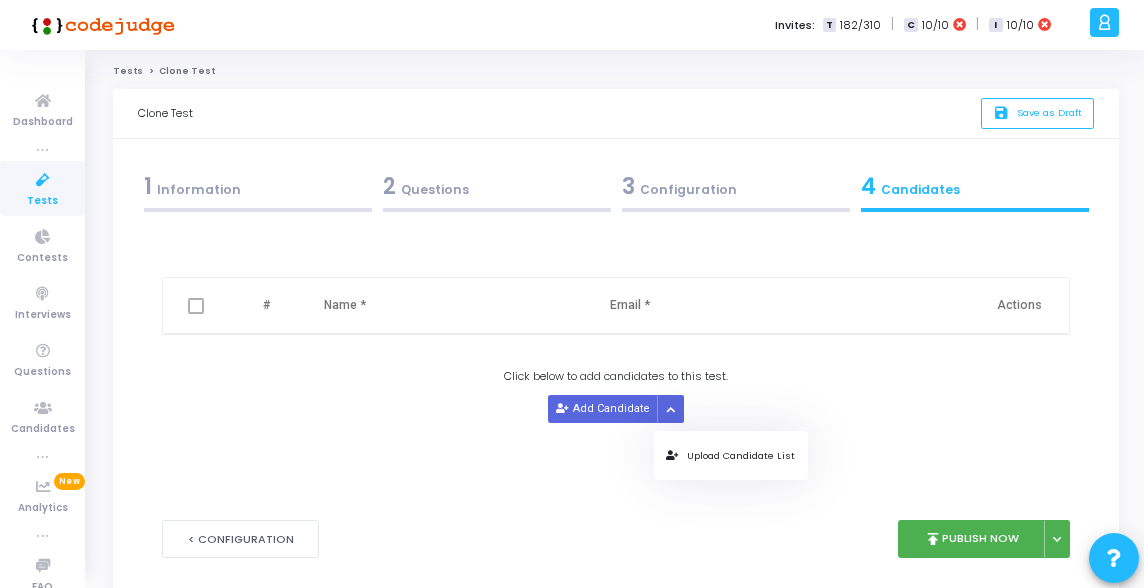 click on "1  Information" at bounding box center (258, 186) 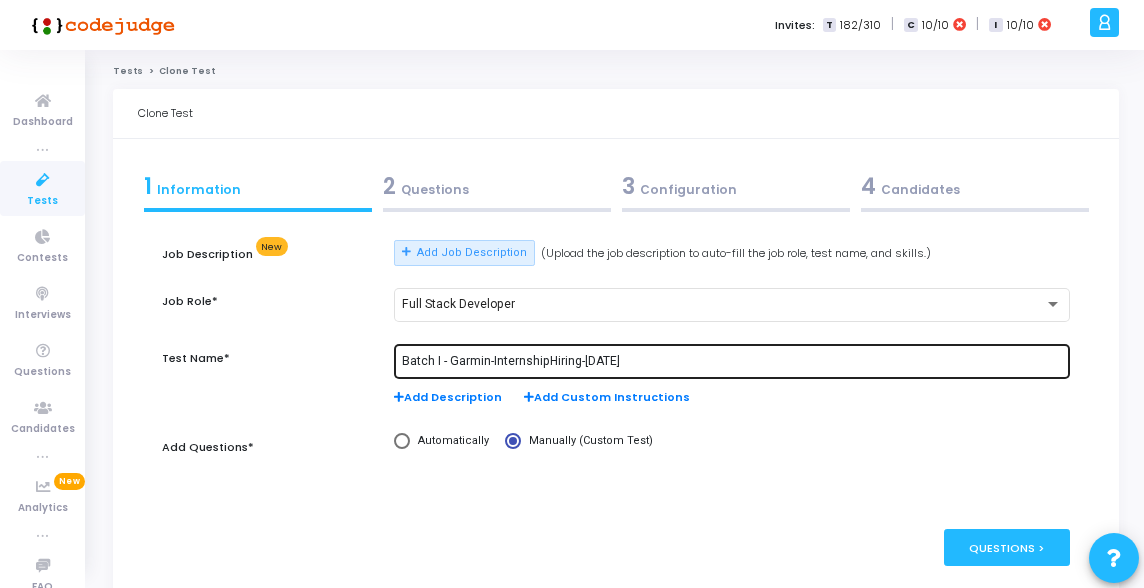 click on "Batch I - Garmin-InternshipHiring-[DATE]" at bounding box center (732, 362) 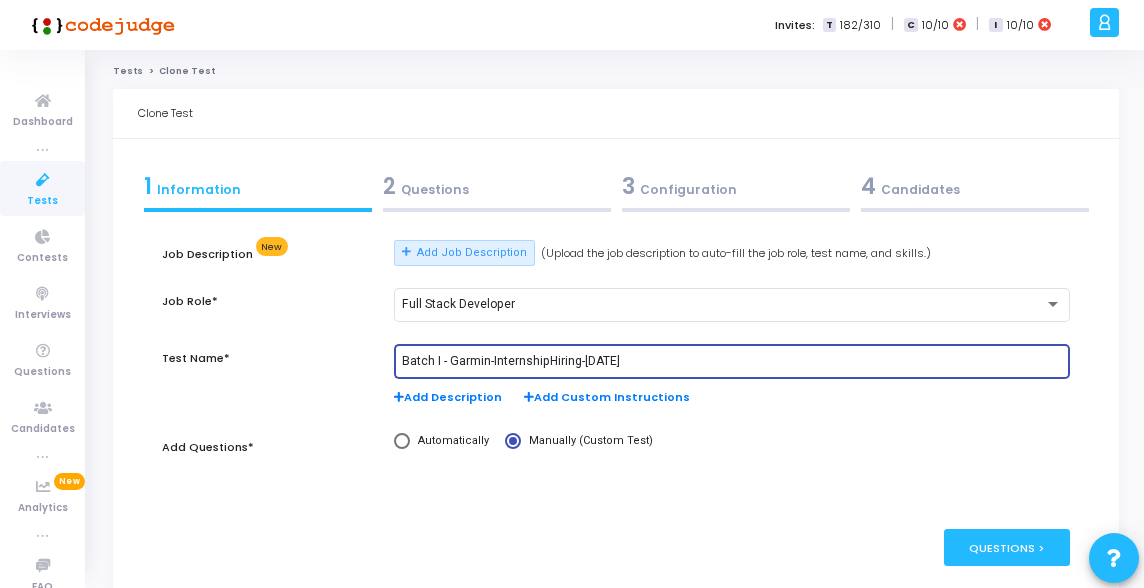 type on "Batch II - Garmin-InternshipHiring-[DATE]" 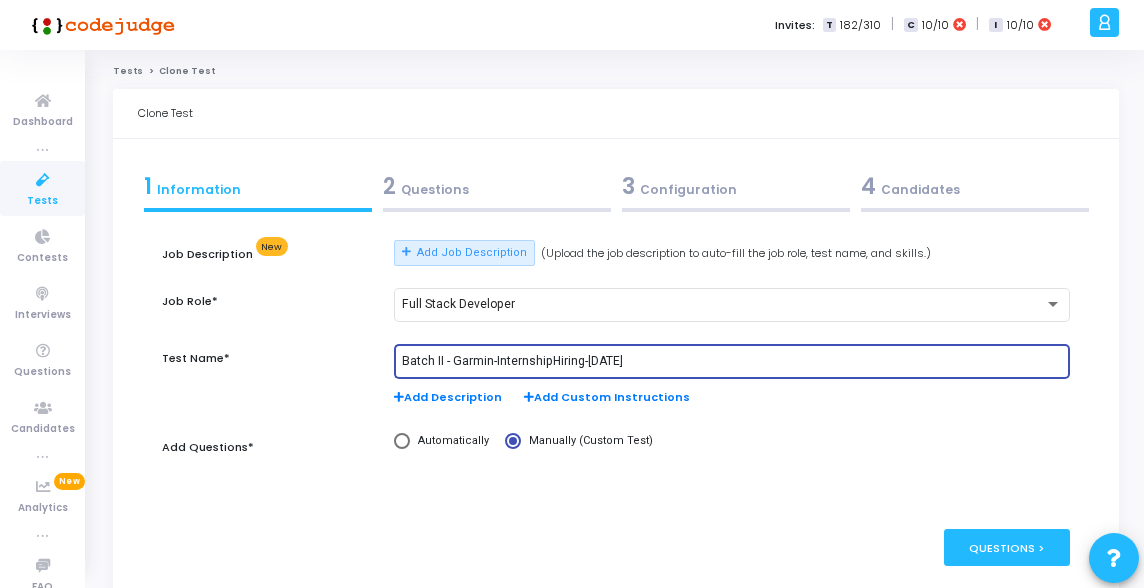 click on "4  Candidates" at bounding box center [975, 186] 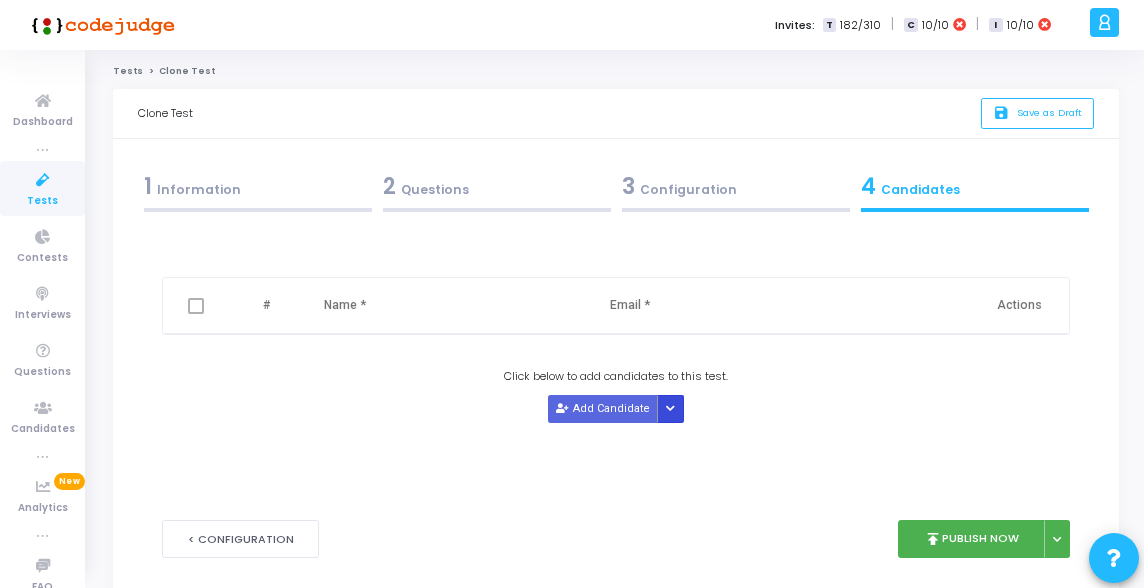 click at bounding box center [671, 408] 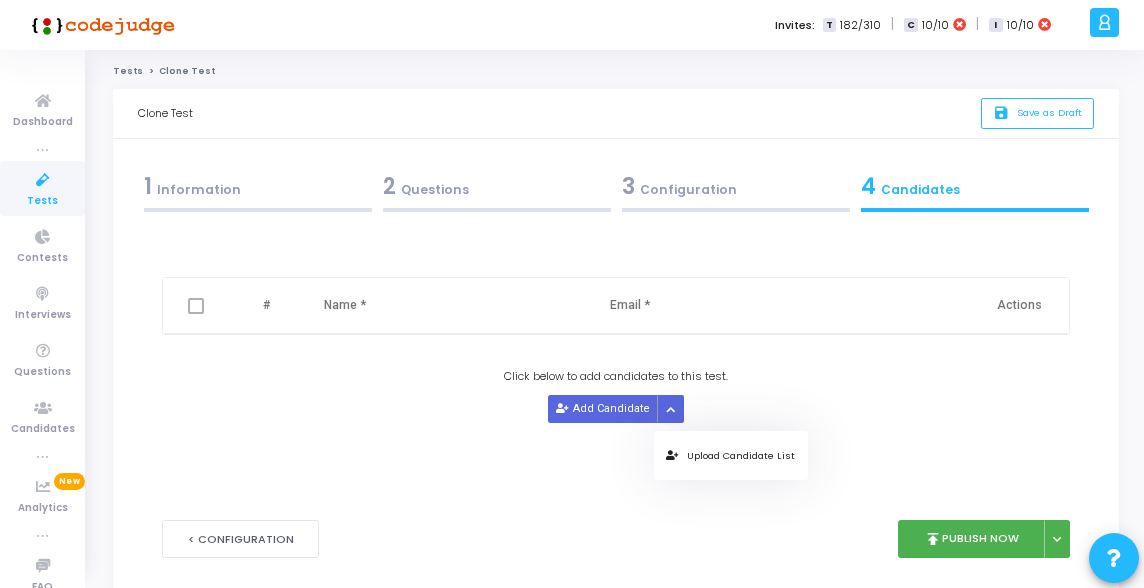 click on "Upload Candidate List" at bounding box center [730, 455] 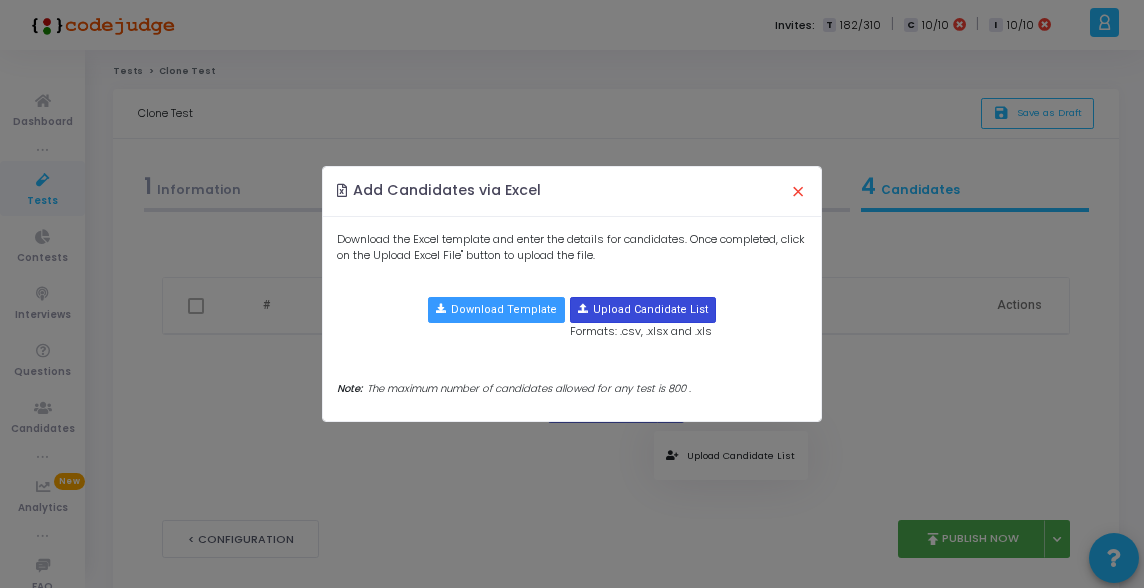 click at bounding box center [643, 310] 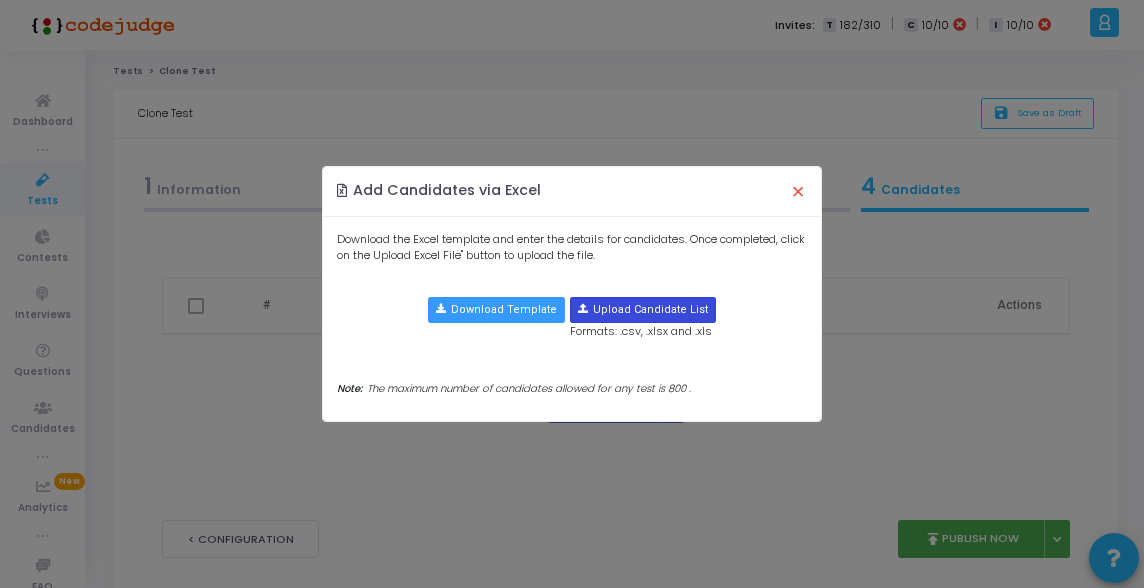 type on "C:\fakepath\Batch2-candidate-template-23Jul.csv" 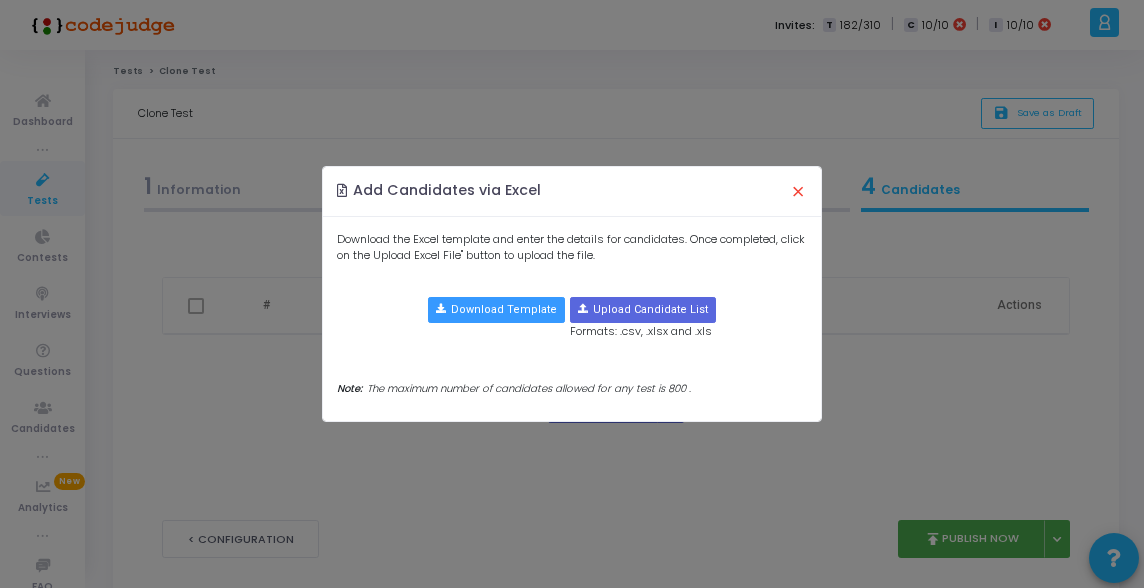 type 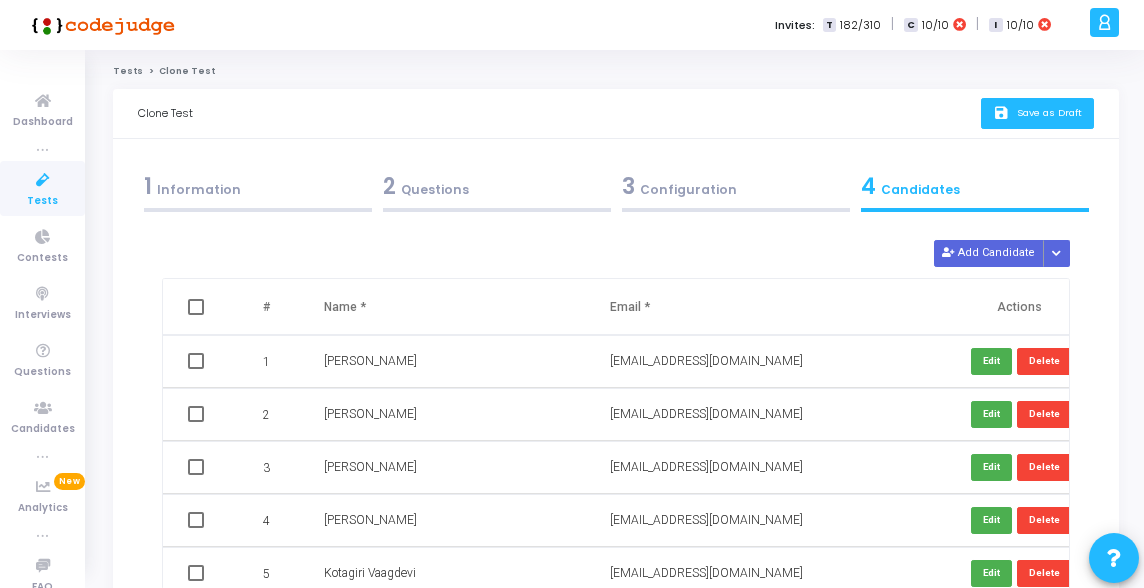click on "Save as Draft" 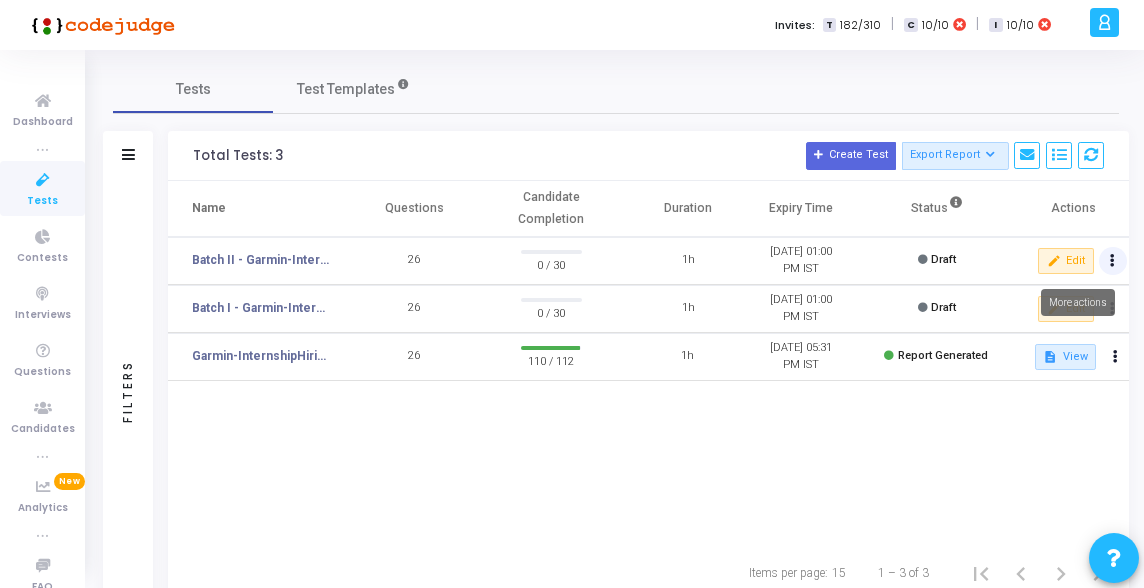 click at bounding box center (1112, 261) 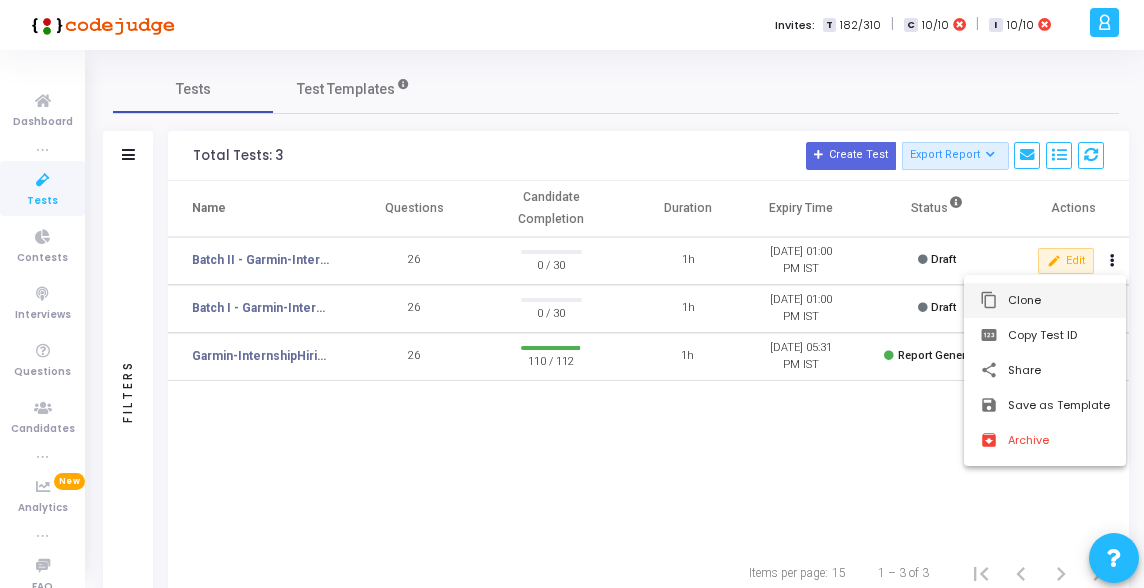 click on "content_copy  Clone" at bounding box center (1045, 300) 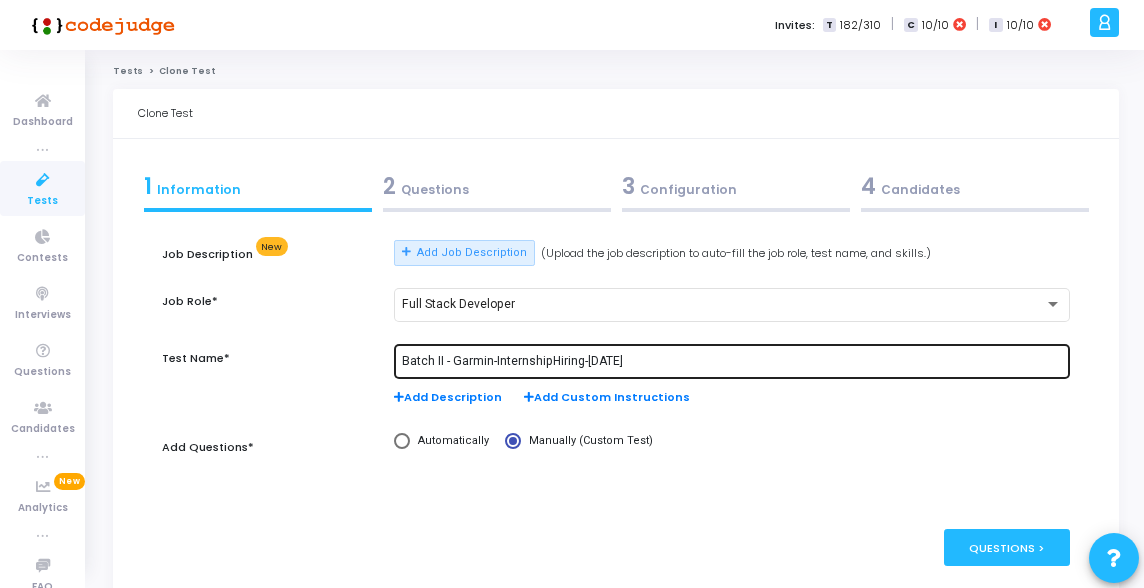 click on "Batch II - Garmin-InternshipHiring-[DATE]" at bounding box center [732, 362] 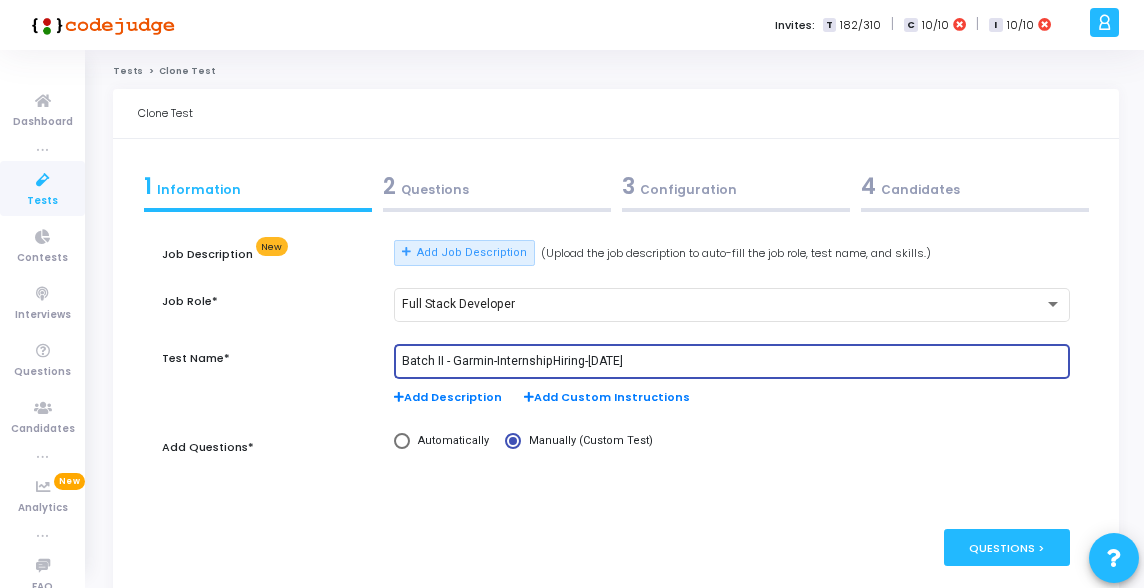 type on "Batch III - Garmin-InternshipHiring-[DATE]" 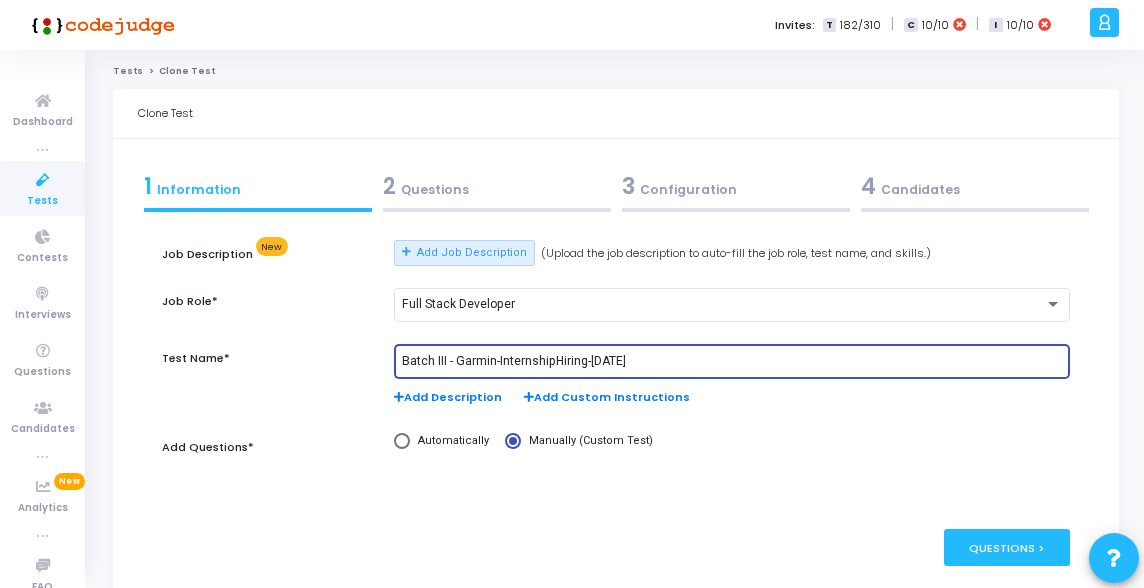 click on "4" at bounding box center (868, 186) 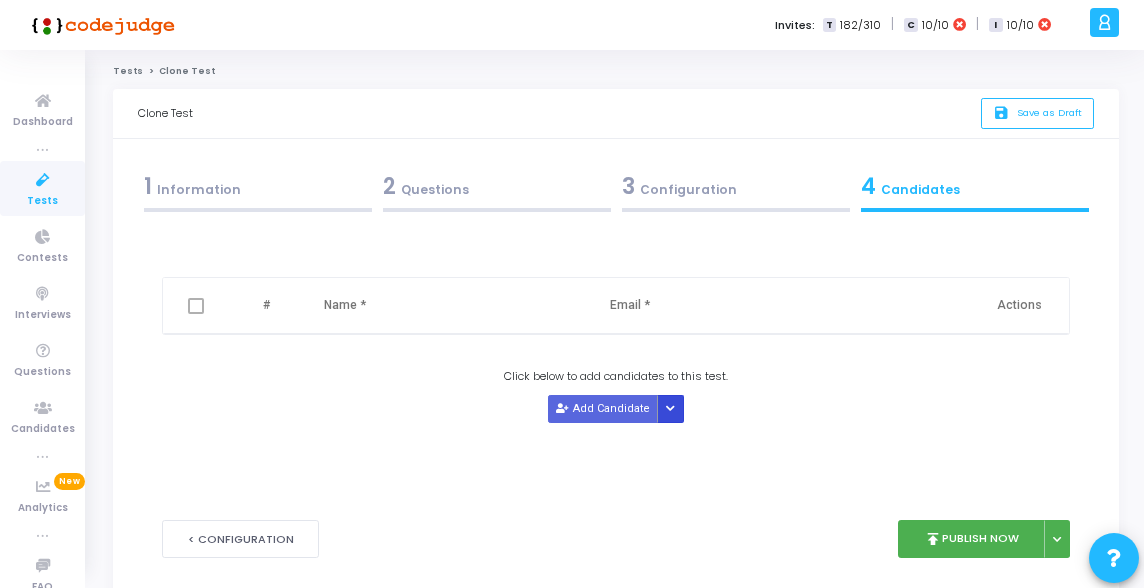 click at bounding box center (671, 408) 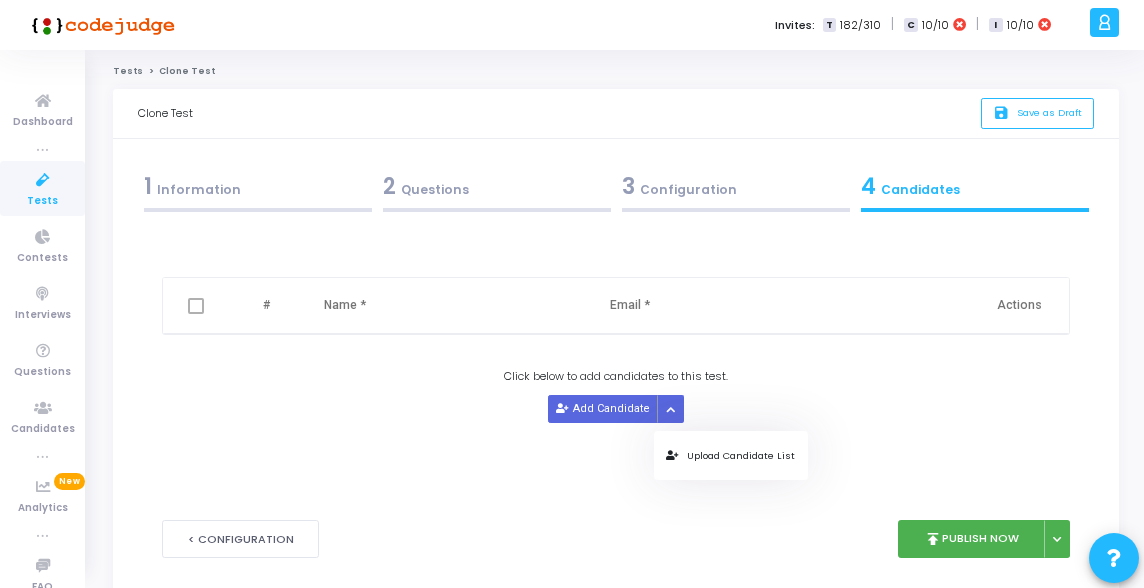 click on "Upload Candidate List" at bounding box center [730, 455] 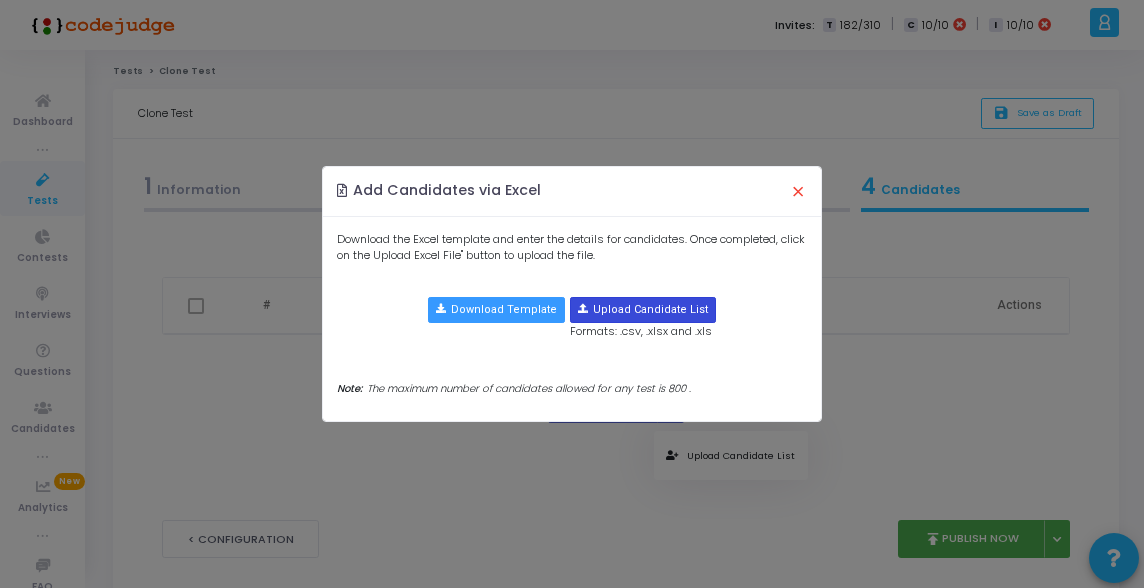 click at bounding box center [643, 310] 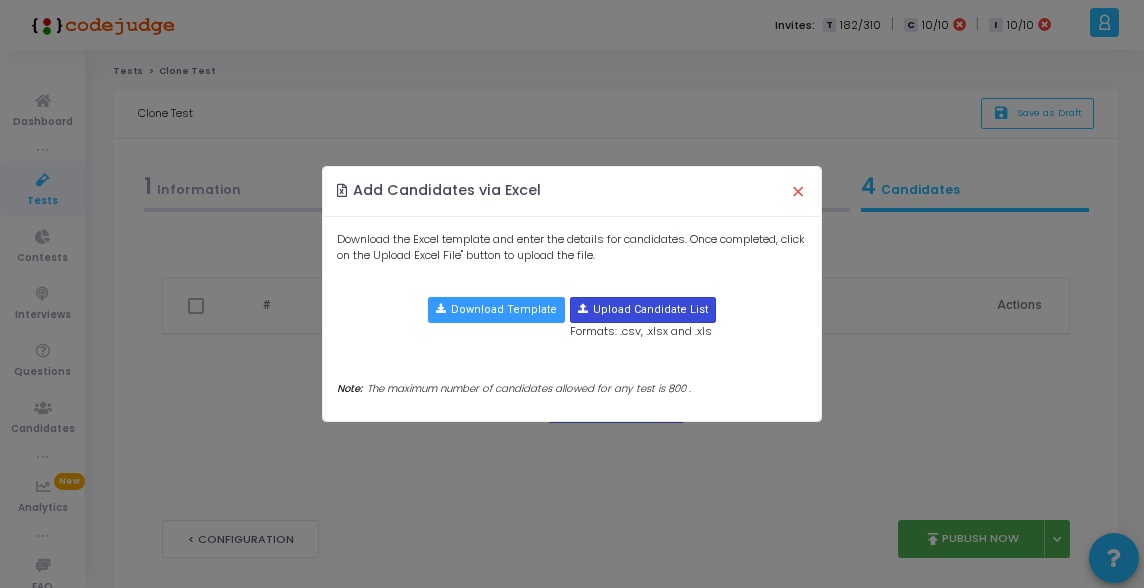 type on "C:\fakepath\Batch 3 -candidate-template-23Jul.csv" 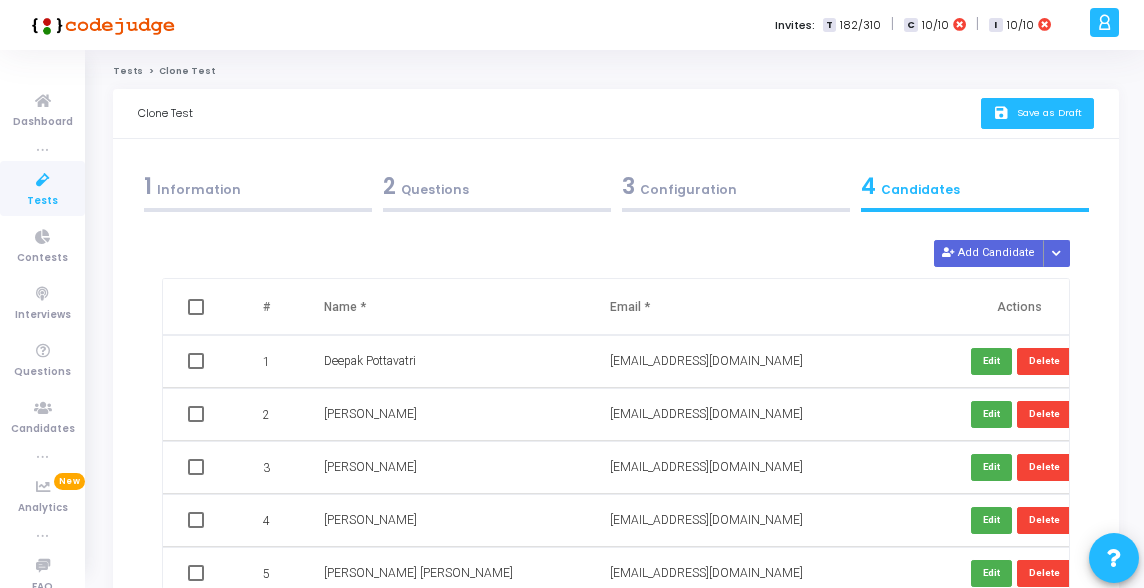 click on "save   Save as Draft" 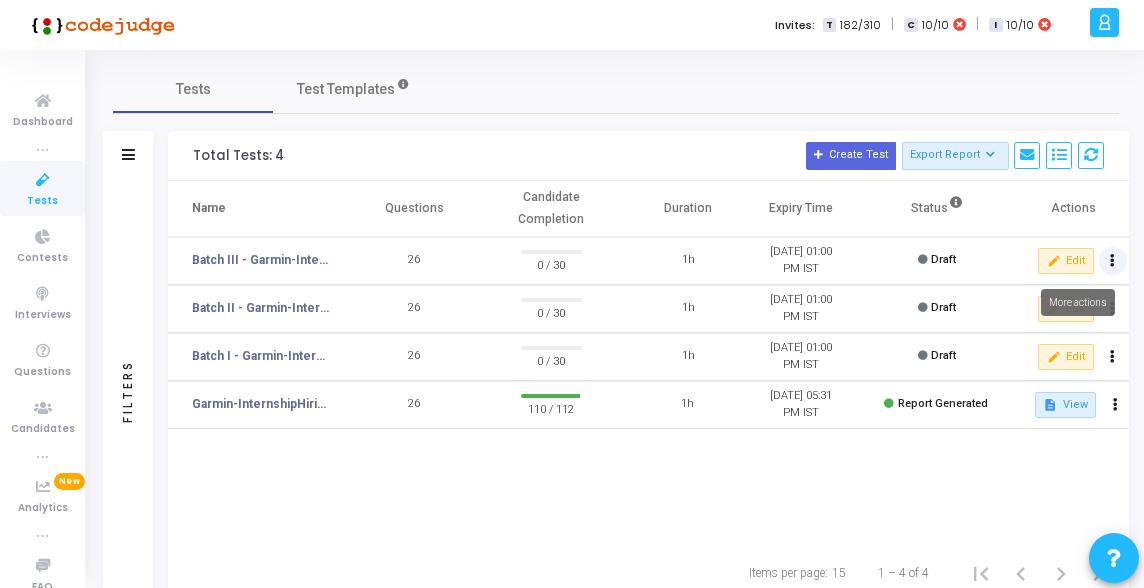 click at bounding box center [1112, 261] 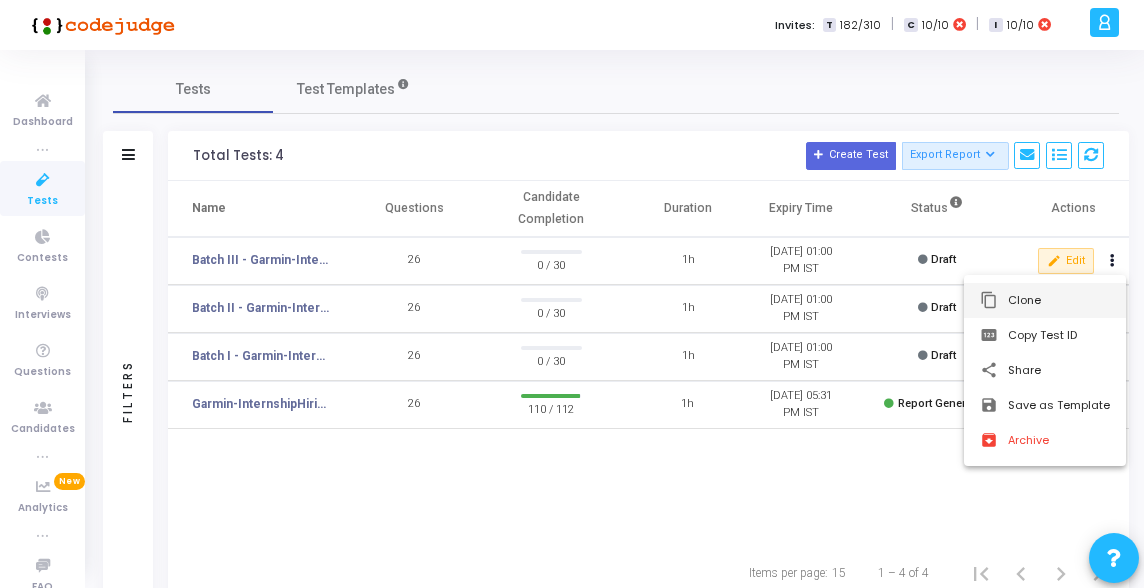 click on "content_copy  Clone" at bounding box center [1045, 300] 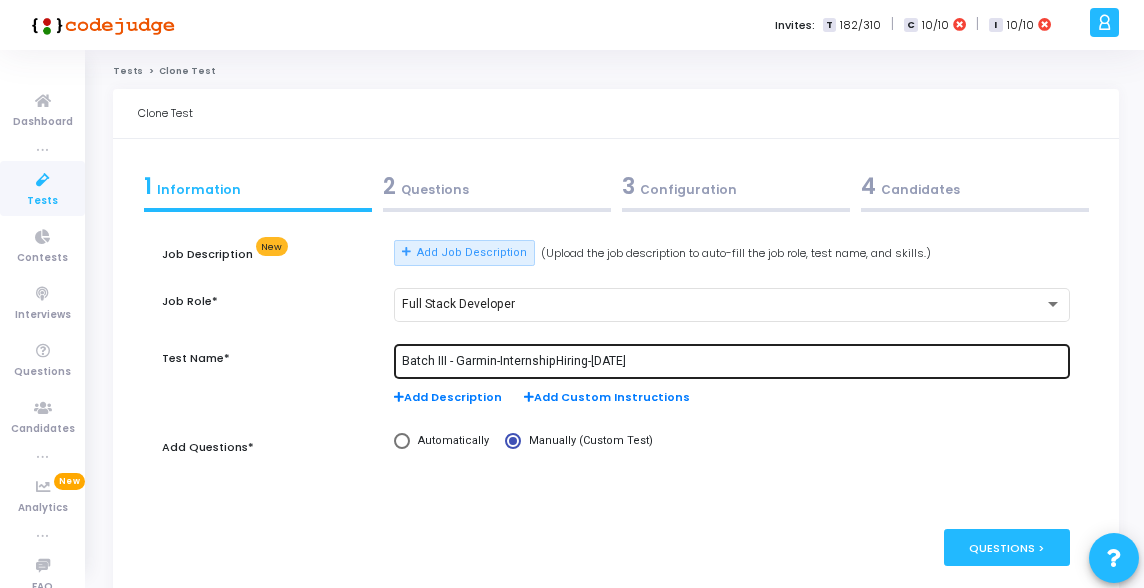 click on "Batch III - Garmin-InternshipHiring-[DATE]" at bounding box center [732, 362] 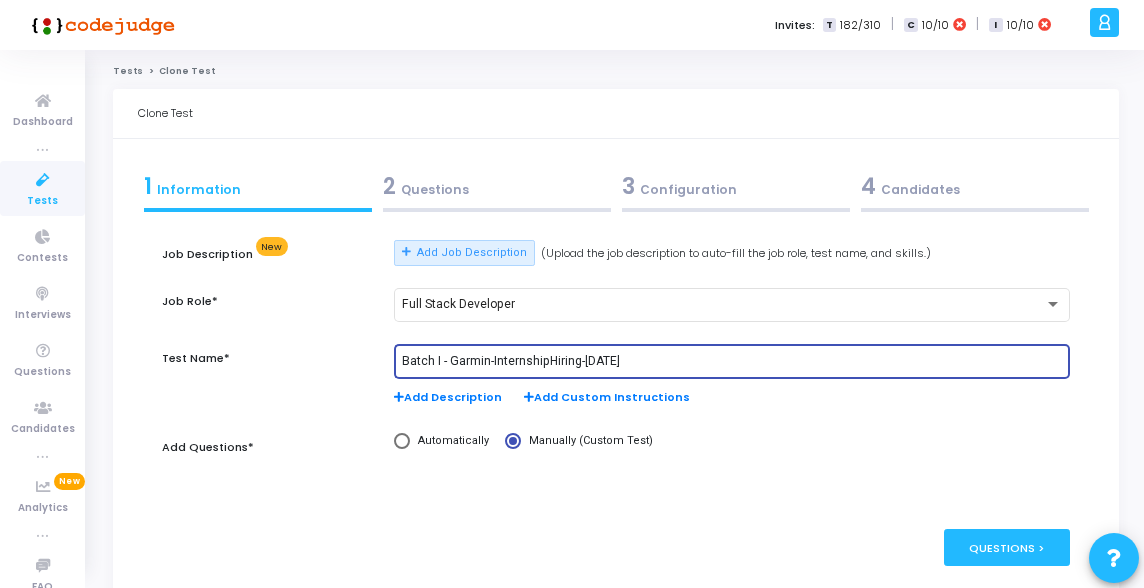 type on "Batch IV - Garmin-InternshipHiring-[DATE]" 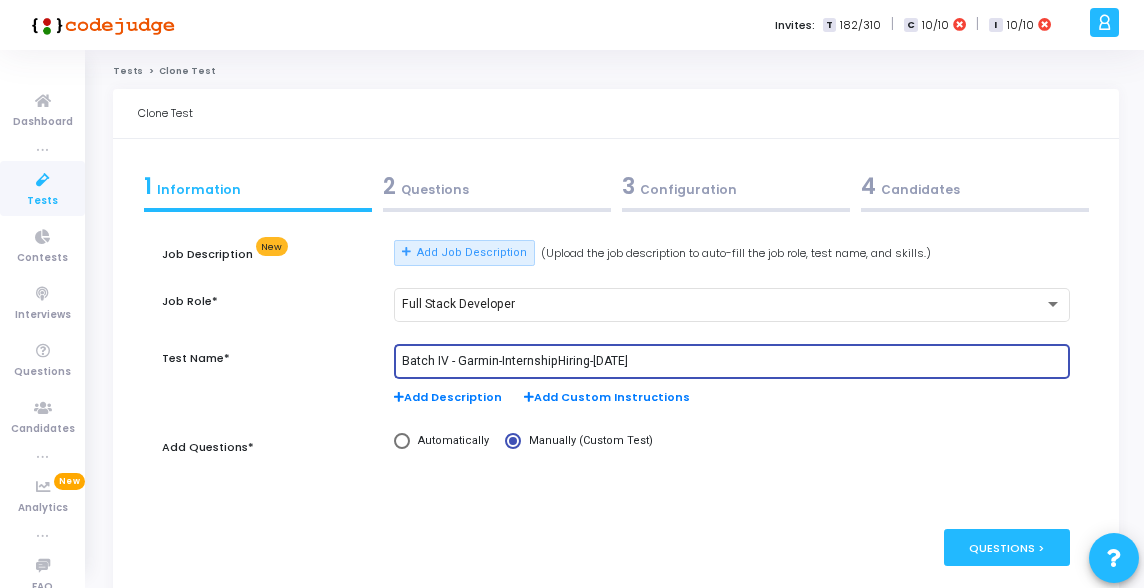 click on "4  Candidates" at bounding box center [975, 186] 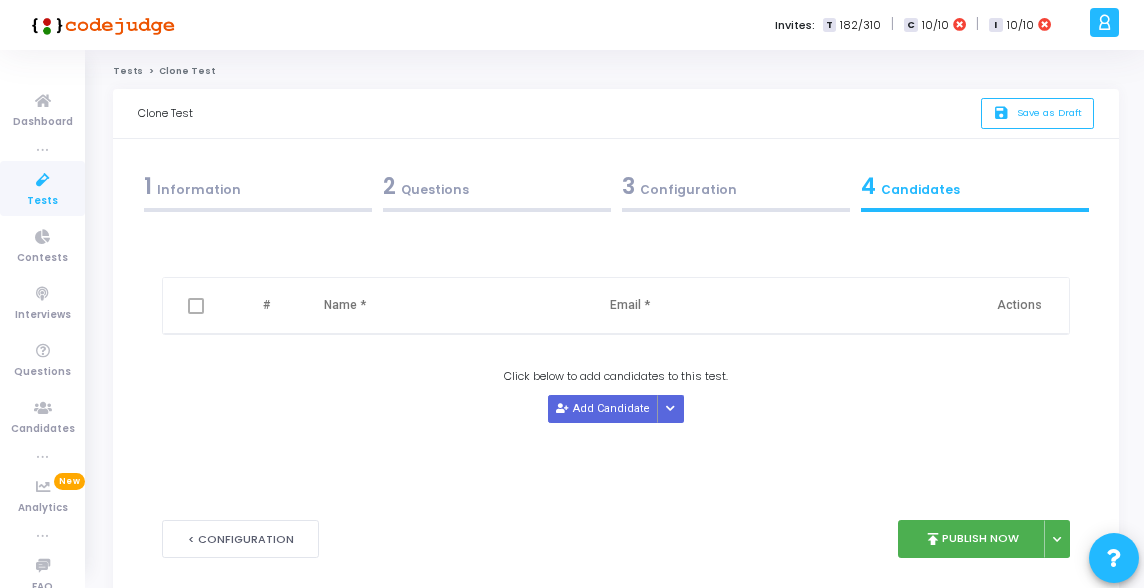 click on "Delete     #   Name *   Email *   Actions  Click below to add candidates to this test.  Add Candidate   Upload Candidate List" at bounding box center [616, 365] 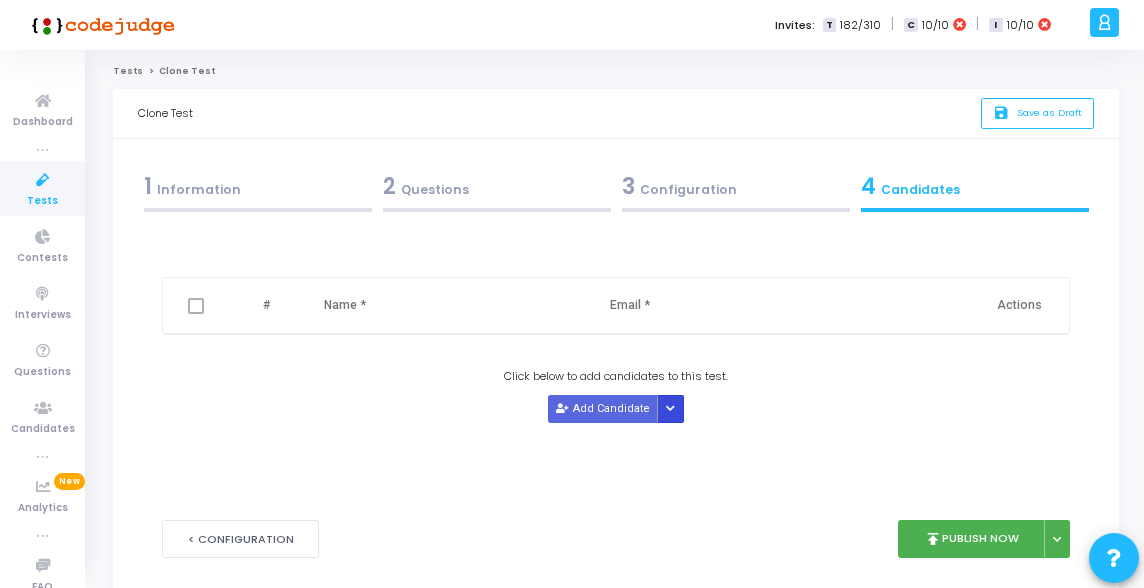 click at bounding box center [671, 408] 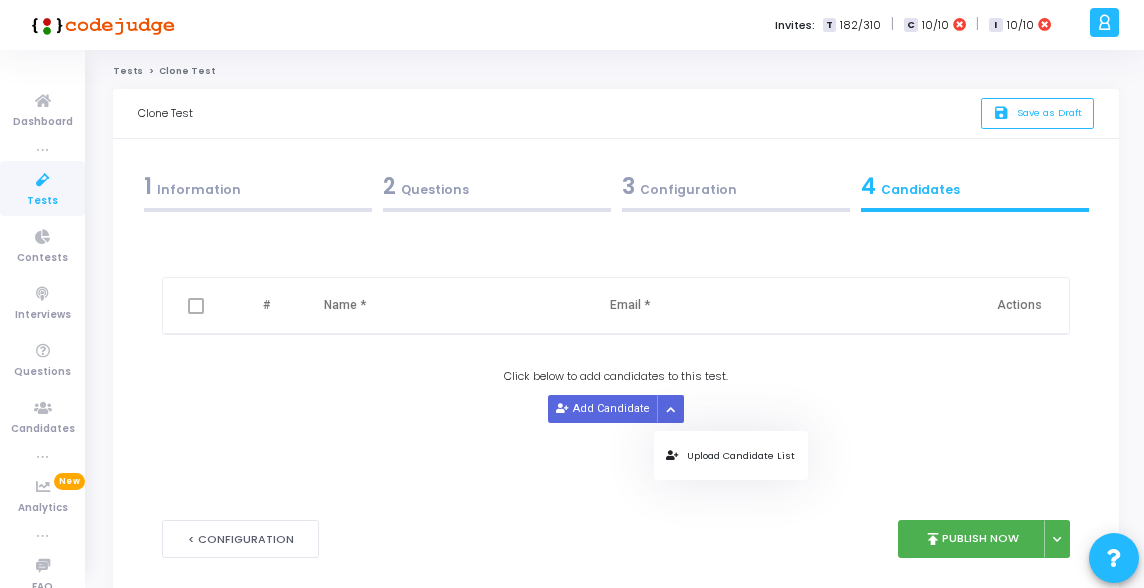 click on "Upload Candidate List" at bounding box center [730, 455] 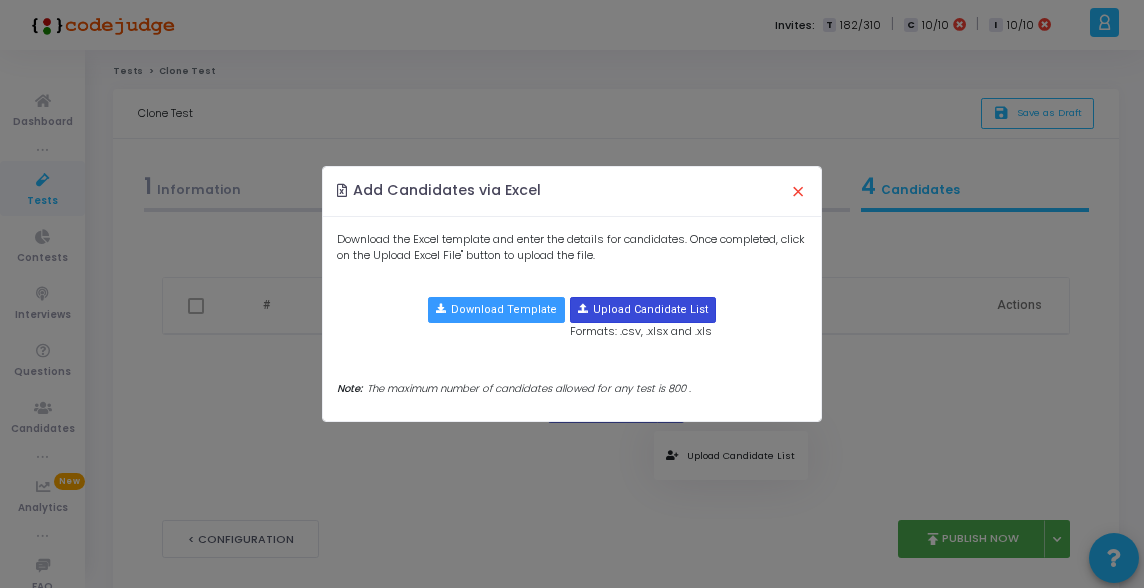 click at bounding box center (643, 310) 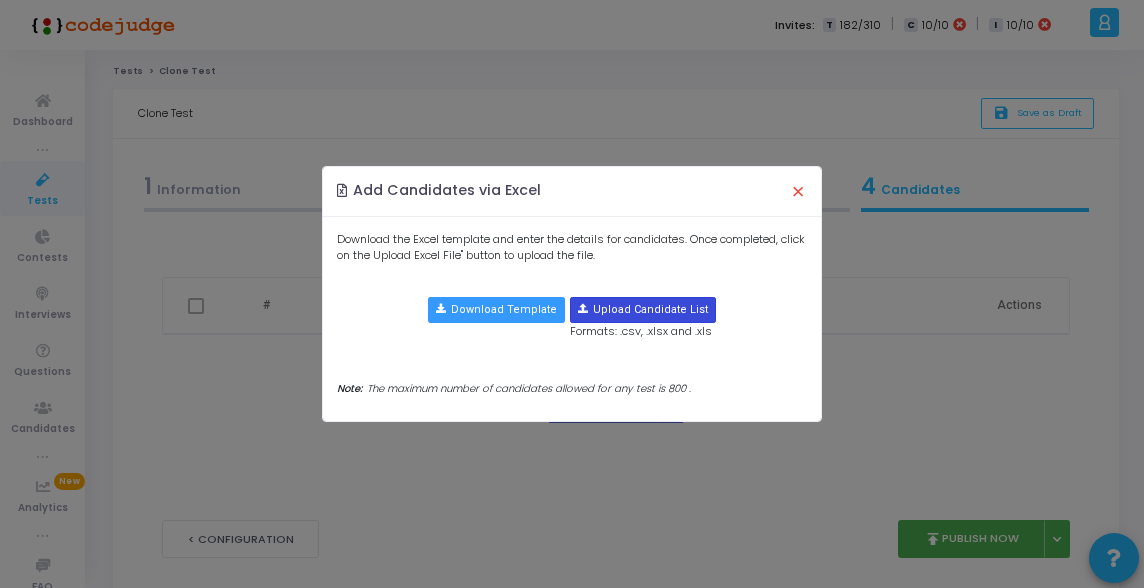 type on "C:\fakepath\Batch 4-candidate-template-23Jul.csv" 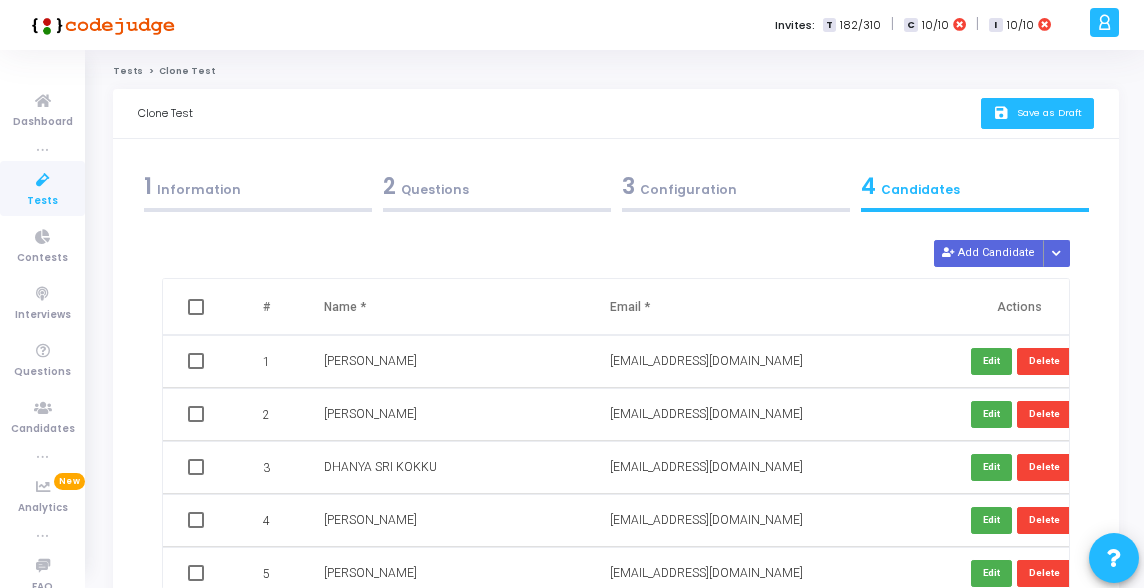 click on "save   Save as Draft" 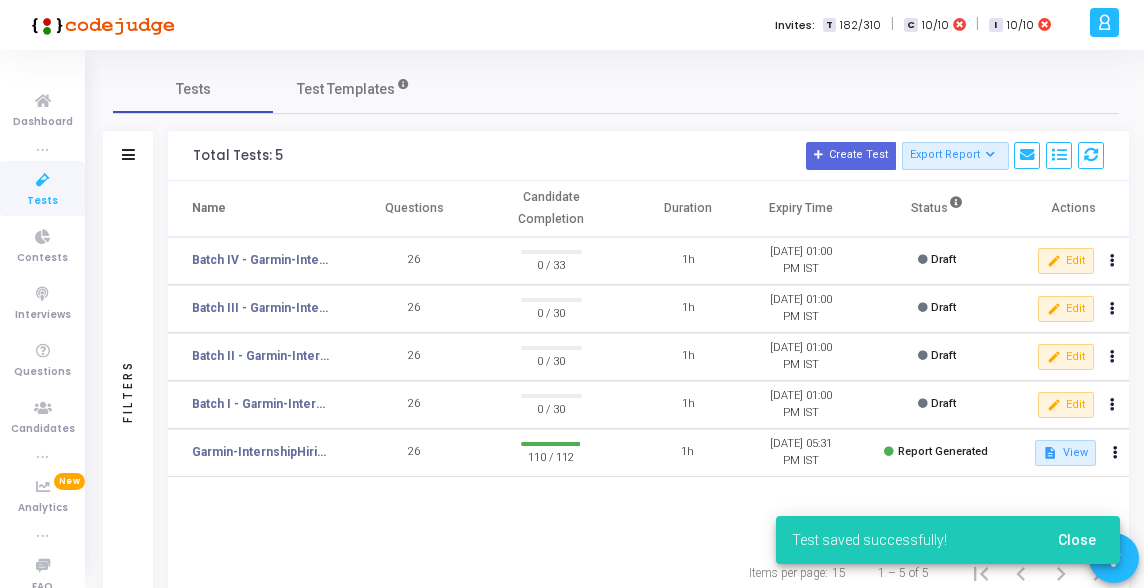 click on "Close" at bounding box center [1077, 540] 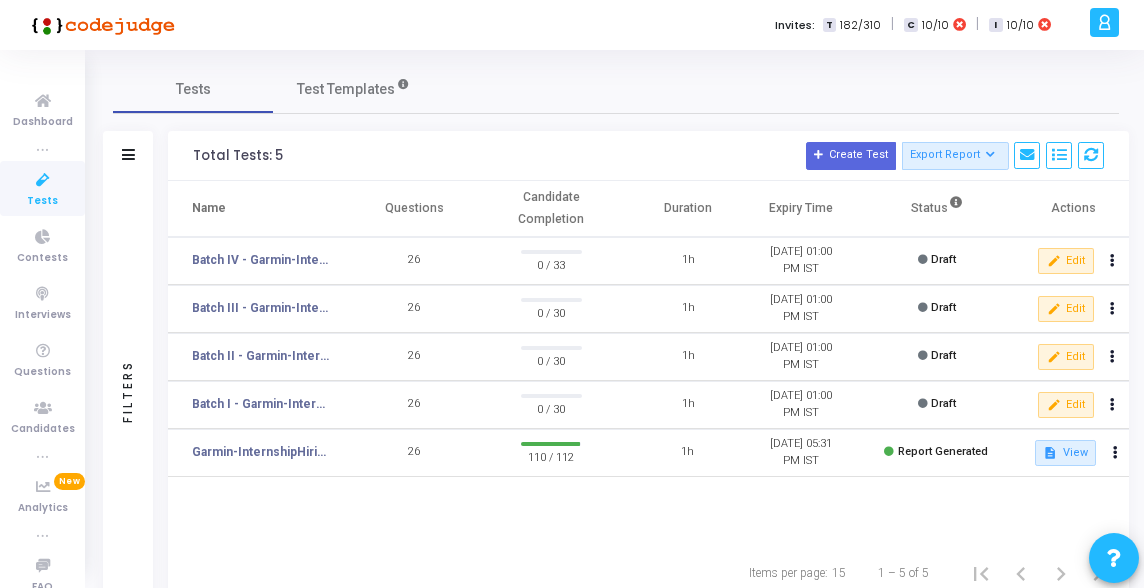 click on "Name   Questions   Candidate Completion  Duration  Expiry Time   Status   Actions   Batch IV - Garmin-InternshipHiring-Jul23rd  26  0 / 33  1h 23 Jul, 2025 01:00 PM IST  Draft  edit  Edit   Batch III - Garmin-InternshipHiring-Jul23rd  26  0 / 30  1h 23 Jul, 2025 01:00 PM IST  Draft  edit  Edit   Batch II - Garmin-InternshipHiring-Jul23rd  26  0 / 30  1h 23 Jul, 2025 01:00 PM IST  Draft  edit  Edit   Batch I - Garmin-InternshipHiring-Jul23rd  26  0 / 30  1h 23 Jul, 2025 01:00 PM IST  Draft  edit  Edit   Garmin-InternshipHiring-VIT-Jul17th  26  110 / 112  1h 17 Jul, 2025 05:31 PM IST  Report Generated  description  View" 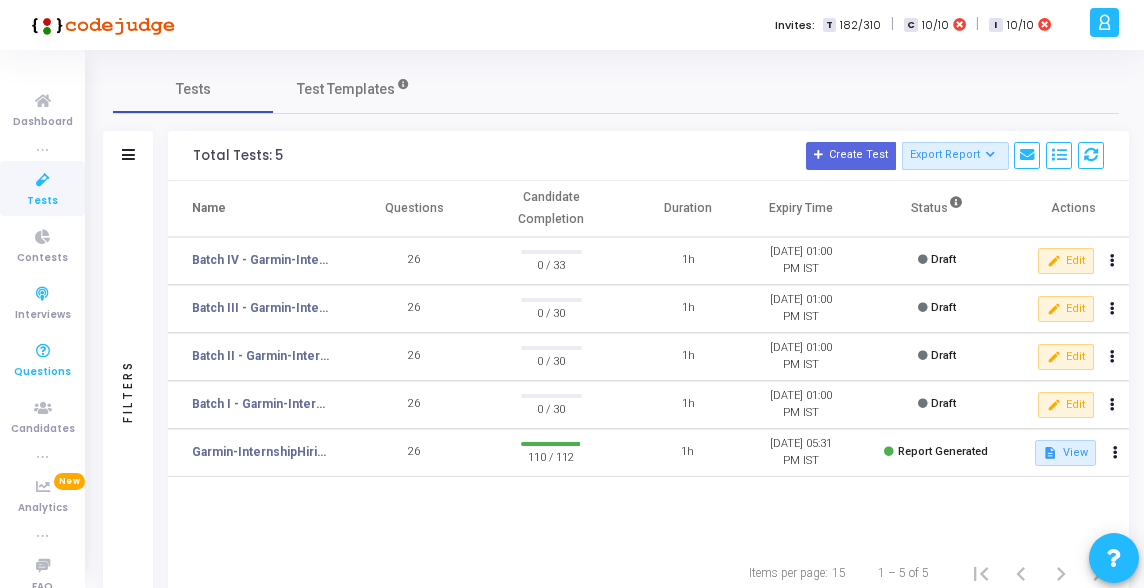 click at bounding box center (43, 351) 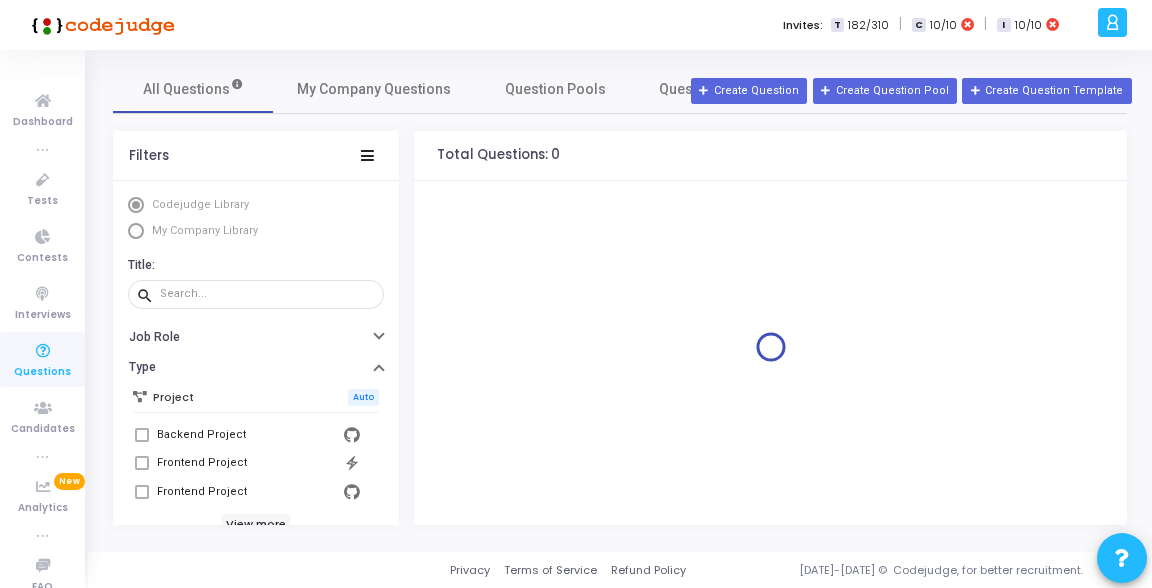 click on "My Company Library" at bounding box center [205, 230] 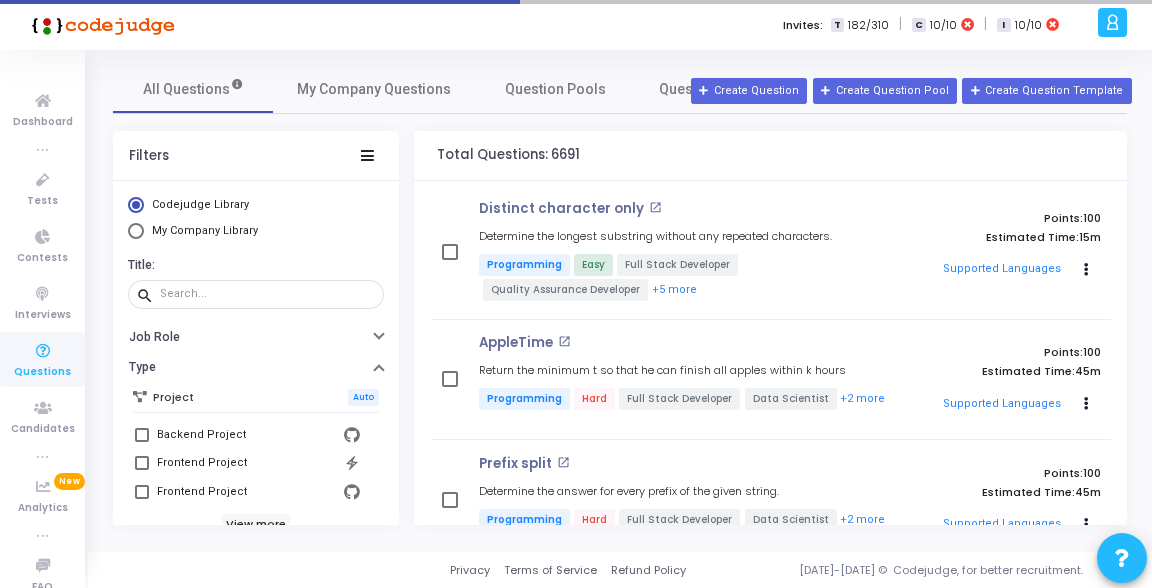 click on "My Company Library" at bounding box center [205, 230] 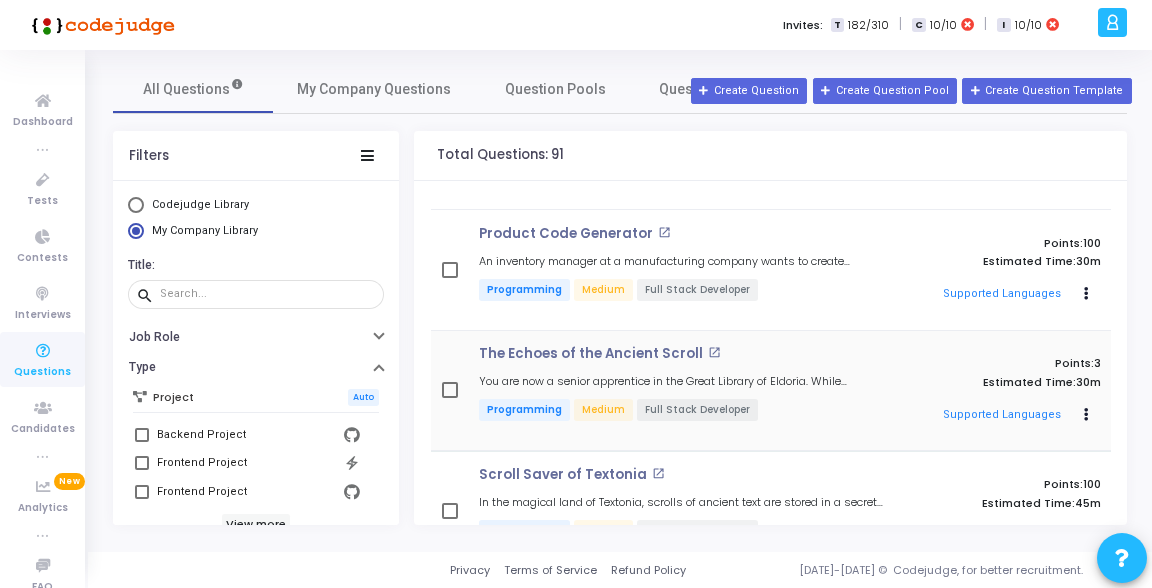 scroll, scrollTop: 106, scrollLeft: 0, axis: vertical 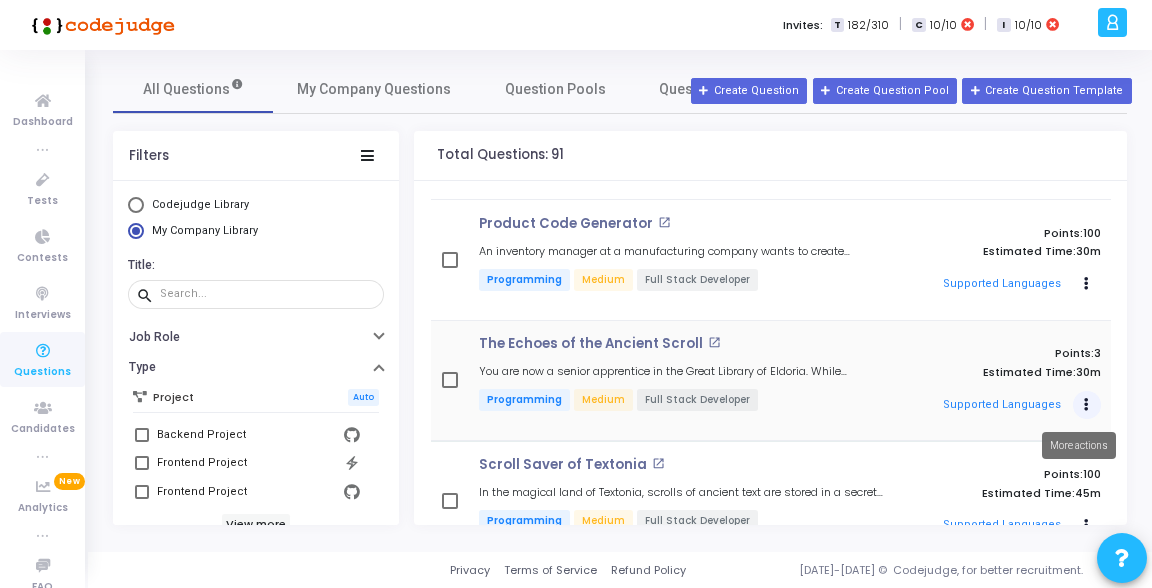 click at bounding box center (1086, 164) 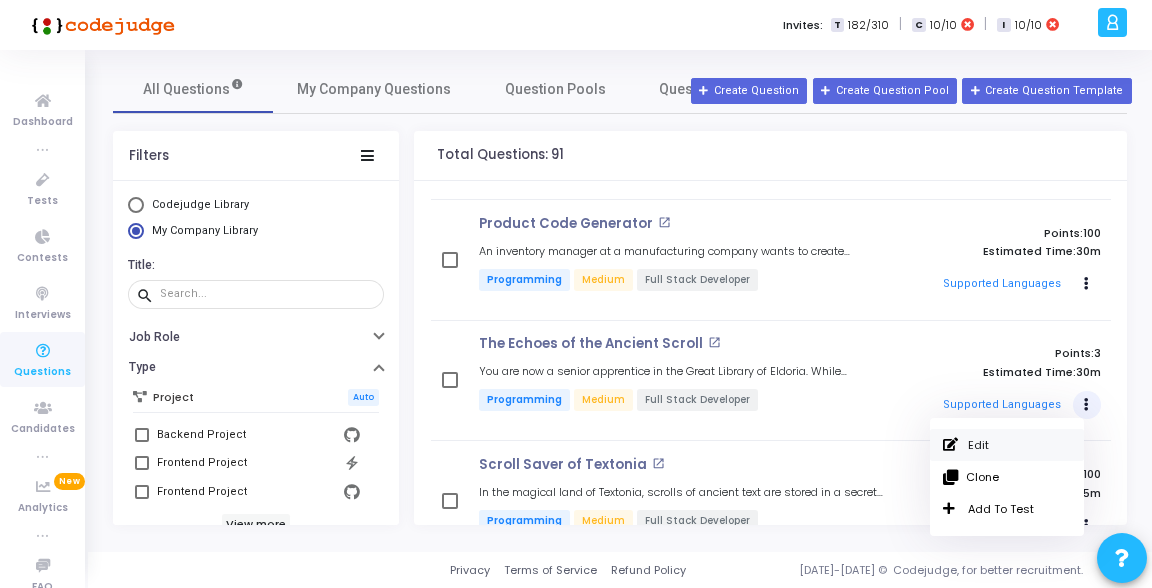 click on "Edit" at bounding box center (1007, 445) 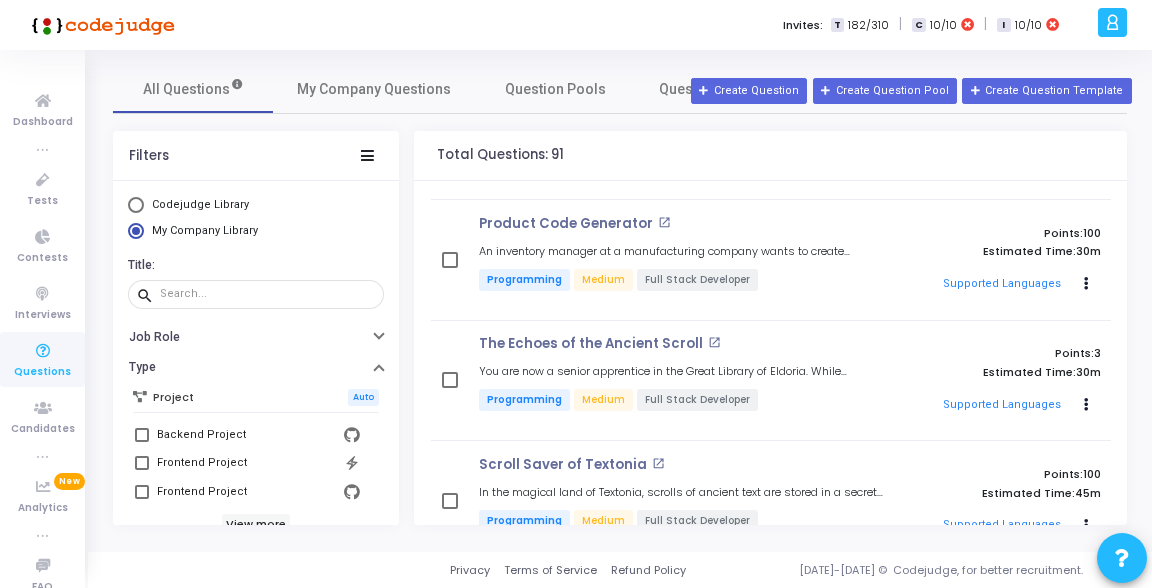 click on "Total Questions: 91" at bounding box center (770, 156) 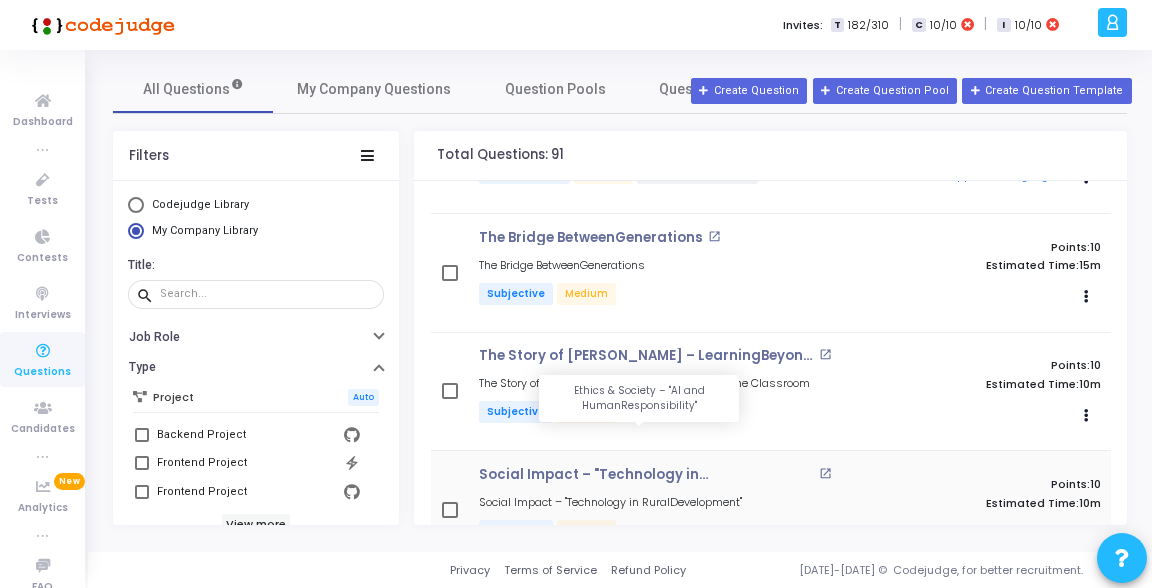 scroll, scrollTop: 332, scrollLeft: 0, axis: vertical 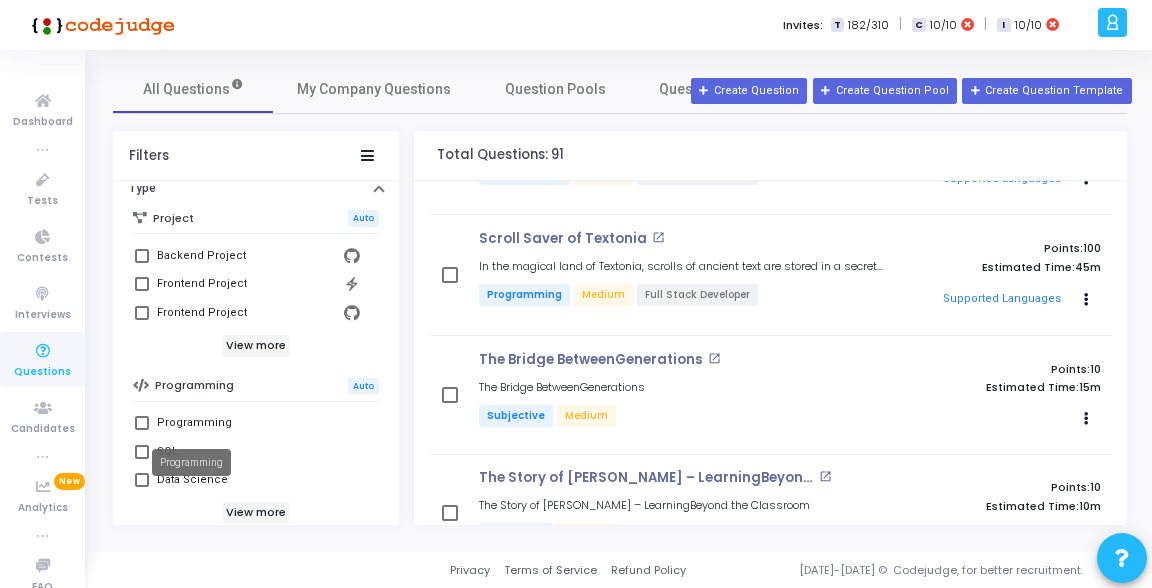 click on "Programming" at bounding box center [194, 423] 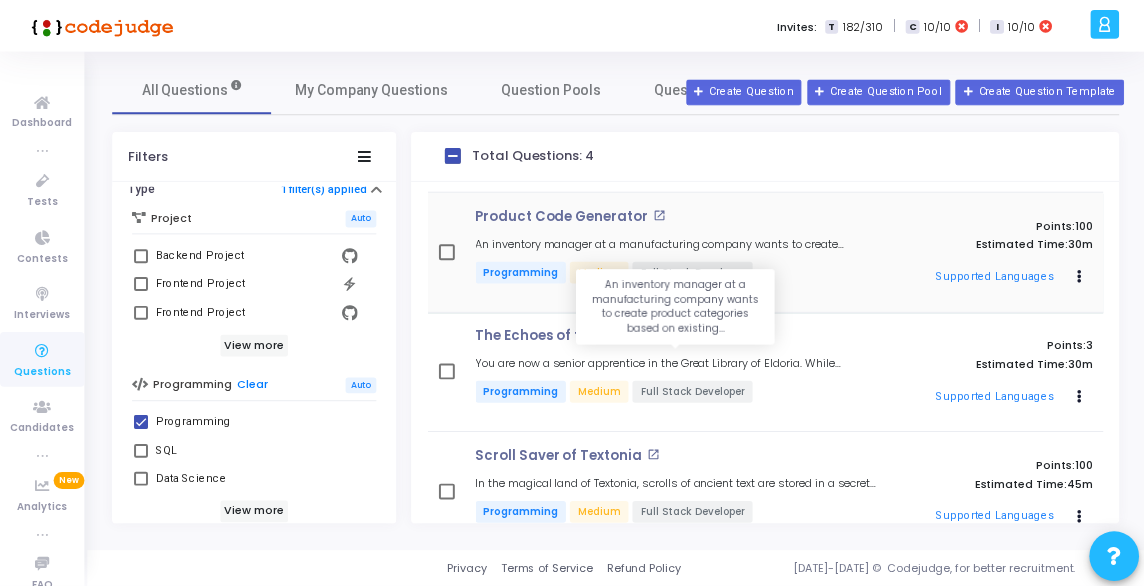 scroll, scrollTop: 158, scrollLeft: 0, axis: vertical 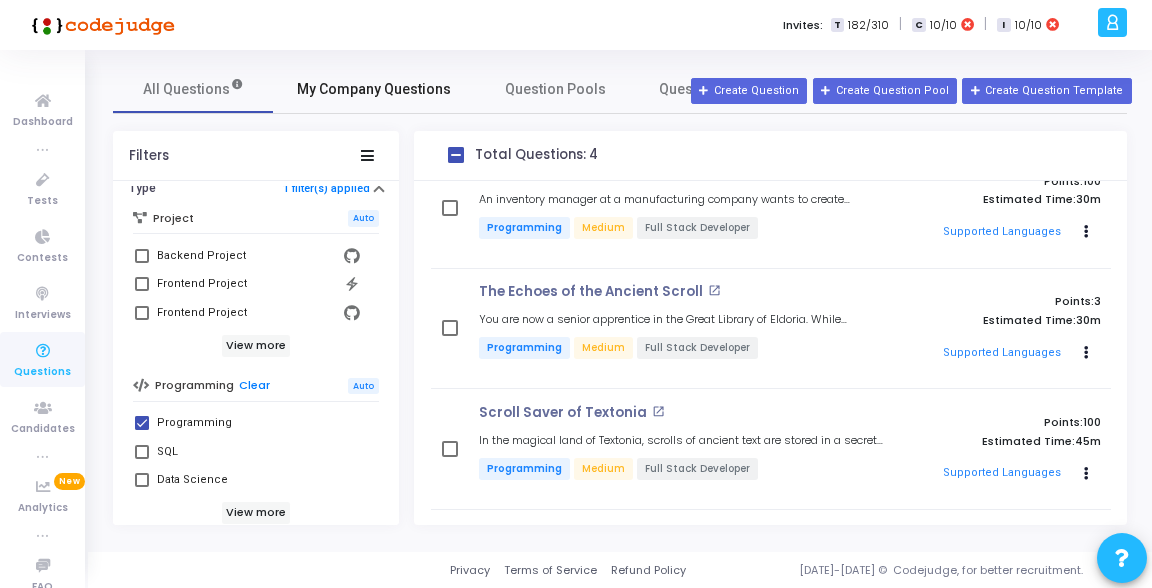 click on "My Company Questions" at bounding box center [374, 89] 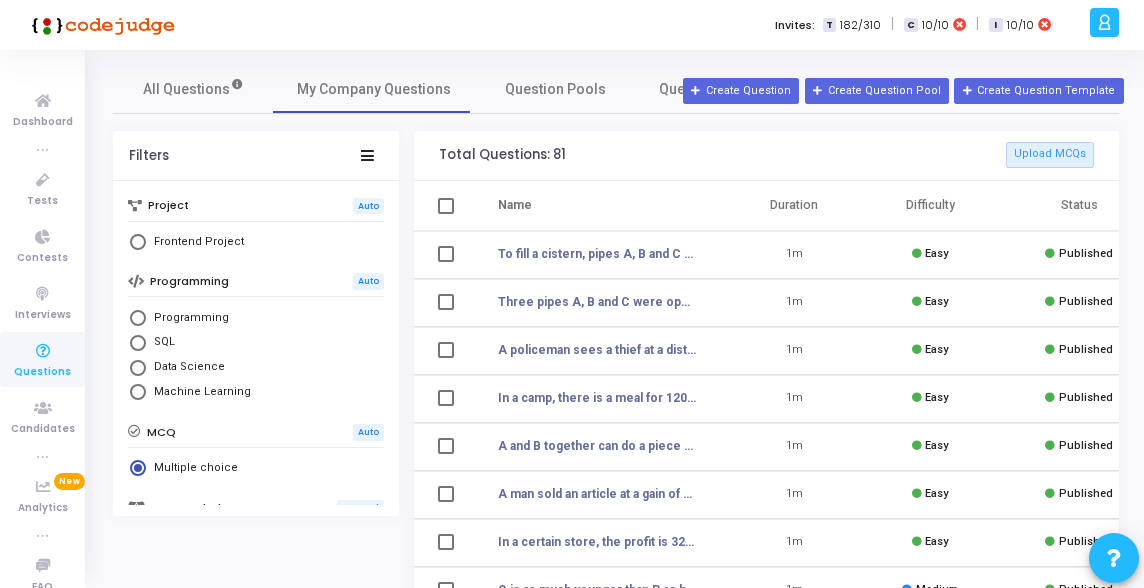click on "Frontend Project" at bounding box center (195, 242) 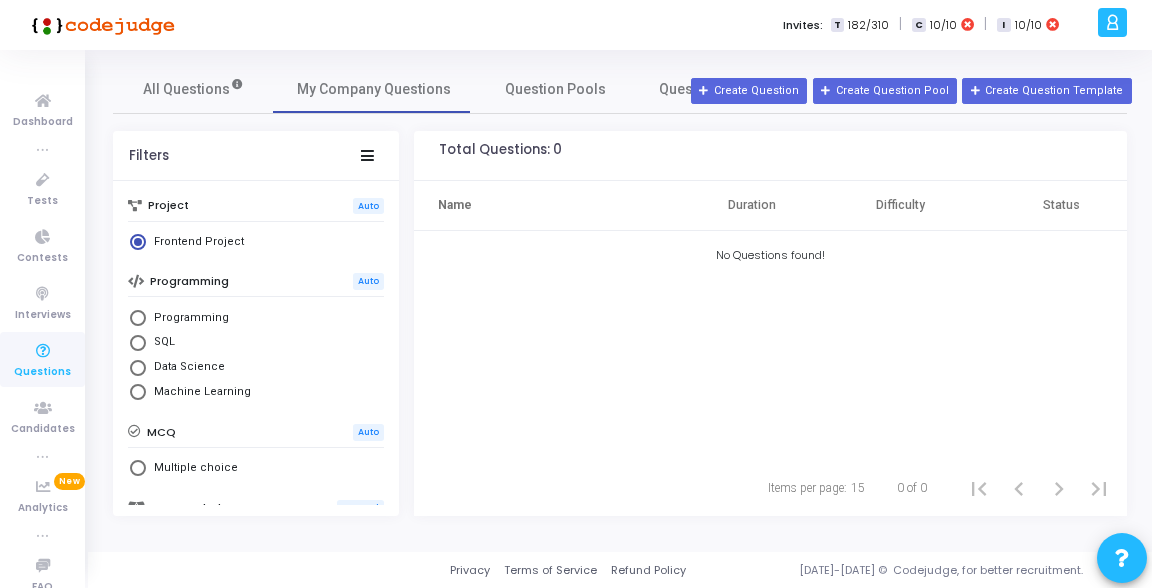 click on "Frontend Project" at bounding box center (256, 244) 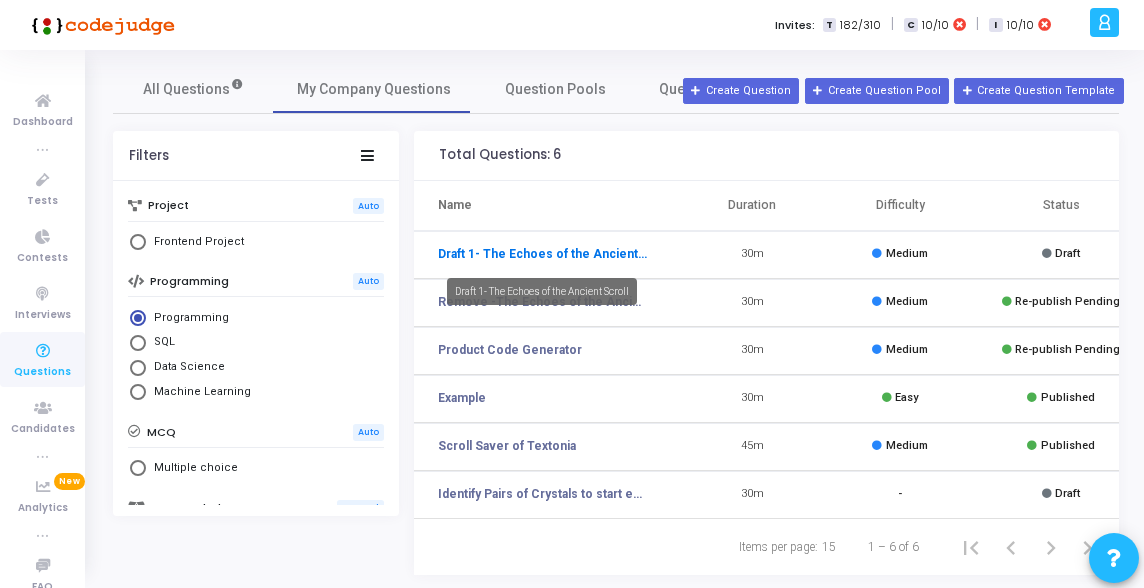click on "Draft 1- The Echoes of the Ancient Scroll" at bounding box center (543, 254) 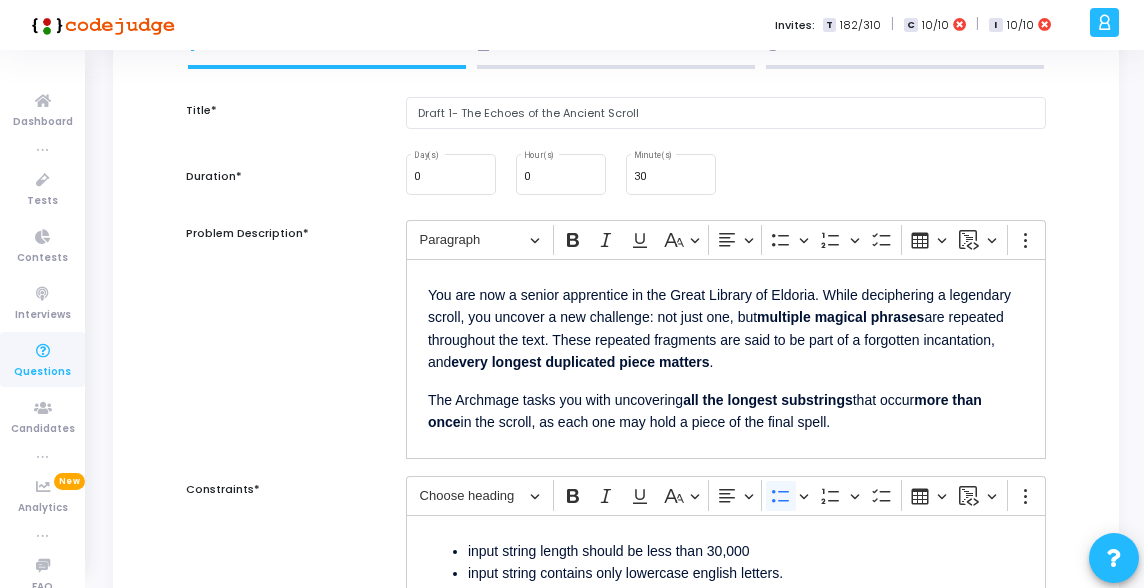 scroll, scrollTop: 168, scrollLeft: 0, axis: vertical 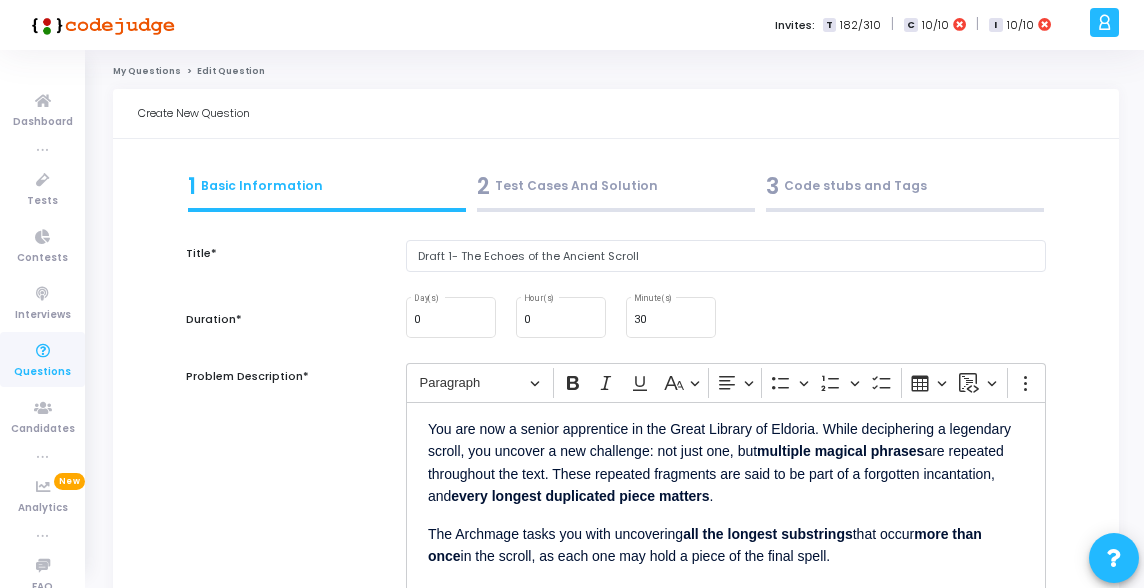 click on "My Questions" 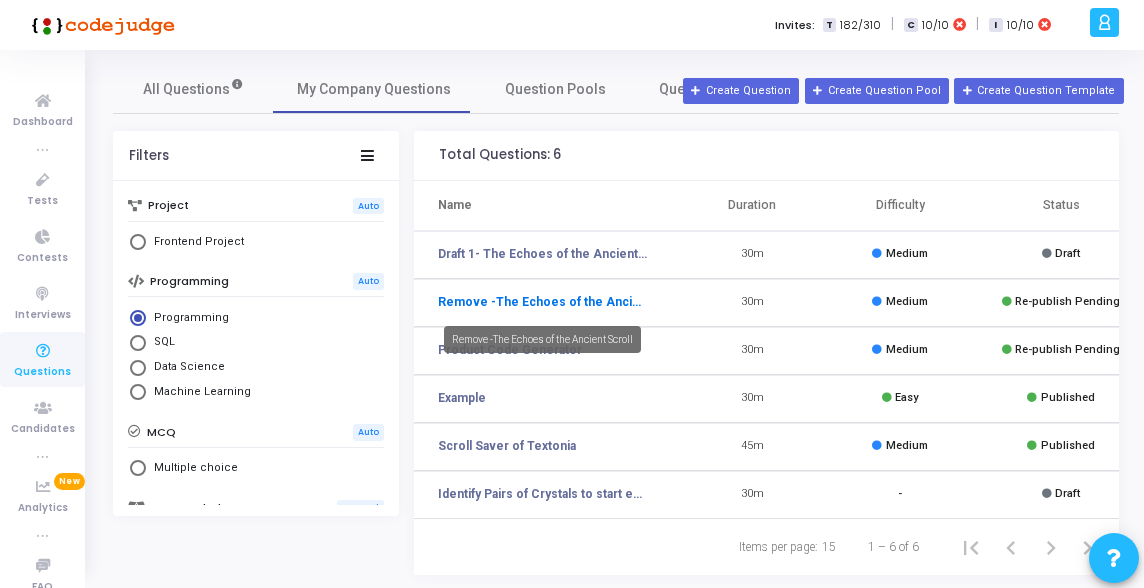 click on "Remove -The Echoes of the Ancient Scroll" at bounding box center (543, 302) 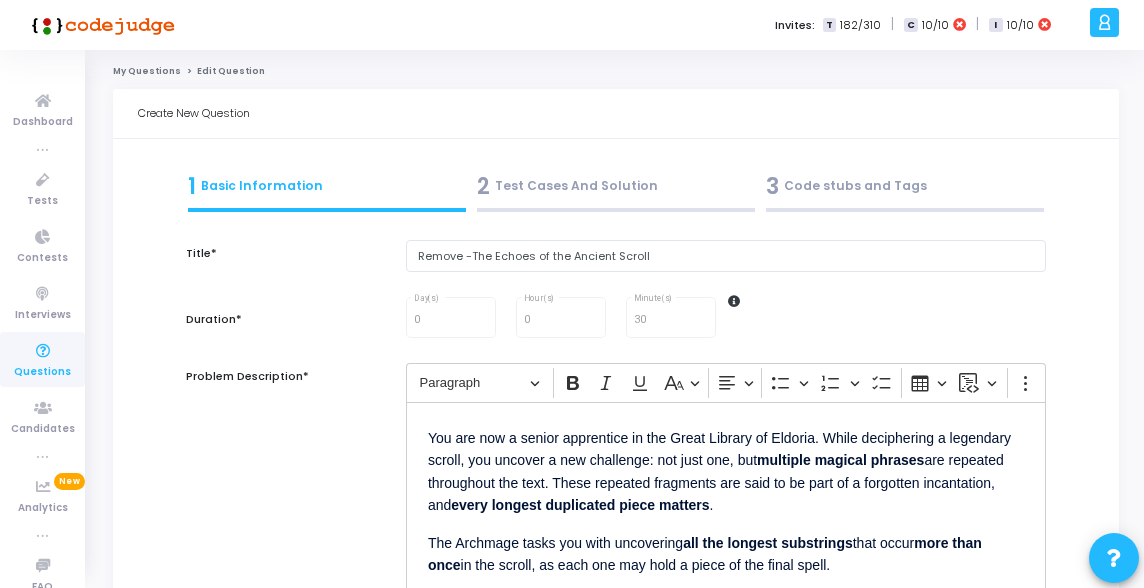 click on "3  Code stubs and Tags" at bounding box center [905, 186] 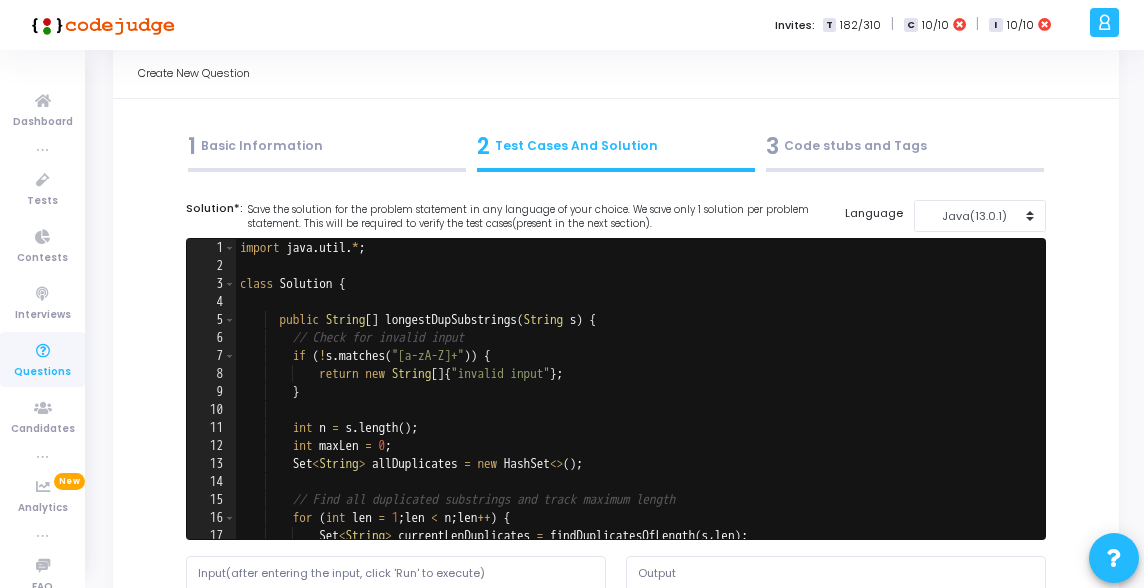 scroll, scrollTop: 0, scrollLeft: 0, axis: both 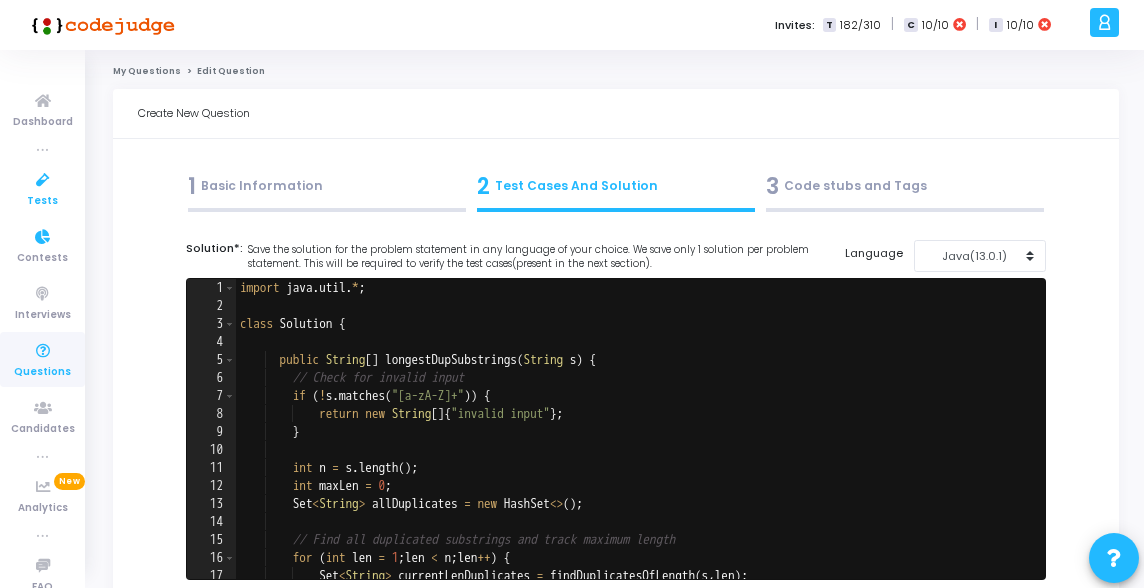 click at bounding box center [43, 180] 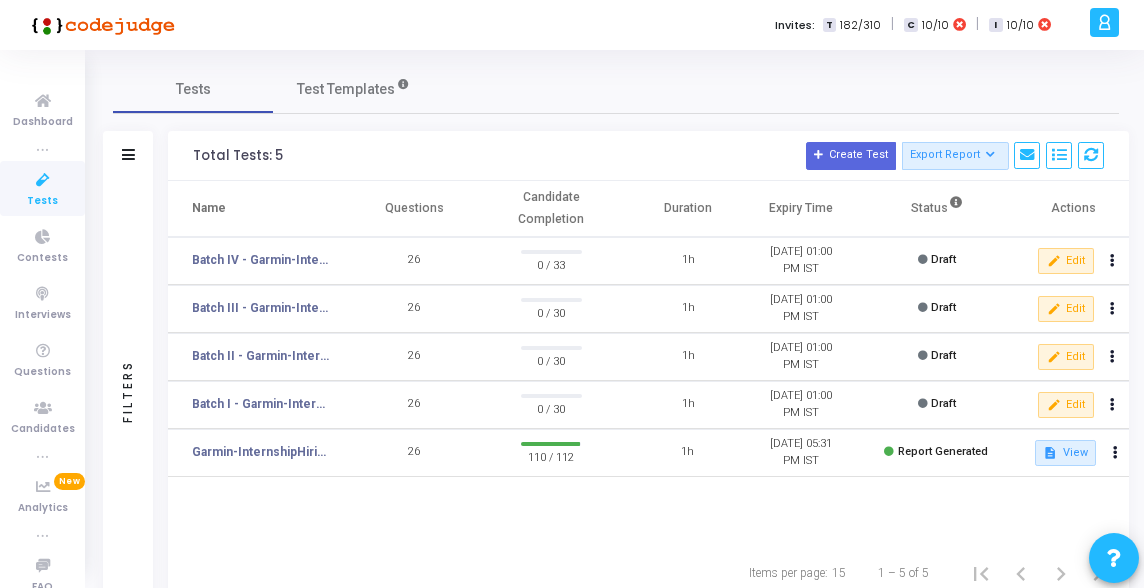 click on "Batch I - Garmin-InternshipHiring-[DATE]" 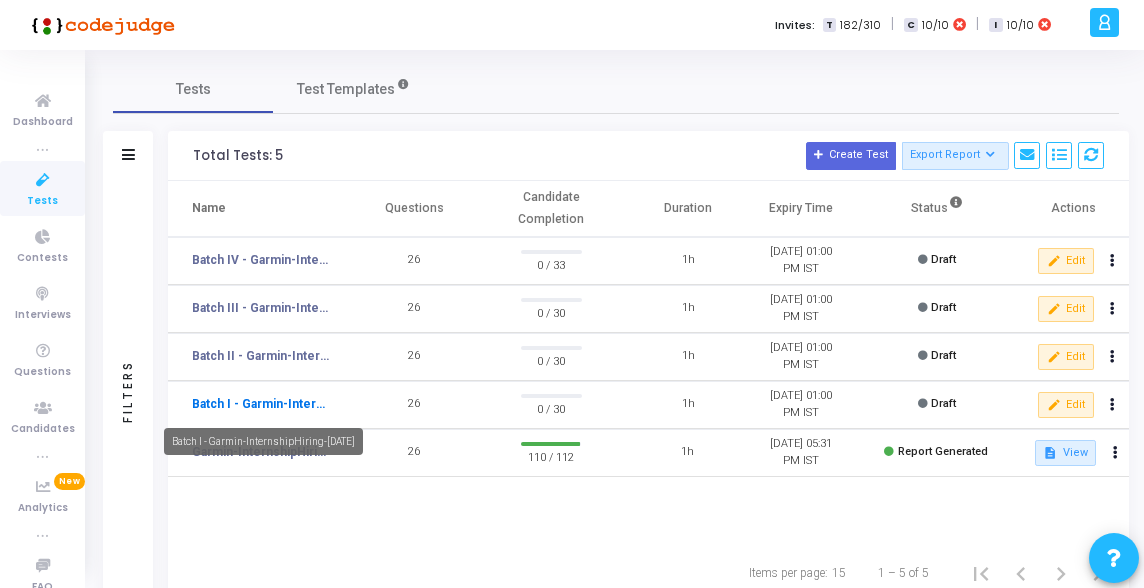 click on "Batch I - Garmin-InternshipHiring-[DATE]" 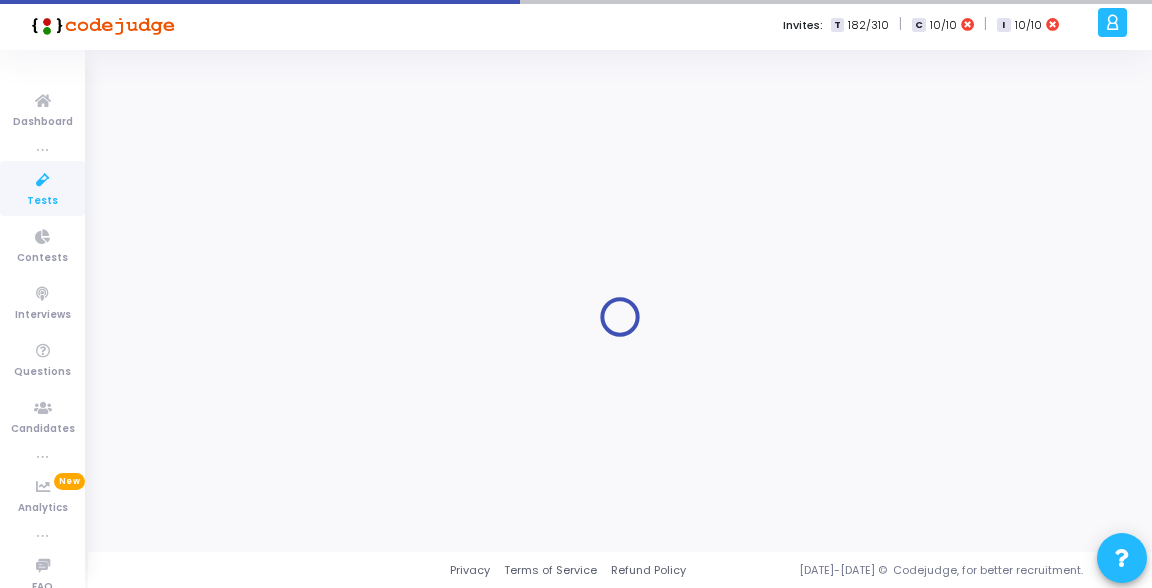 type on "Batch I - Garmin-InternshipHiring-[DATE]" 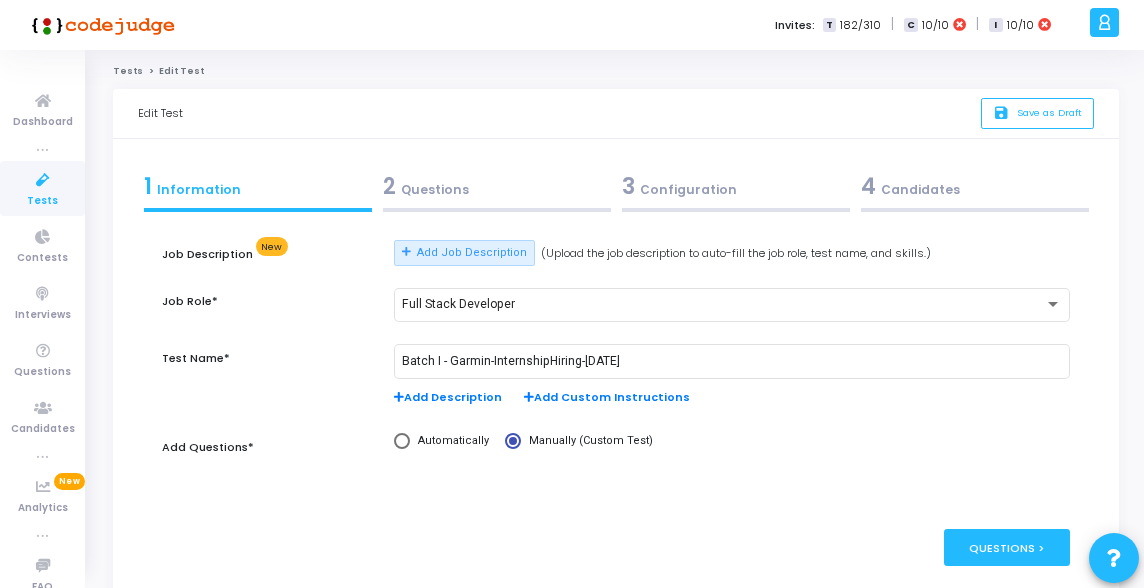 click on "2  Questions" at bounding box center [496, 191] 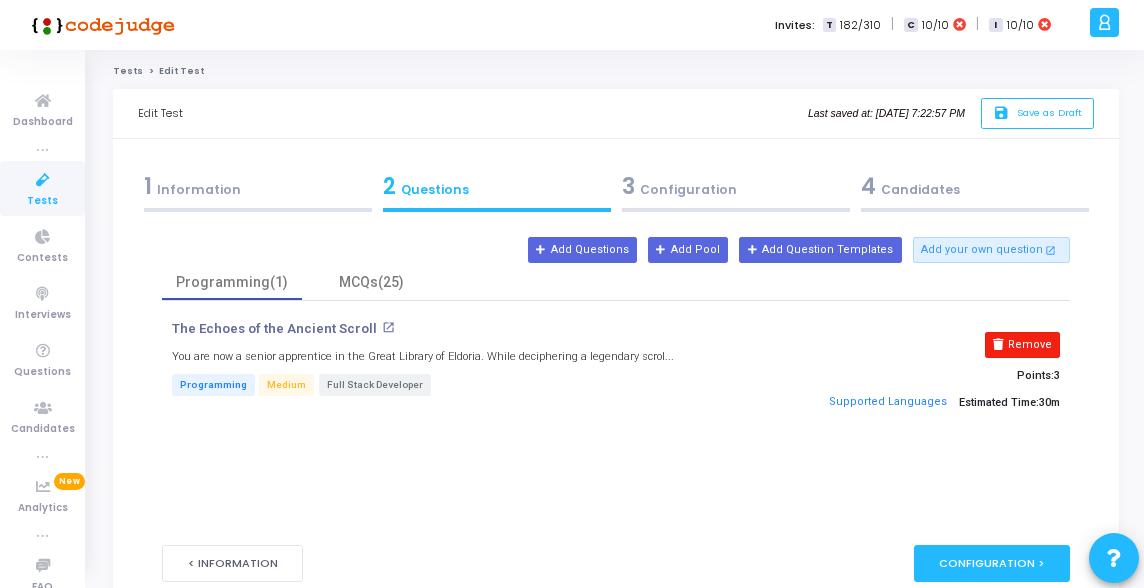 click on "Remove" at bounding box center (1022, 345) 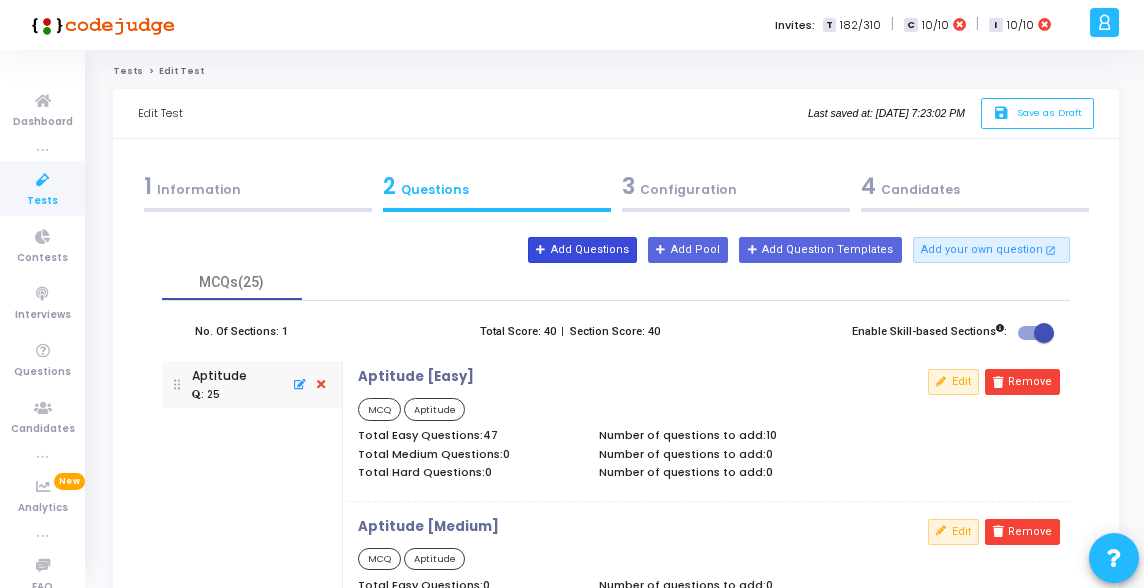 click on "Add Questions" at bounding box center [582, 250] 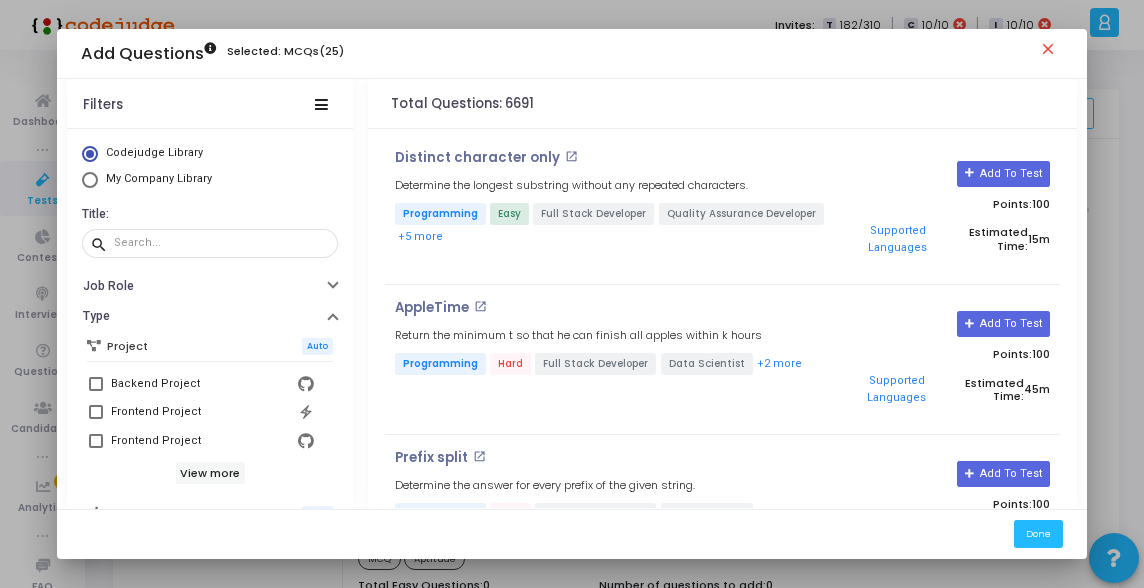 click on "My Company Library" at bounding box center (159, 178) 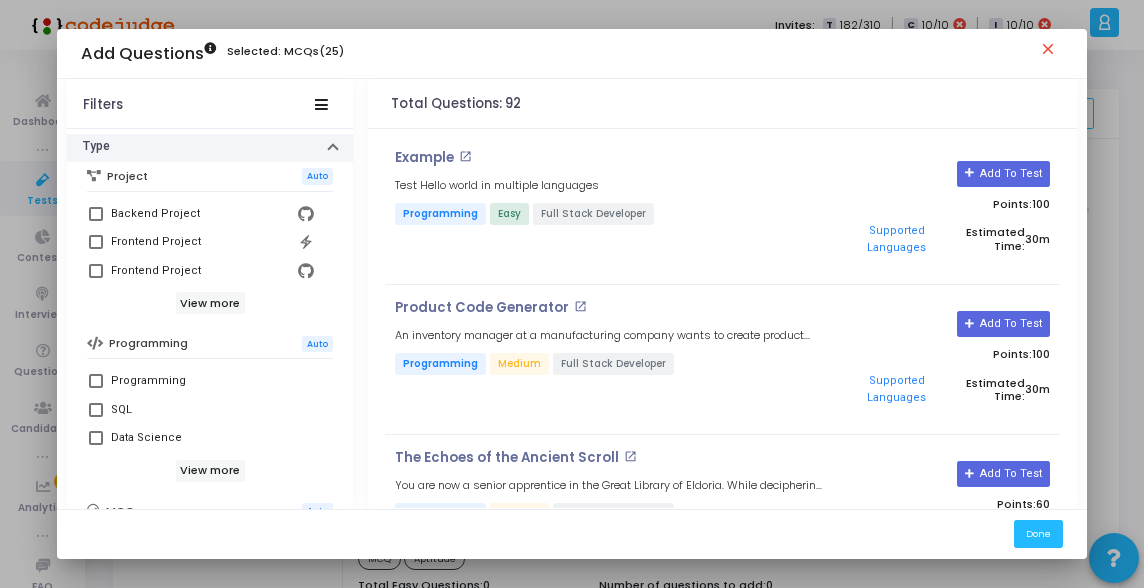 scroll, scrollTop: 175, scrollLeft: 0, axis: vertical 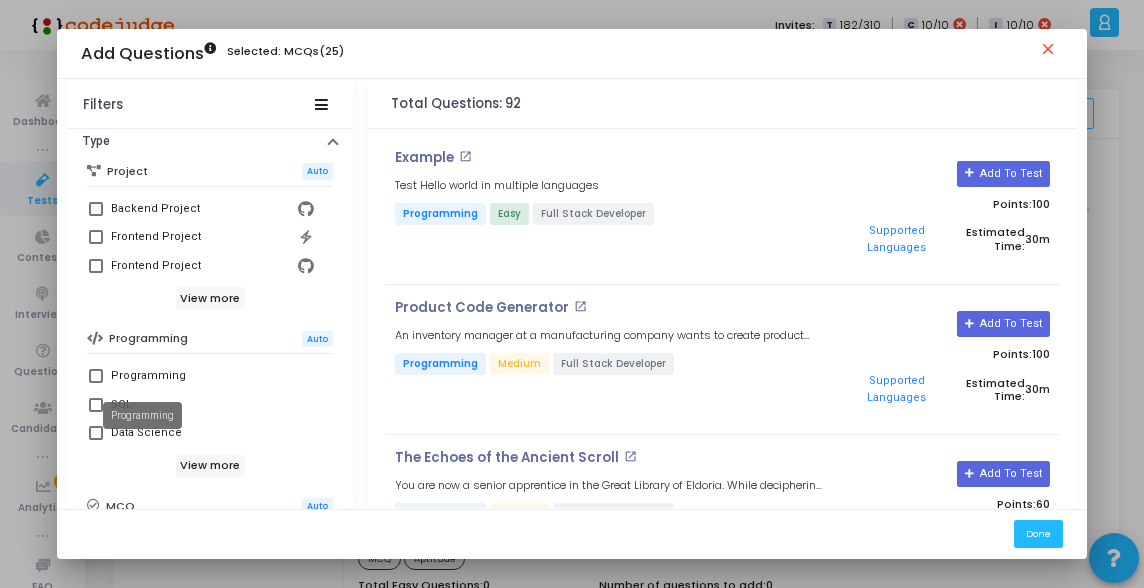 click on "Programming" at bounding box center (148, 376) 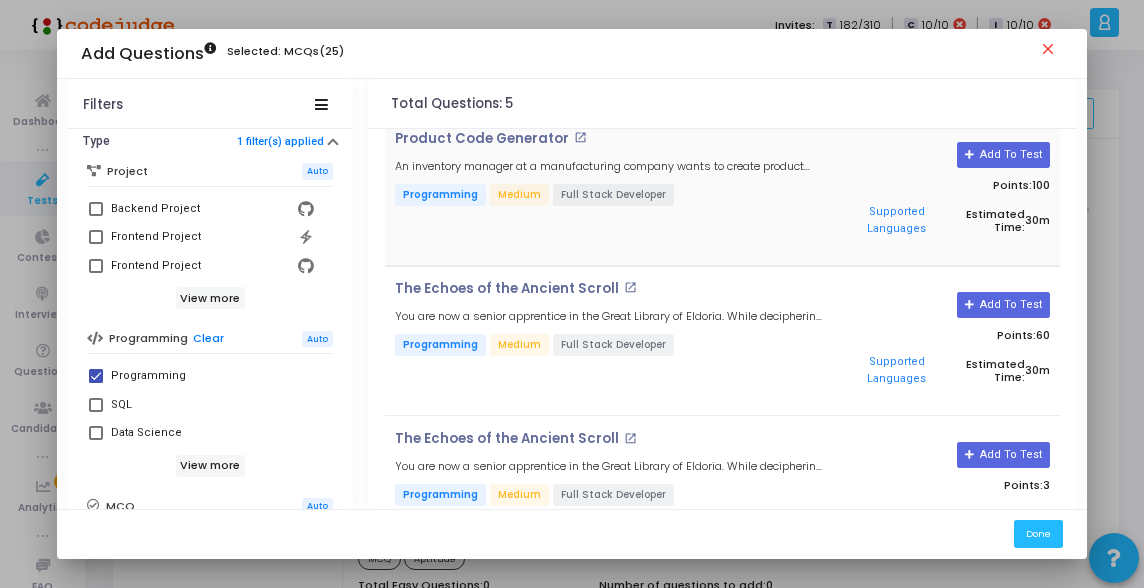 scroll, scrollTop: 179, scrollLeft: 0, axis: vertical 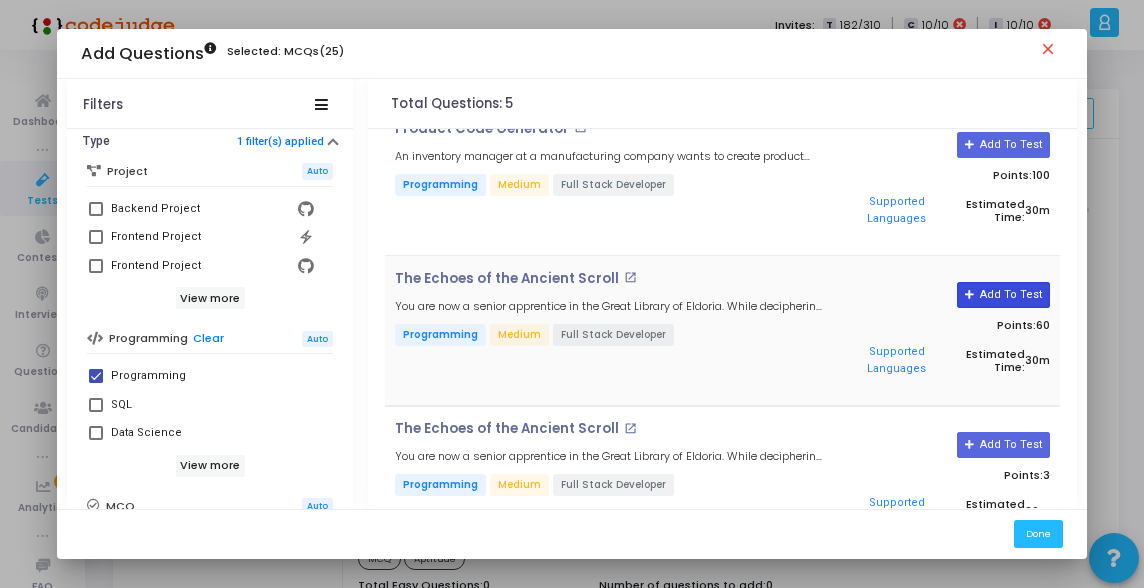 click on "Add To Test" at bounding box center [1003, 295] 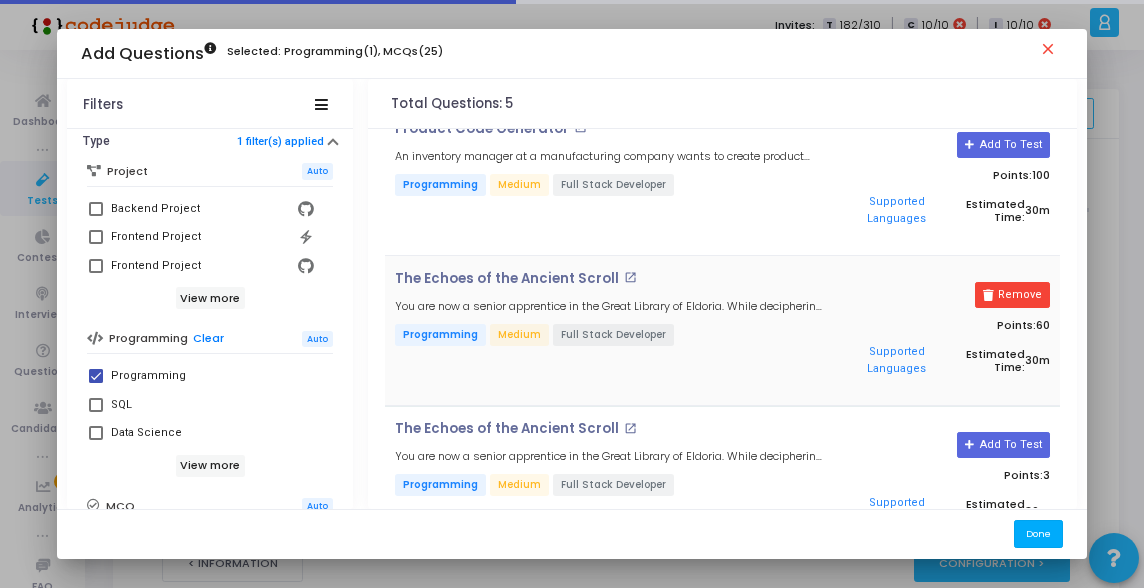 click on "Done" at bounding box center [1038, 533] 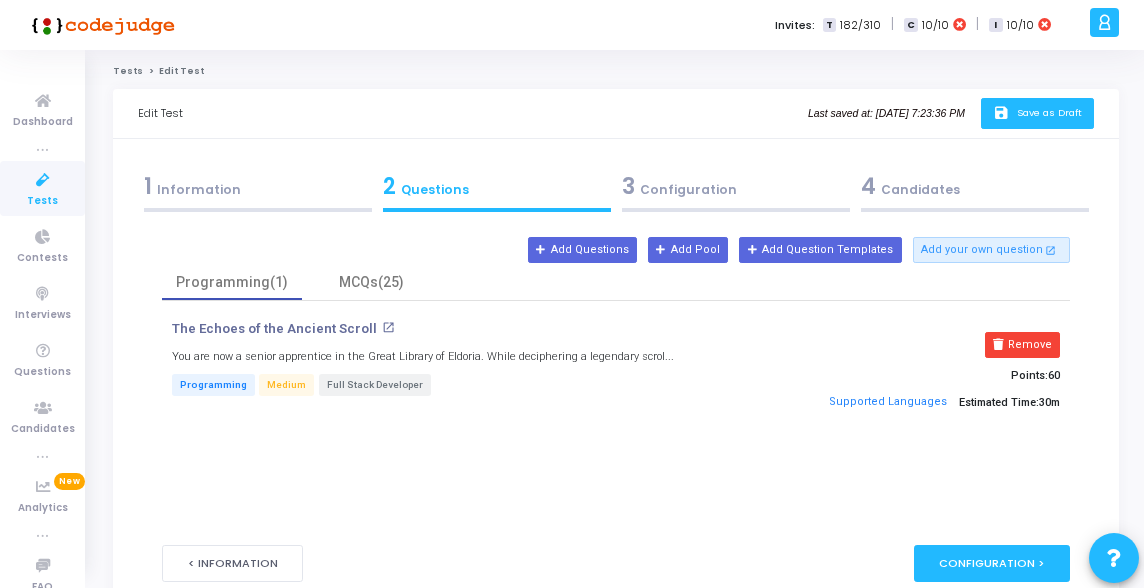 click on "Save as Draft" 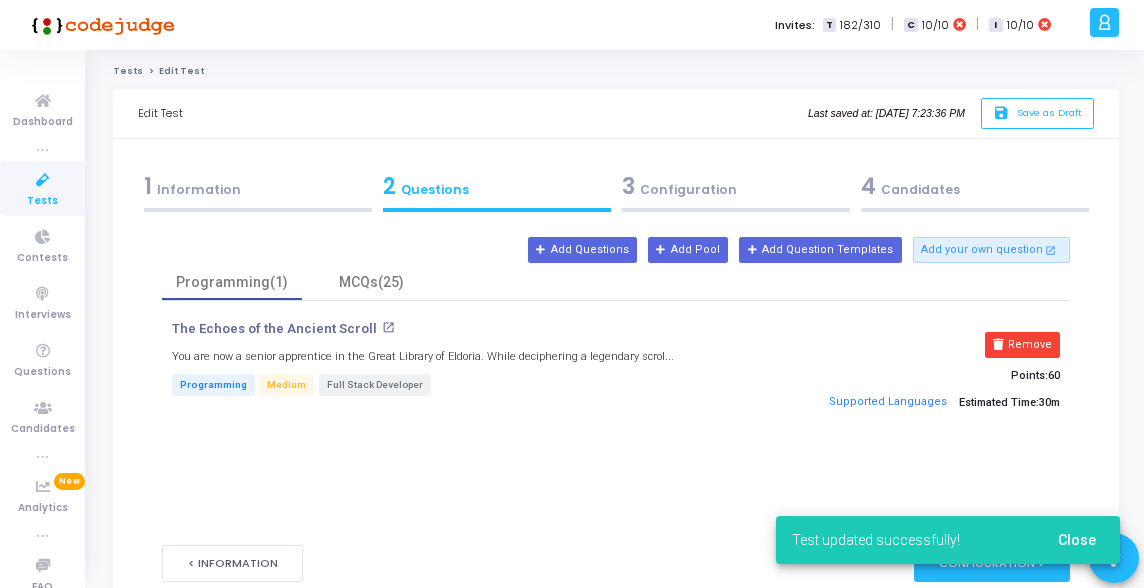 click on "1  Information" at bounding box center (258, 186) 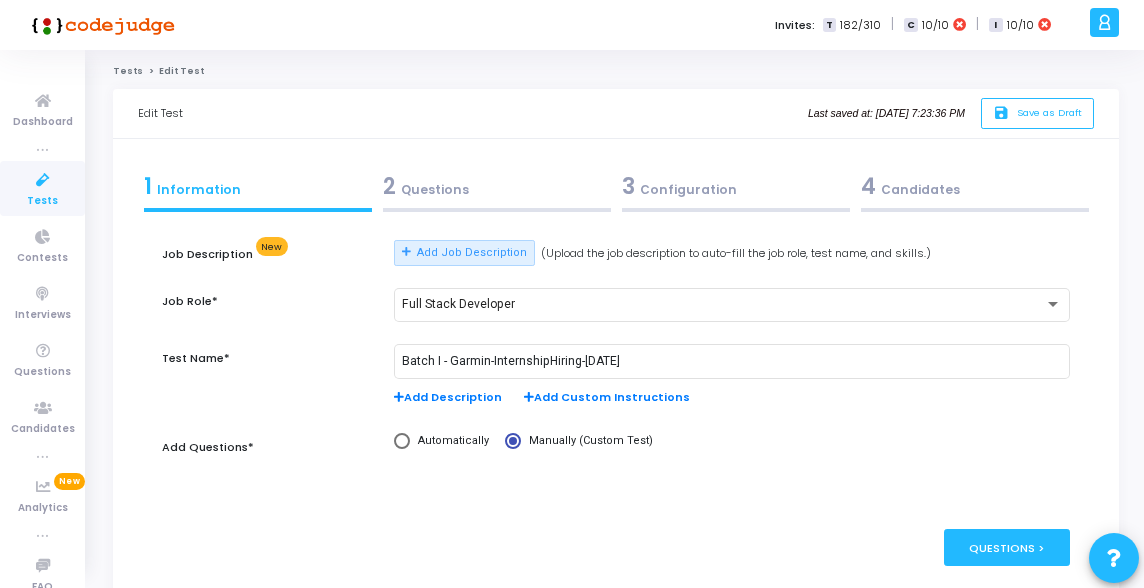 click on "Tests" 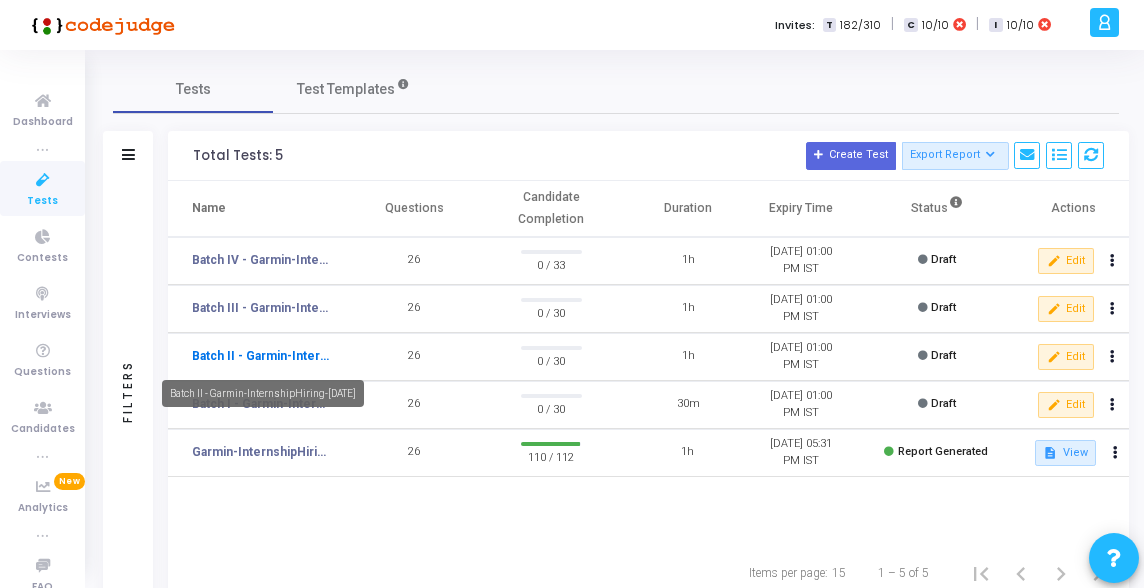 click on "Batch II - Garmin-InternshipHiring-[DATE]" 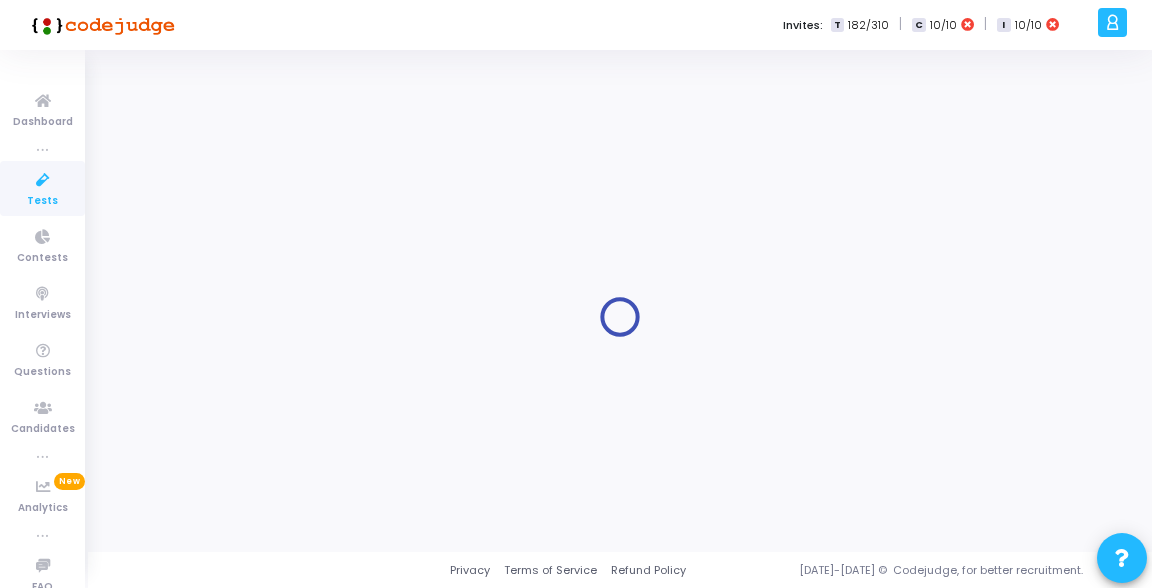 type on "Batch II - Garmin-InternshipHiring-[DATE]" 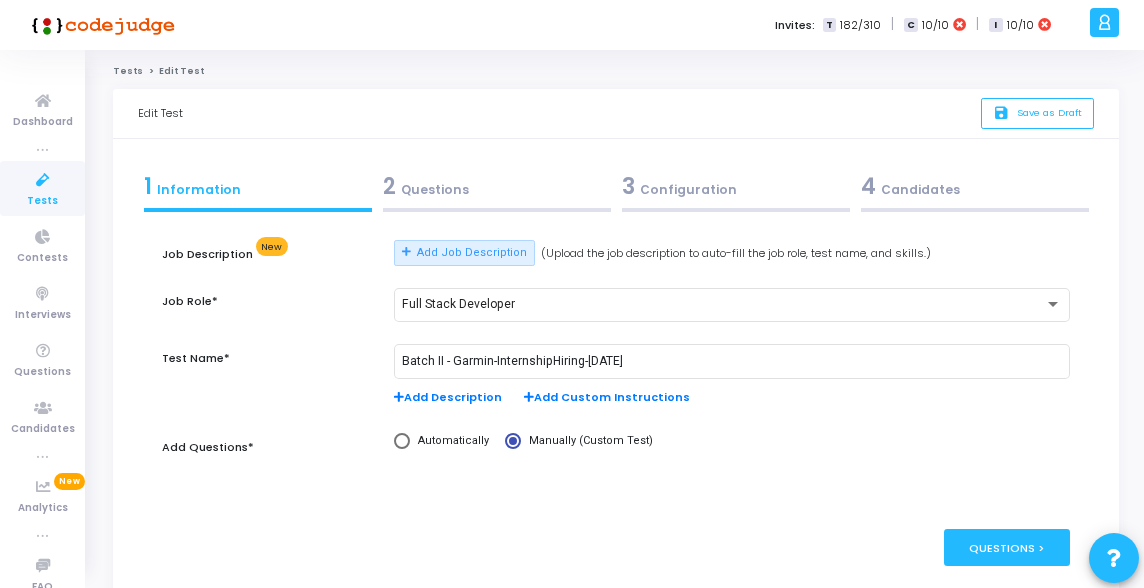 click on "2  Questions" at bounding box center [497, 186] 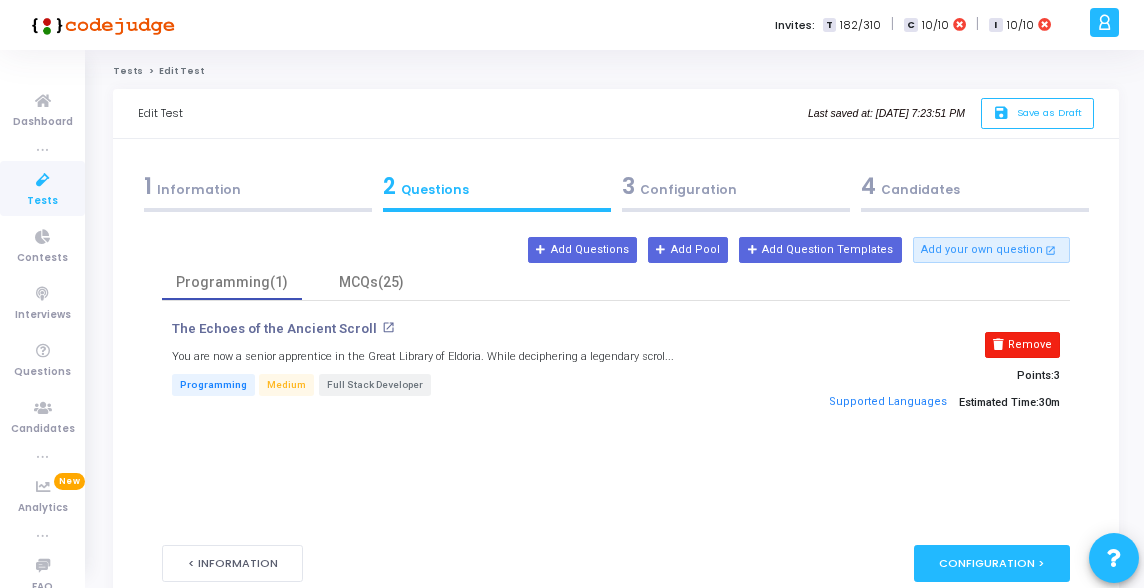 click on "Remove" at bounding box center [1022, 345] 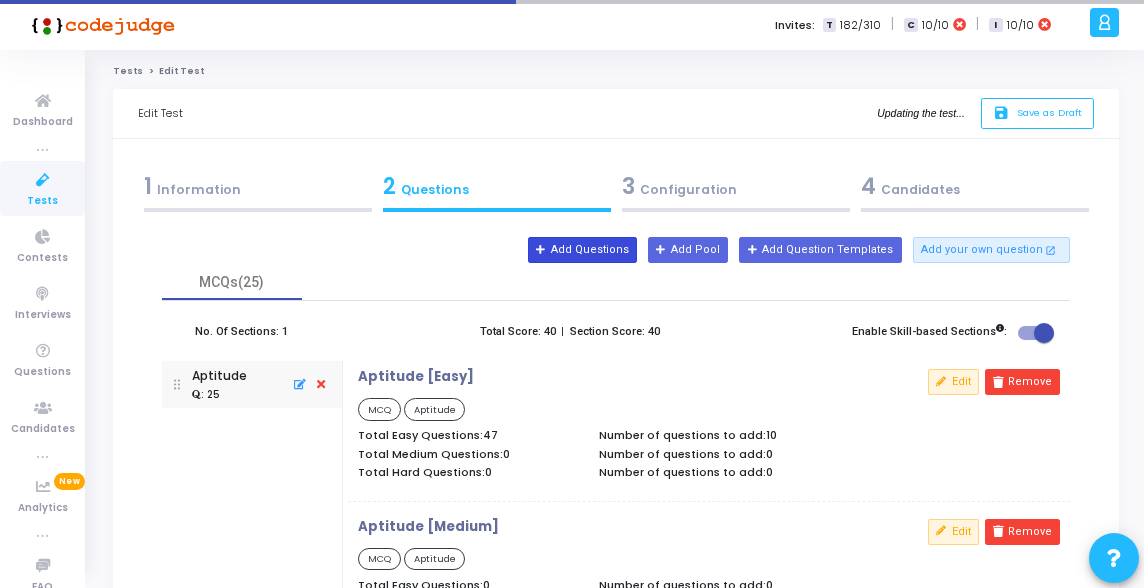 click on "Add Questions" at bounding box center (582, 250) 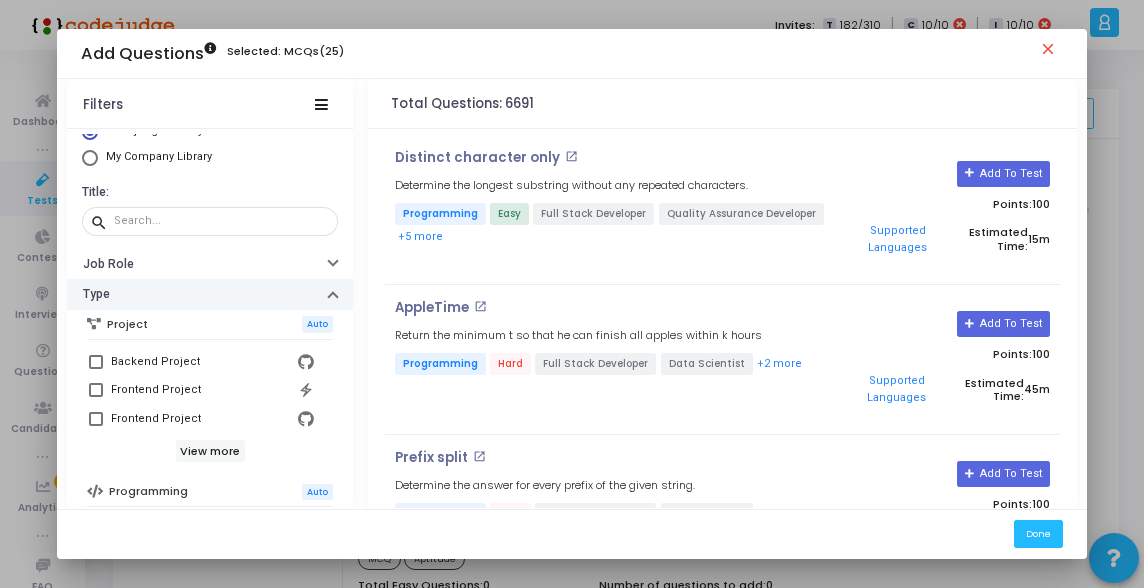 scroll, scrollTop: 27, scrollLeft: 0, axis: vertical 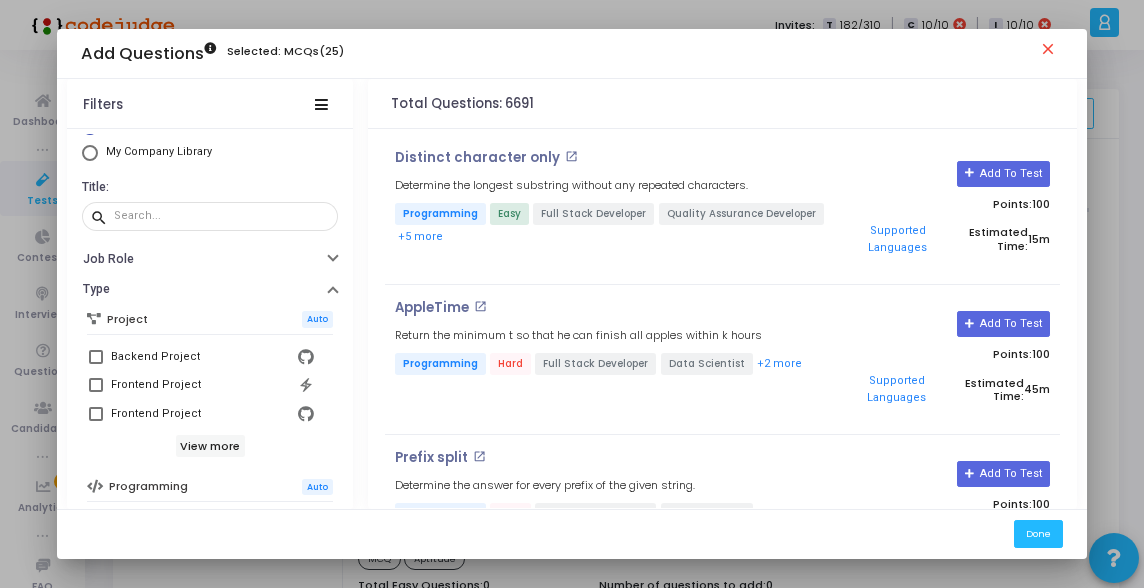 click on "My Company Library" at bounding box center (159, 151) 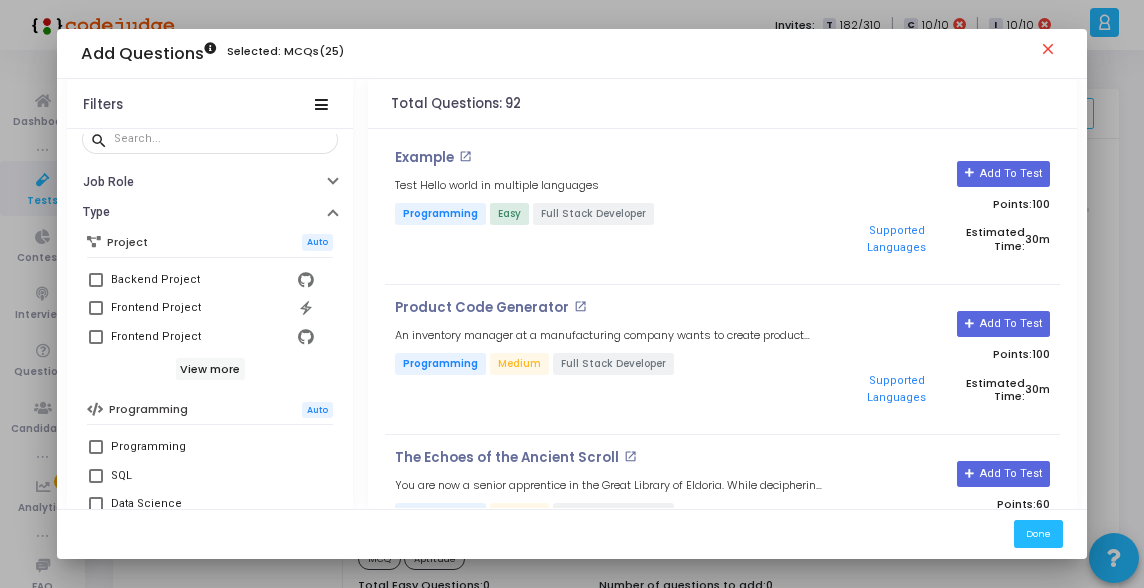 scroll, scrollTop: 104, scrollLeft: 0, axis: vertical 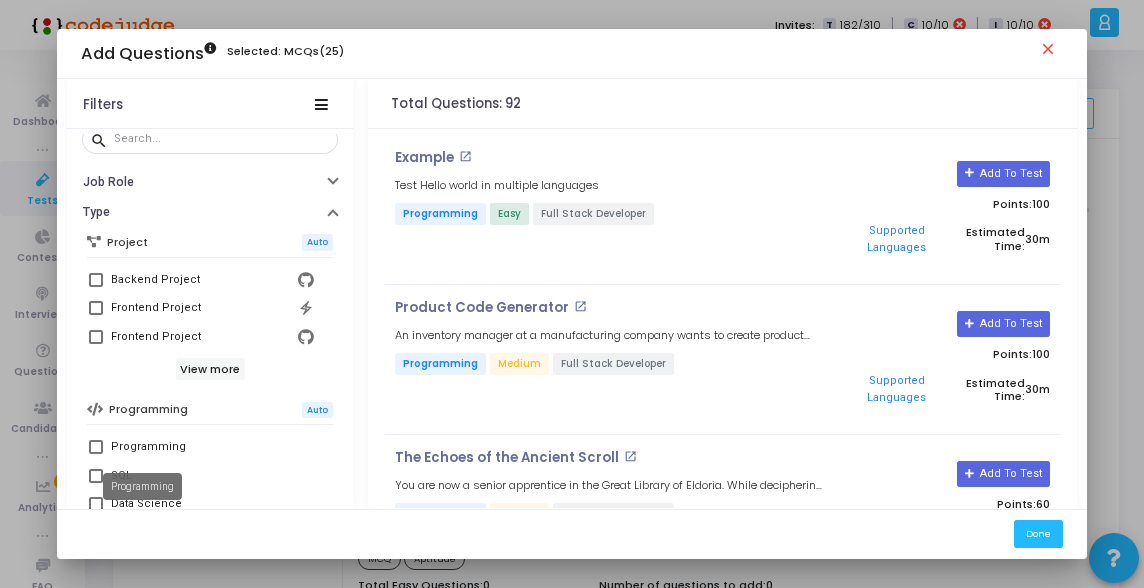 click on "Programming" at bounding box center (148, 447) 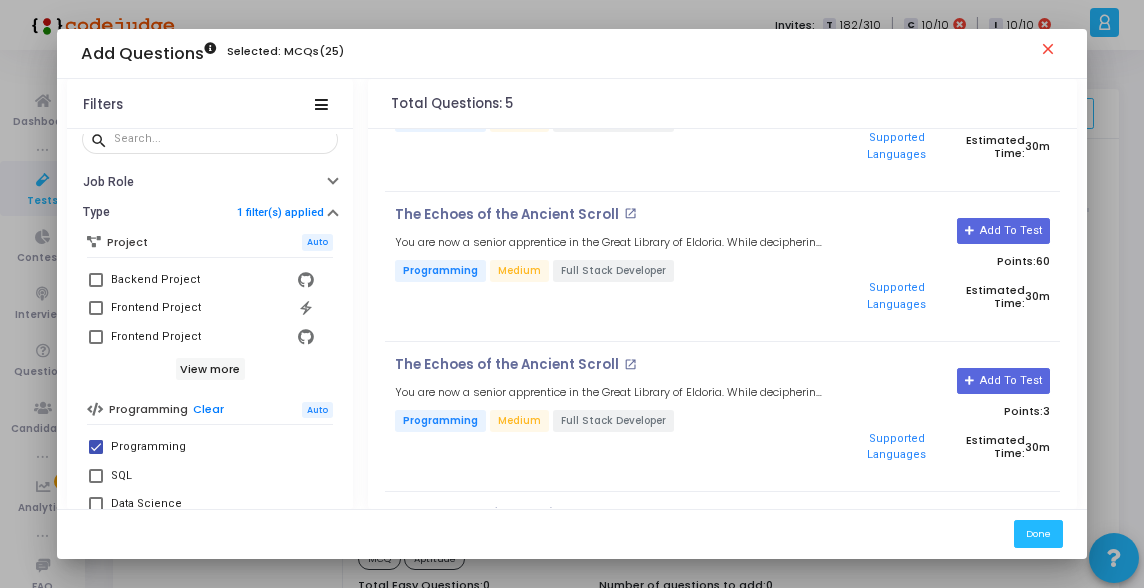 scroll, scrollTop: 270, scrollLeft: 0, axis: vertical 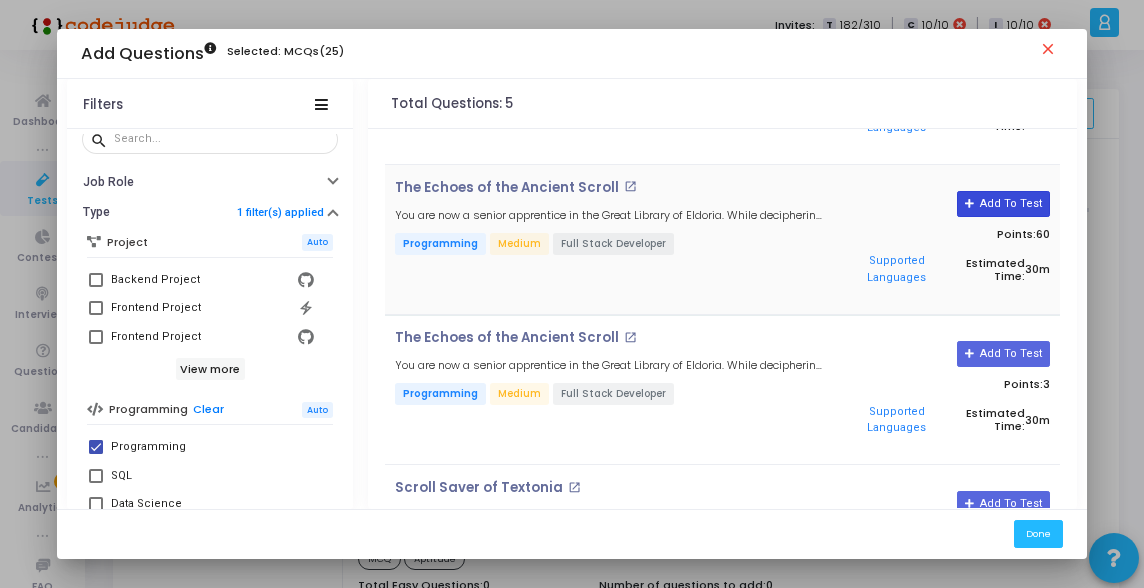 click on "Add To Test" at bounding box center (1003, 204) 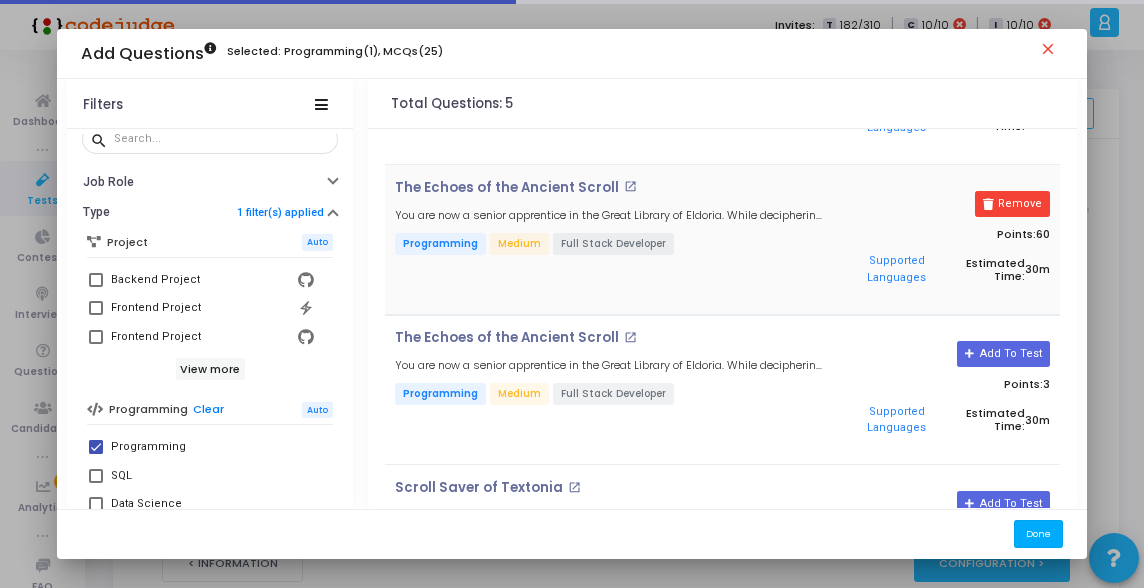 click on "Done" at bounding box center (1038, 533) 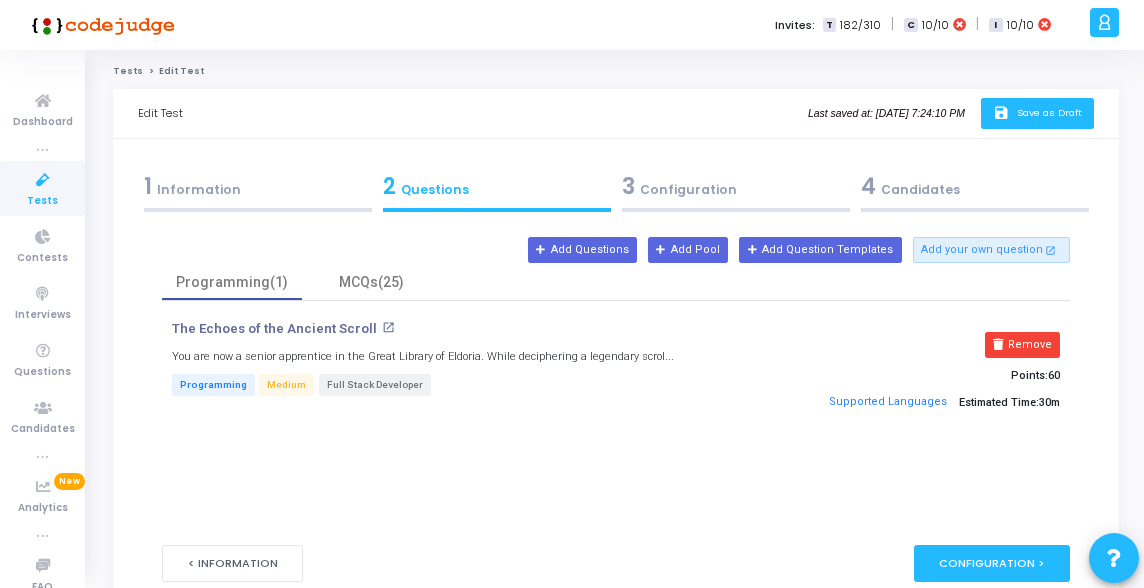 click on "save   Save as Draft" 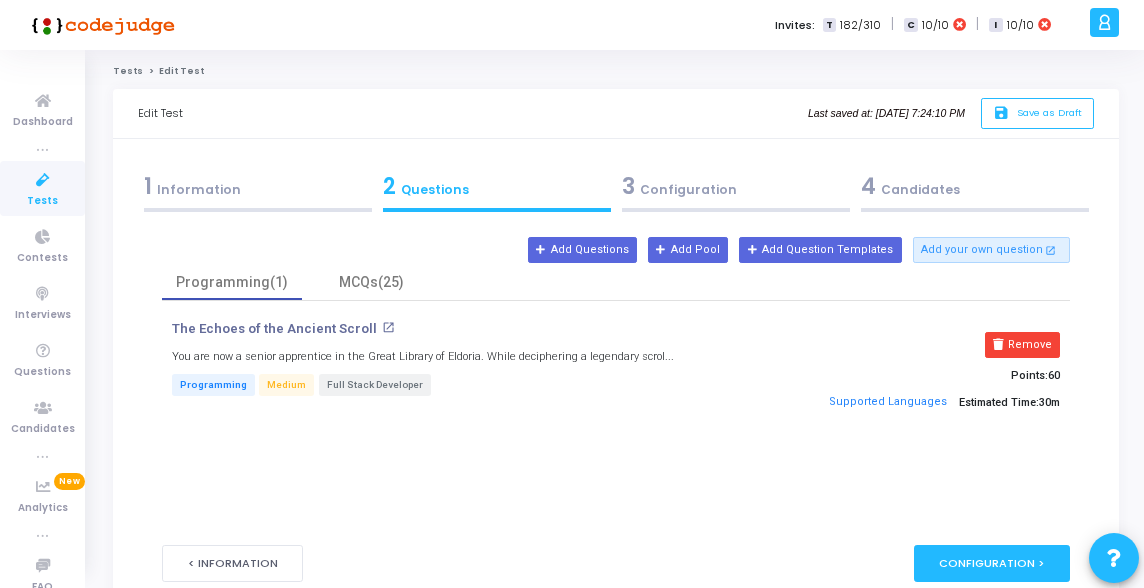 click on "Tests" 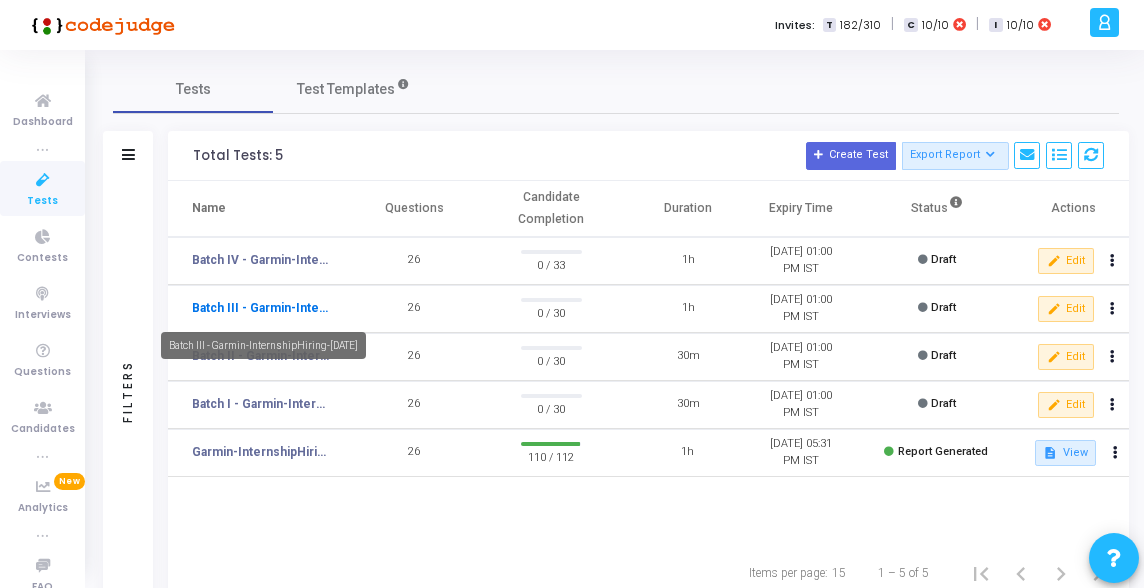 click on "Batch III - Garmin-InternshipHiring-[DATE]" 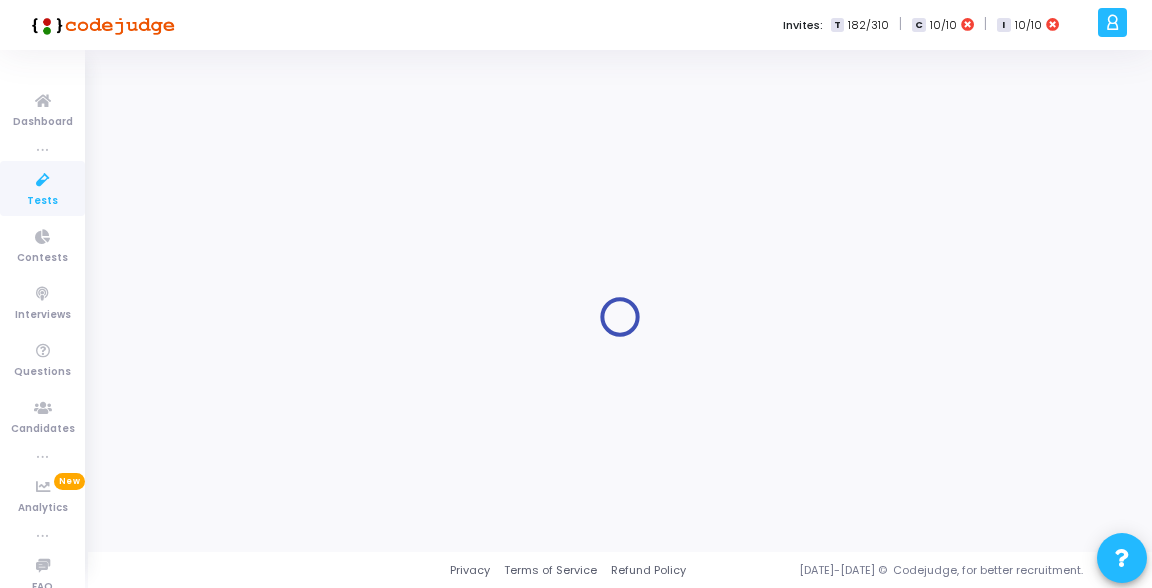 type on "Batch III - Garmin-InternshipHiring-[DATE]" 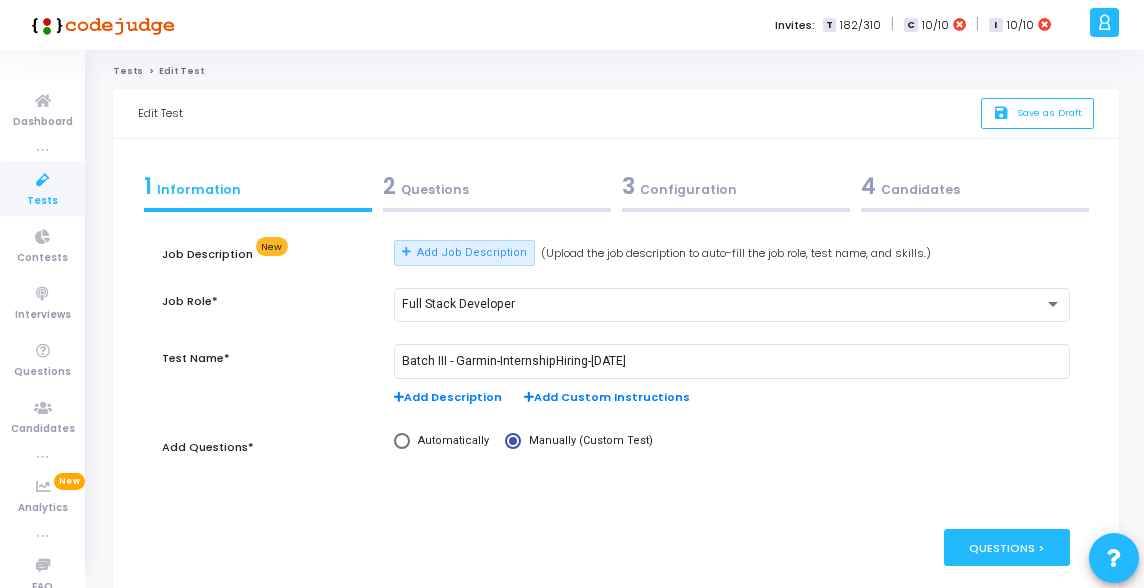 click on "2  Questions" at bounding box center (497, 186) 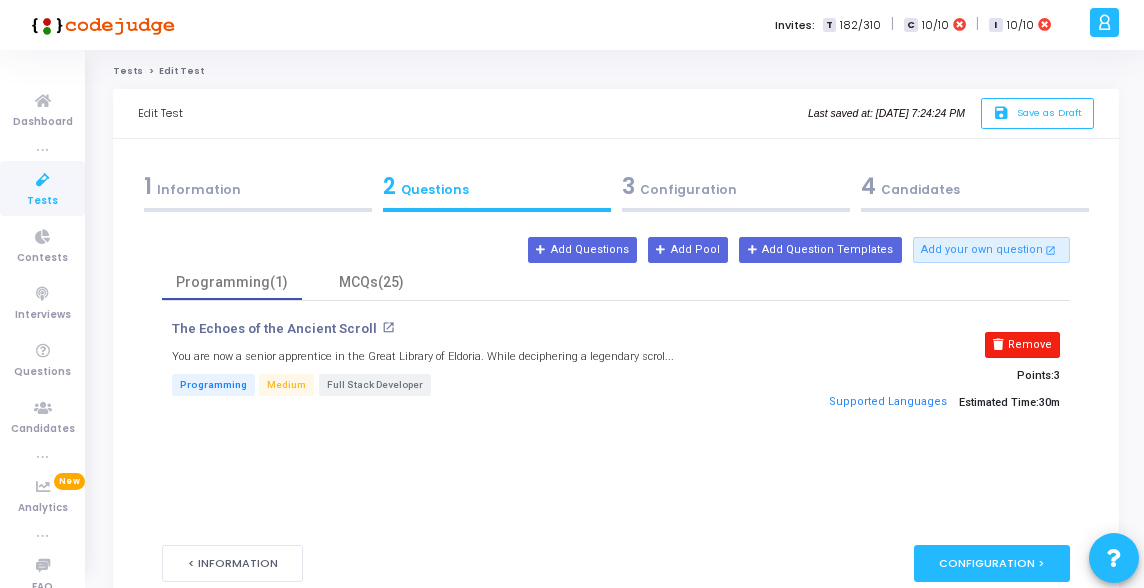 click on "Remove" at bounding box center (1022, 345) 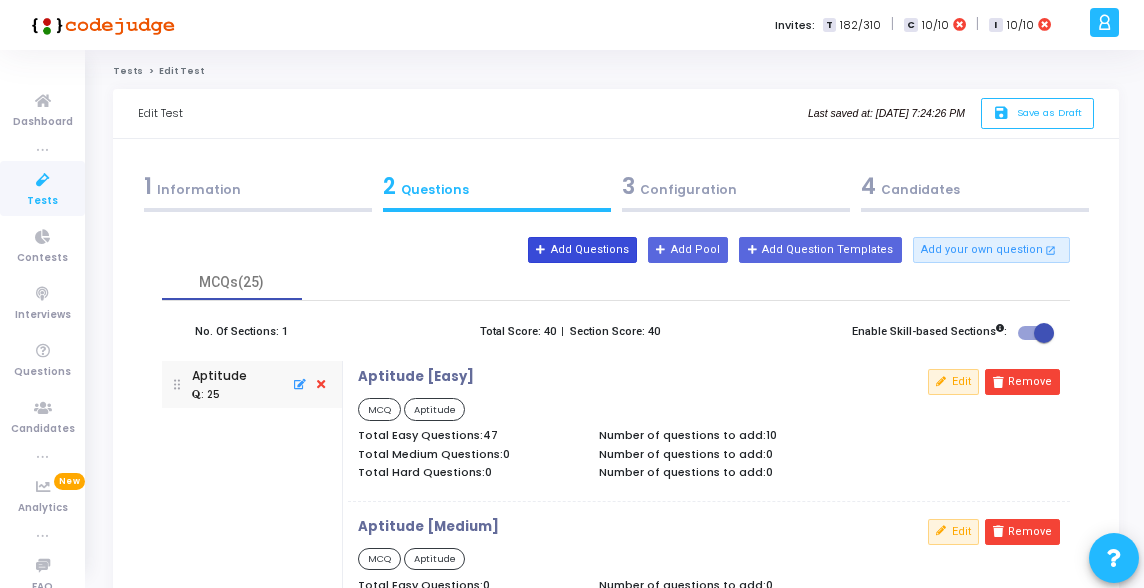 click on "Add Questions" at bounding box center (582, 250) 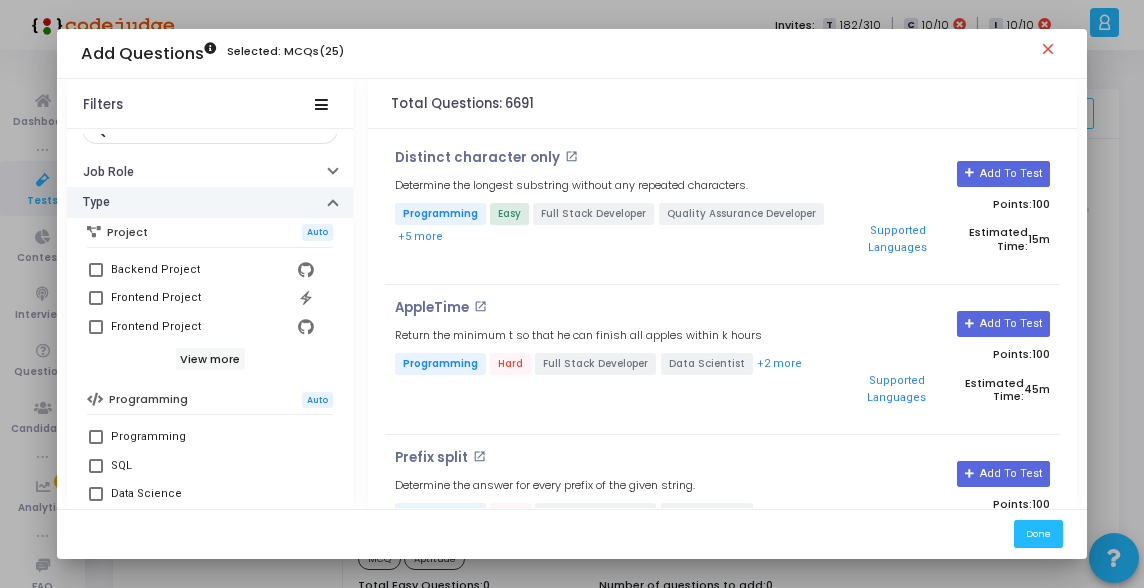 scroll, scrollTop: 158, scrollLeft: 0, axis: vertical 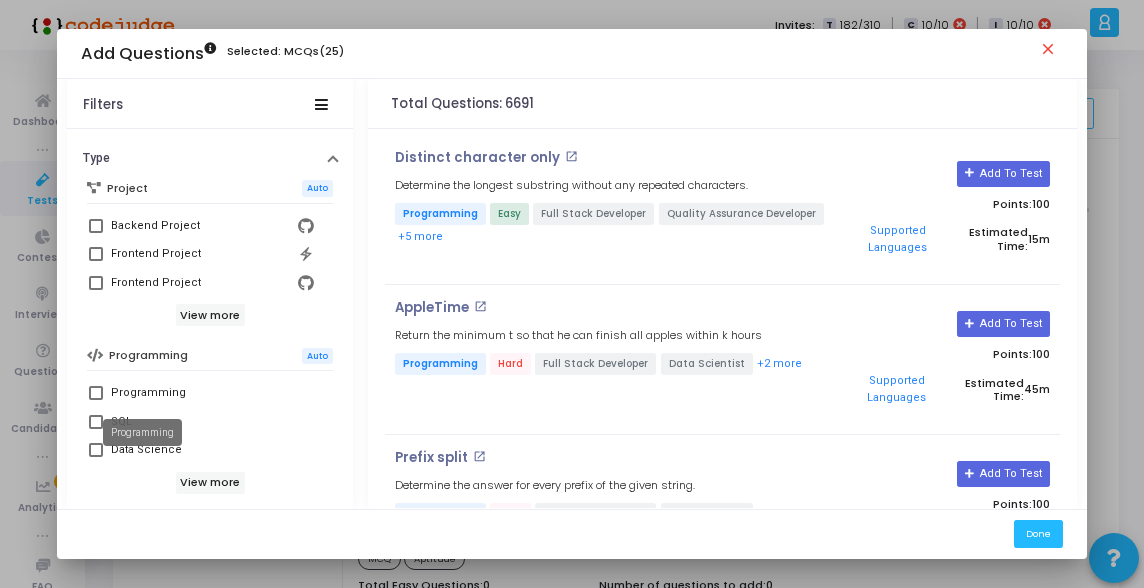click on "Programming" at bounding box center [148, 393] 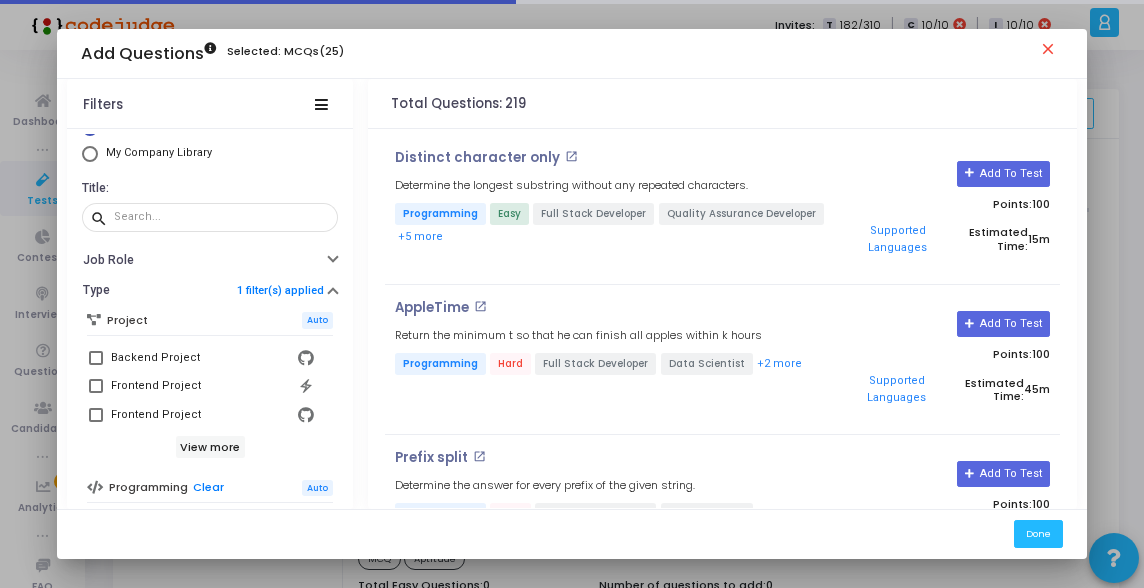scroll, scrollTop: 0, scrollLeft: 0, axis: both 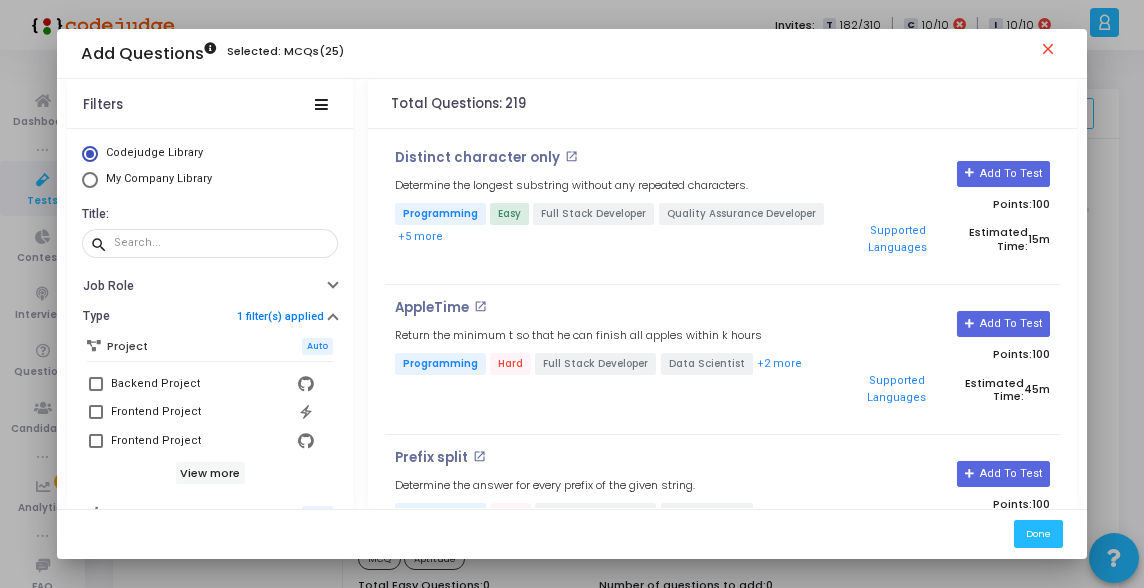 click on "My Company Library" at bounding box center [159, 178] 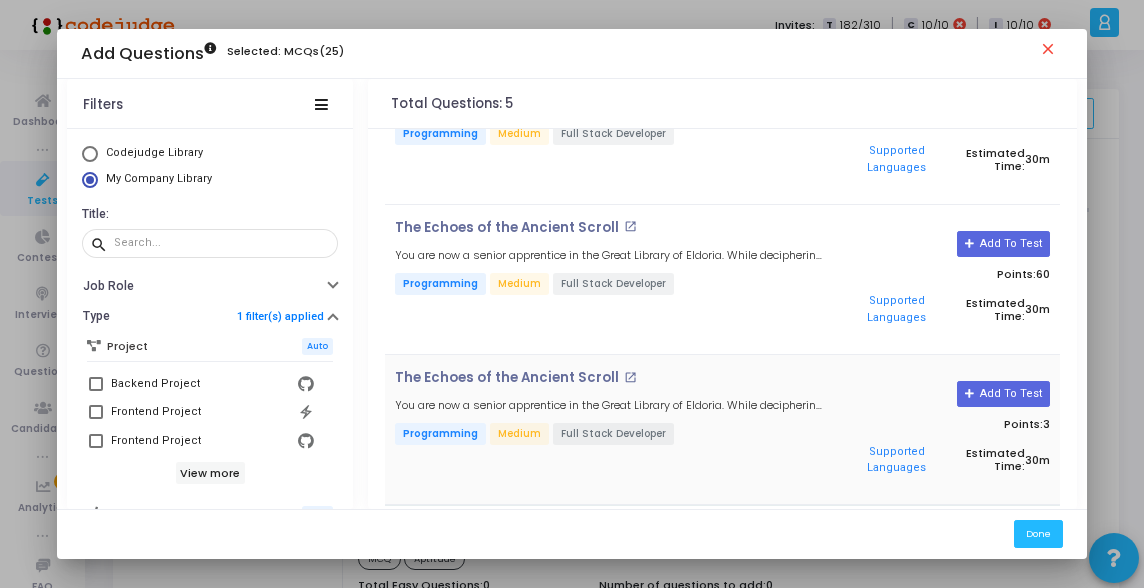 scroll, scrollTop: 209, scrollLeft: 0, axis: vertical 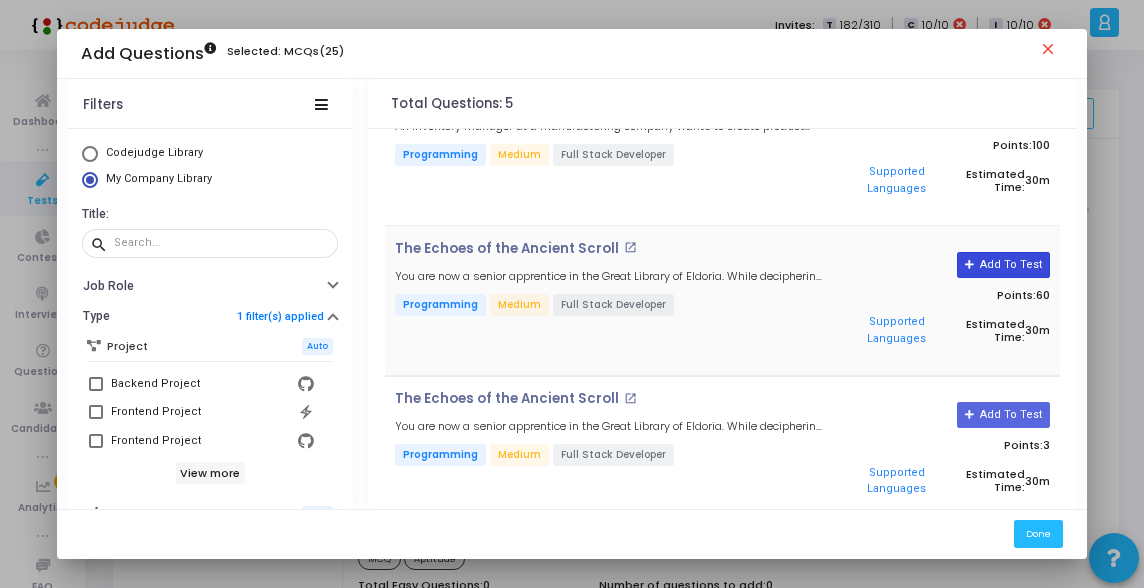 click on "Add To Test" at bounding box center (1003, 265) 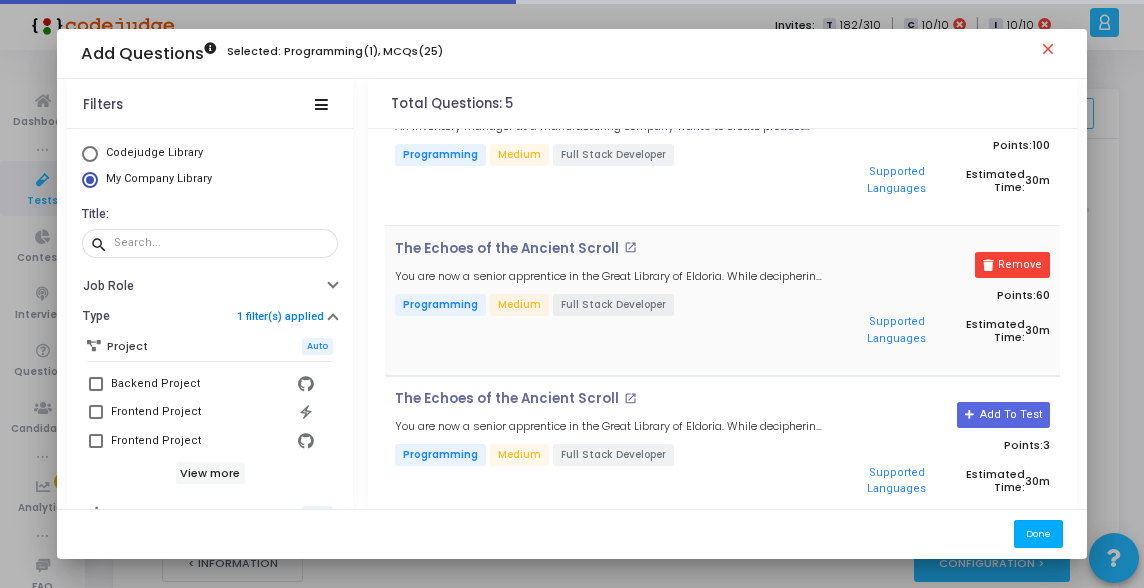 click on "Done" at bounding box center (1038, 533) 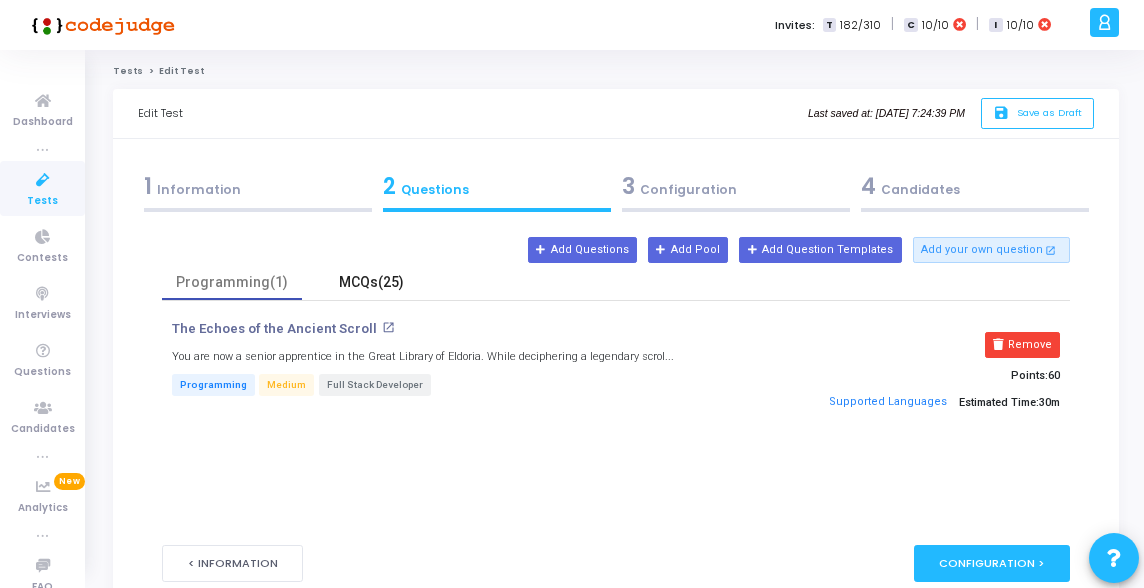 click on "MCQs(25)" at bounding box center (372, 282) 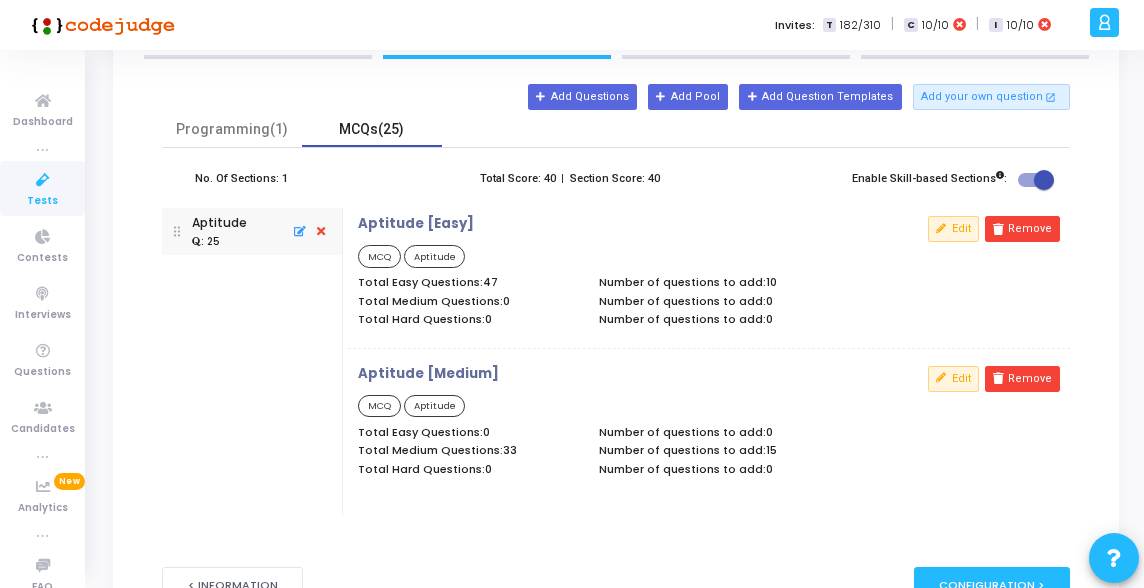 scroll, scrollTop: 0, scrollLeft: 0, axis: both 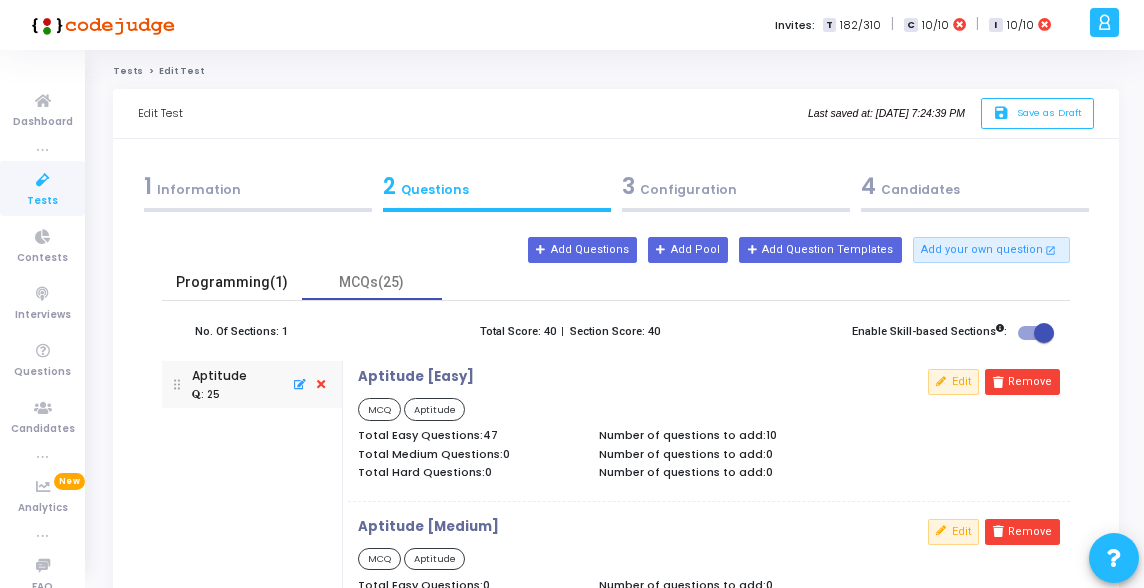 click on "Programming(1)" at bounding box center (232, 282) 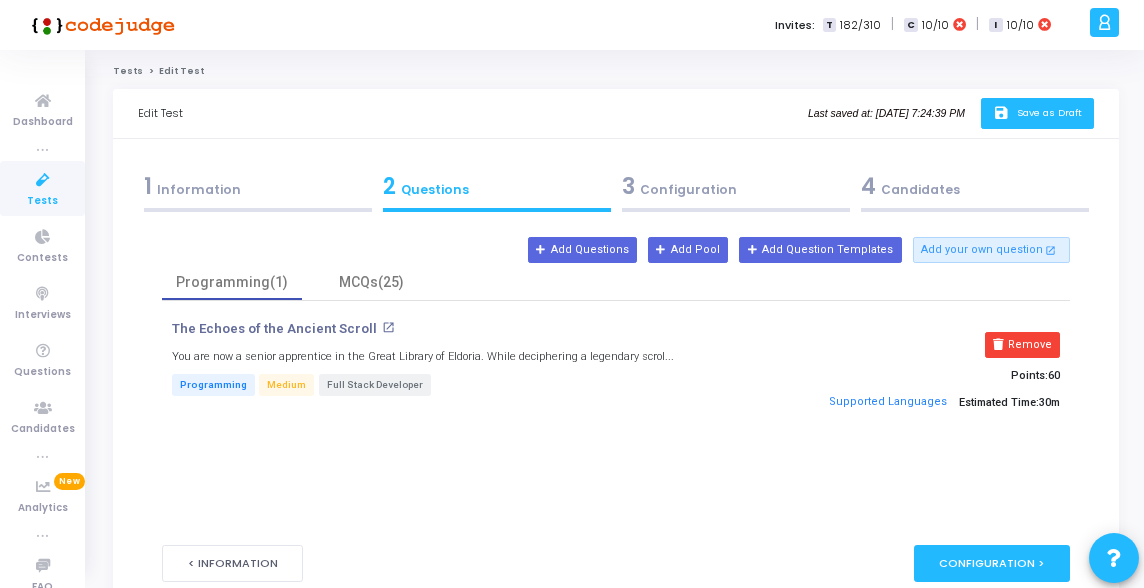 click on "save   Save as Draft" 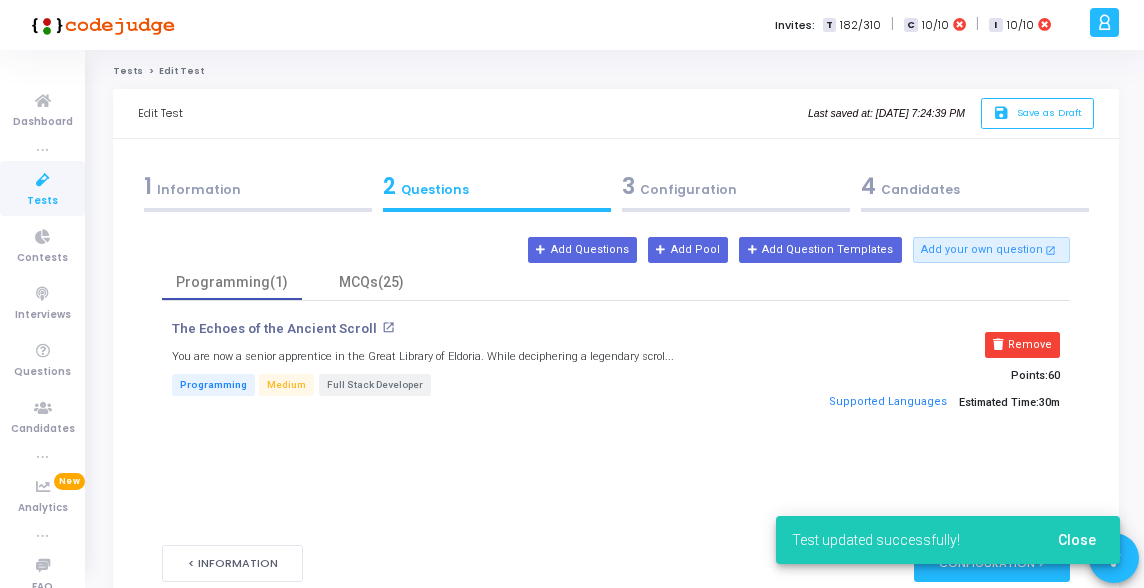 click on "1  Information" at bounding box center [258, 186] 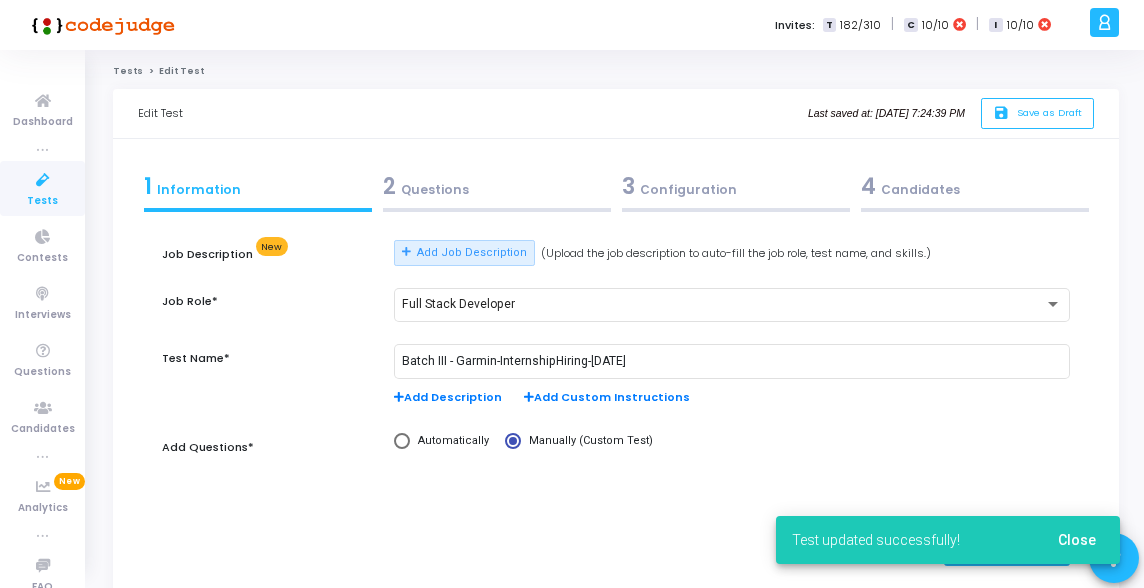 click on "Tests" 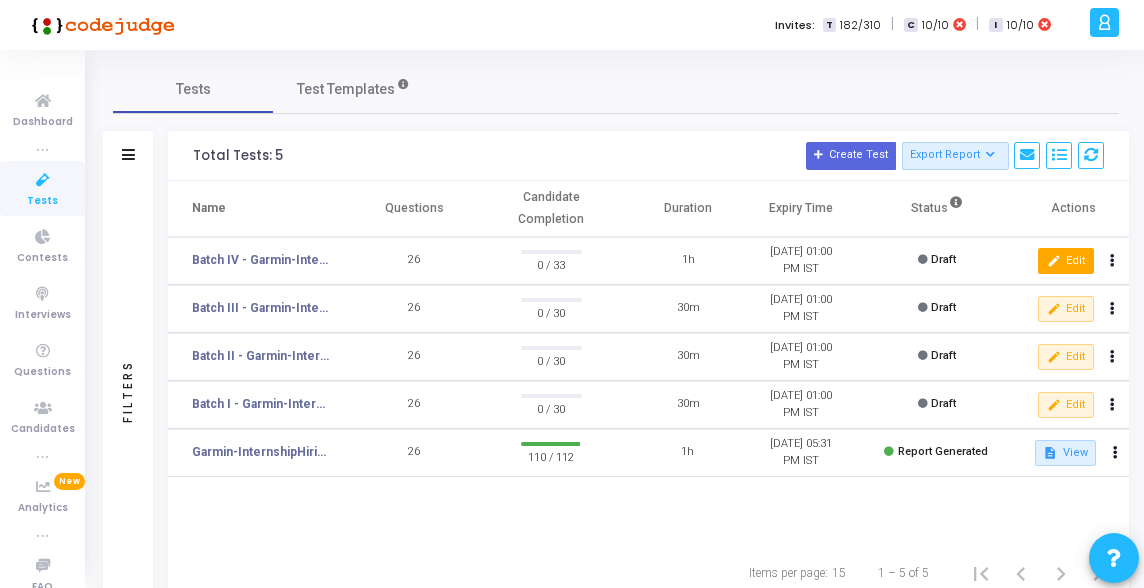 click on "edit  Edit" at bounding box center [1065, 261] 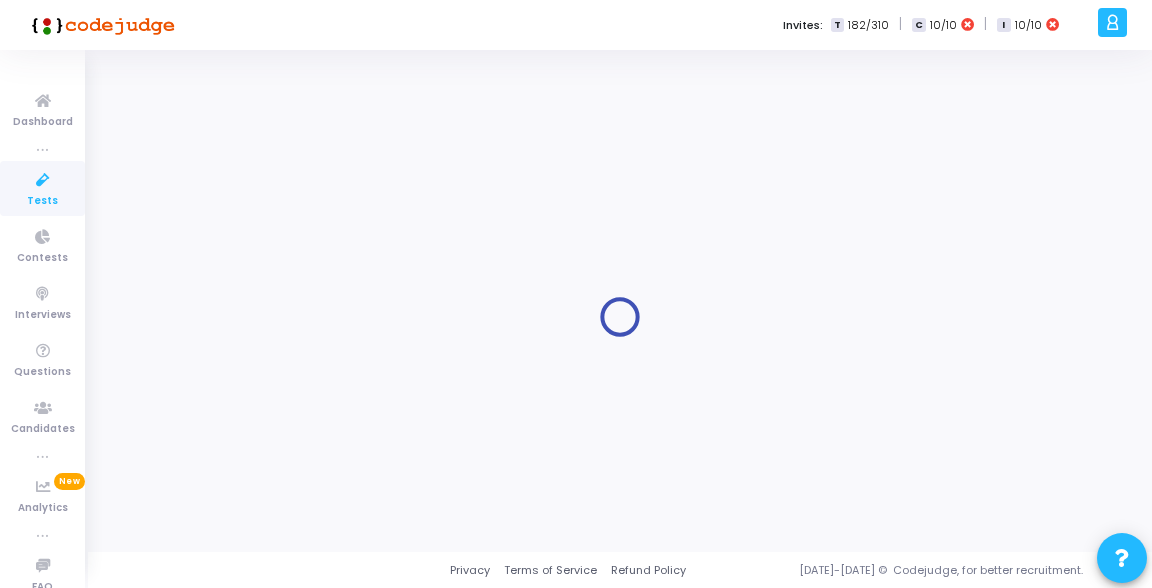 type on "Batch IV - Garmin-InternshipHiring-[DATE]" 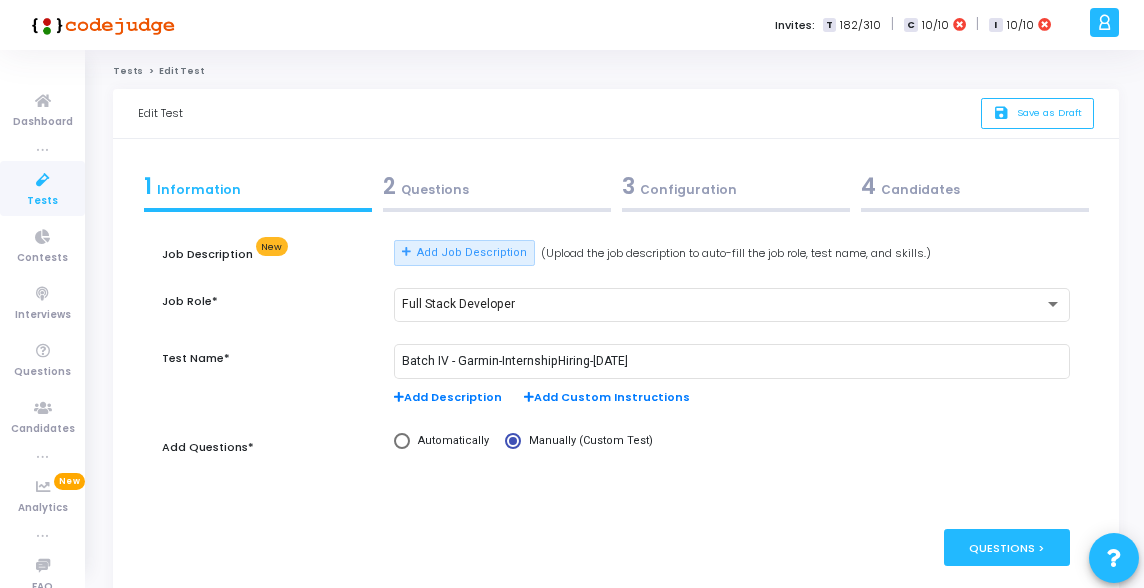 click on "2  Questions" at bounding box center [497, 186] 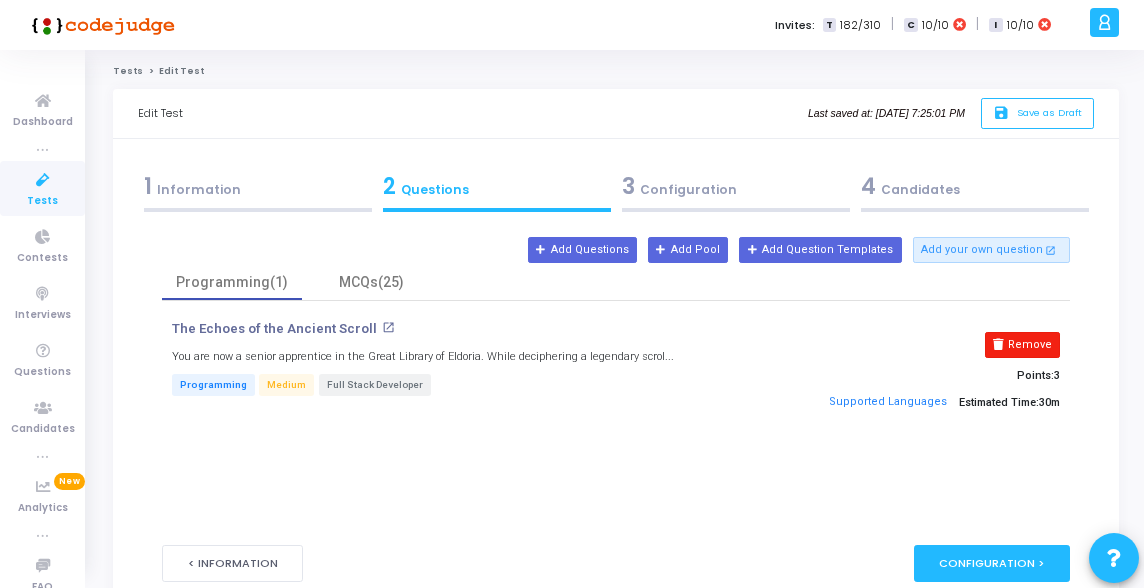click on "Remove" at bounding box center (1022, 345) 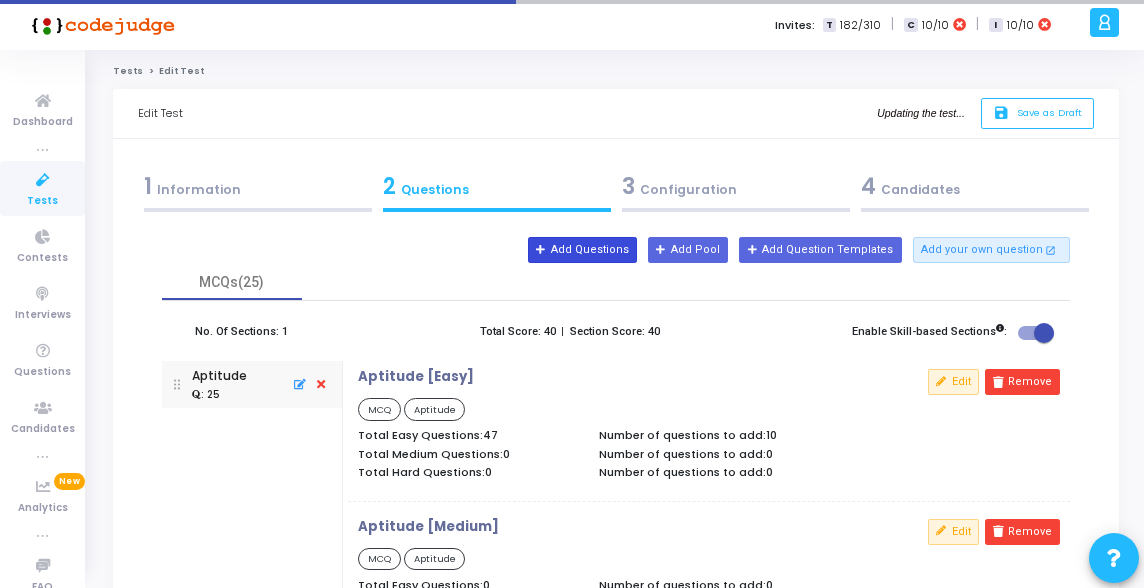 click on "Add Questions" at bounding box center [582, 250] 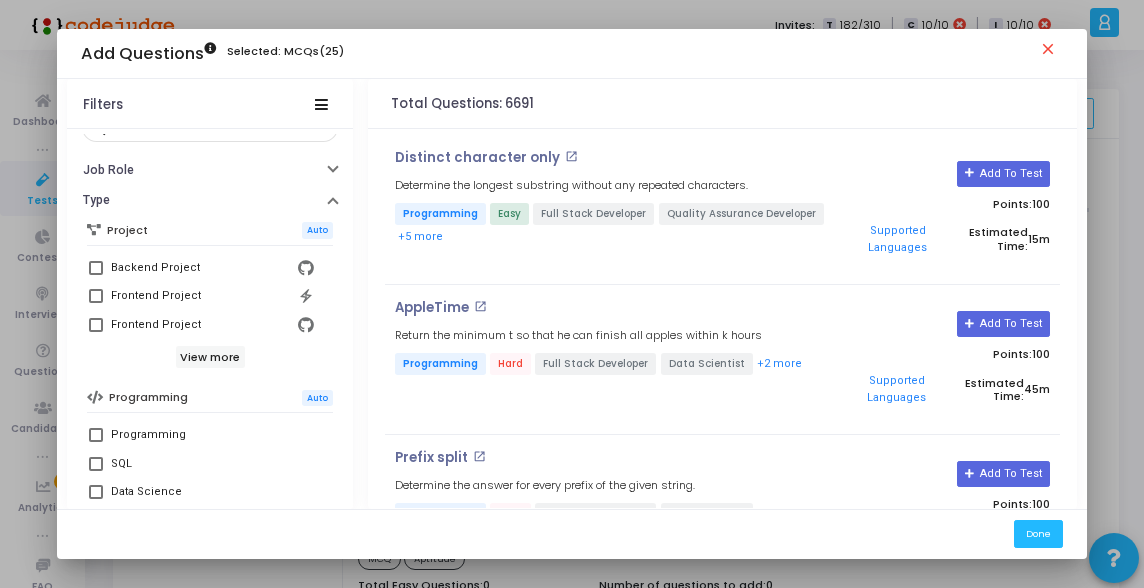 scroll, scrollTop: 130, scrollLeft: 0, axis: vertical 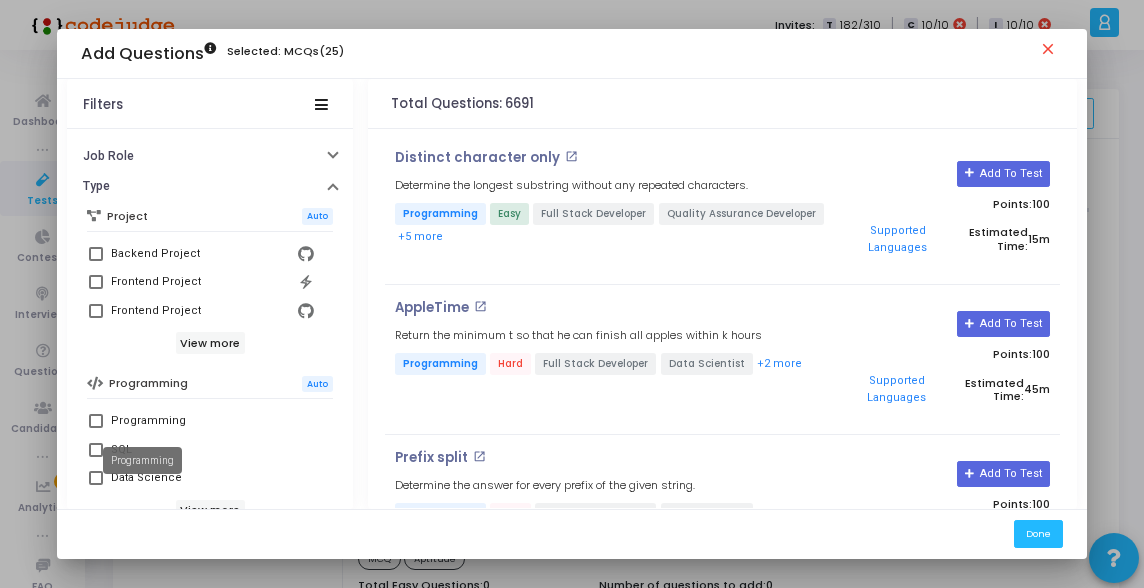 click on "Programming" at bounding box center [148, 421] 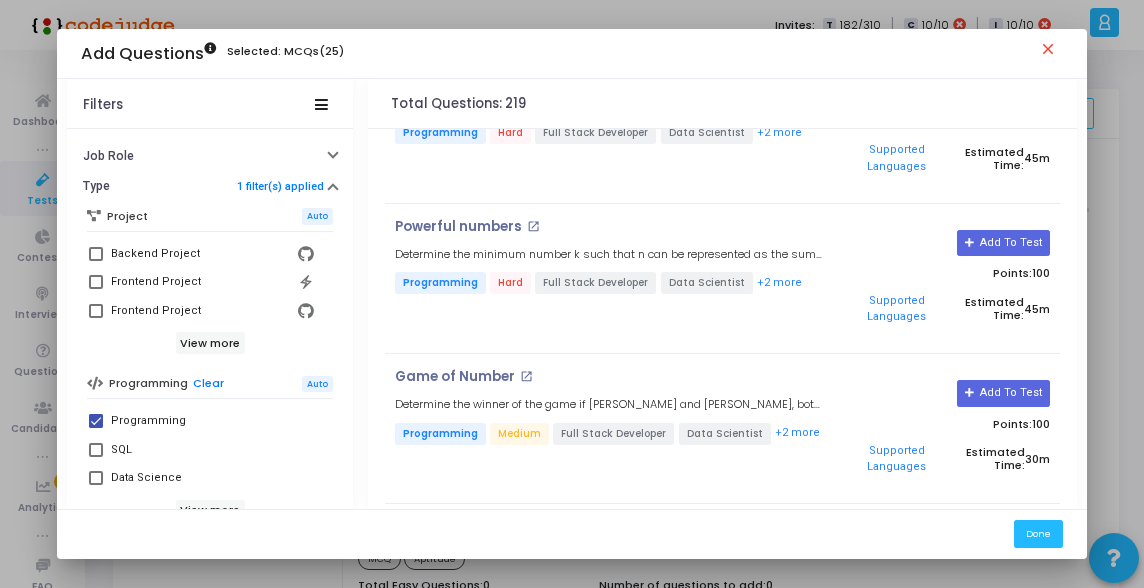 scroll, scrollTop: 398, scrollLeft: 0, axis: vertical 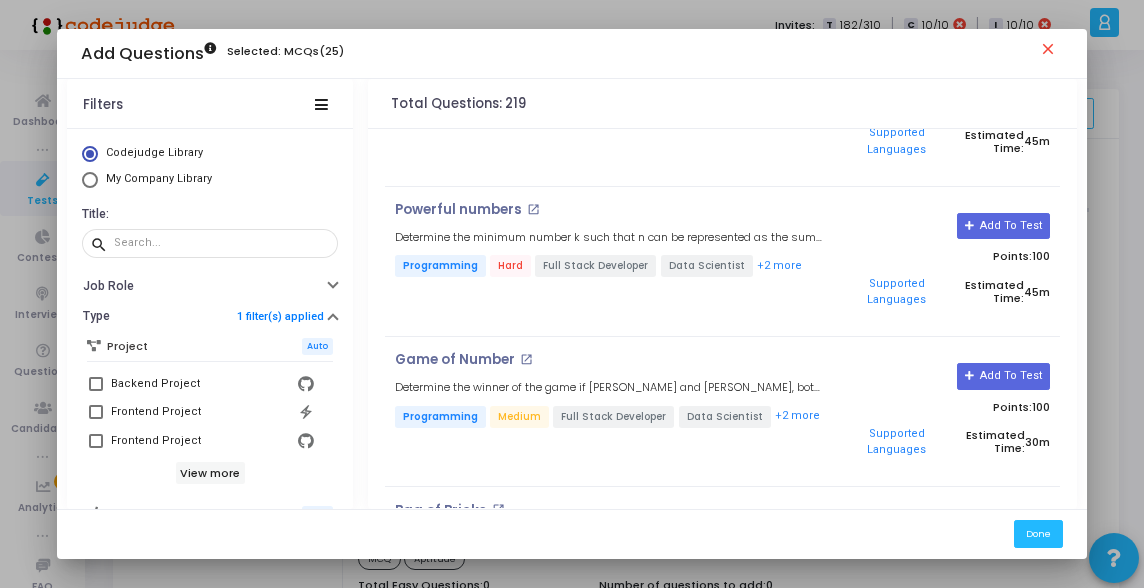 click on "My Company Library" at bounding box center (210, 181) 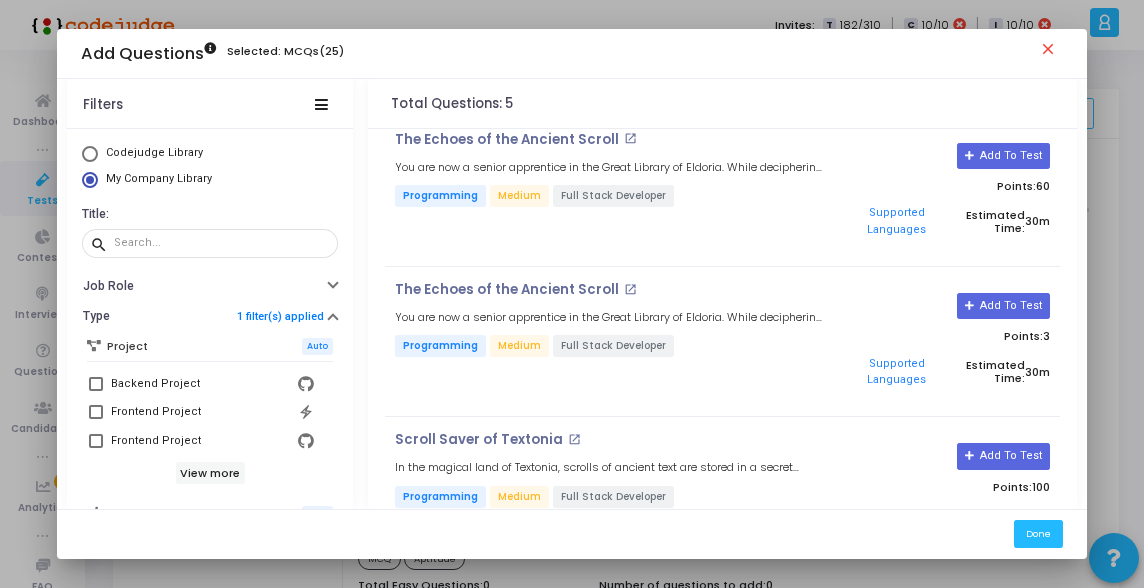 scroll, scrollTop: 317, scrollLeft: 0, axis: vertical 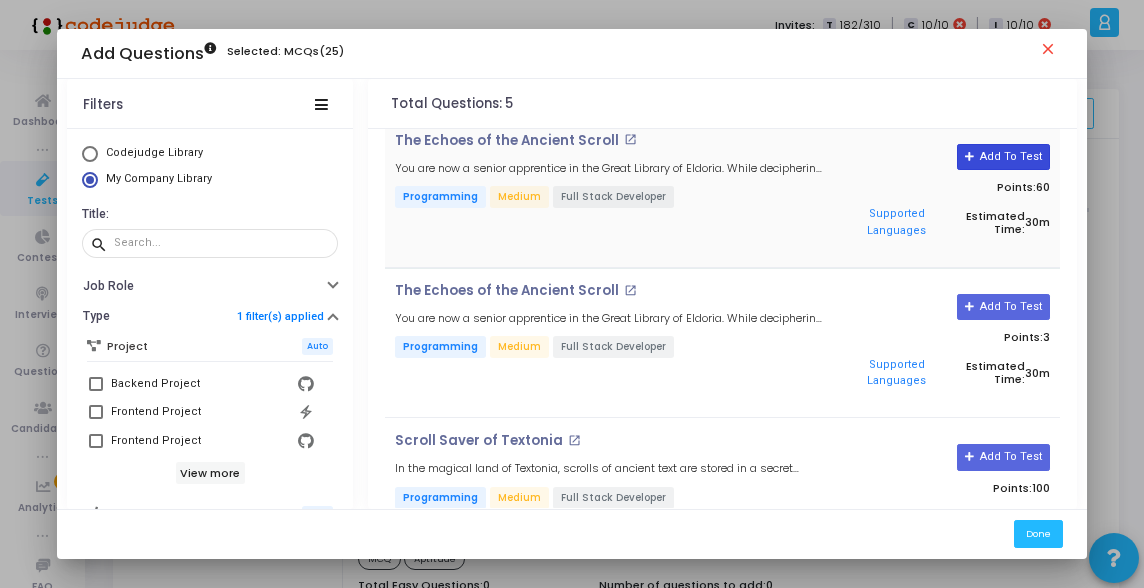 click on "Add To Test" at bounding box center [1003, 157] 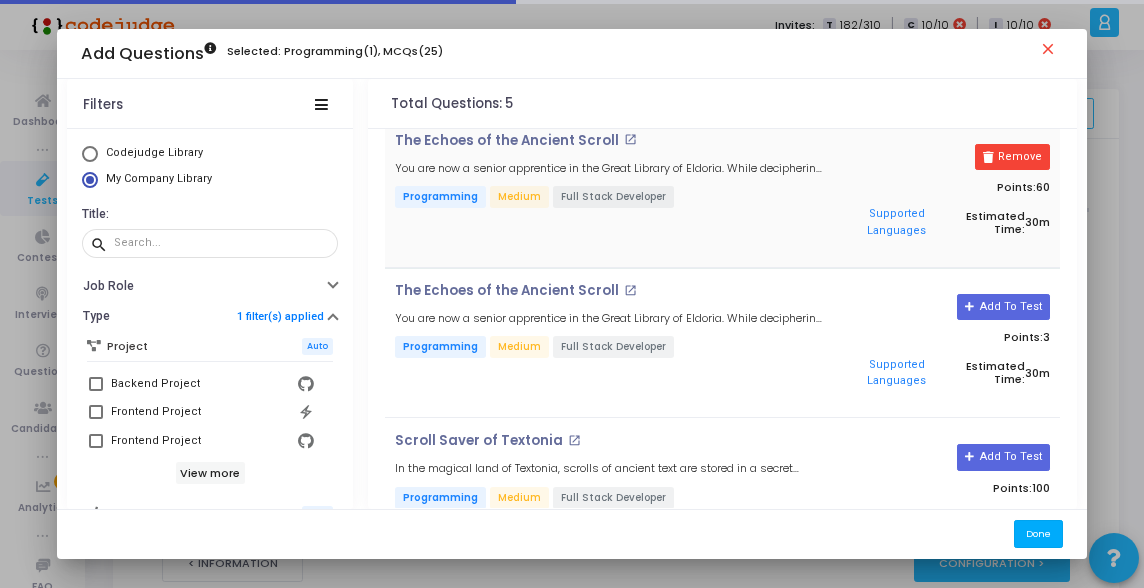 click on "Done" at bounding box center (1038, 533) 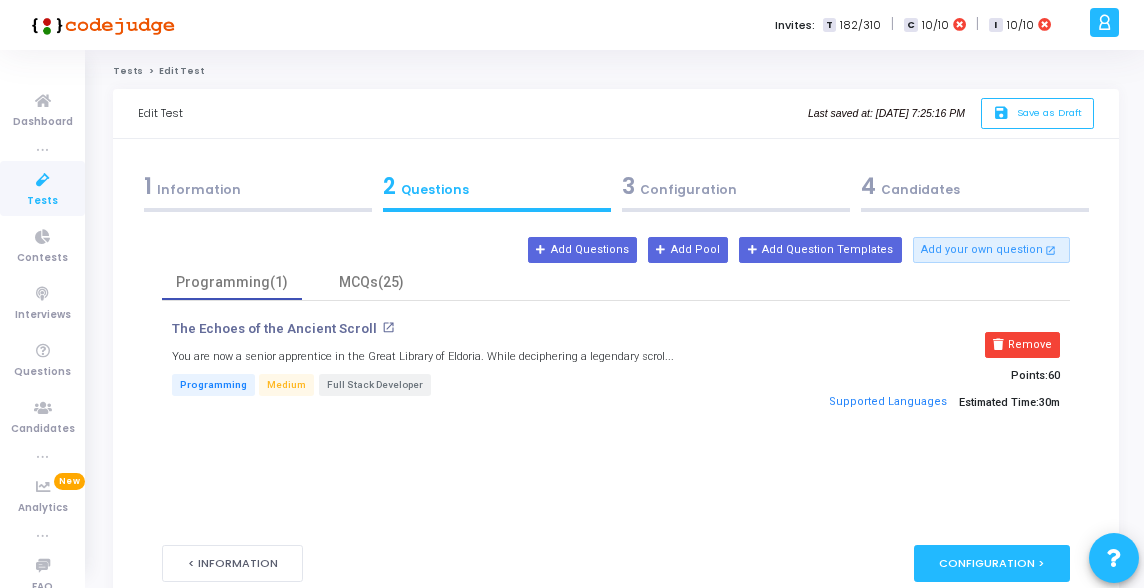 click on "3  Configuration" at bounding box center (736, 186) 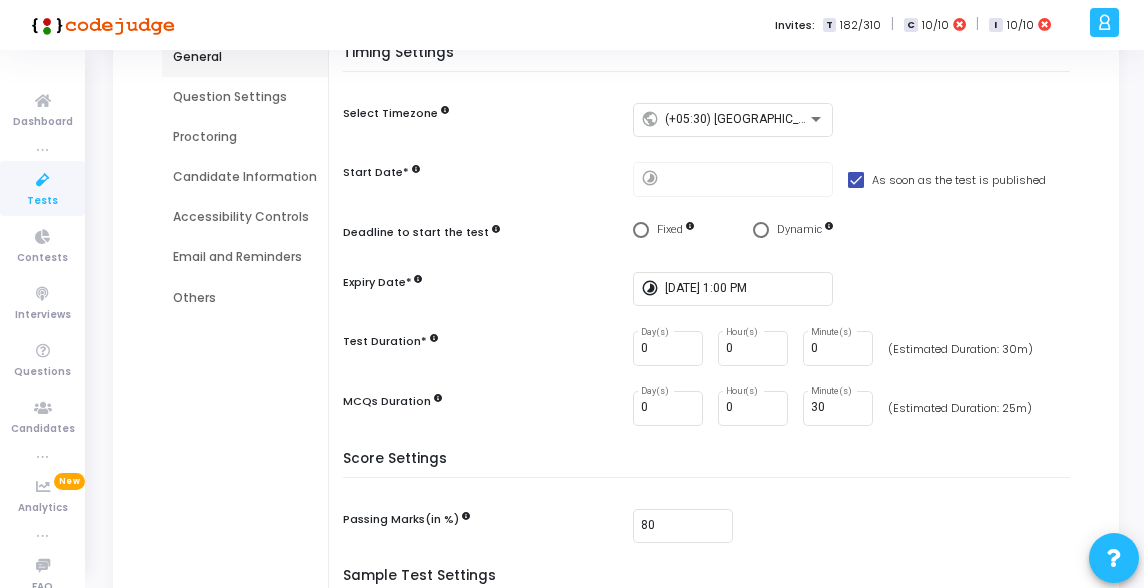 scroll, scrollTop: 214, scrollLeft: 0, axis: vertical 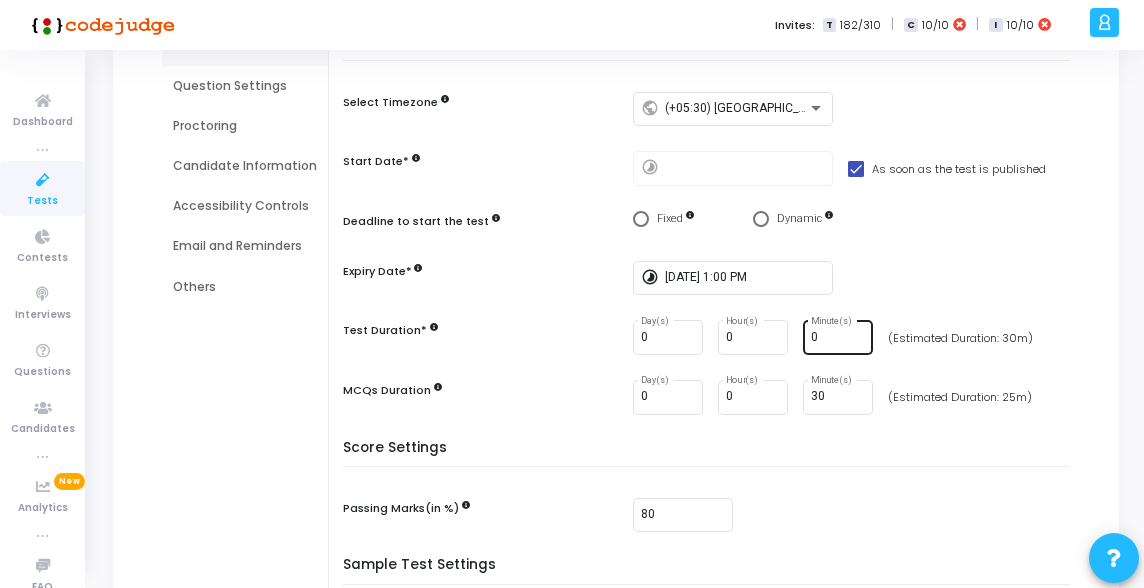 click on "0" at bounding box center (838, 338) 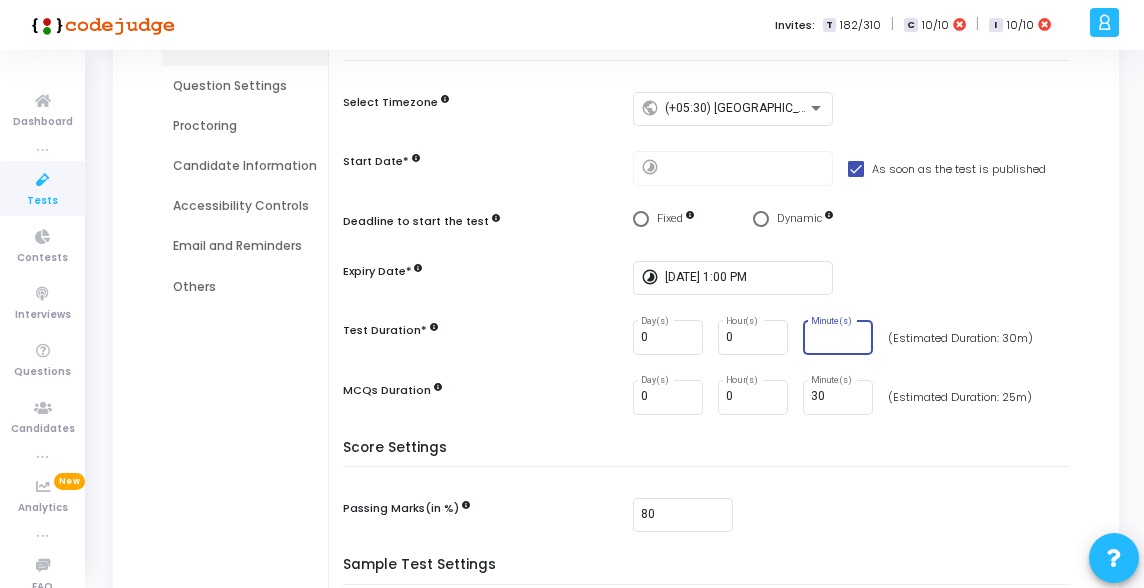 type on "0" 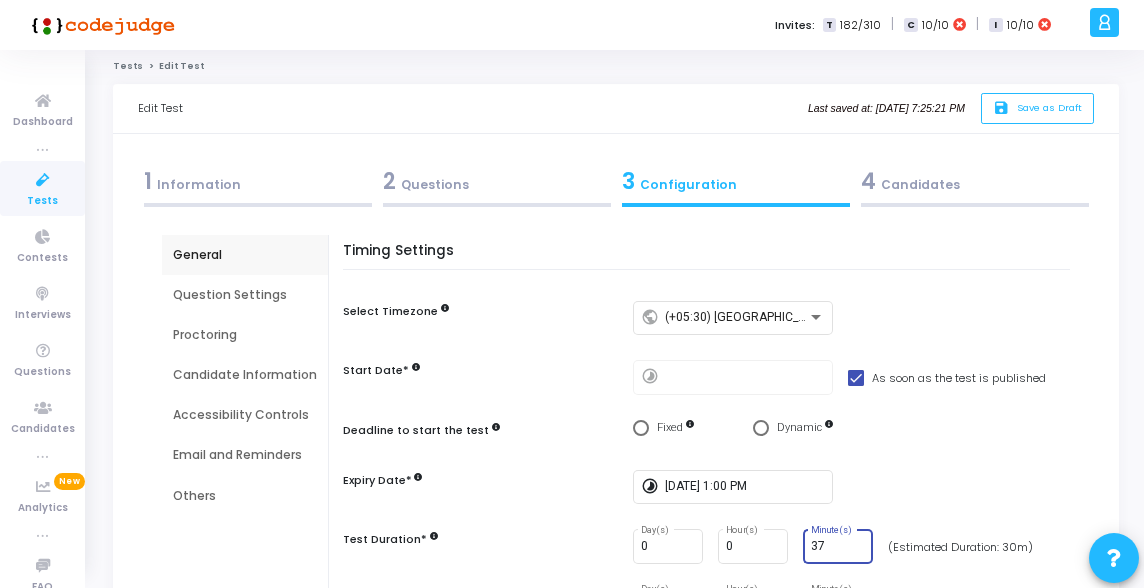 scroll, scrollTop: 0, scrollLeft: 0, axis: both 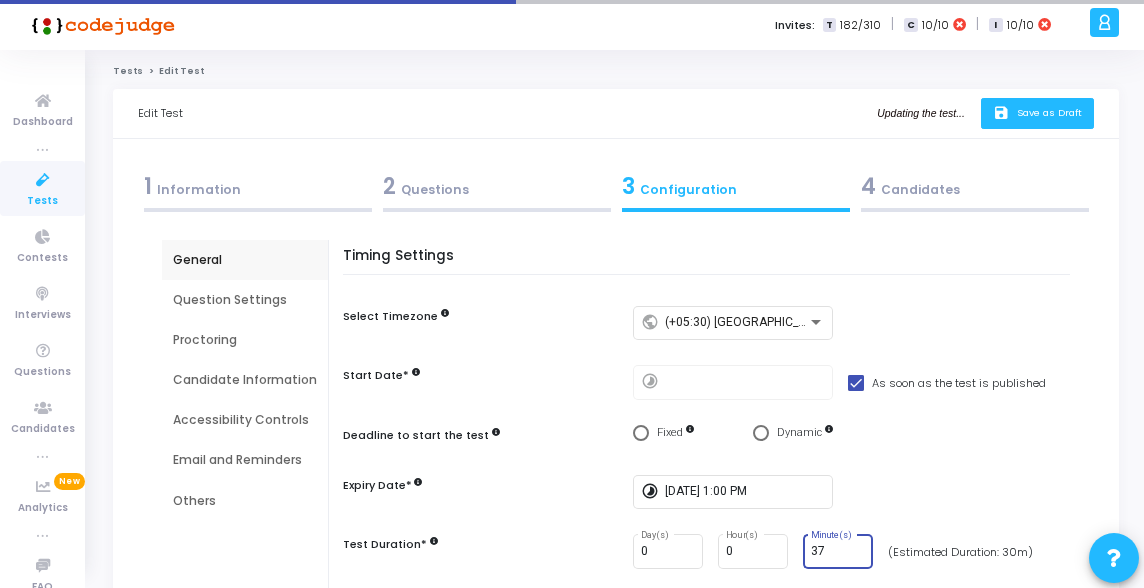 type on "37" 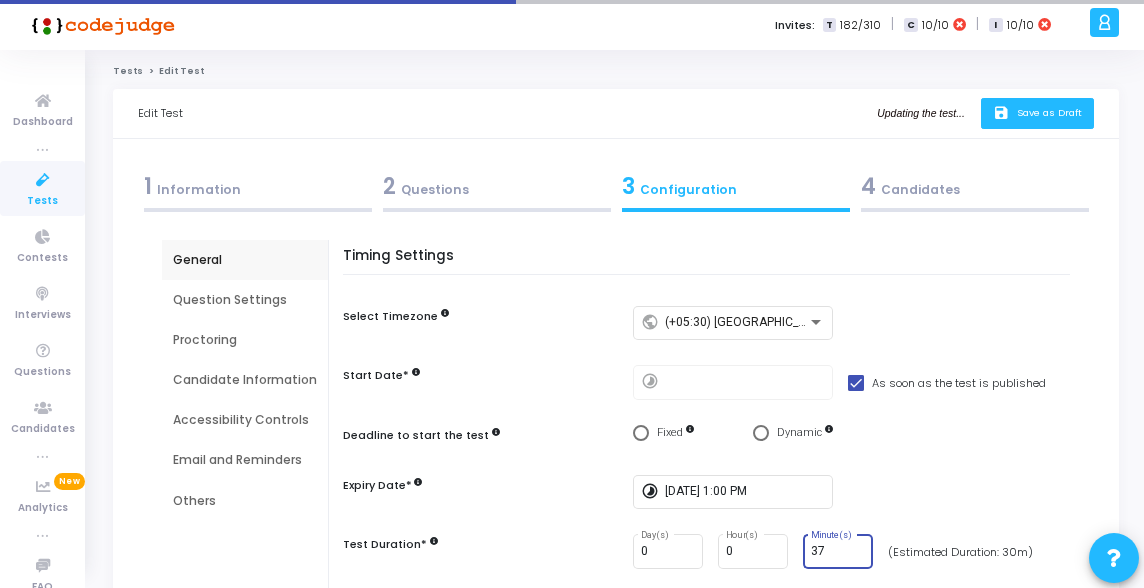 click on "save   Save as Draft" 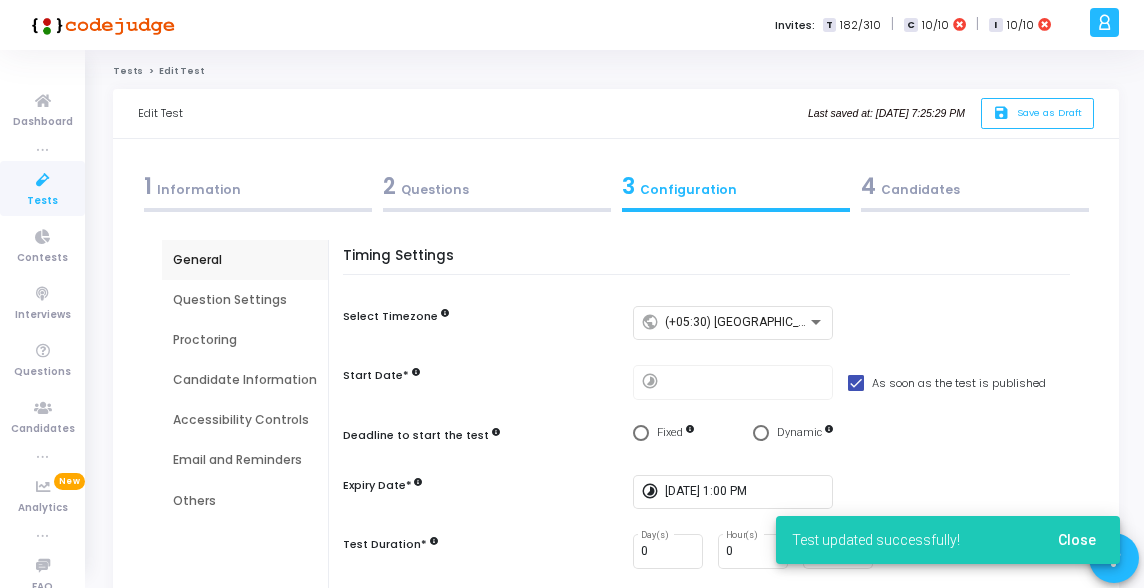 click on "Tests" 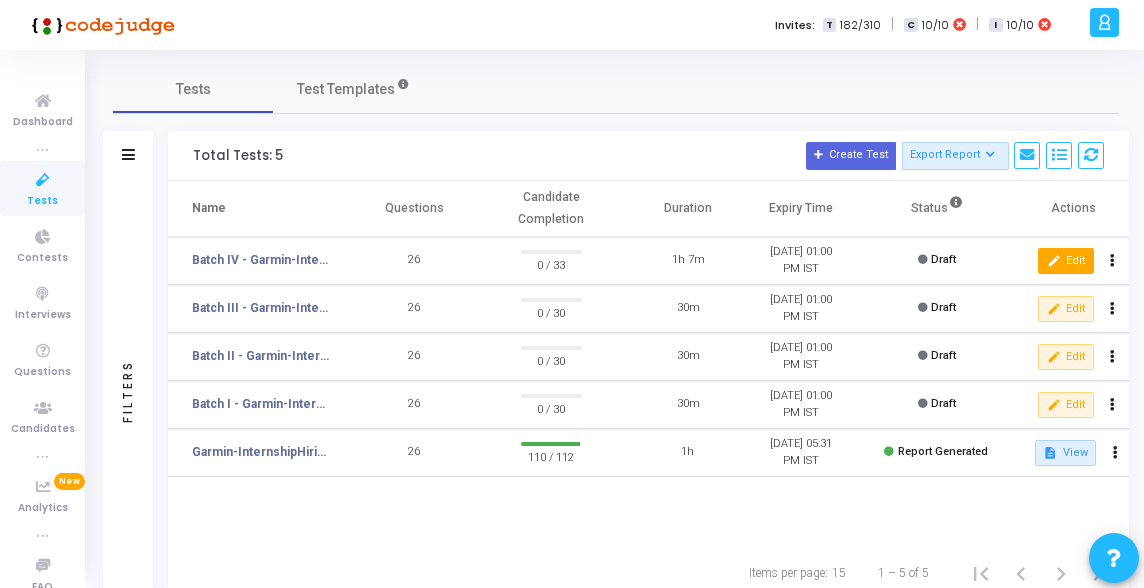click on "edit  Edit" at bounding box center (1065, 261) 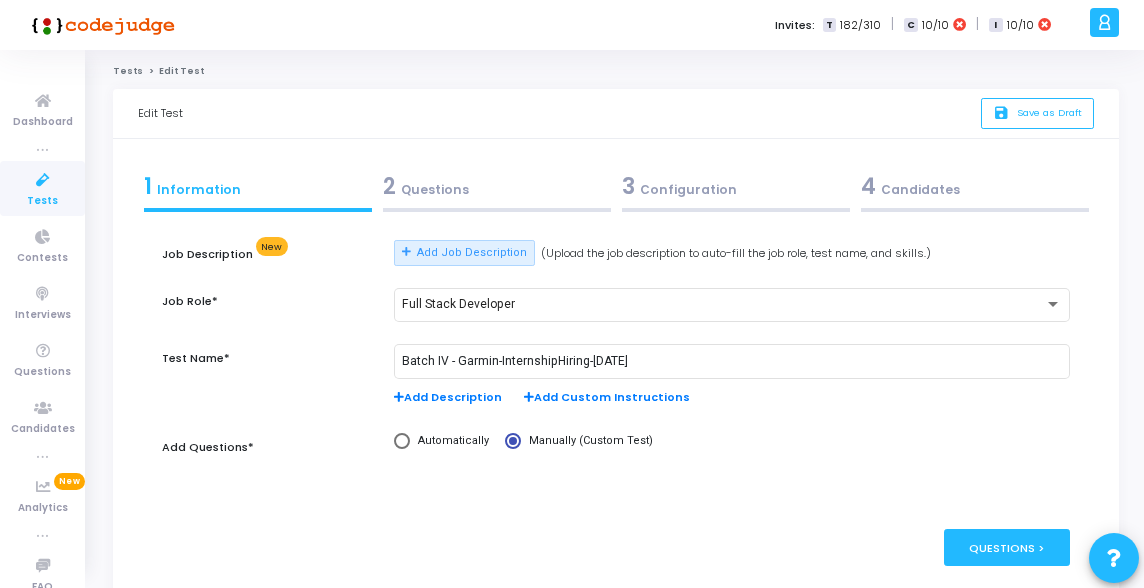 click on "2  Questions" at bounding box center [497, 186] 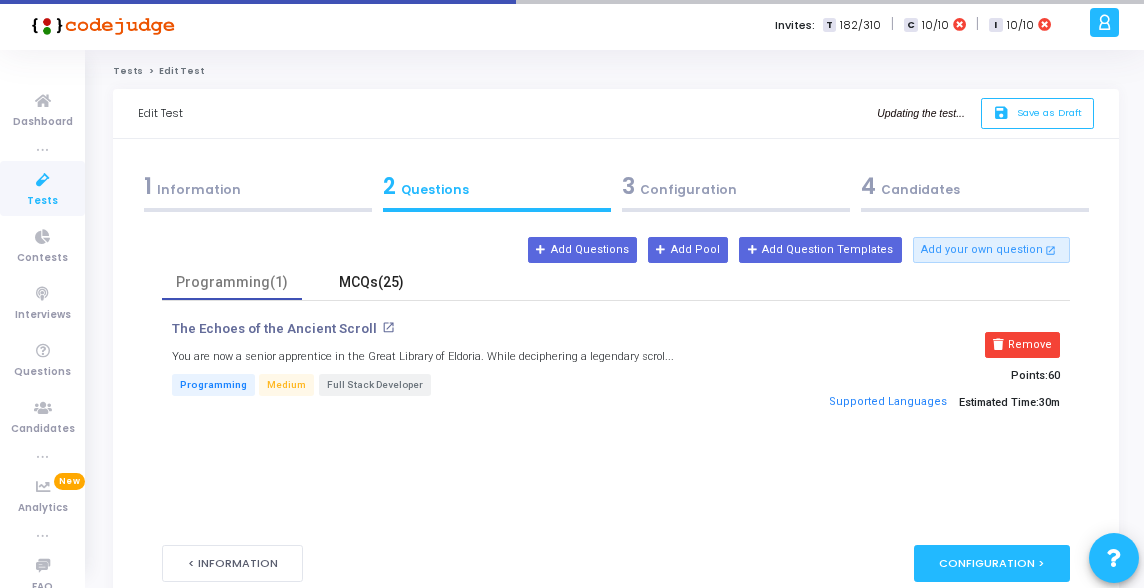 click on "MCQs(25)" at bounding box center (372, 282) 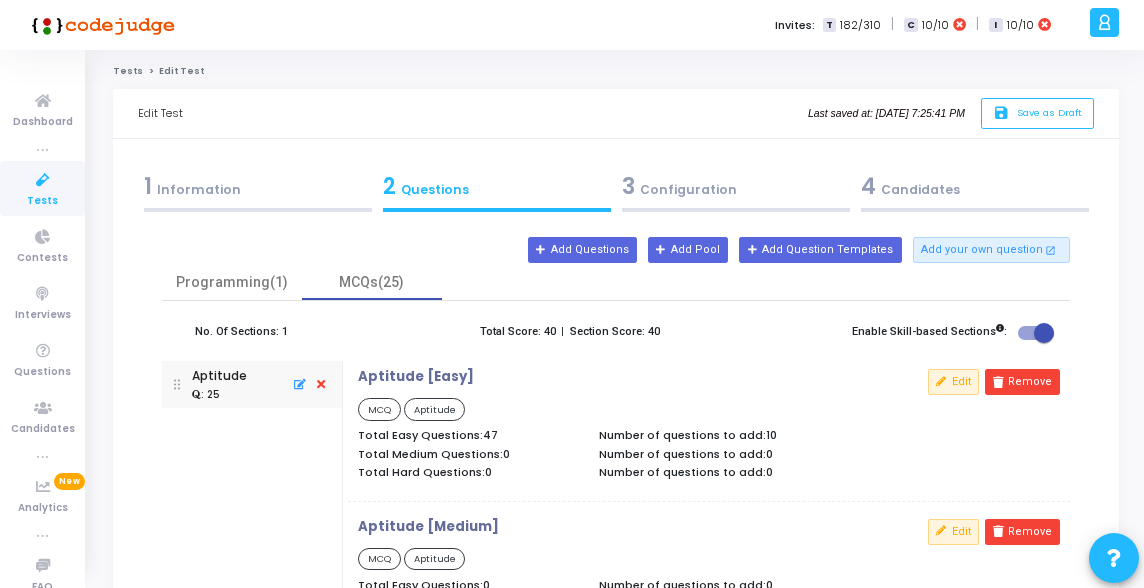 click on "3  Configuration" at bounding box center (736, 186) 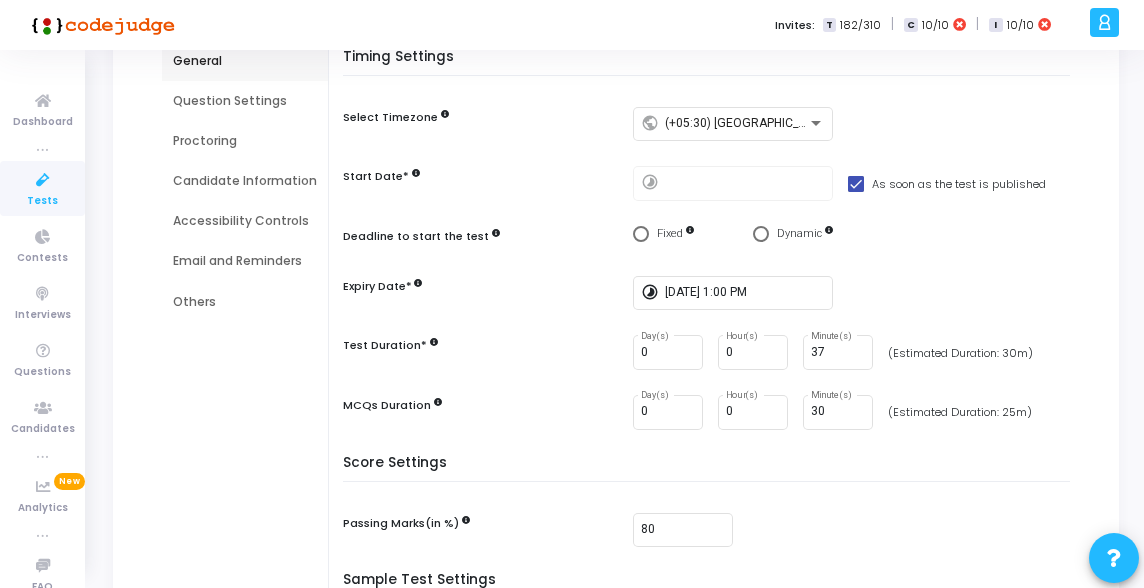 scroll, scrollTop: 204, scrollLeft: 0, axis: vertical 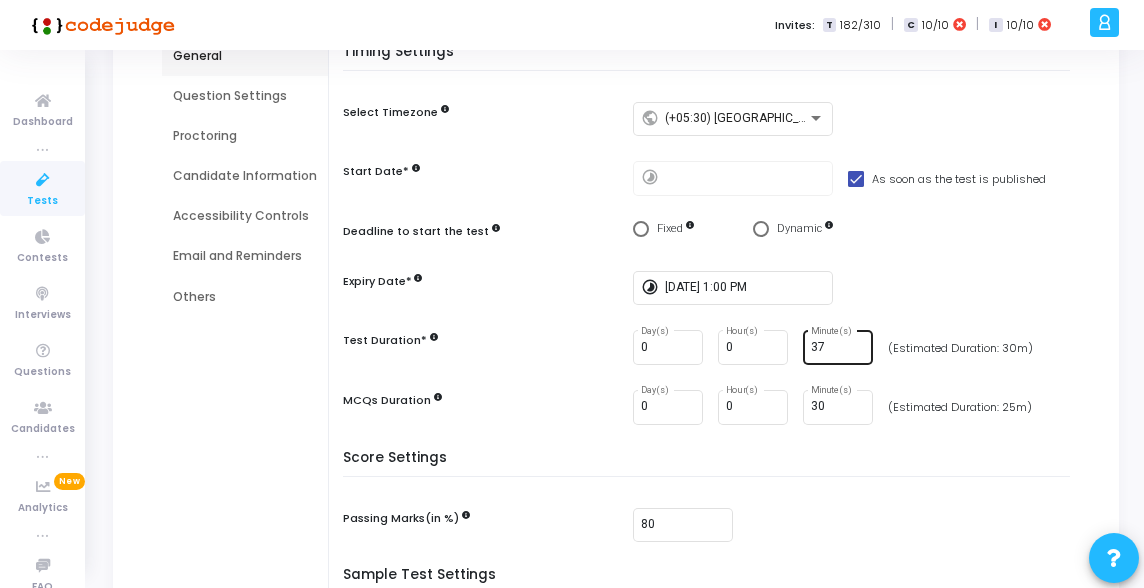 click on "37" at bounding box center (838, 348) 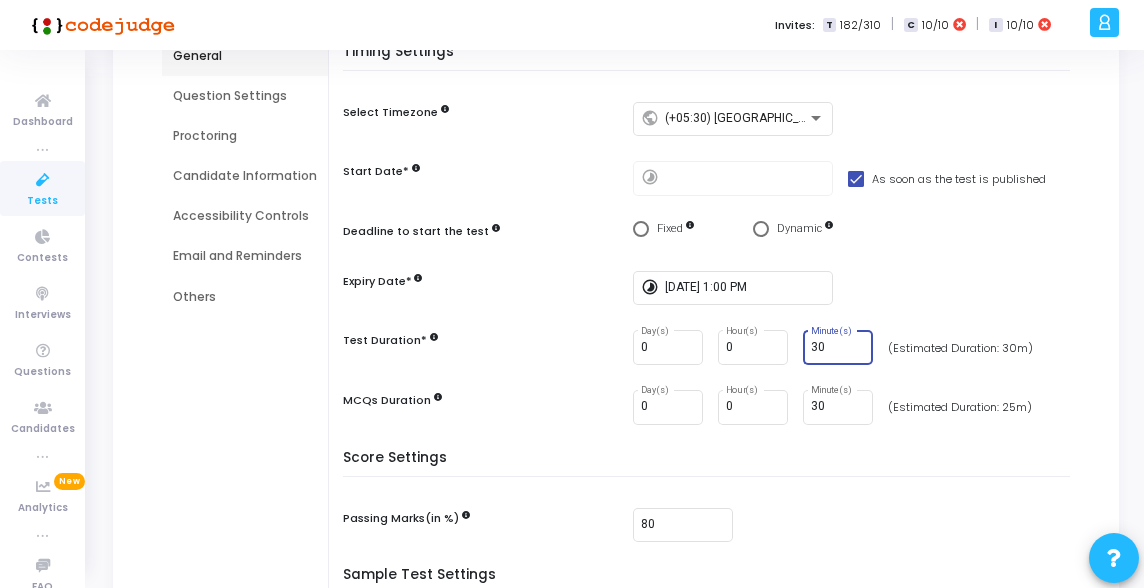 type on "30" 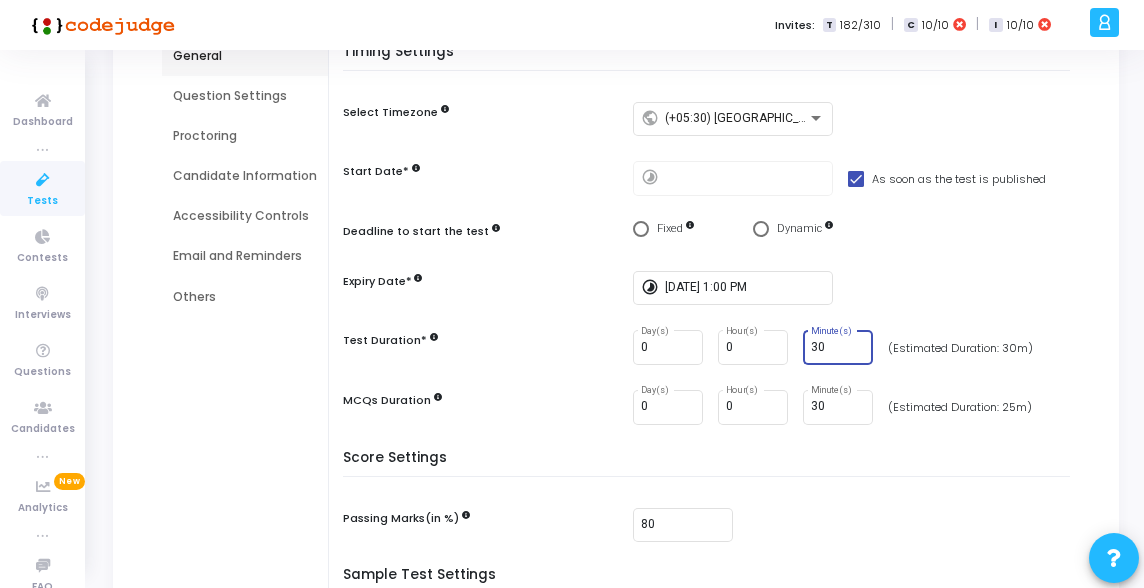 click on "0 Day(s) 0 Hour(s) 30 Minute(s)  (Estimated Duration: 30m)" at bounding box center [856, 347] 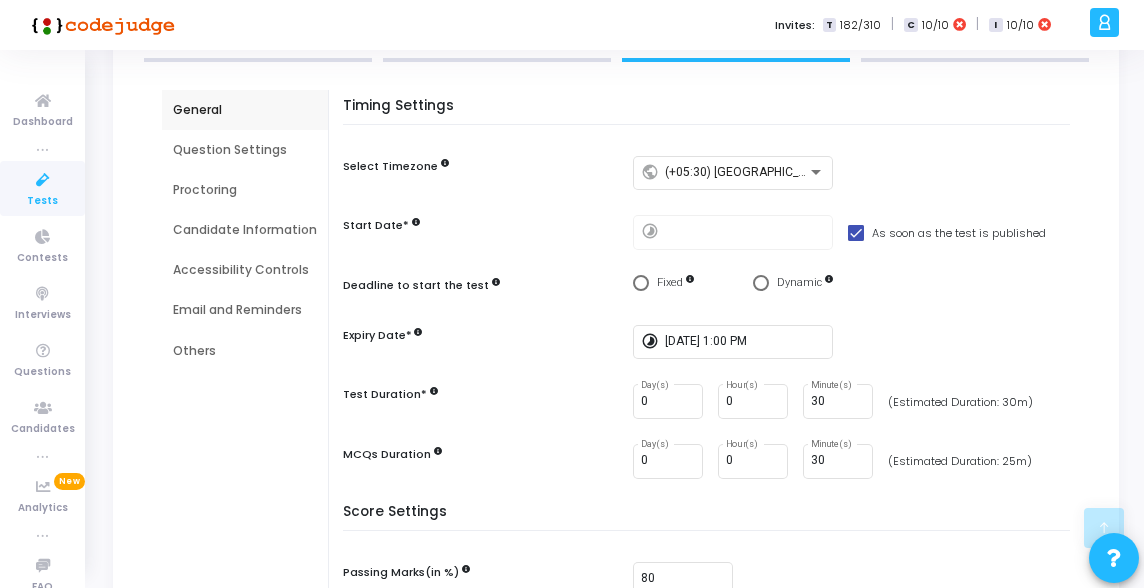 scroll, scrollTop: 0, scrollLeft: 0, axis: both 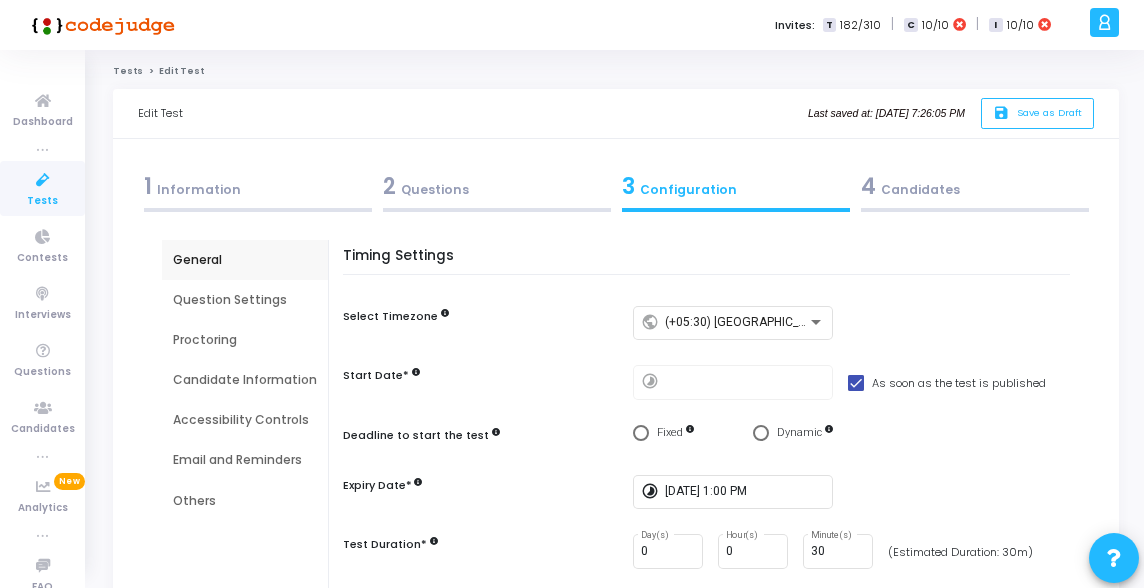 click on "4  Candidates" at bounding box center [975, 186] 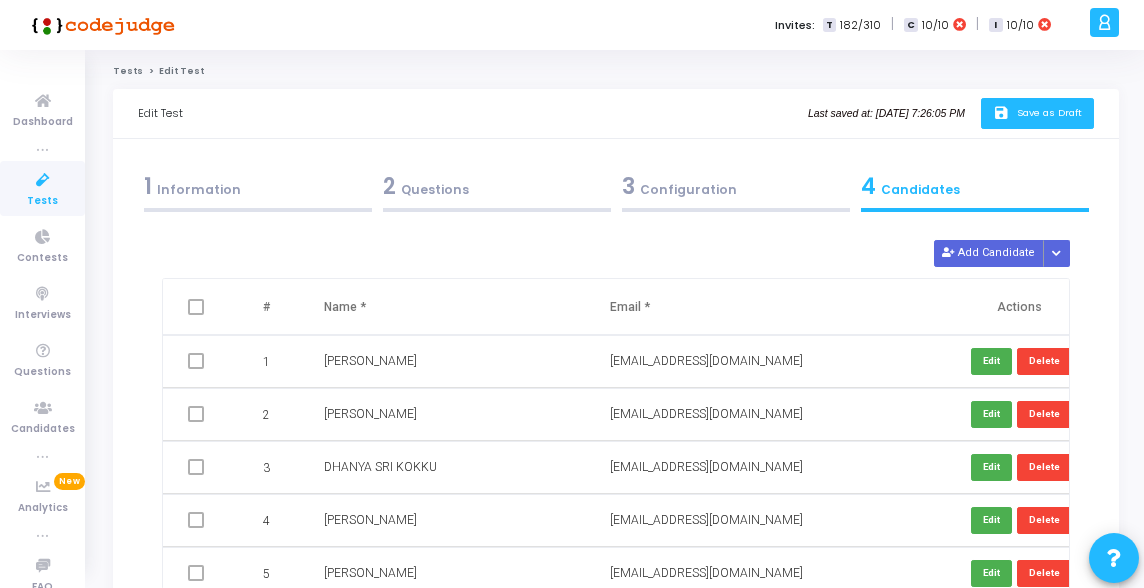 click on "save" 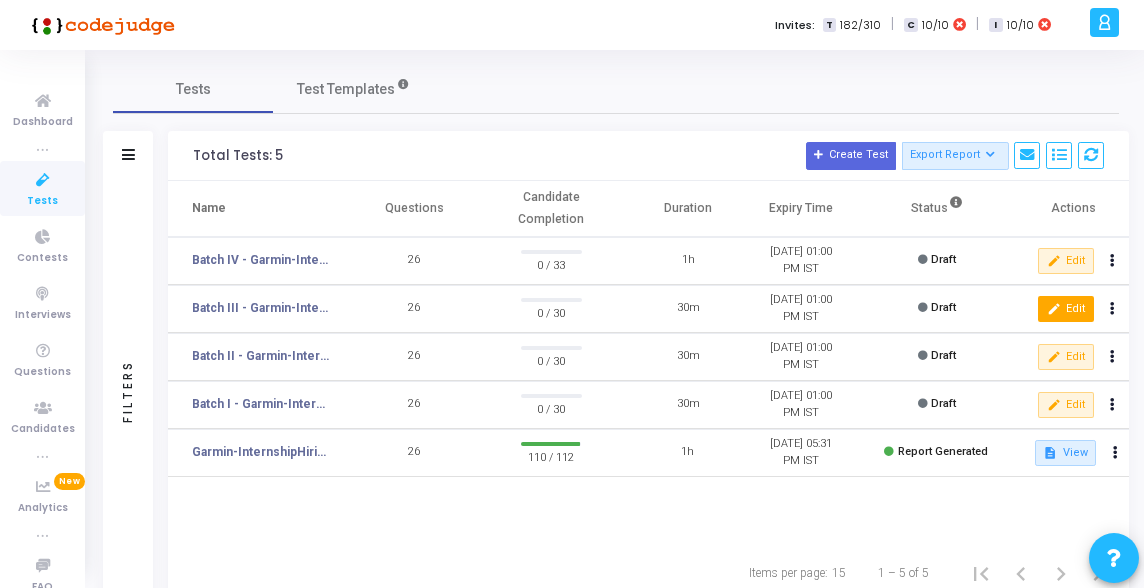 click on "edit  Edit" 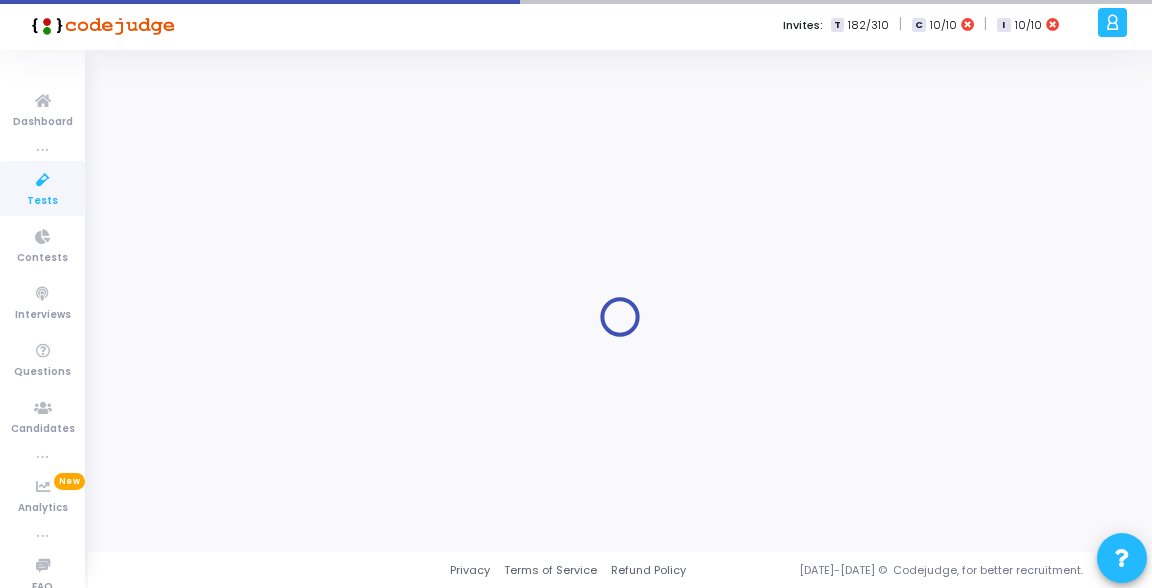 type on "[DATE] 1:00 PM" 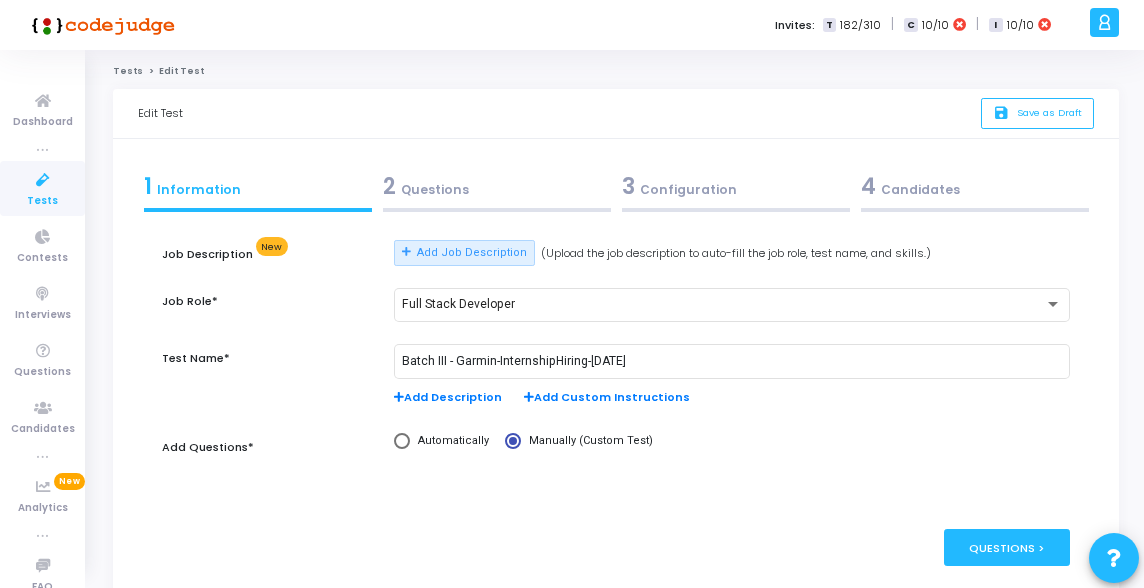 click on "3  Configuration" at bounding box center [736, 186] 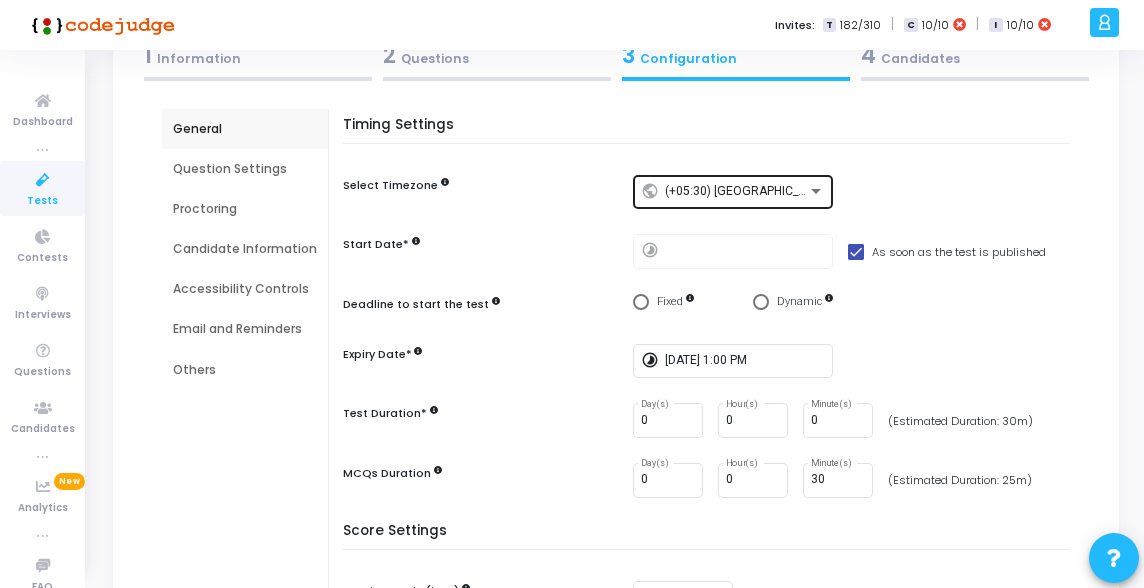 scroll, scrollTop: 145, scrollLeft: 0, axis: vertical 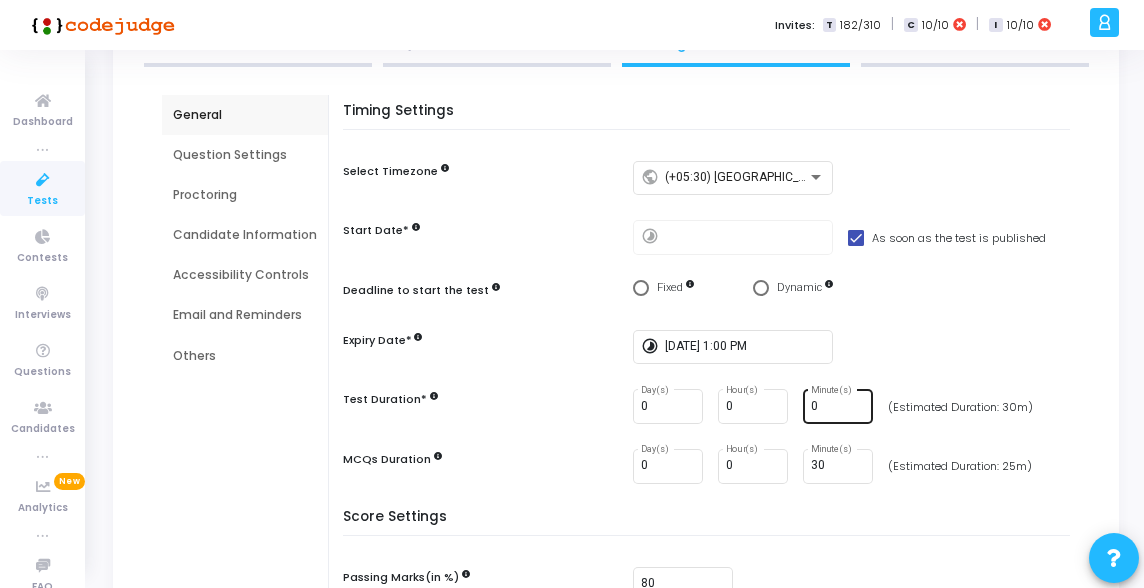 click on "0" at bounding box center [838, 407] 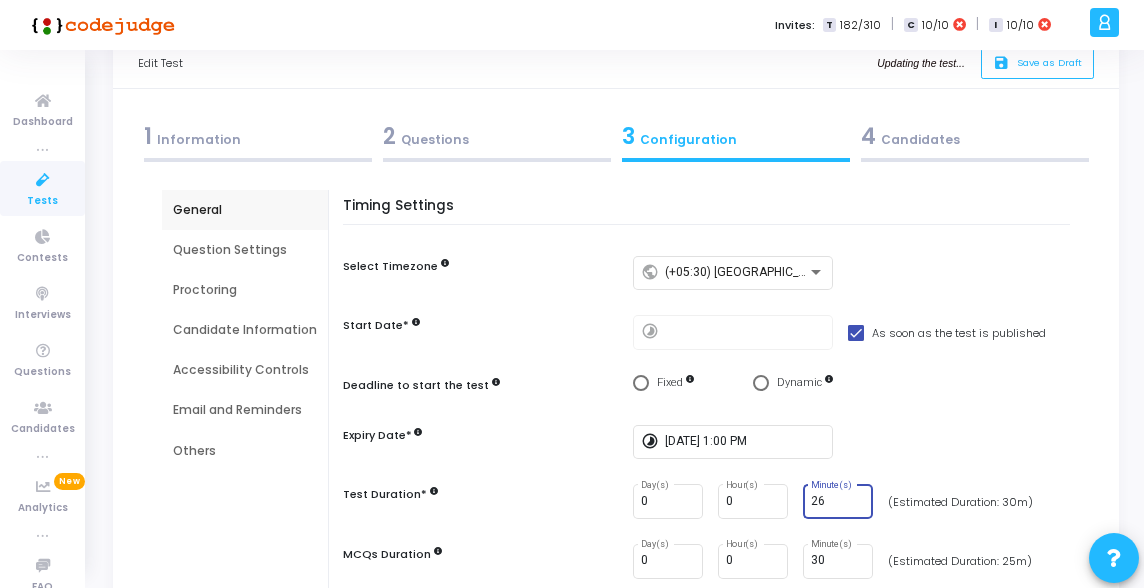 scroll, scrollTop: 0, scrollLeft: 0, axis: both 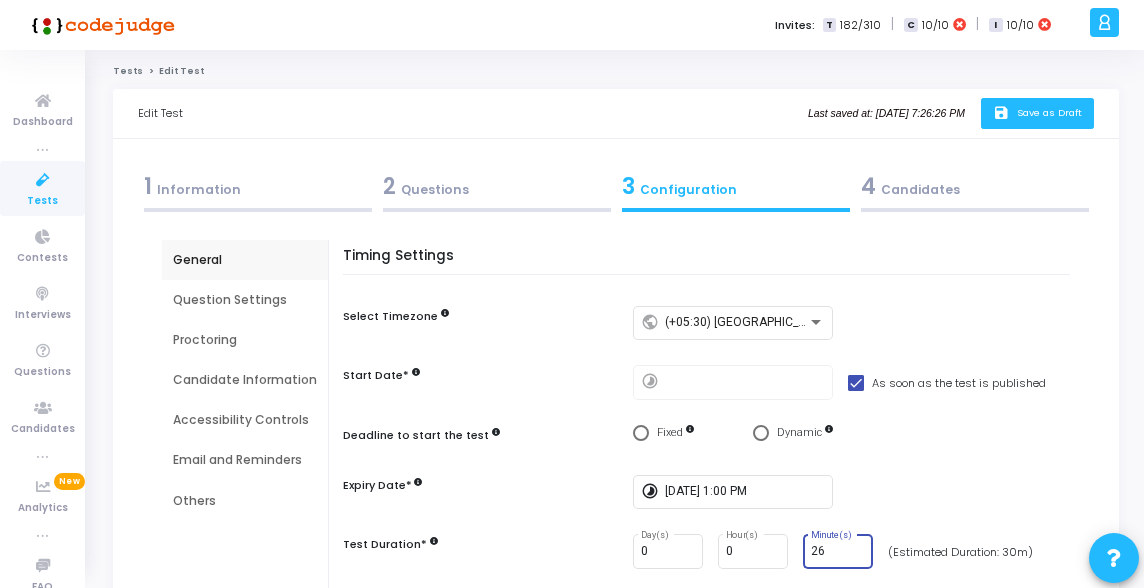 type on "26" 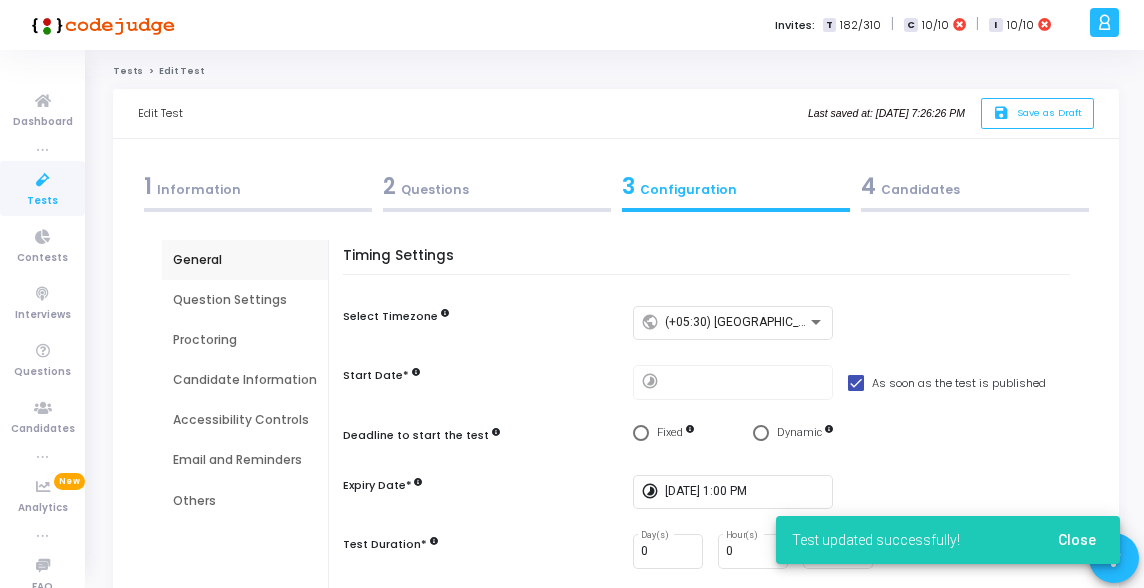 click on "Tests" 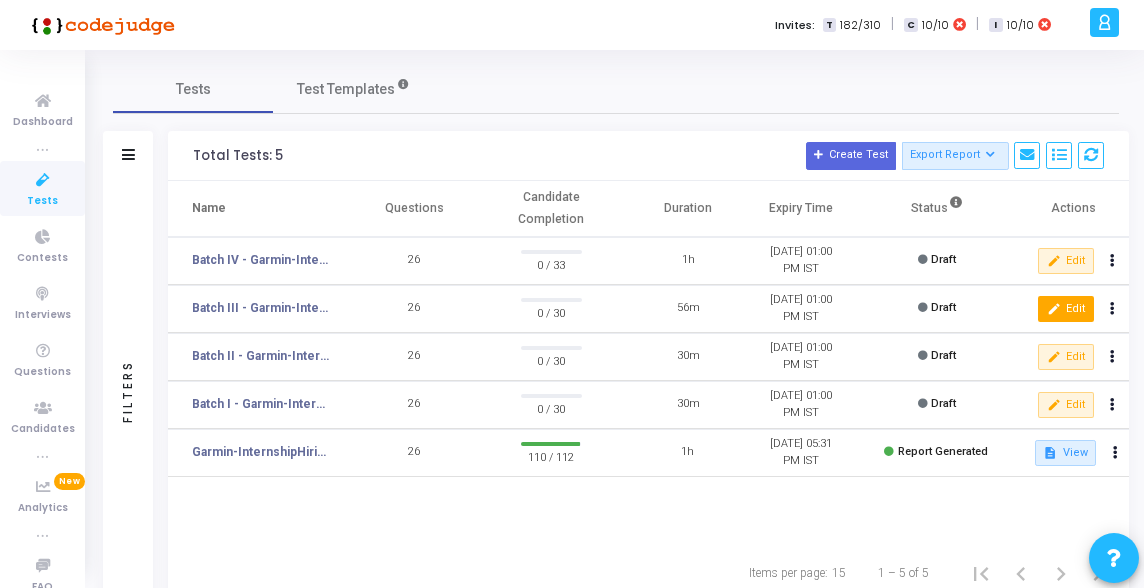 click on "edit" 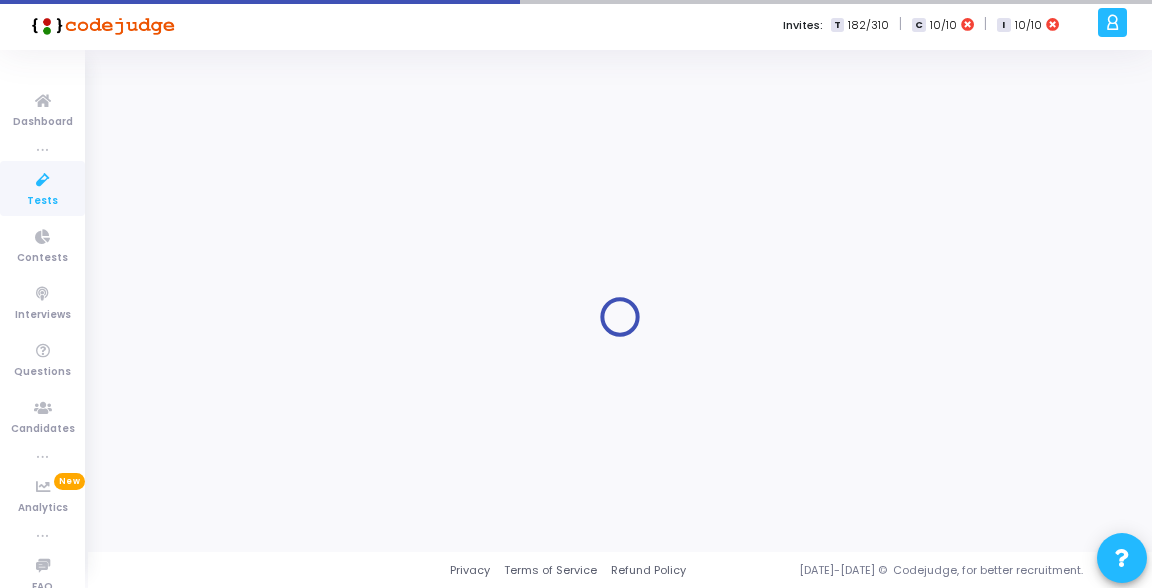 type on "[DATE] 1:00 PM" 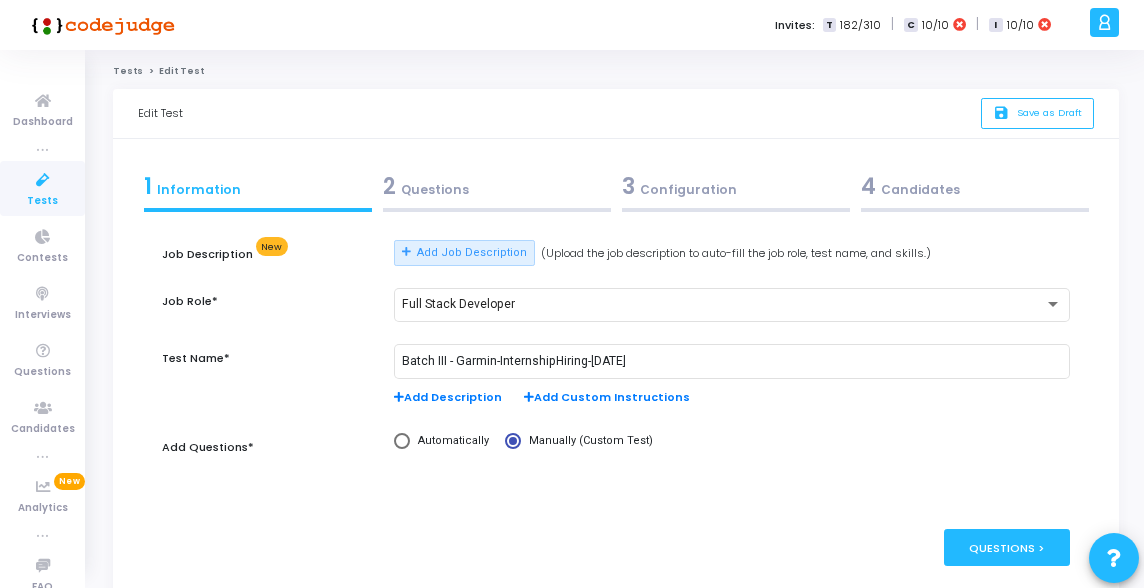 click on "3  Configuration" at bounding box center [736, 186] 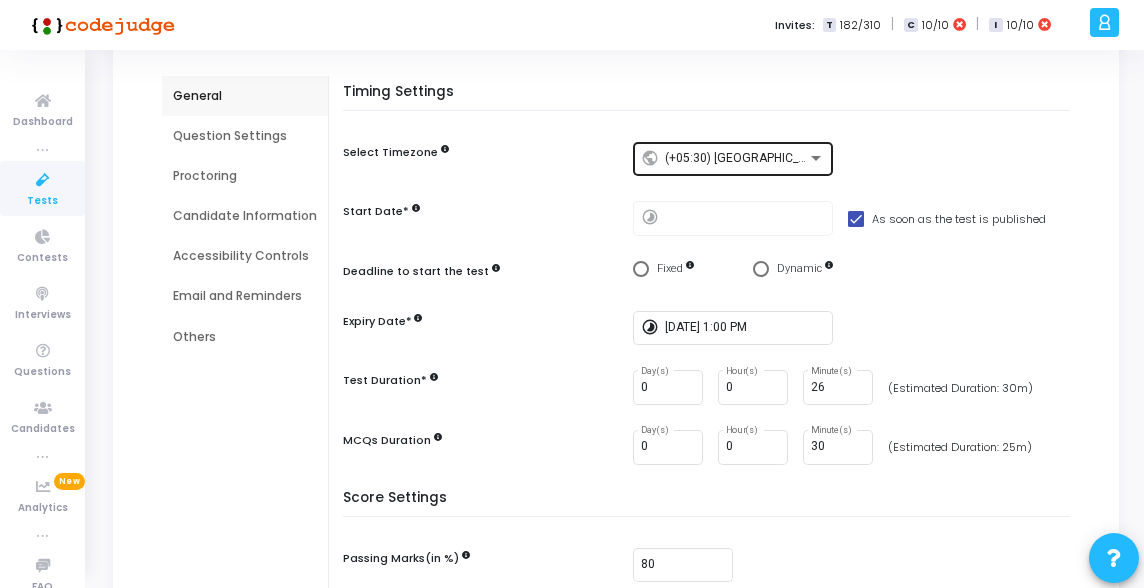 scroll, scrollTop: 187, scrollLeft: 0, axis: vertical 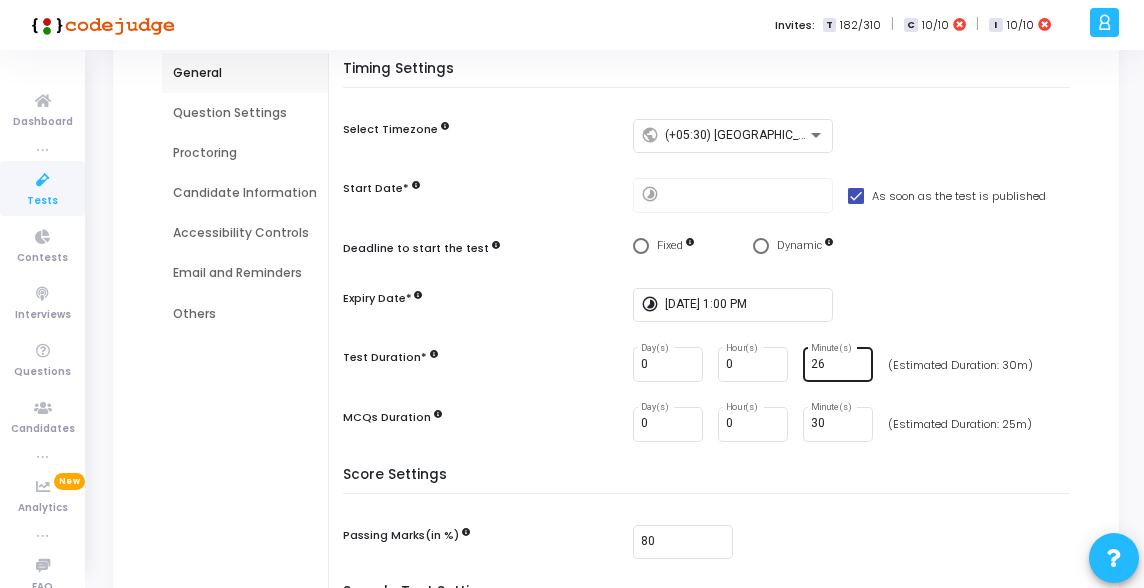 click on "26" at bounding box center [838, 365] 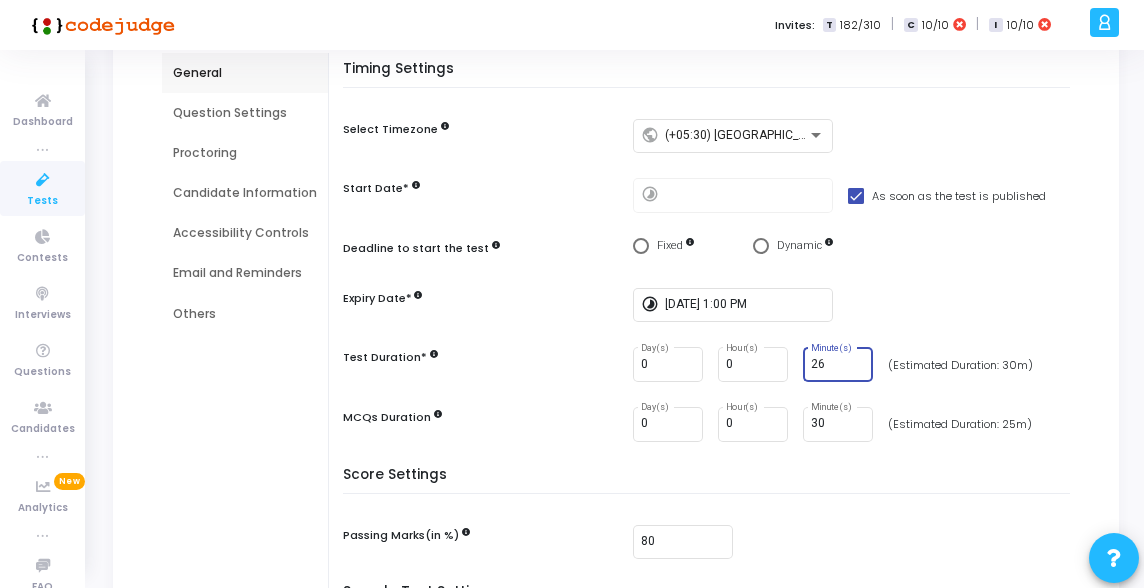 type on "2" 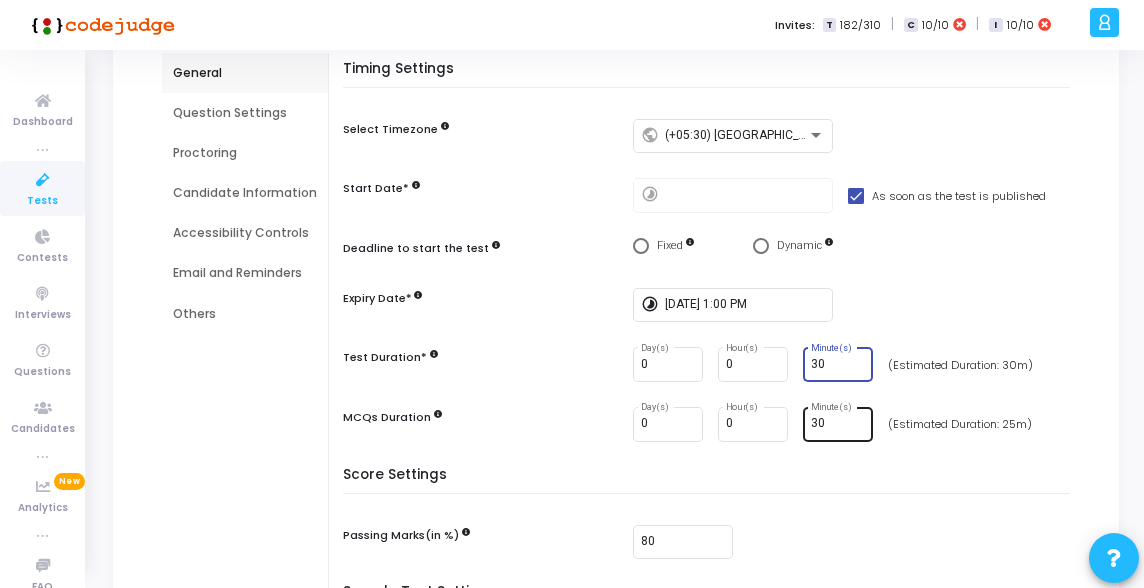 type on "30" 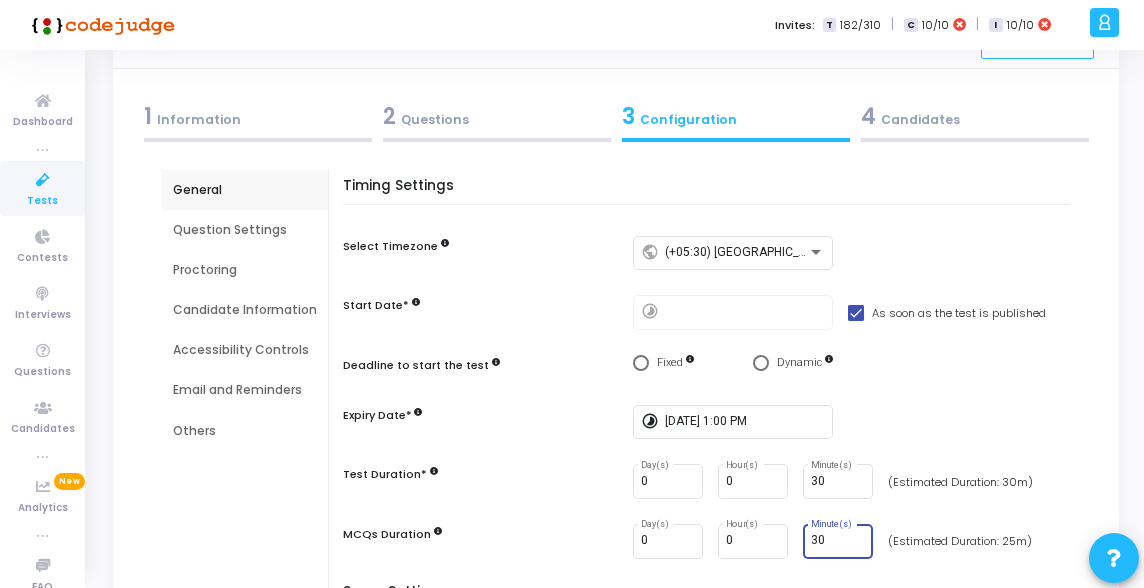 scroll, scrollTop: 0, scrollLeft: 0, axis: both 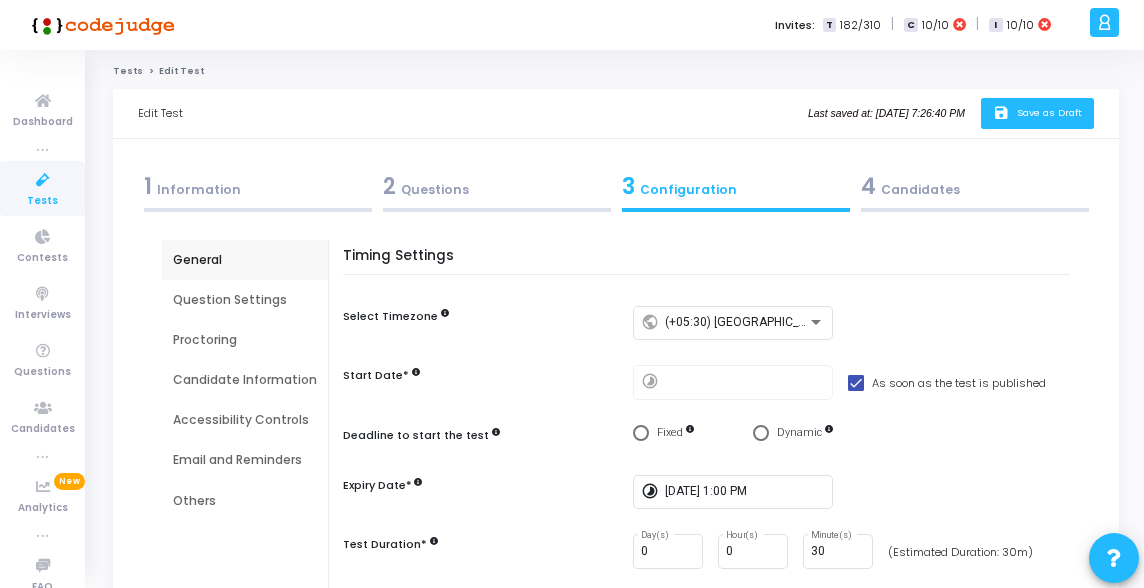 click on "save   Save as Draft" 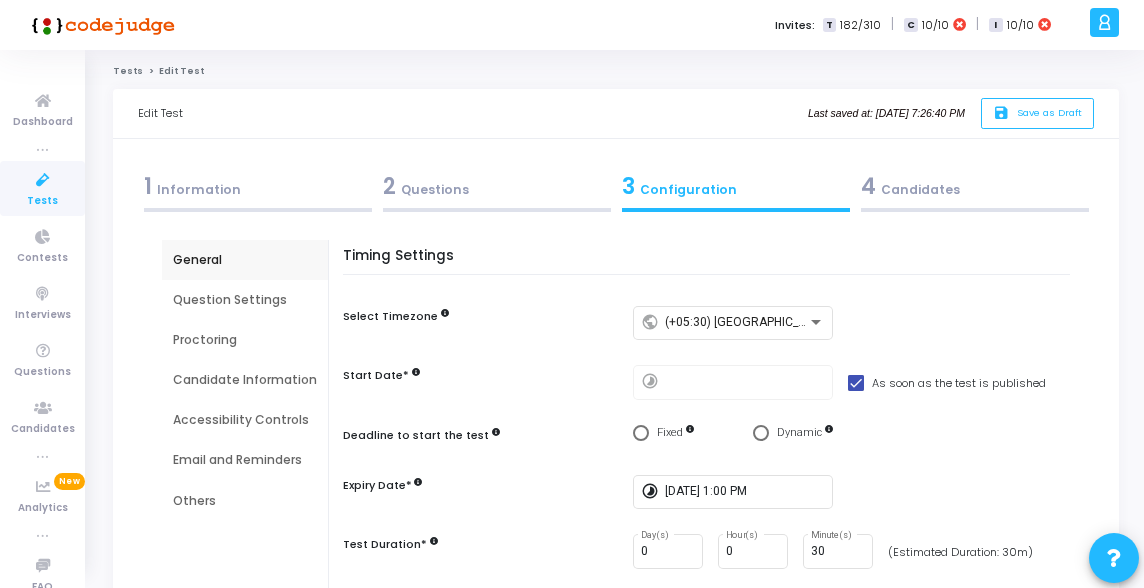 click on "Tests" 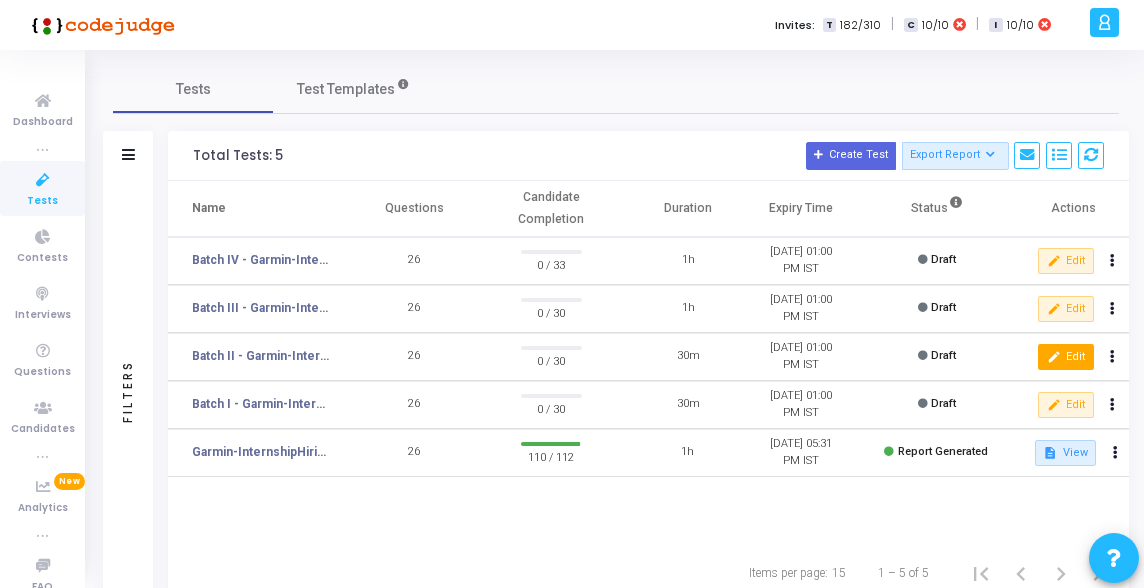 click on "edit  Edit" 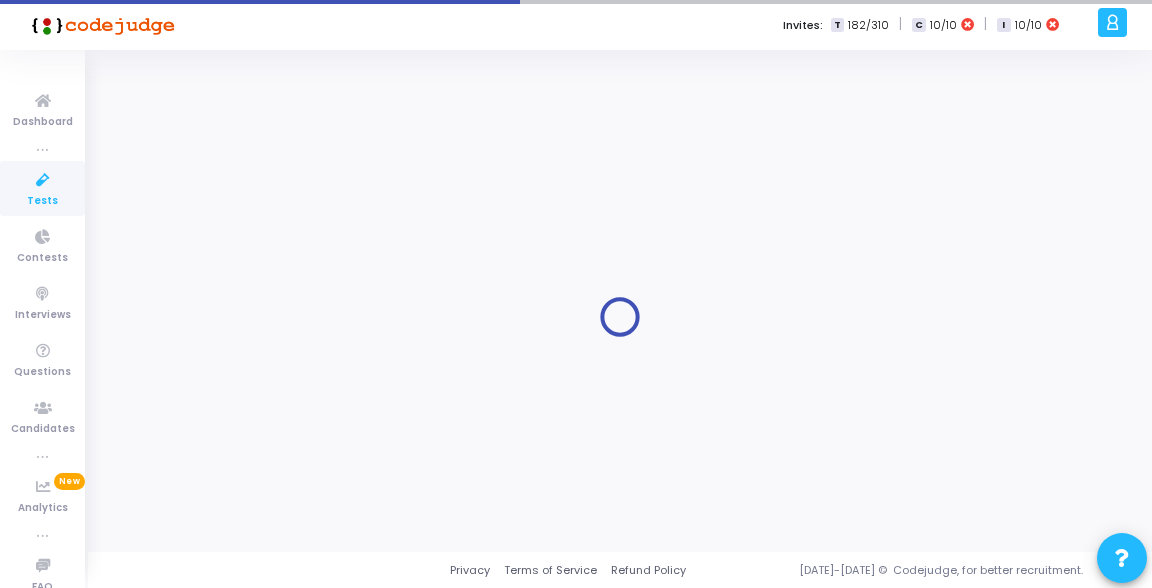 type on "[DATE] 1:00 PM" 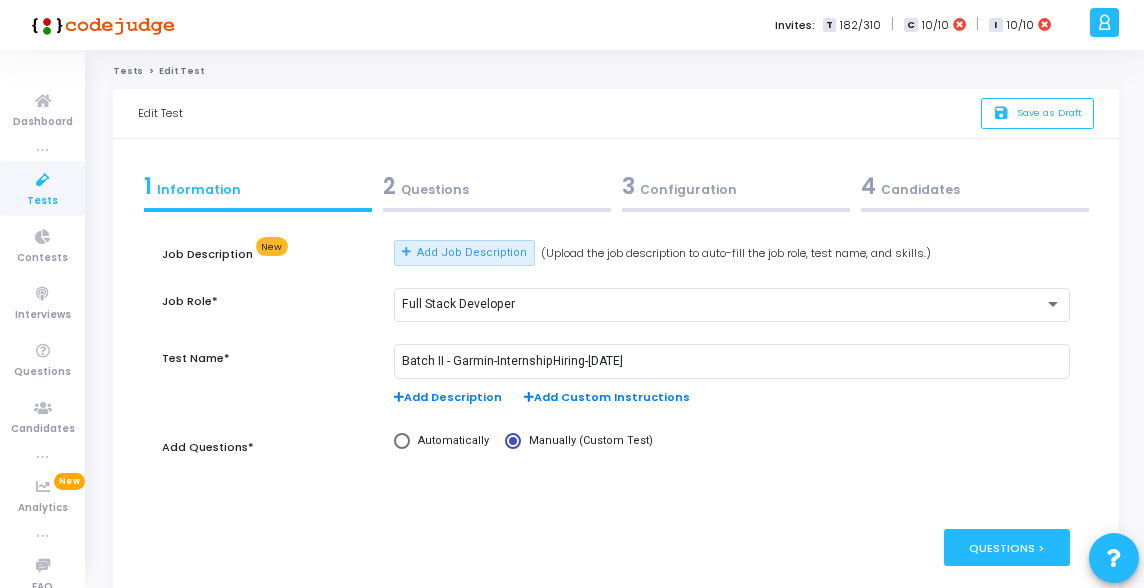 click on "3  Configuration" at bounding box center (736, 186) 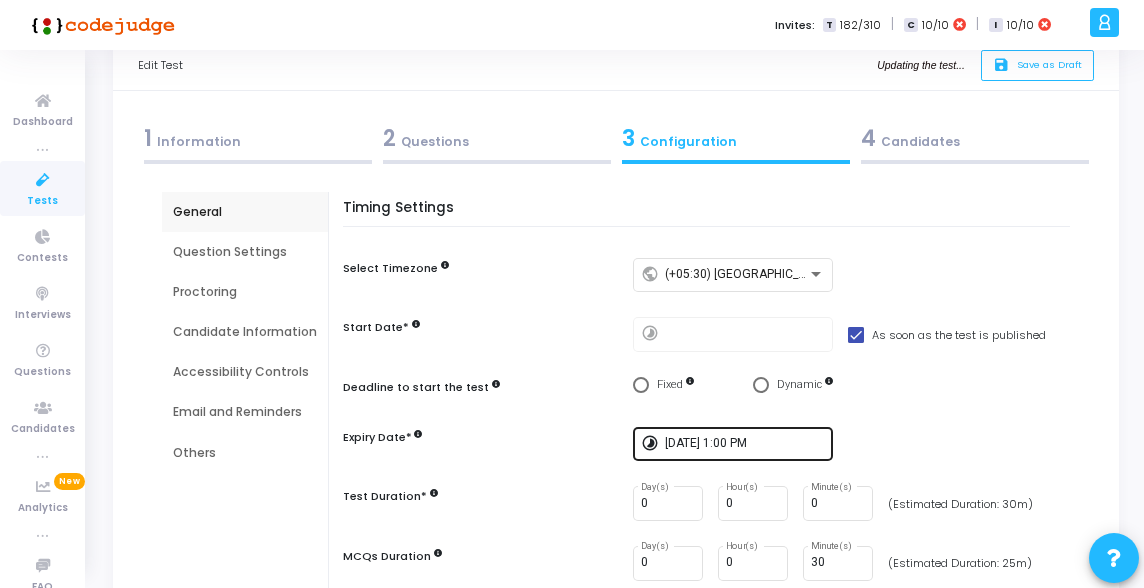scroll, scrollTop: 52, scrollLeft: 0, axis: vertical 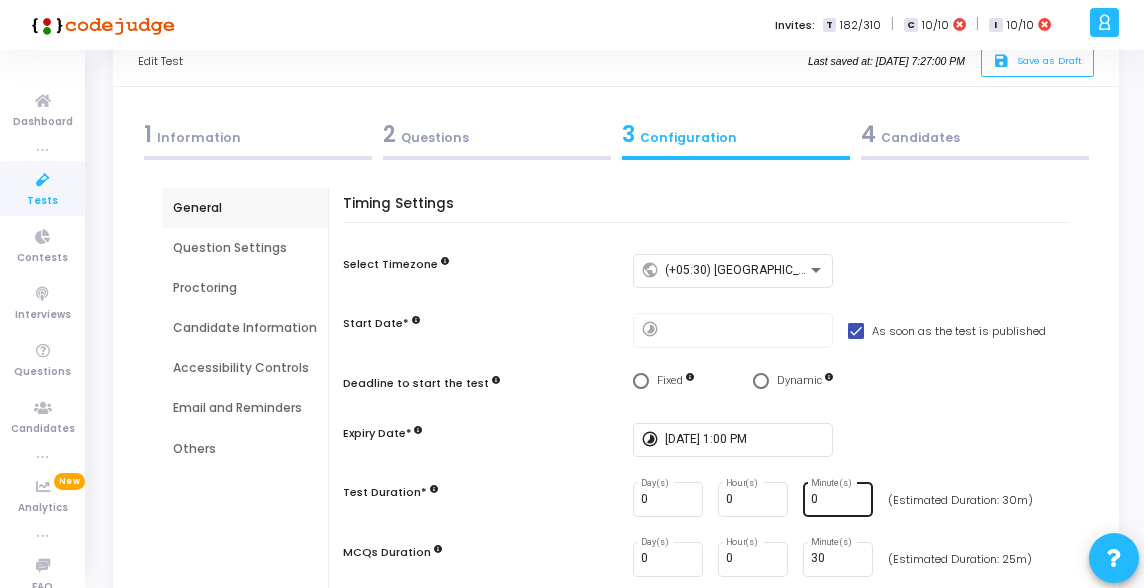 click on "0" at bounding box center (838, 500) 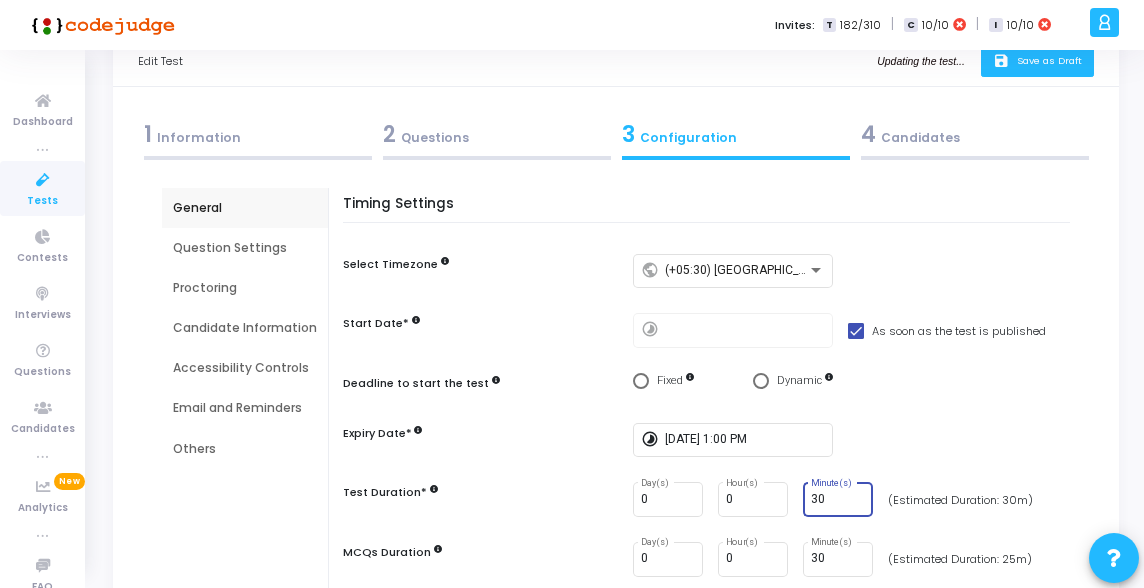 click on "save   Save as Draft" 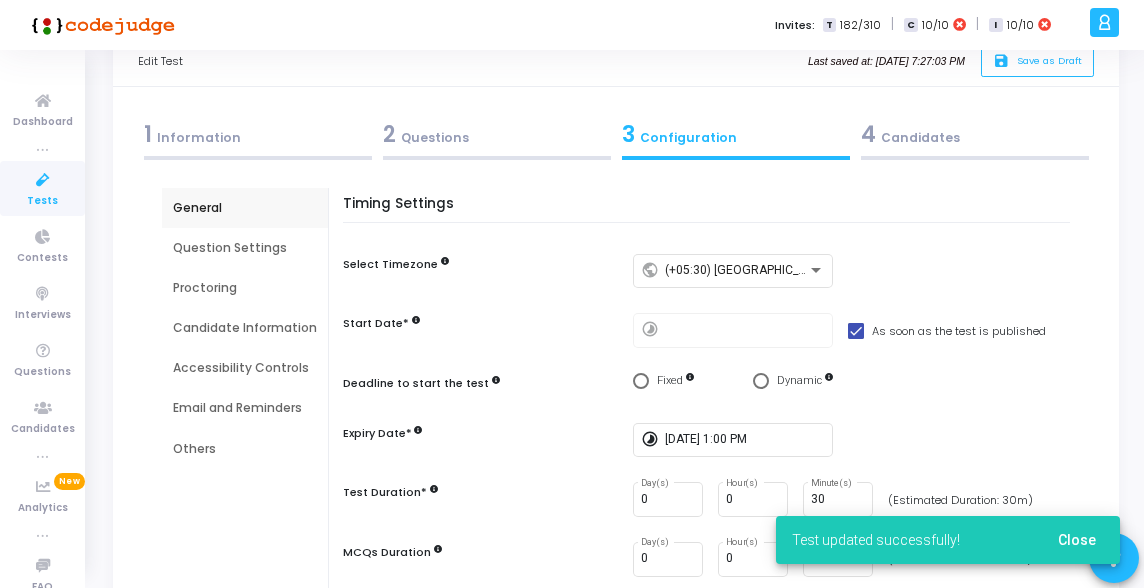 click on "Test updated successfully! Close" at bounding box center [948, 540] 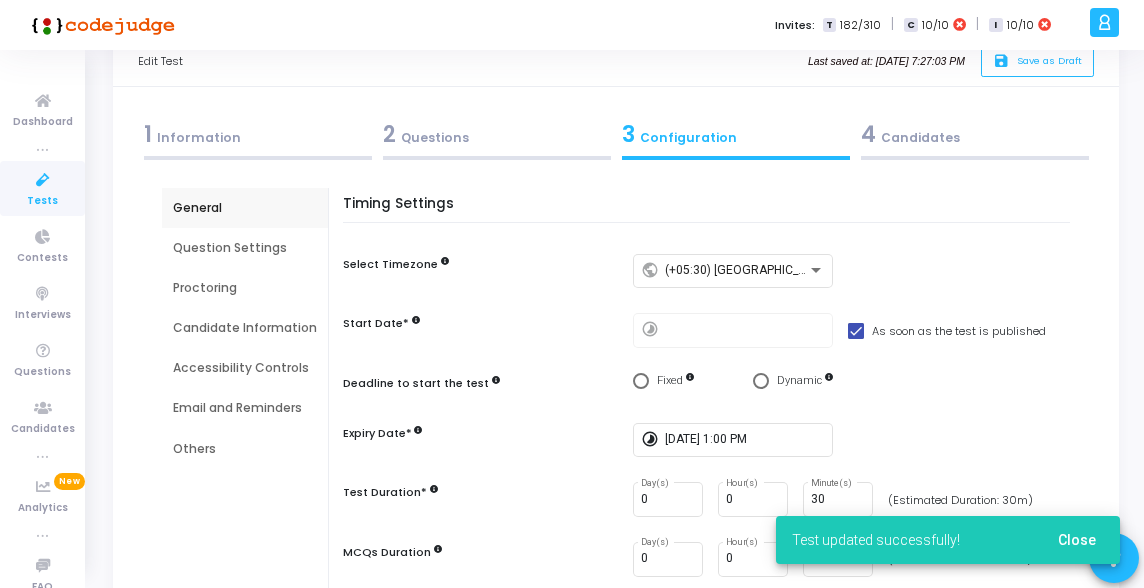 click on "Close" at bounding box center (1077, 540) 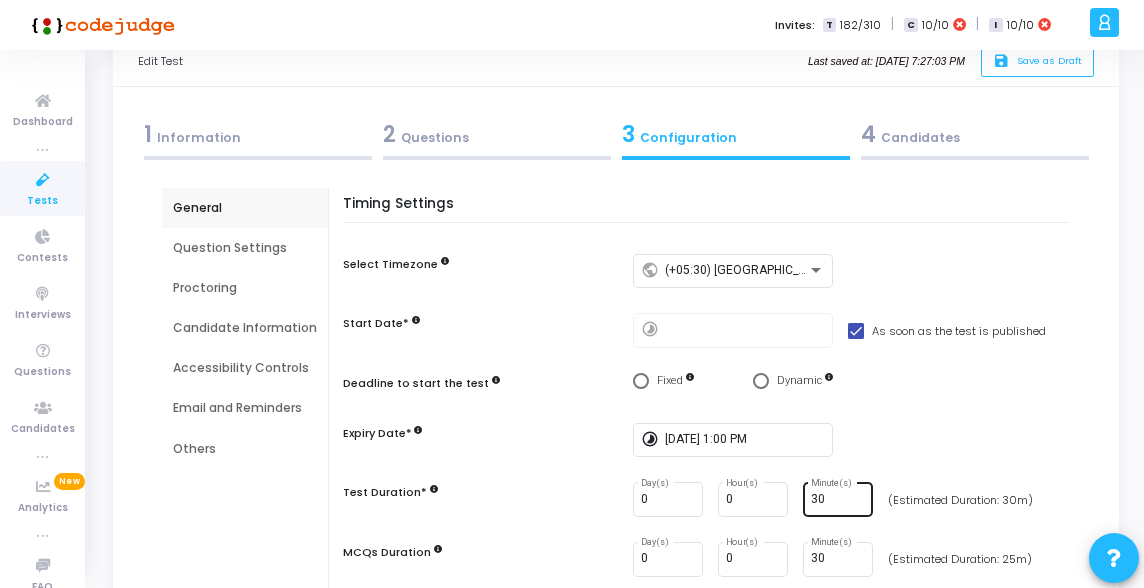 click on "30" at bounding box center [838, 500] 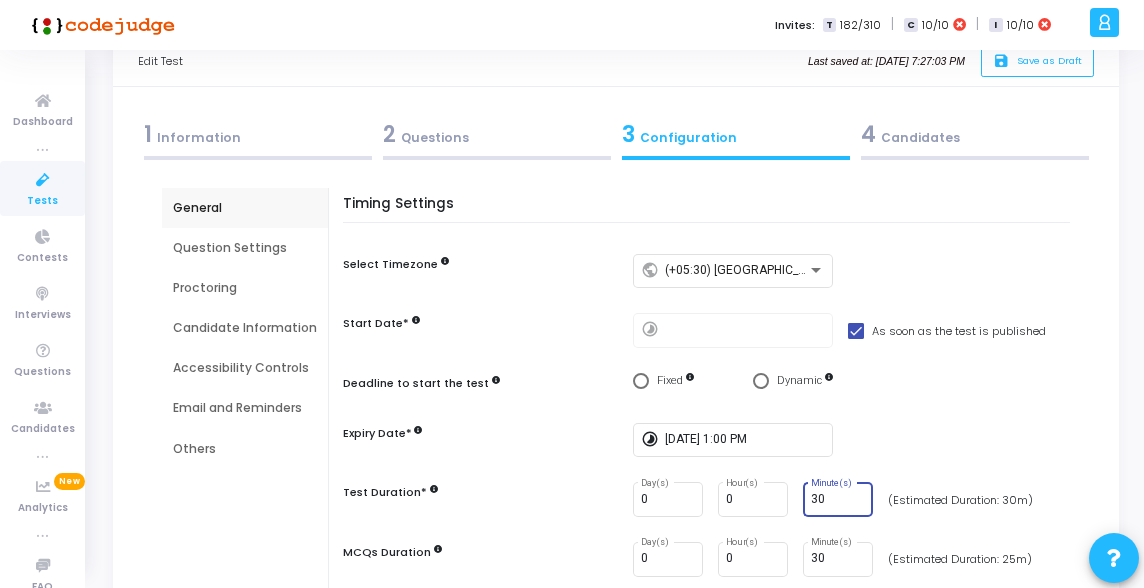 type on "3" 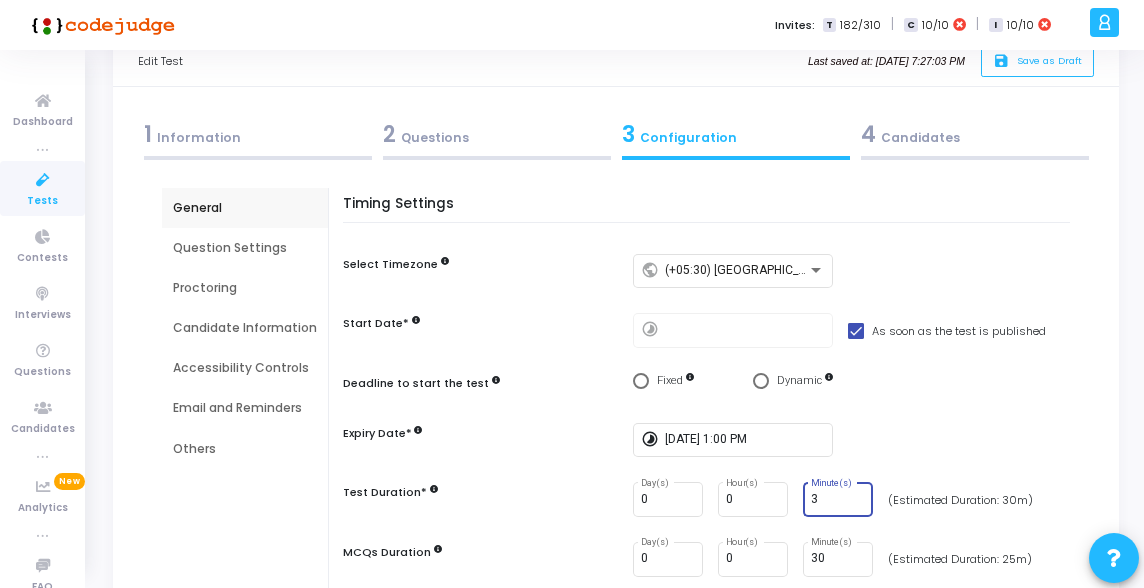 type on "30" 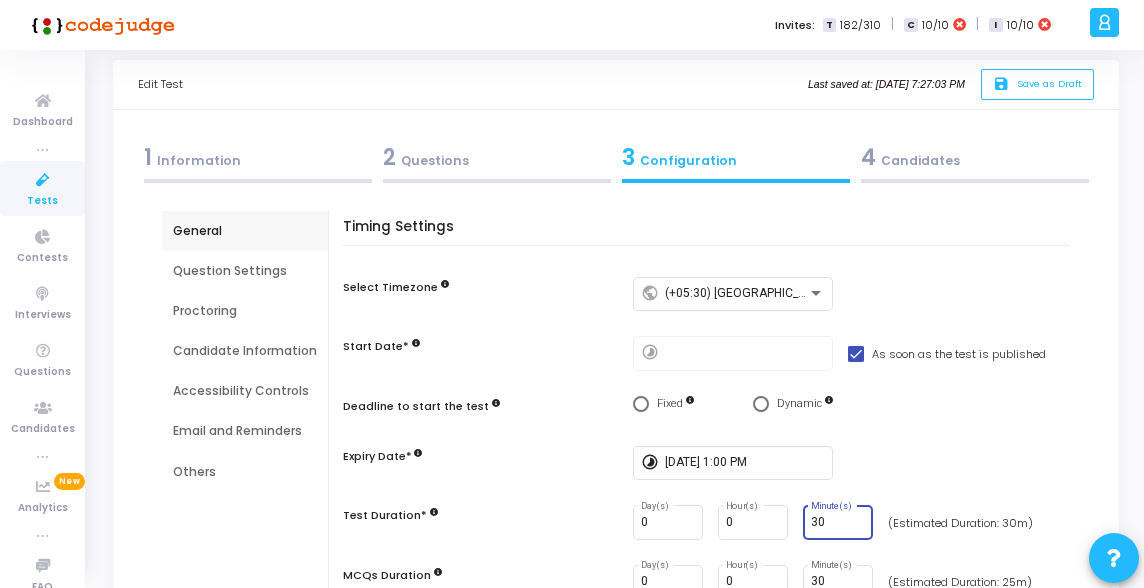 scroll, scrollTop: 0, scrollLeft: 0, axis: both 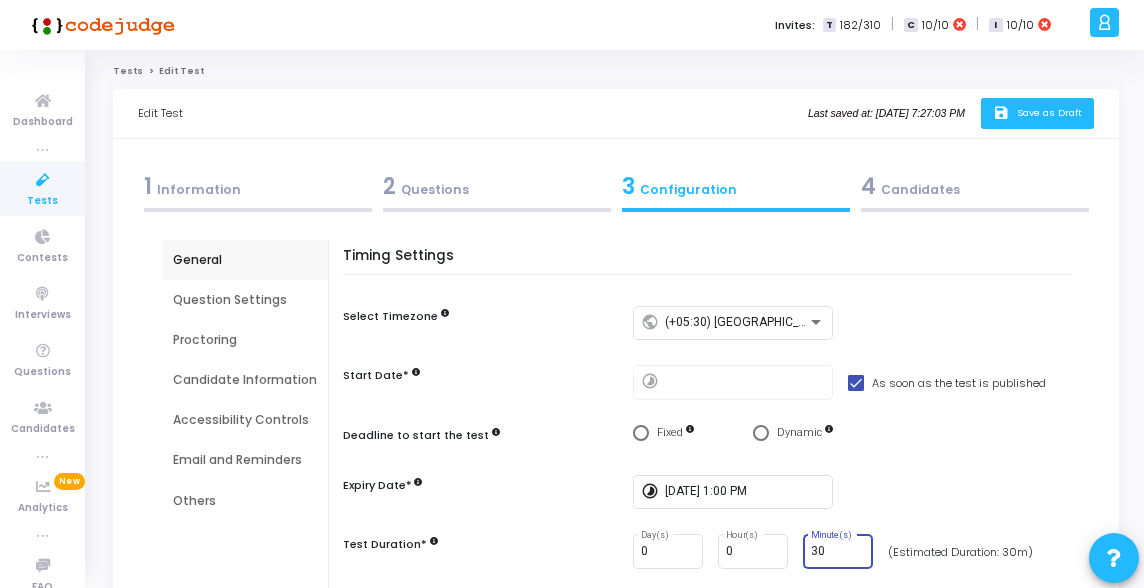 click on "save   Save as Draft" 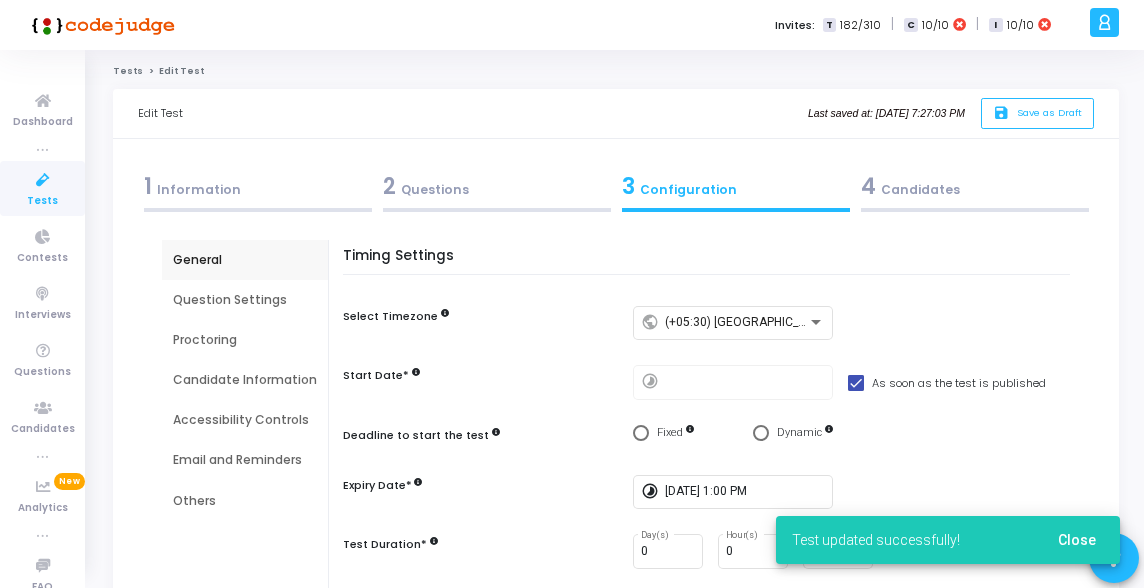 click on "Tests" 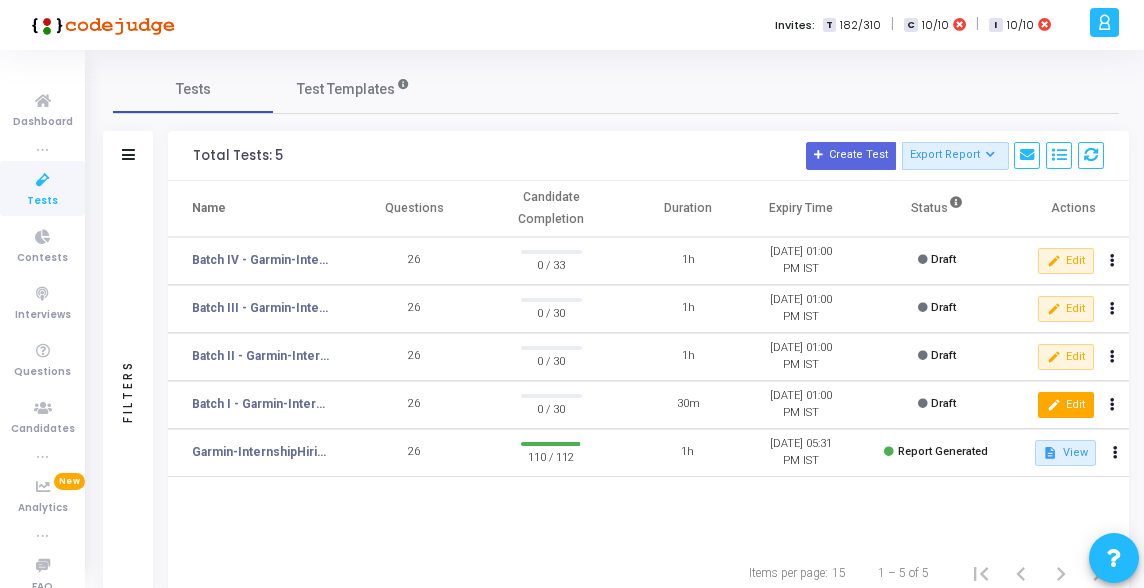 click on "edit  Edit" 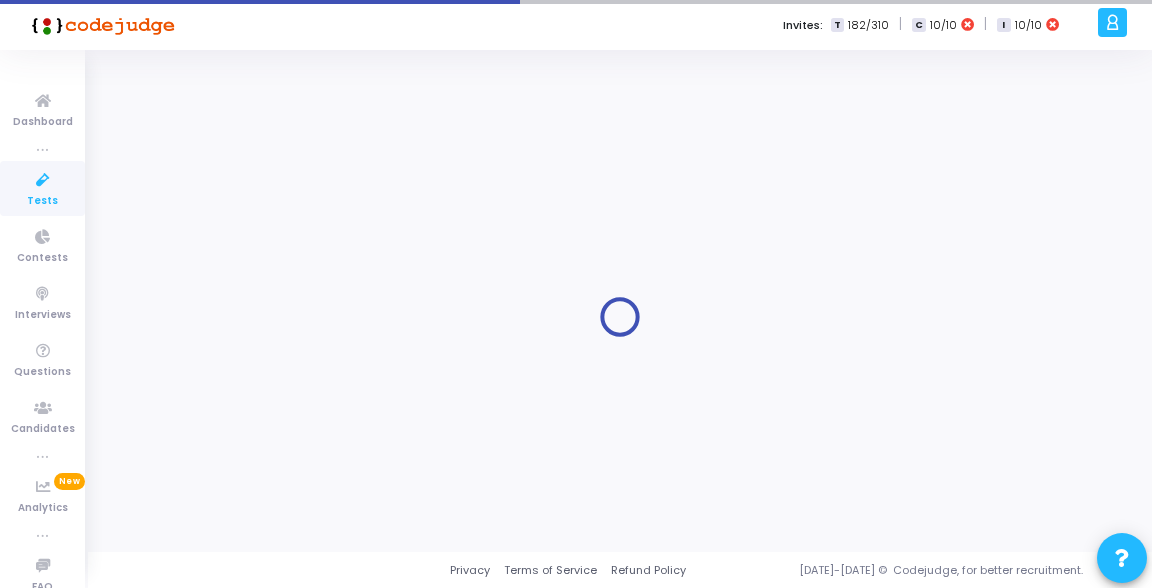 type on "[DATE] 1:00 PM" 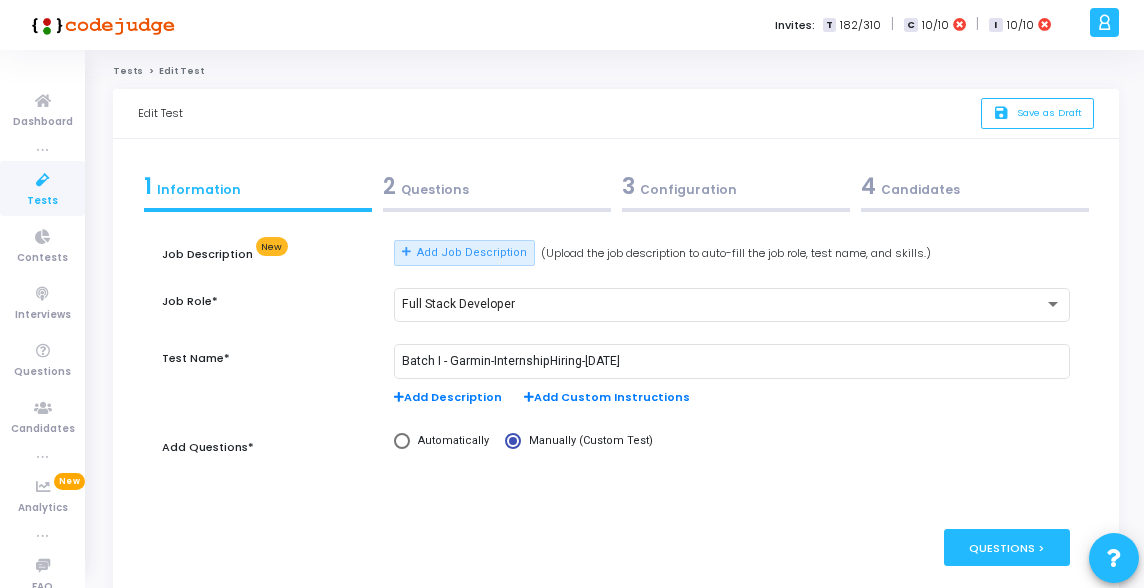 click on "3  Configuration" at bounding box center [736, 186] 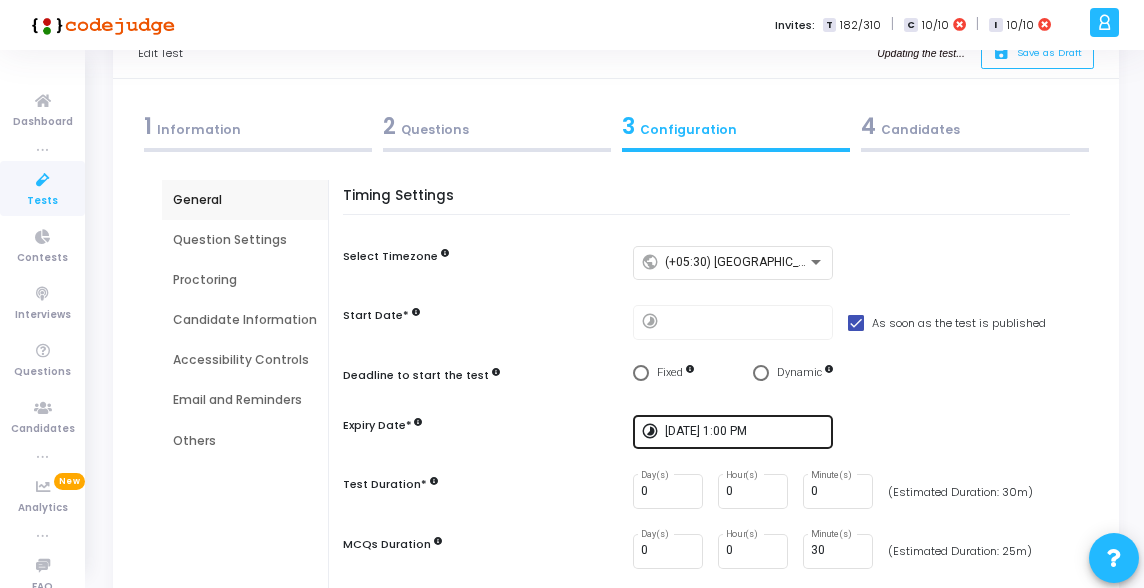 scroll, scrollTop: 98, scrollLeft: 0, axis: vertical 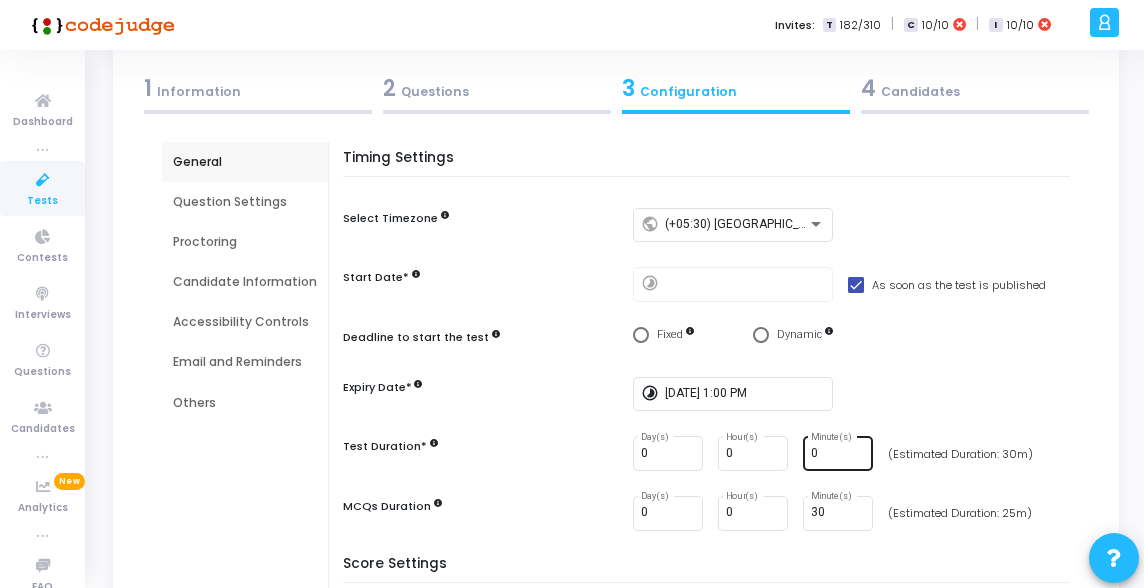 click on "0" at bounding box center (838, 454) 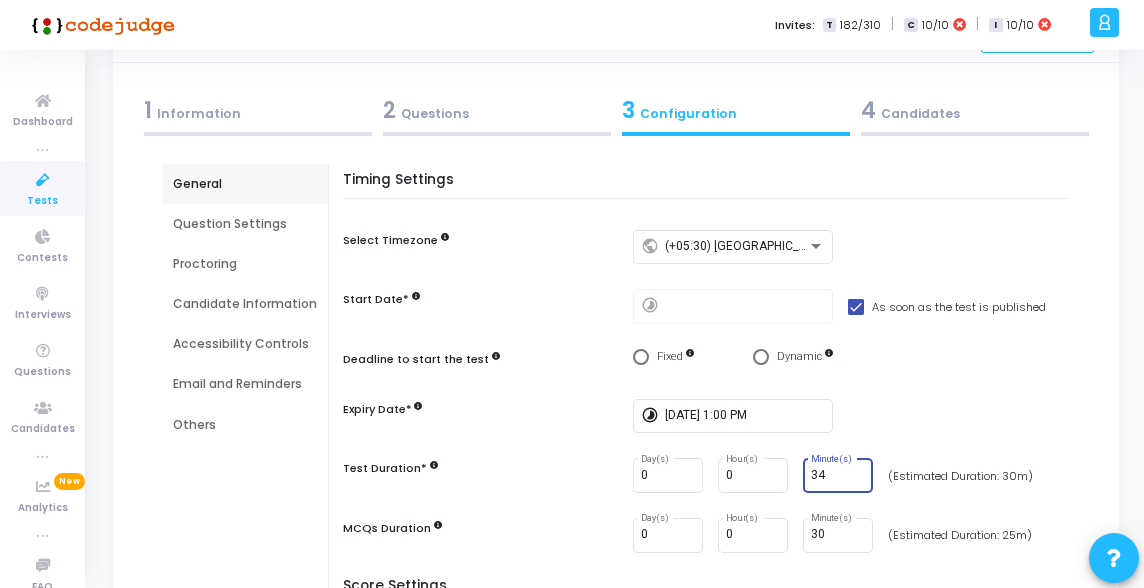 scroll, scrollTop: 0, scrollLeft: 0, axis: both 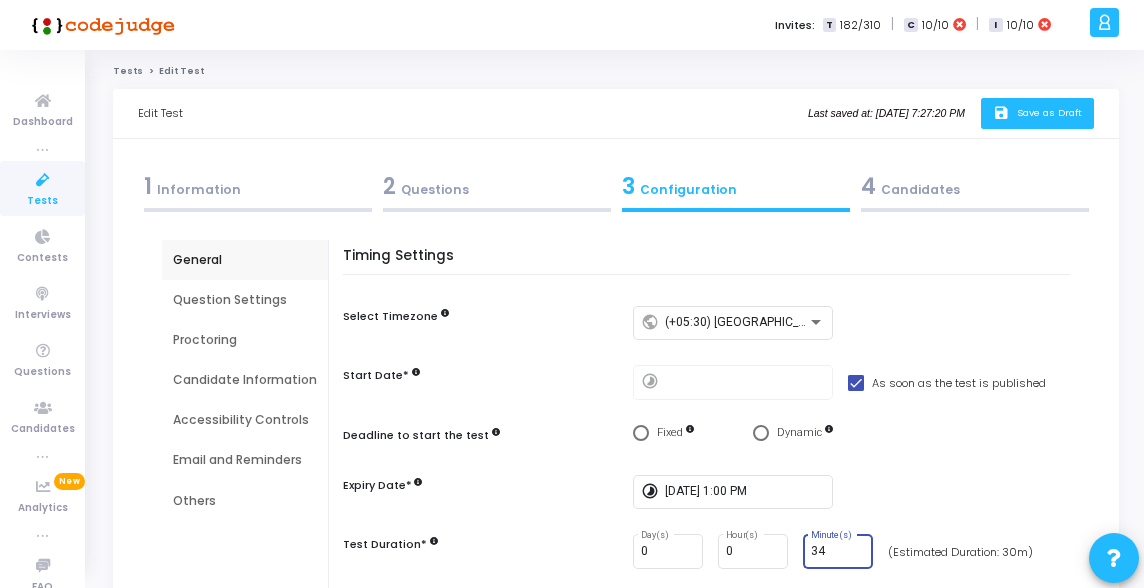 click on "Save as Draft" 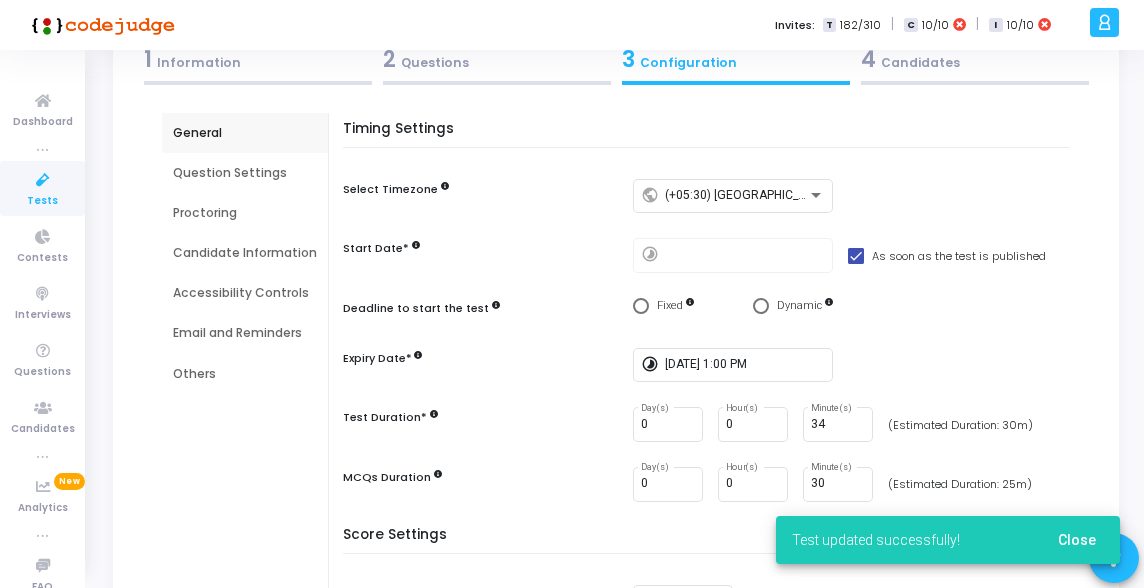 scroll, scrollTop: 143, scrollLeft: 0, axis: vertical 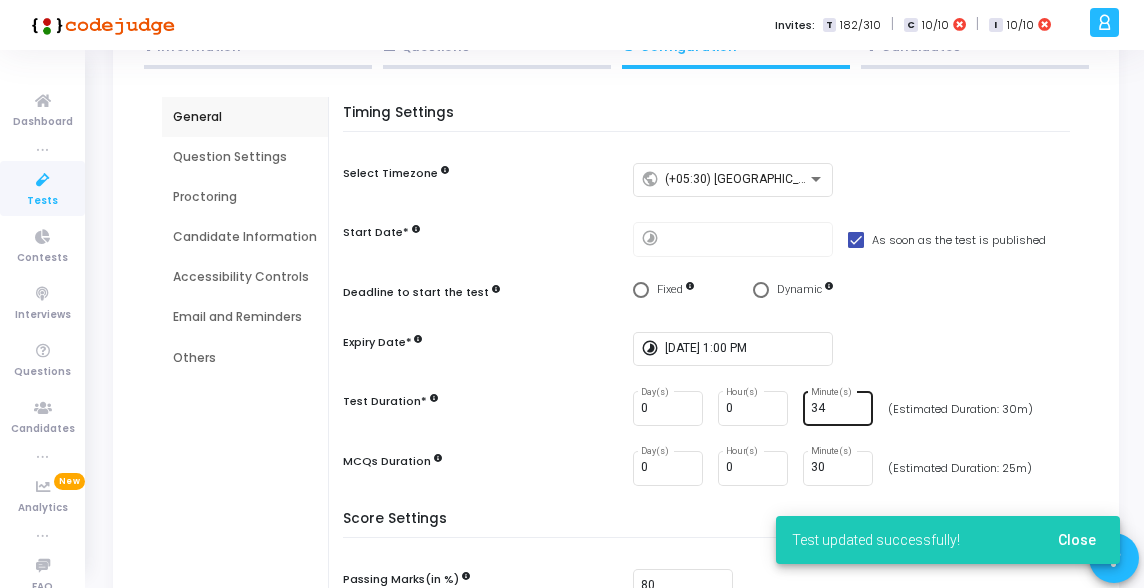 click on "34" at bounding box center [838, 409] 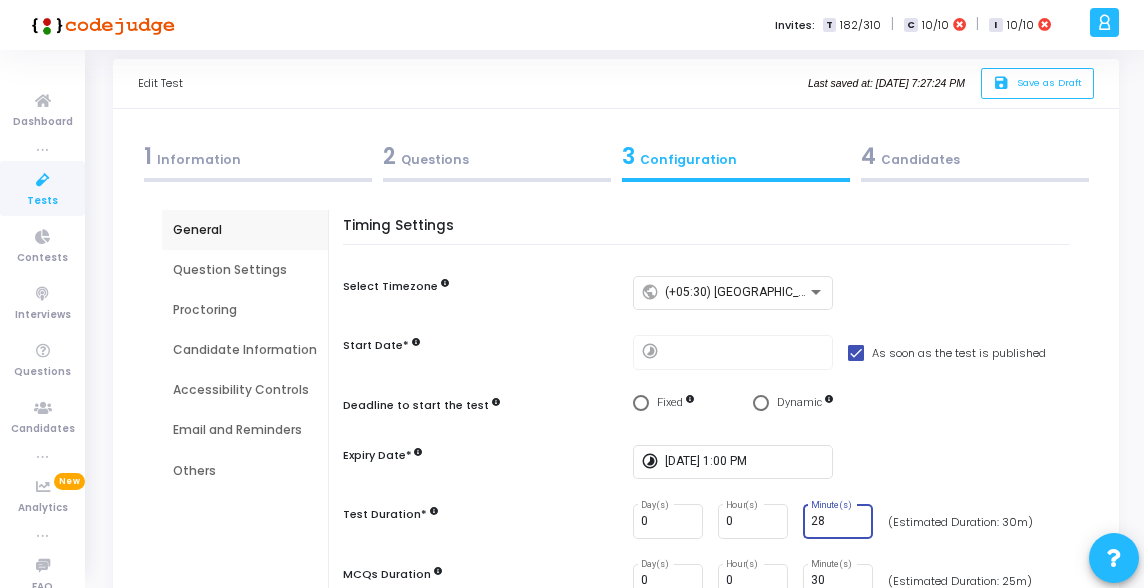 scroll, scrollTop: 0, scrollLeft: 0, axis: both 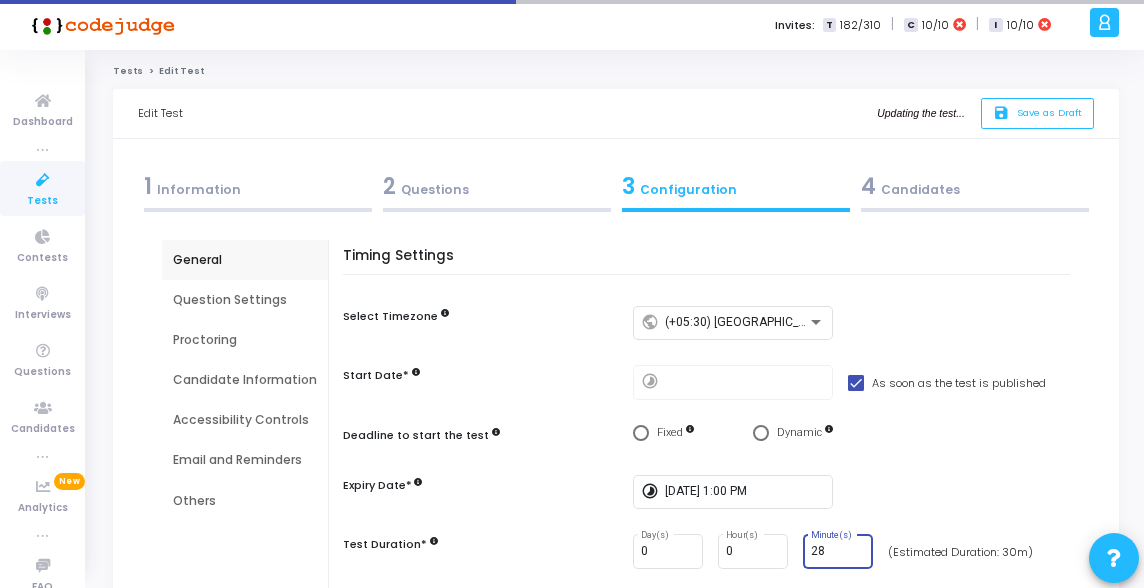 type on "2" 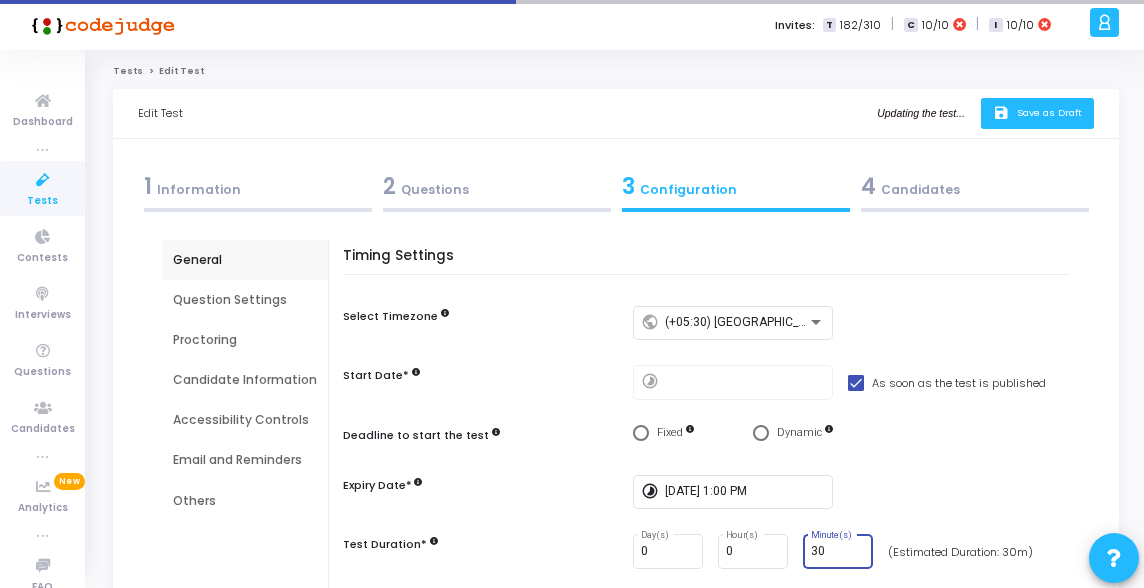 type on "30" 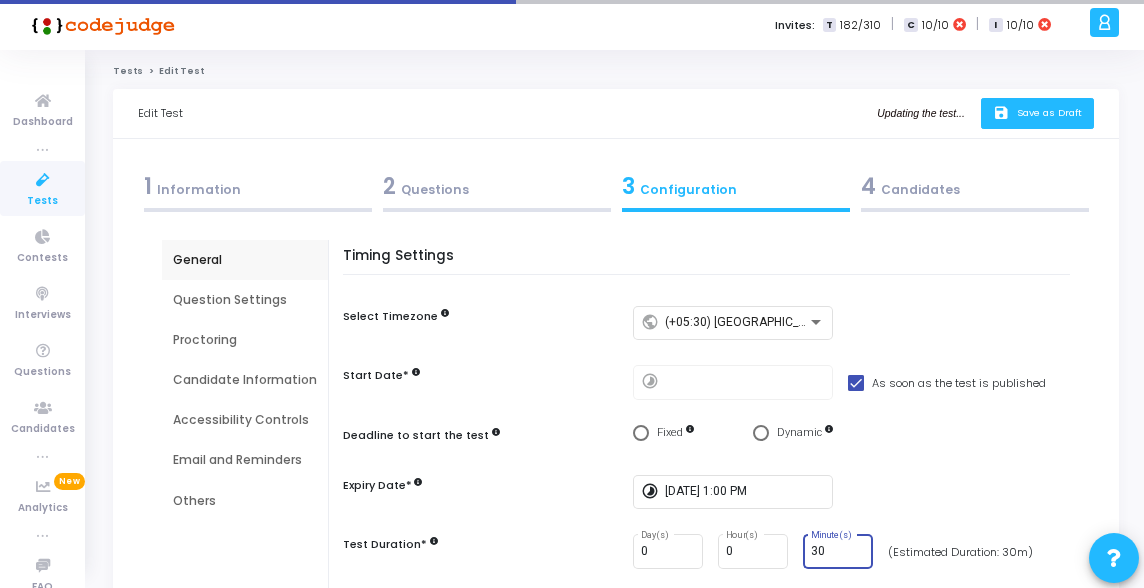 click on "Save as Draft" 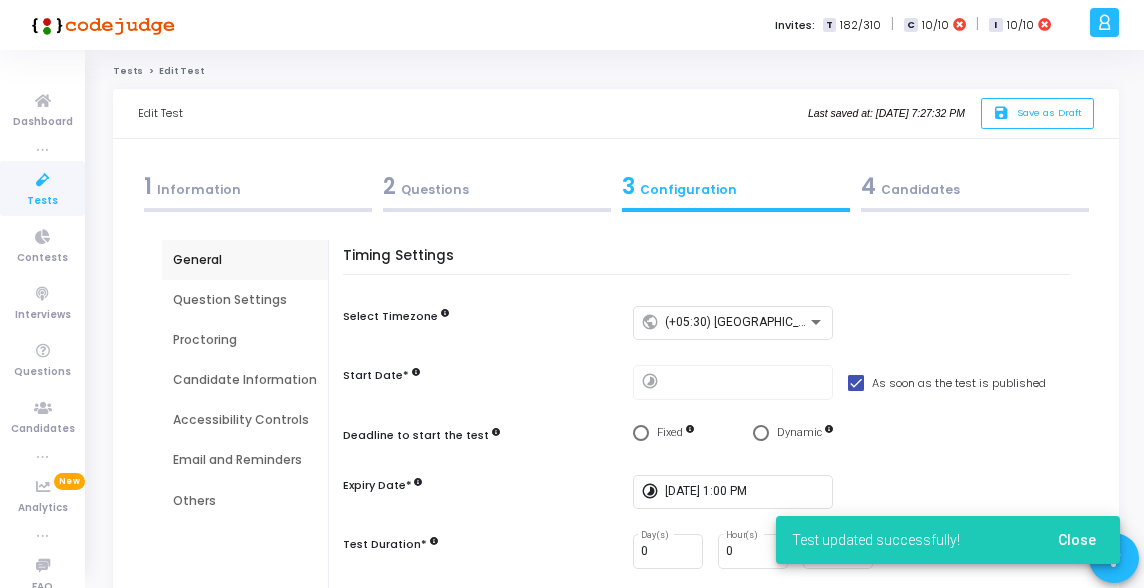 click on "Close" at bounding box center [1077, 540] 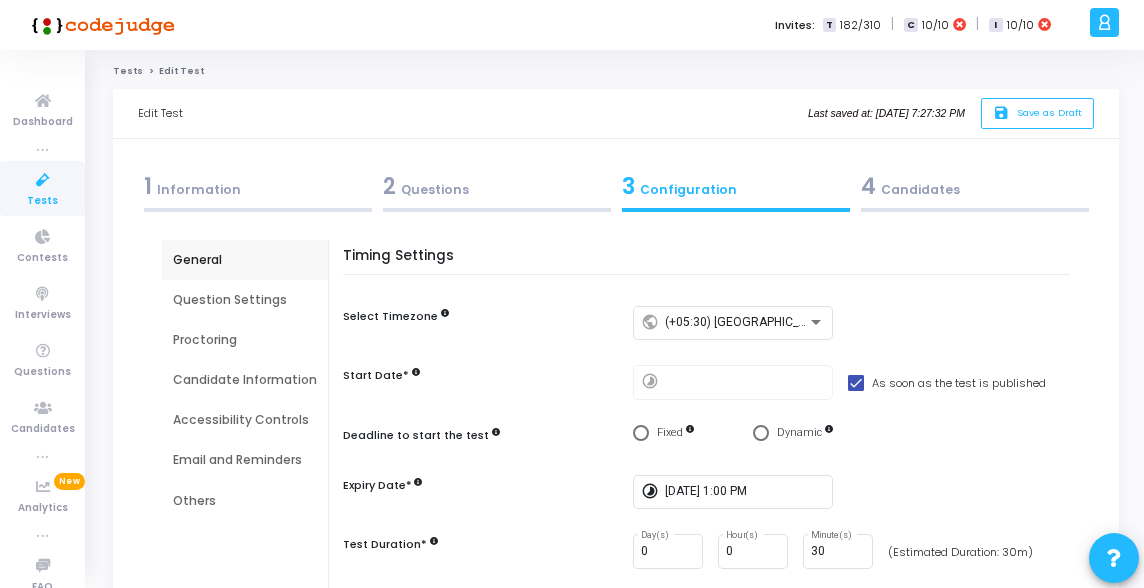 click on "Tests" 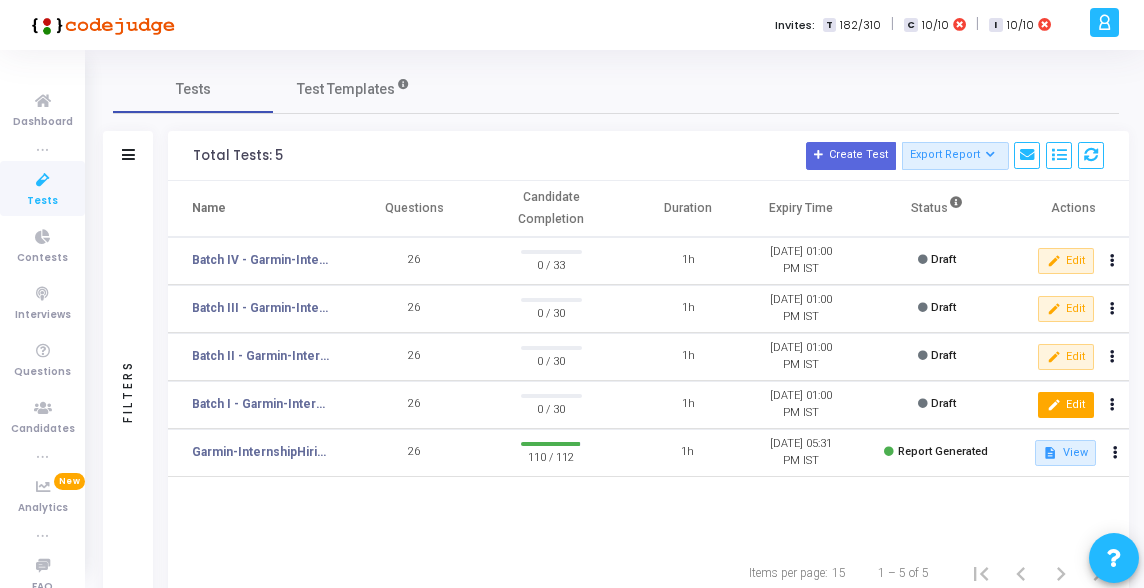 click on "edit  Edit" 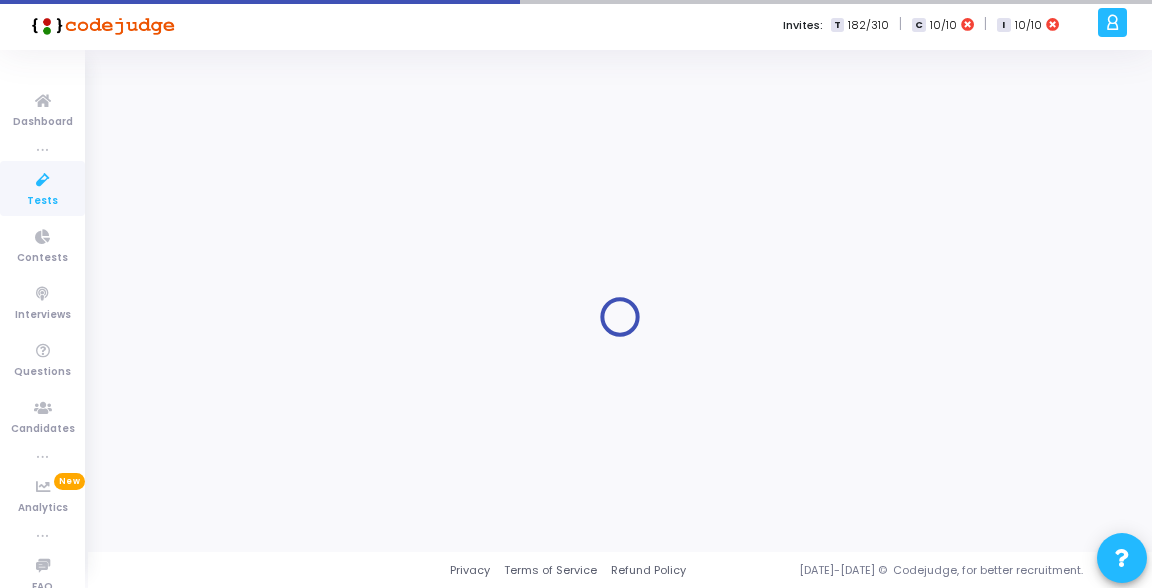 type on "Batch I - Garmin-InternshipHiring-[DATE]" 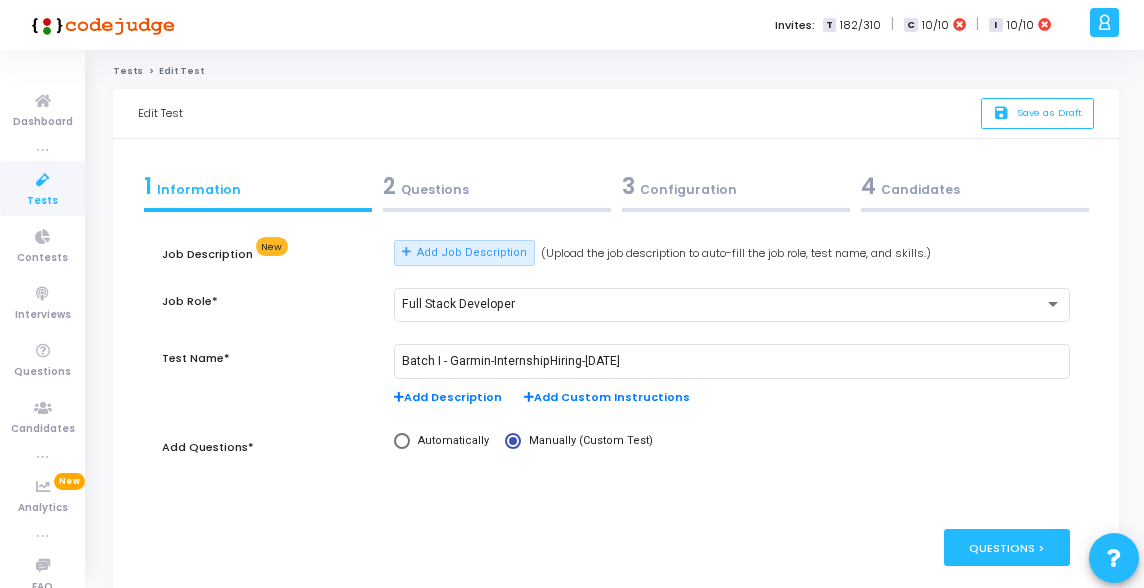 click on "3  Configuration" at bounding box center [736, 186] 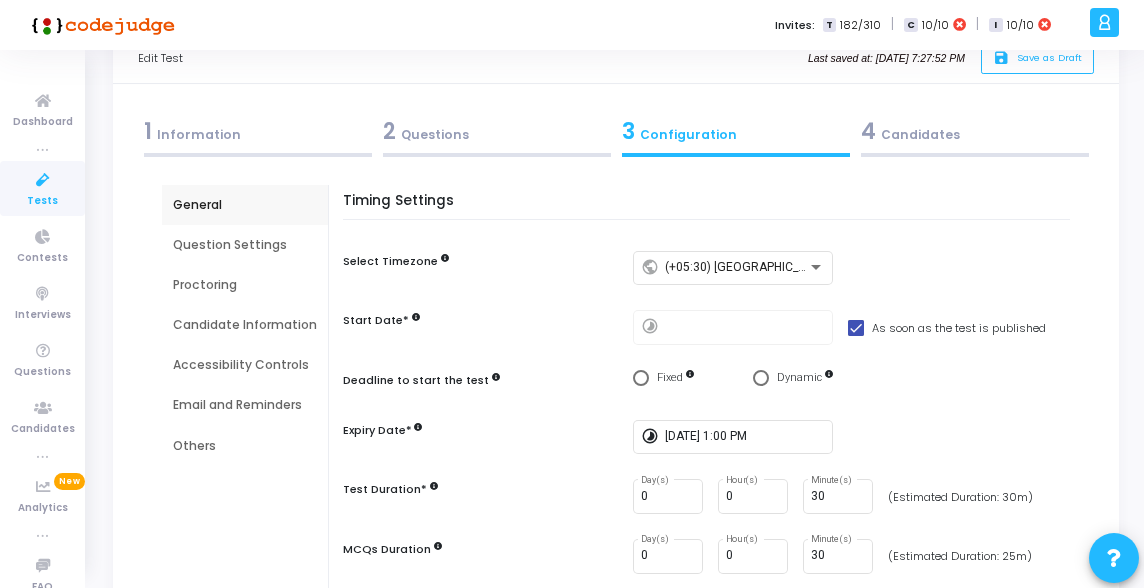 scroll, scrollTop: 0, scrollLeft: 0, axis: both 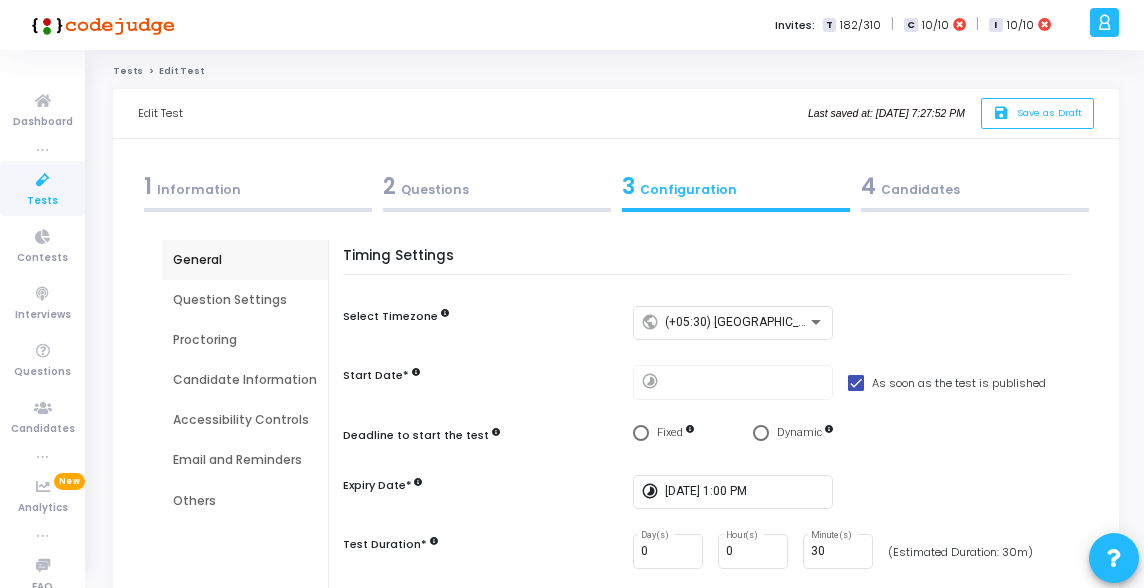 click at bounding box center (43, 180) 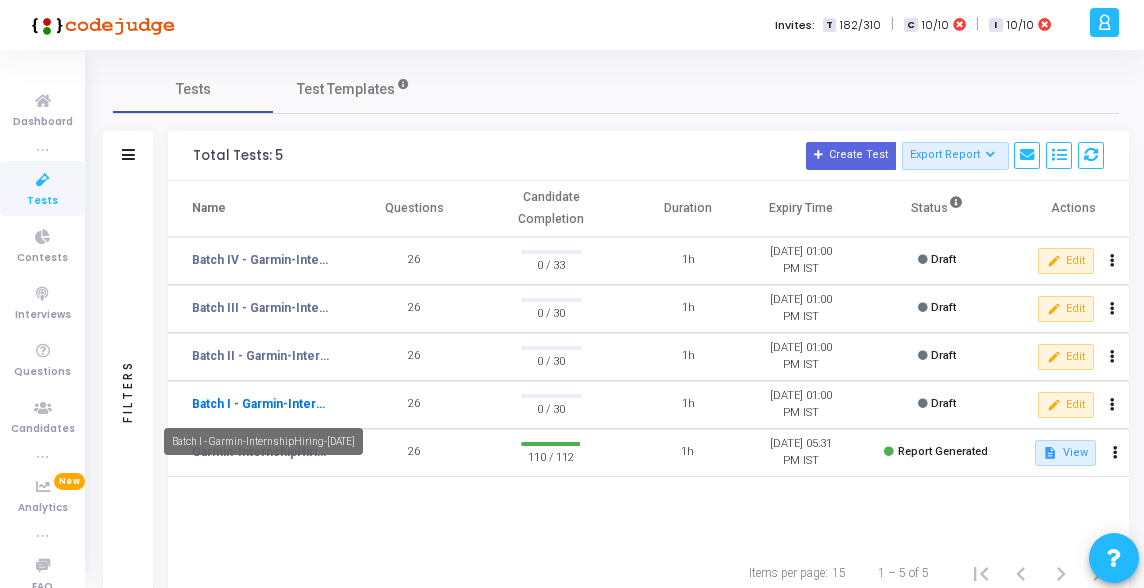 click on "Batch I - Garmin-InternshipHiring-[DATE]" 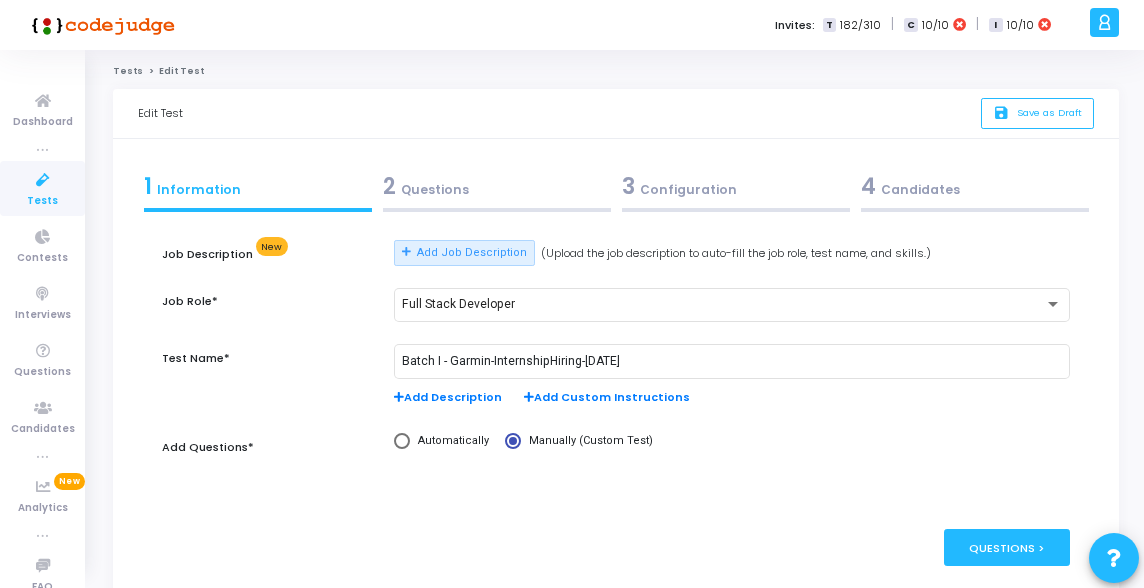 click on "2  Questions" at bounding box center (497, 186) 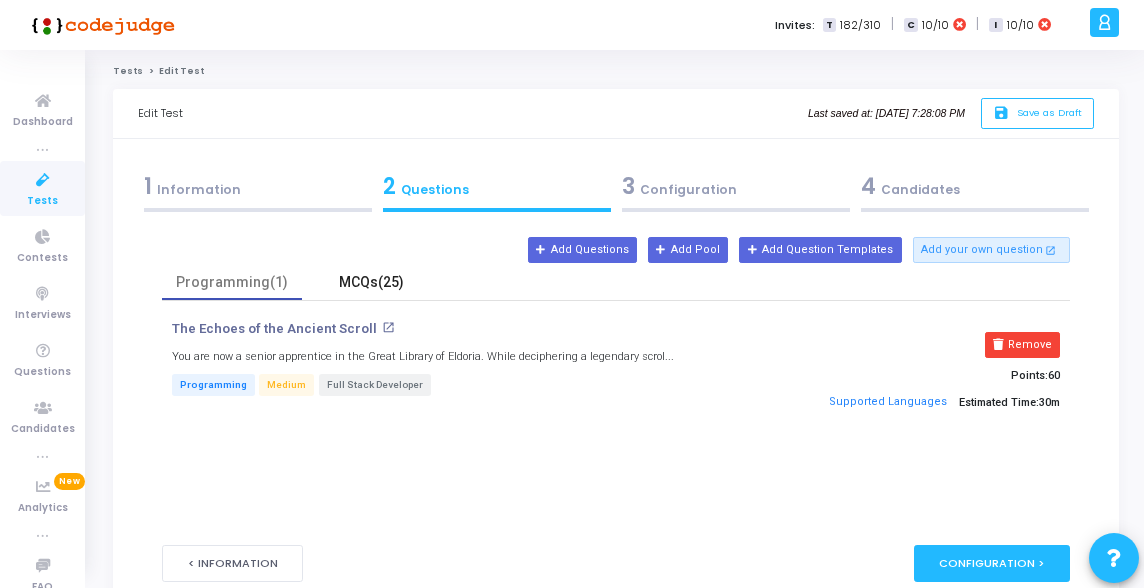 click on "MCQs(25)" at bounding box center (372, 282) 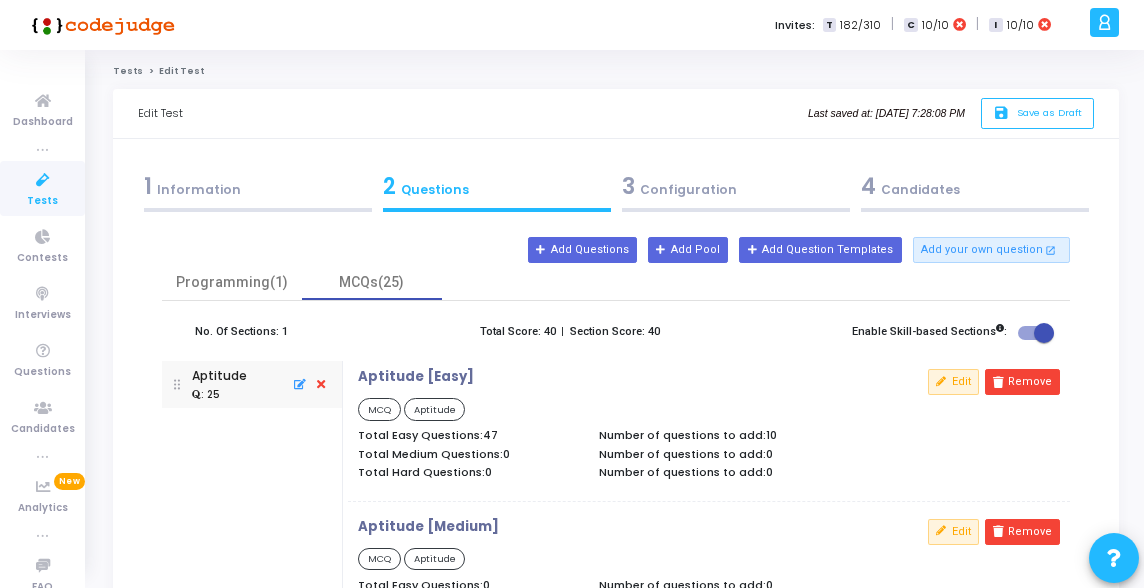 click on "3" at bounding box center (628, 186) 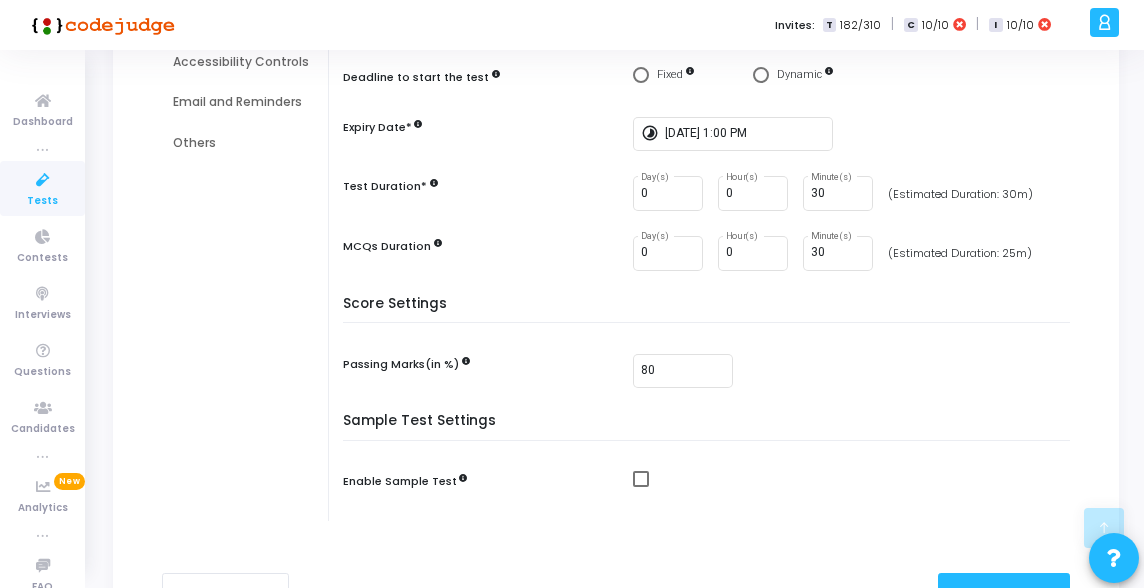 scroll, scrollTop: 340, scrollLeft: 0, axis: vertical 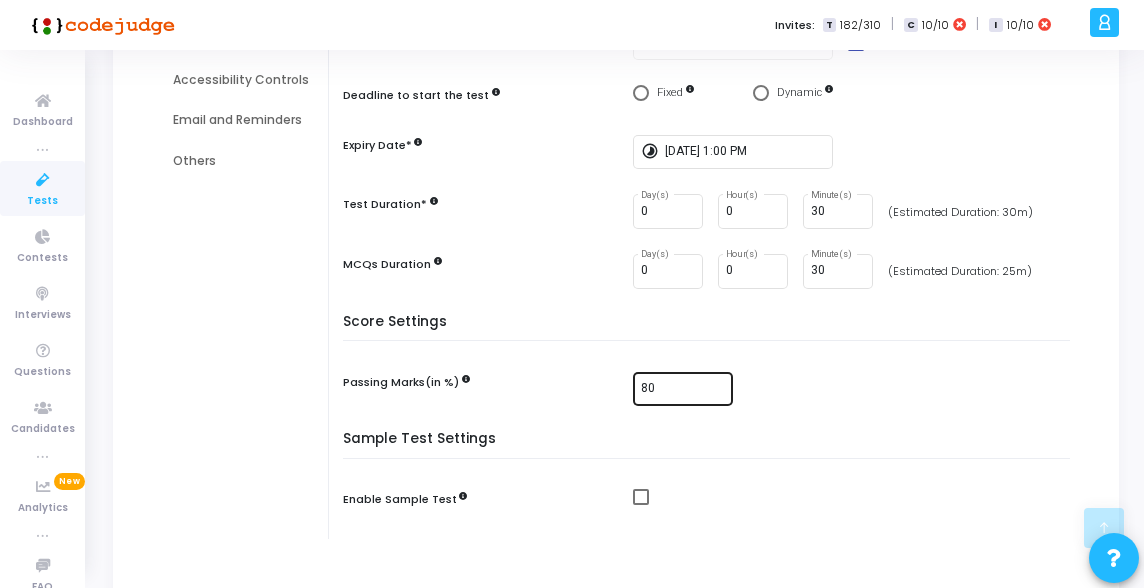 click on "80" at bounding box center (683, 389) 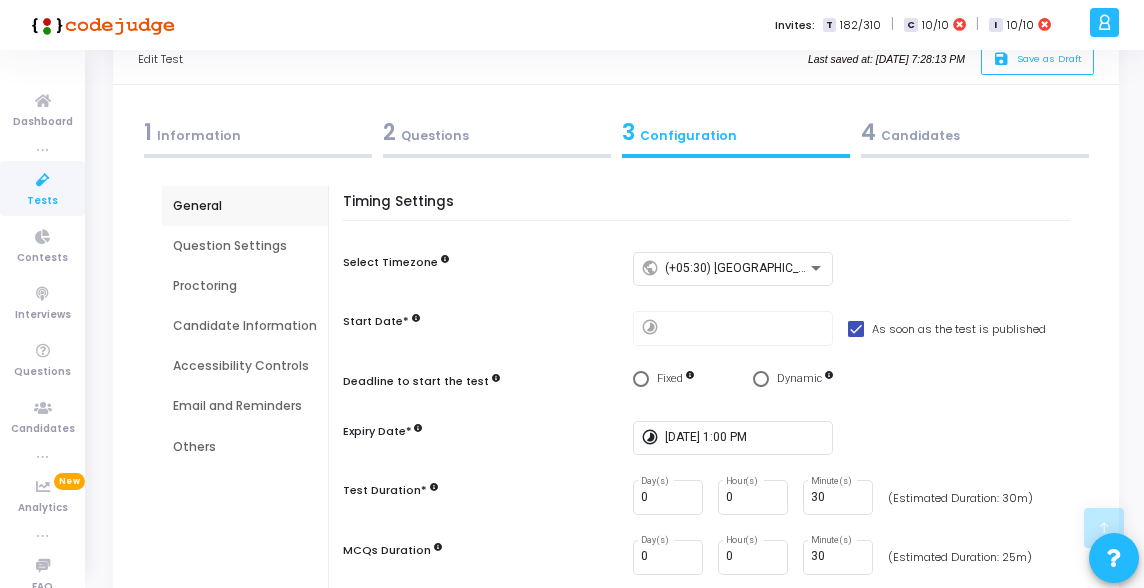 scroll, scrollTop: 0, scrollLeft: 0, axis: both 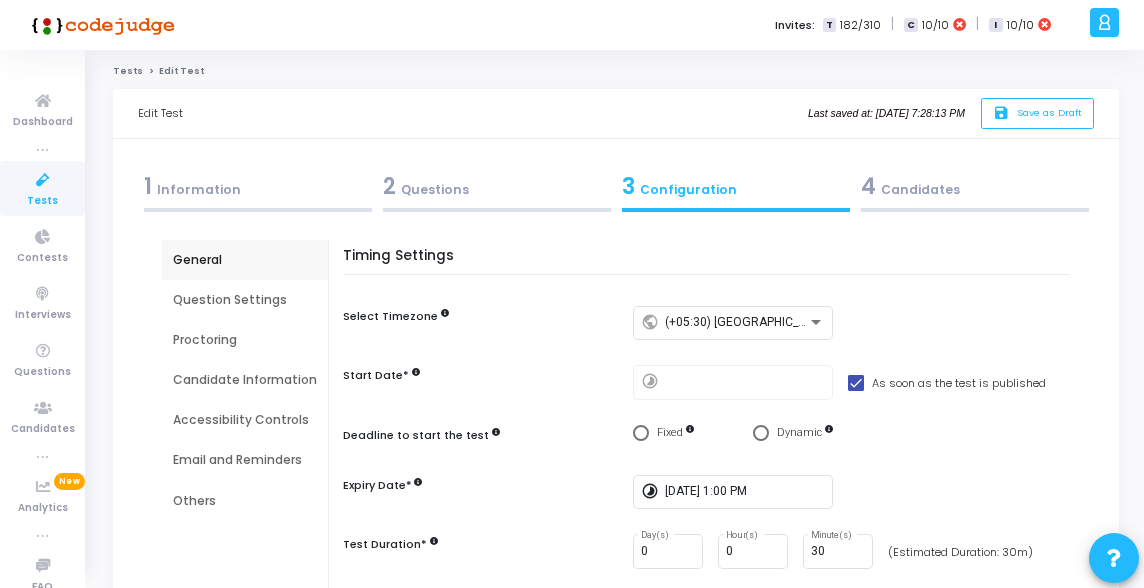 click at bounding box center [43, 180] 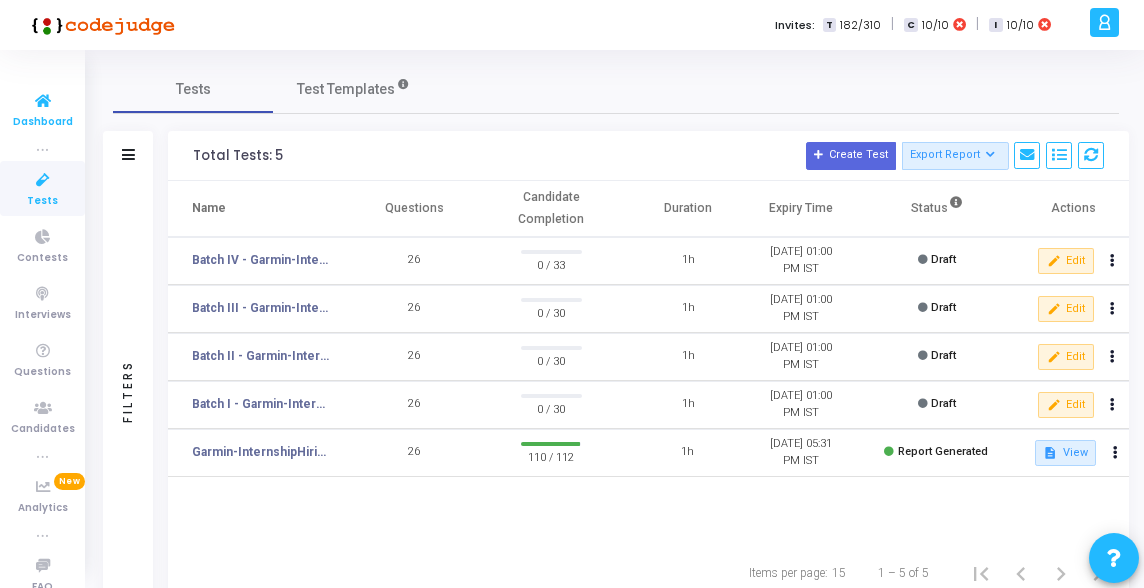 click on "Dashboard" at bounding box center (43, 122) 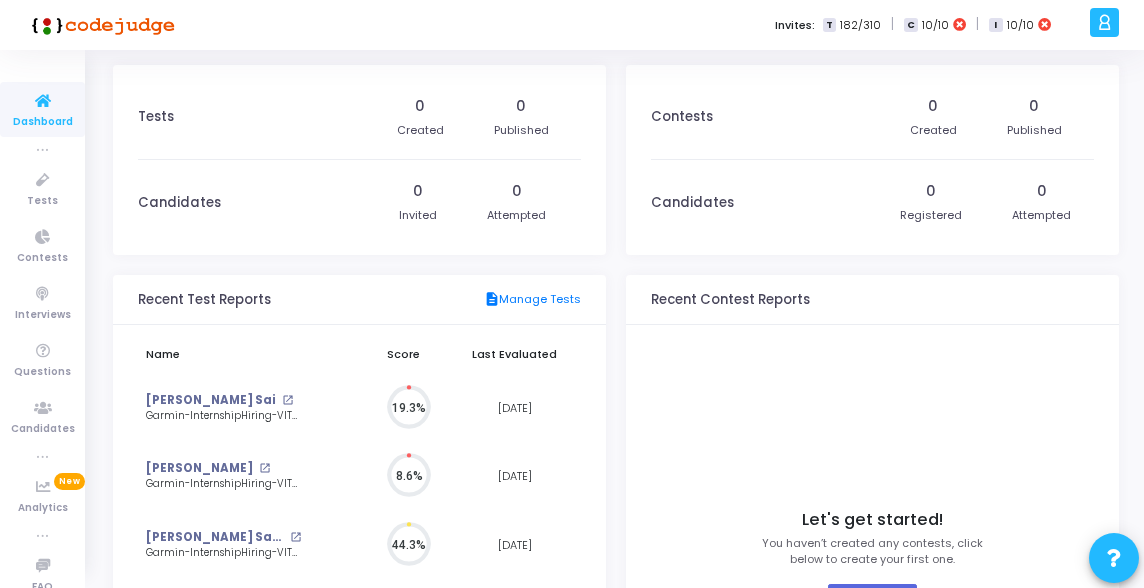scroll, scrollTop: 9, scrollLeft: 8, axis: both 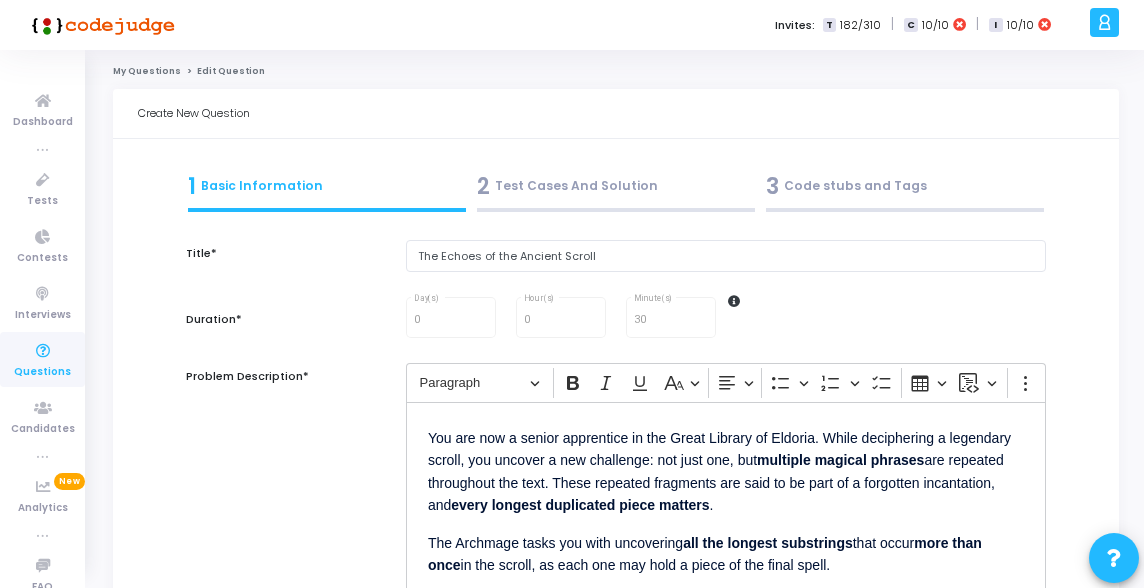 click on "2  Test Cases And Solution" at bounding box center [616, 186] 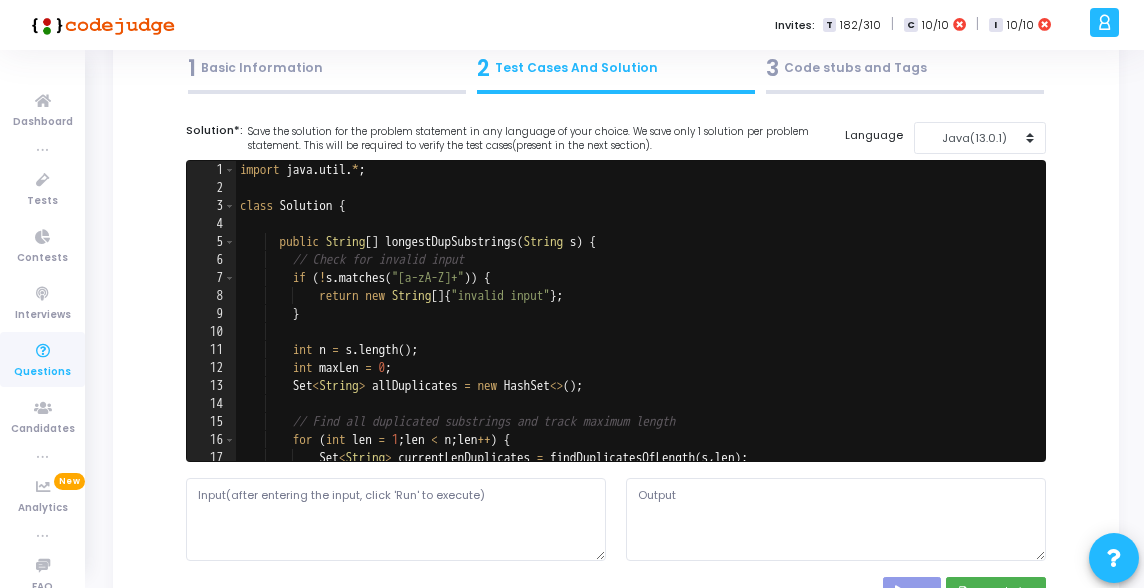 scroll, scrollTop: 158, scrollLeft: 0, axis: vertical 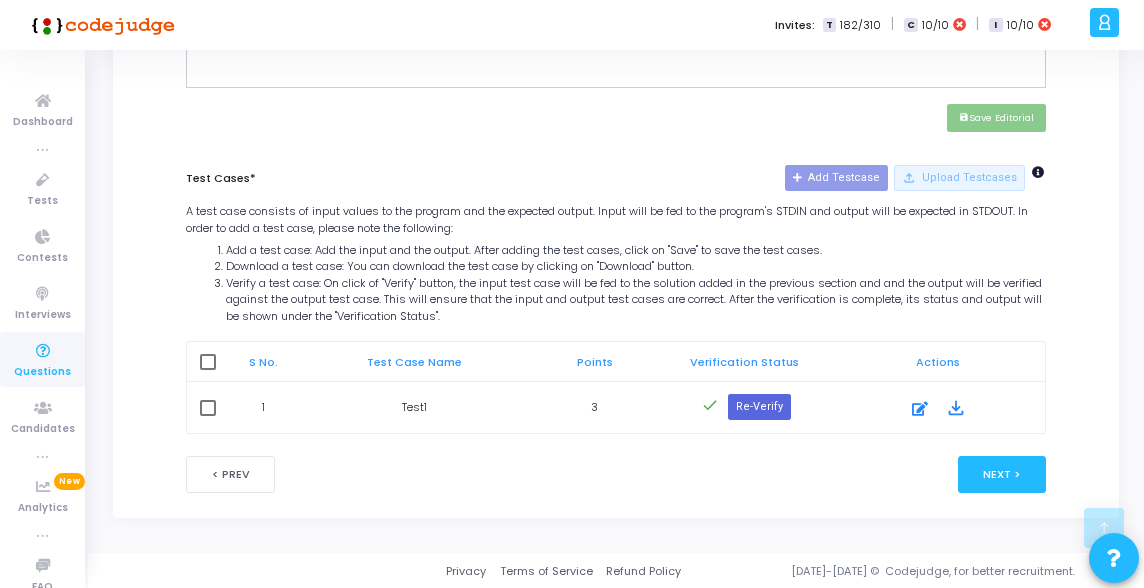 click on "A test case consists of input values to the program and the expected output. Input will be fed to the program's STDIN and output will be expected in STDOUT. In order to add a test case, please note the following:  Add a test case: Add the input and the output. After adding the test cases, click on "Save" to save the test cases. Download a test case: You can download the test case by clicking on "Download" button. Verify a test case: On click of "Verify" button, the input test case will be fed to the solution added in the previous section and and the output will be verified against the output test case. This will ensure that the input and output test cases are correct. After the verification is complete, its status and output will be shown under the "Verification Status"." at bounding box center [616, 263] 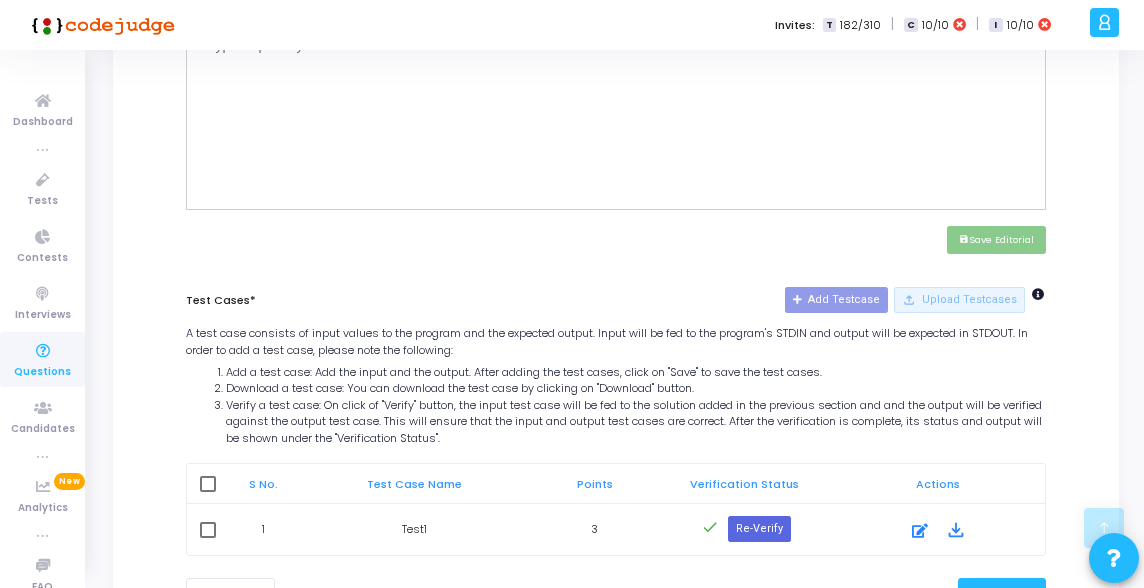 scroll, scrollTop: 913, scrollLeft: 0, axis: vertical 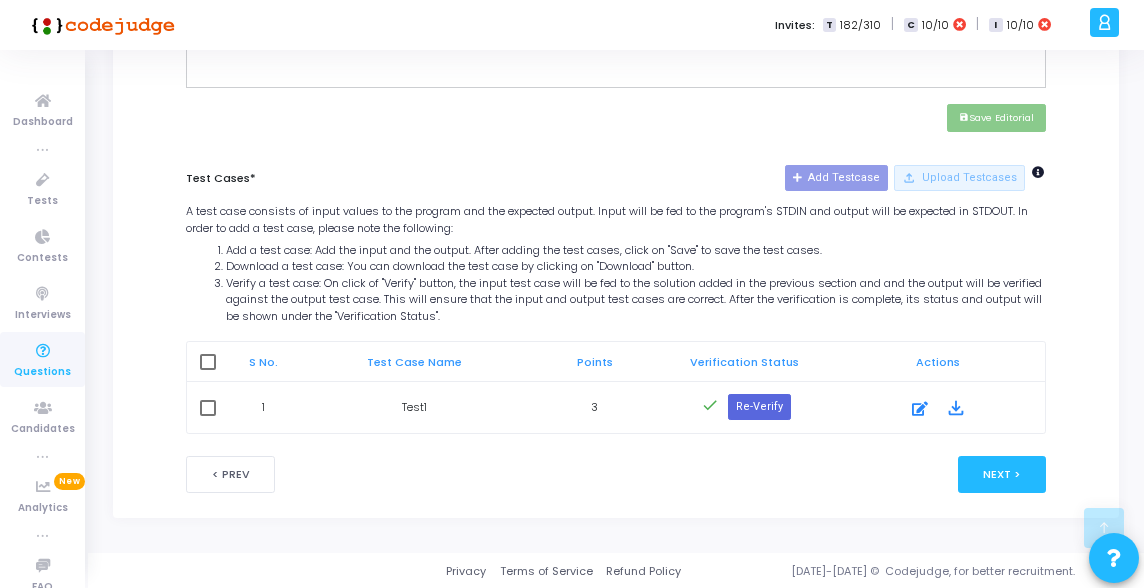 click on "Test Cases*  Add Testcase  file_upload  Upload Testcases   A test case consists of input values to the program and the expected output. Input will be fed to the program's STDIN and output will be expected in STDOUT. In order to add a test case, please note the following:  Add a test case: Add the input and the output. After adding the test cases, click on "Save" to save the test cases. Download a test case: You can download the test case by clicking on "Download" button. Verify a test case: On click of "Verify" button, the input test case will be fed to the solution added in the previous section and and the output will be verified against the output test case. This will ensure that the input and output test cases are correct. After the verification is complete, its status and output will be shown under the "Verification Status"." at bounding box center [616, 250] 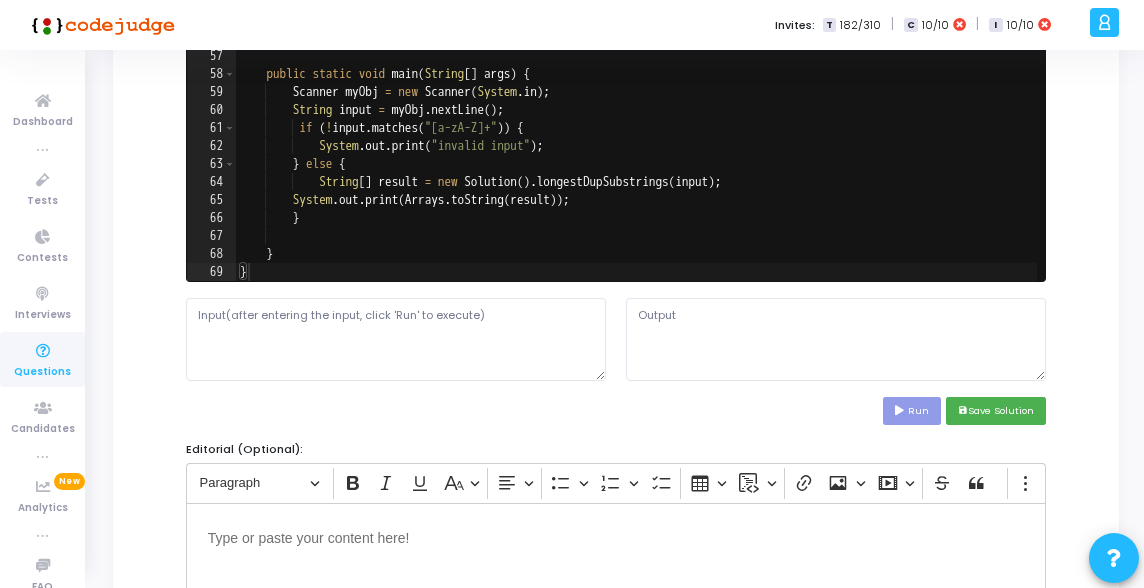 scroll, scrollTop: 0, scrollLeft: 0, axis: both 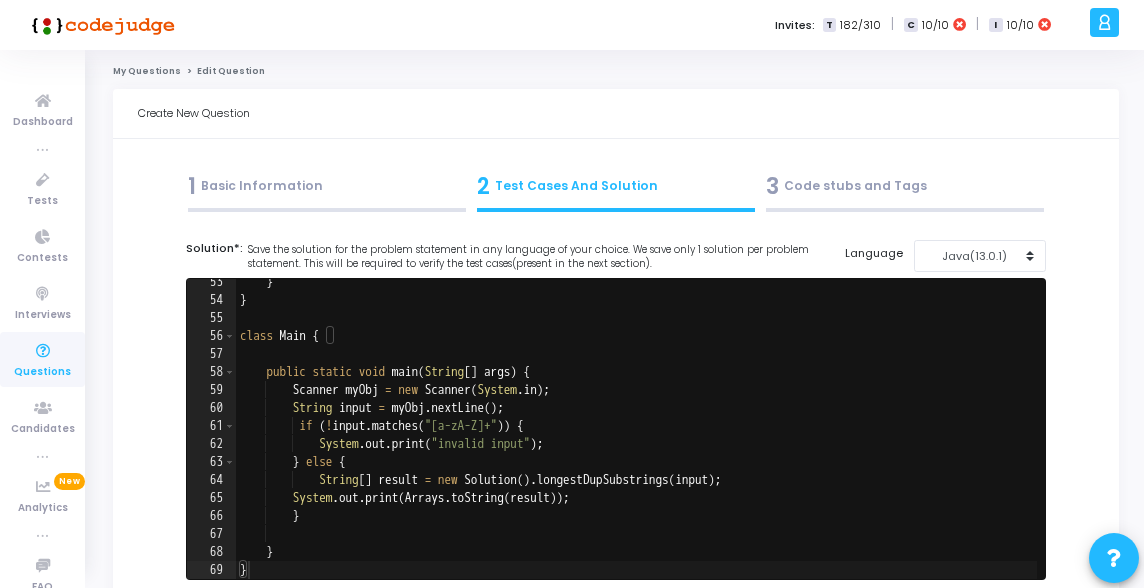 click on "1  Basic Information" at bounding box center [327, 186] 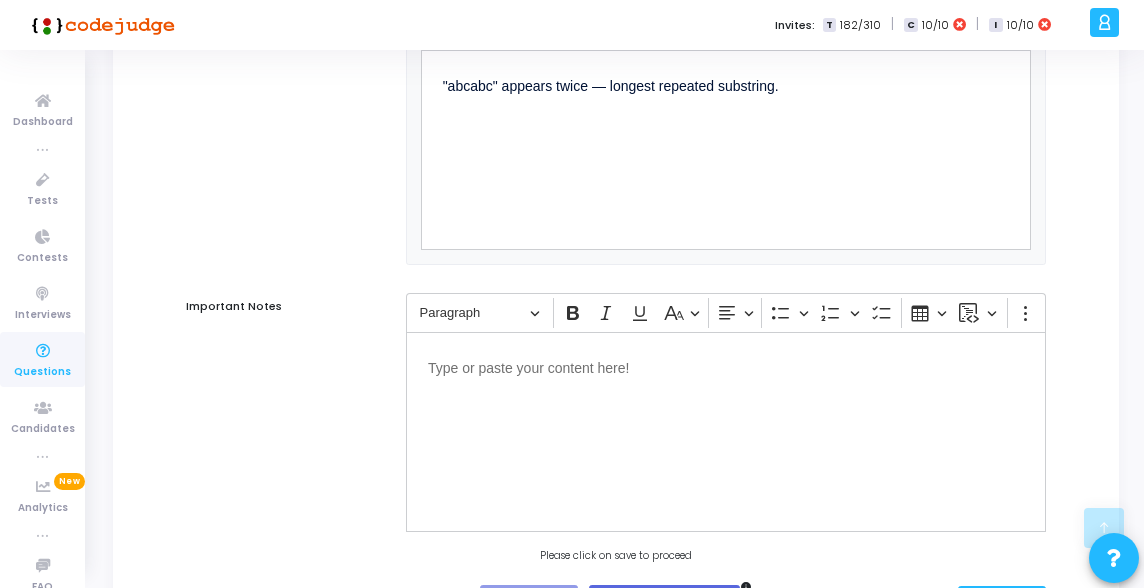 scroll, scrollTop: 2684, scrollLeft: 0, axis: vertical 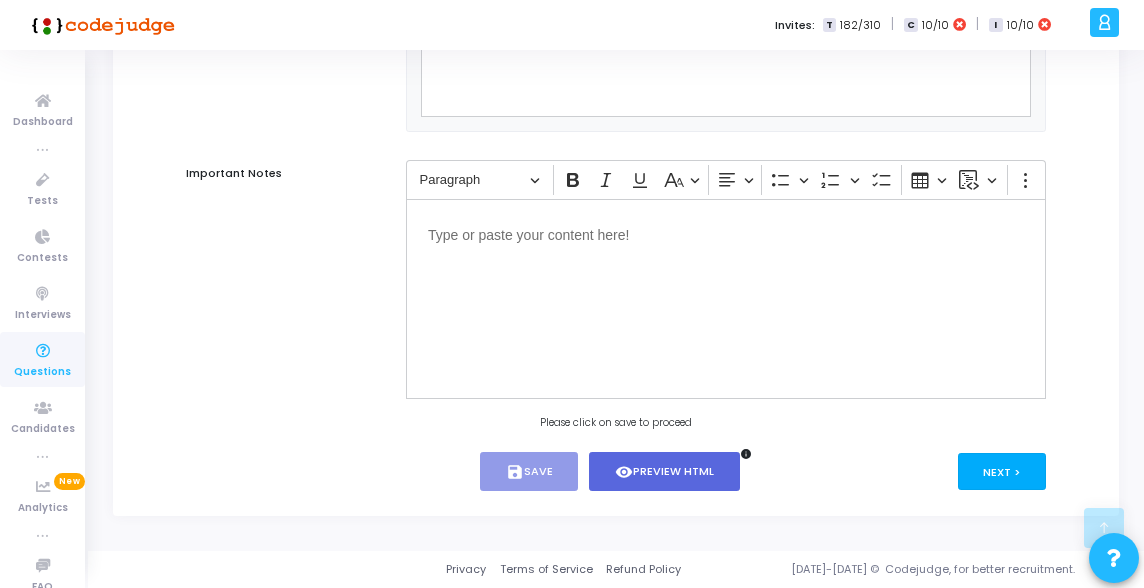 click on "Next >" at bounding box center (1002, 471) 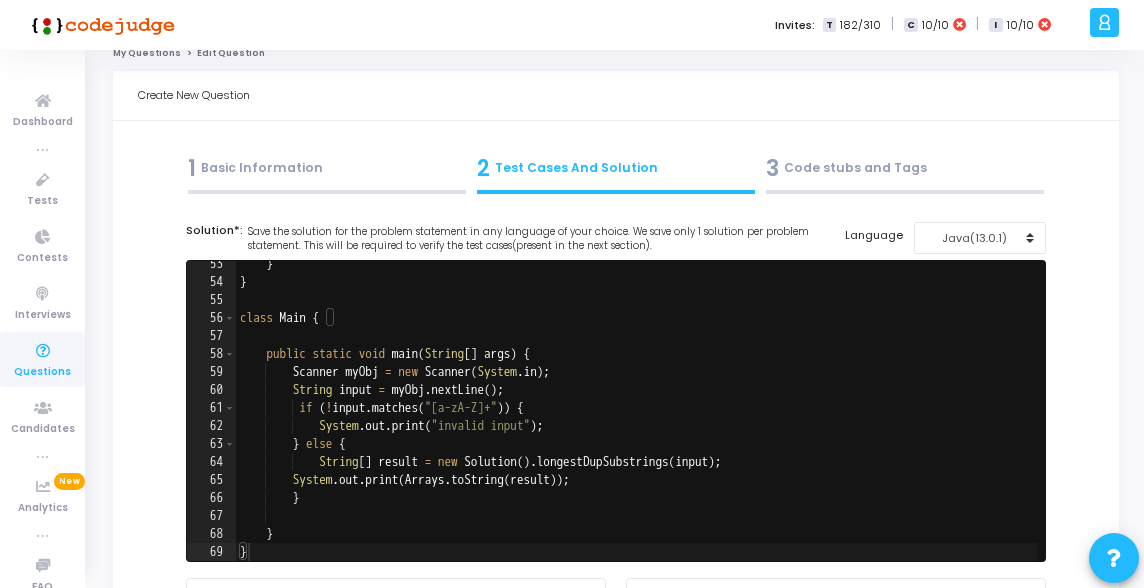 scroll, scrollTop: 0, scrollLeft: 0, axis: both 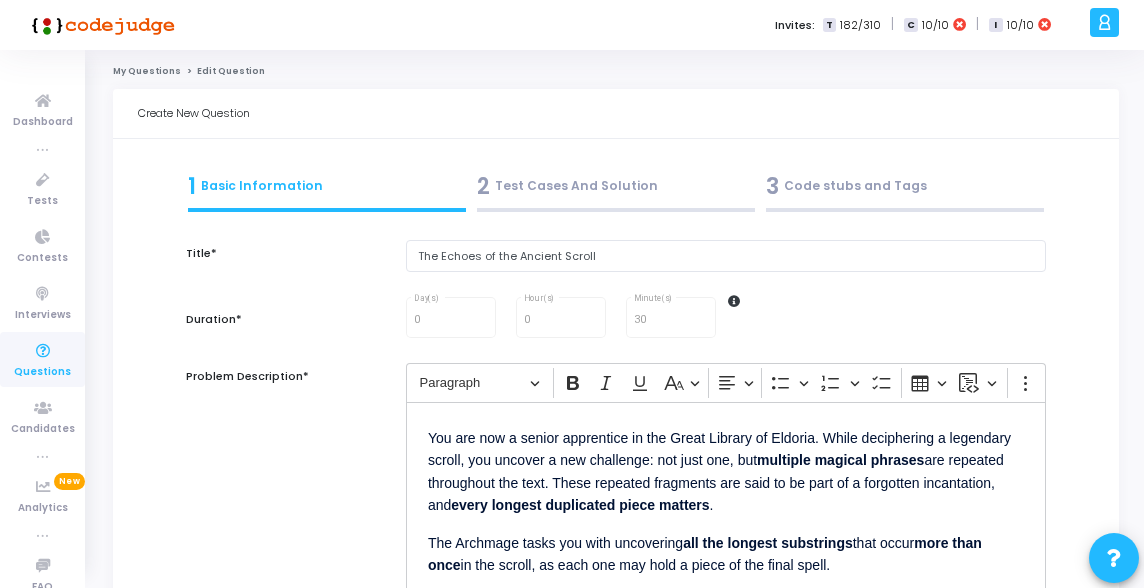 click on "2  Test Cases And Solution" at bounding box center (616, 186) 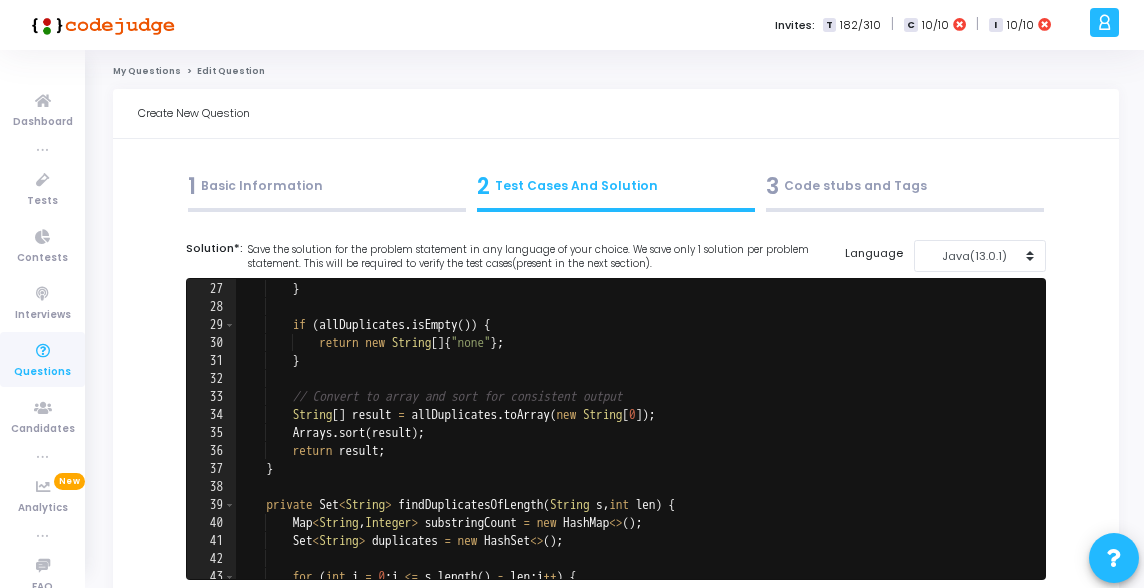 scroll, scrollTop: 537, scrollLeft: 0, axis: vertical 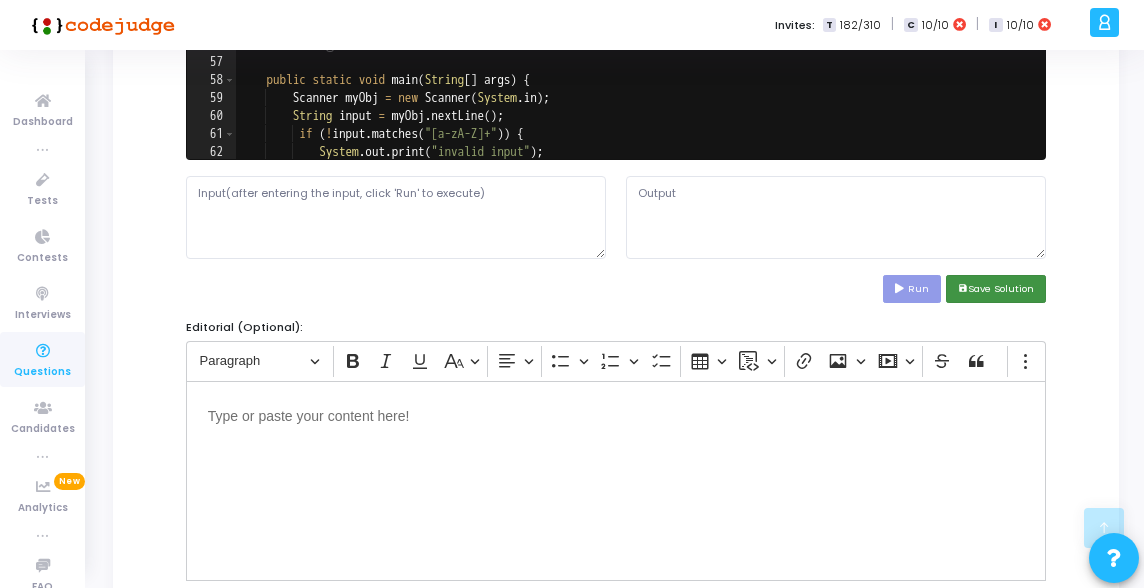 click on "save  Save Solution" at bounding box center [996, 288] 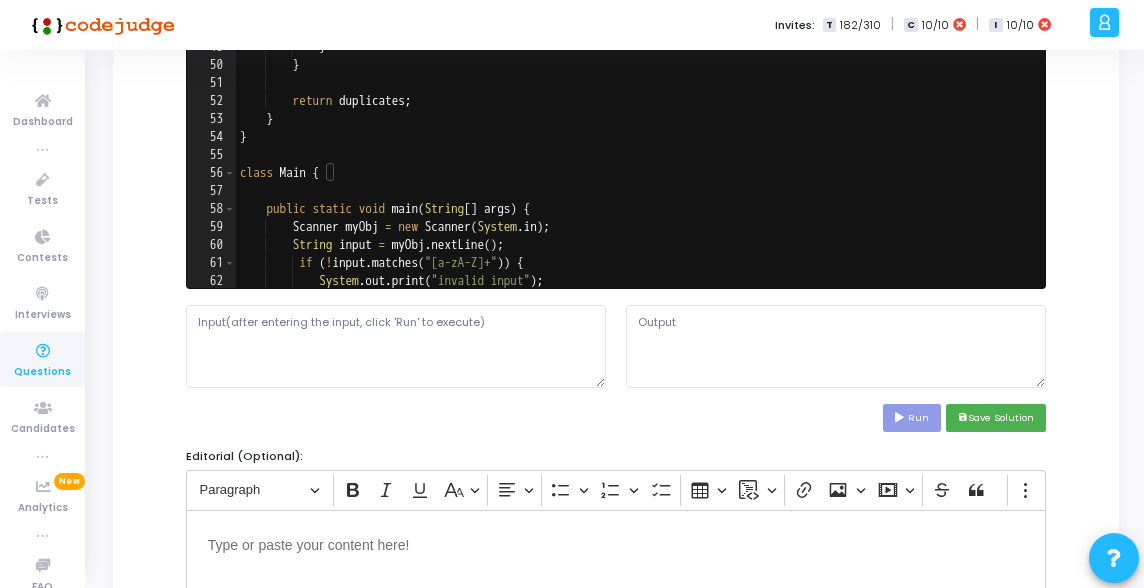 scroll, scrollTop: 331, scrollLeft: 0, axis: vertical 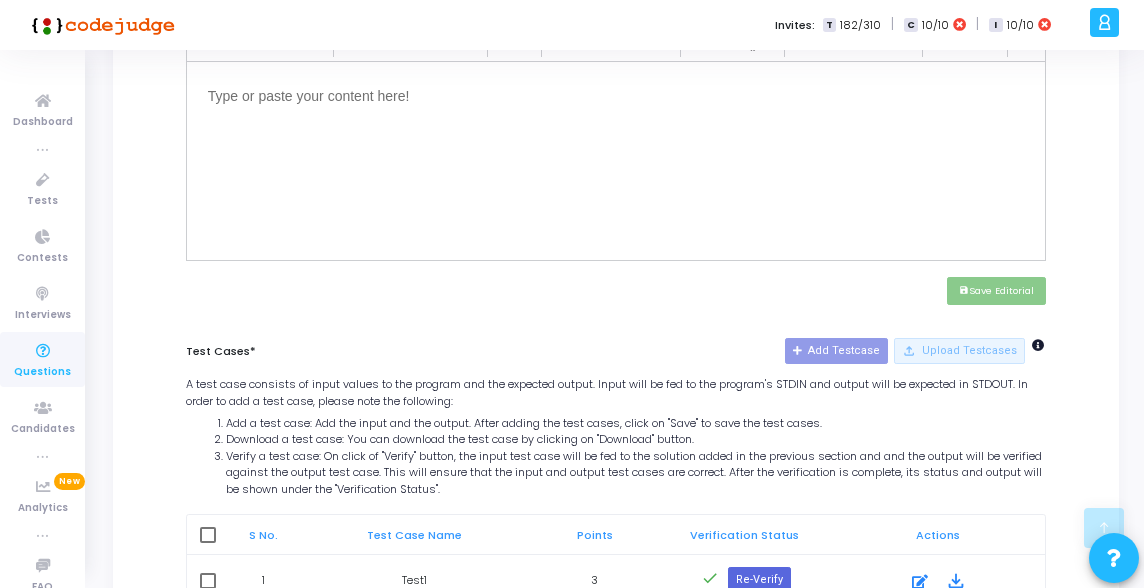 click on "Test Cases*  Add Testcase  file_upload  Upload Testcases   A test case consists of input values to the program and the expected output. Input will be fed to the program's STDIN and output will be expected in STDOUT. In order to add a test case, please note the following:  Add a test case: Add the input and the output. After adding the test cases, click on "Save" to save the test cases. Download a test case: You can download the test case by clicking on "Download" button. Verify a test case: On click of "Verify" button, the input test case will be fed to the solution added in the previous section and and the output will be verified against the output test case. This will ensure that the input and output test cases are correct. After the verification is complete, its status and output will be shown under the "Verification Status"." at bounding box center (616, 423) 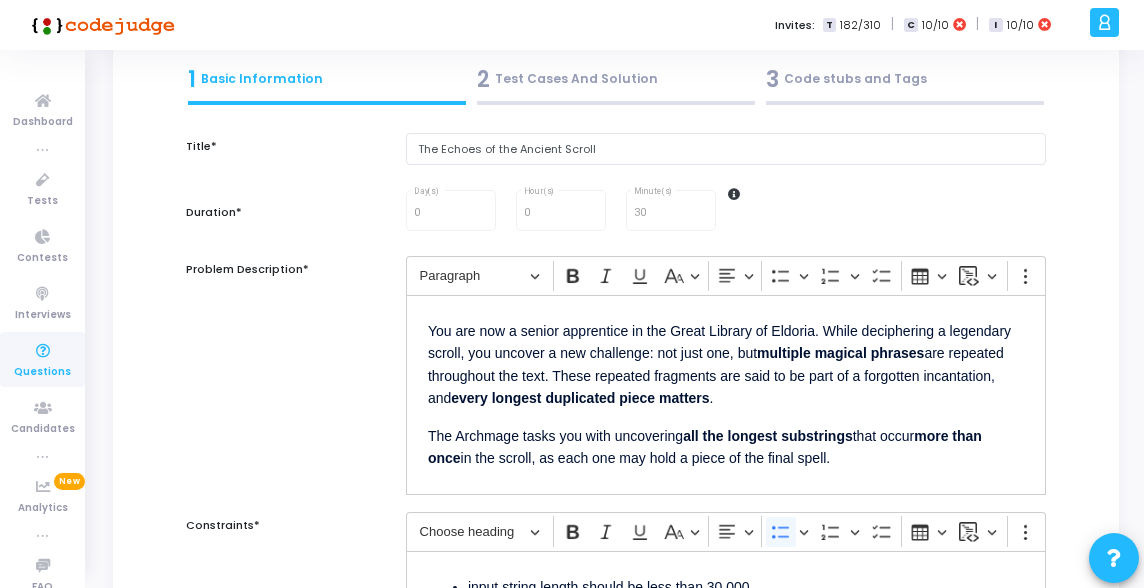 scroll, scrollTop: 95, scrollLeft: 0, axis: vertical 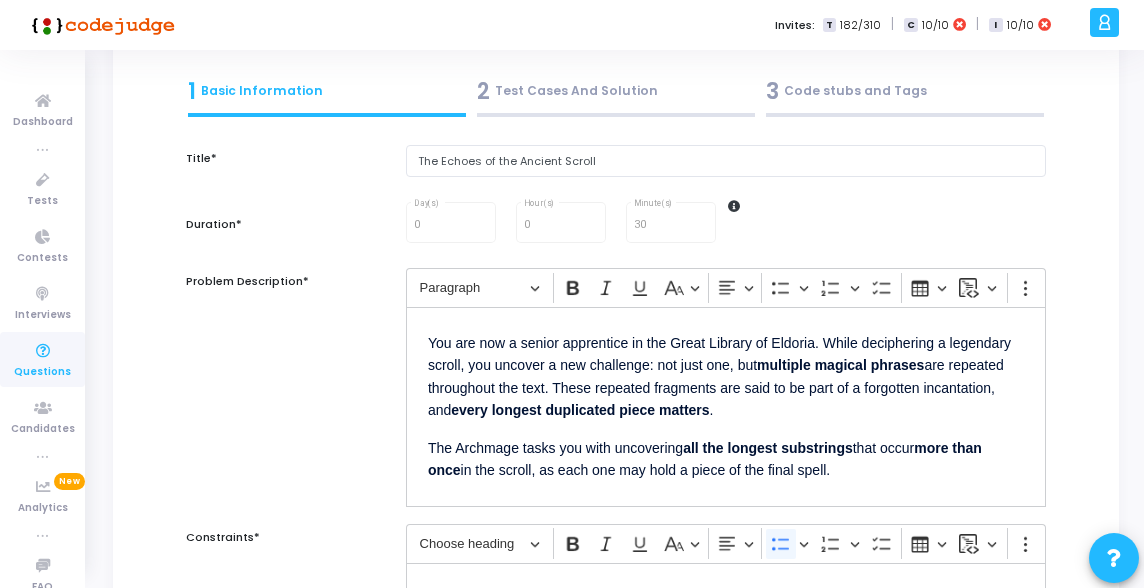 click on "2  Test Cases And Solution" at bounding box center (616, 91) 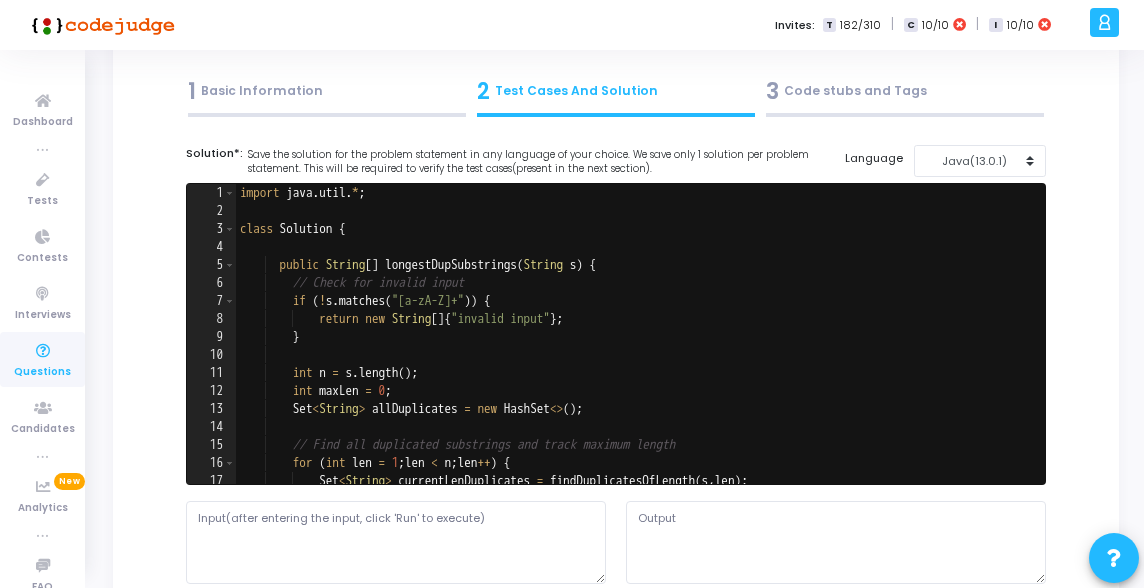 scroll, scrollTop: 64, scrollLeft: 0, axis: vertical 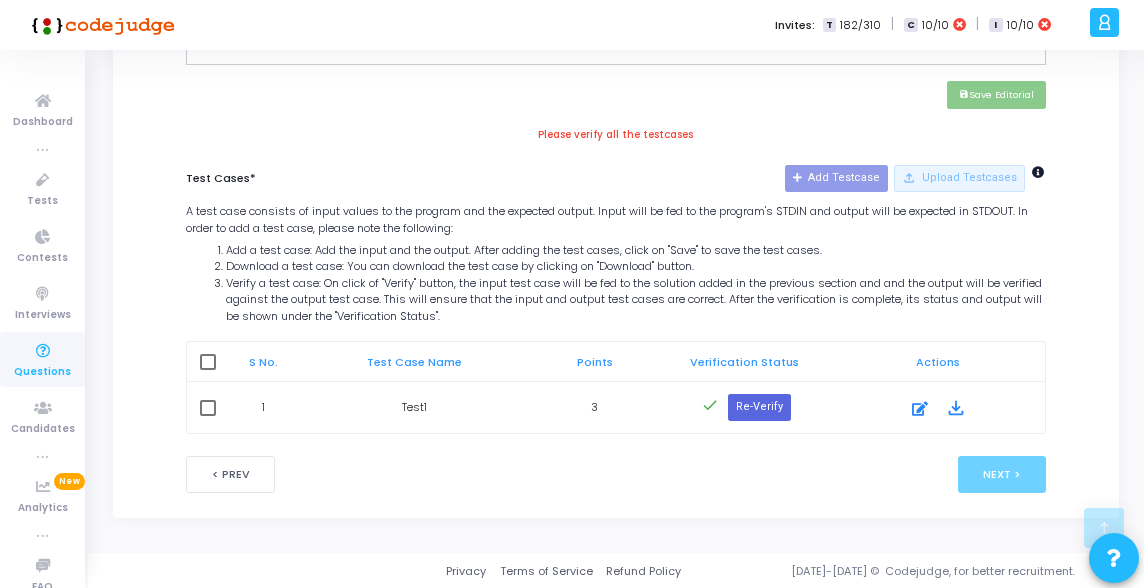 click at bounding box center [1038, 173] 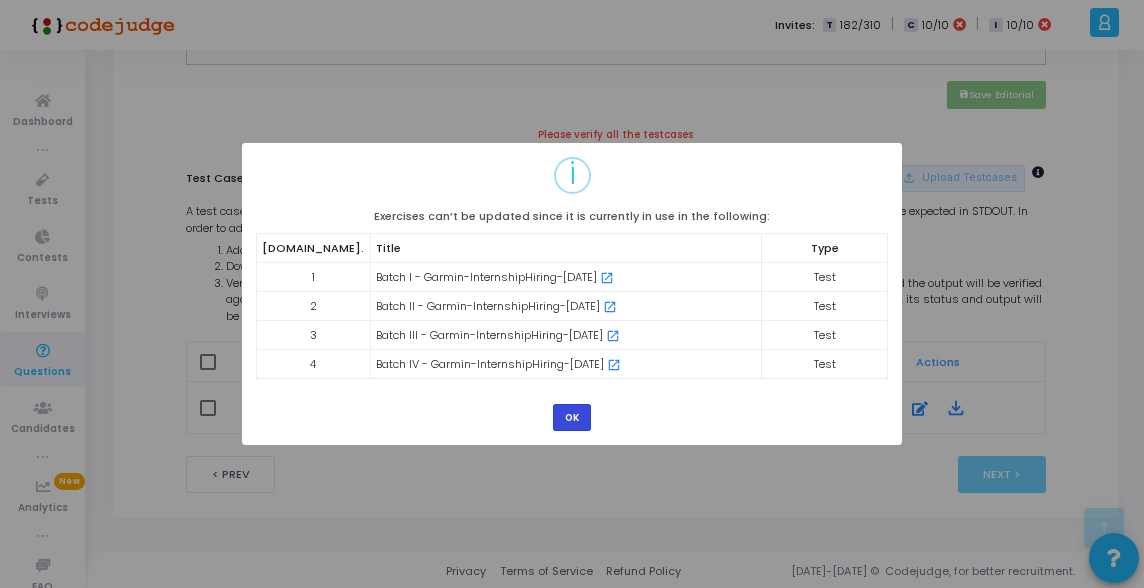 click on "OK" at bounding box center (572, 417) 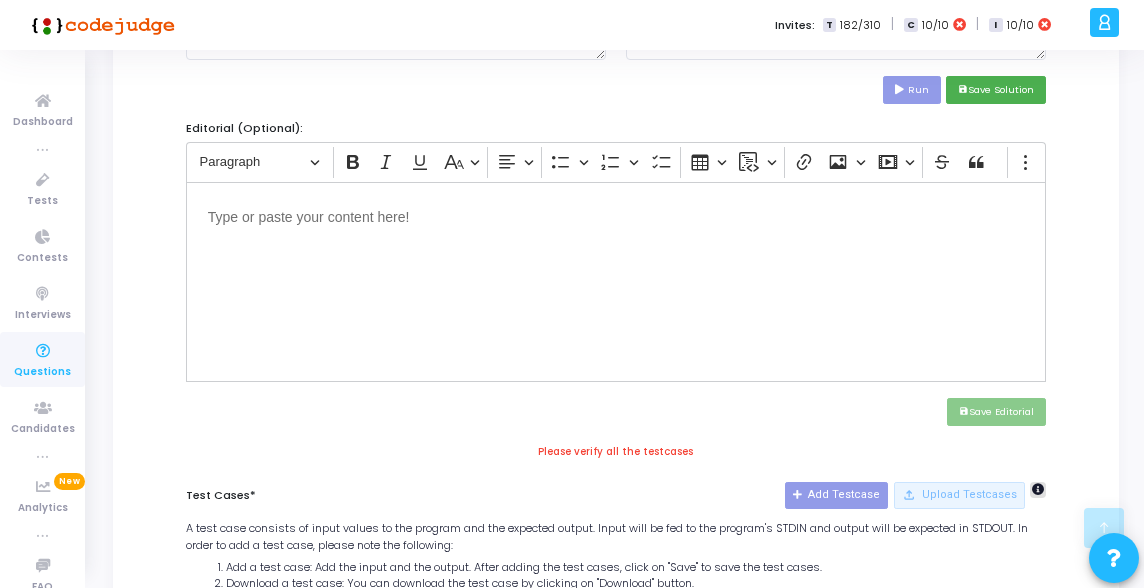 scroll, scrollTop: 0, scrollLeft: 0, axis: both 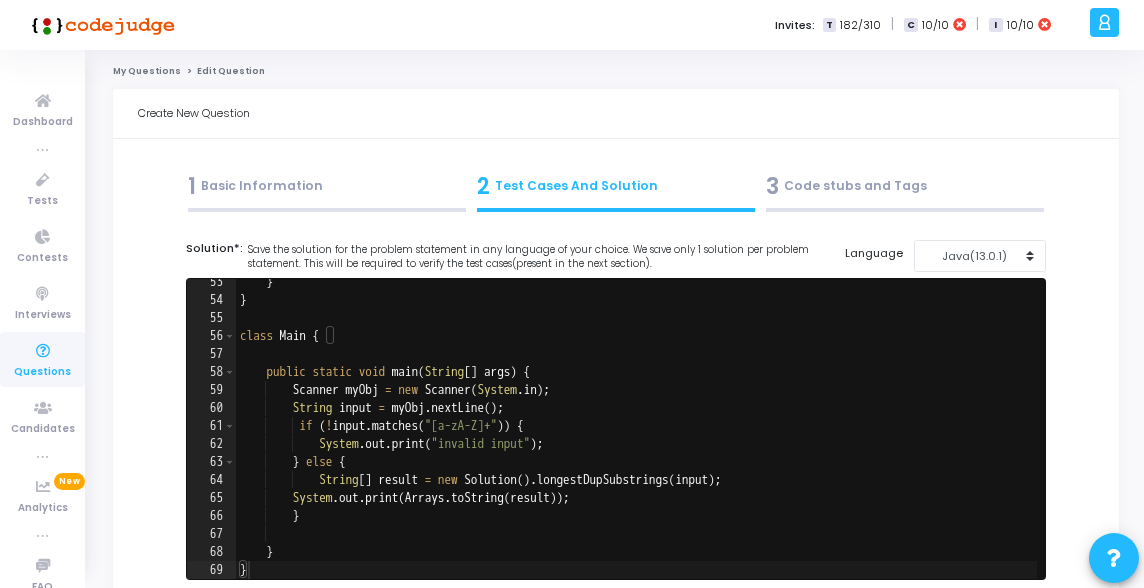 click on "My Questions" 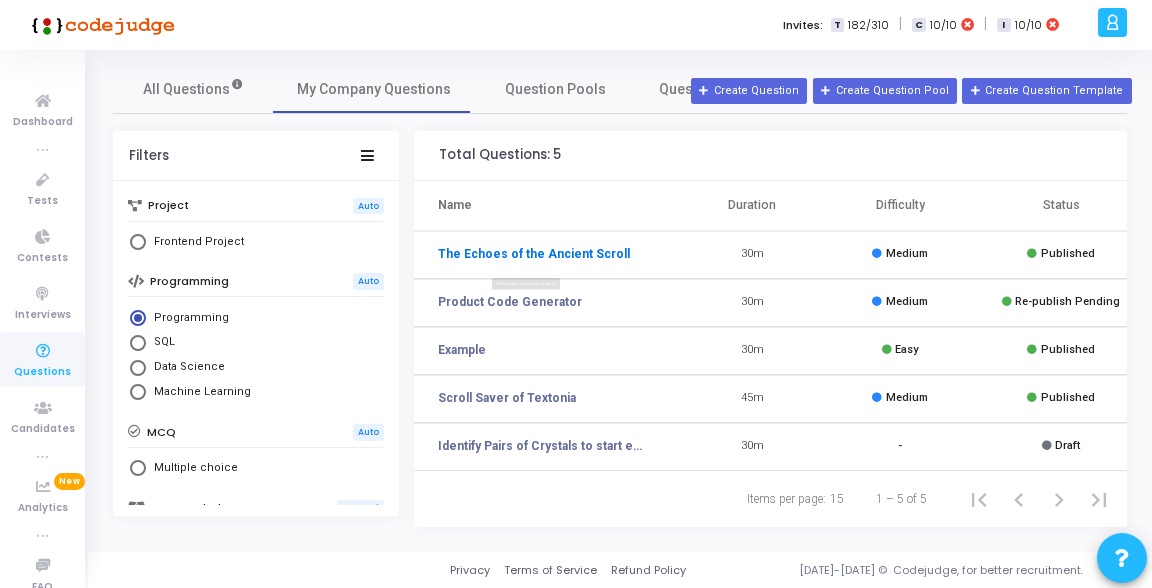 click on "The Echoes of the Ancient Scroll" at bounding box center [534, 254] 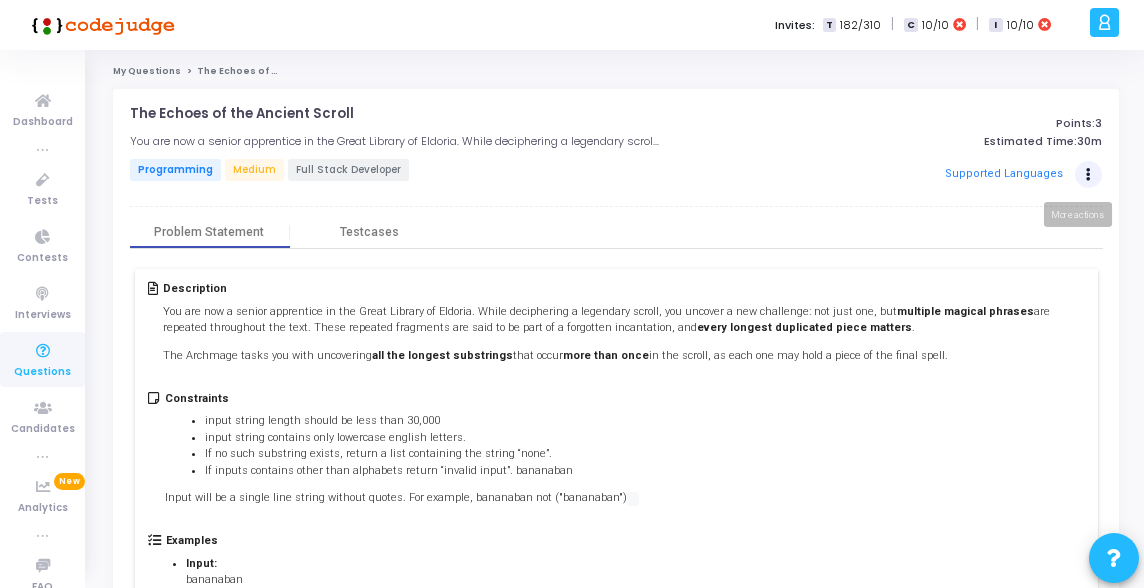 click at bounding box center [1088, 175] 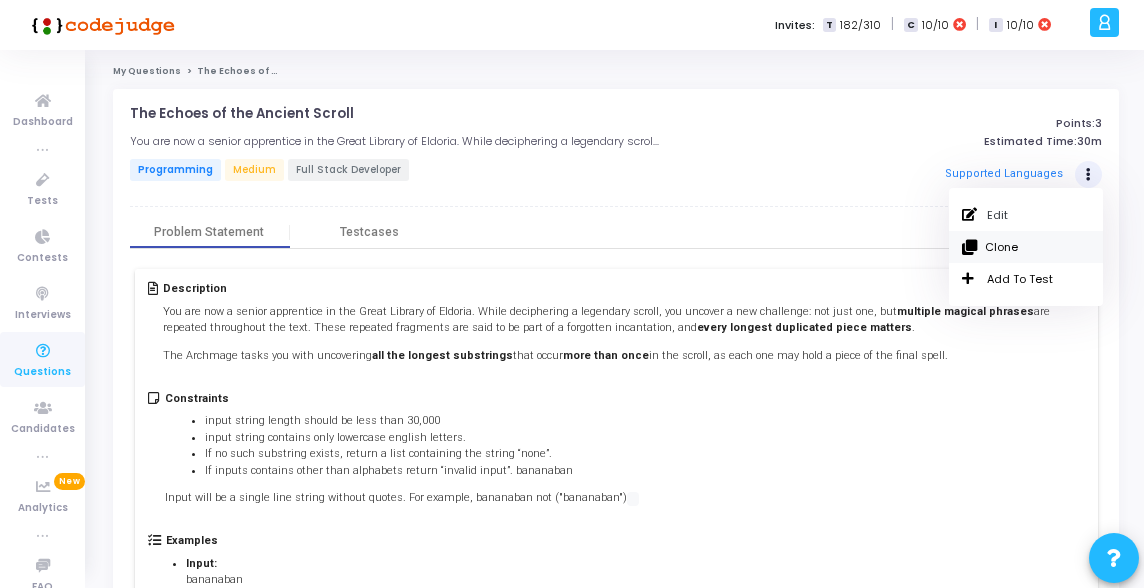 click on "Clone" at bounding box center (1026, 247) 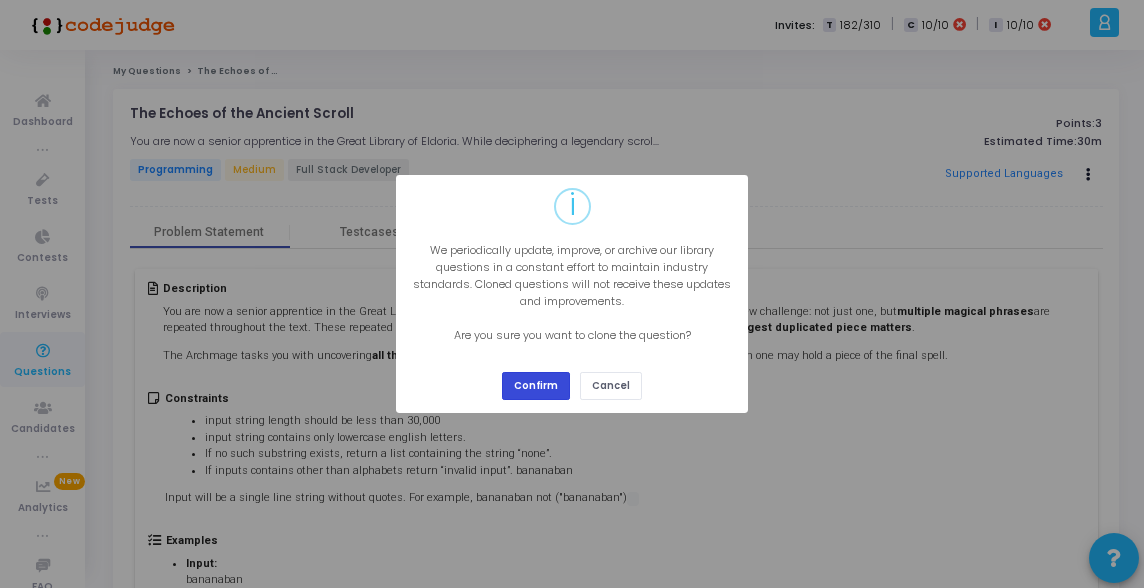 click on "Confirm" at bounding box center [536, 385] 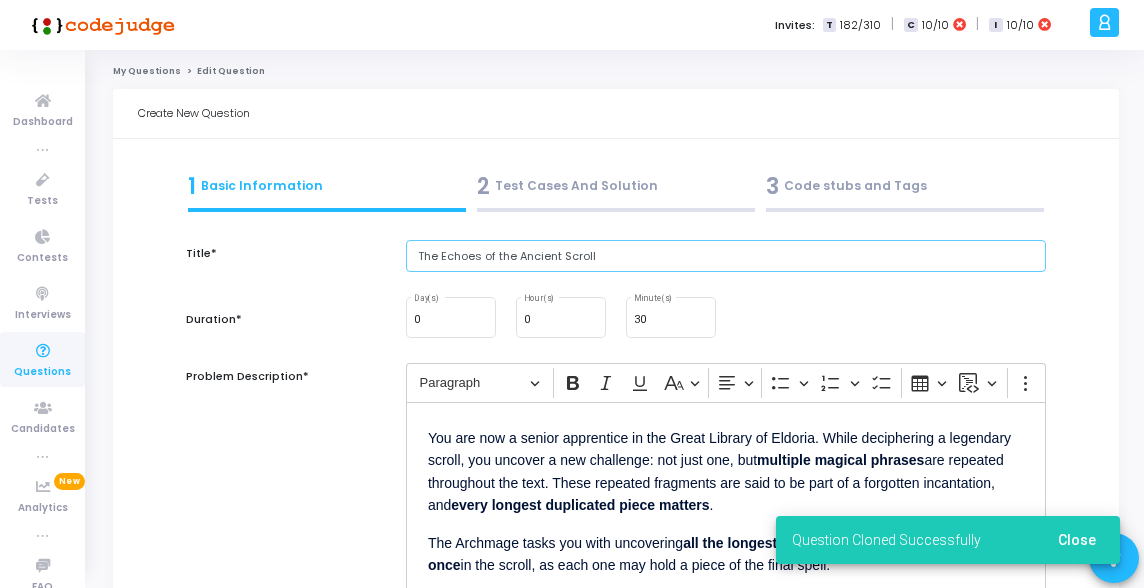 click on "The Echoes of the Ancient Scroll" at bounding box center [726, 256] 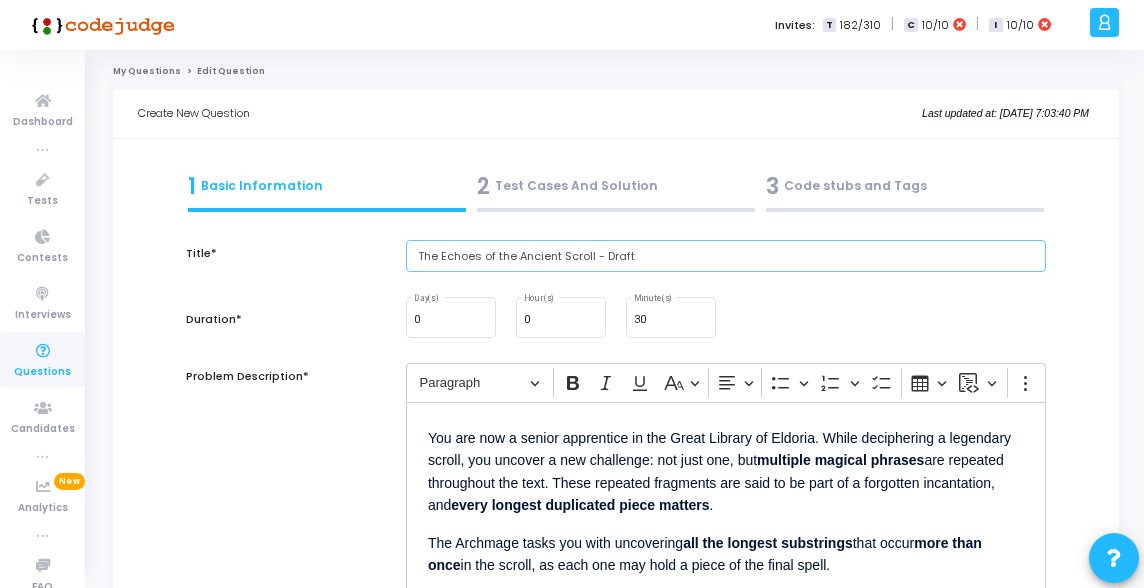 click on "The Echoes of the Ancient Scroll - Draft" at bounding box center [726, 256] 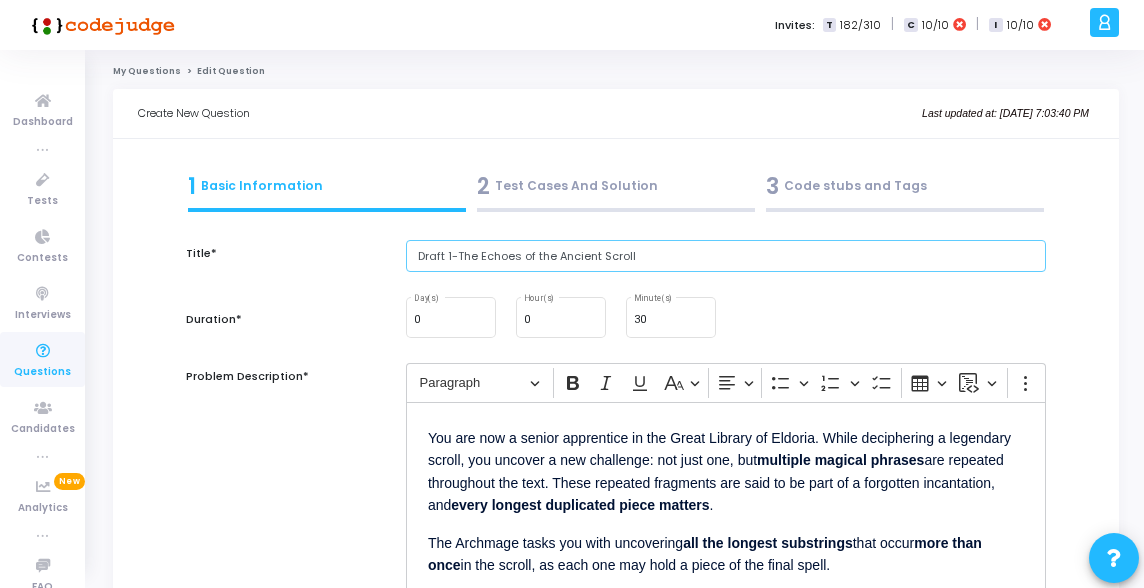type on "Draft 1- The Echoes of the Ancient Scroll" 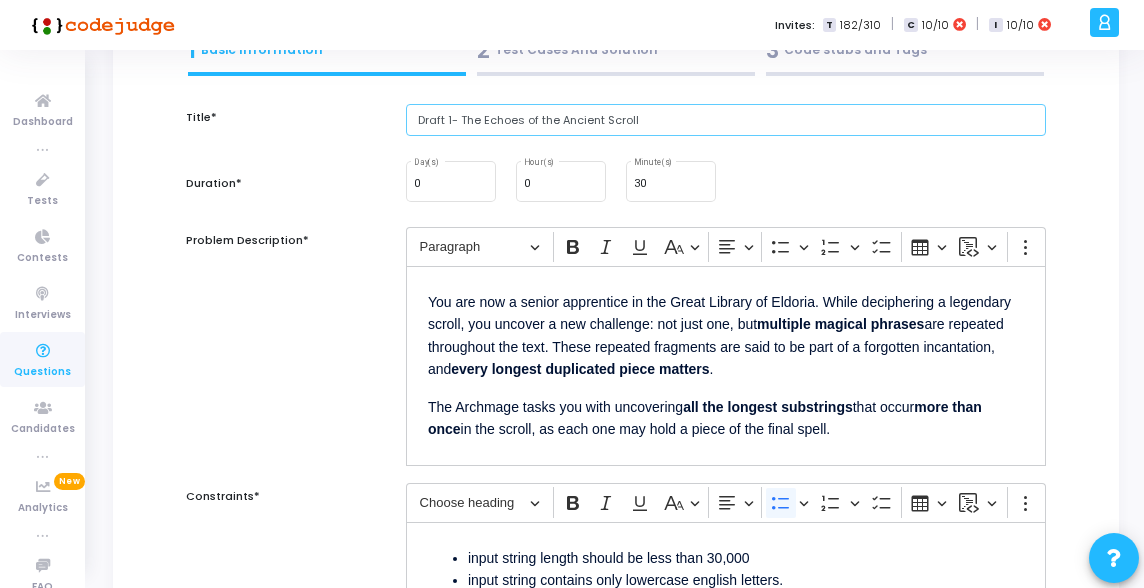 scroll, scrollTop: 122, scrollLeft: 0, axis: vertical 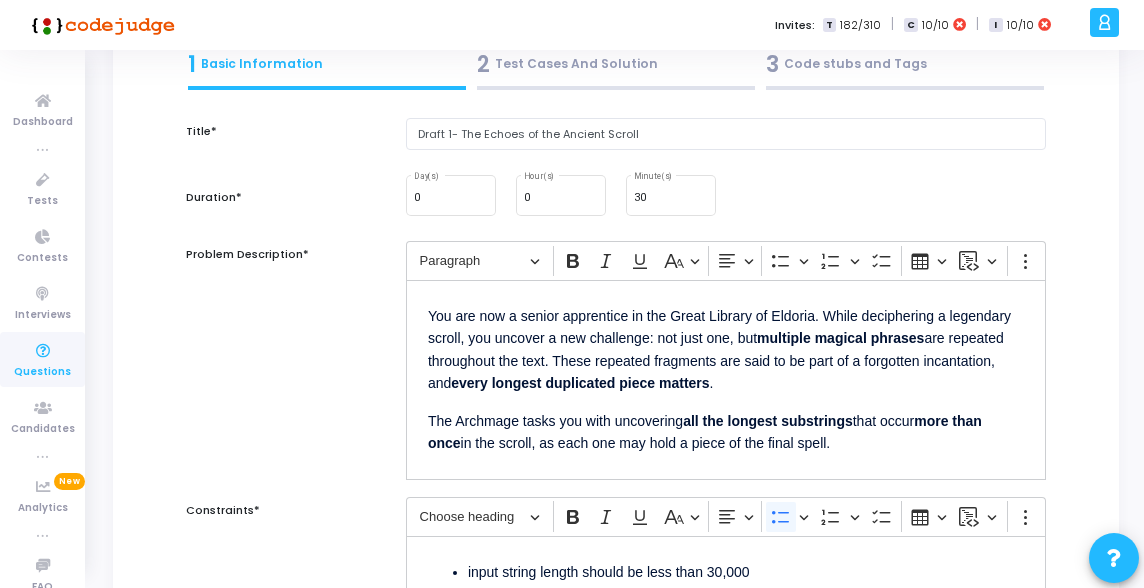 click on "2  Test Cases And Solution" at bounding box center (616, 64) 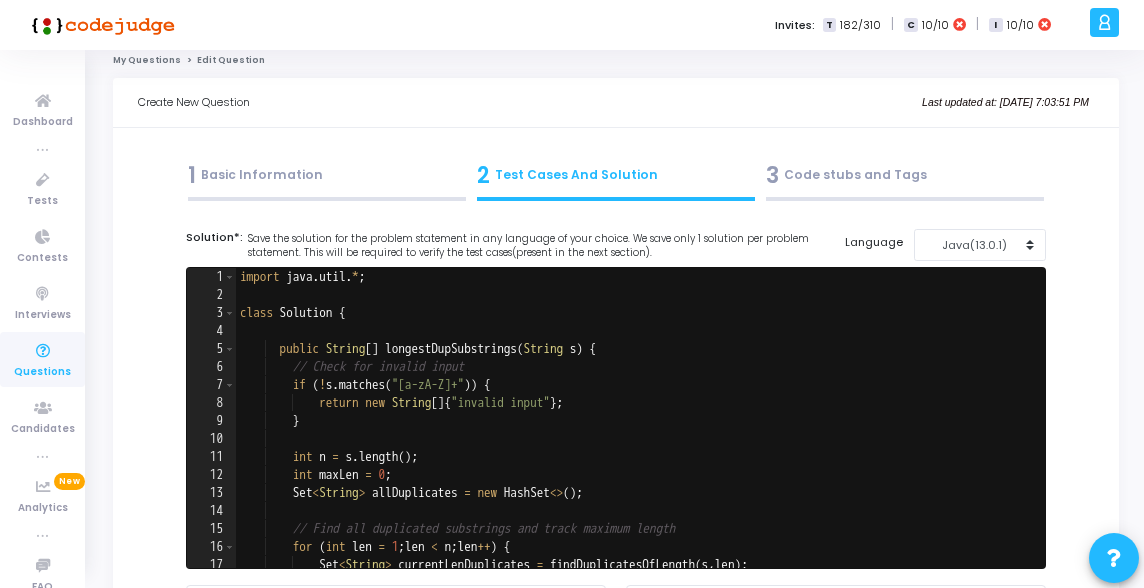 scroll, scrollTop: 0, scrollLeft: 0, axis: both 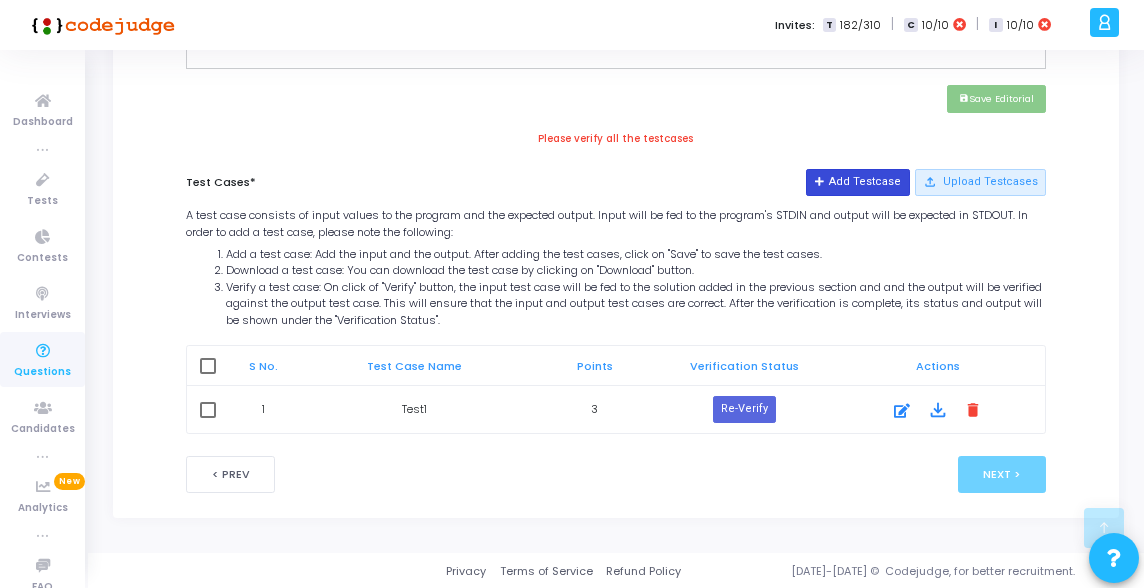 click on "Add Testcase" at bounding box center [857, 182] 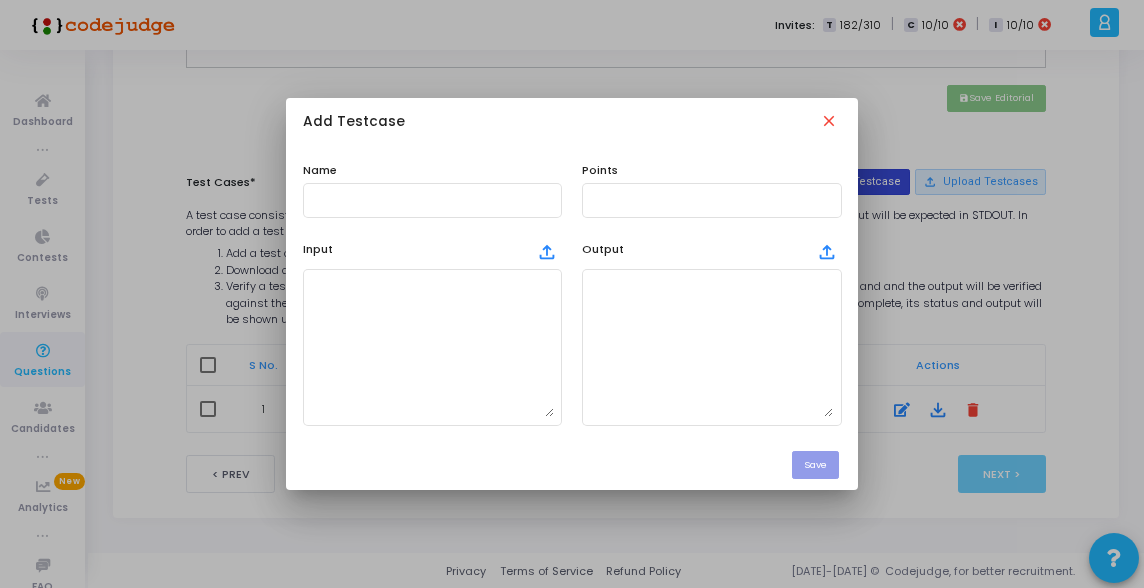 scroll, scrollTop: 0, scrollLeft: 0, axis: both 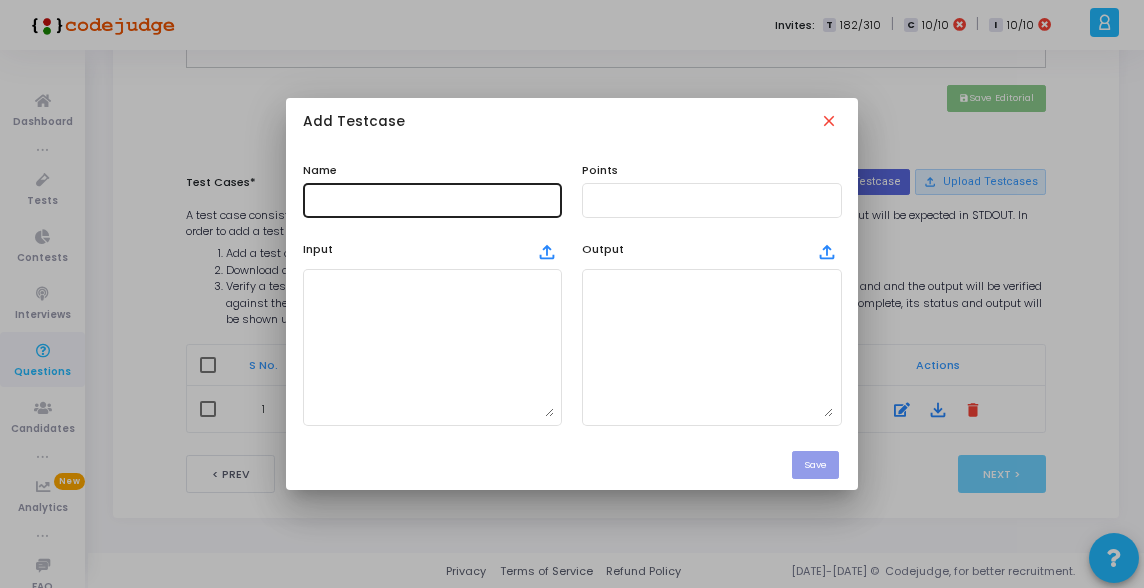 click at bounding box center [432, 200] 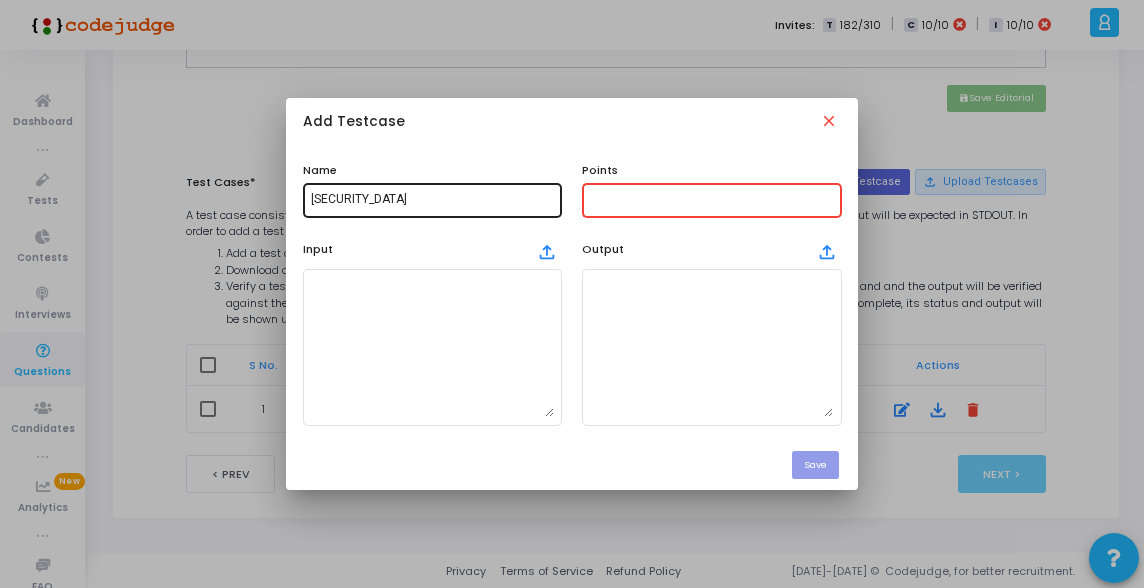 click on "abc123" at bounding box center [432, 200] 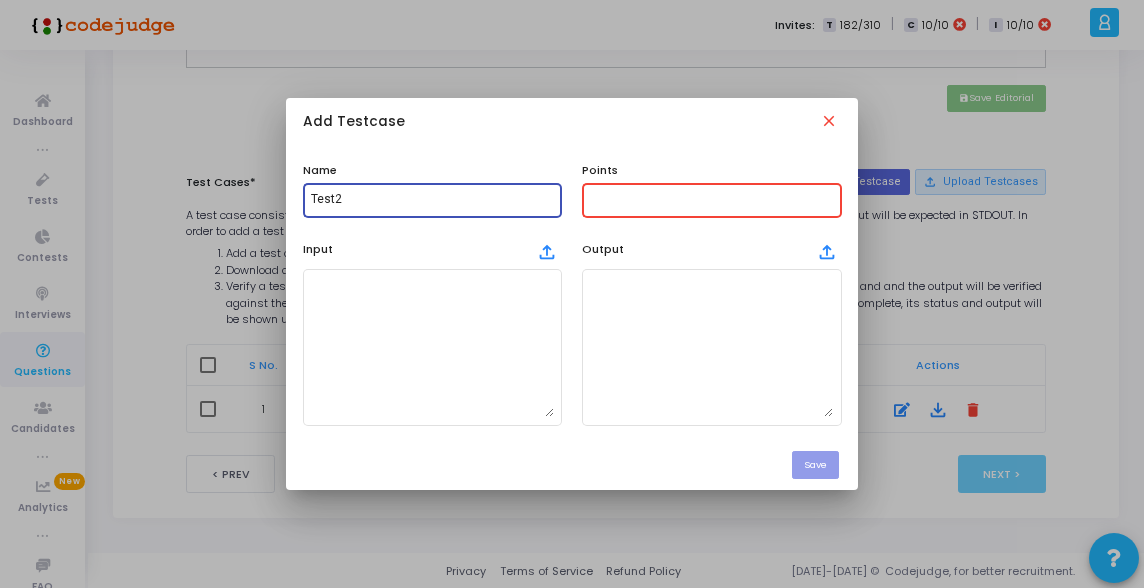 type on "Test2" 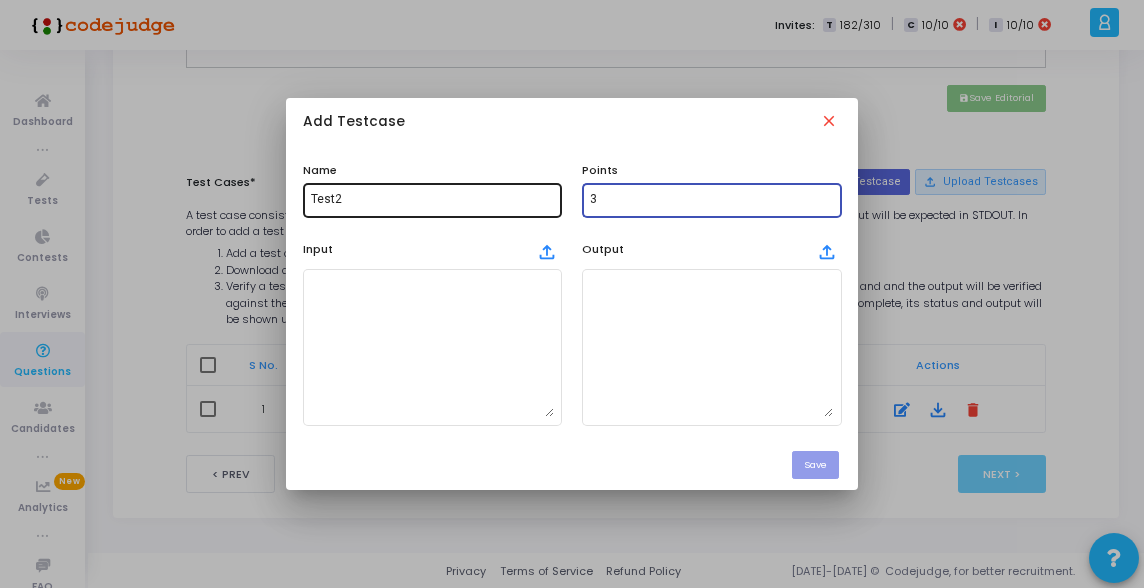 type on "3" 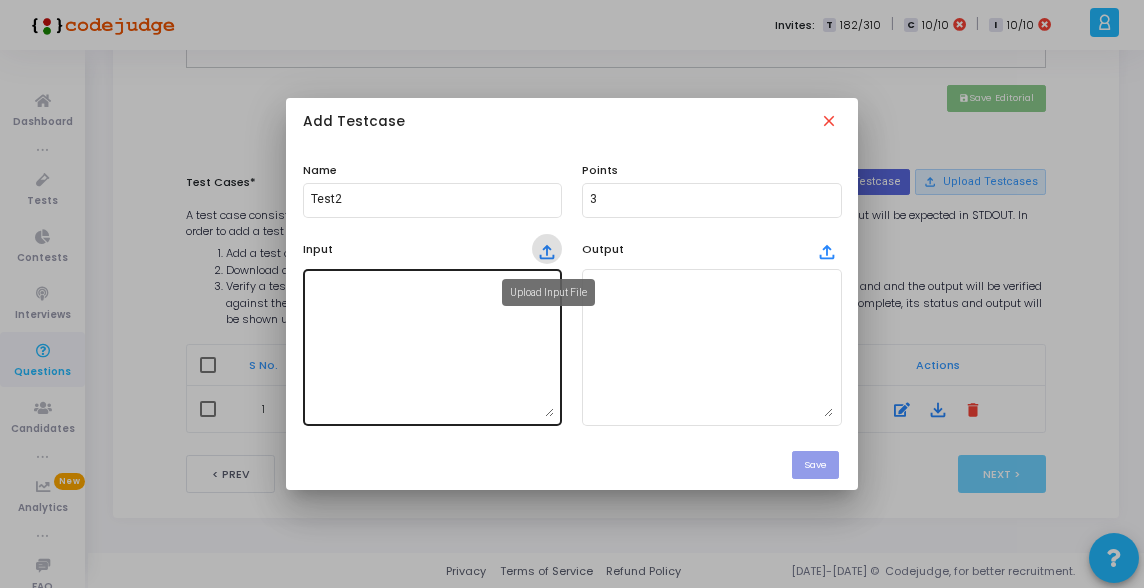 click at bounding box center [432, 347] 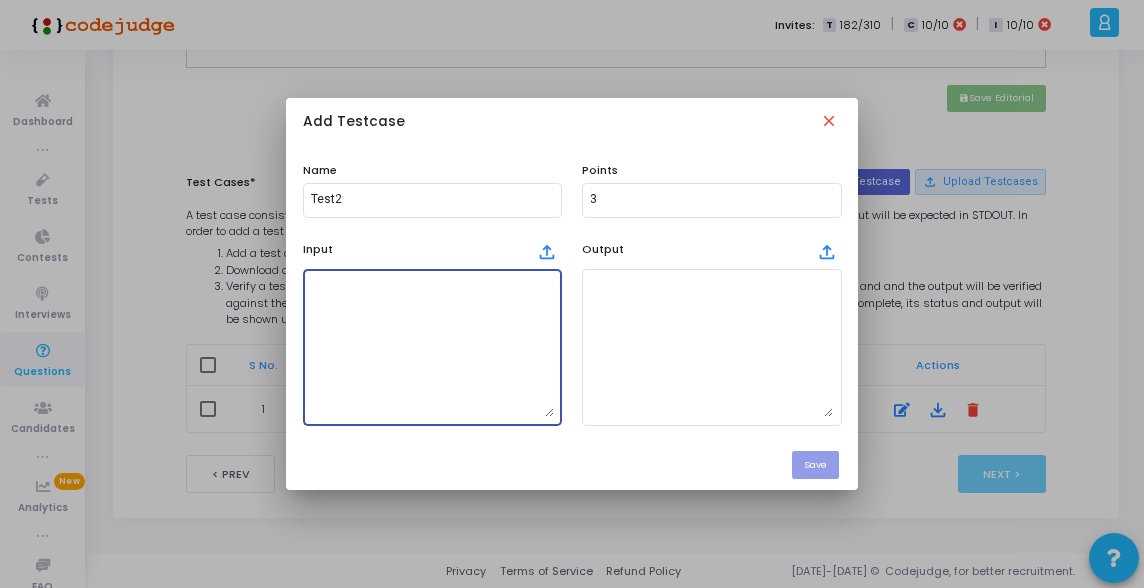 paste on "[invalid input]" 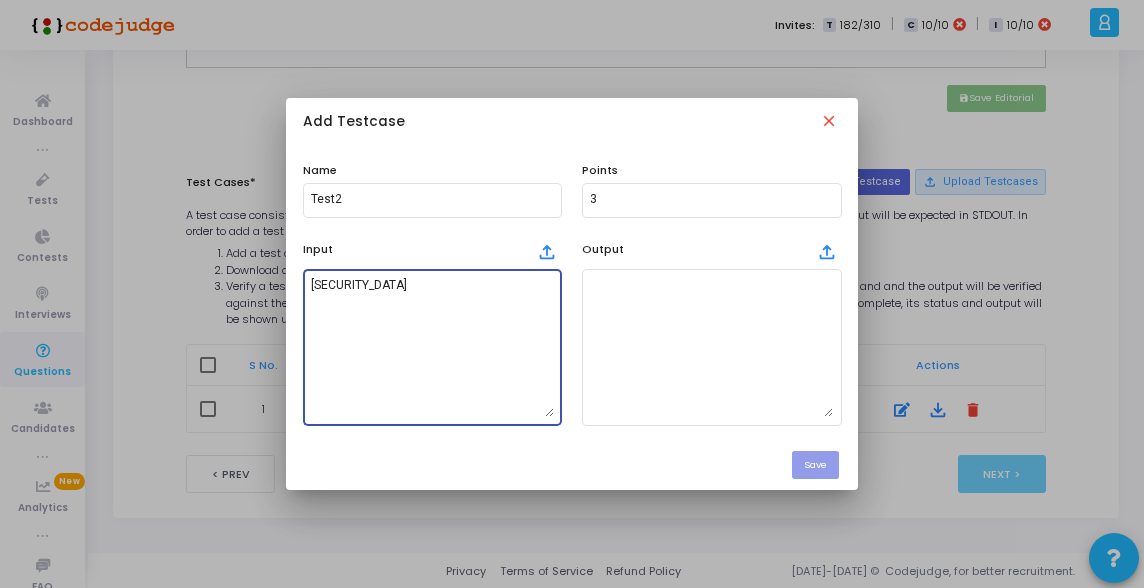 type on "abc123" 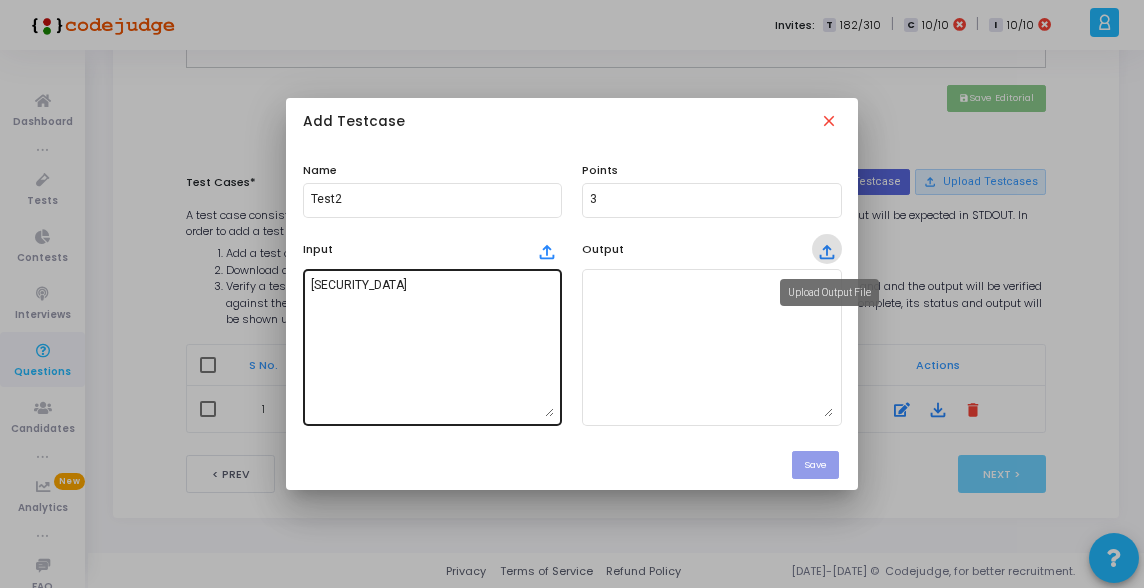 type 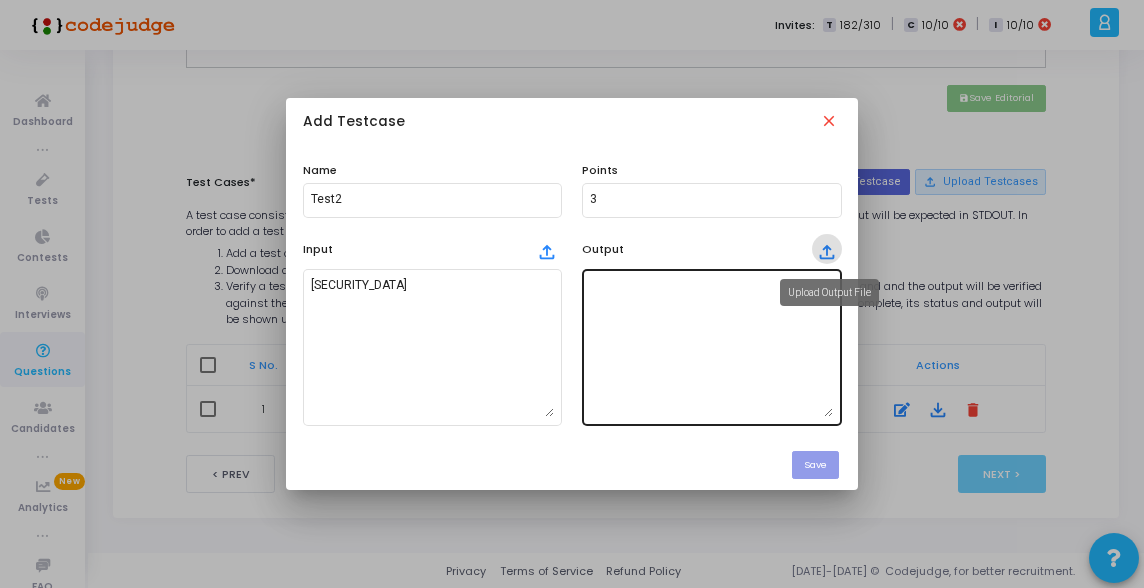 click at bounding box center (711, 347) 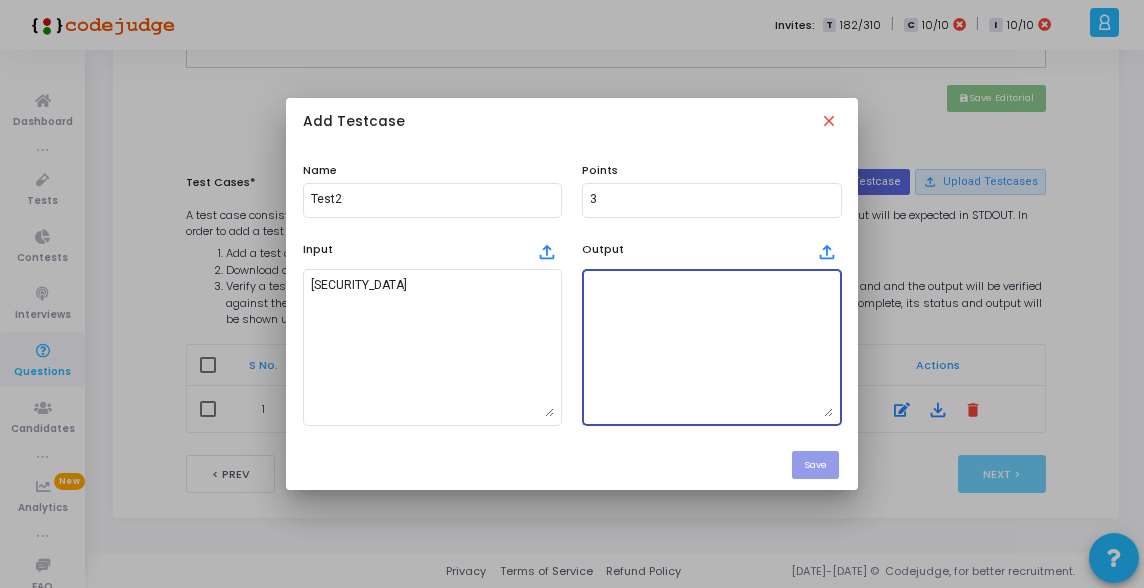 paste on "[invalid input]" 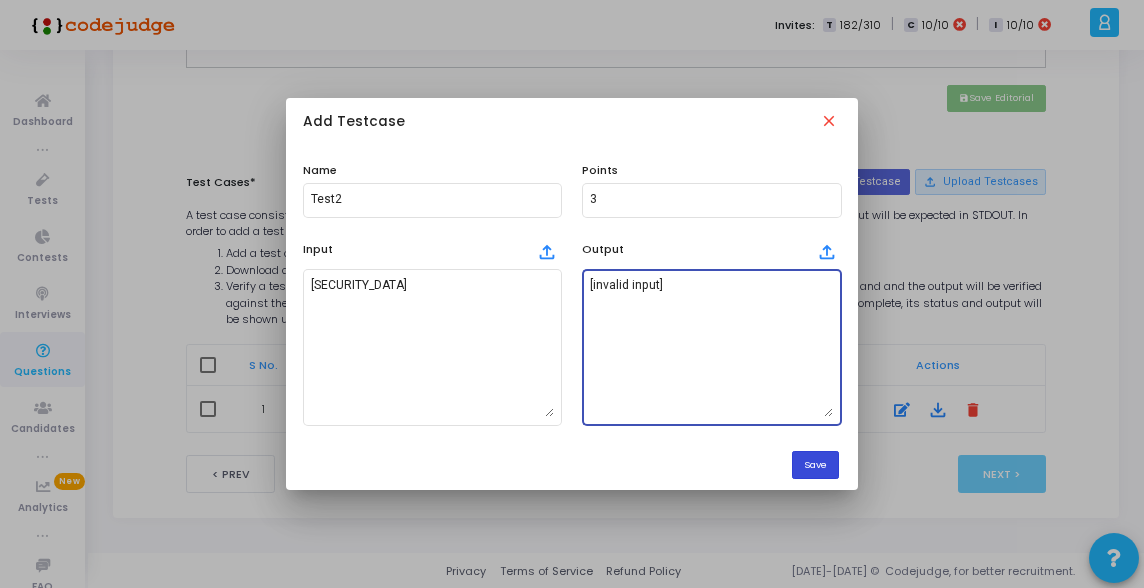 type on "[invalid input]" 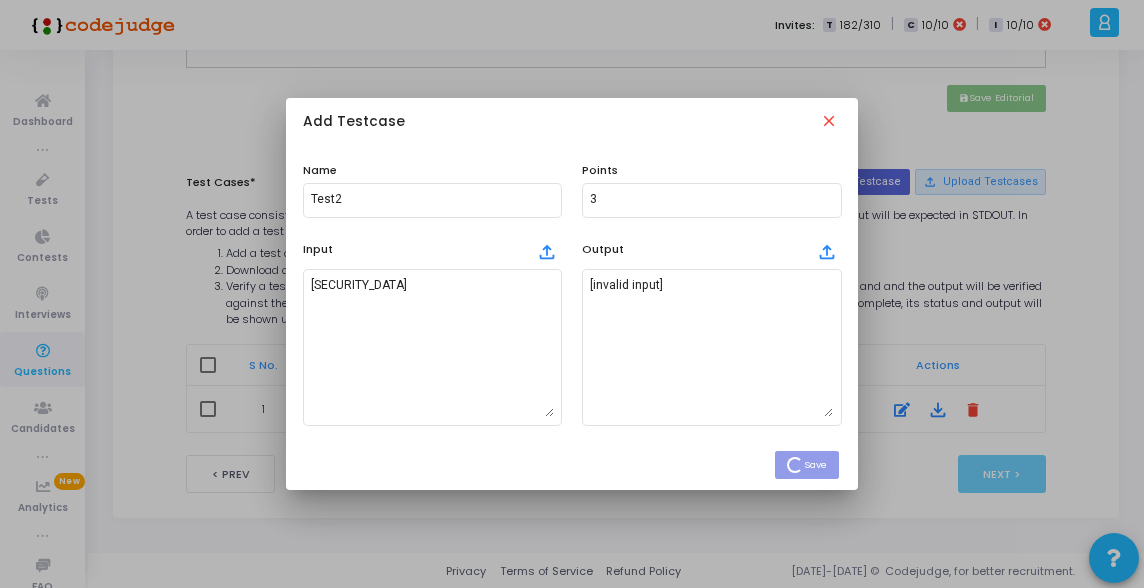 type 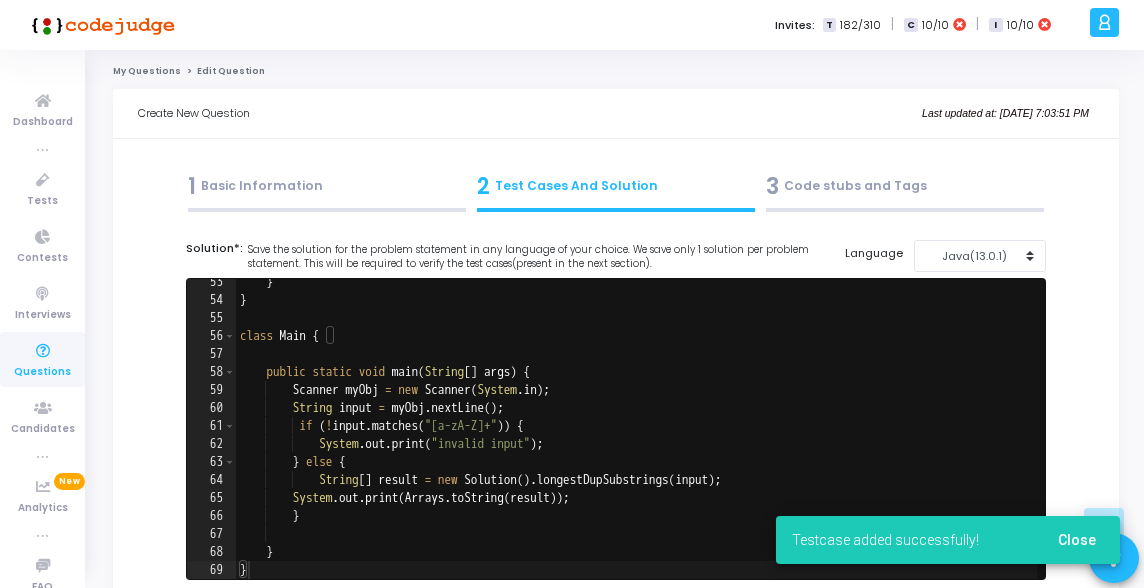 scroll, scrollTop: 932, scrollLeft: 0, axis: vertical 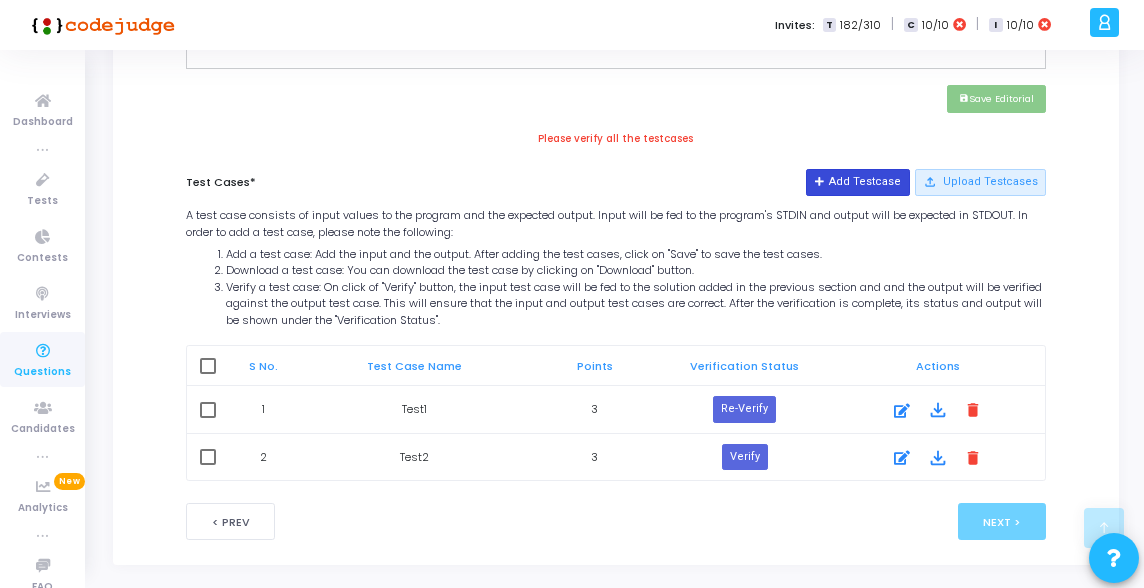 click on "Add Testcase" at bounding box center [857, 182] 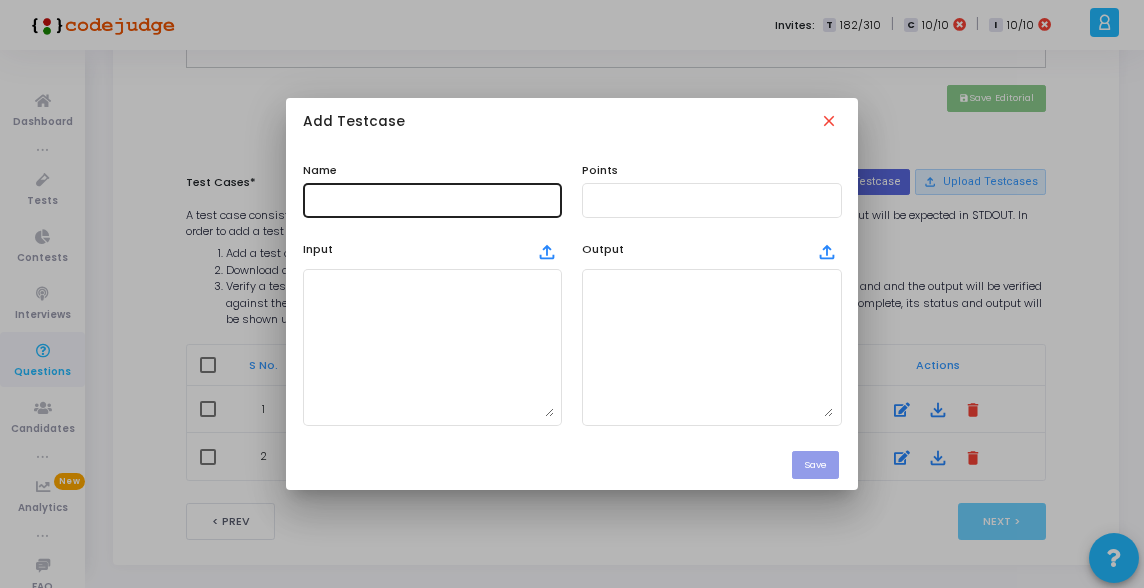 click at bounding box center (432, 200) 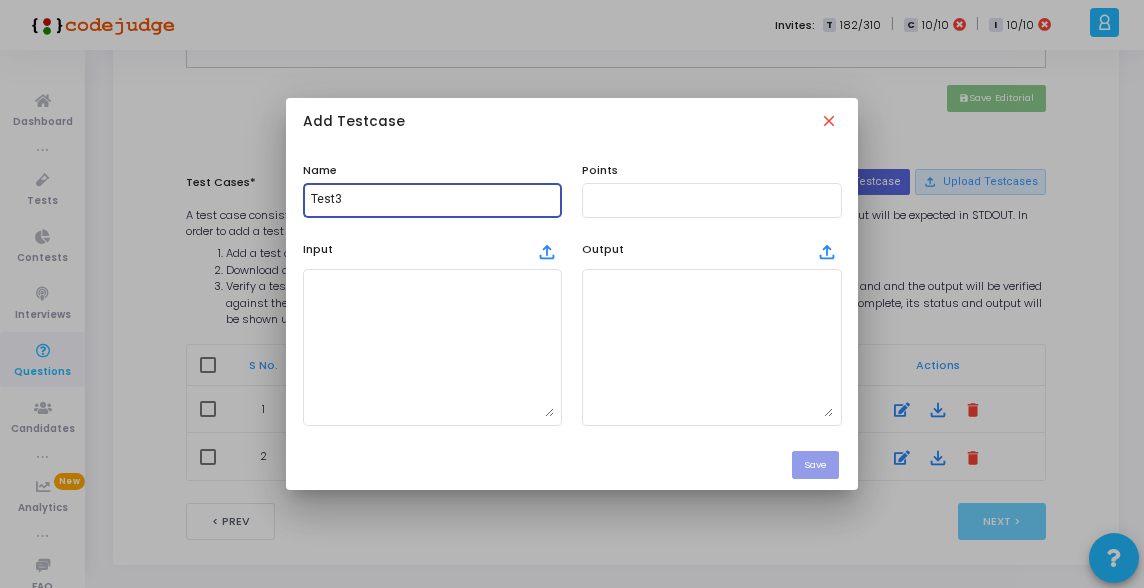 type on "Test3" 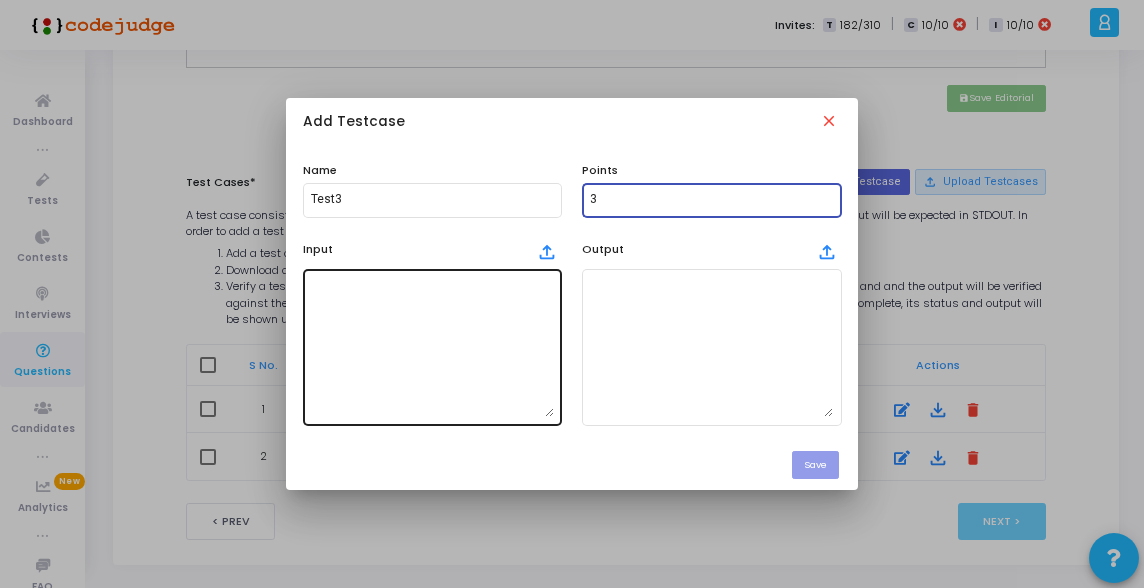 type on "3" 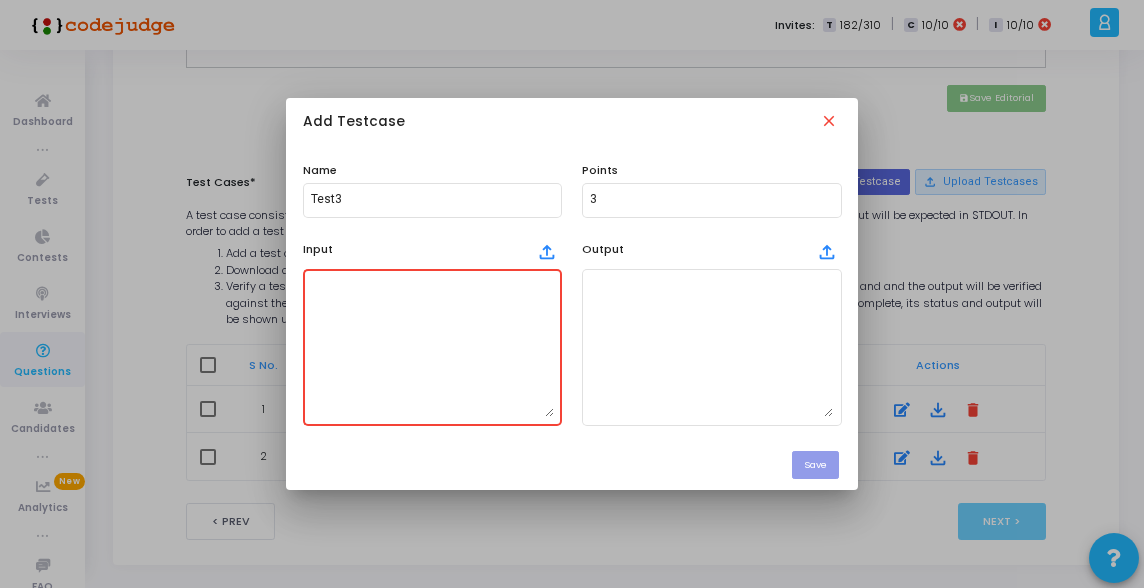 click at bounding box center [432, 347] 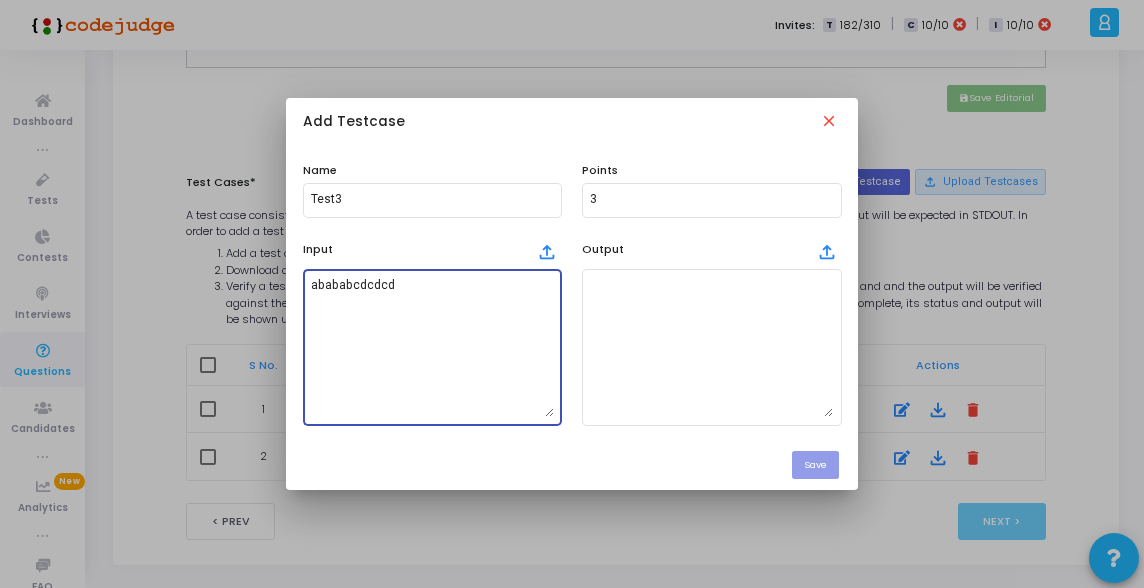 type on "abababcdcdcd" 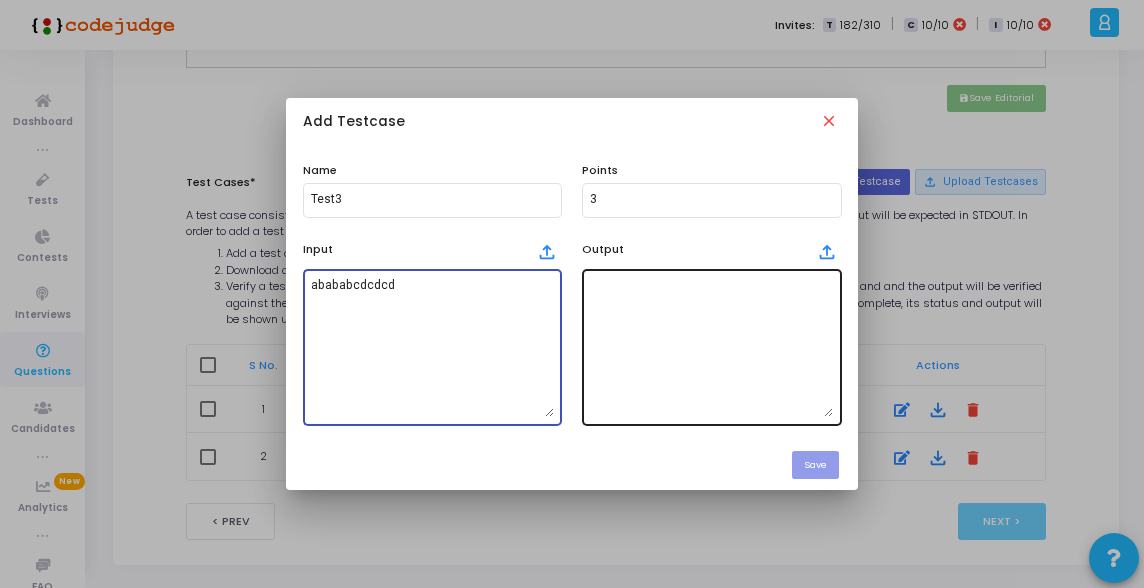 click at bounding box center (711, 347) 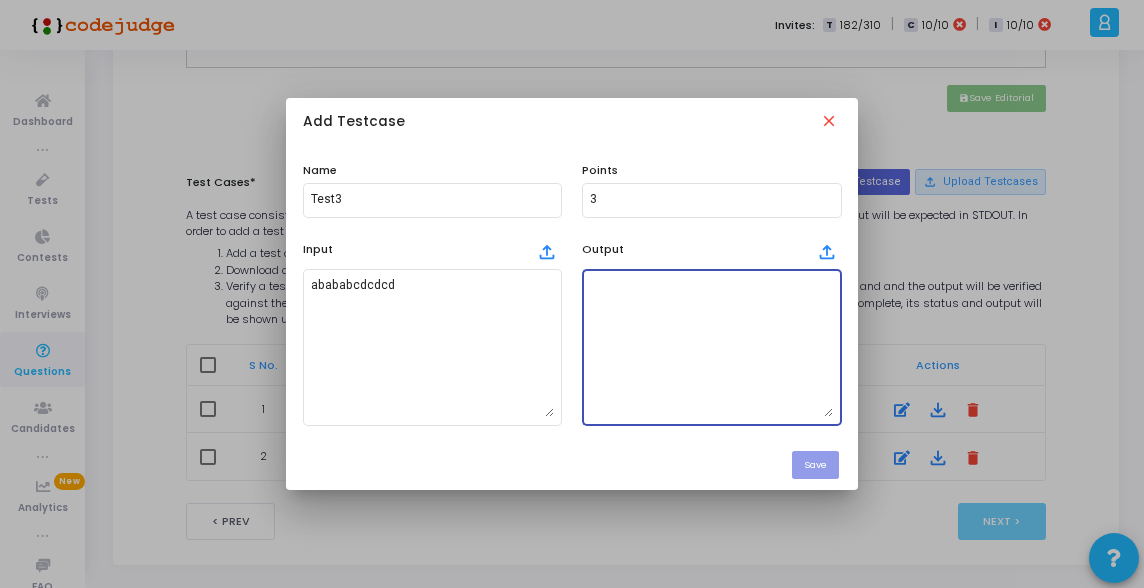paste on "[abab, cdcd]" 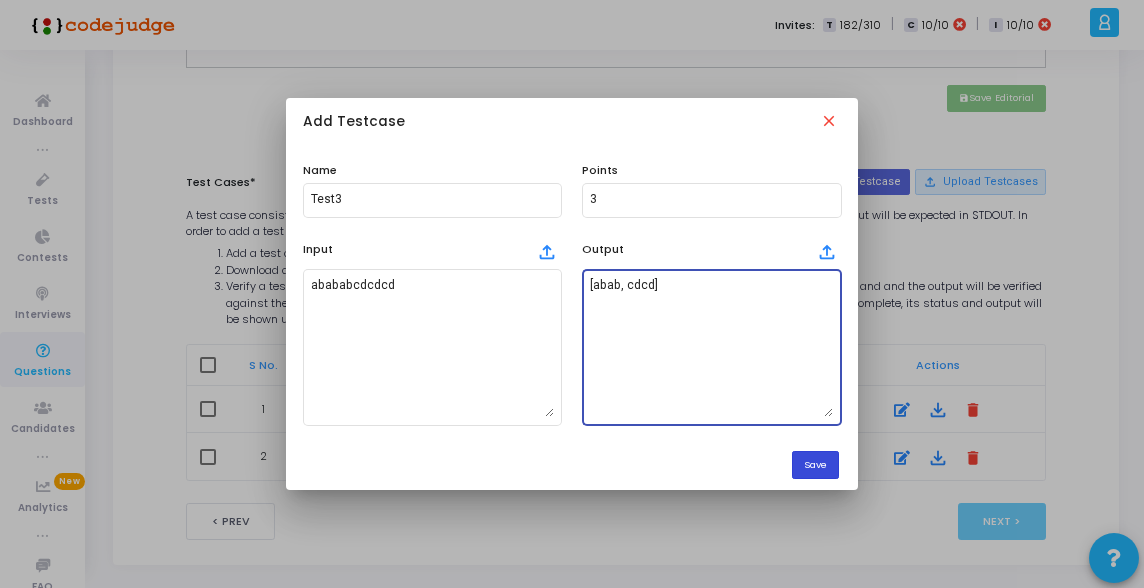 type on "[abab, cdcd]" 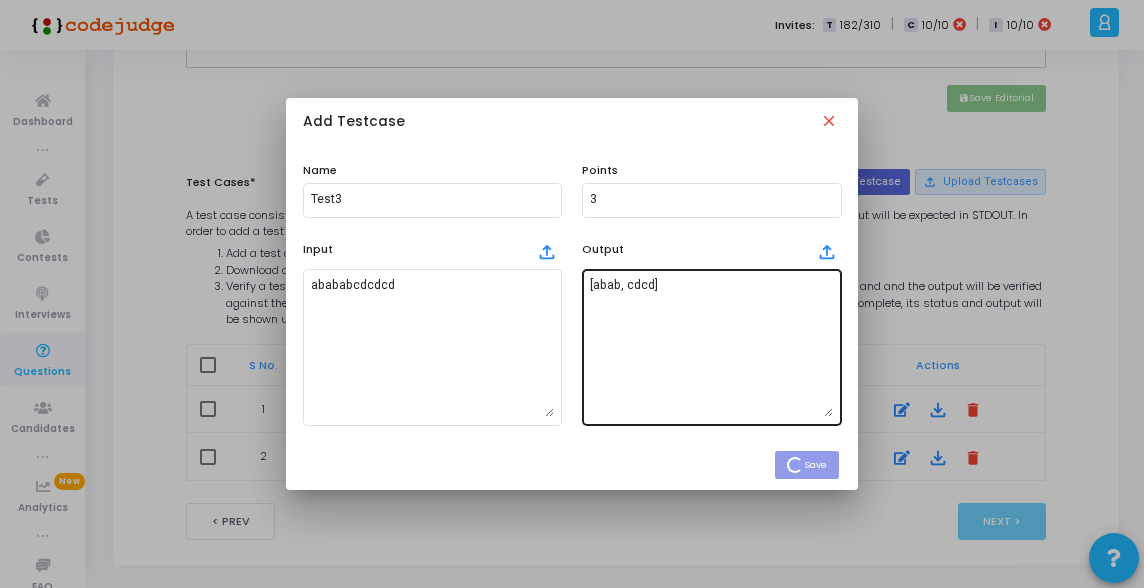 type 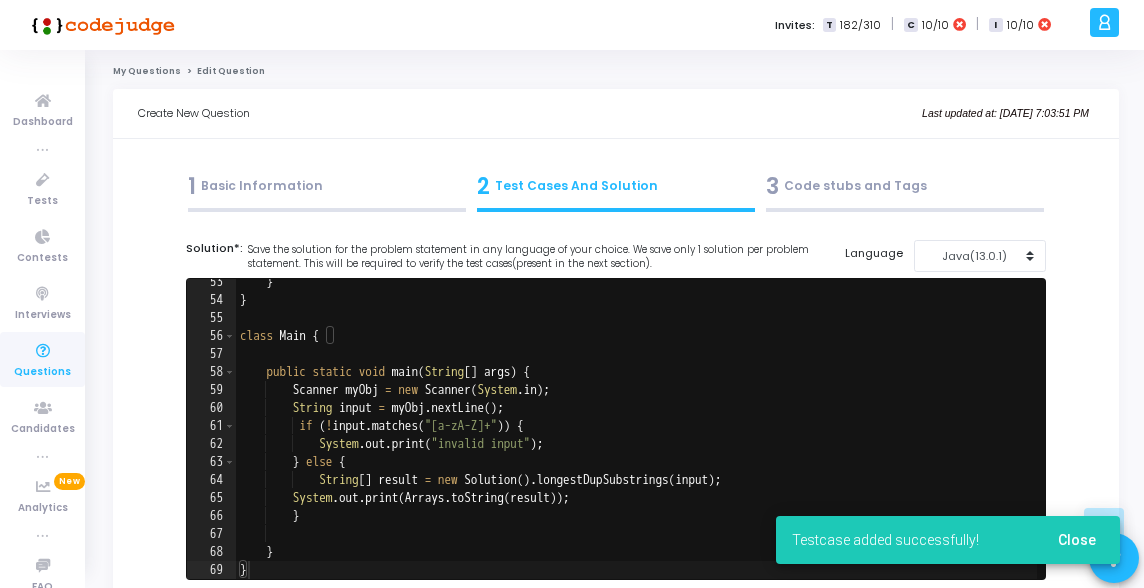 scroll, scrollTop: 932, scrollLeft: 0, axis: vertical 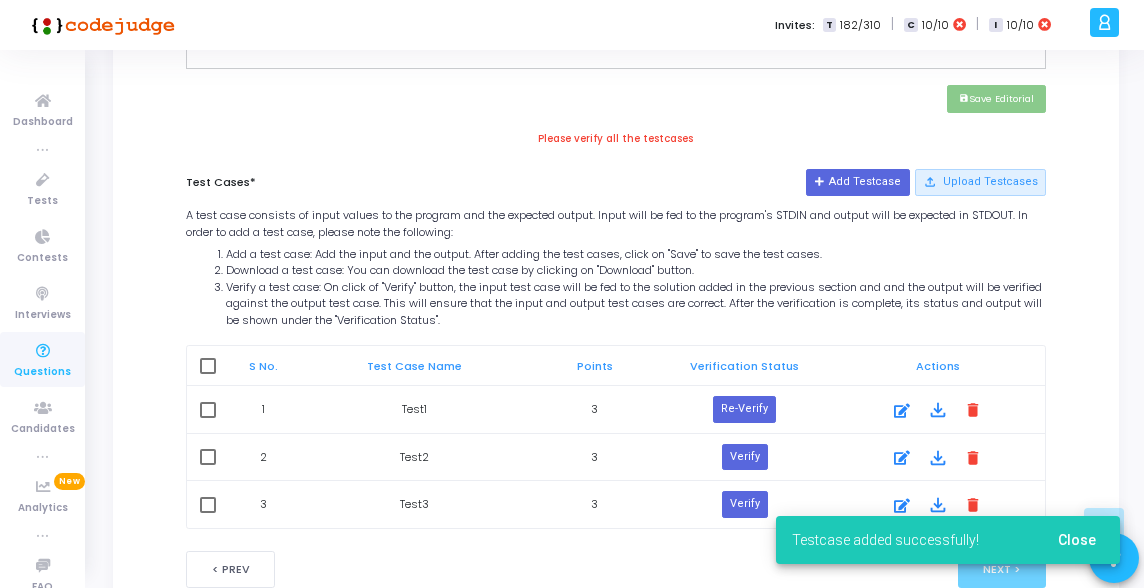 type 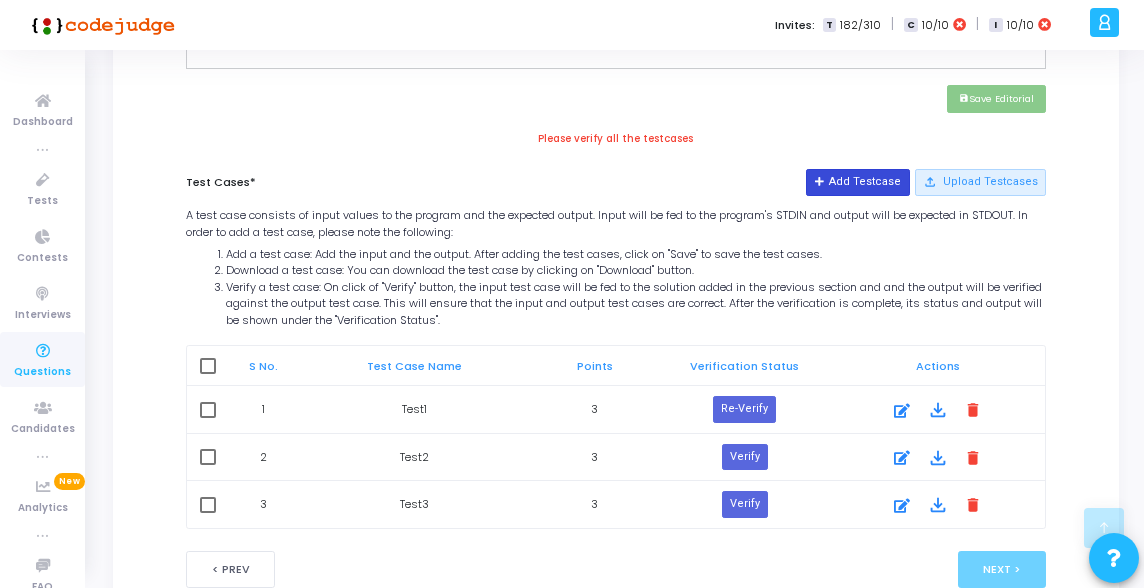 click on "Add Testcase" at bounding box center [857, 182] 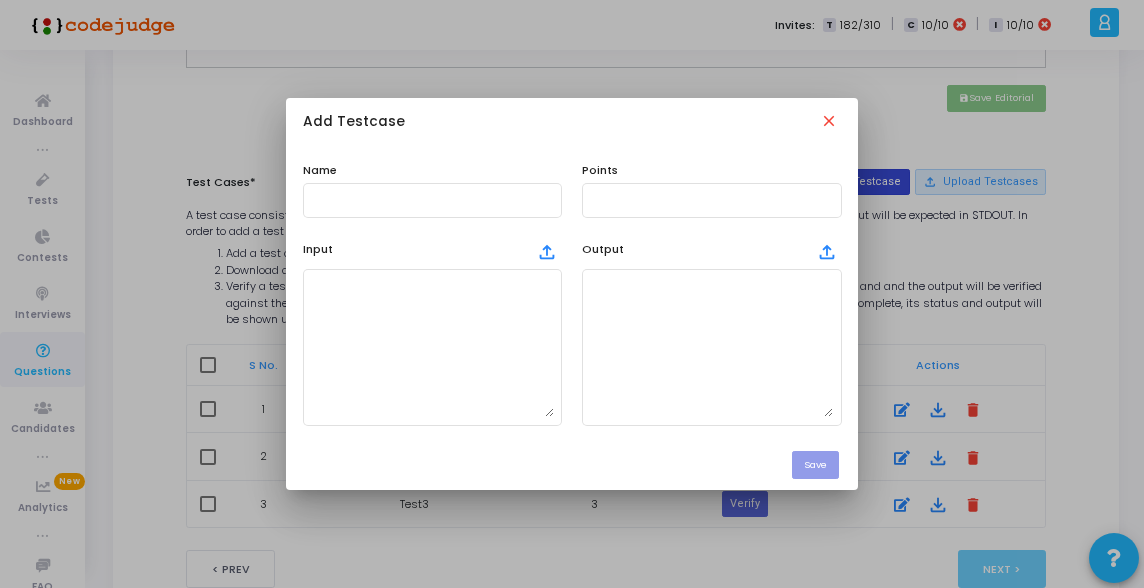scroll, scrollTop: 0, scrollLeft: 0, axis: both 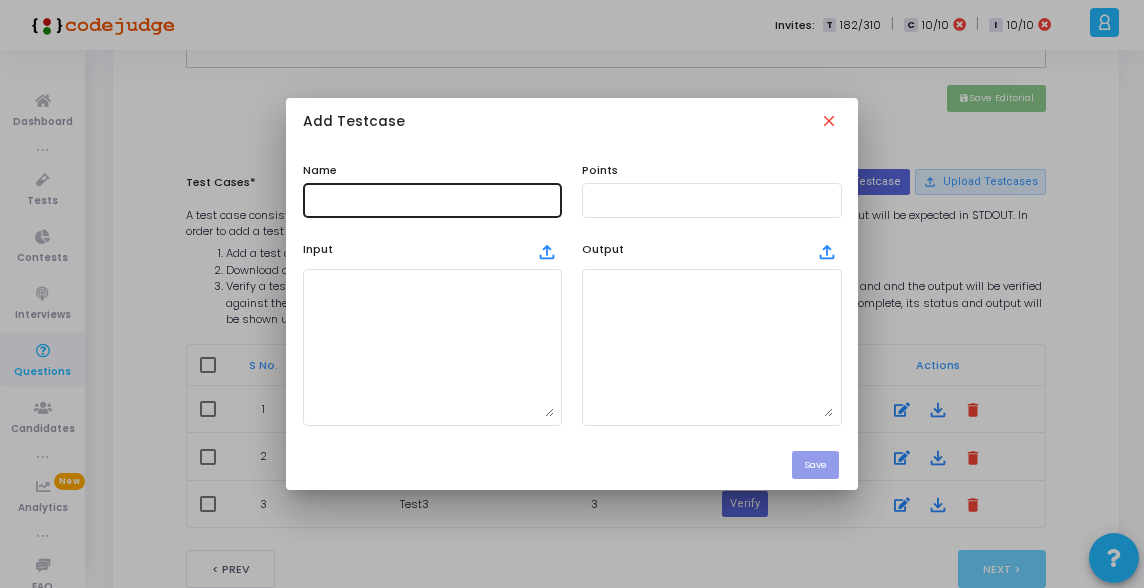 click at bounding box center [432, 200] 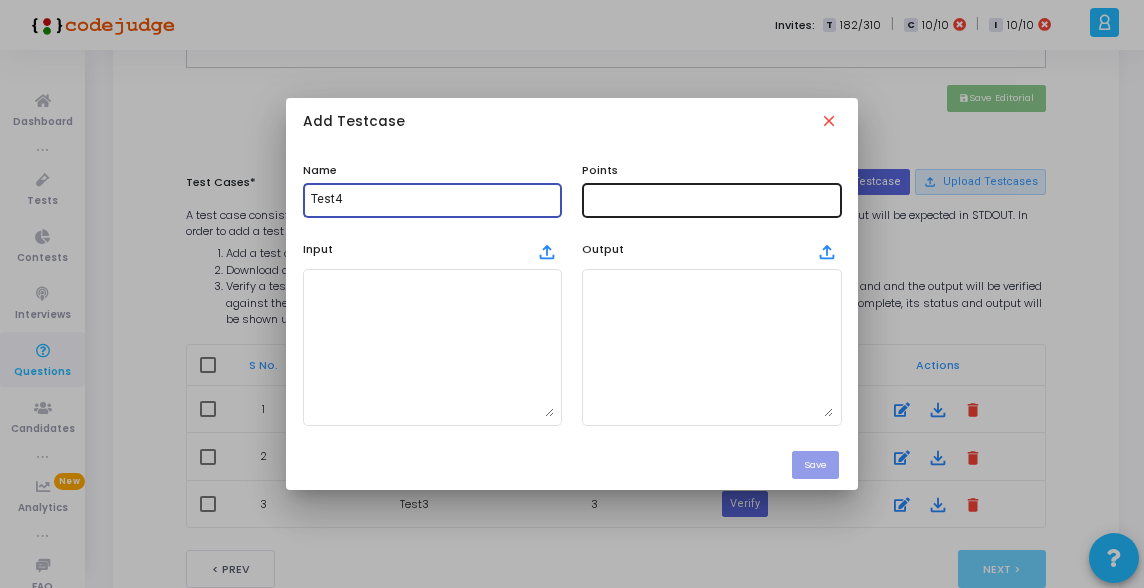 type on "Test4" 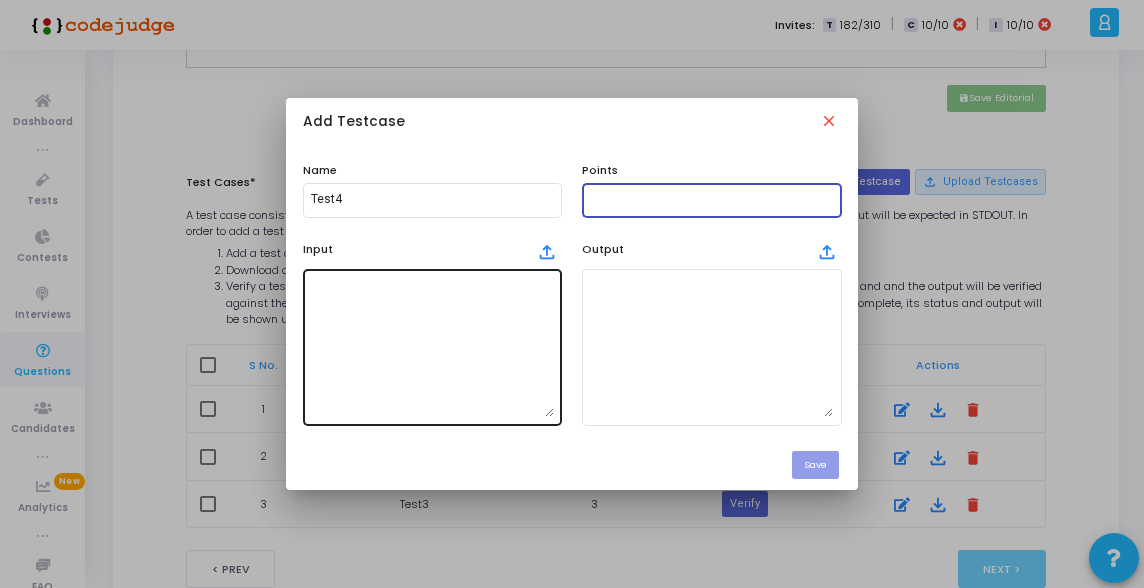 click at bounding box center (432, 347) 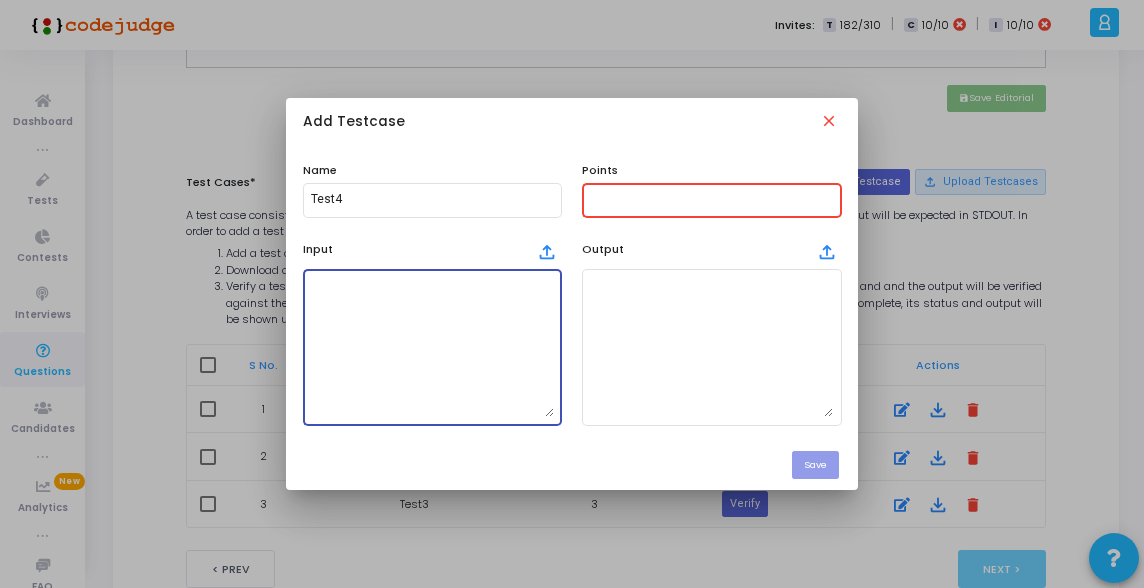 paste on "abcd" 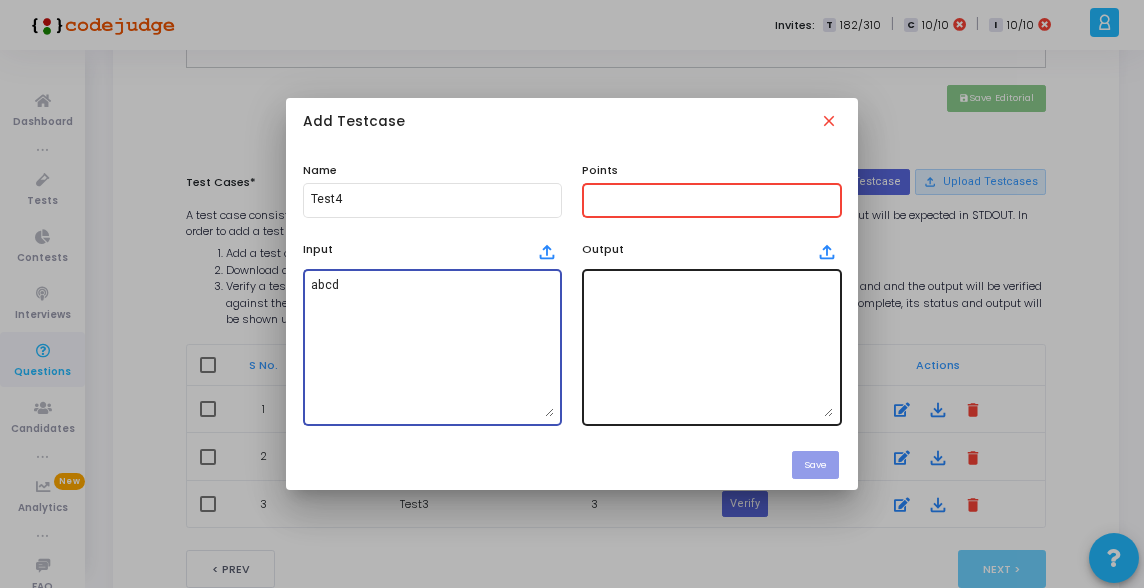type on "abcd" 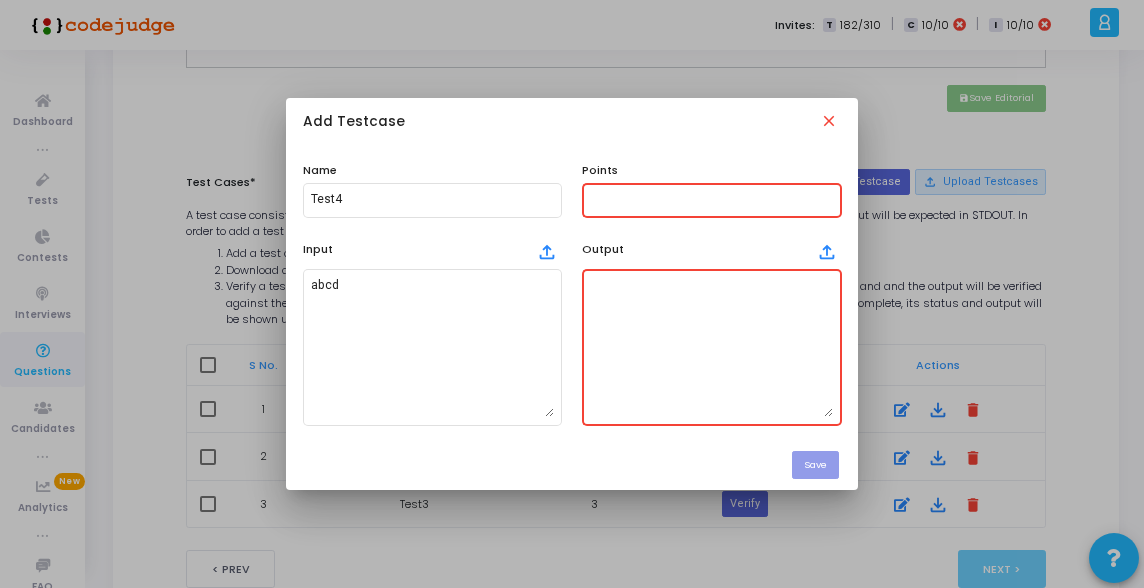 click at bounding box center [711, 347] 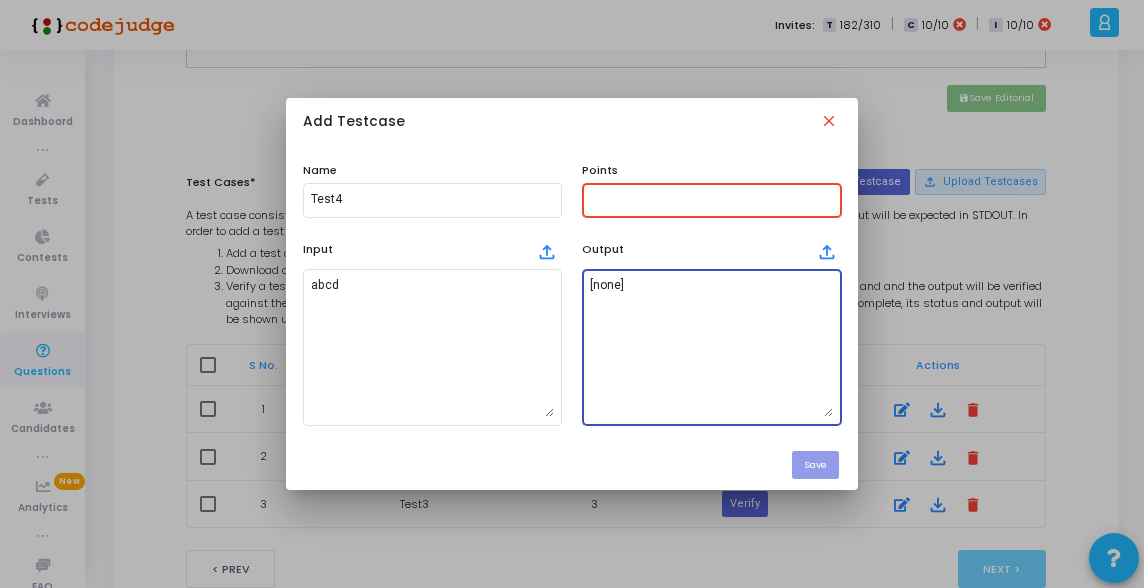 type on "[none]" 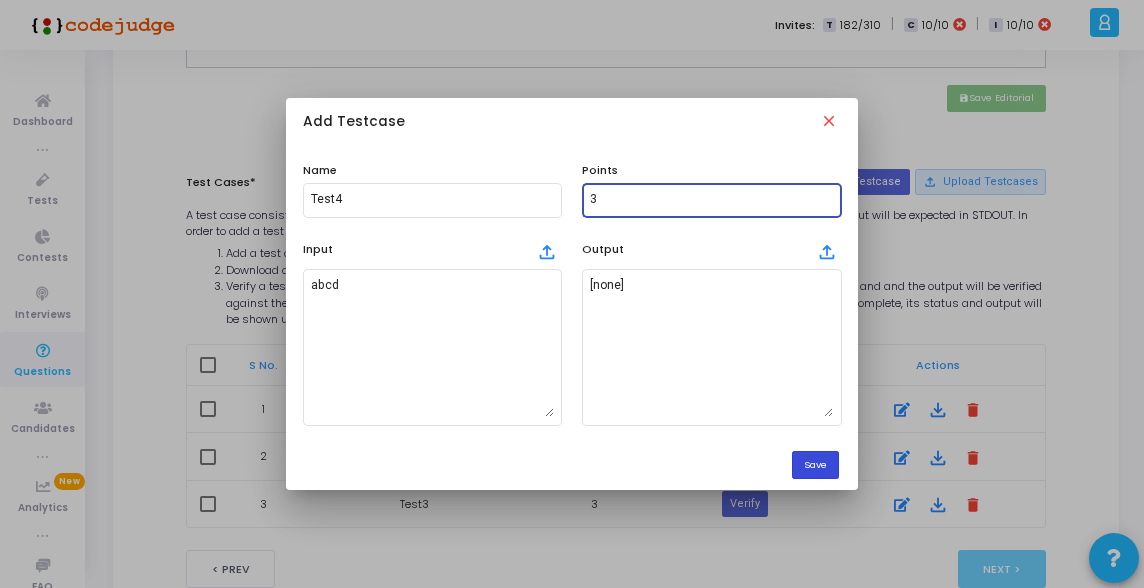 type on "3" 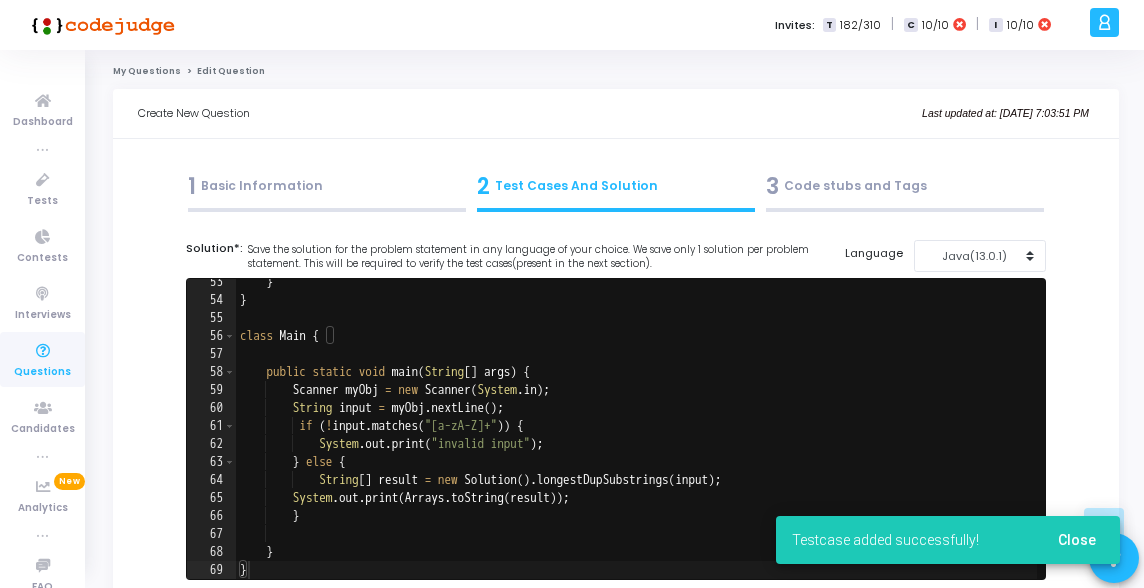 scroll, scrollTop: 932, scrollLeft: 0, axis: vertical 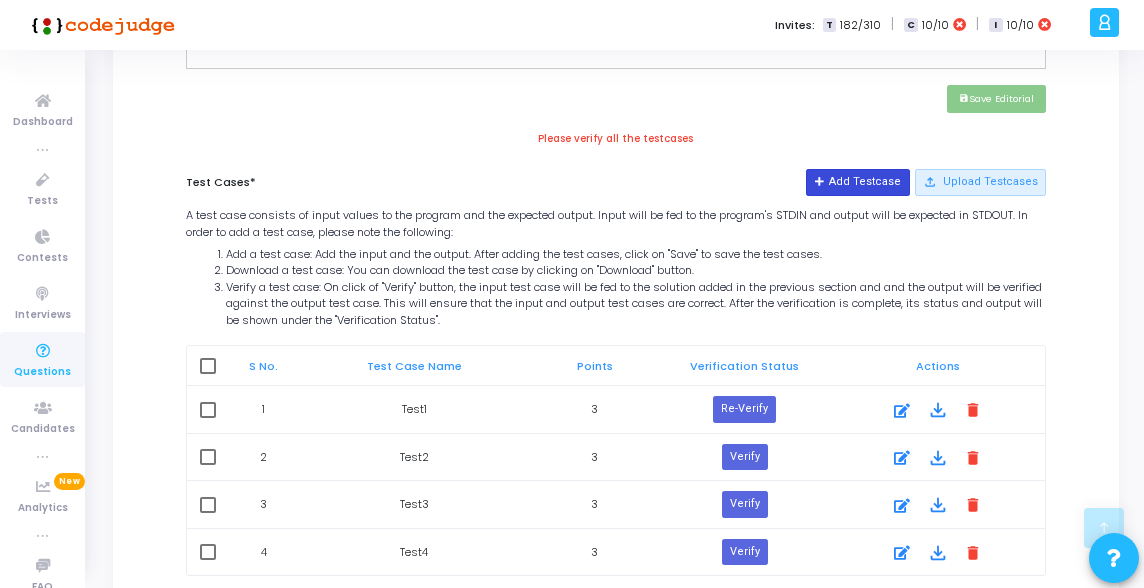 click on "Add Testcase" at bounding box center [857, 182] 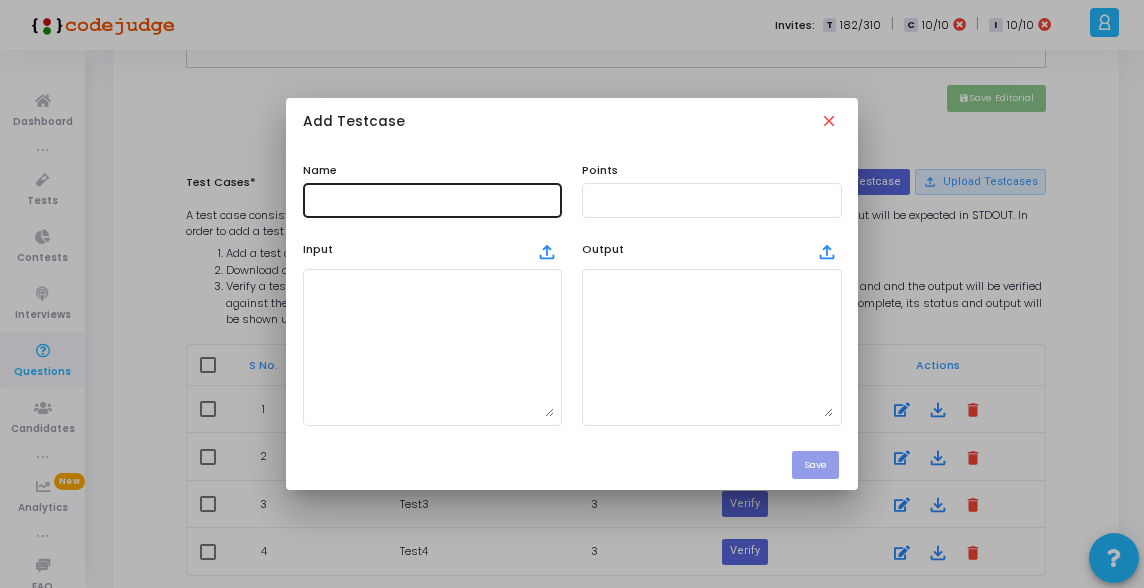 click at bounding box center [432, 200] 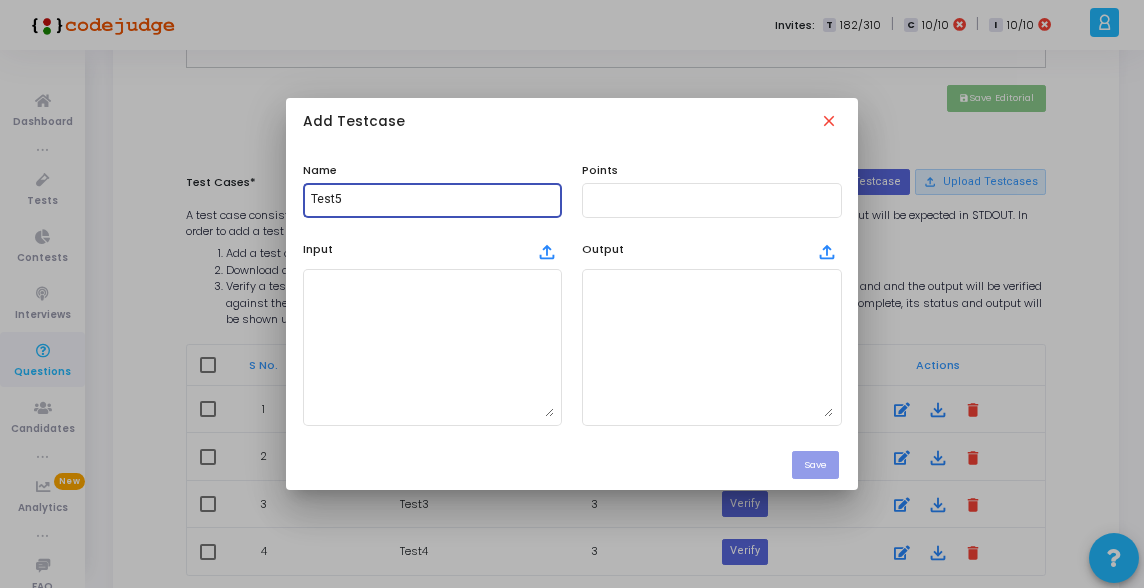 type on "Test5" 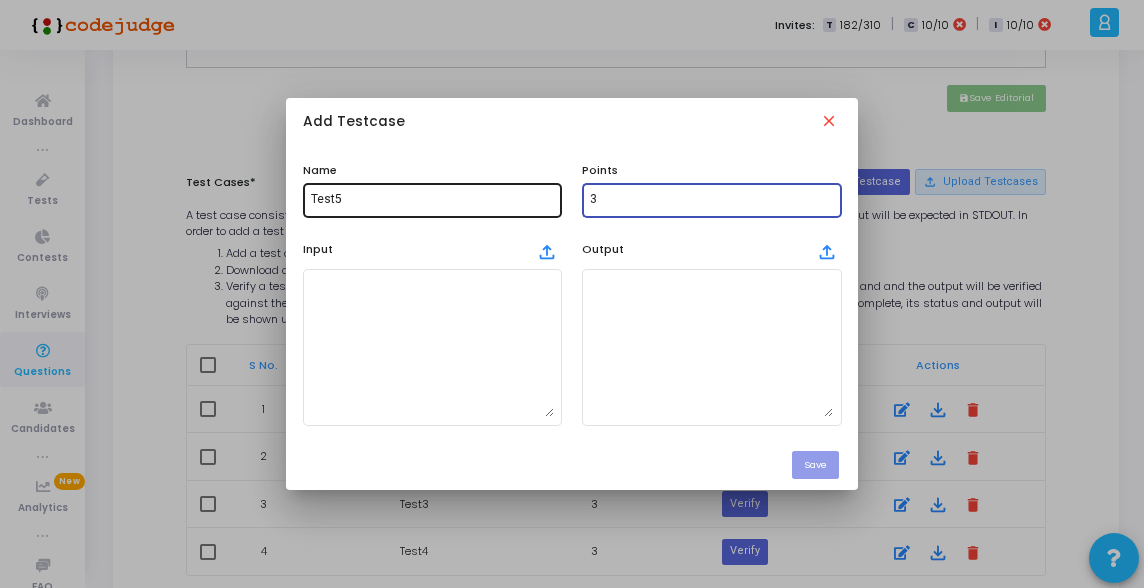 type on "3" 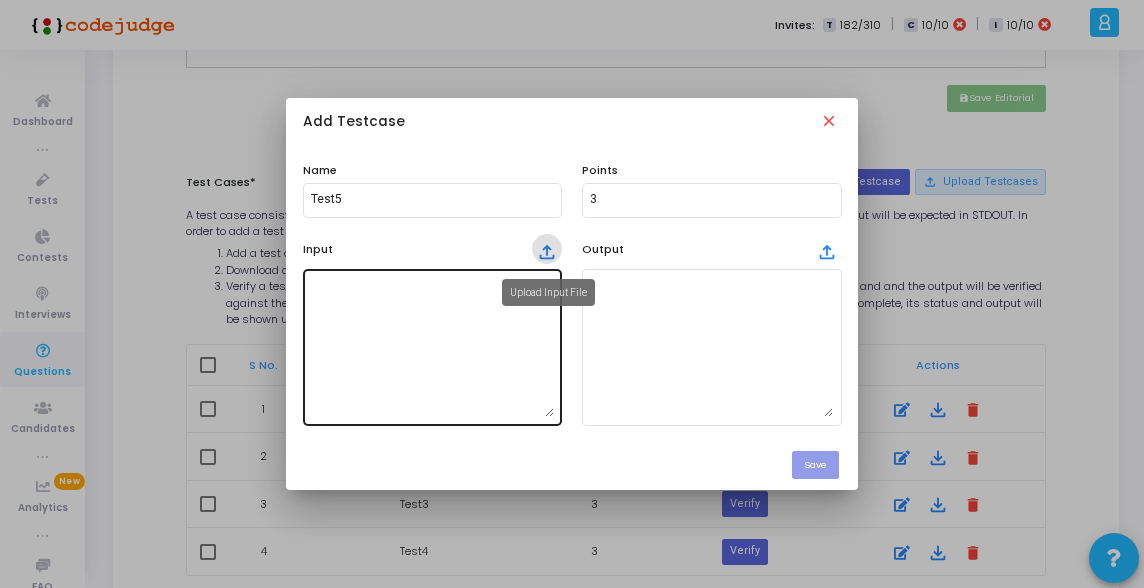 click at bounding box center (432, 347) 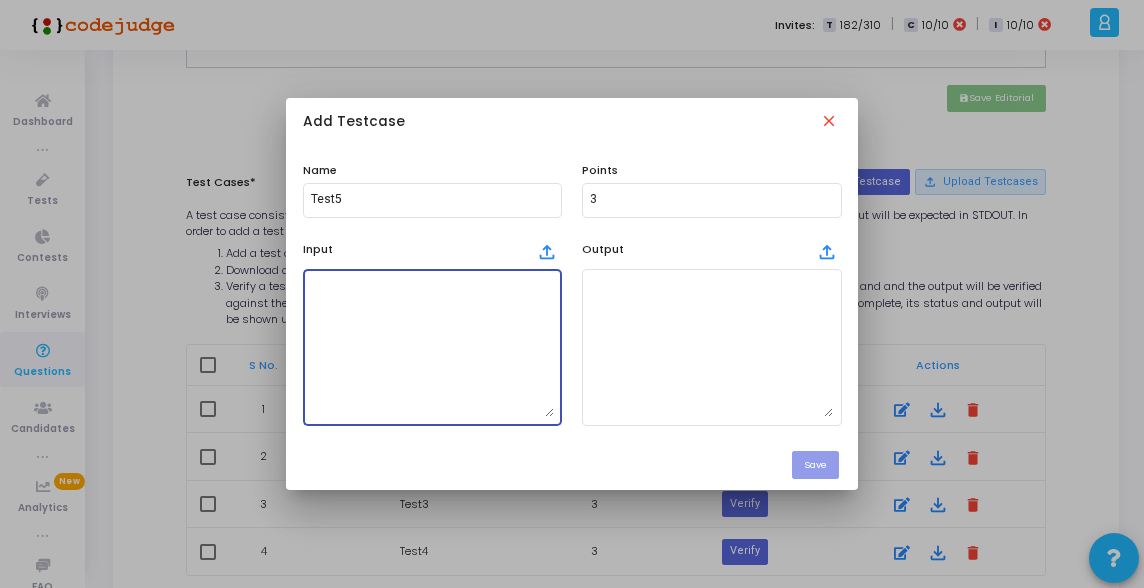 paste on "banana" 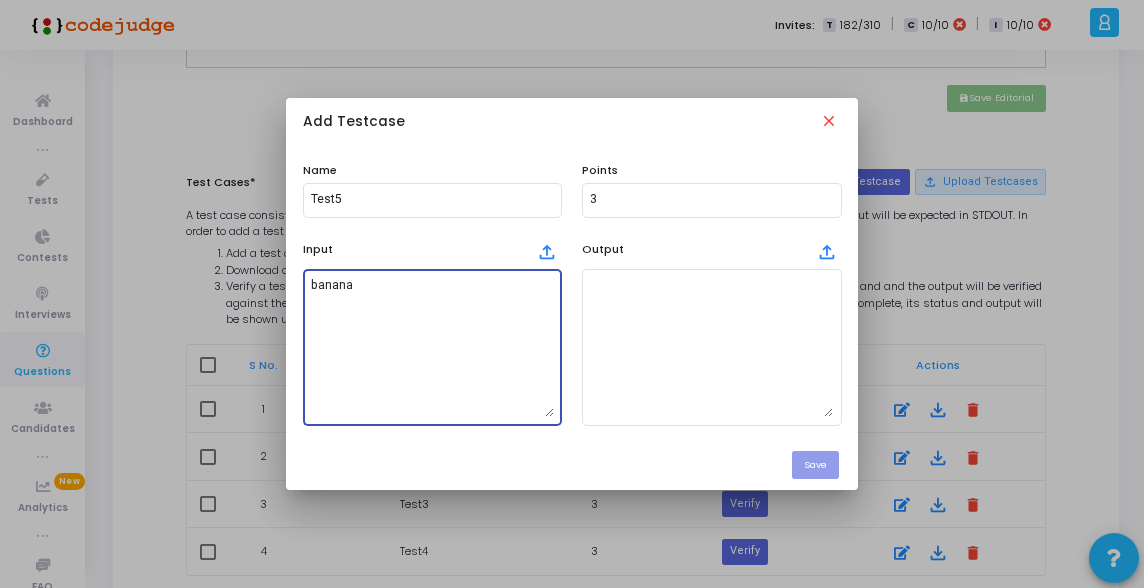 type on "banana" 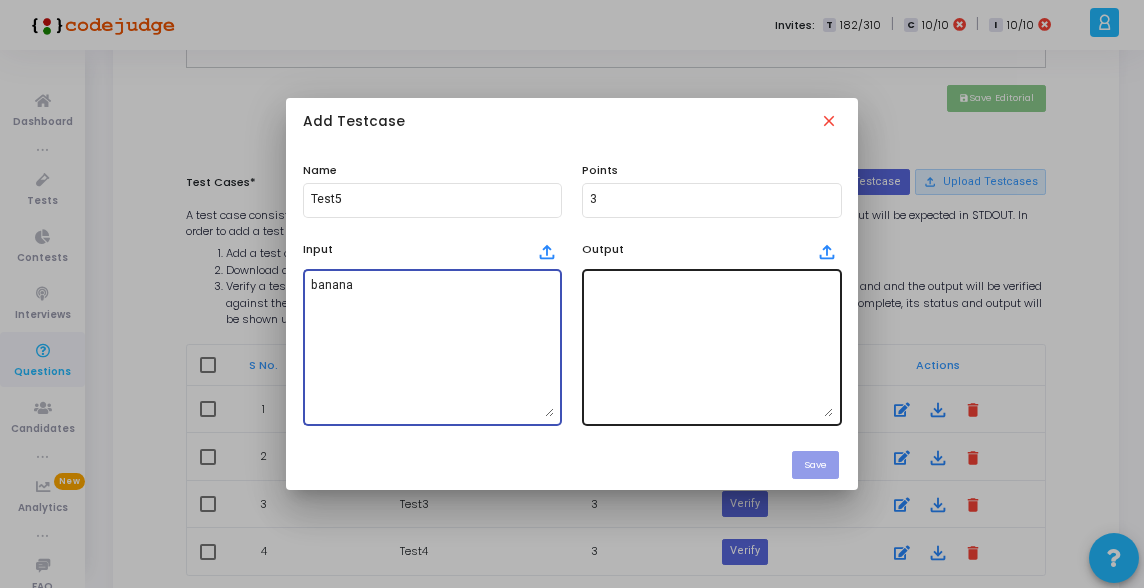click at bounding box center (711, 347) 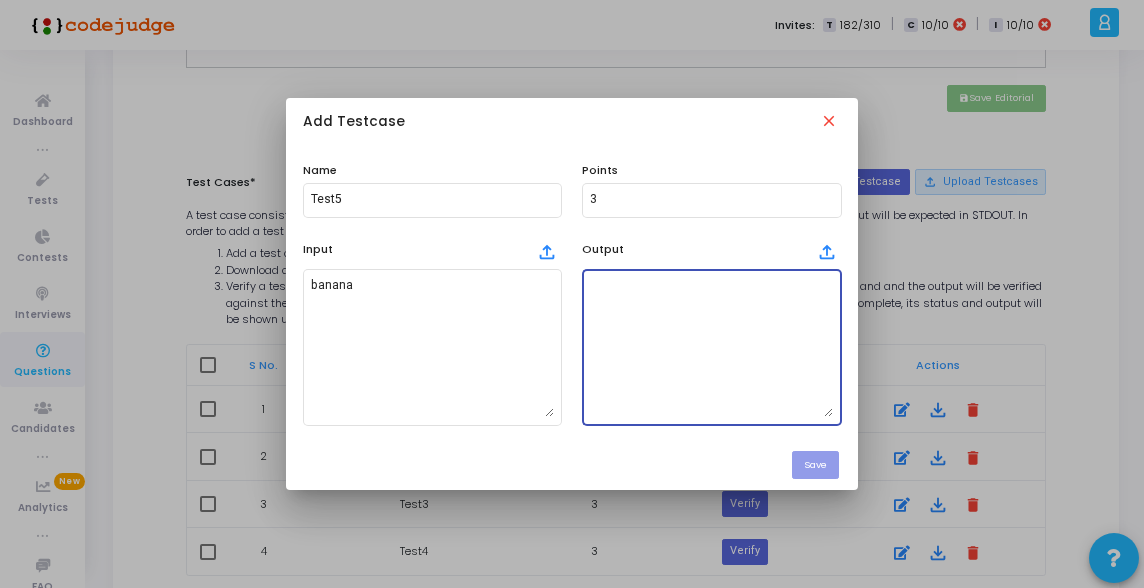 paste on "[ana]" 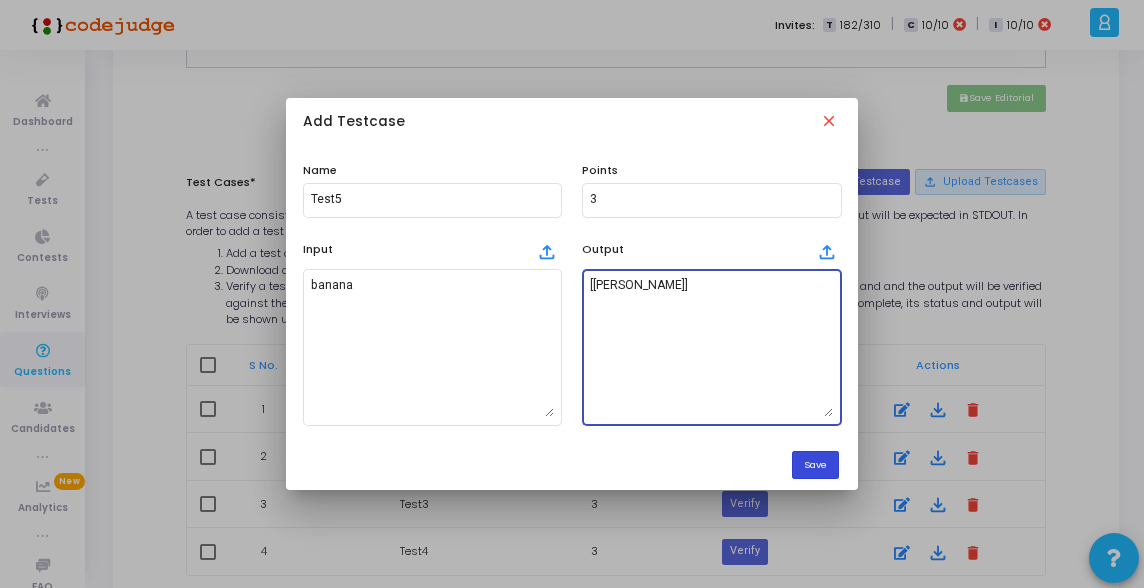 type on "[ana]" 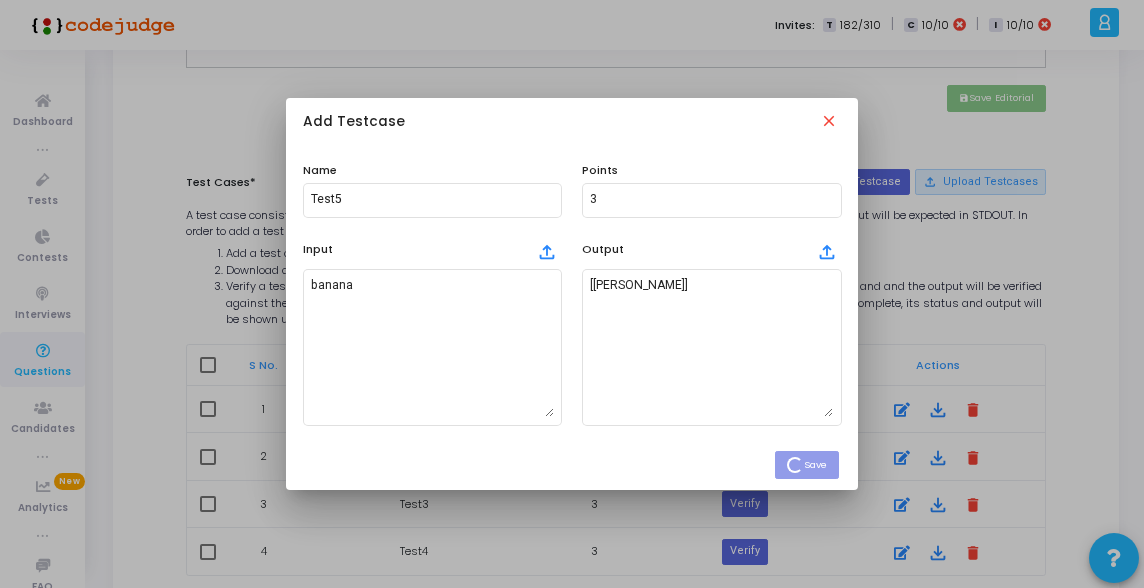 type 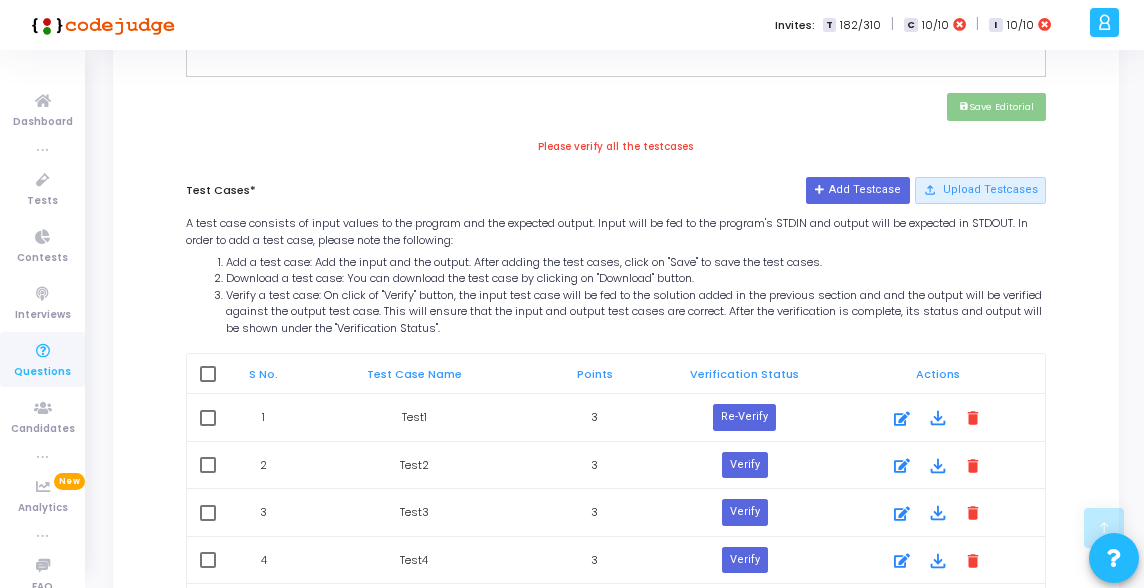 scroll, scrollTop: 909, scrollLeft: 0, axis: vertical 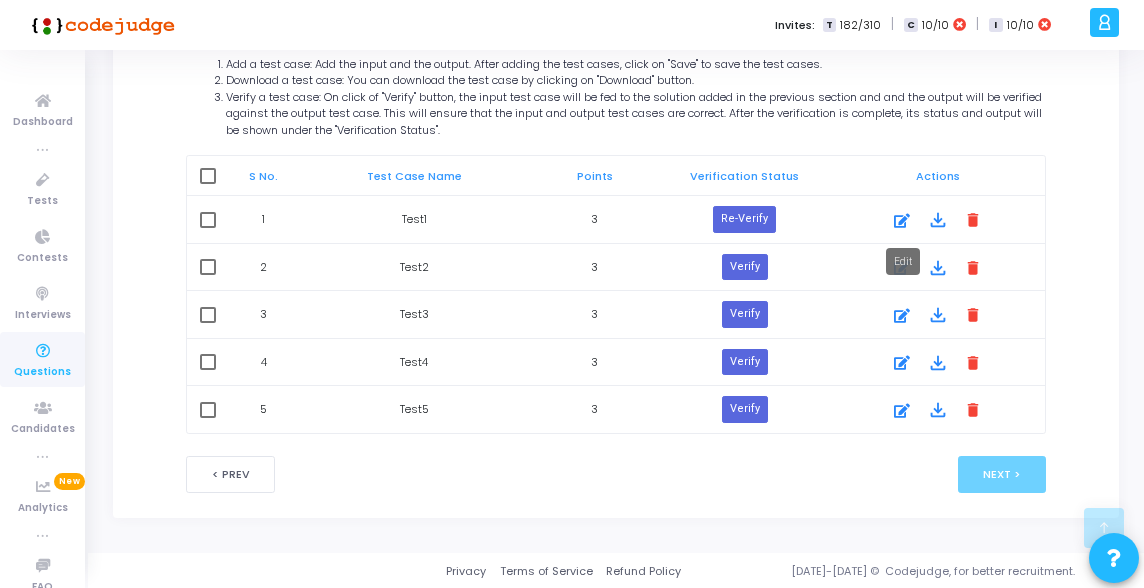 click at bounding box center [902, 221] 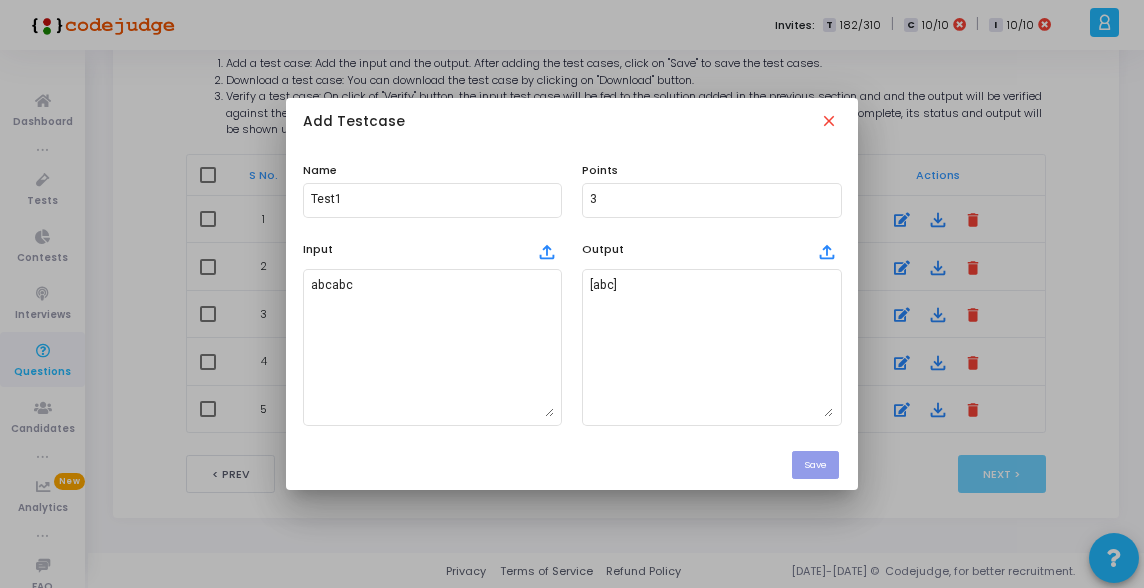 scroll, scrollTop: 0, scrollLeft: 0, axis: both 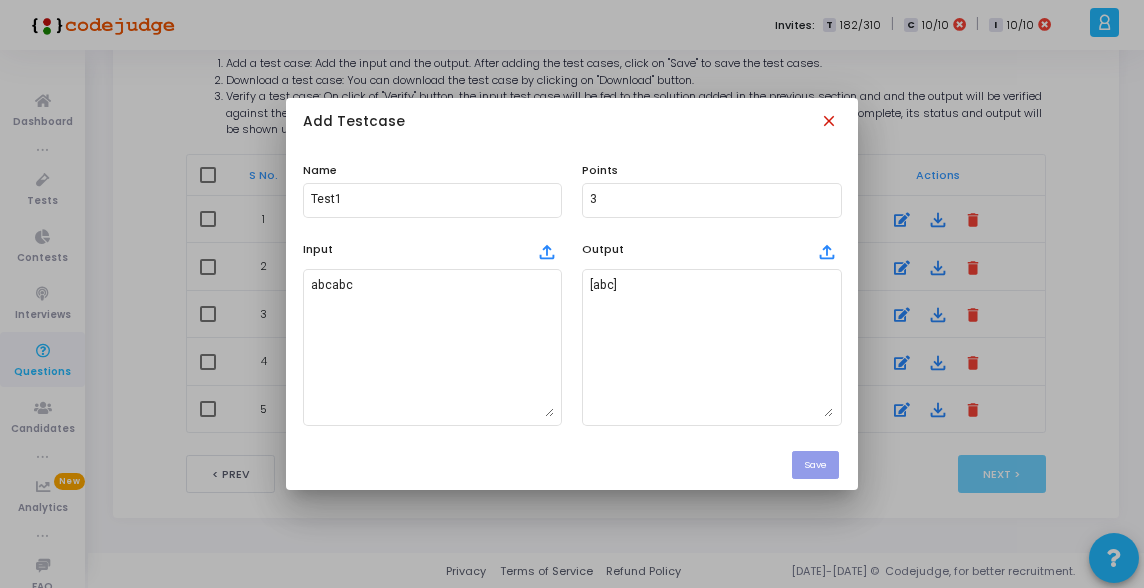 click on "close" at bounding box center (831, 123) 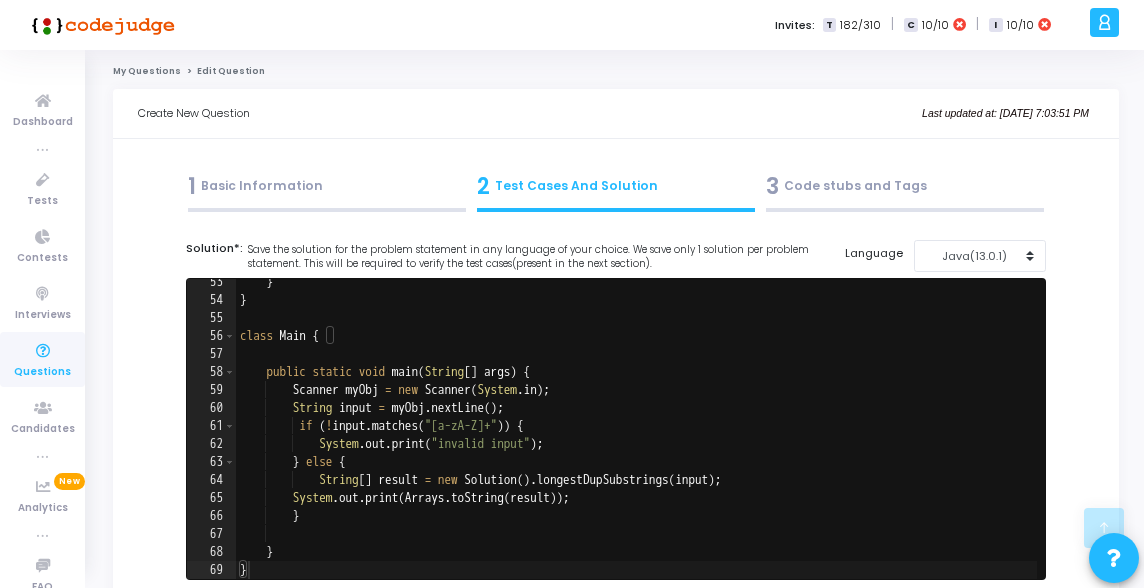 scroll, scrollTop: 1122, scrollLeft: 0, axis: vertical 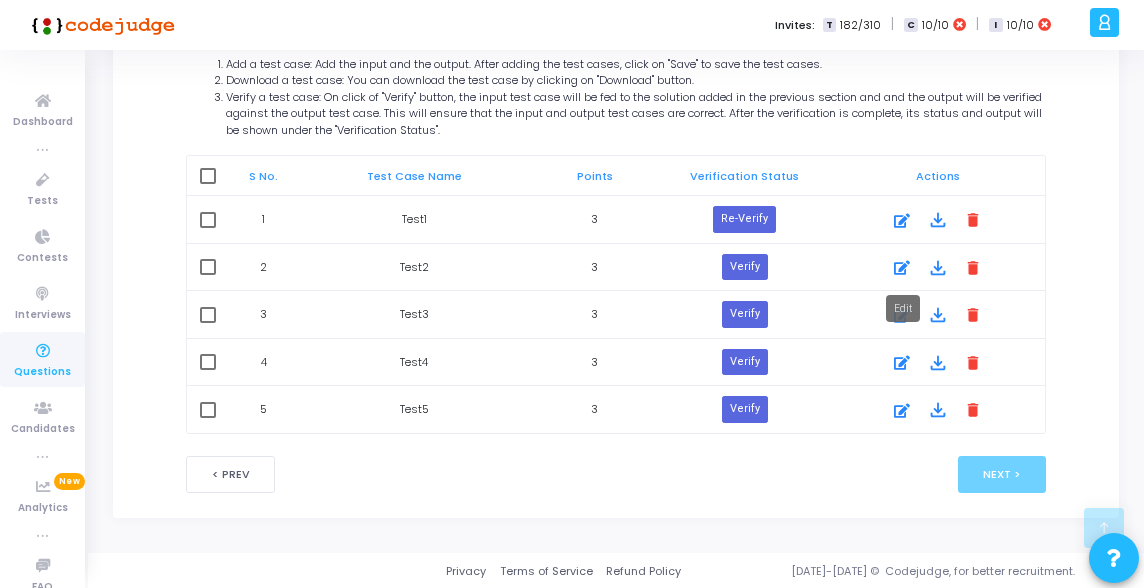 click at bounding box center [902, 268] 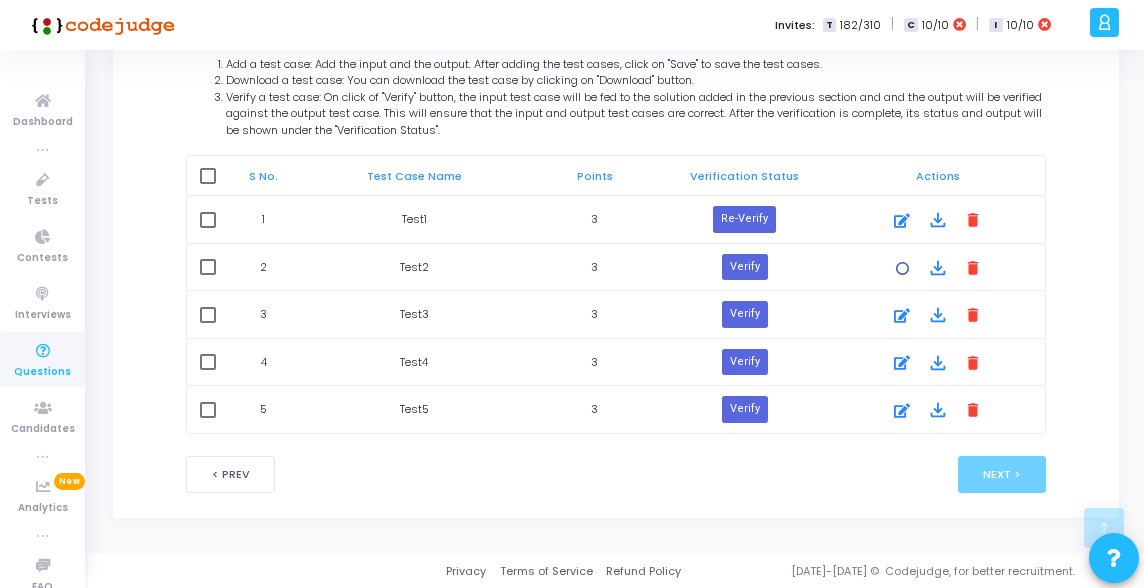 scroll, scrollTop: 0, scrollLeft: 0, axis: both 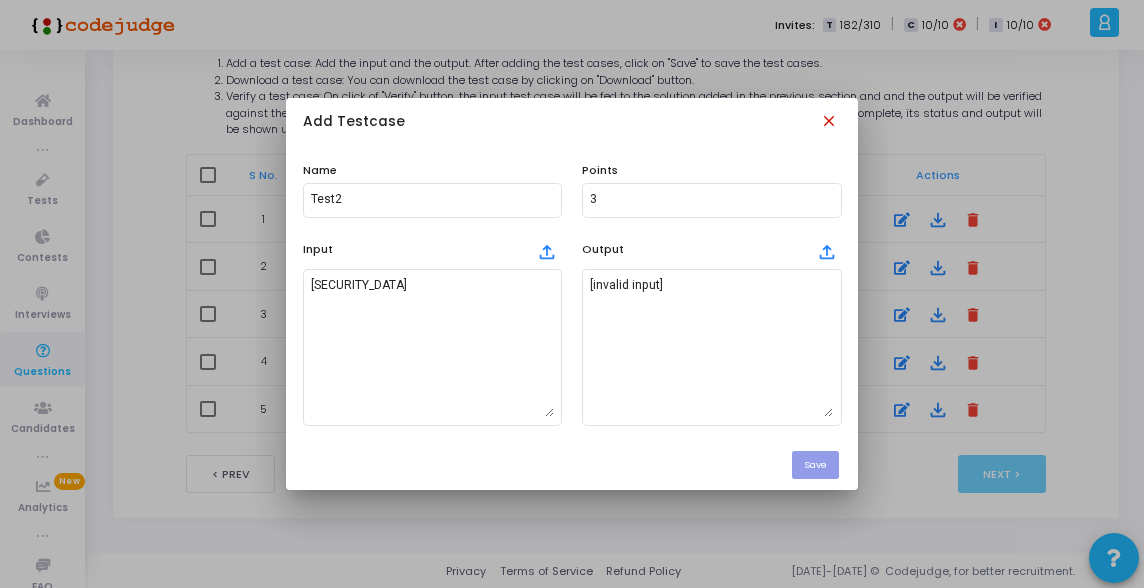 click on "close" at bounding box center (831, 123) 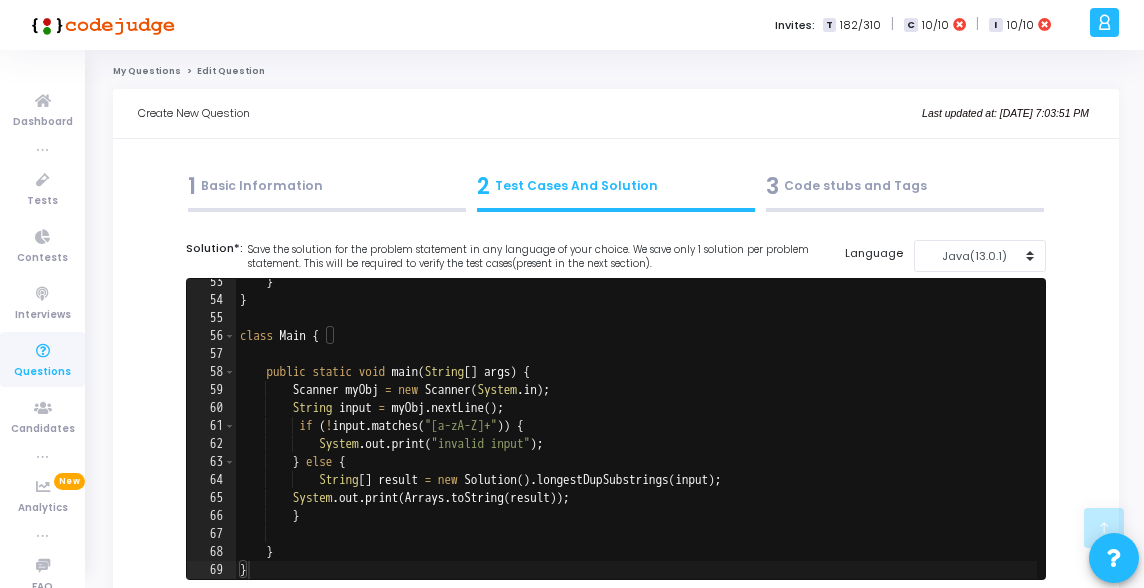 scroll, scrollTop: 1122, scrollLeft: 0, axis: vertical 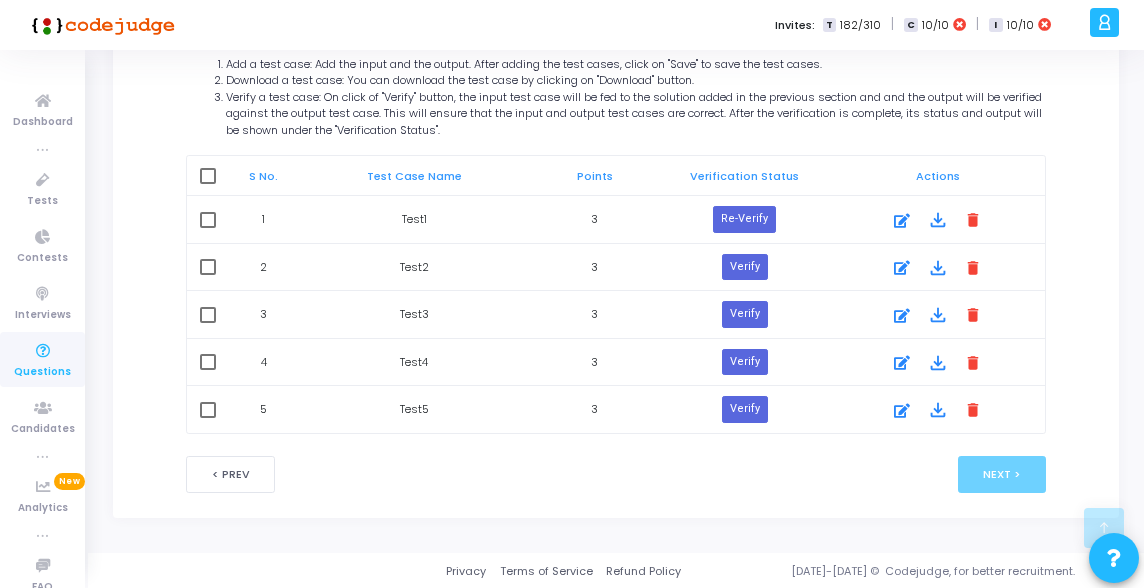 click on "file_download  delete" at bounding box center (938, 314) 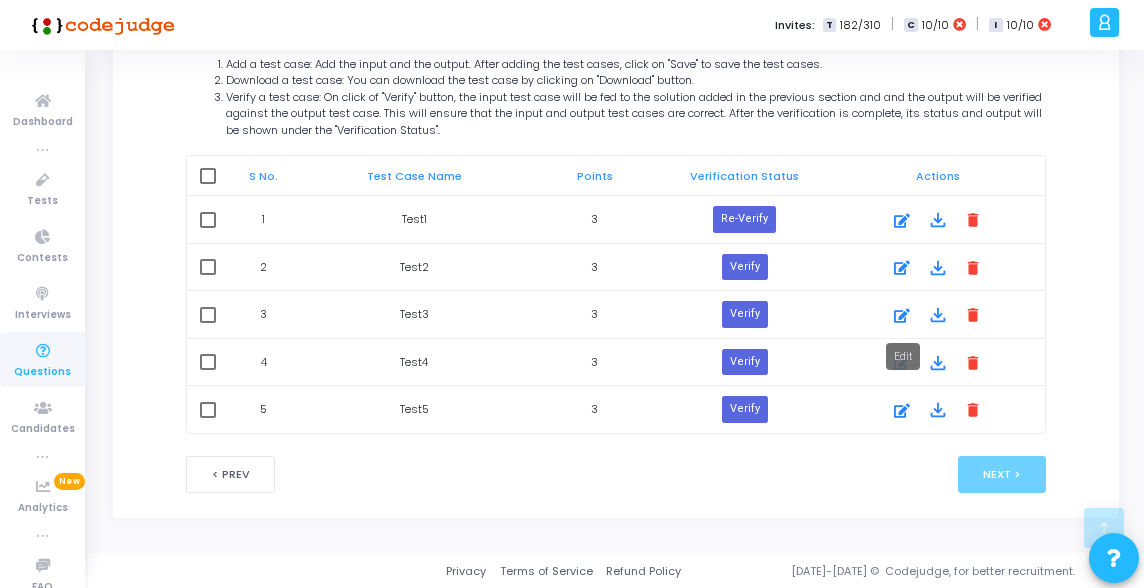 click at bounding box center [902, 316] 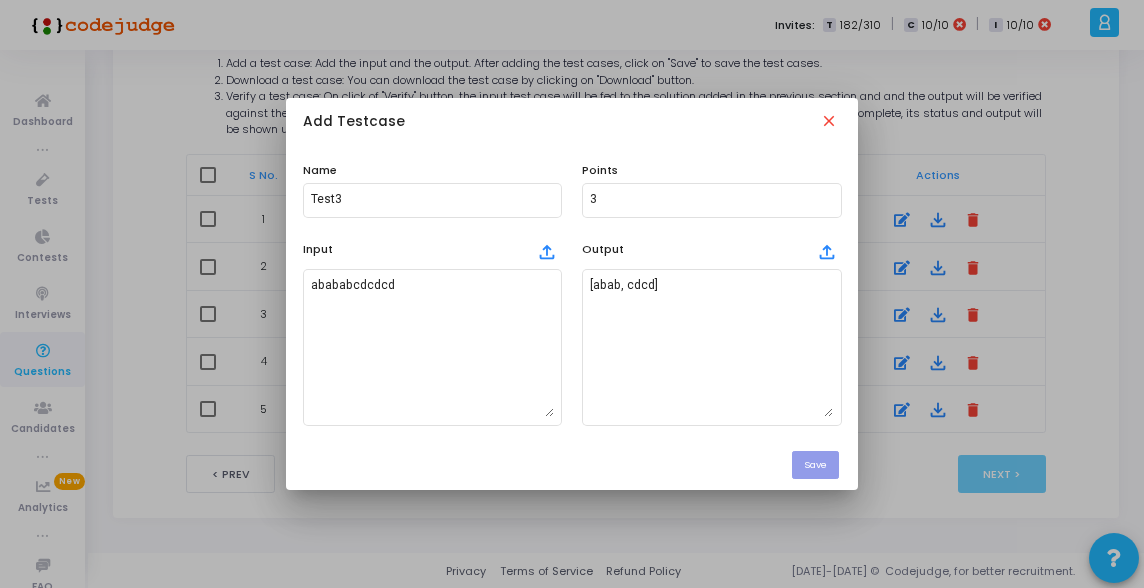 scroll, scrollTop: 0, scrollLeft: 0, axis: both 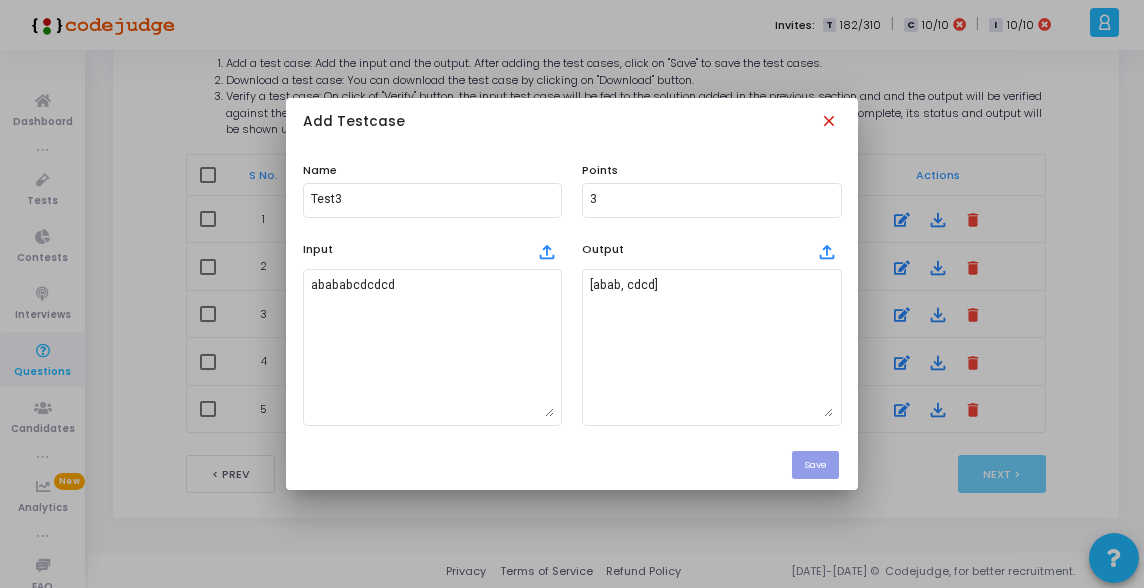 click on "close" at bounding box center (831, 123) 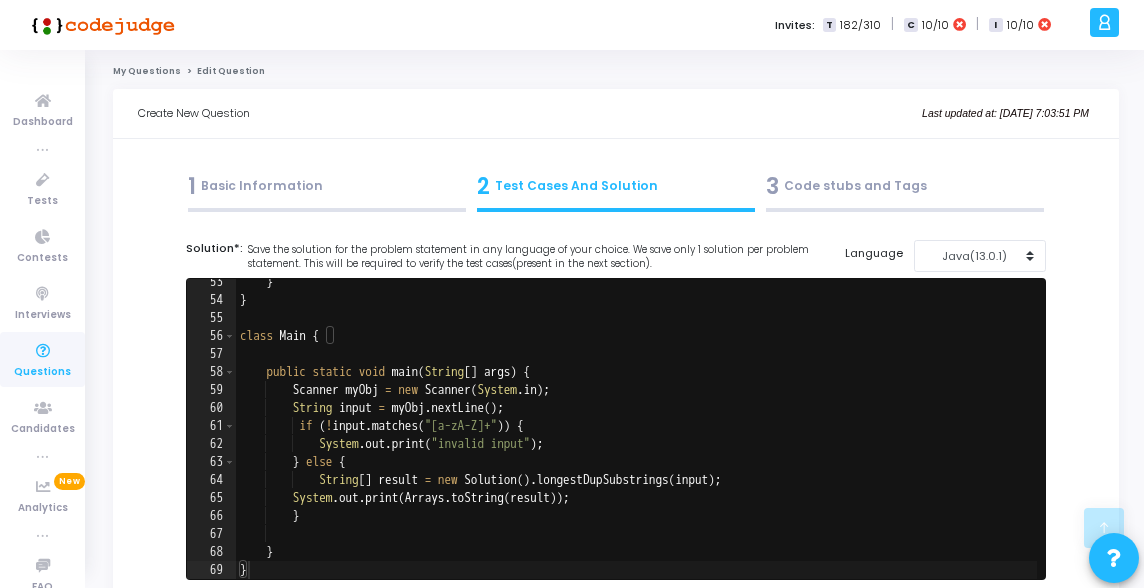 scroll, scrollTop: 1122, scrollLeft: 0, axis: vertical 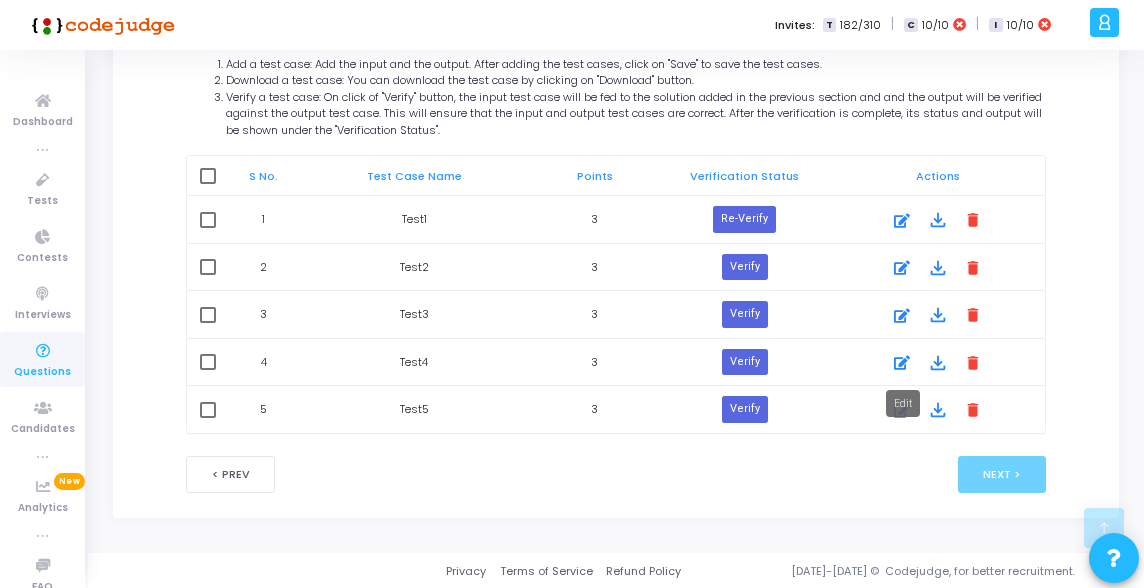 click at bounding box center [902, 363] 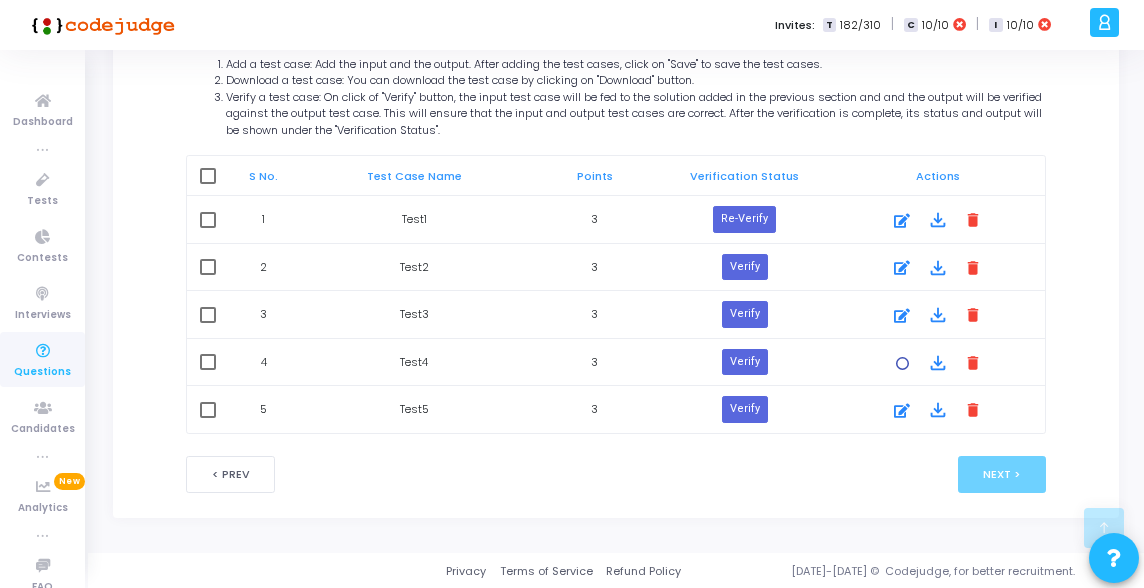 scroll, scrollTop: 0, scrollLeft: 0, axis: both 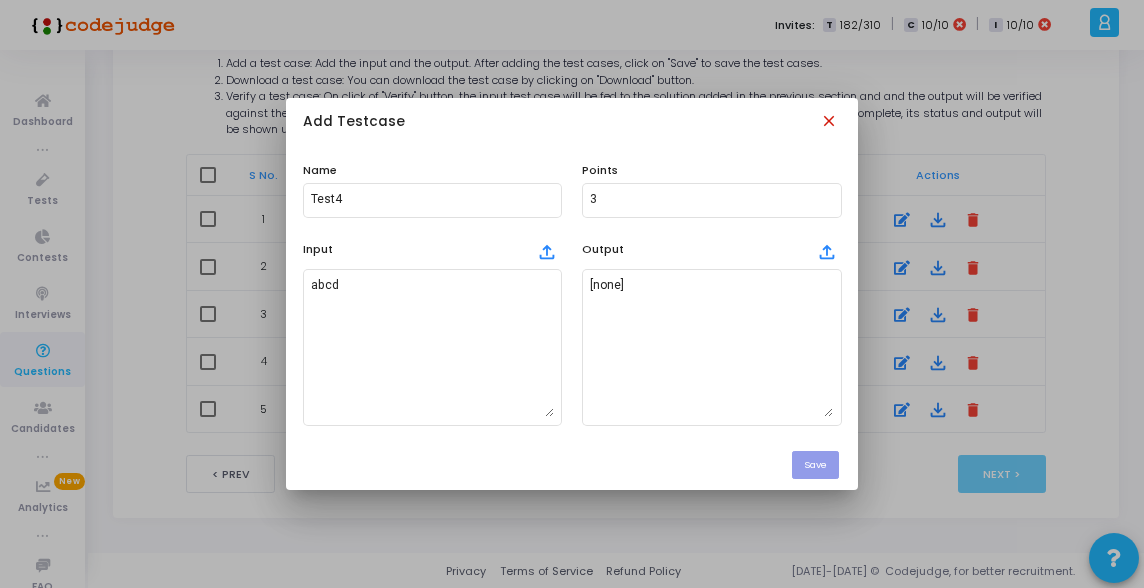 click on "close" at bounding box center (831, 123) 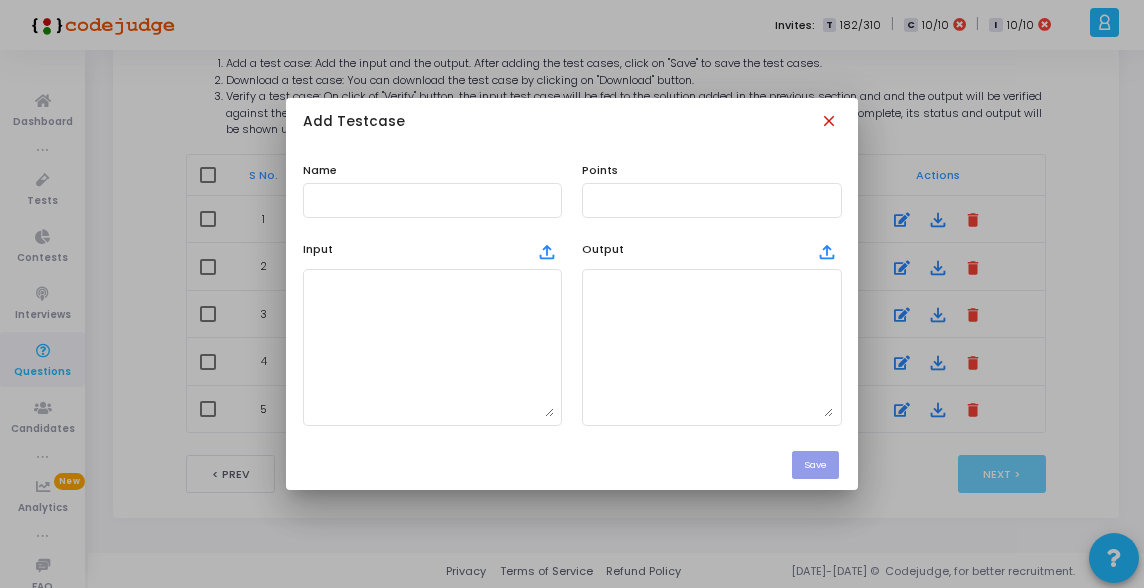 scroll, scrollTop: 1122, scrollLeft: 0, axis: vertical 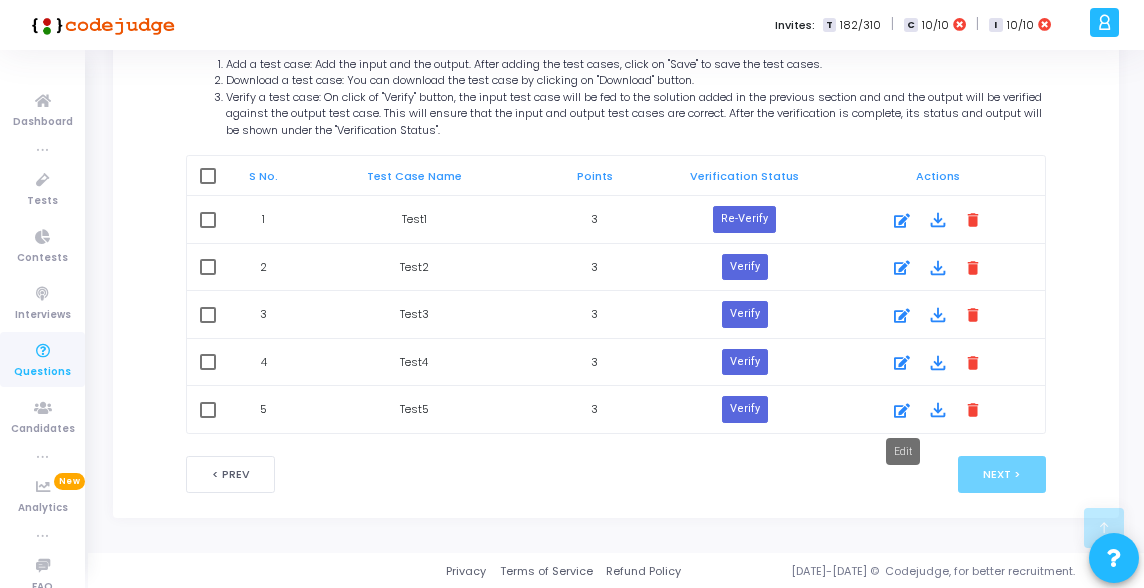 click at bounding box center [902, 411] 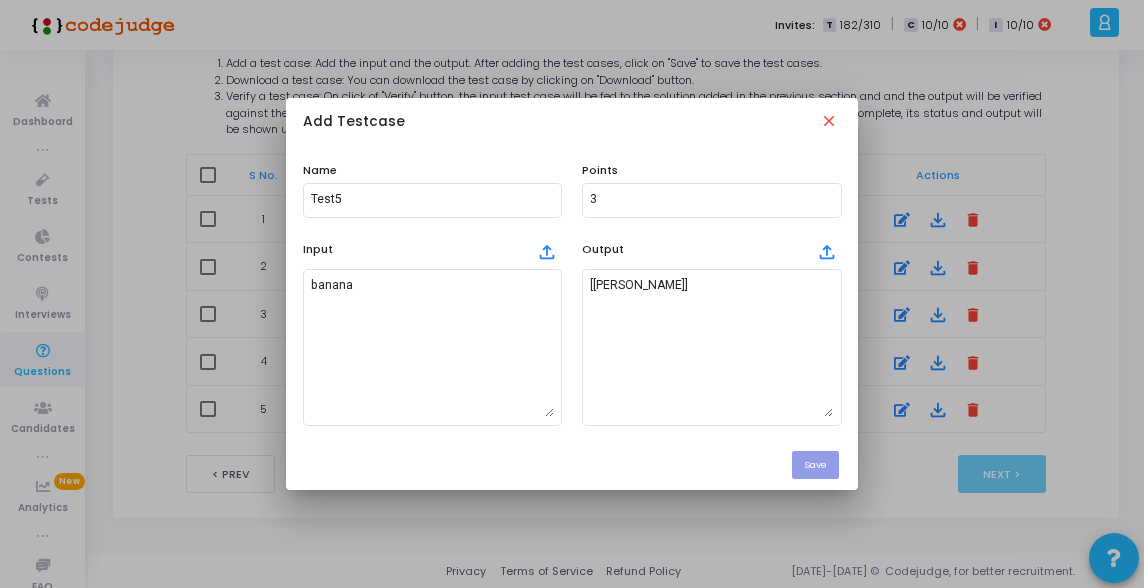 scroll, scrollTop: 0, scrollLeft: 0, axis: both 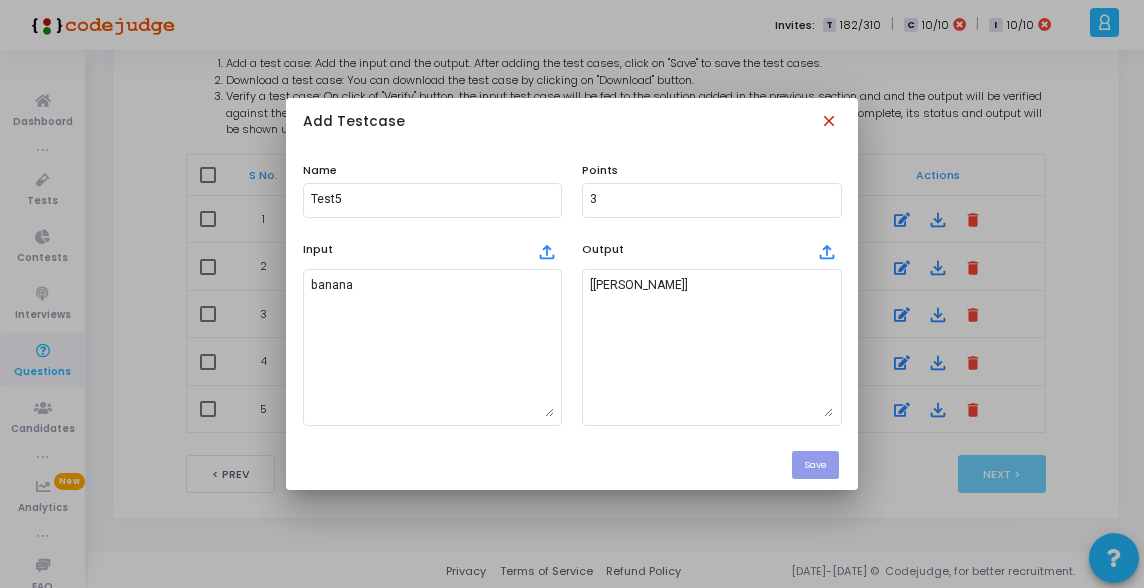 click on "close" at bounding box center (831, 123) 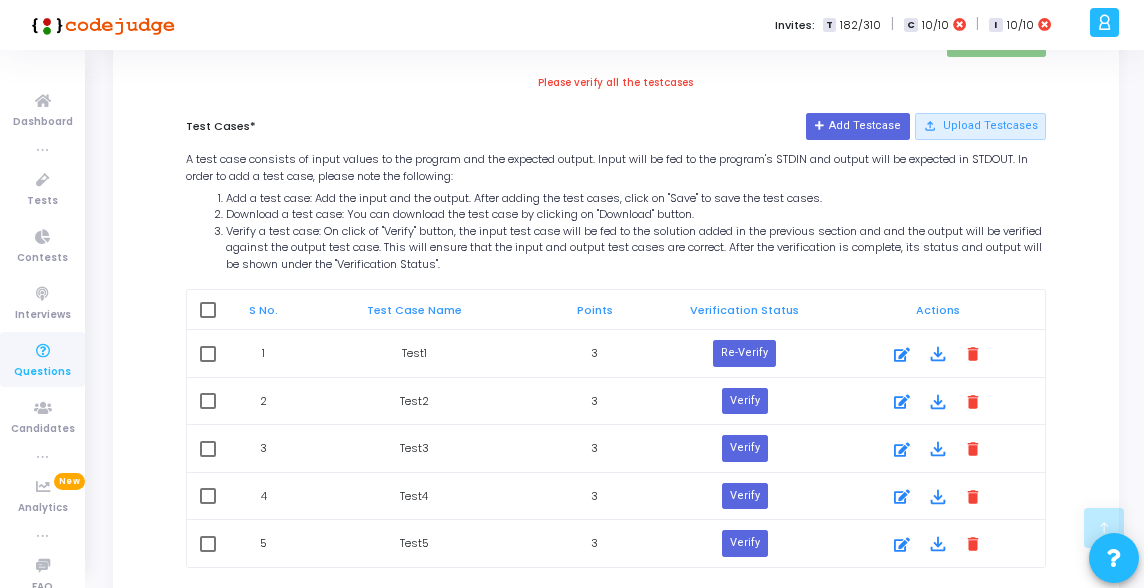scroll, scrollTop: 978, scrollLeft: 0, axis: vertical 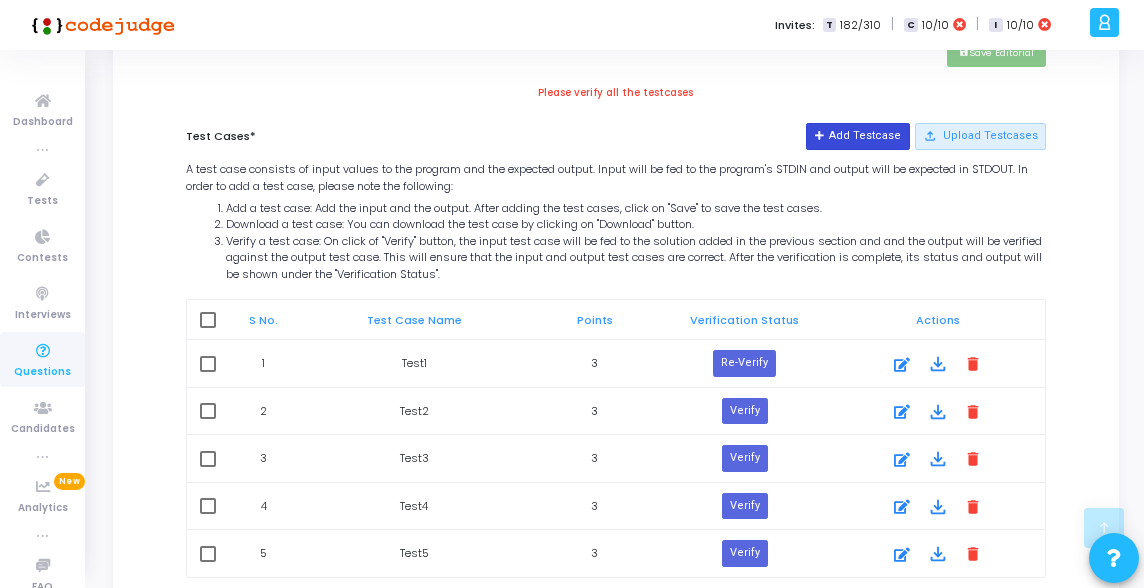 click on "Add Testcase" at bounding box center (857, 136) 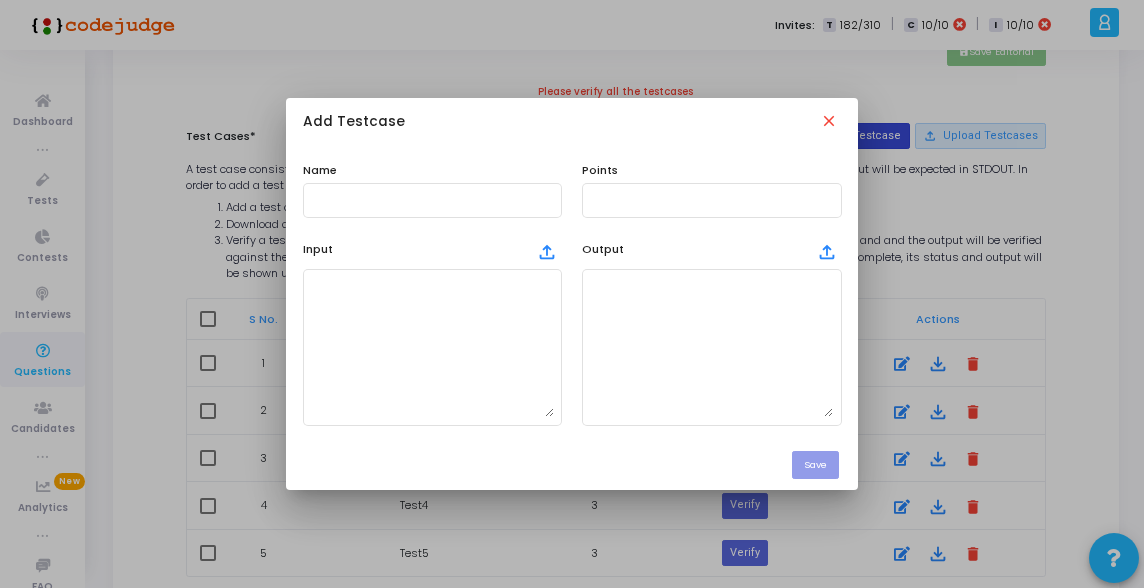 scroll, scrollTop: 0, scrollLeft: 0, axis: both 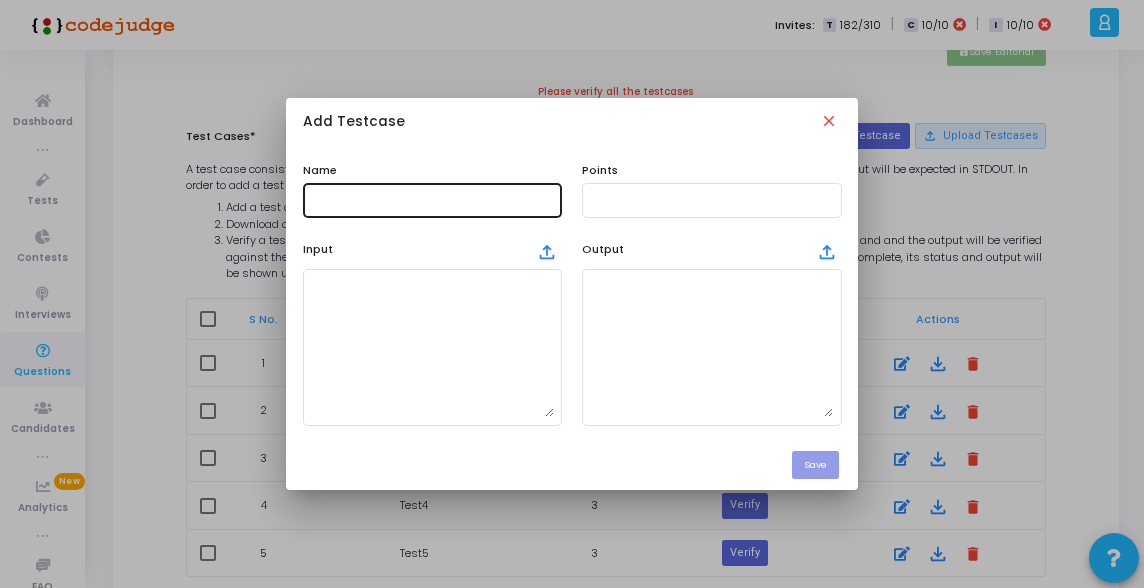 click at bounding box center [432, 200] 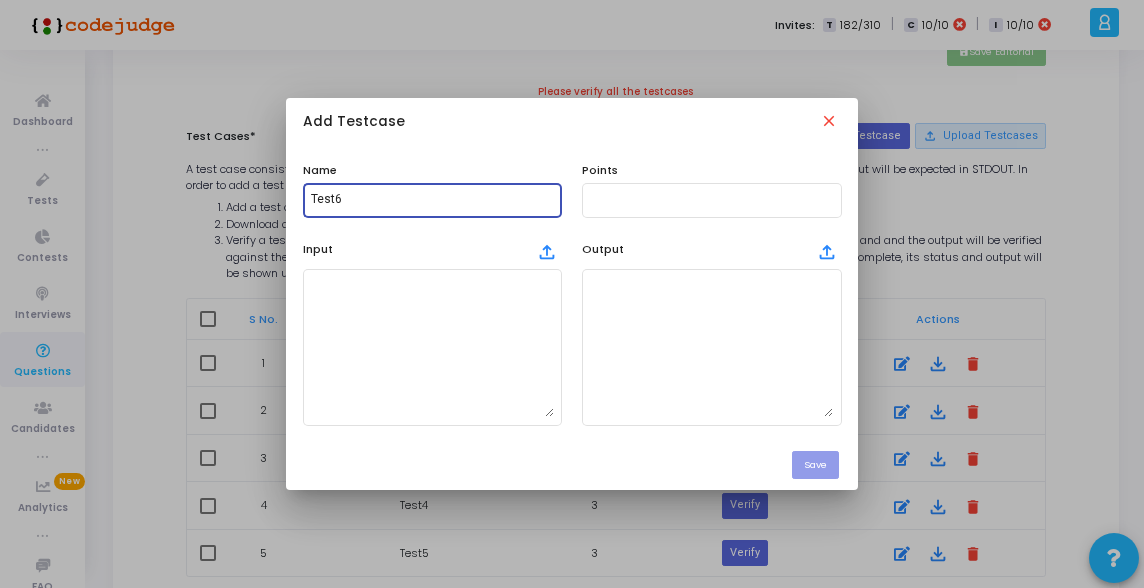 type on "Test6" 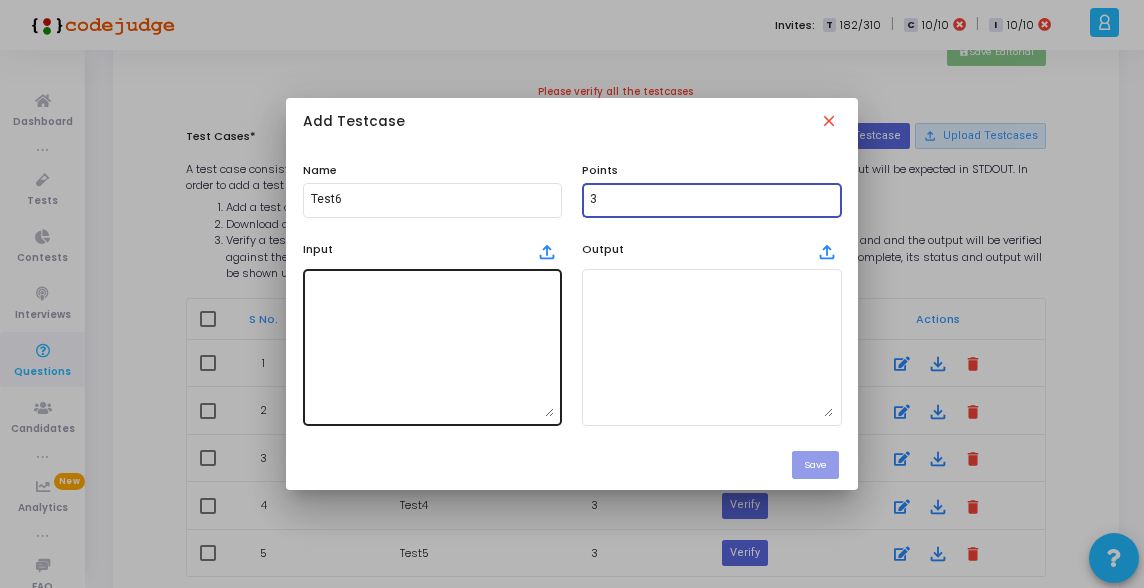 type on "3" 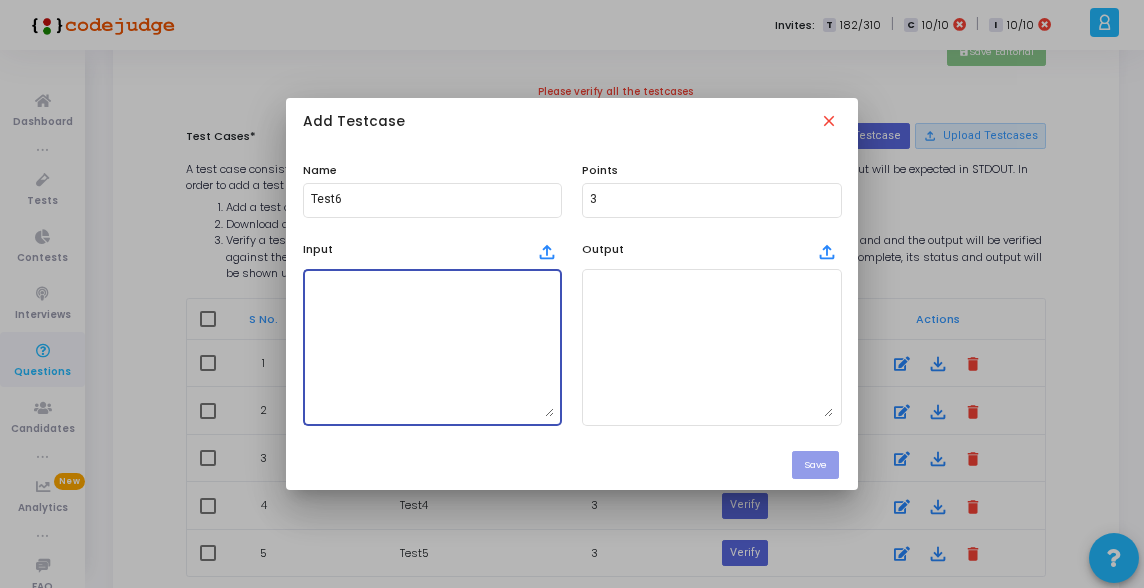 paste on "aa" 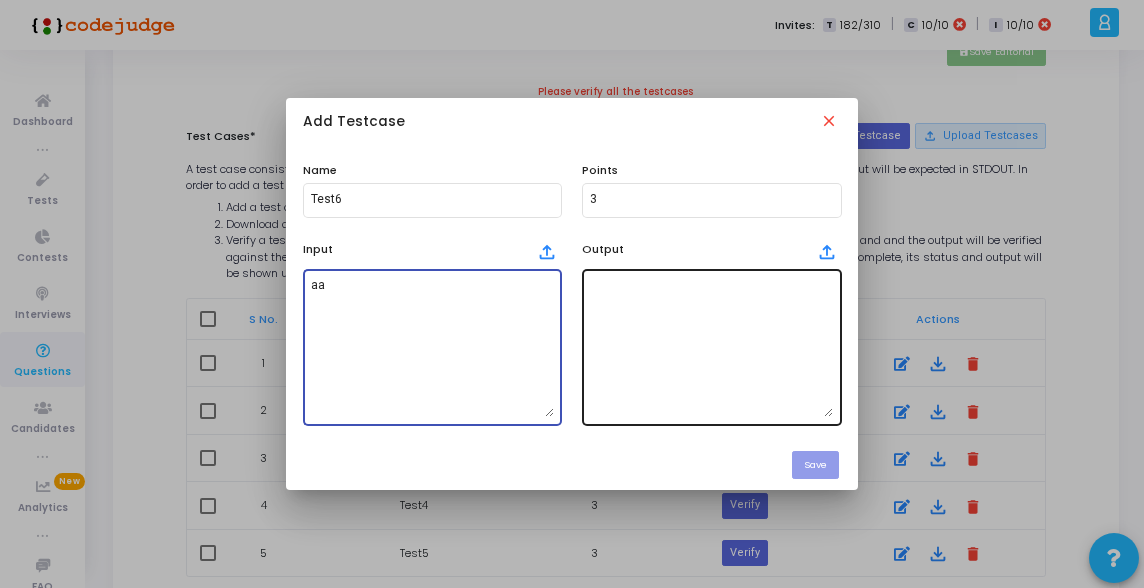 type on "aa" 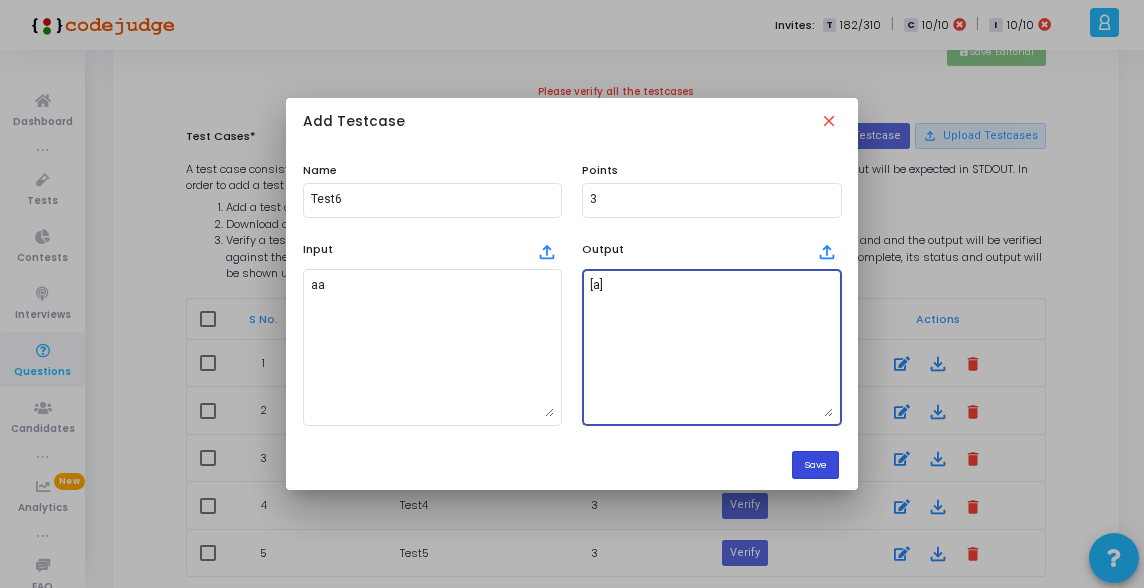 type on "[a]" 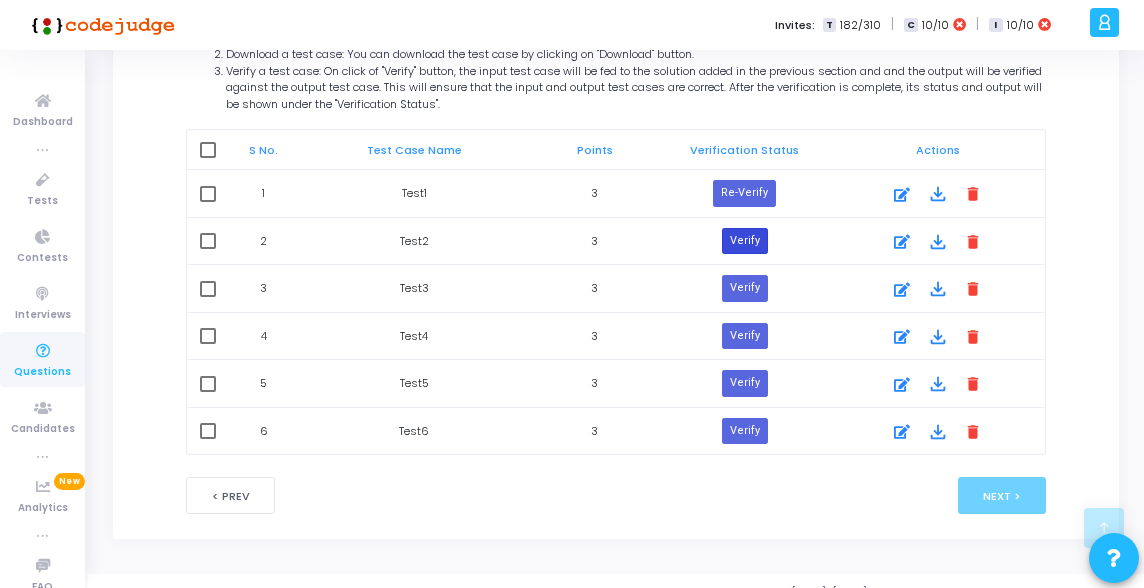 scroll, scrollTop: 1145, scrollLeft: 0, axis: vertical 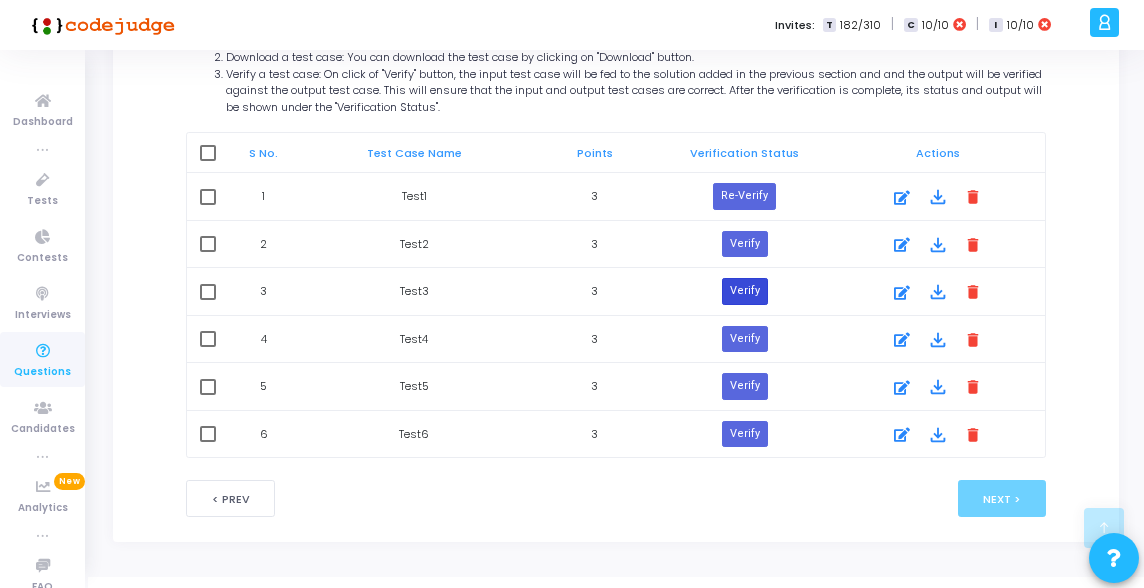 click on "Verify" at bounding box center [745, 291] 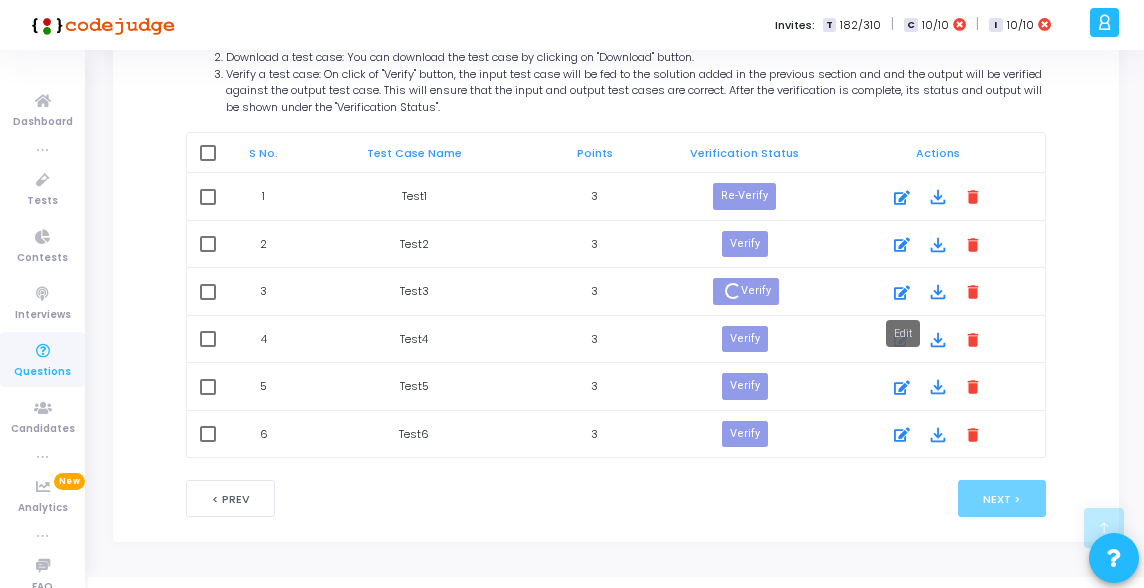 click at bounding box center (902, 293) 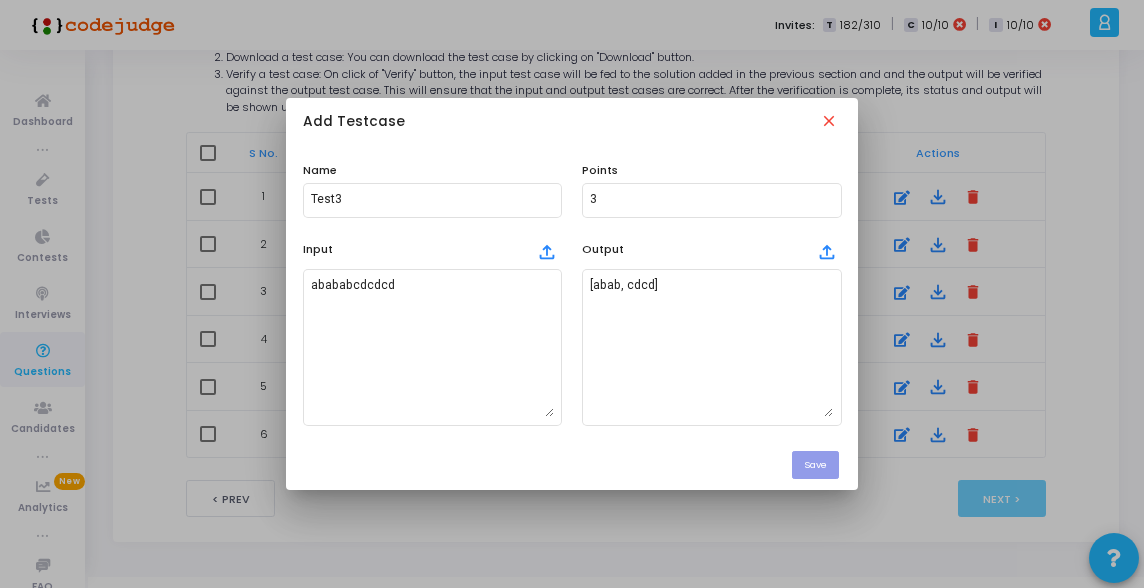 scroll, scrollTop: 0, scrollLeft: 0, axis: both 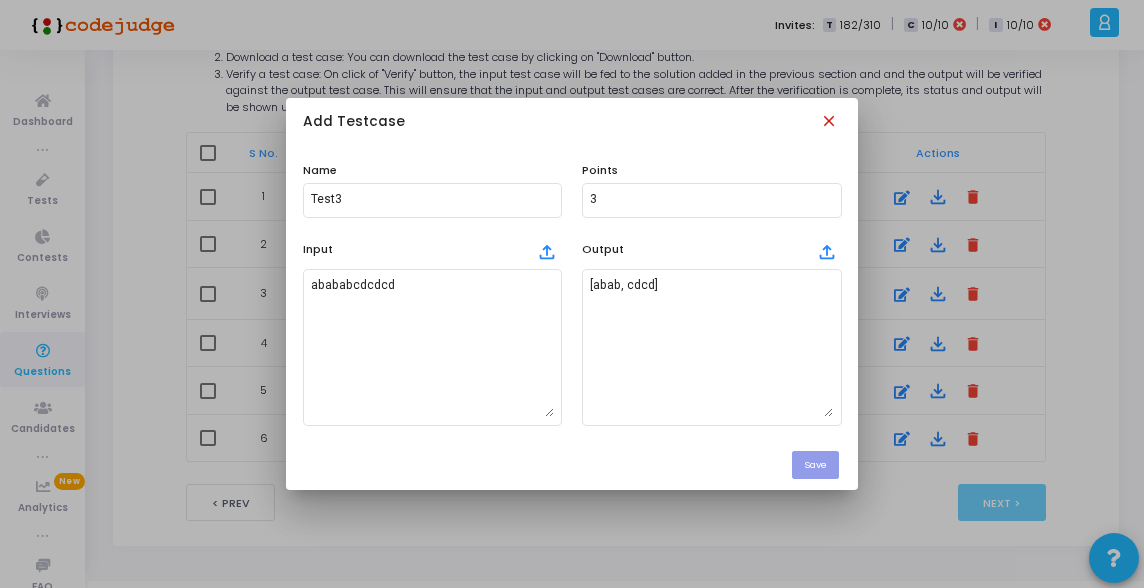 click on "close" at bounding box center [831, 123] 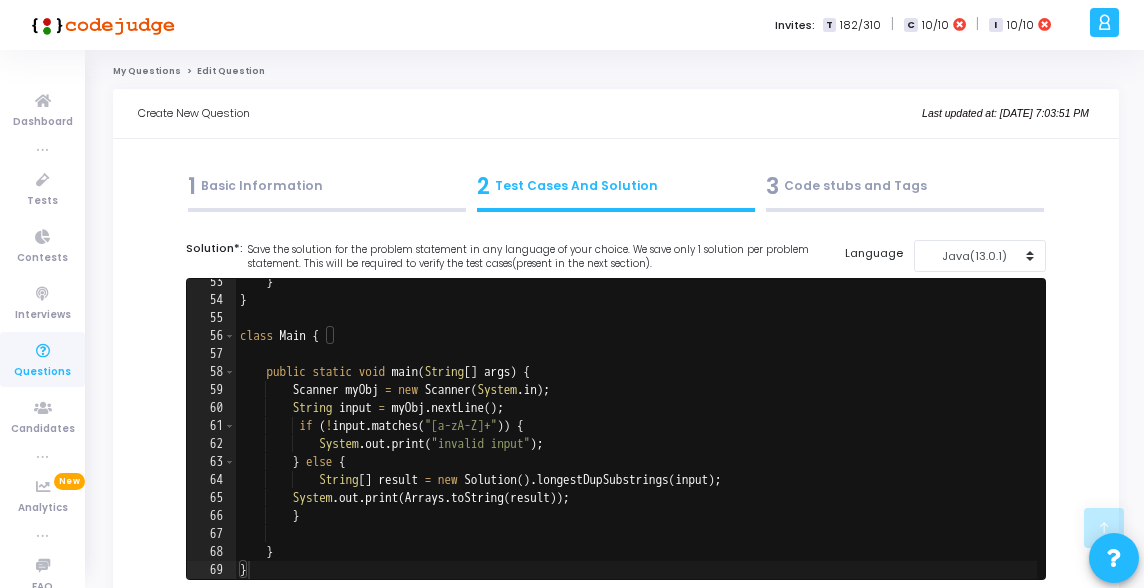 scroll, scrollTop: 1145, scrollLeft: 0, axis: vertical 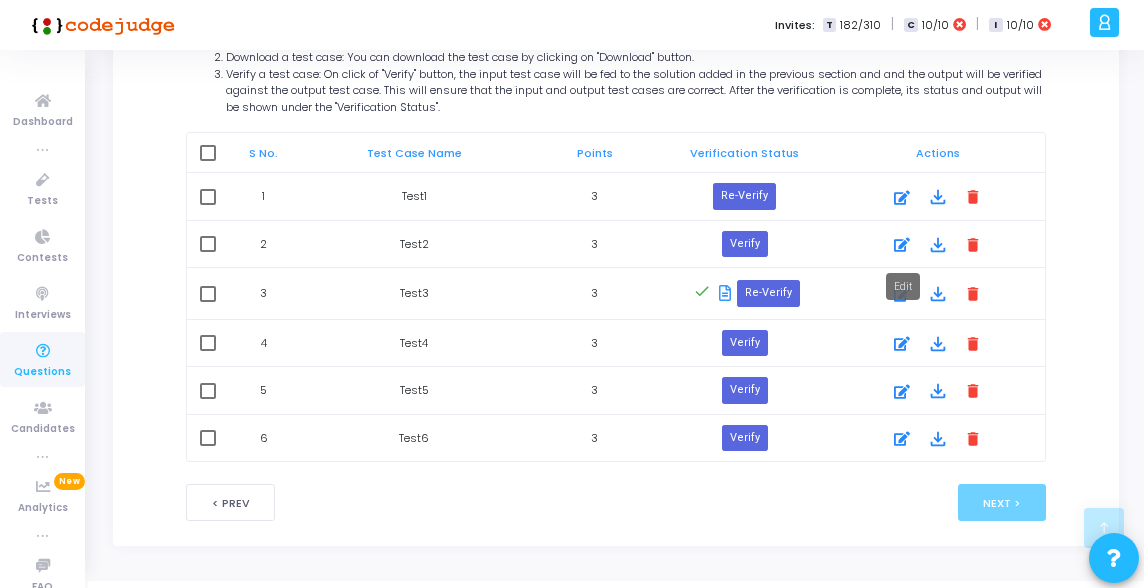click at bounding box center [902, 245] 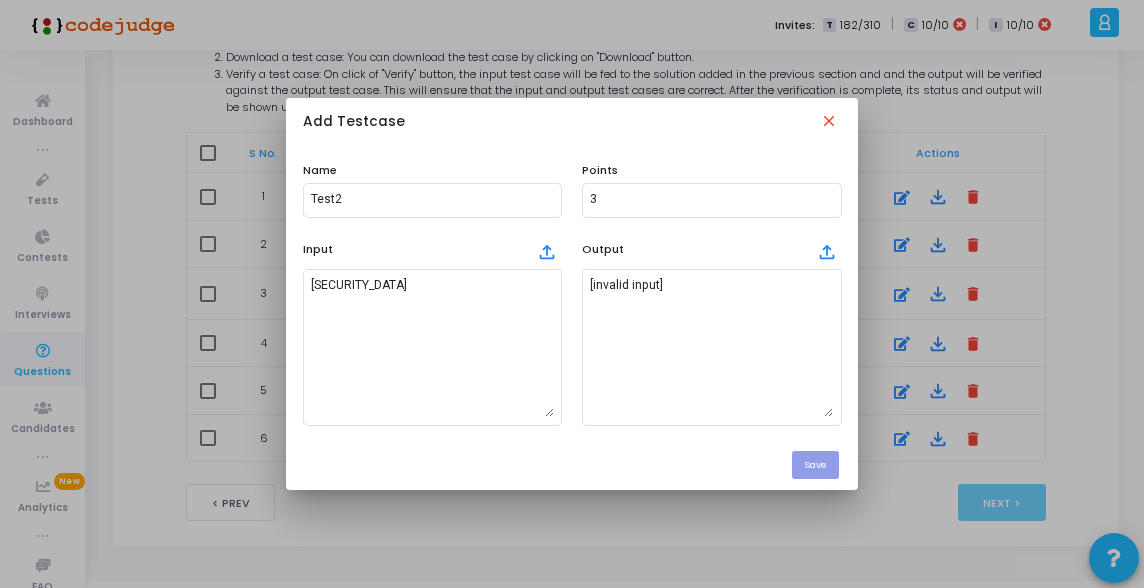 scroll, scrollTop: 0, scrollLeft: 0, axis: both 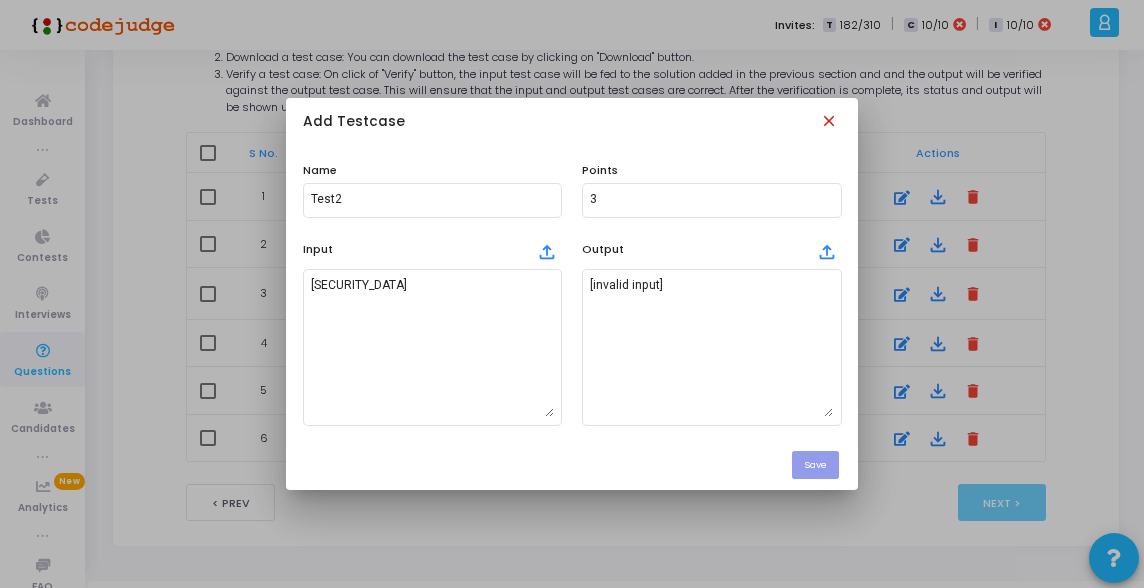click on "close" at bounding box center (831, 123) 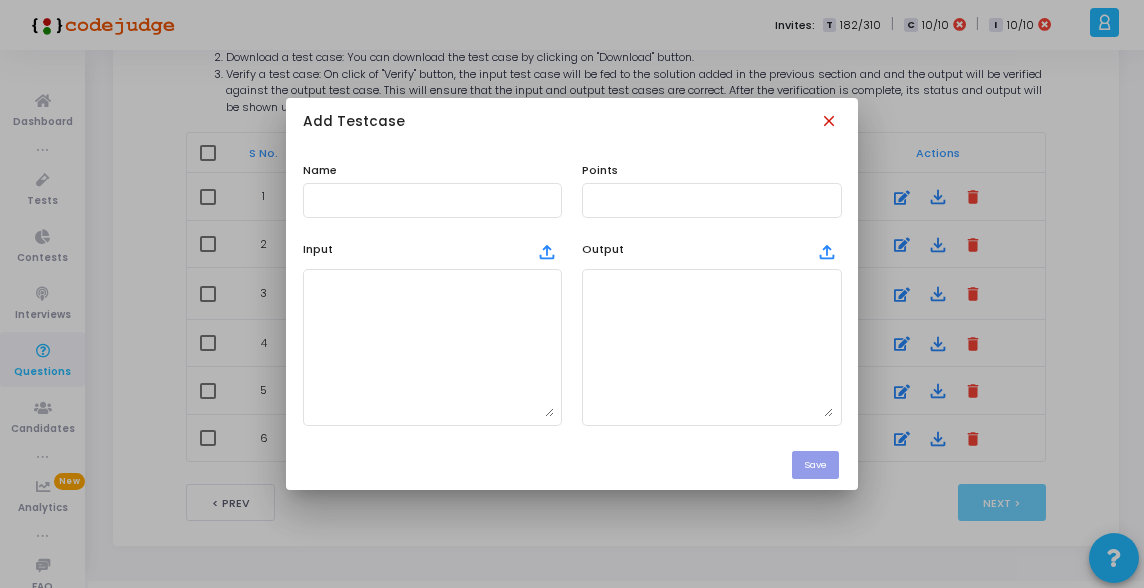 scroll, scrollTop: 1145, scrollLeft: 0, axis: vertical 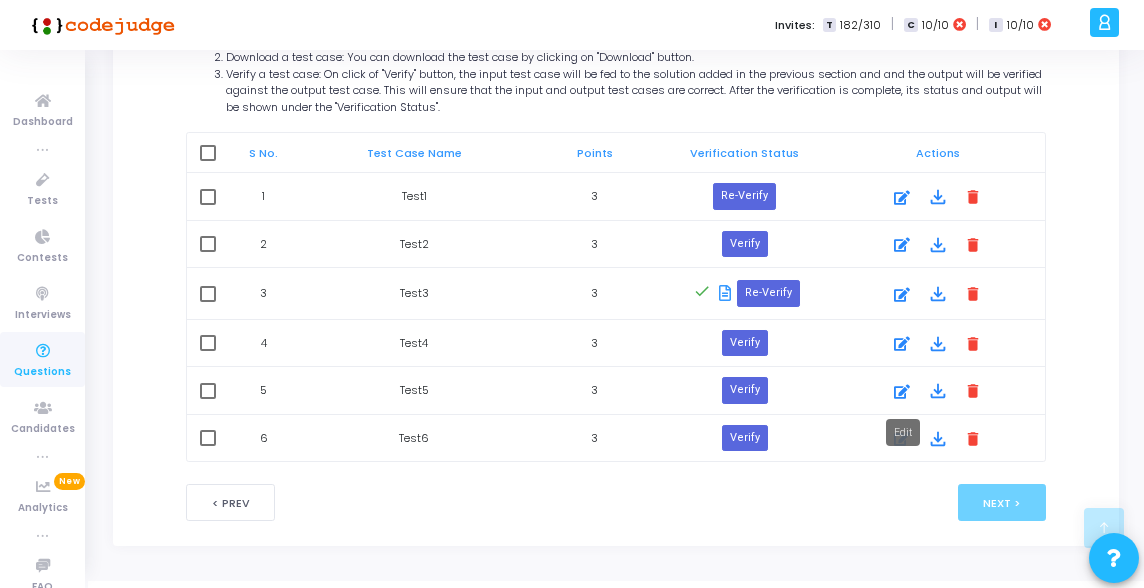 click at bounding box center [902, 392] 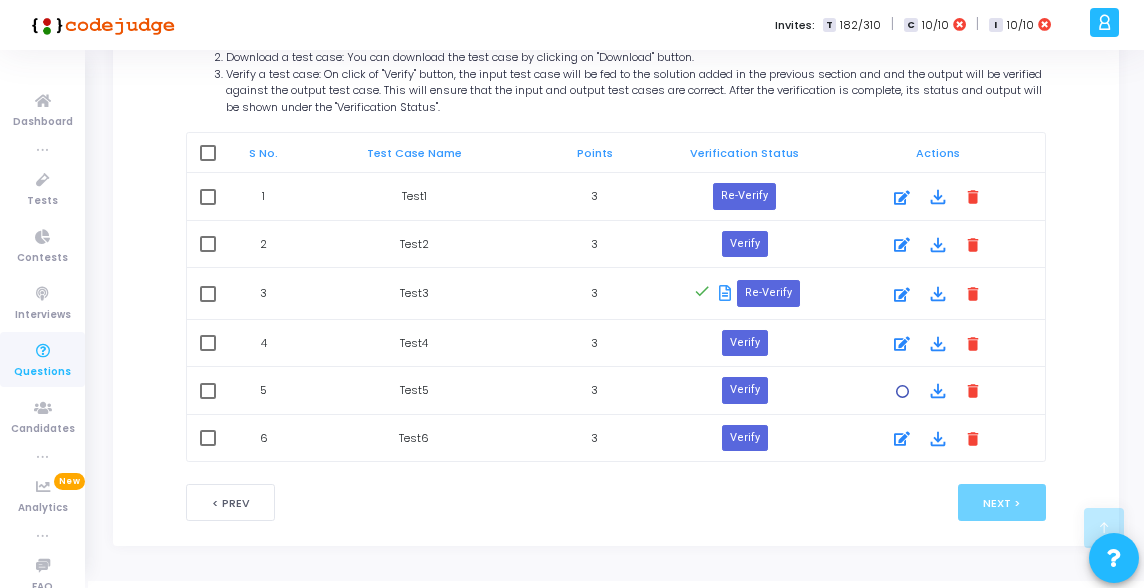scroll, scrollTop: 0, scrollLeft: 0, axis: both 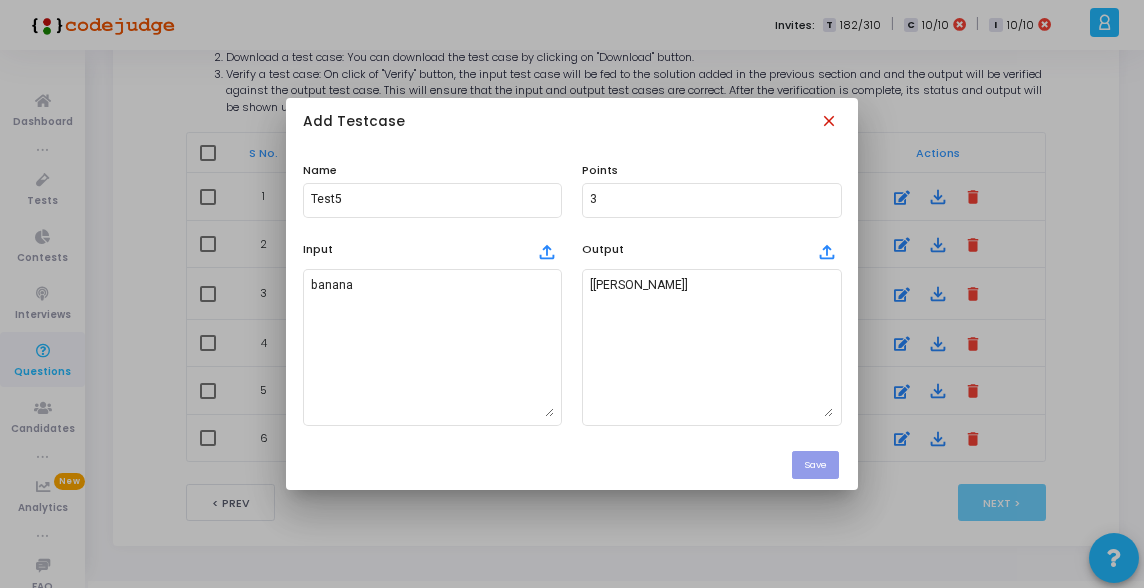 click on "close" at bounding box center (831, 123) 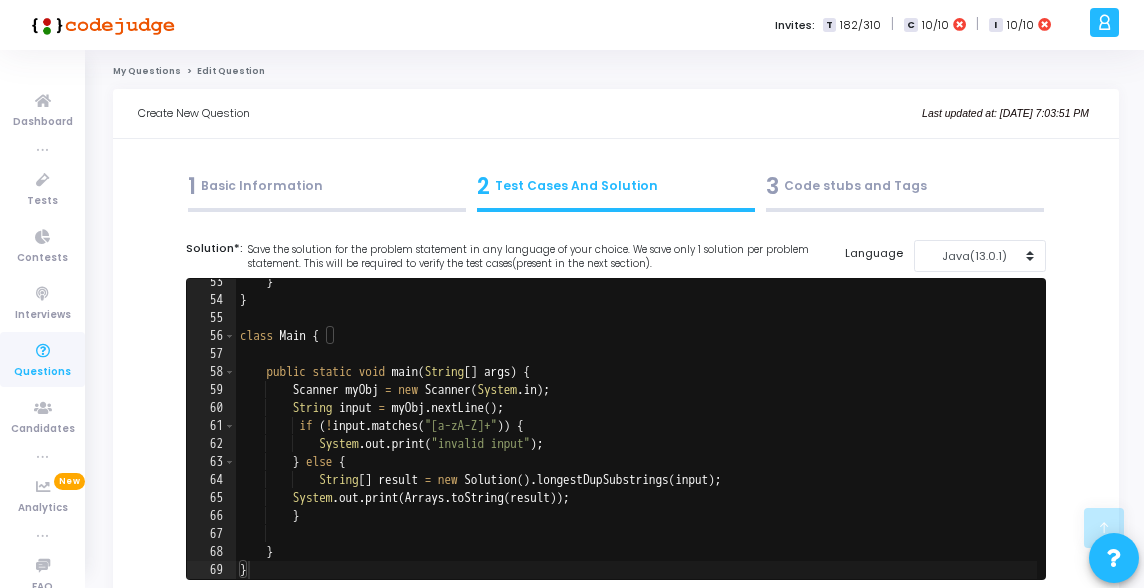 scroll, scrollTop: 1145, scrollLeft: 0, axis: vertical 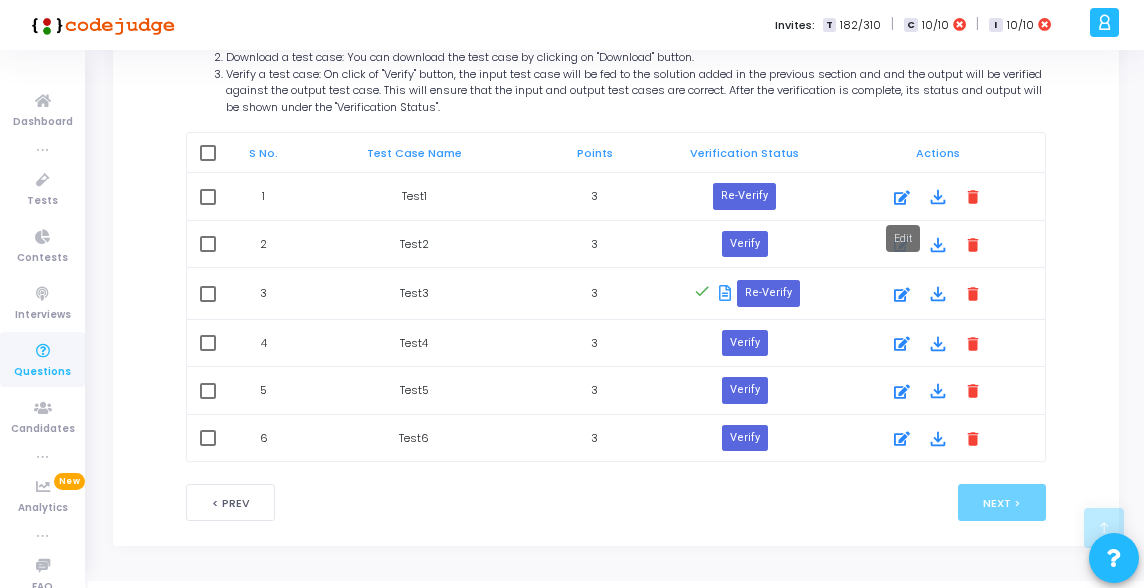 click at bounding box center (902, 198) 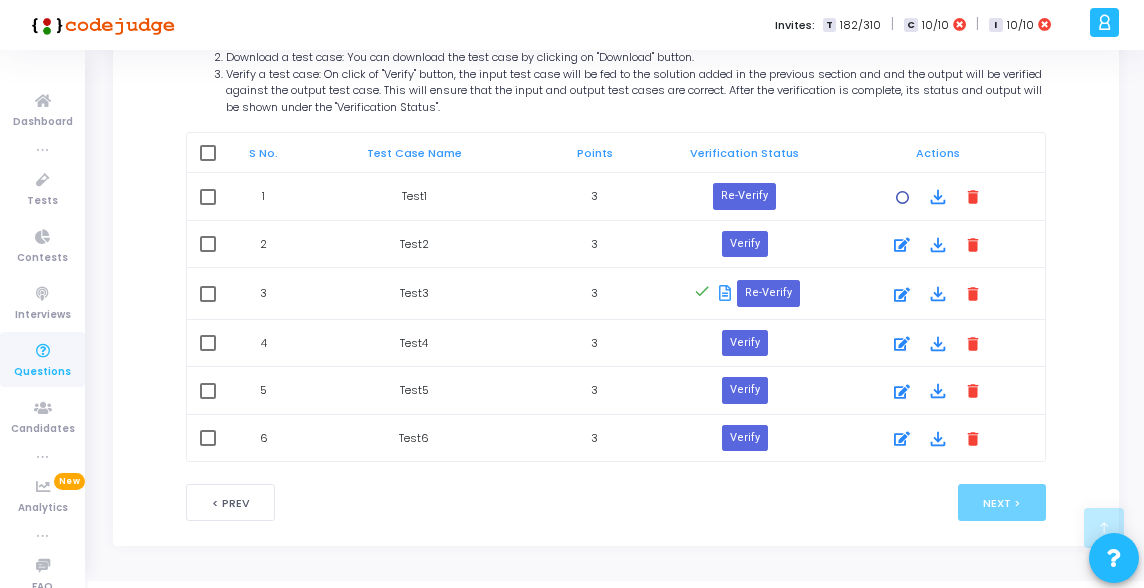scroll, scrollTop: 0, scrollLeft: 0, axis: both 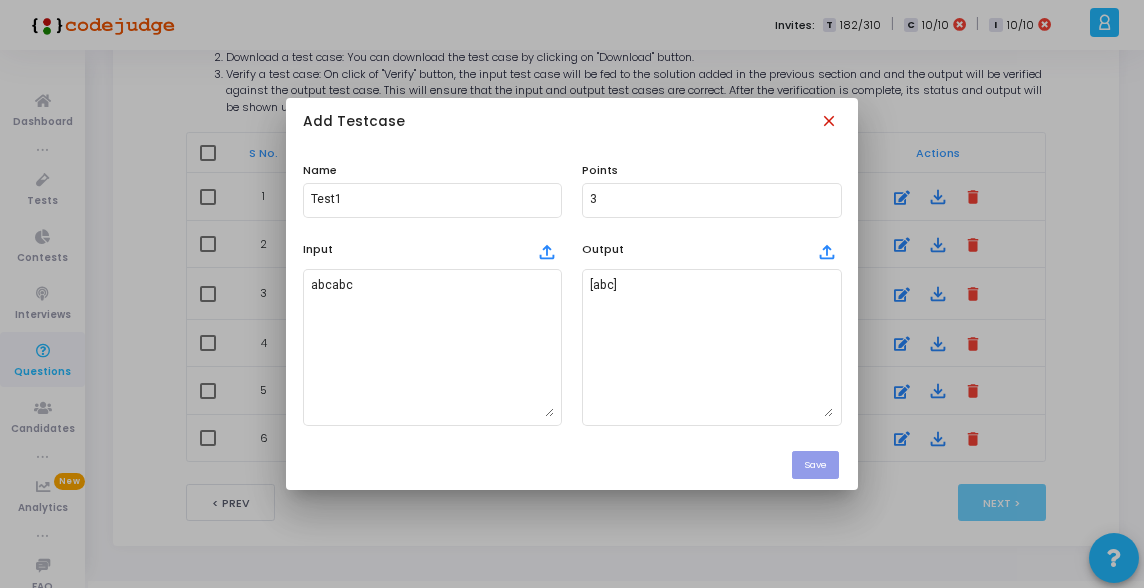 click on "close" at bounding box center [831, 123] 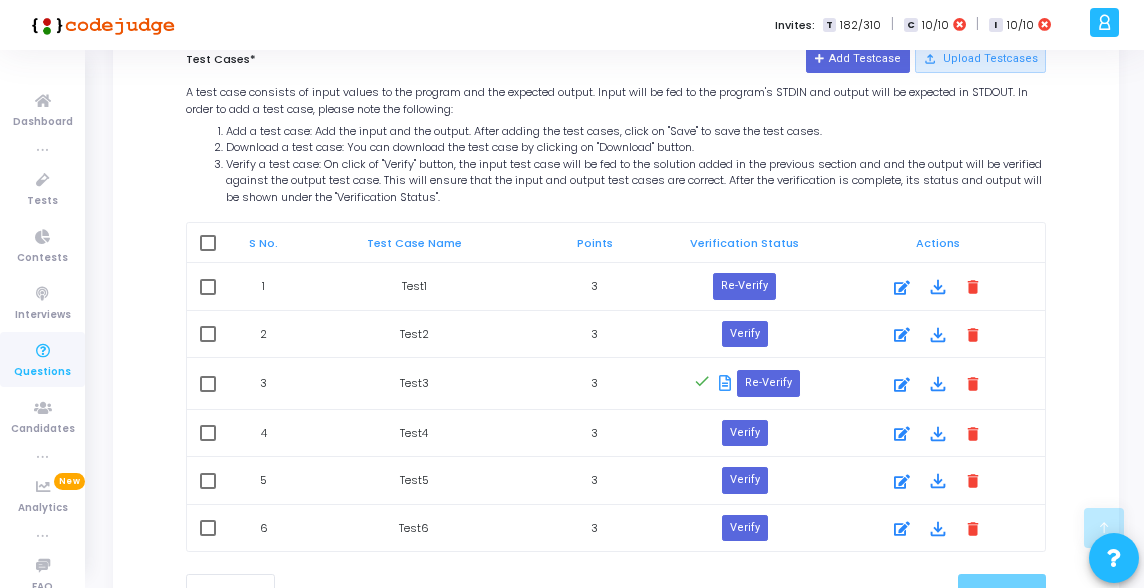scroll, scrollTop: 1010, scrollLeft: 0, axis: vertical 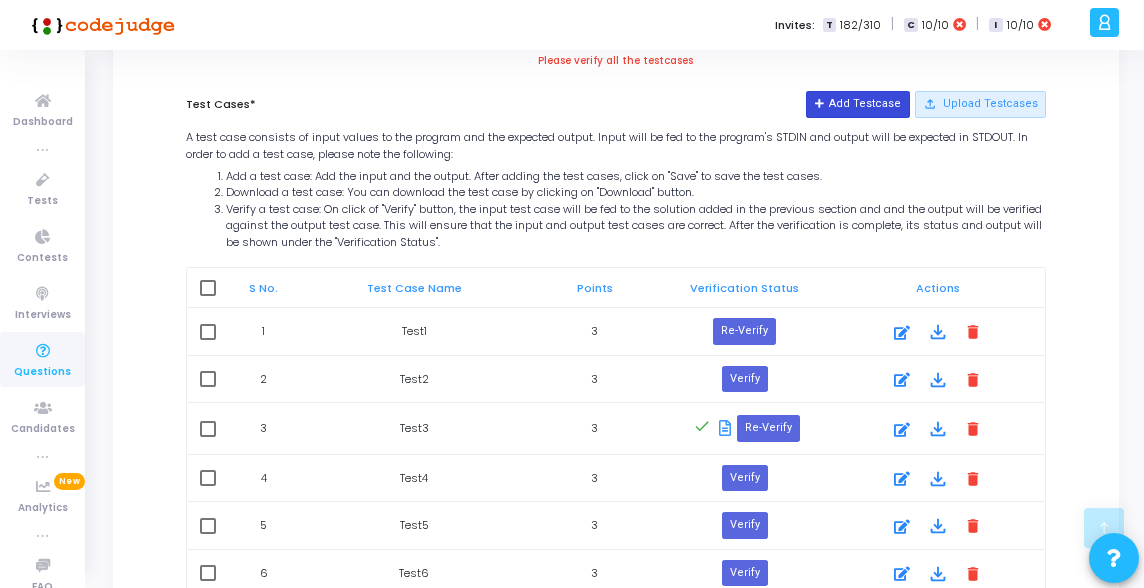 click on "Add Testcase" at bounding box center [857, 104] 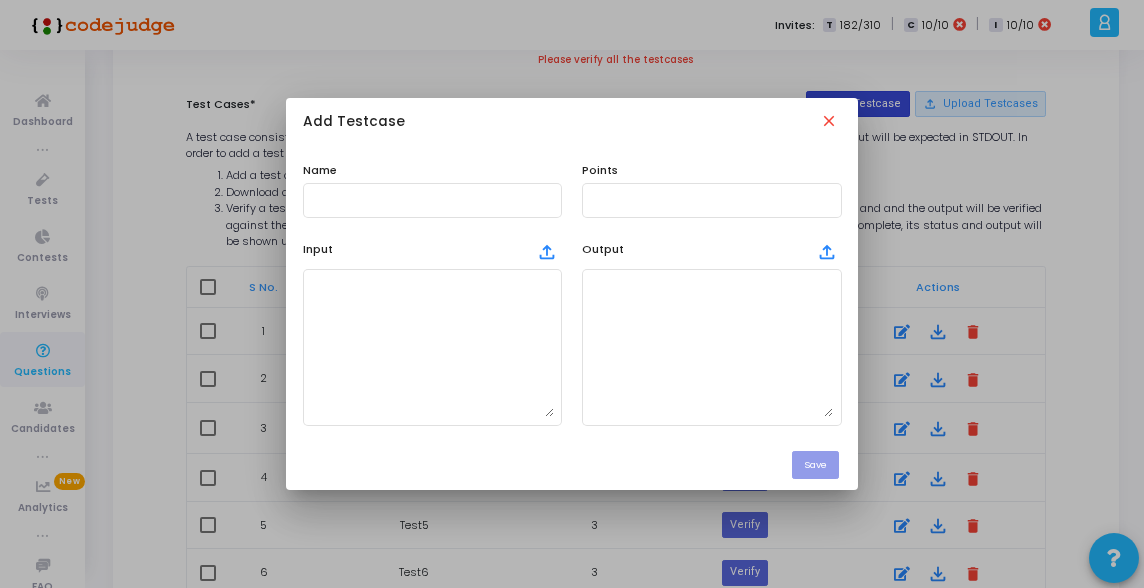 scroll, scrollTop: 0, scrollLeft: 0, axis: both 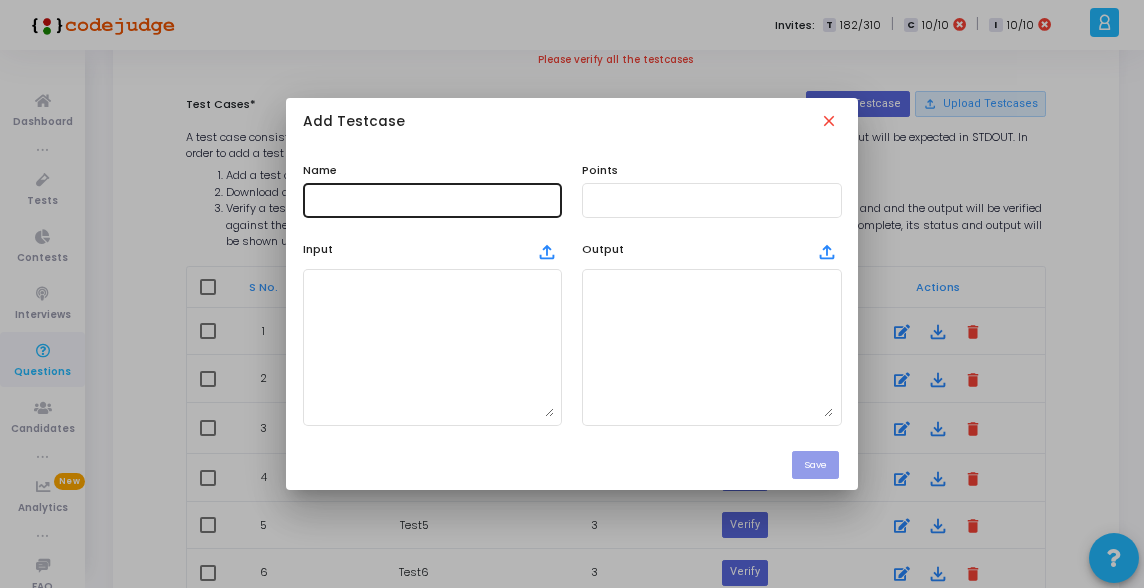 click at bounding box center [432, 200] 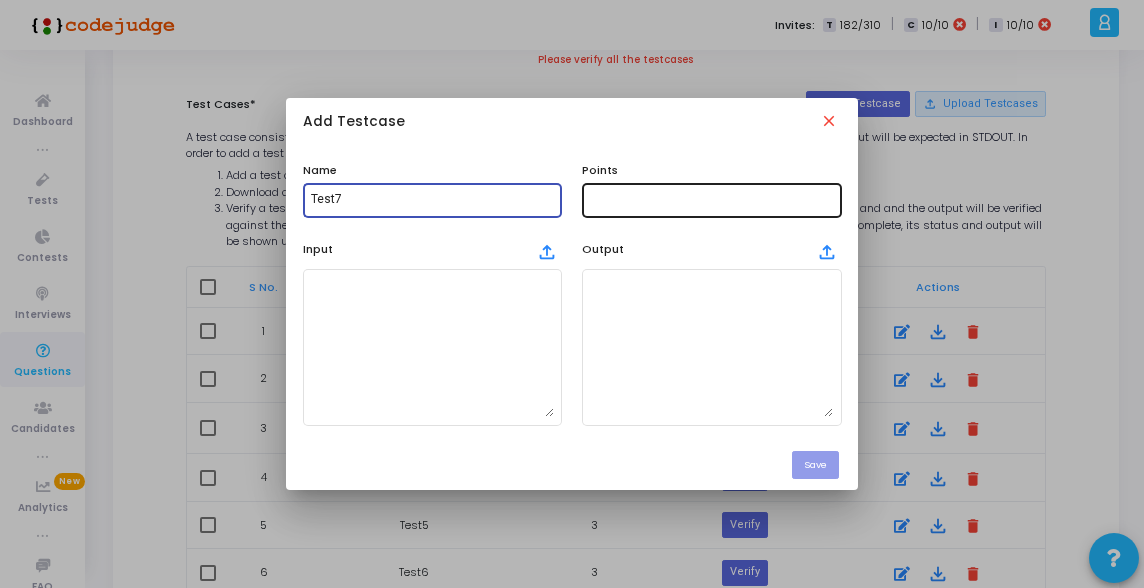 type on "Test7" 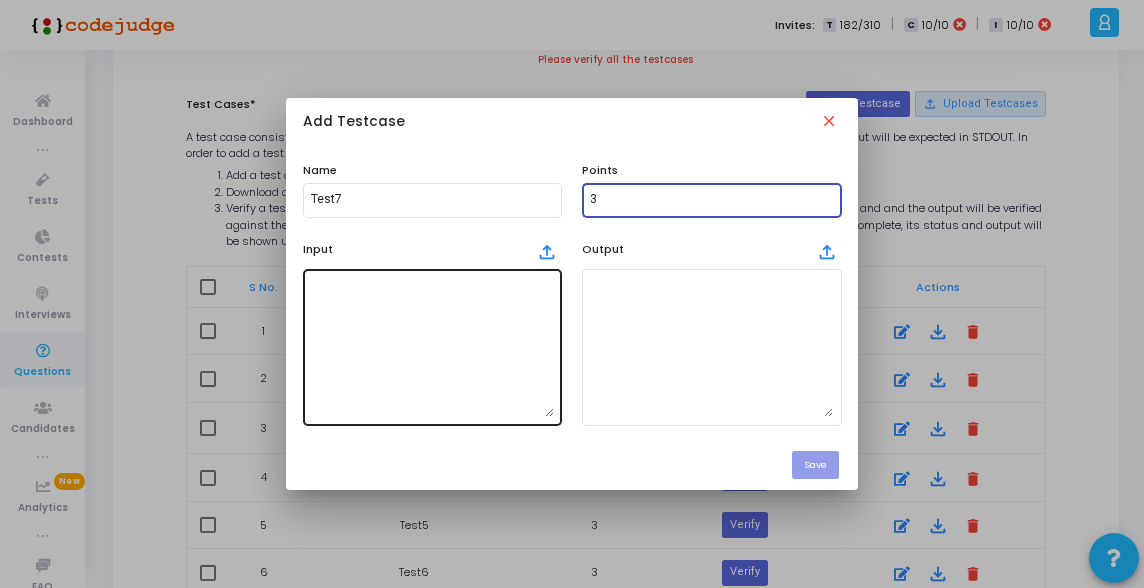 type on "3" 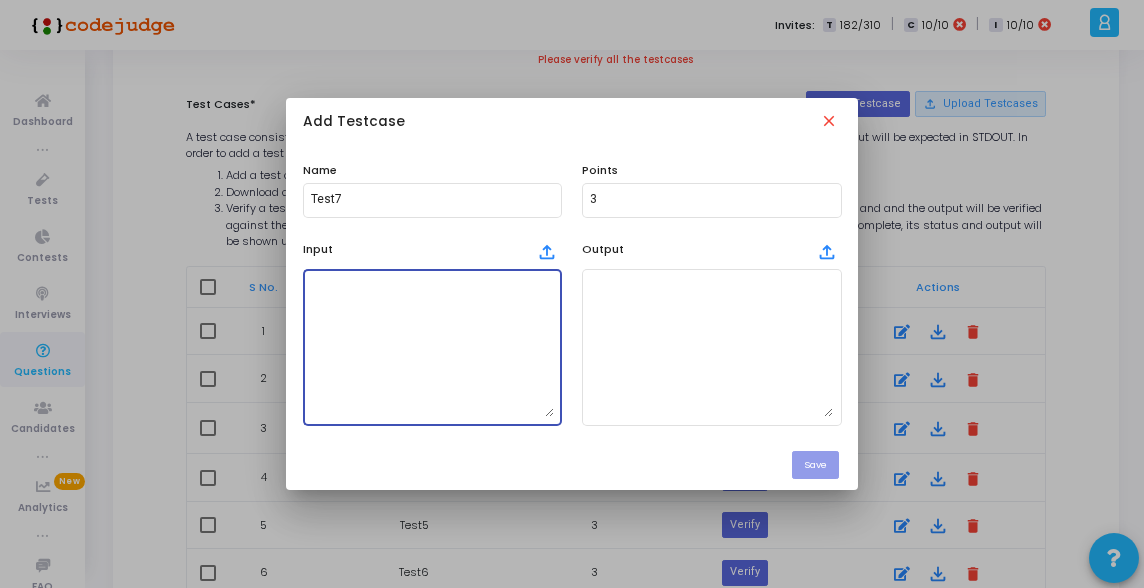 paste on "abaaba" 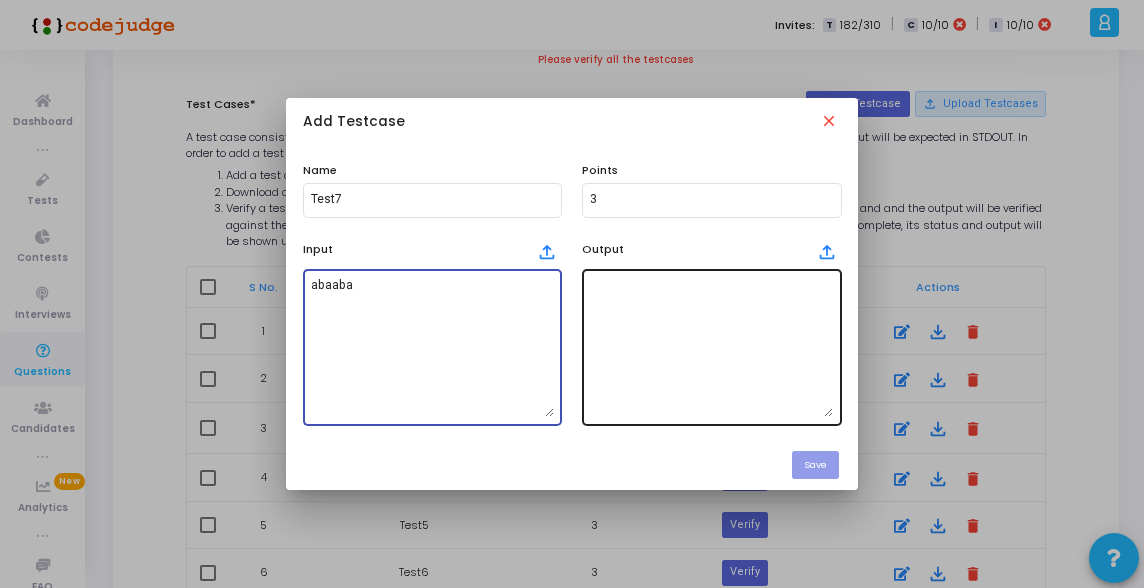 type on "abaaba" 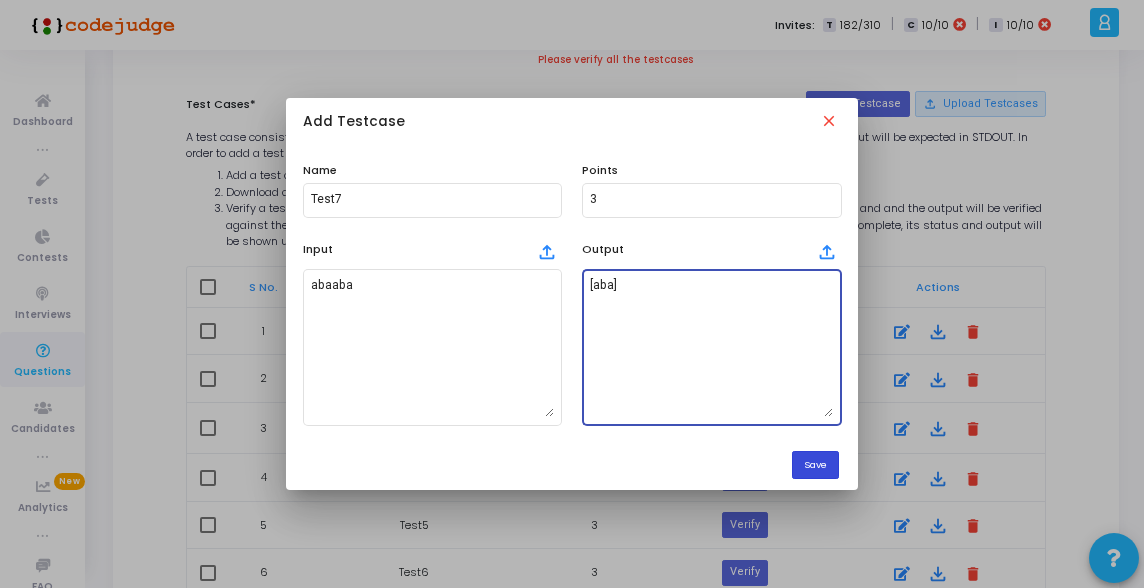 type on "[aba]" 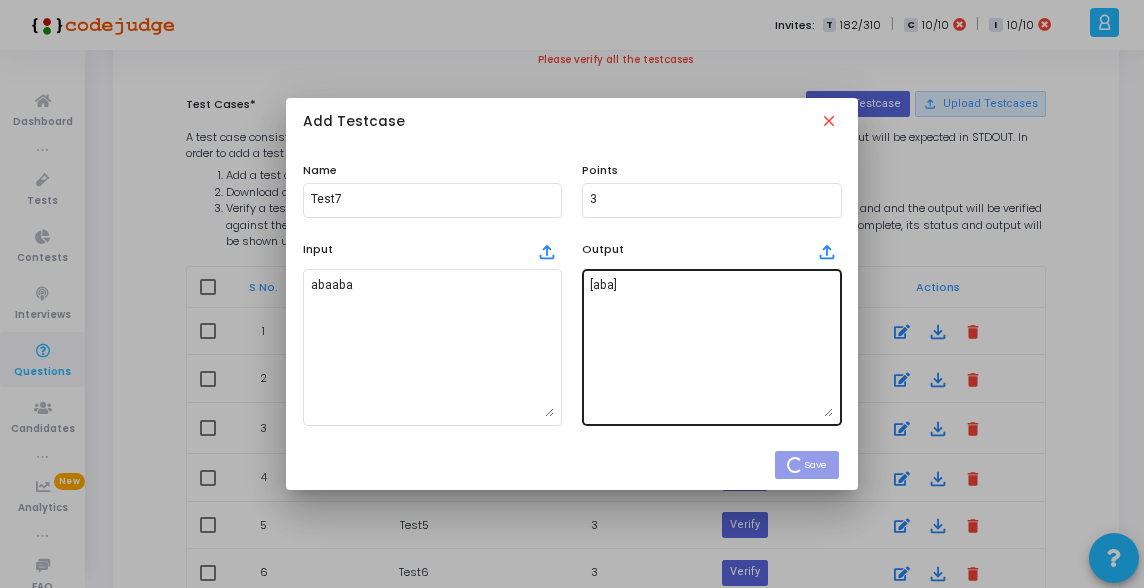 type 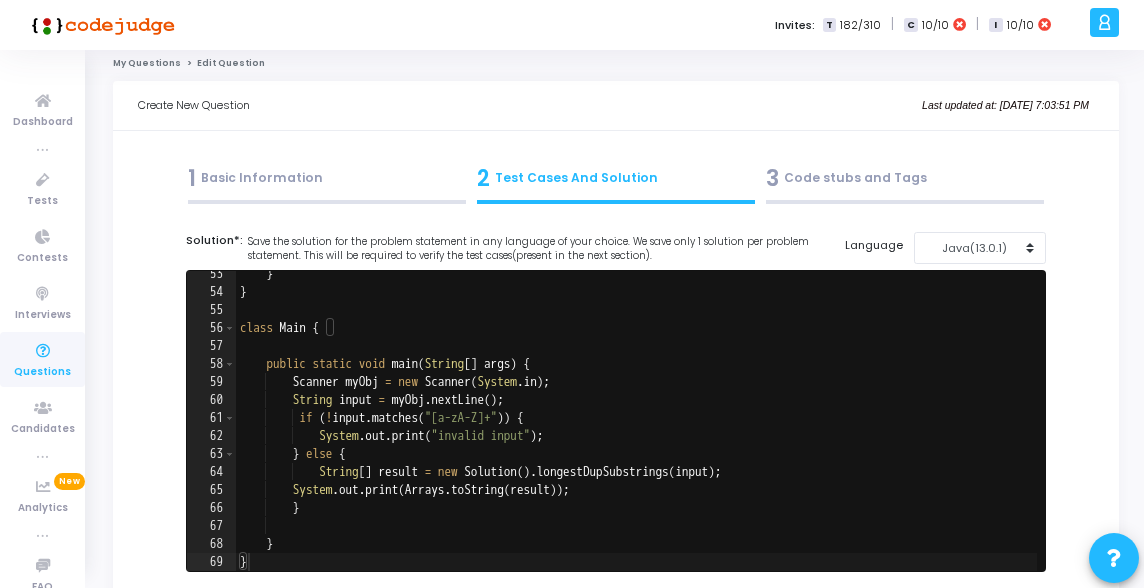 scroll, scrollTop: 0, scrollLeft: 0, axis: both 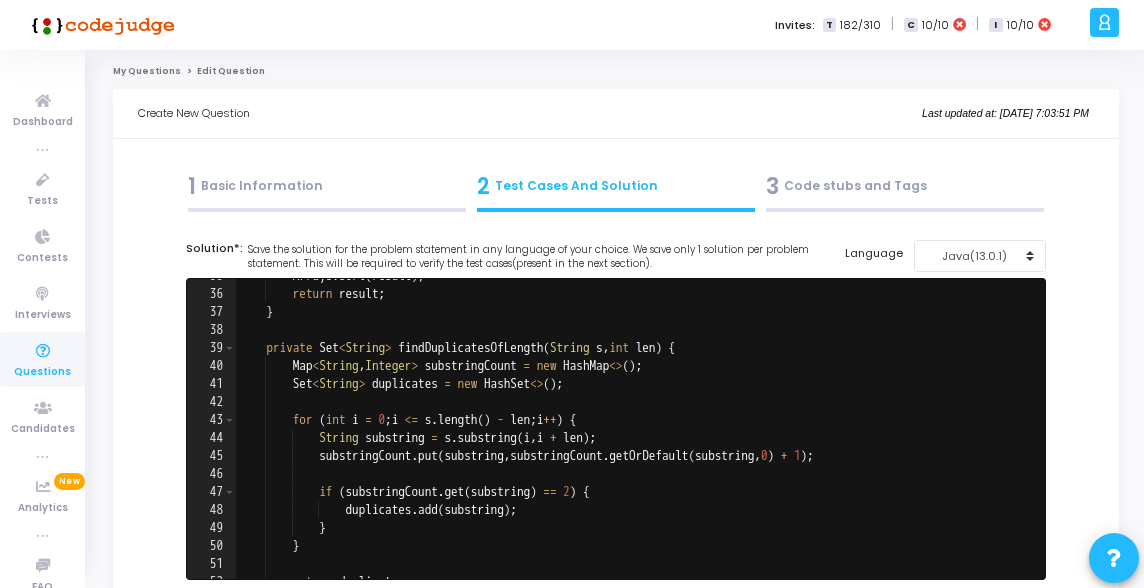 click on "3  Code stubs and Tags" at bounding box center (905, 186) 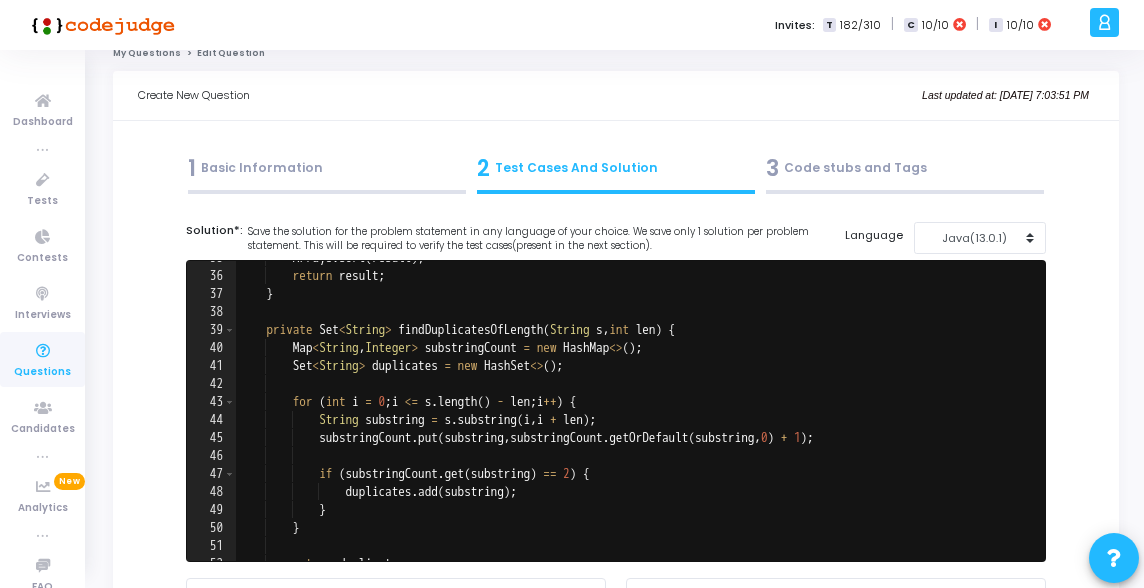 click on "3  Code stubs and Tags" at bounding box center (905, 168) 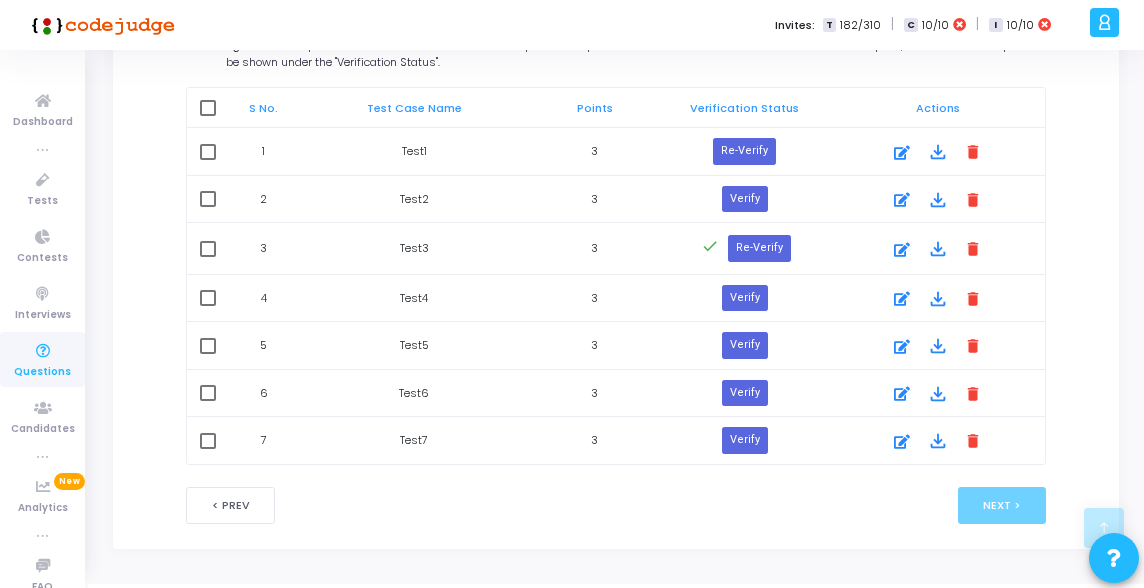 scroll, scrollTop: 1189, scrollLeft: 0, axis: vertical 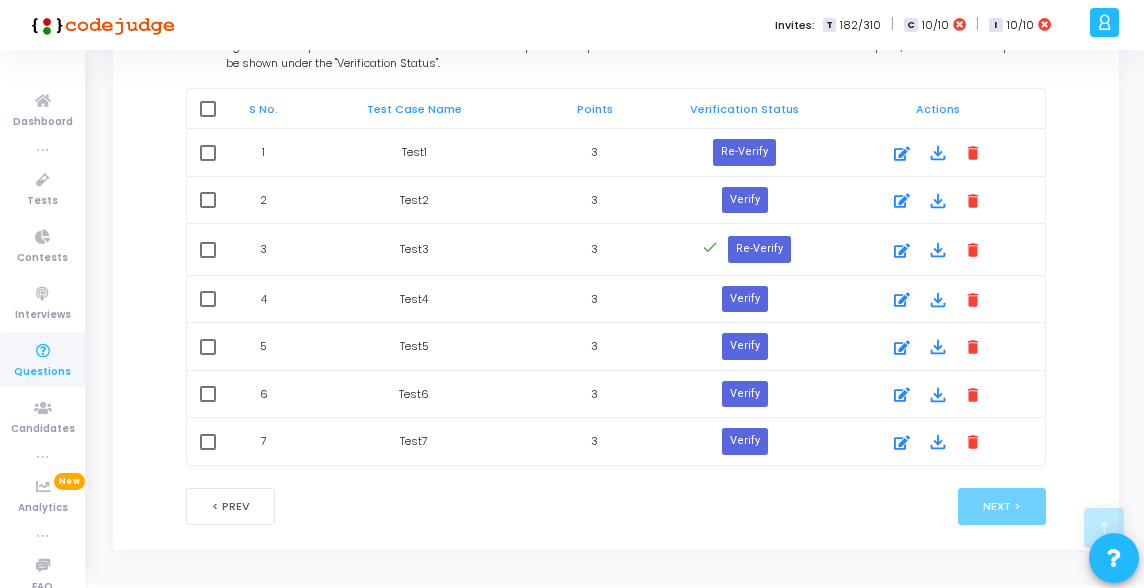 click at bounding box center (208, 109) 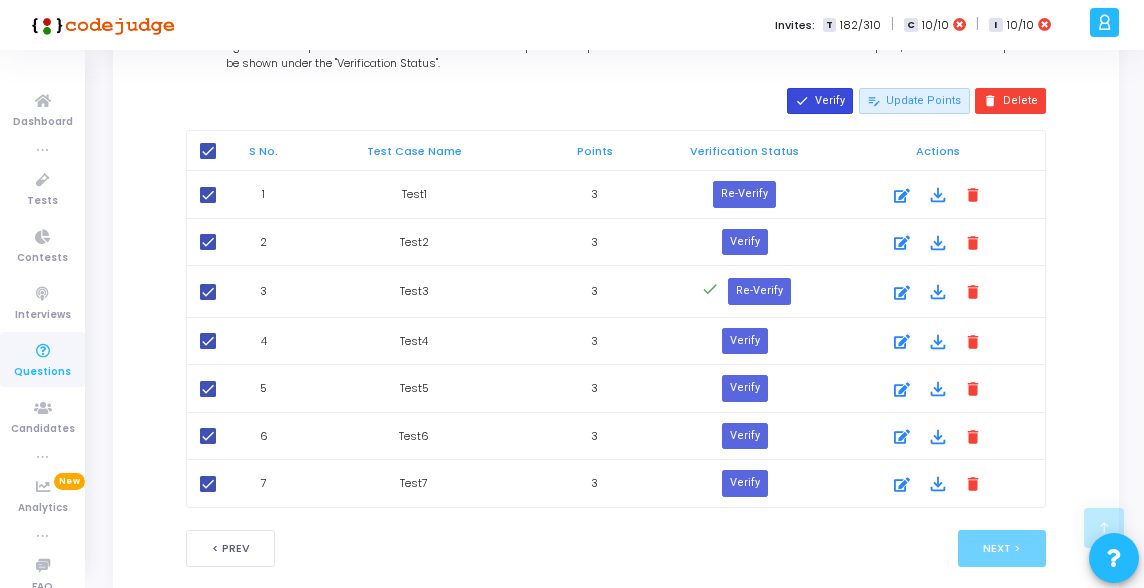 click on "done  Verify" at bounding box center (820, 101) 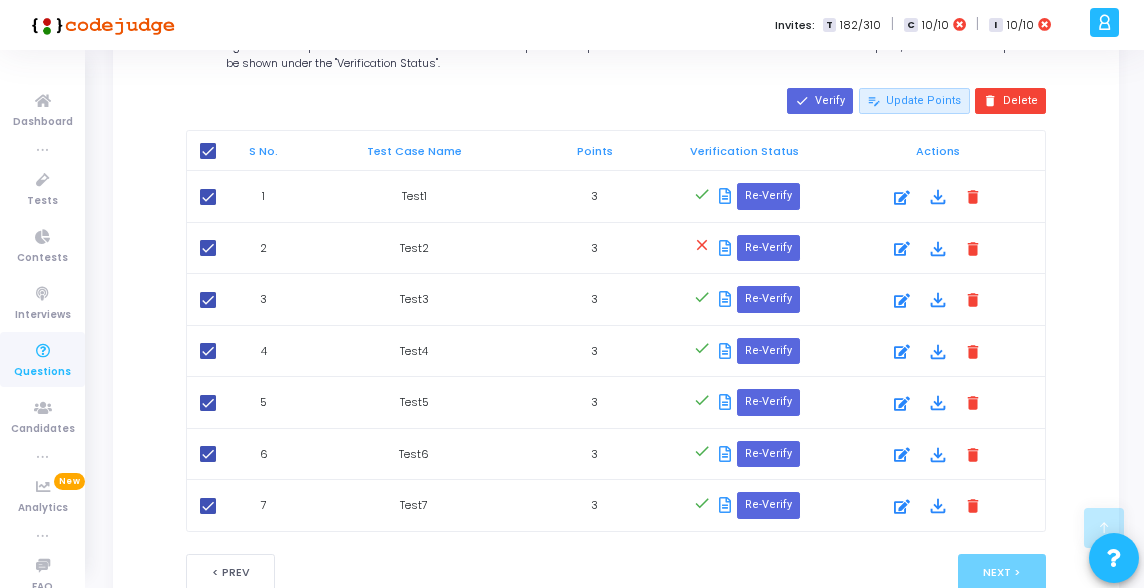 click at bounding box center [725, 248] 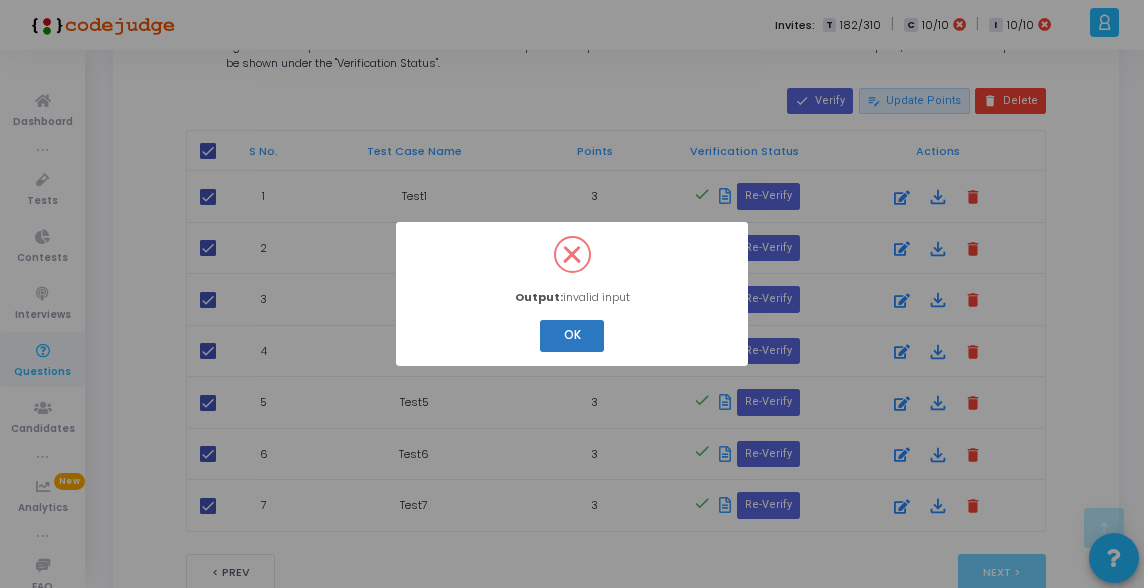 click on "OK" at bounding box center [572, 336] 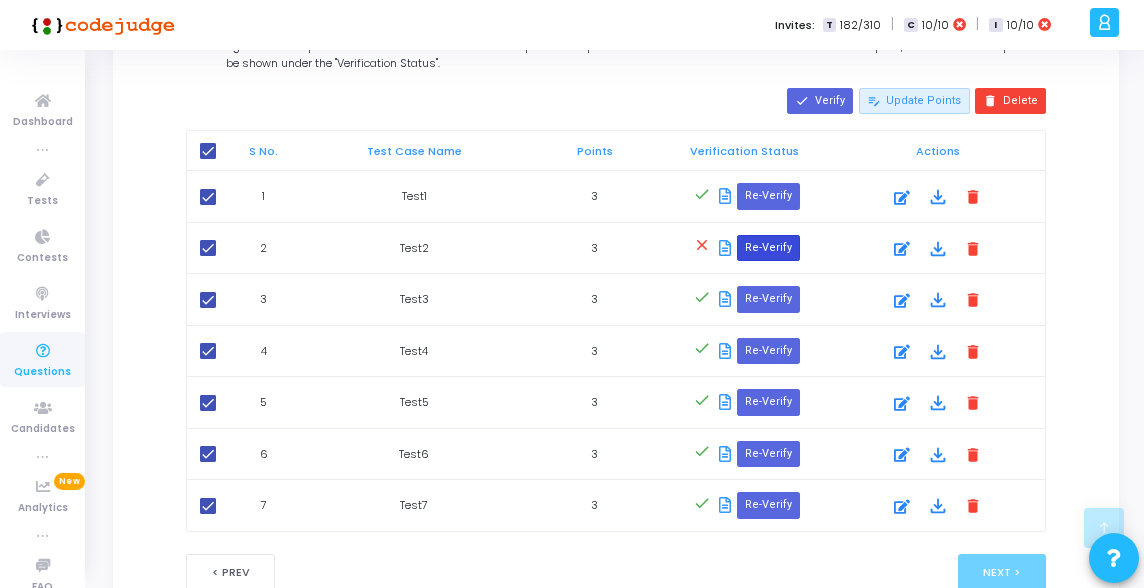 click on "Re-Verify" at bounding box center (768, 248) 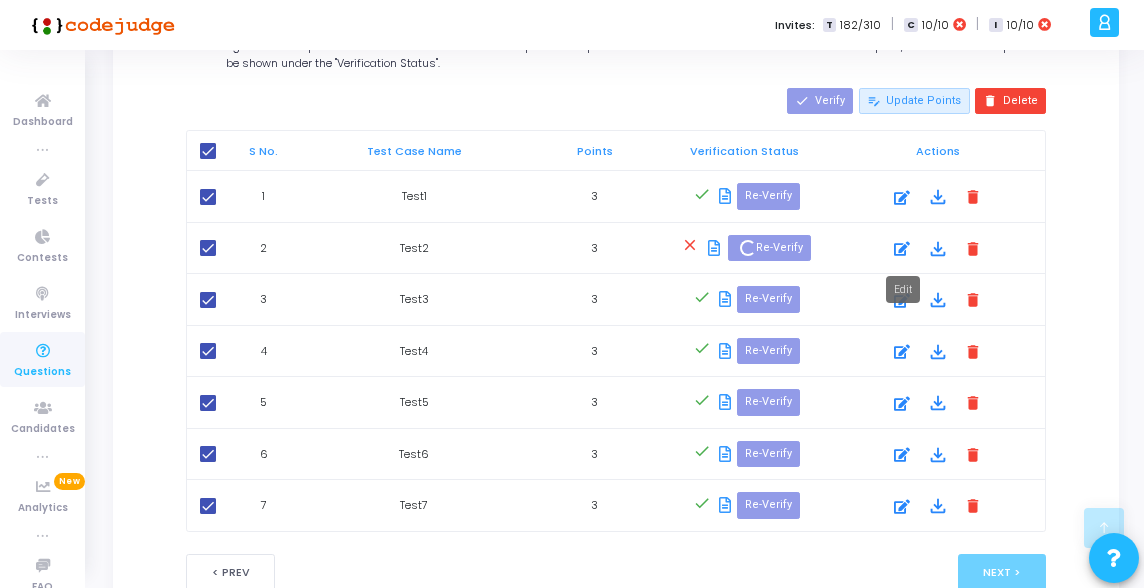 click at bounding box center (902, 249) 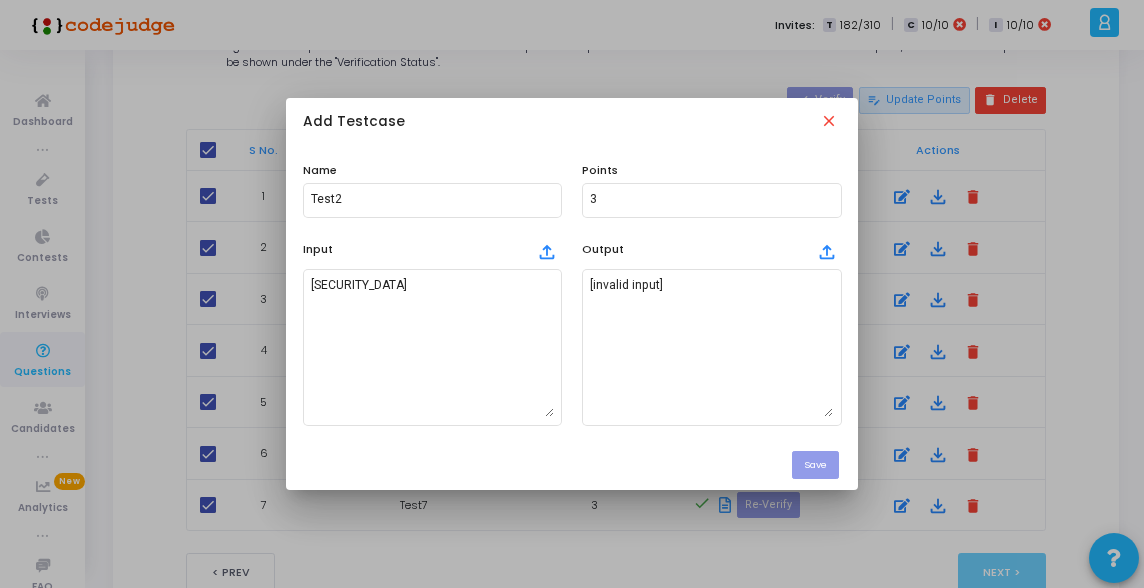 scroll, scrollTop: 0, scrollLeft: 0, axis: both 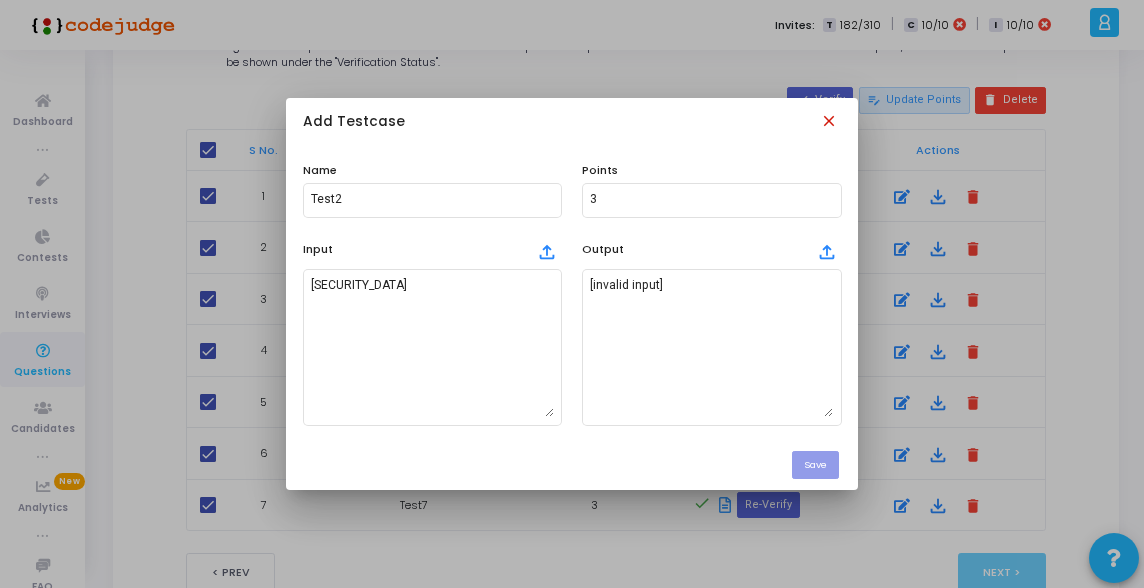 click on "close" at bounding box center [831, 123] 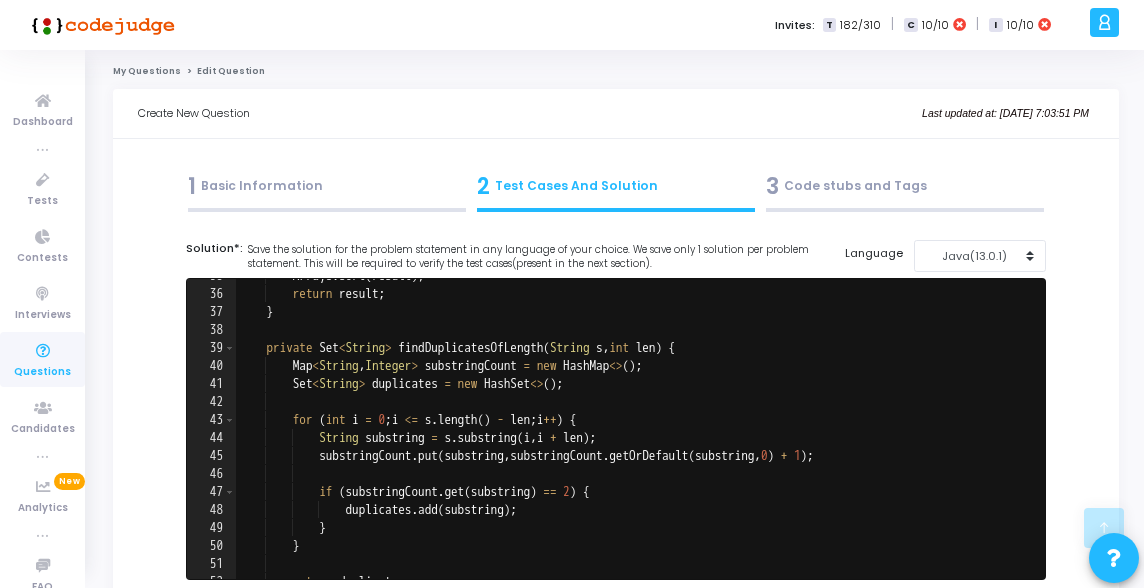 scroll, scrollTop: 1189, scrollLeft: 0, axis: vertical 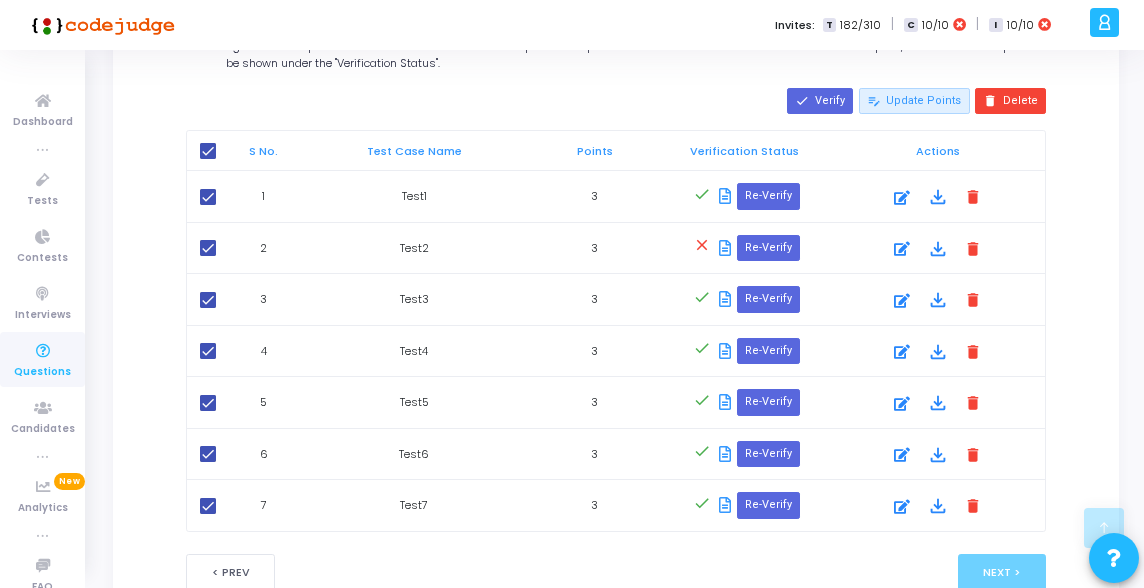 click at bounding box center [725, 248] 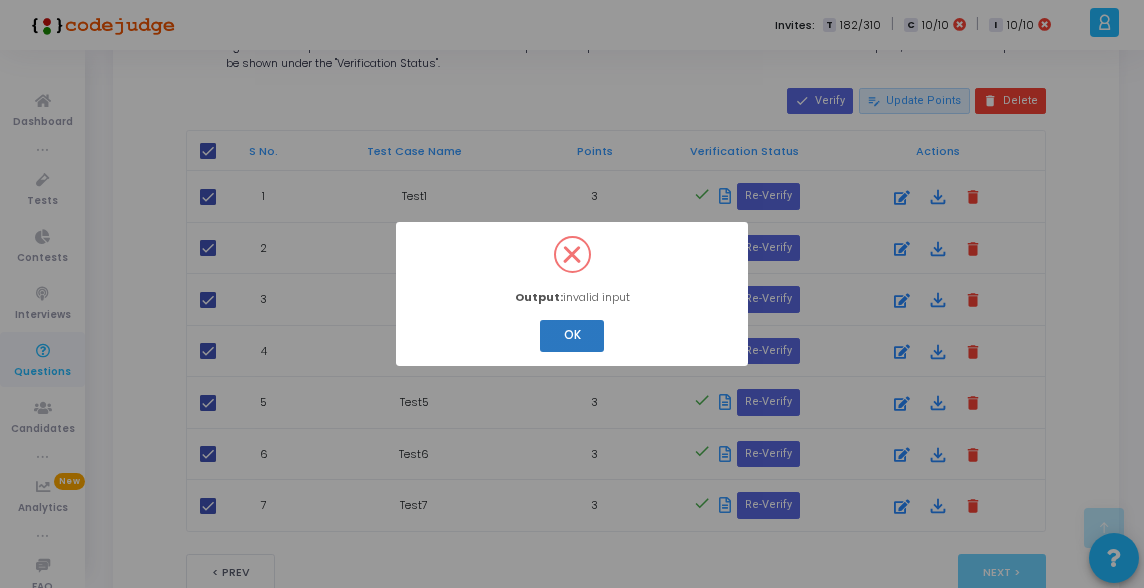 click on "OK" at bounding box center [572, 336] 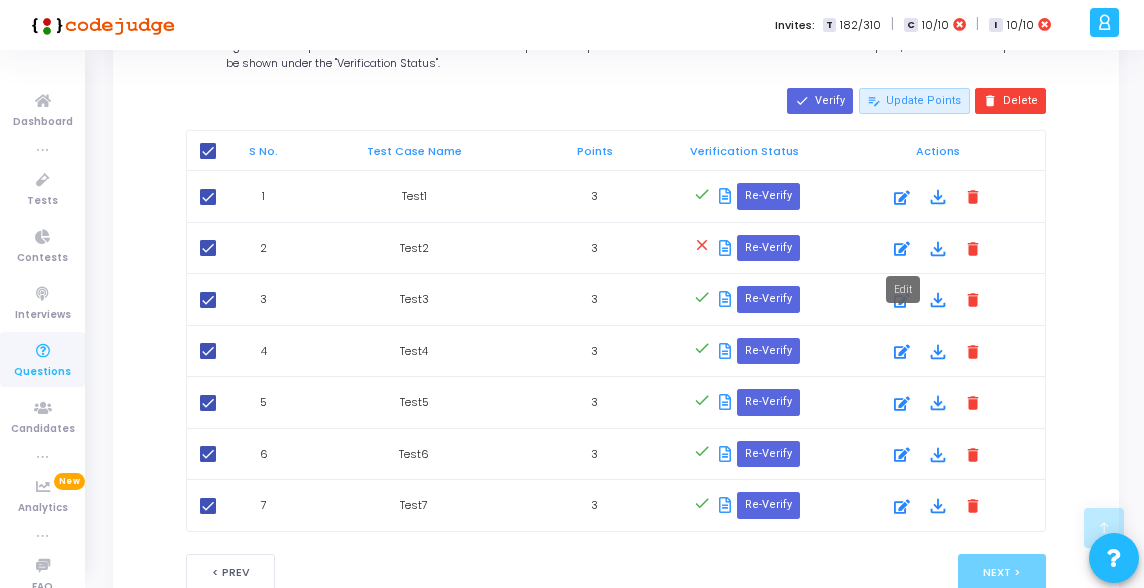click at bounding box center [902, 249] 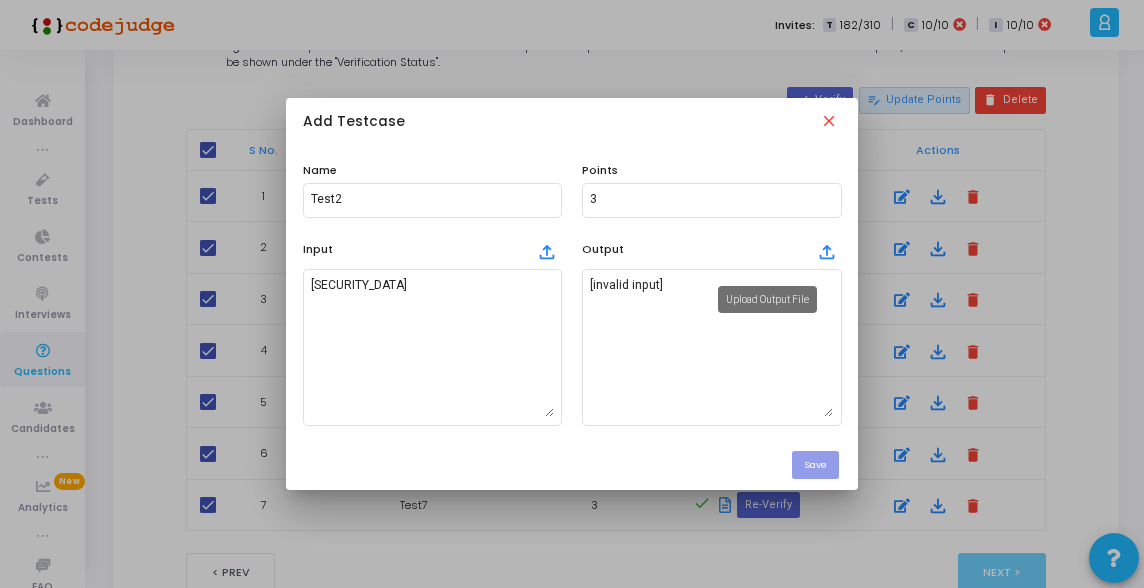 scroll, scrollTop: 0, scrollLeft: 0, axis: both 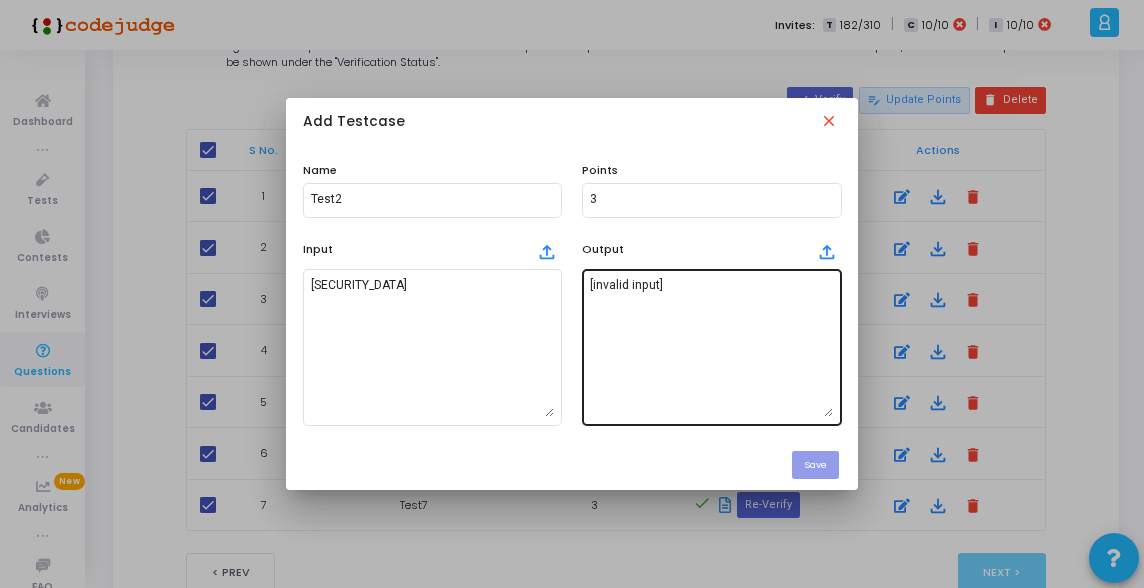 click on "[invalid input]" at bounding box center [711, 347] 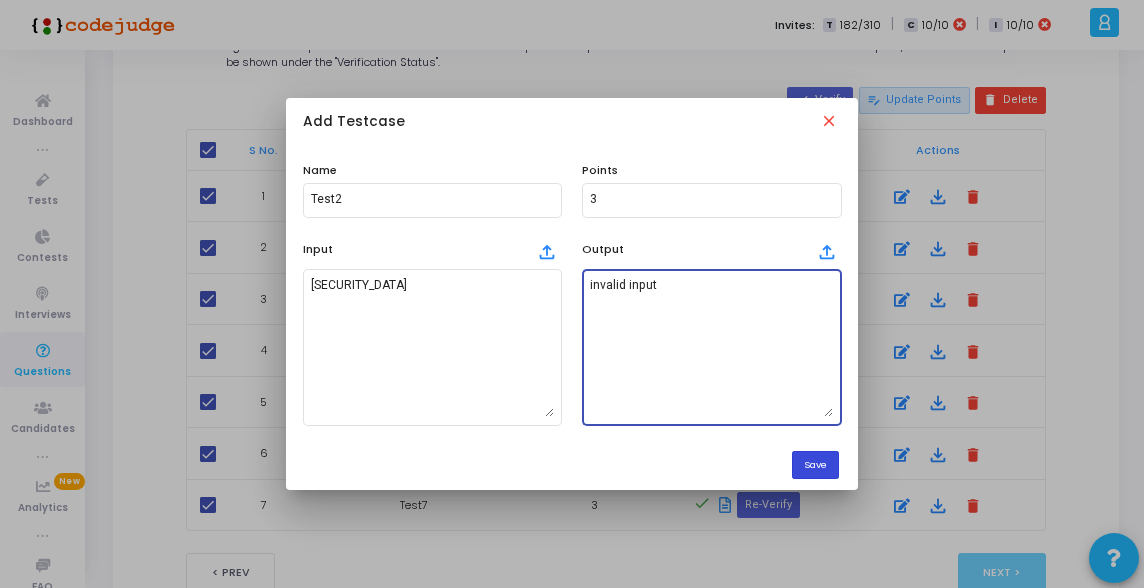 type on "invalid input" 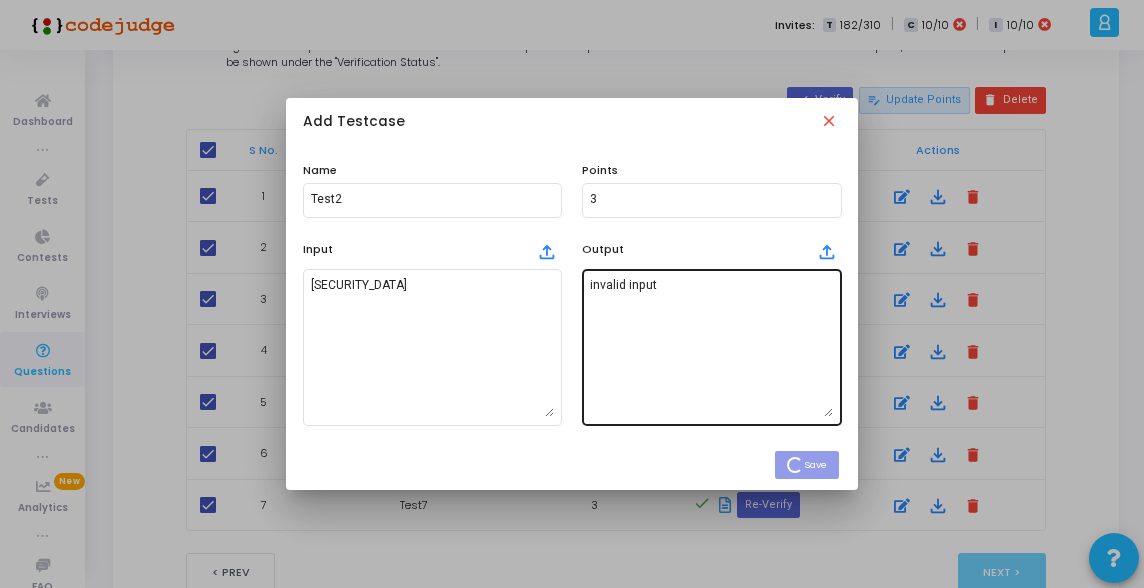 type 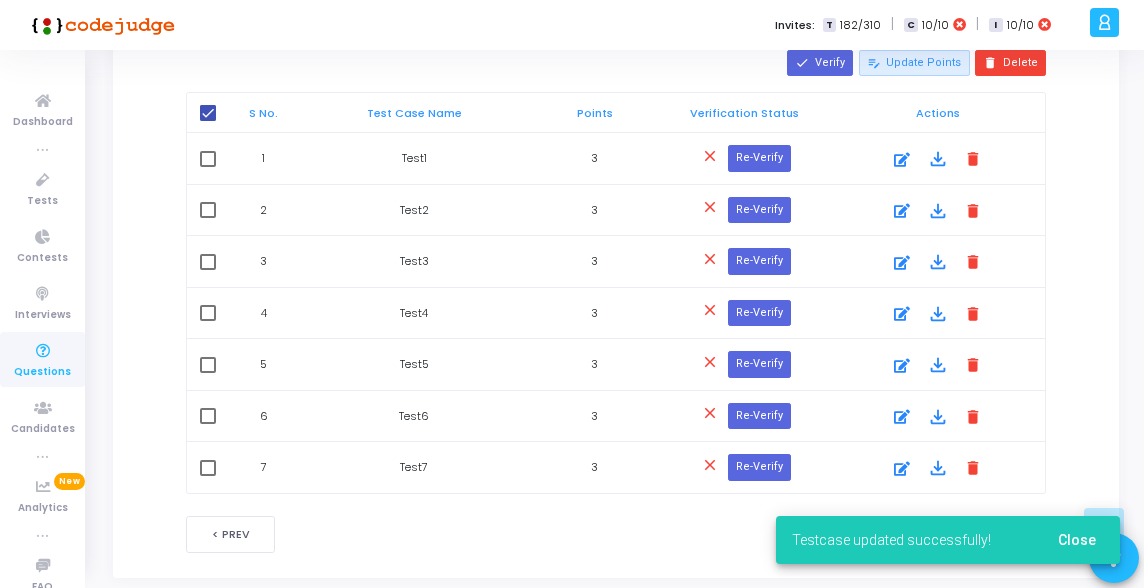 scroll, scrollTop: 1231, scrollLeft: 0, axis: vertical 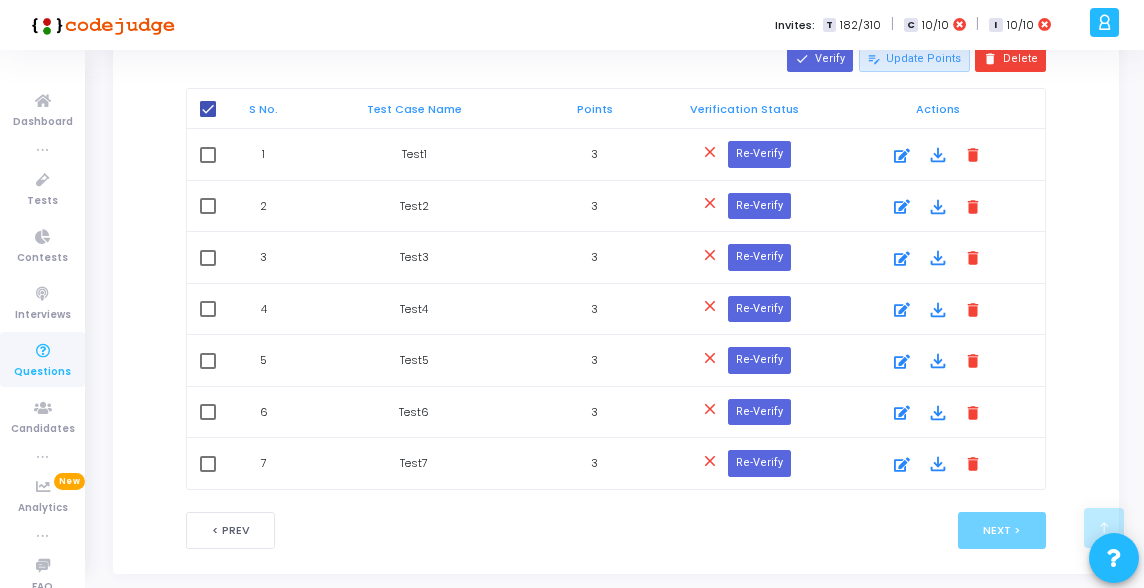 click at bounding box center [208, 109] 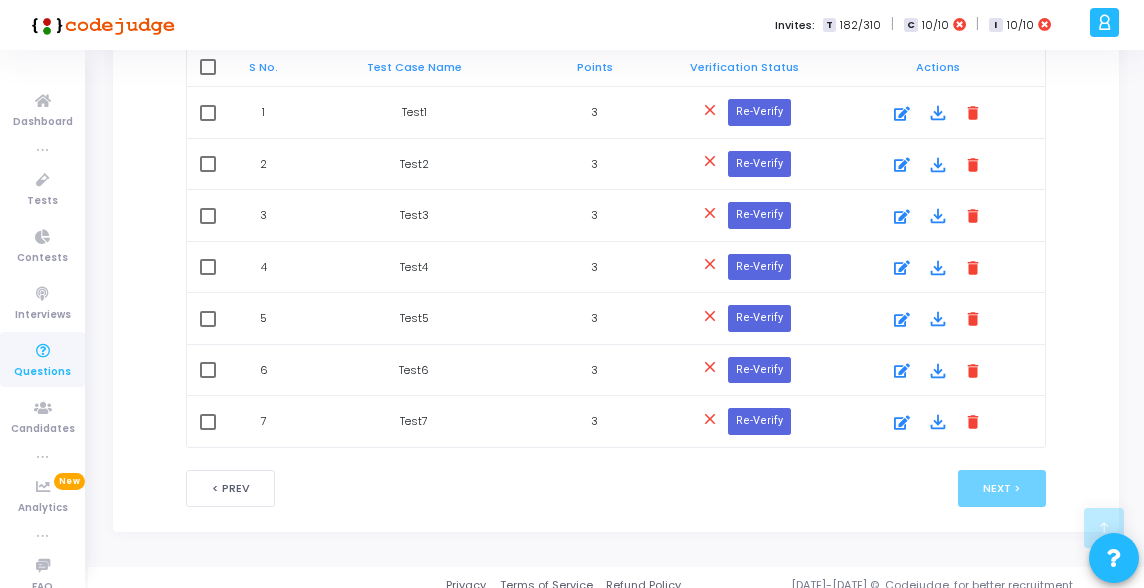 click at bounding box center [208, 67] 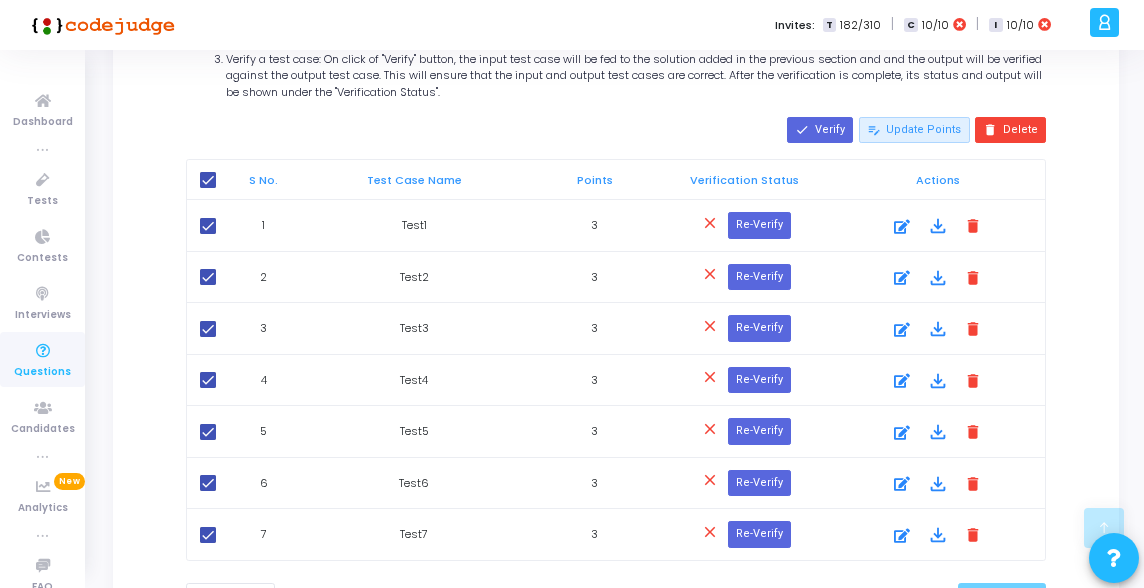 scroll, scrollTop: 1070, scrollLeft: 0, axis: vertical 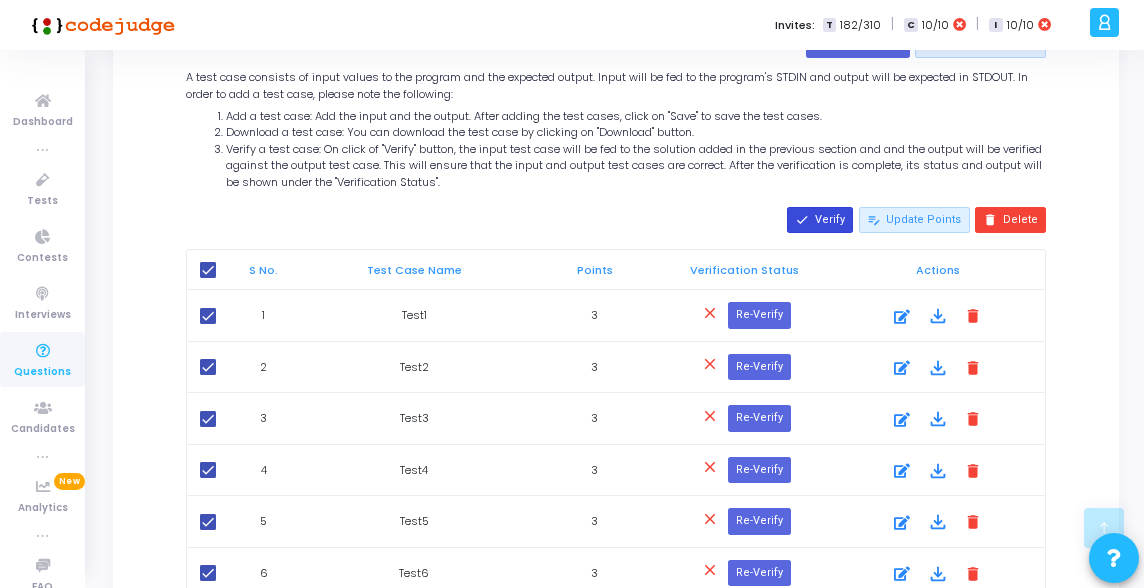 click on "done  Verify" at bounding box center (820, 220) 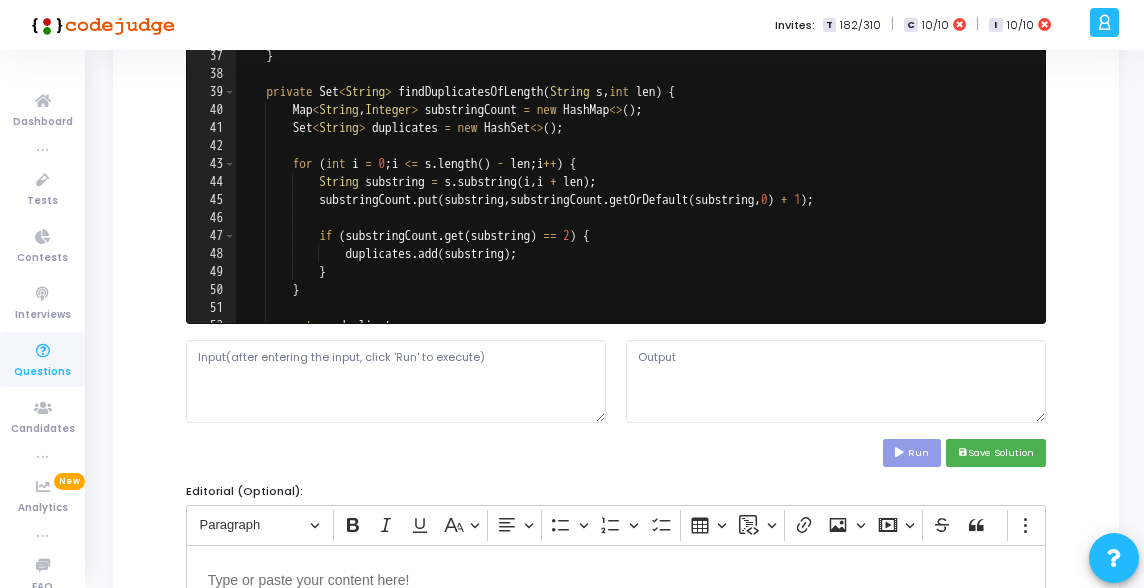 scroll, scrollTop: 234, scrollLeft: 0, axis: vertical 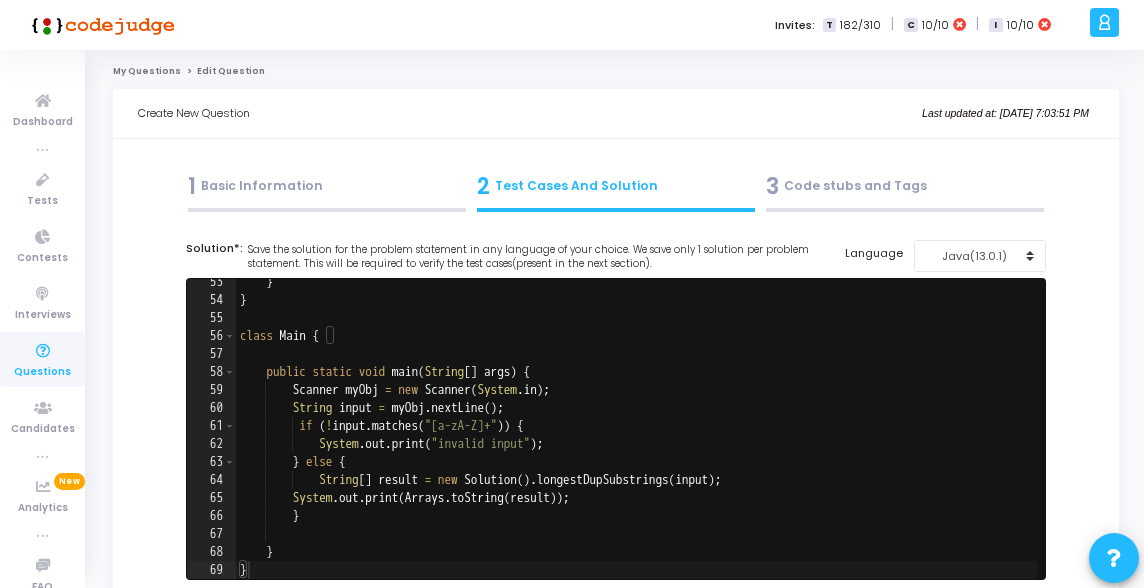 click on "3  Code stubs and Tags" at bounding box center [905, 186] 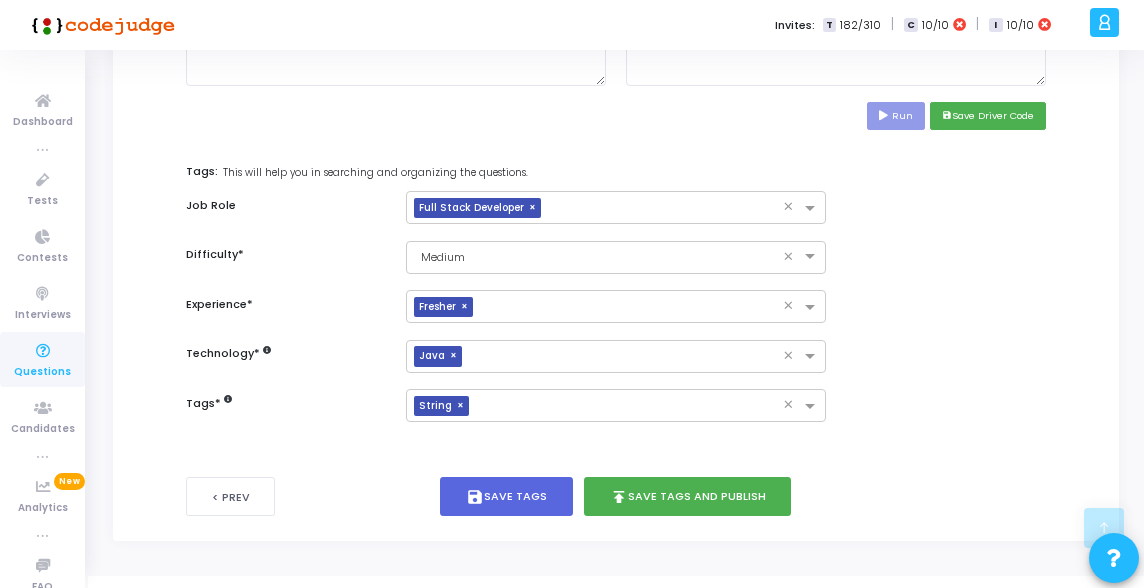 scroll, scrollTop: 1020, scrollLeft: 0, axis: vertical 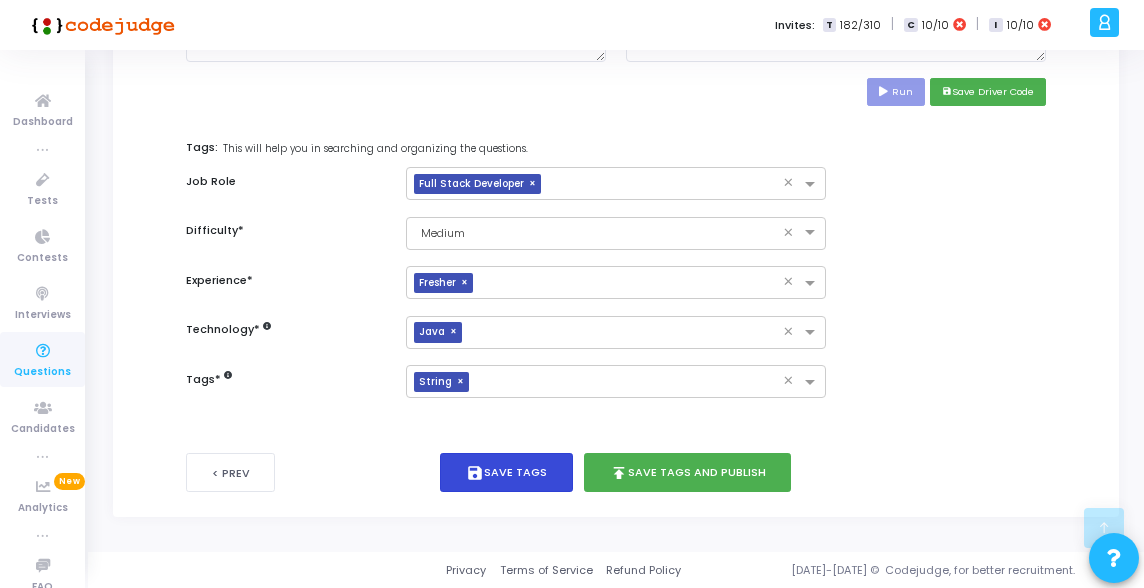 click on "save  Save Tags" at bounding box center (506, 472) 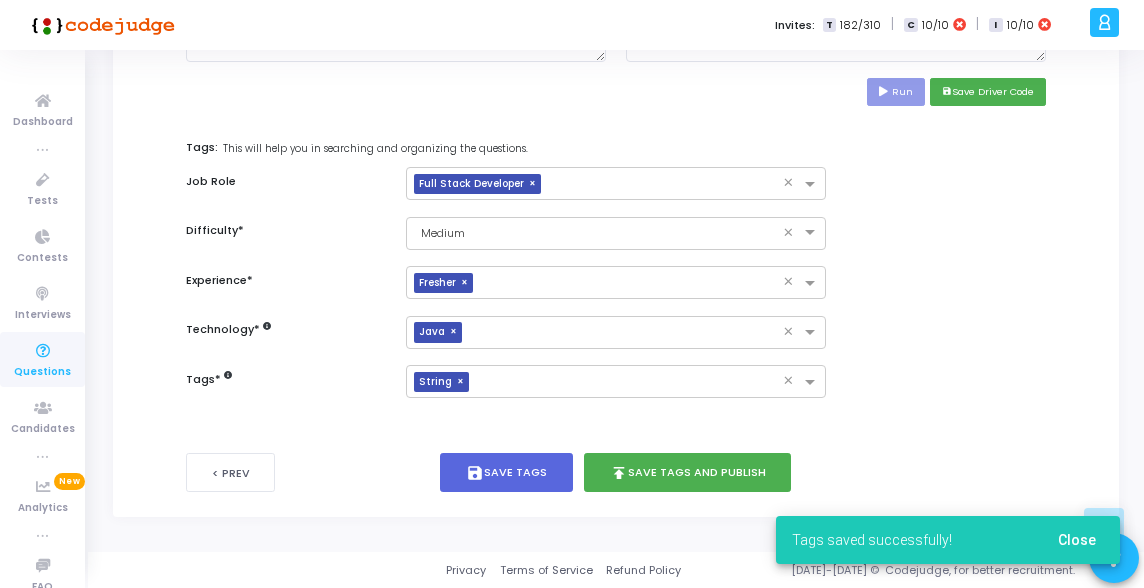 click on "Close" at bounding box center [1077, 540] 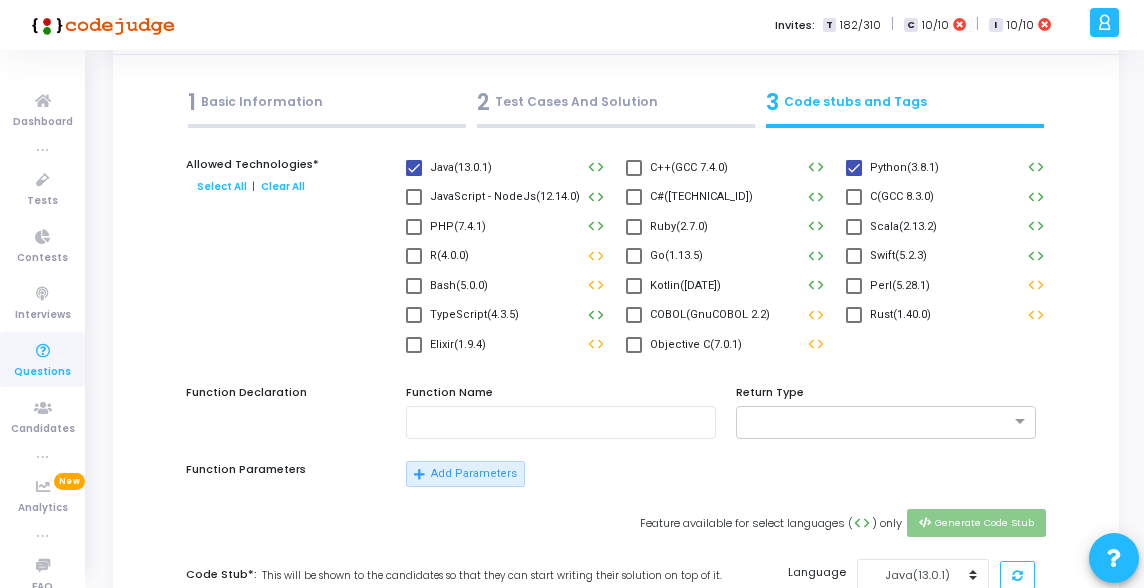 scroll, scrollTop: 0, scrollLeft: 0, axis: both 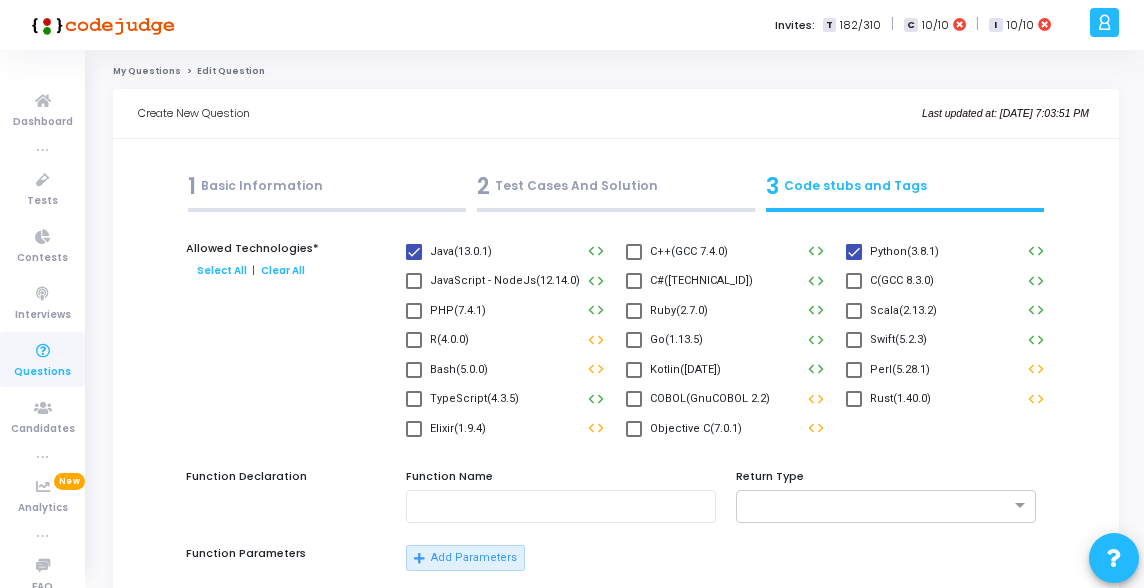 click on "My Questions" 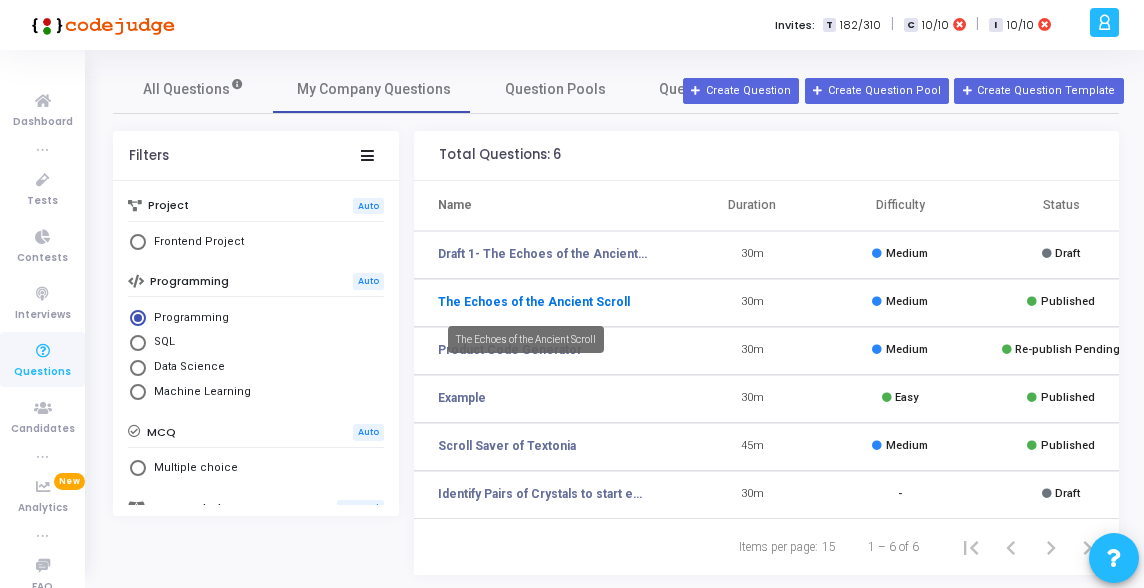 click on "The Echoes of the Ancient Scroll" at bounding box center [534, 302] 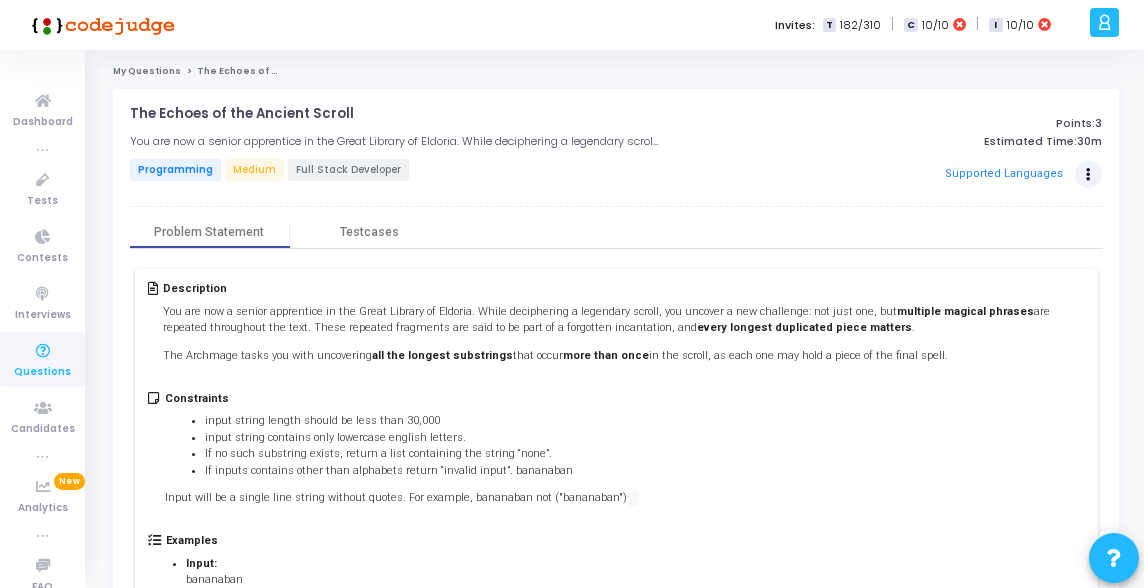 click at bounding box center [1089, 175] 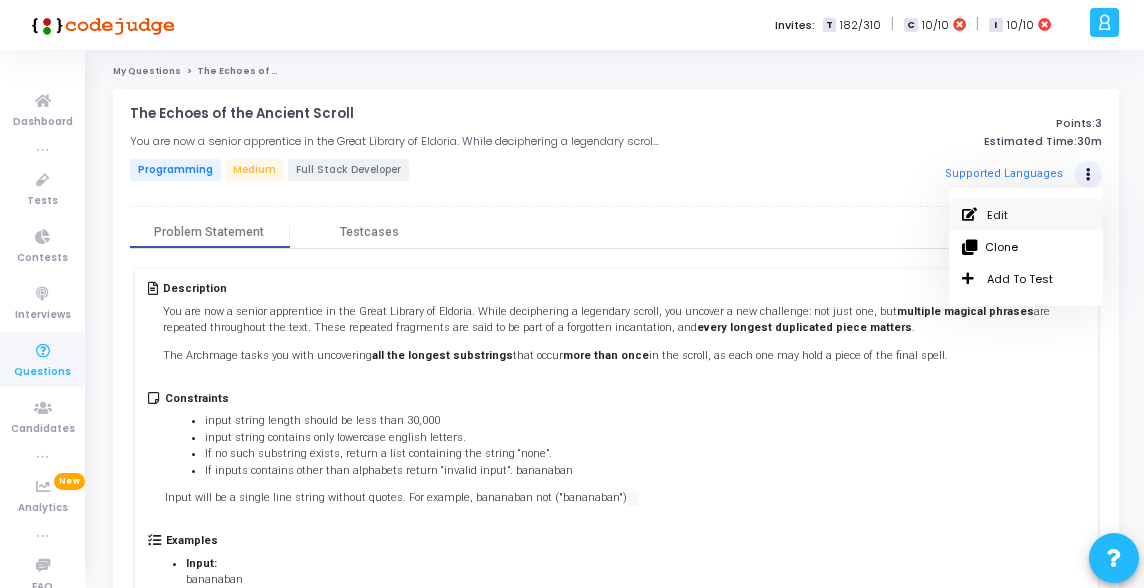 click on "Edit" at bounding box center (1026, 215) 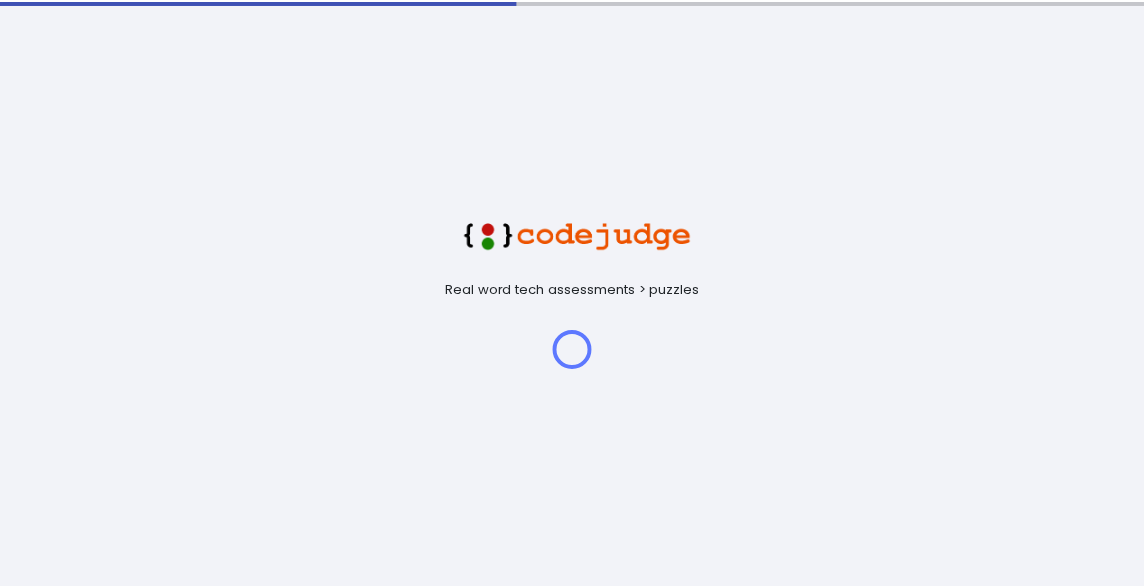 scroll, scrollTop: 0, scrollLeft: 0, axis: both 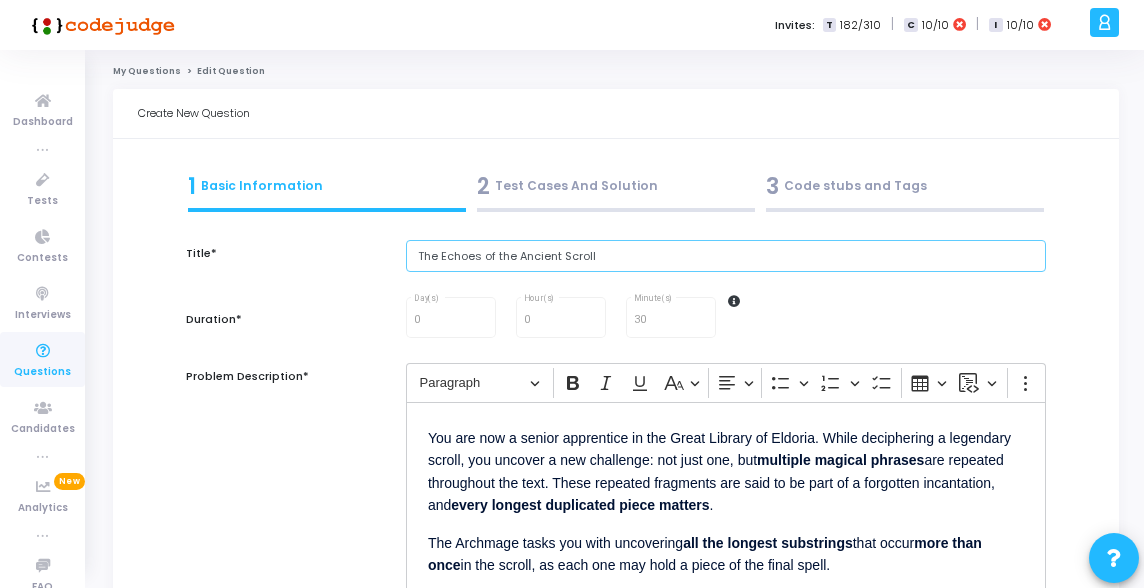 click on "The Echoes of the Ancient Scroll" at bounding box center (726, 256) 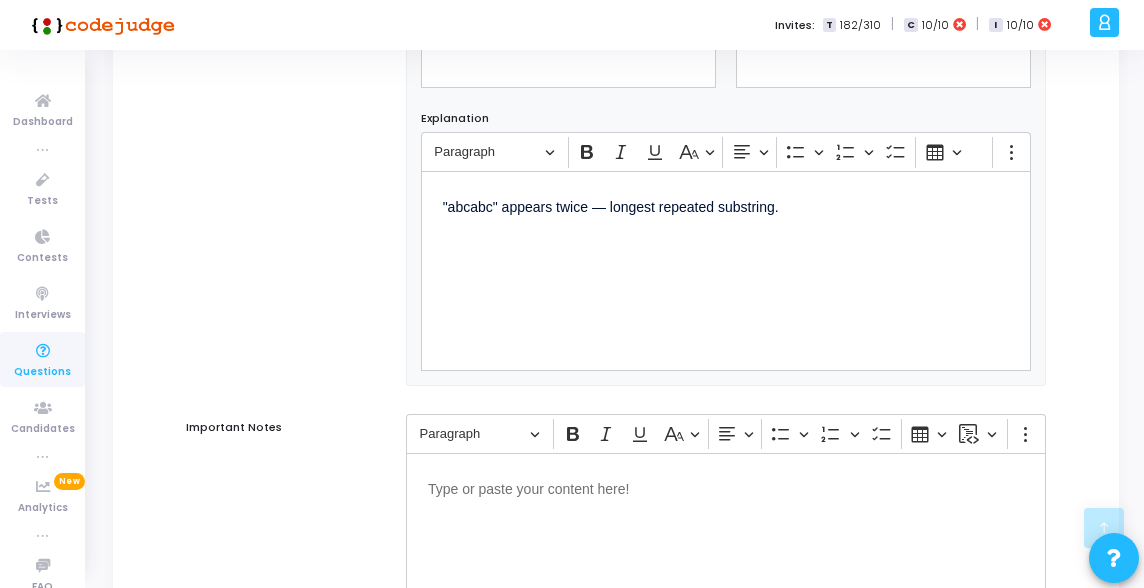scroll, scrollTop: 2684, scrollLeft: 0, axis: vertical 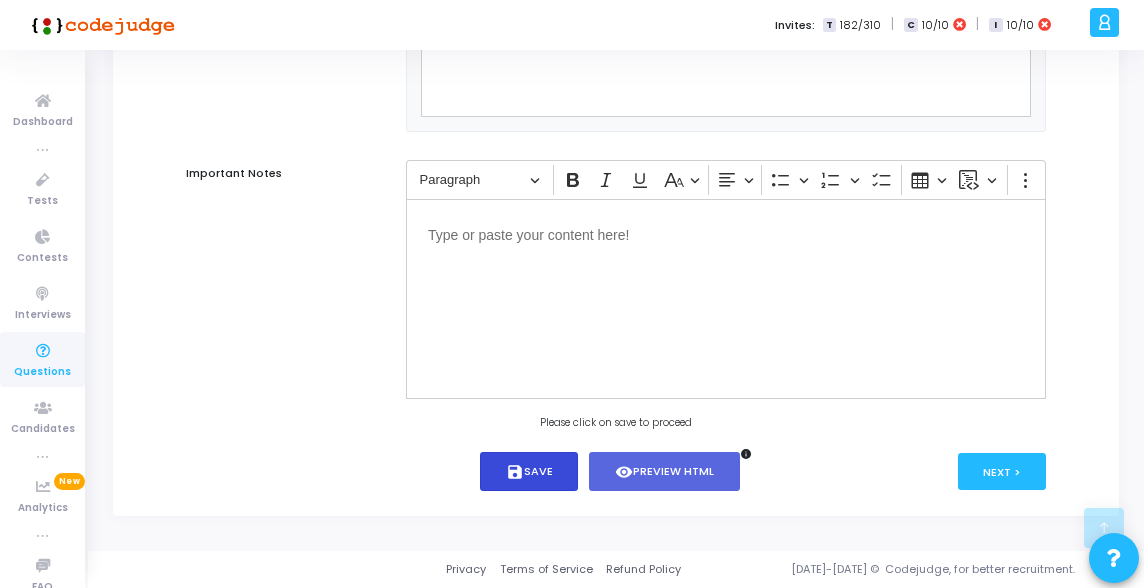 type on "Remove -The Echoes of the Ancient Scroll" 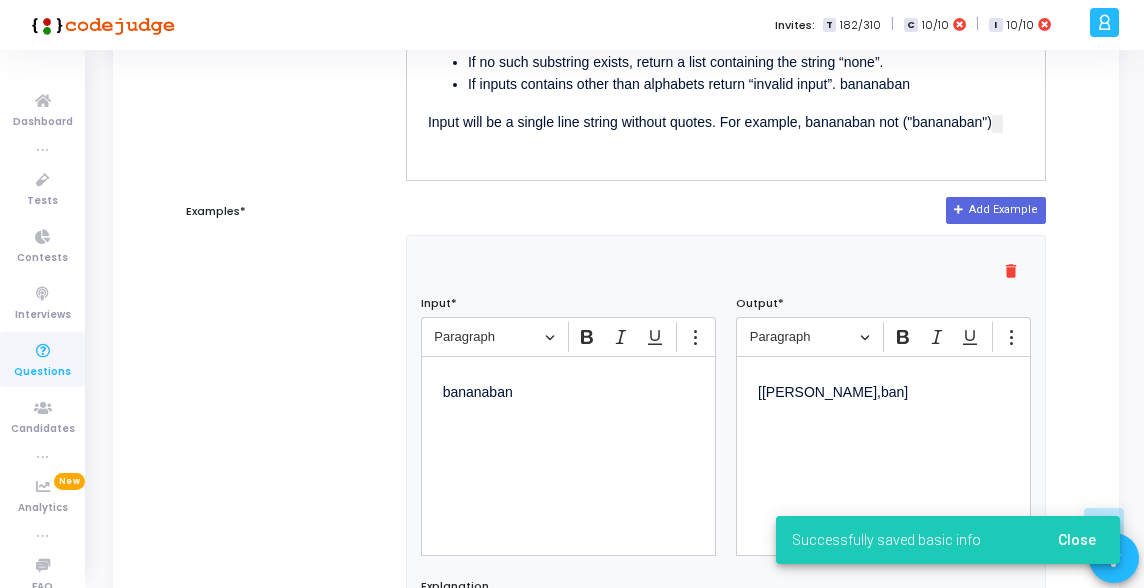scroll, scrollTop: 0, scrollLeft: 0, axis: both 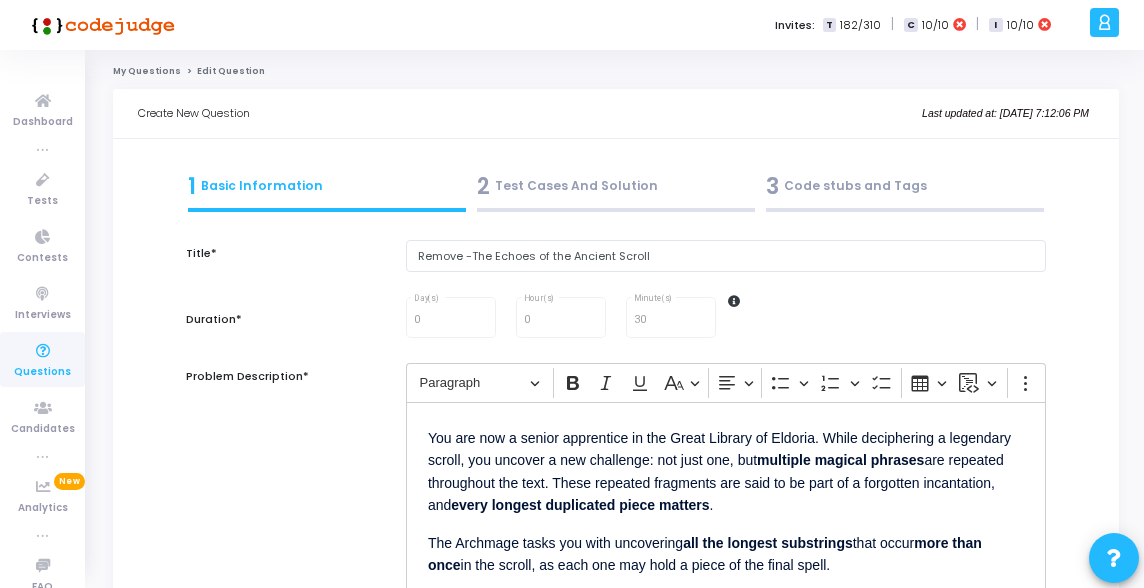 click on "3" at bounding box center [772, 186] 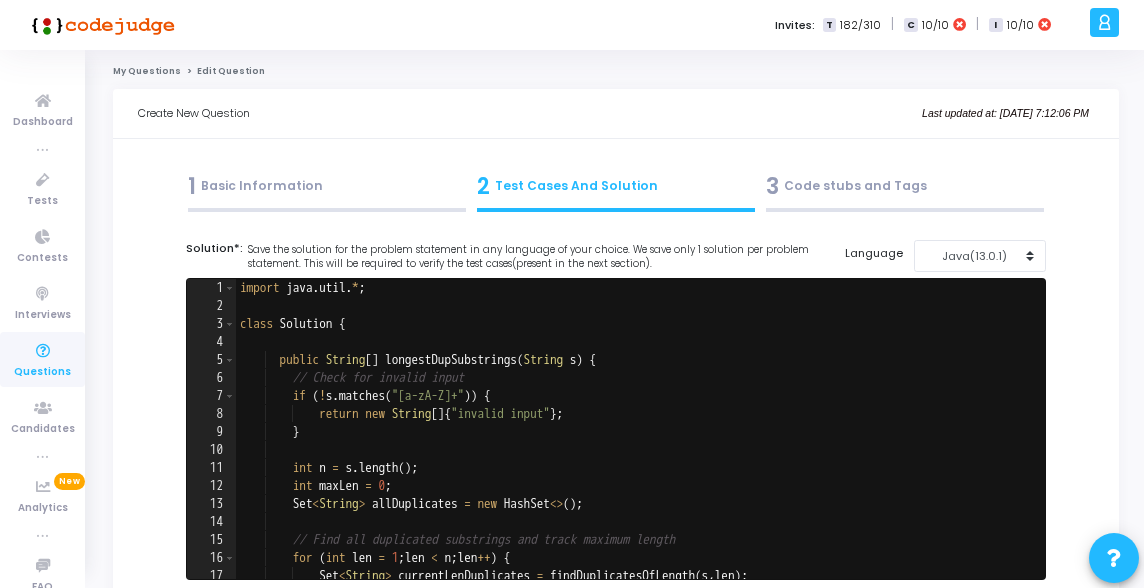 click on "2  Test Cases And Solution" at bounding box center (615, 191) 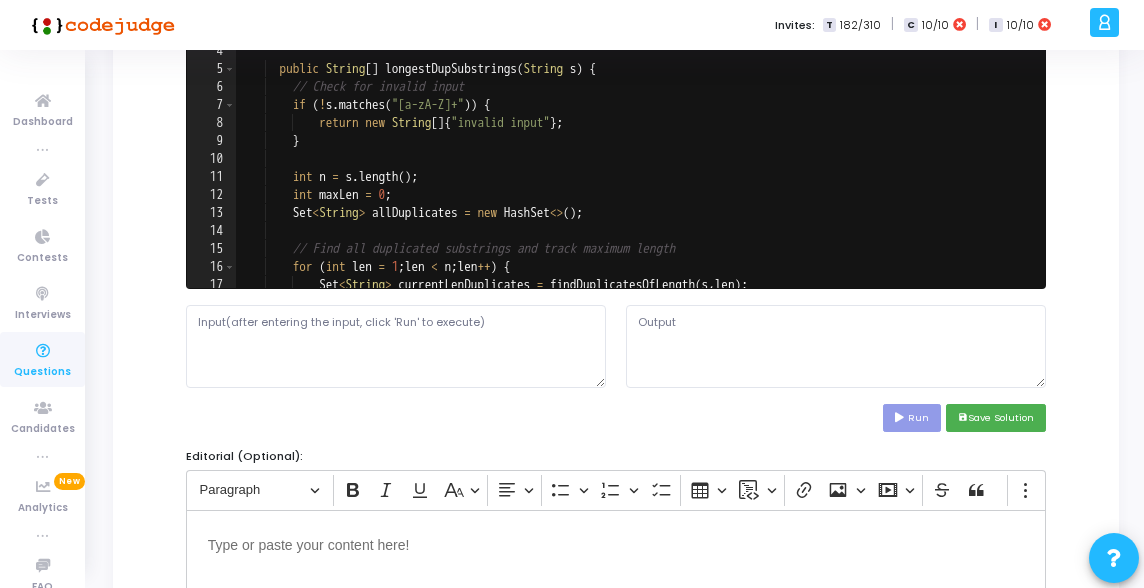 scroll, scrollTop: 0, scrollLeft: 0, axis: both 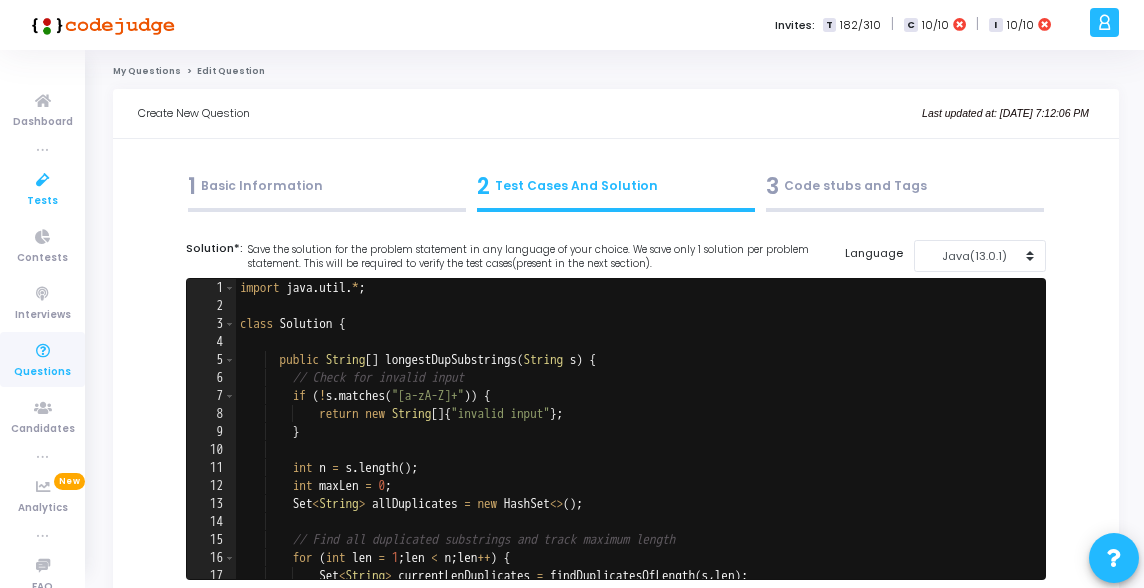 click on "Tests" at bounding box center (42, 201) 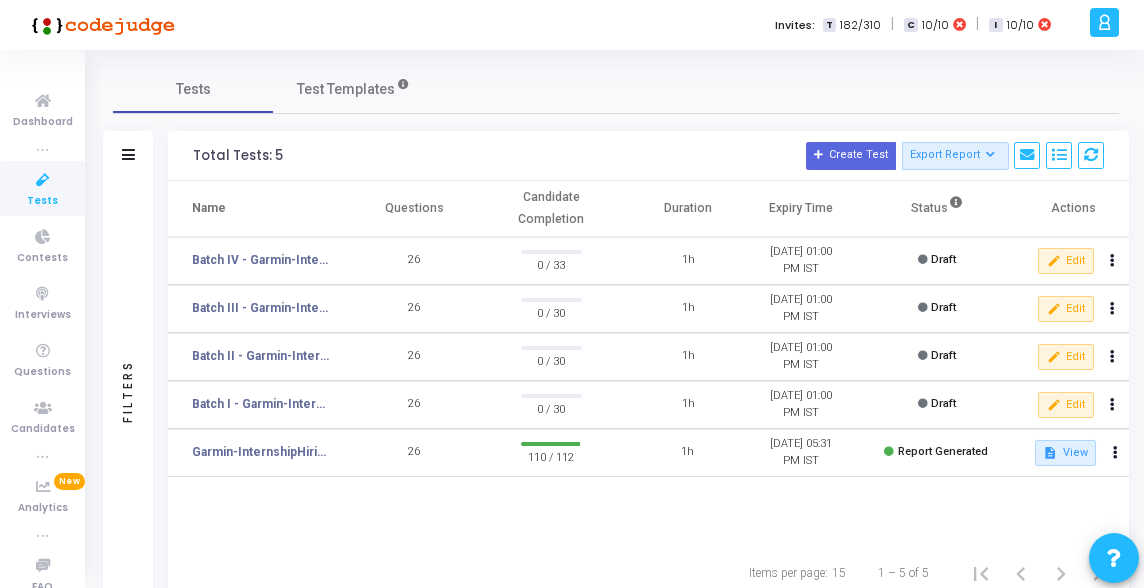 click on "Garmin-InternshipHiring-VIT-[DATE]" 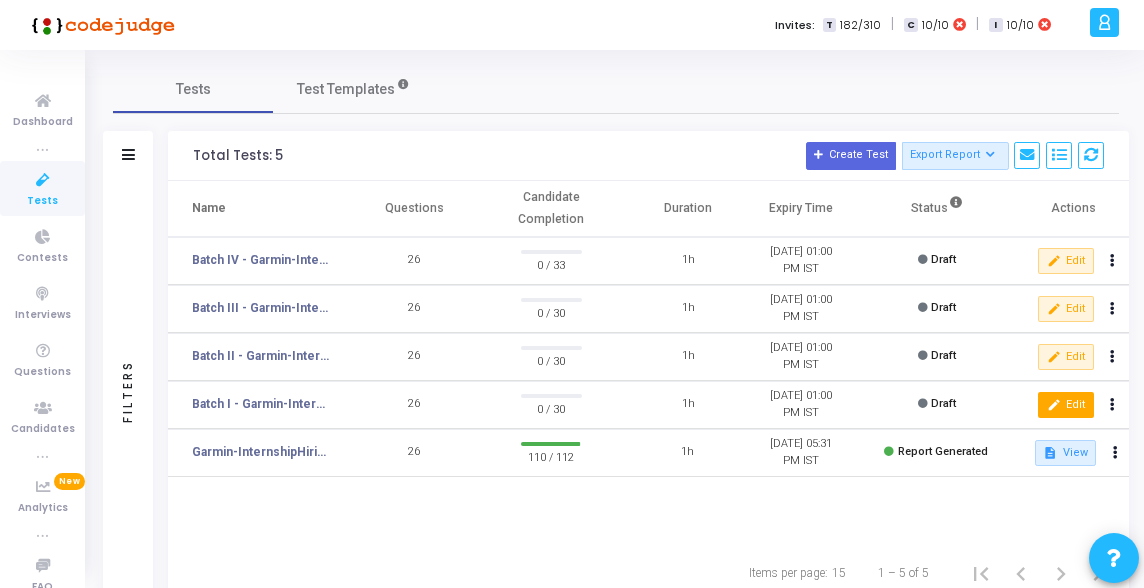 click on "edit  Edit" 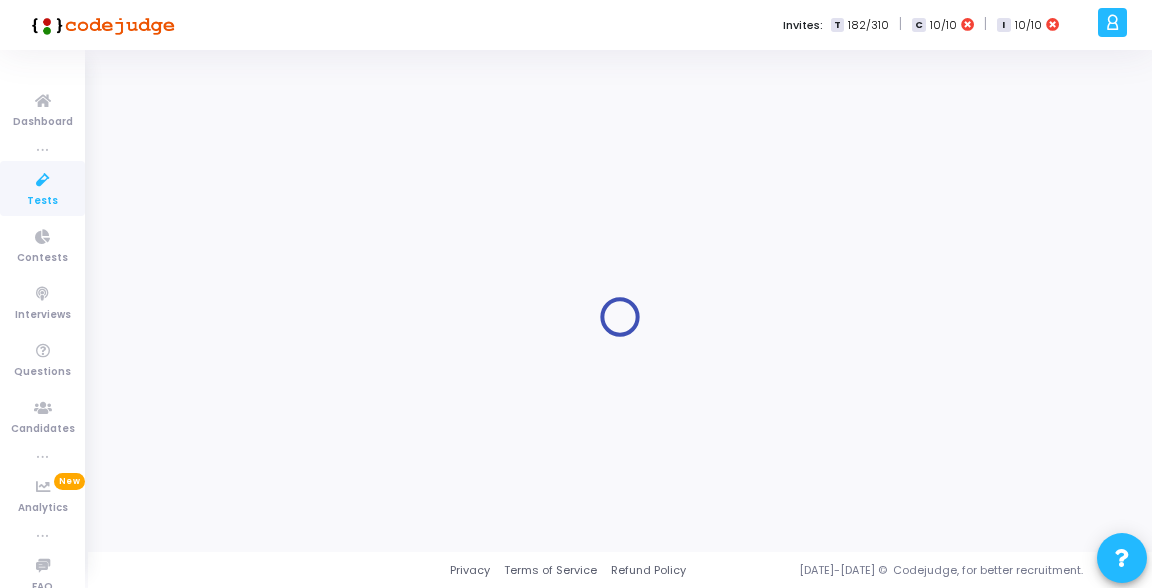 type on "Batch I - Garmin-InternshipHiring-[DATE]" 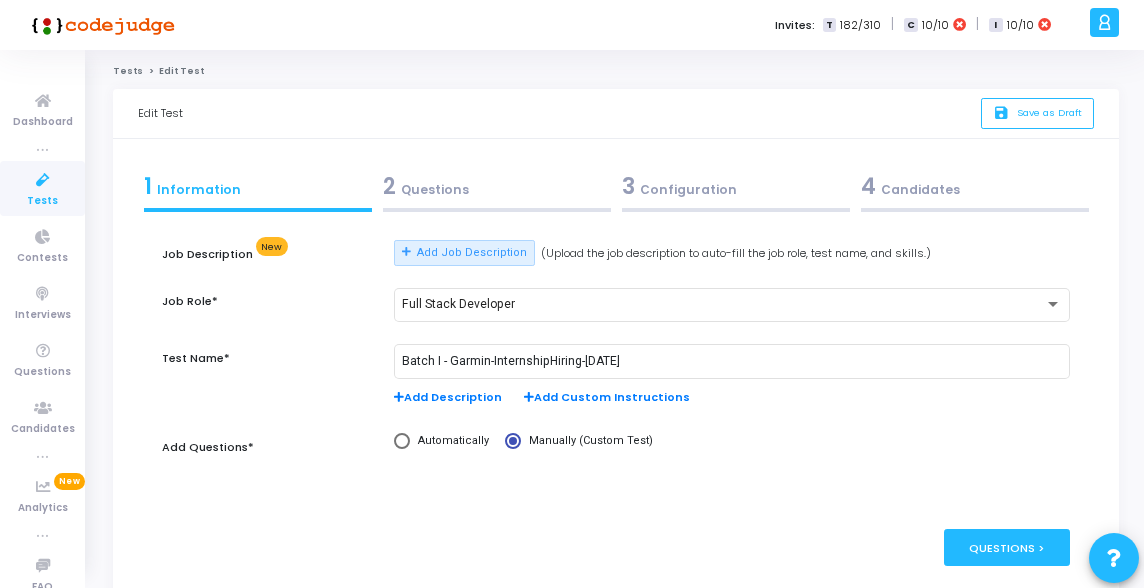 click on "2  Questions" at bounding box center (497, 186) 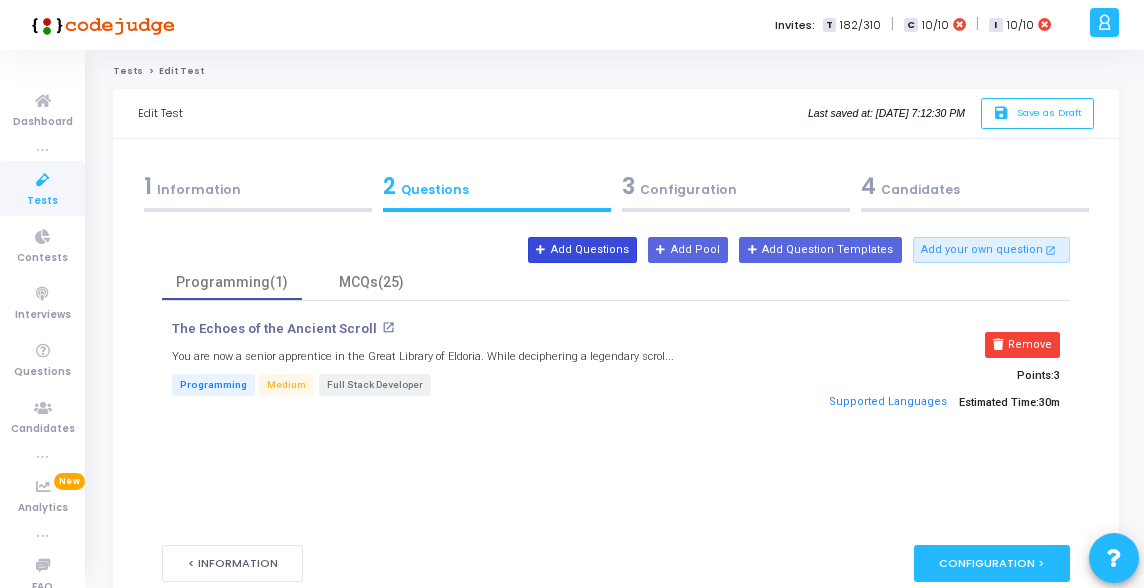click on "Add Questions" at bounding box center (582, 250) 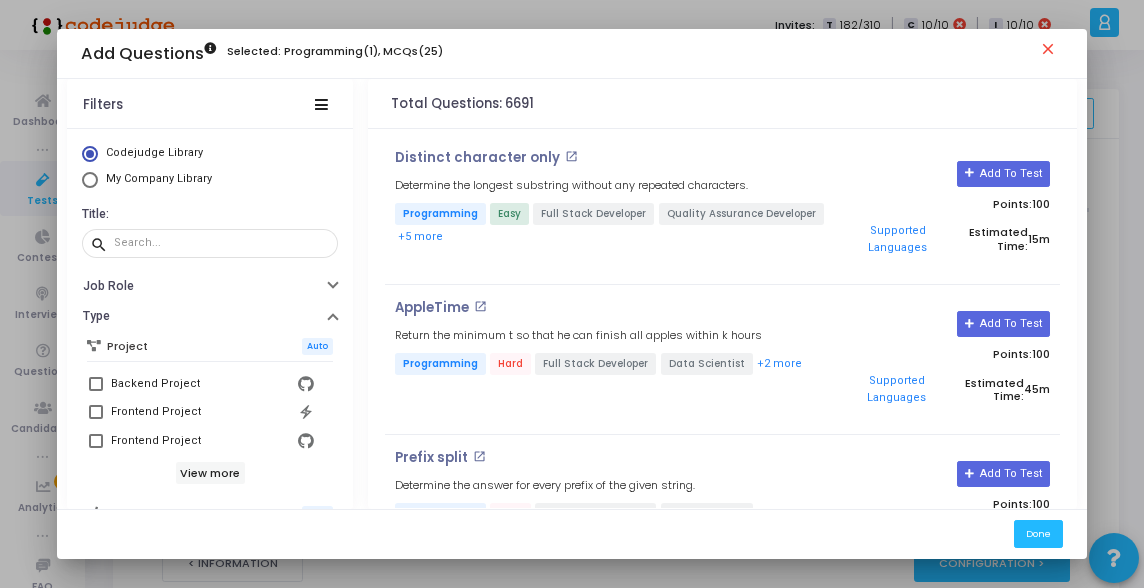 click on "My Company Library" at bounding box center (159, 178) 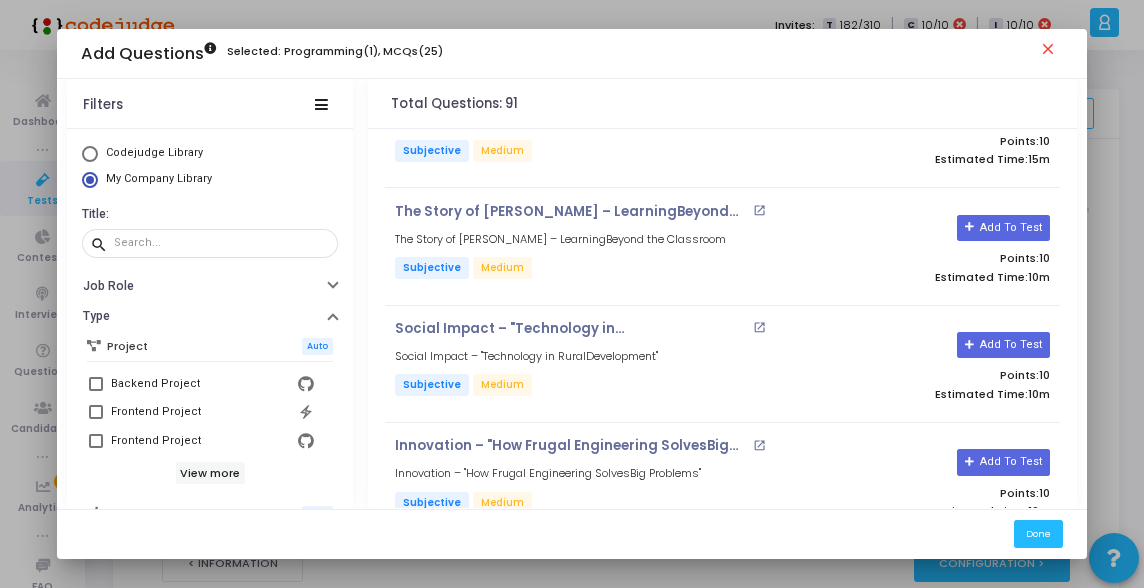 scroll, scrollTop: 641, scrollLeft: 0, axis: vertical 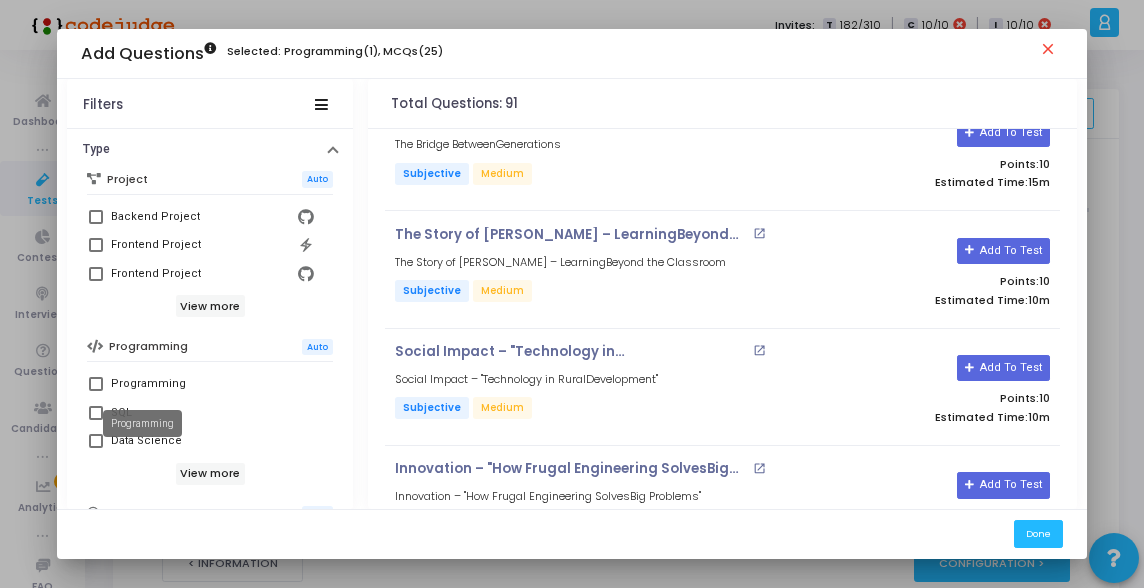 click on "Programming" at bounding box center (148, 384) 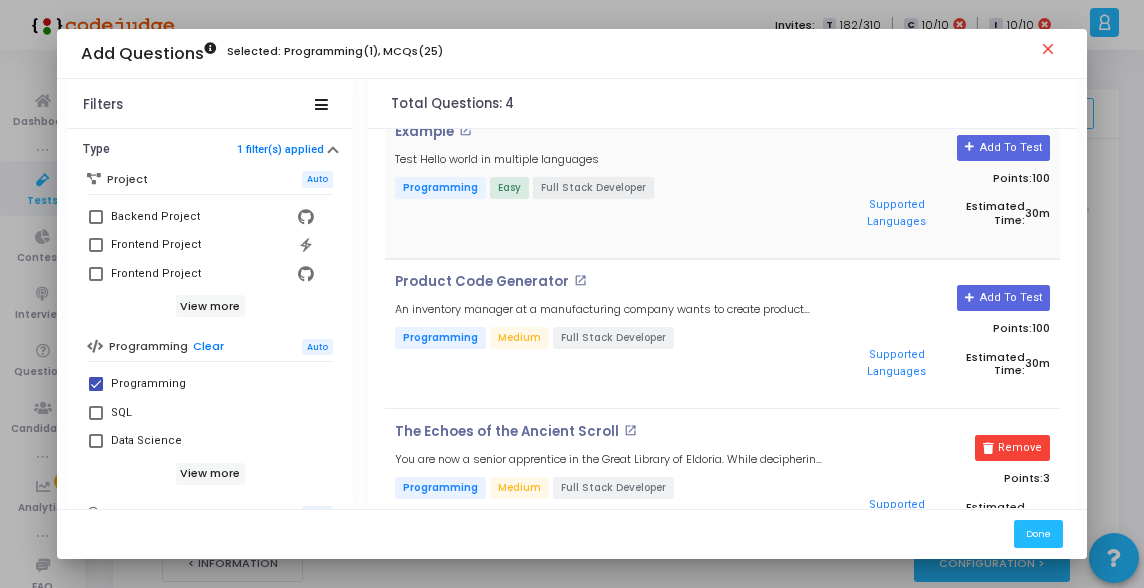 scroll, scrollTop: 0, scrollLeft: 0, axis: both 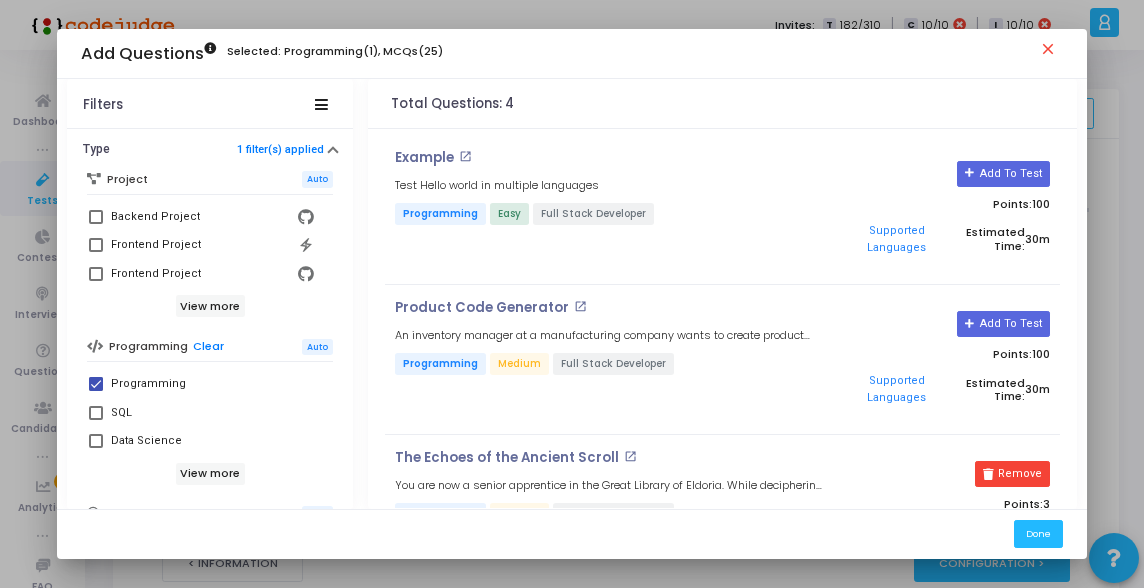 click on "close" at bounding box center (1051, 52) 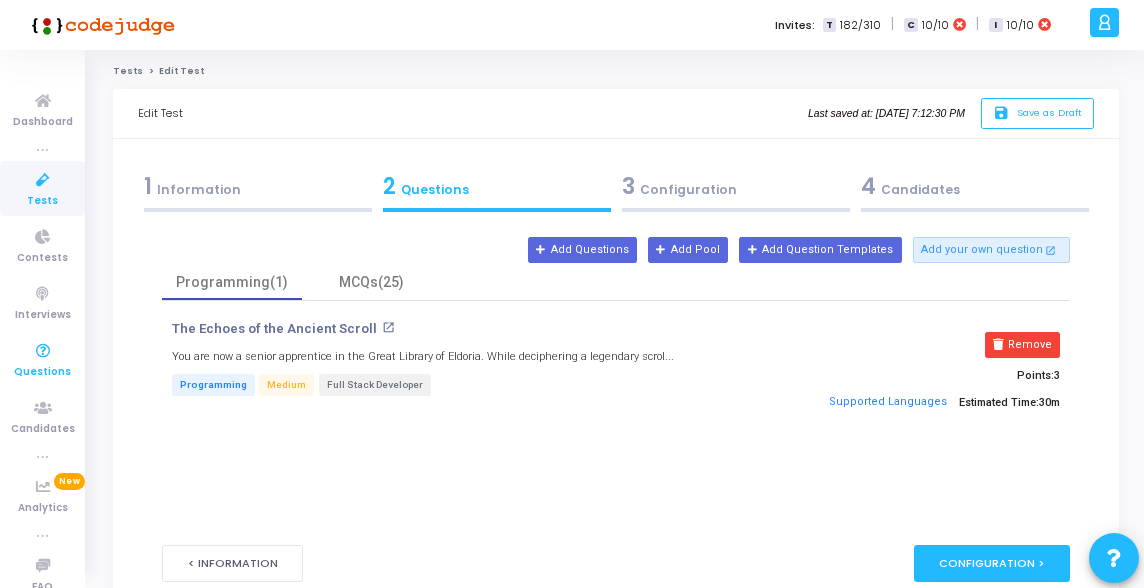click on "Questions" at bounding box center (42, 372) 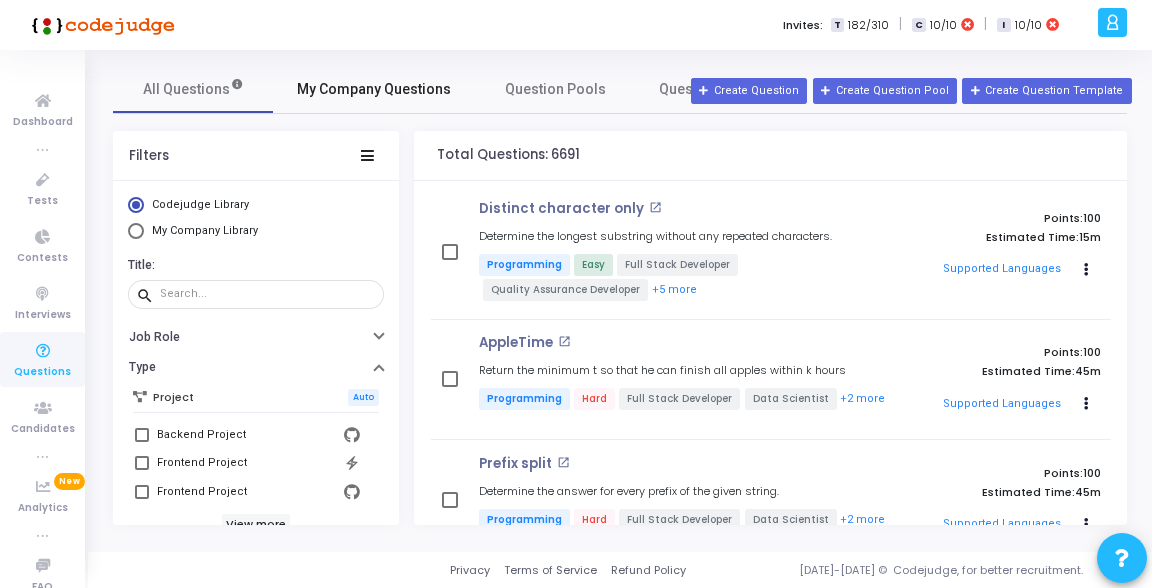 click on "My Company Questions" at bounding box center [374, 89] 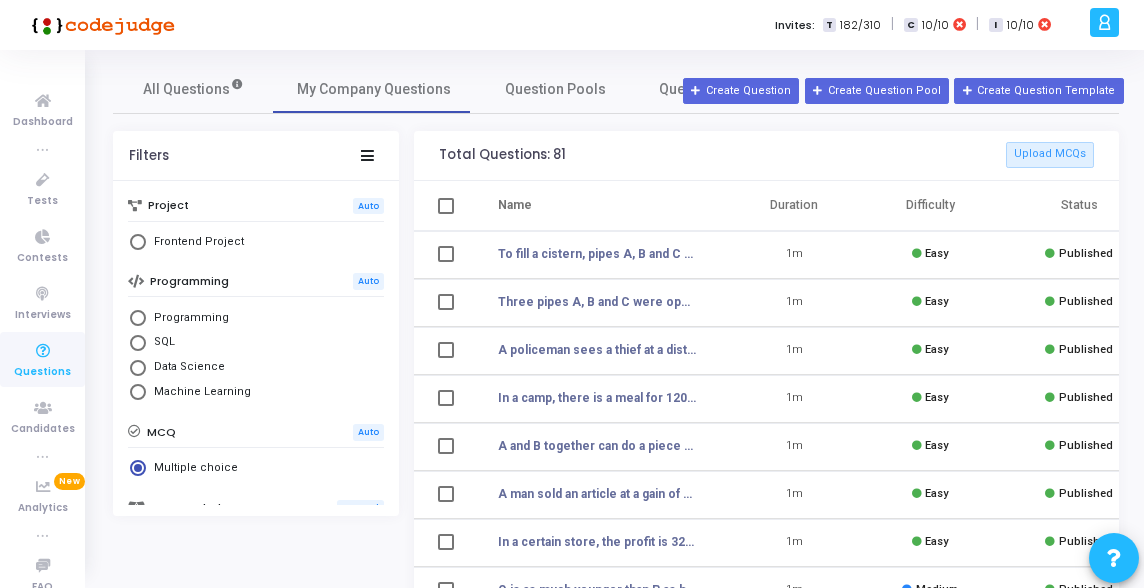 click on "Programming" at bounding box center (187, 318) 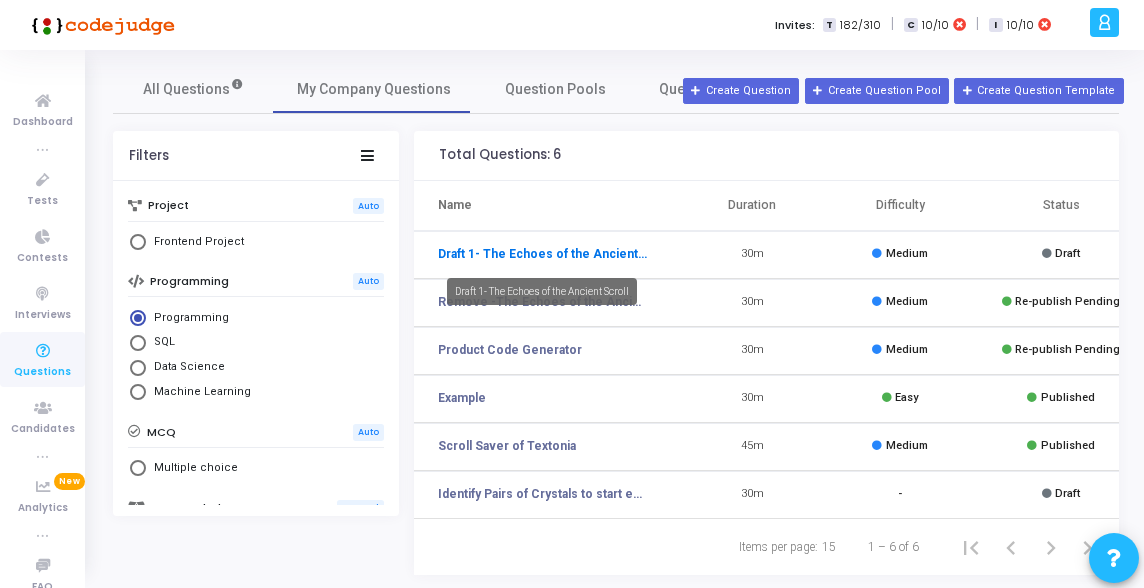 click on "Draft 1- The Echoes of the Ancient Scroll" at bounding box center [543, 254] 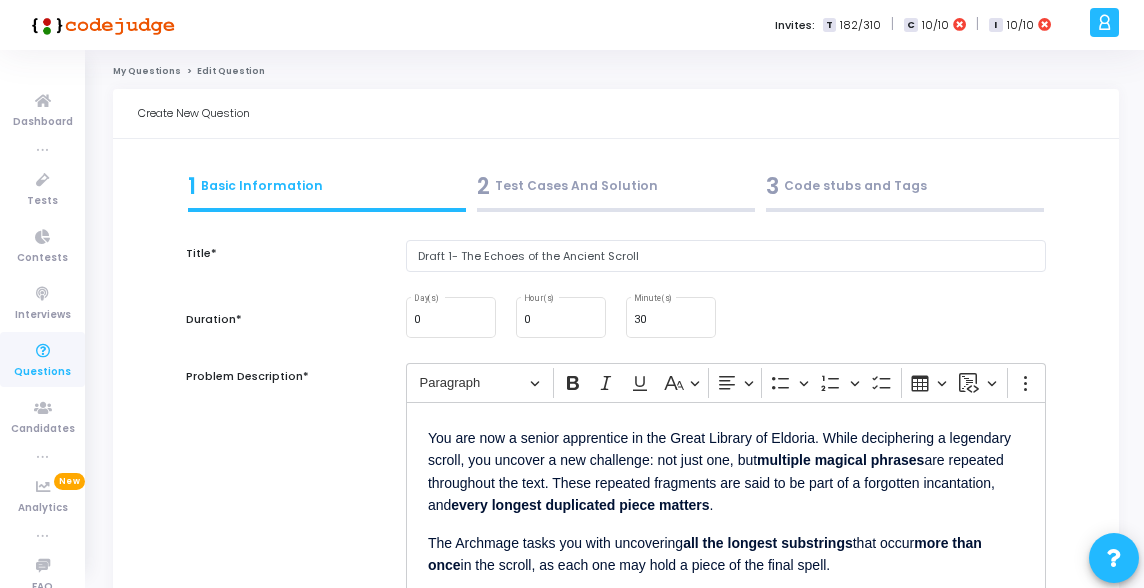 click on "2  Test Cases And Solution" at bounding box center [616, 186] 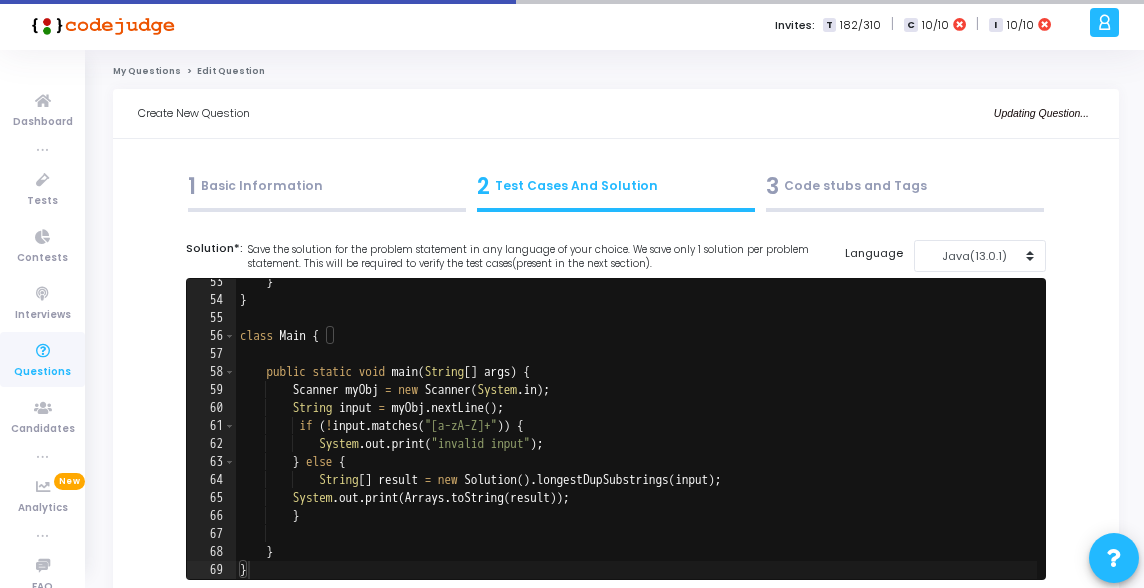 scroll, scrollTop: 942, scrollLeft: 0, axis: vertical 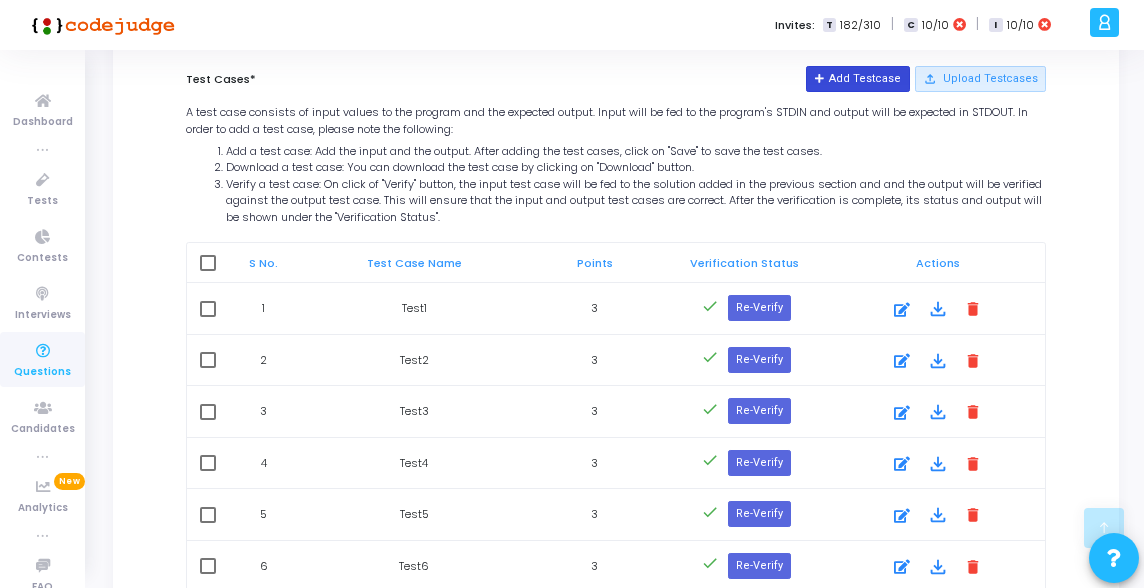 click on "Add Testcase" at bounding box center (857, 79) 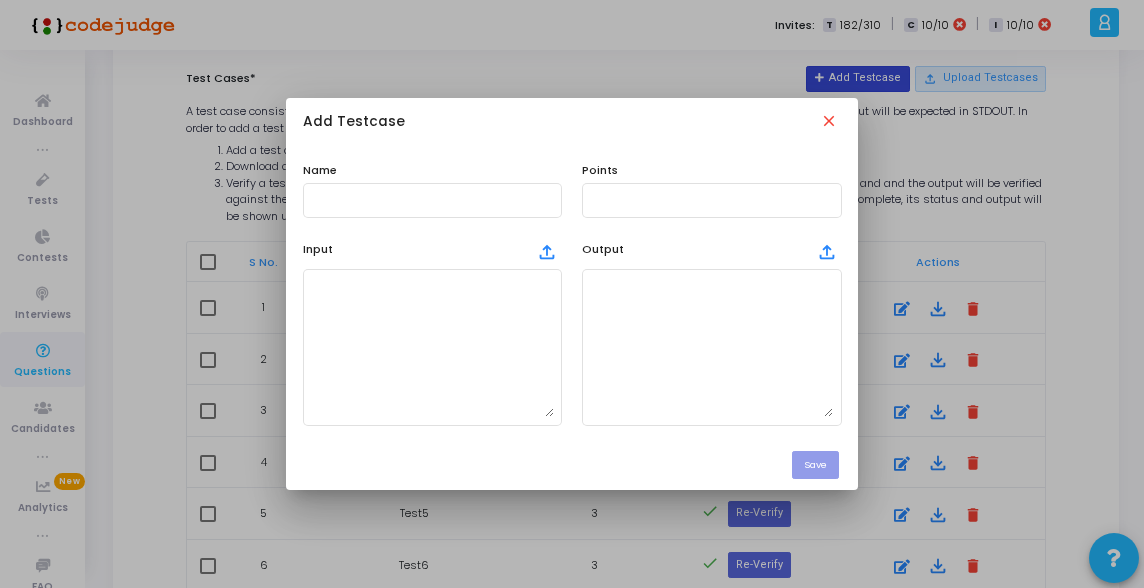 scroll, scrollTop: 0, scrollLeft: 0, axis: both 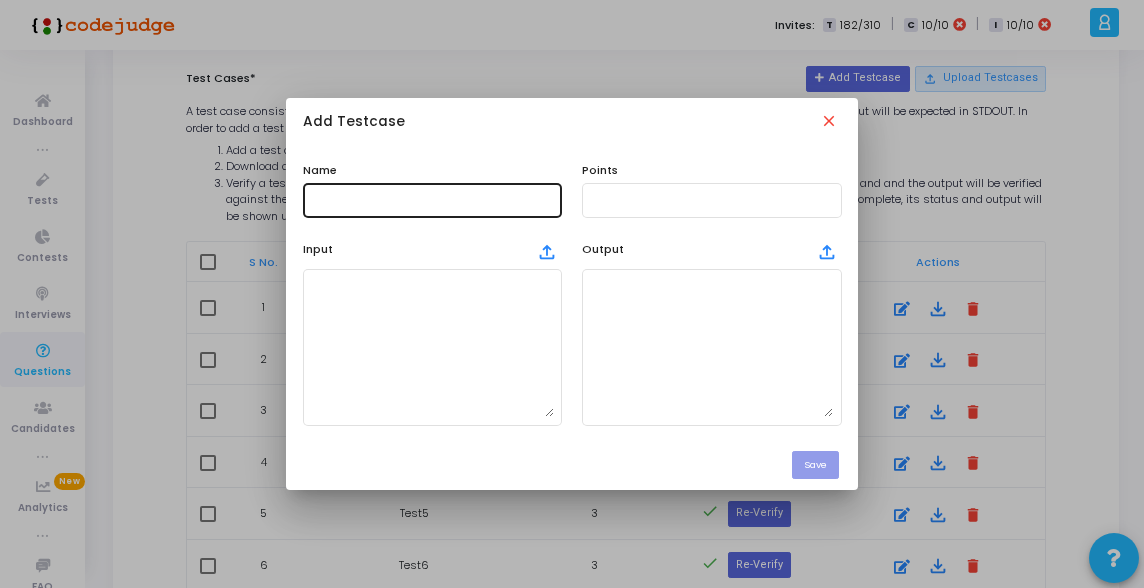 click at bounding box center (432, 200) 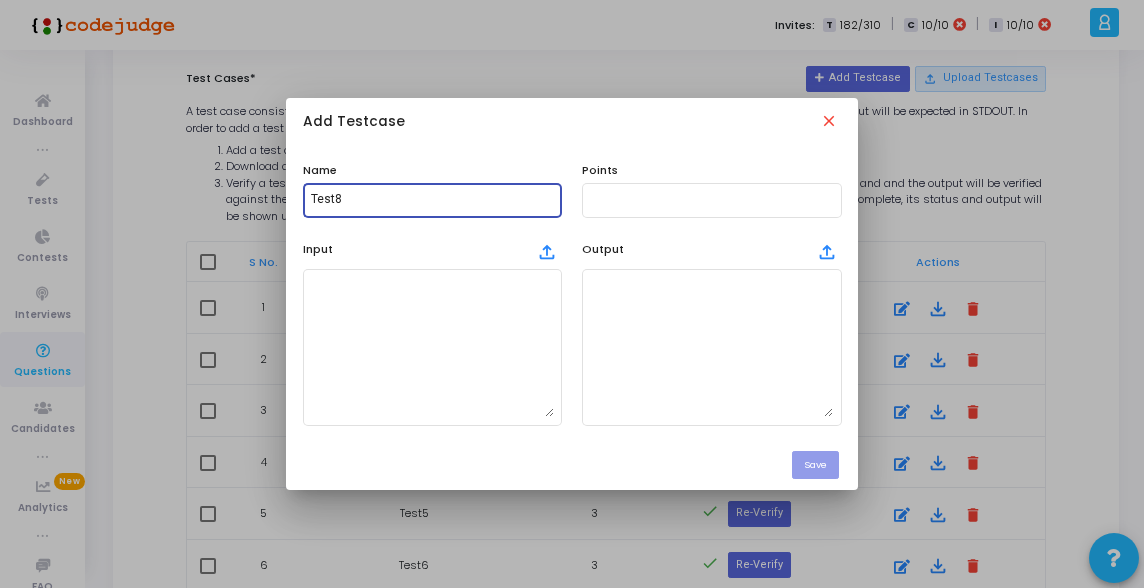 type on "Test8" 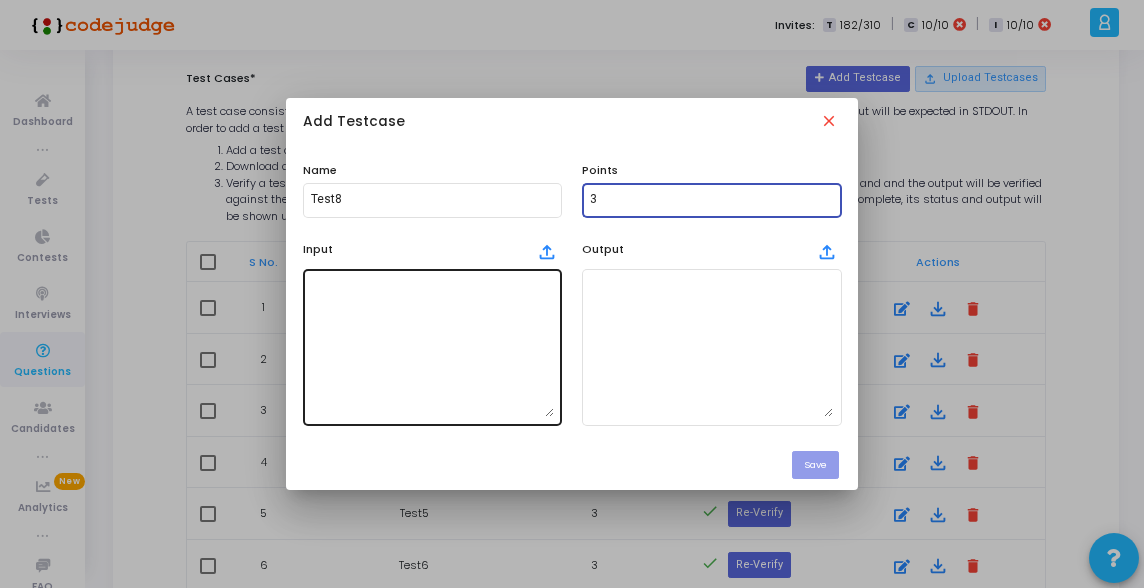 type on "3" 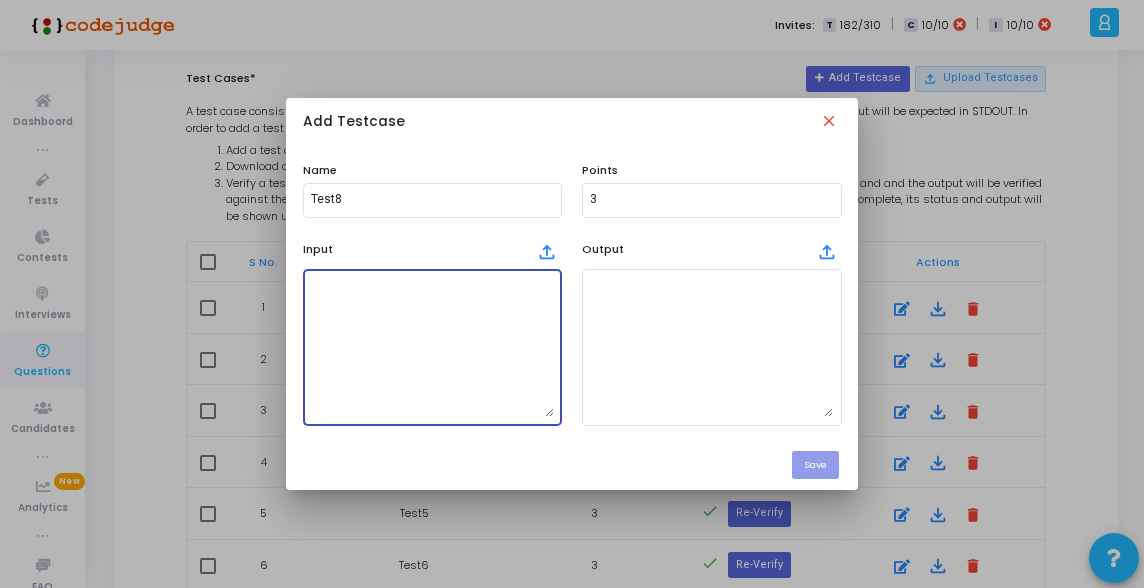 paste on "aaaaa" 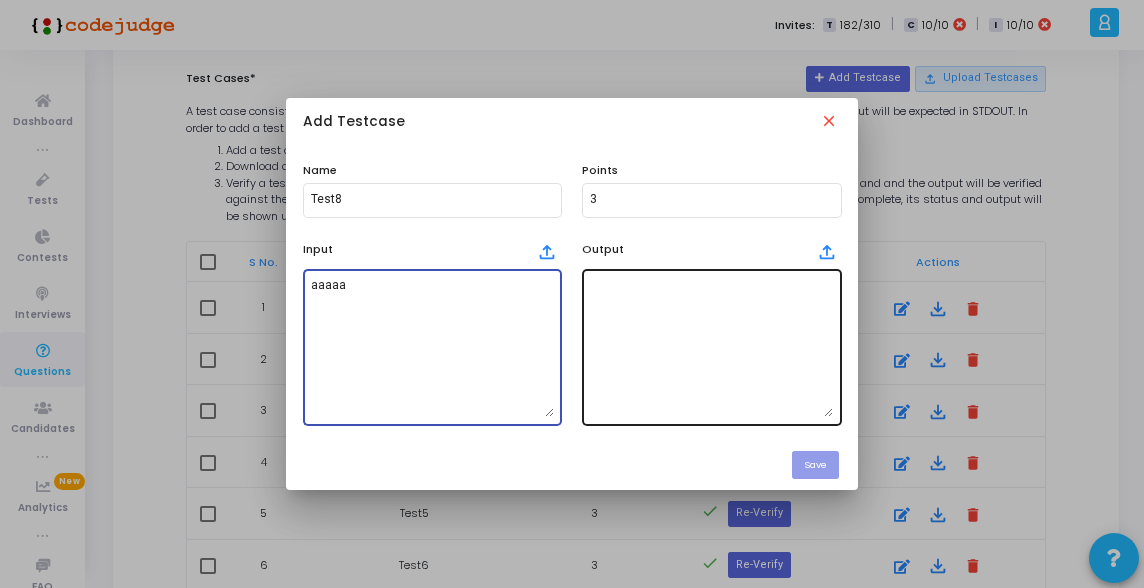 type on "aaaaa" 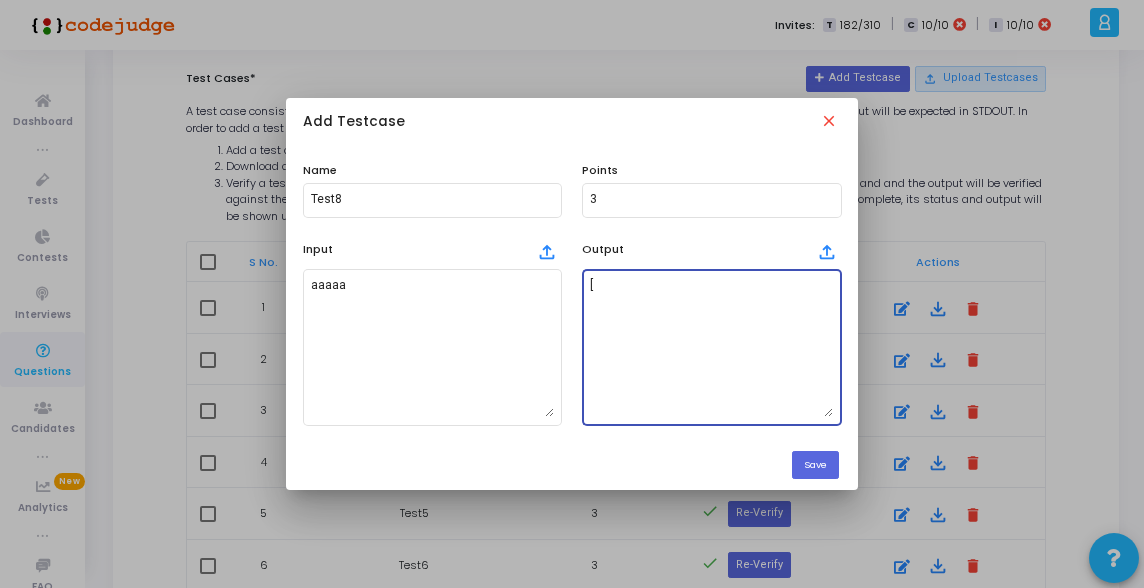 paste on "aaaaa" 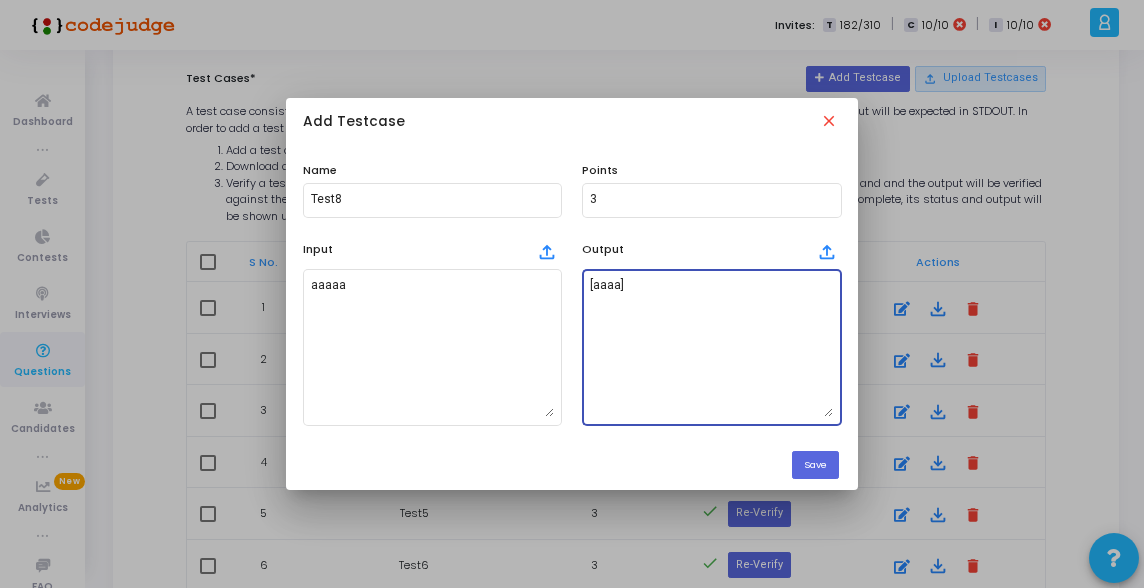 type on "[aaaa]" 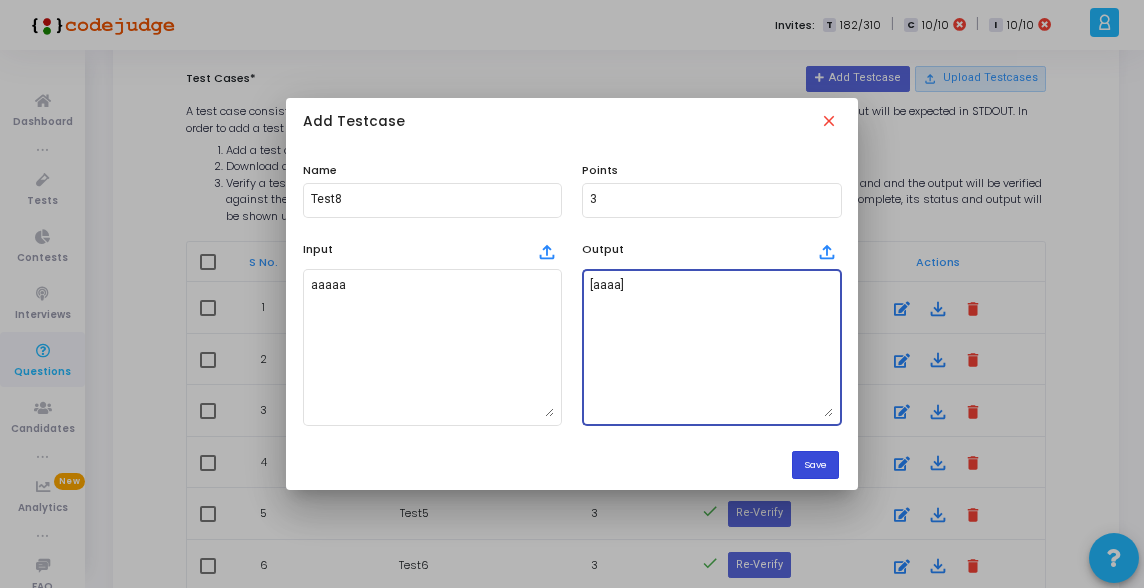 click on "Save" at bounding box center (815, 464) 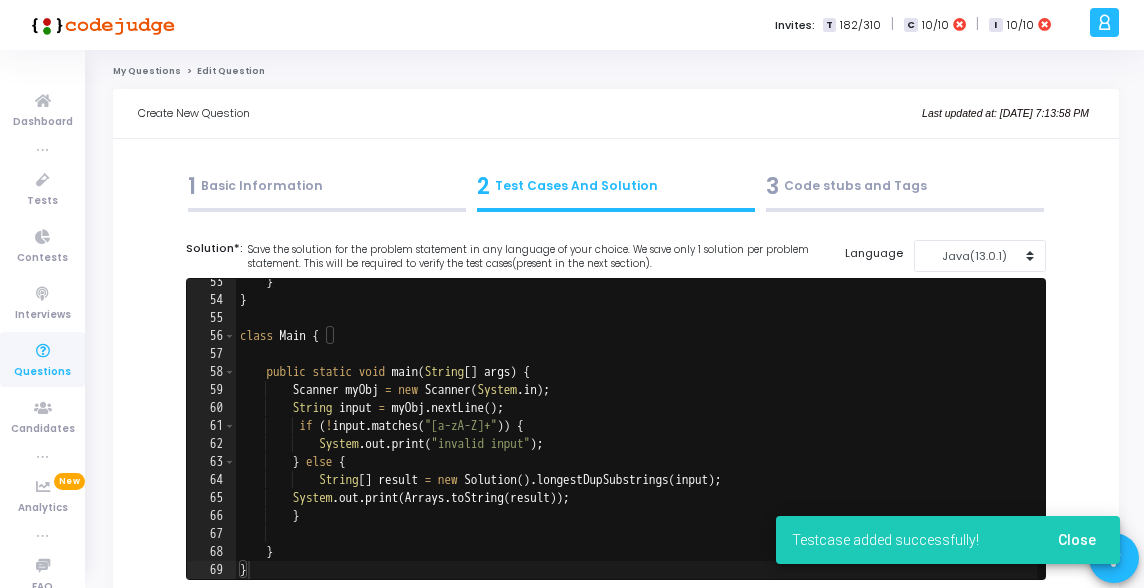 scroll, scrollTop: 1012, scrollLeft: 0, axis: vertical 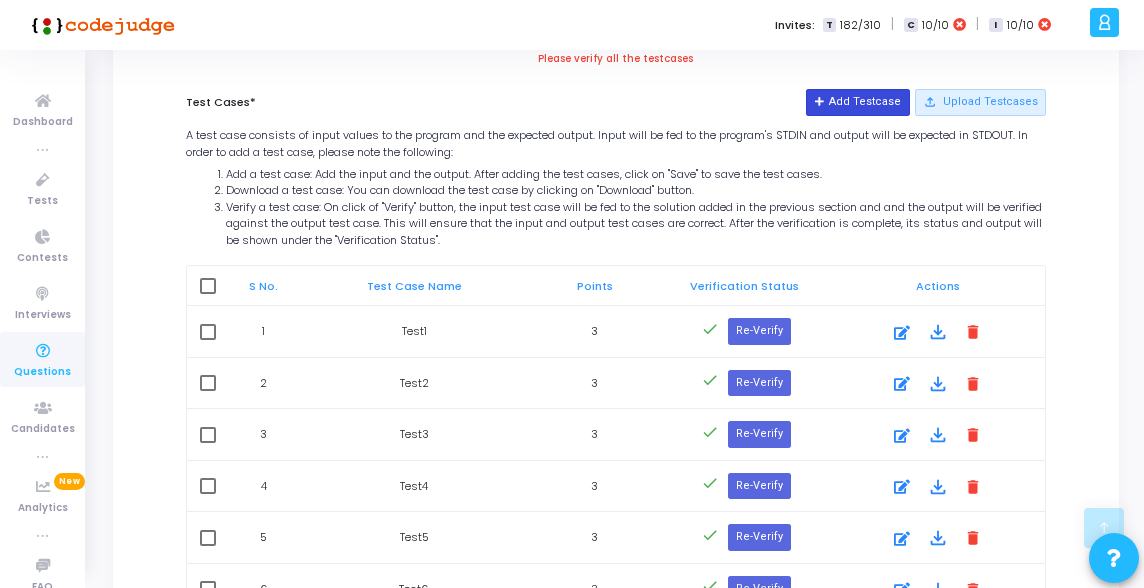 click on "Add Testcase" at bounding box center (857, 102) 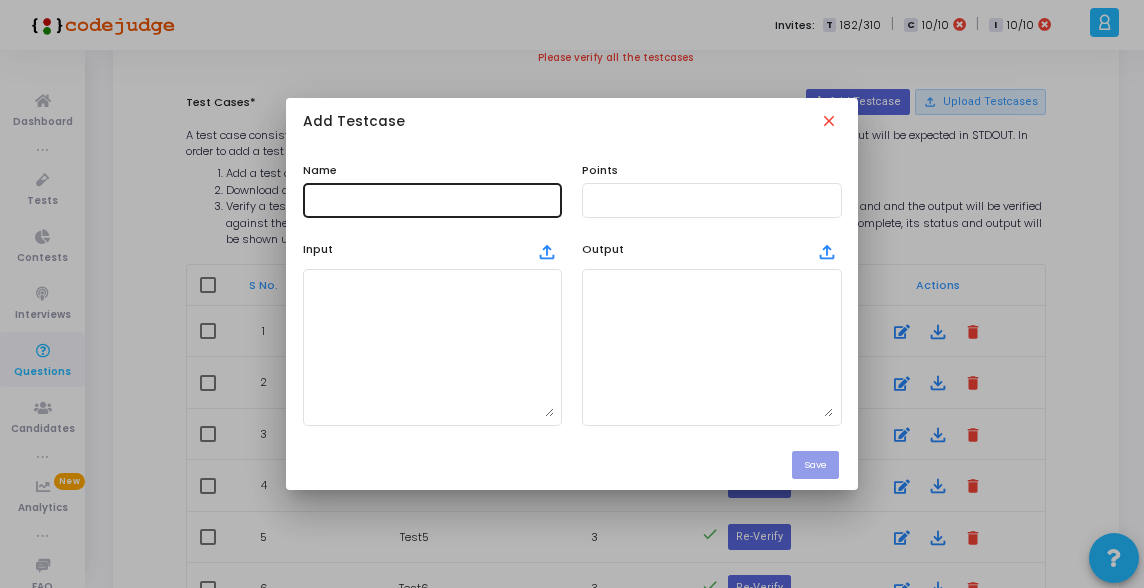 click at bounding box center [432, 200] 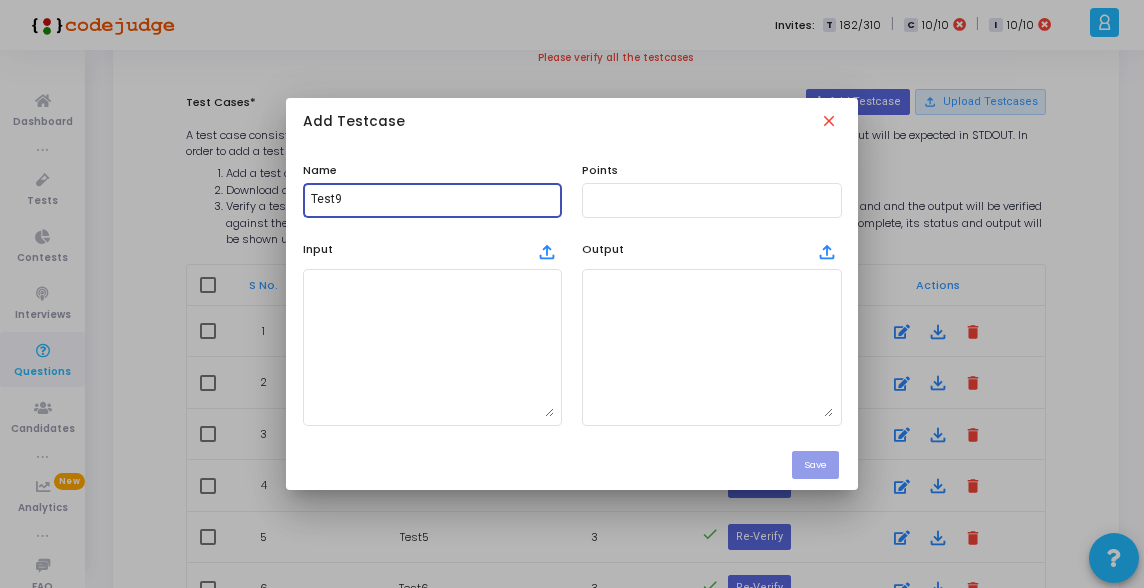 type on "Test9" 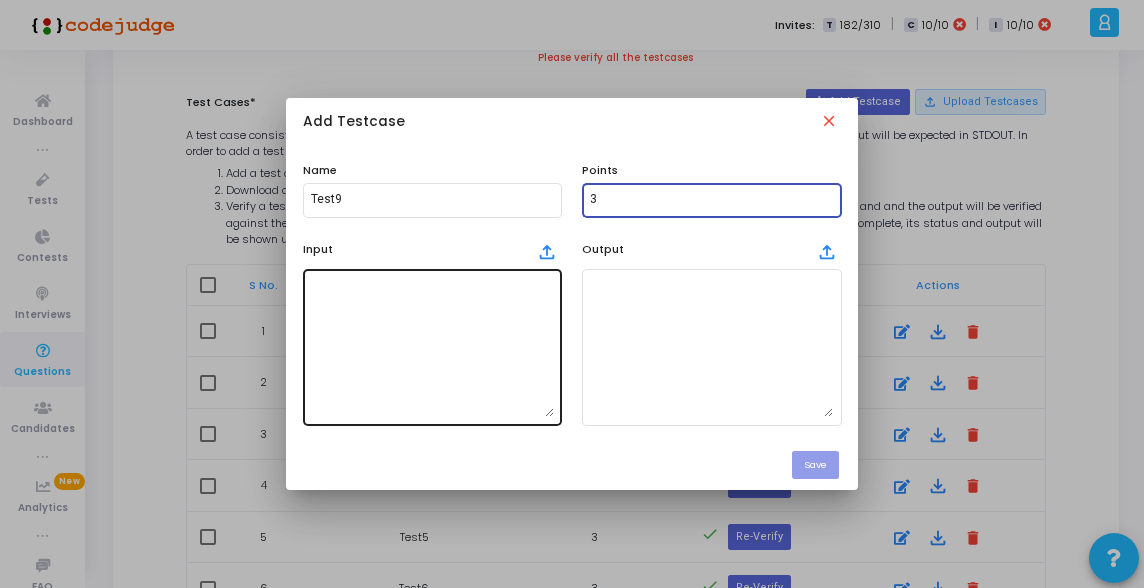 type on "3" 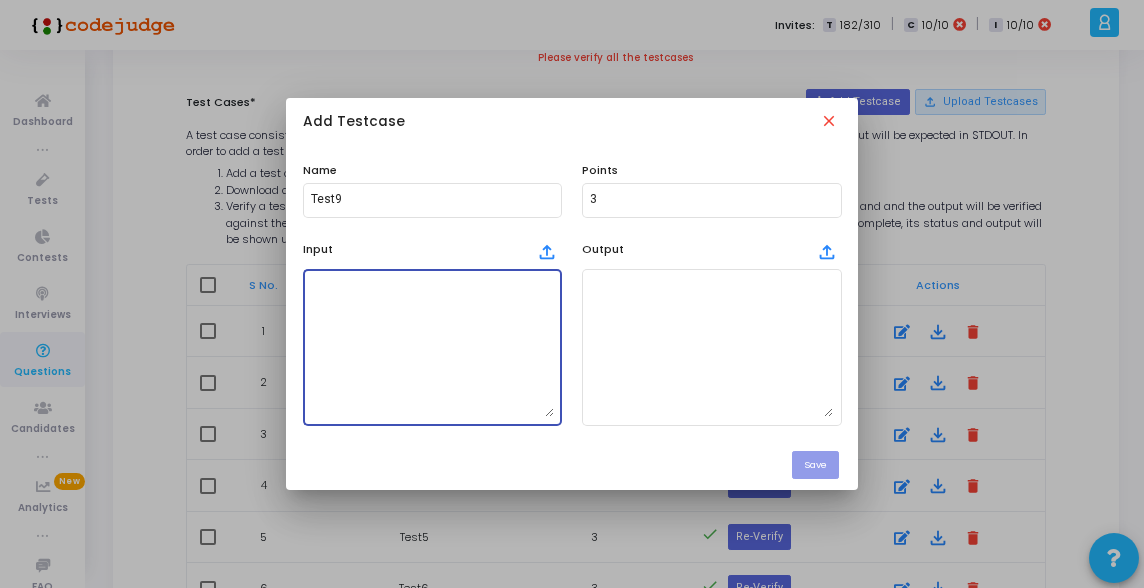 paste on "abcababcab" 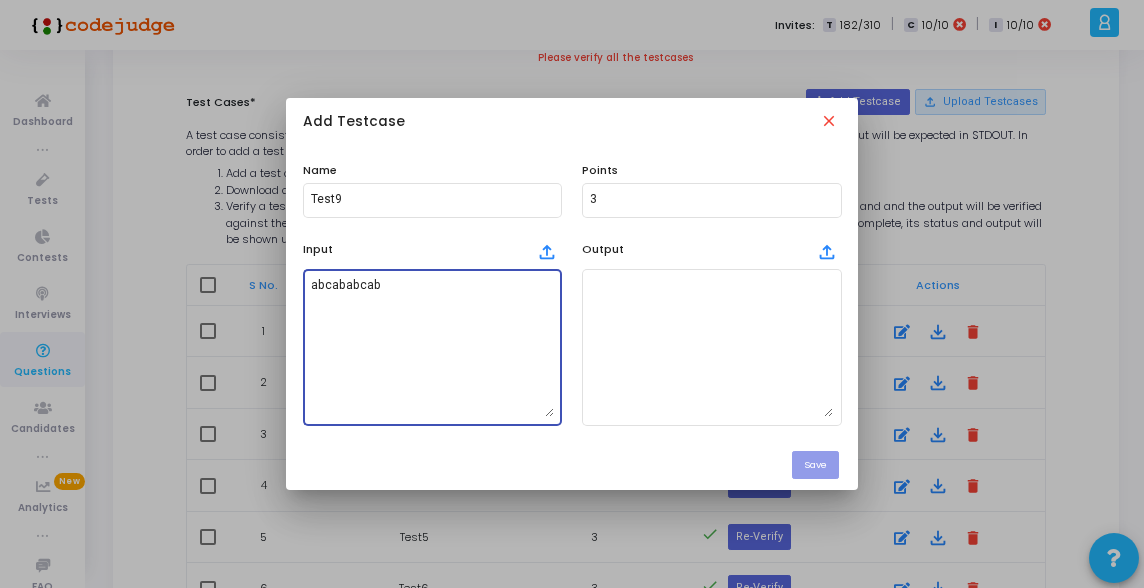 type on "abcababcab" 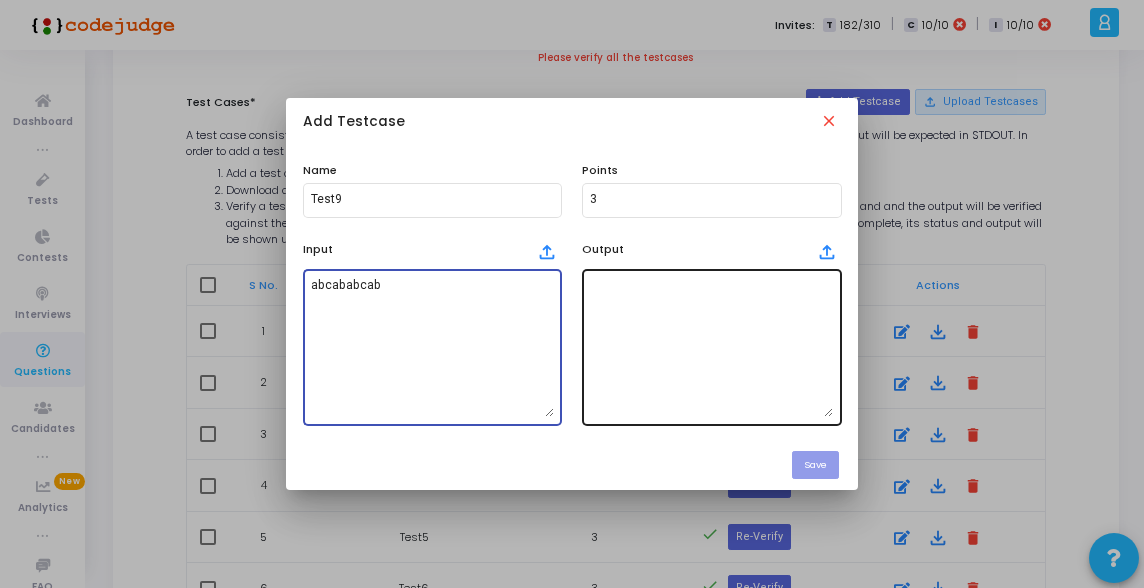 click at bounding box center [711, 347] 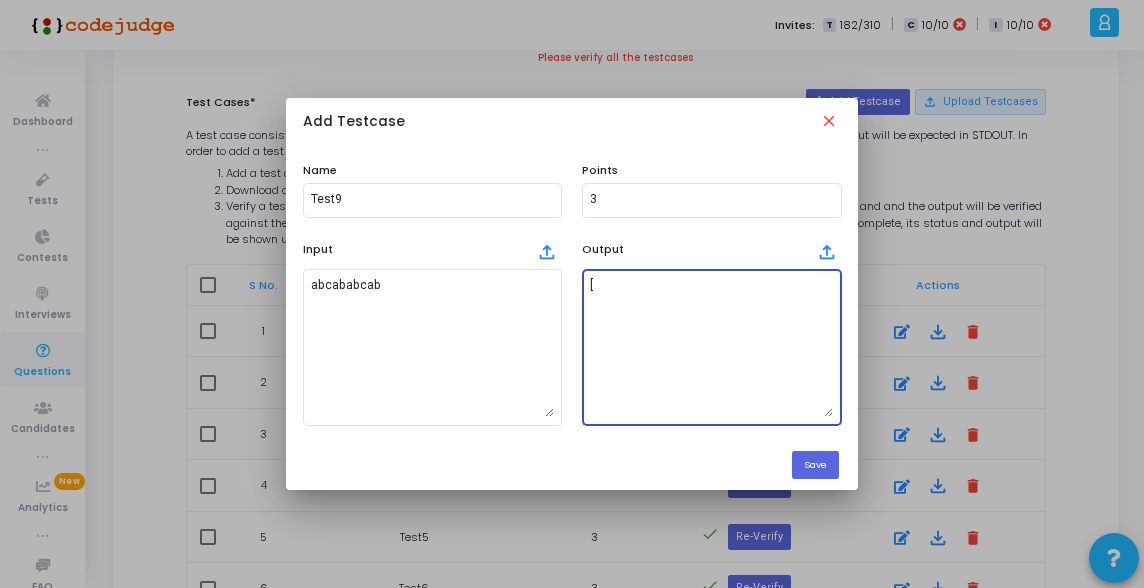 paste on "abcab" 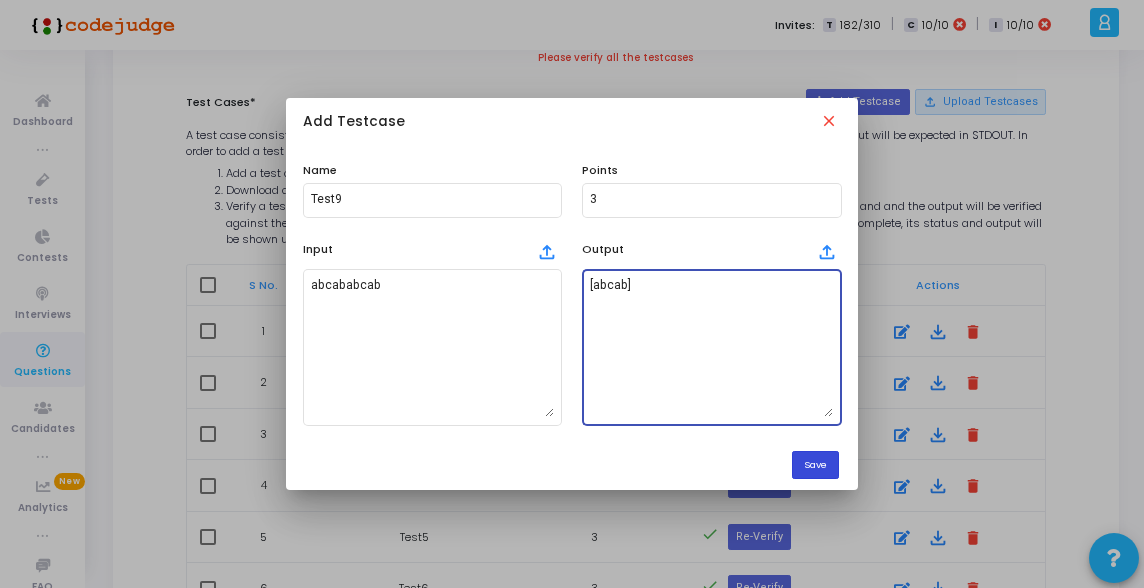 type on "[abcab]" 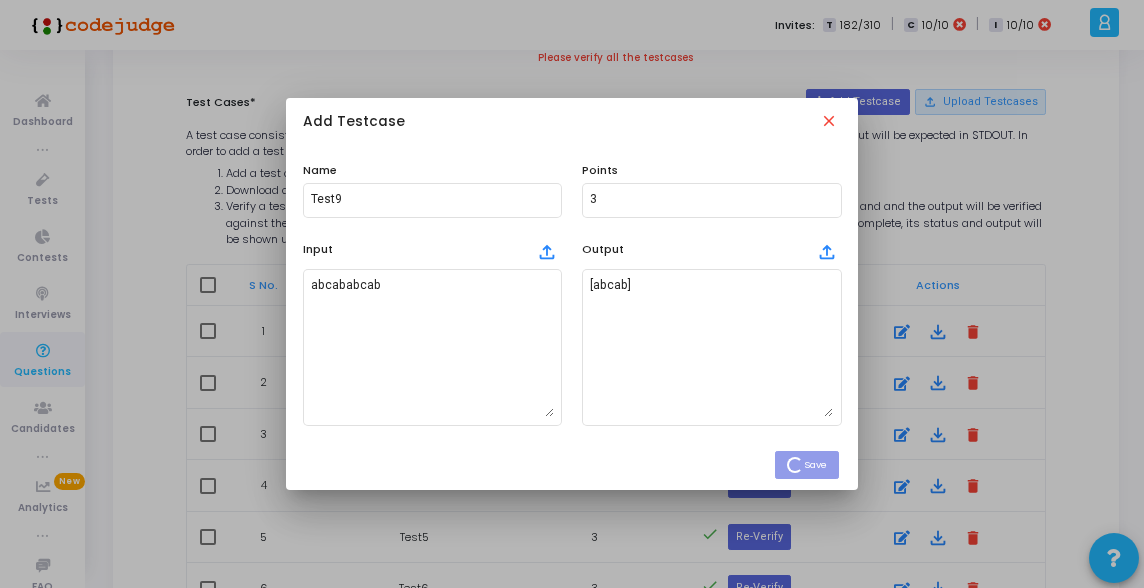 type 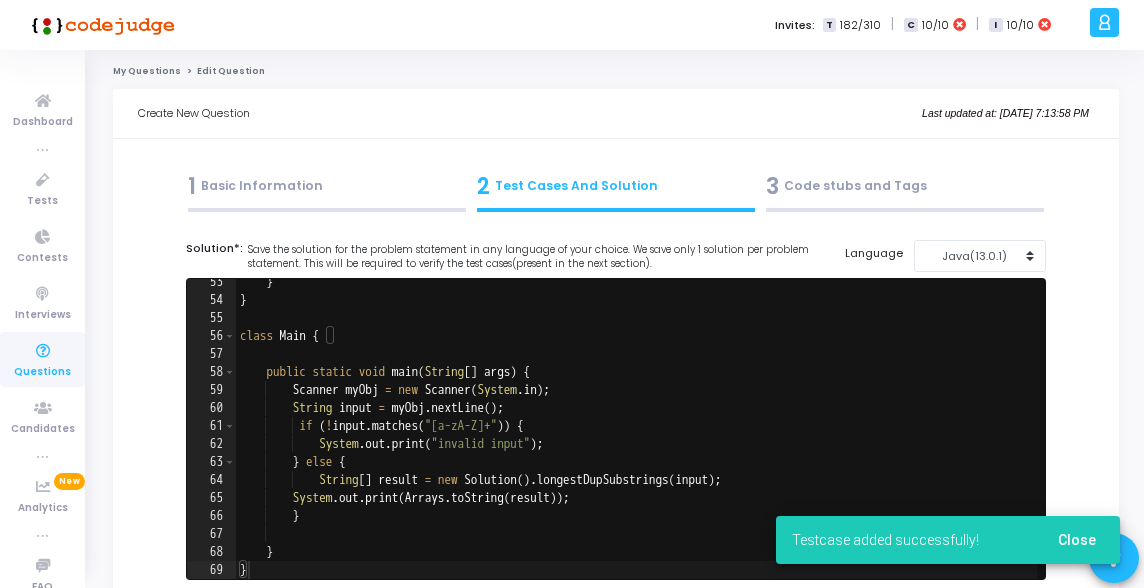 scroll, scrollTop: 1012, scrollLeft: 0, axis: vertical 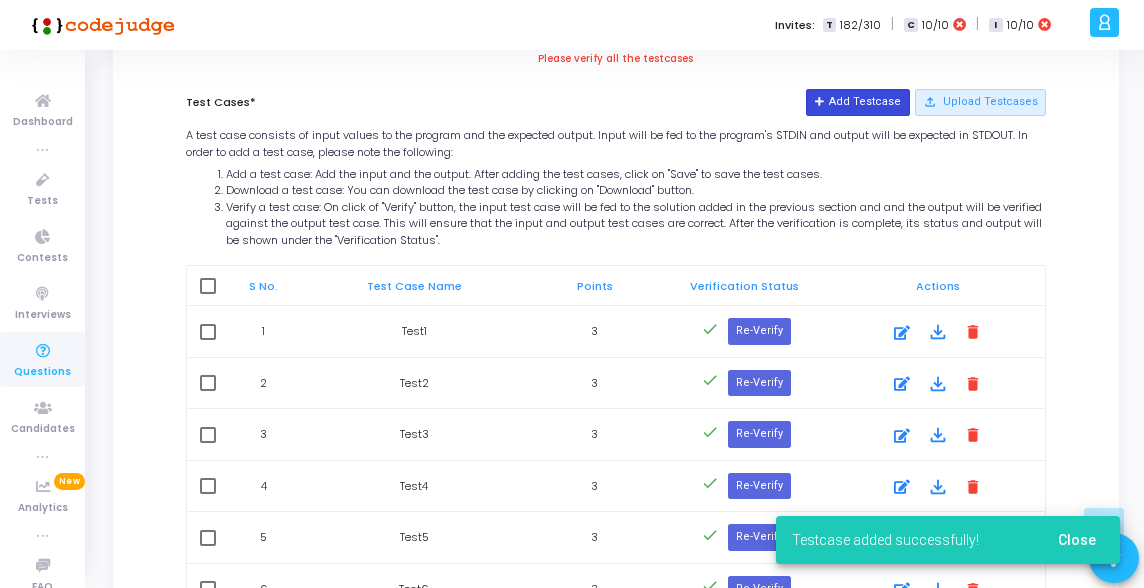 click on "Add Testcase" at bounding box center [857, 102] 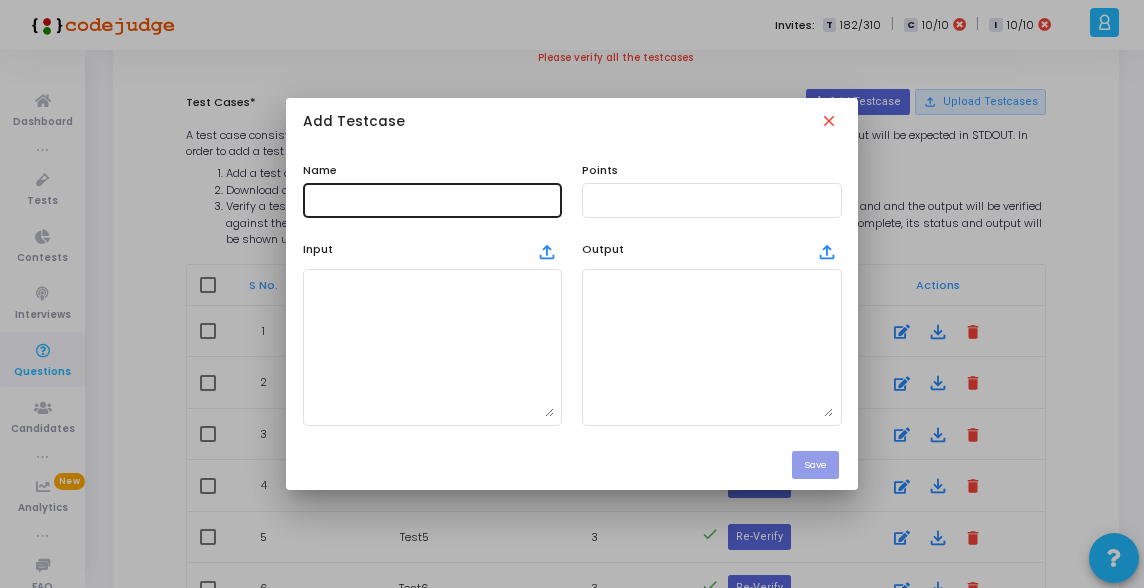 click at bounding box center (432, 200) 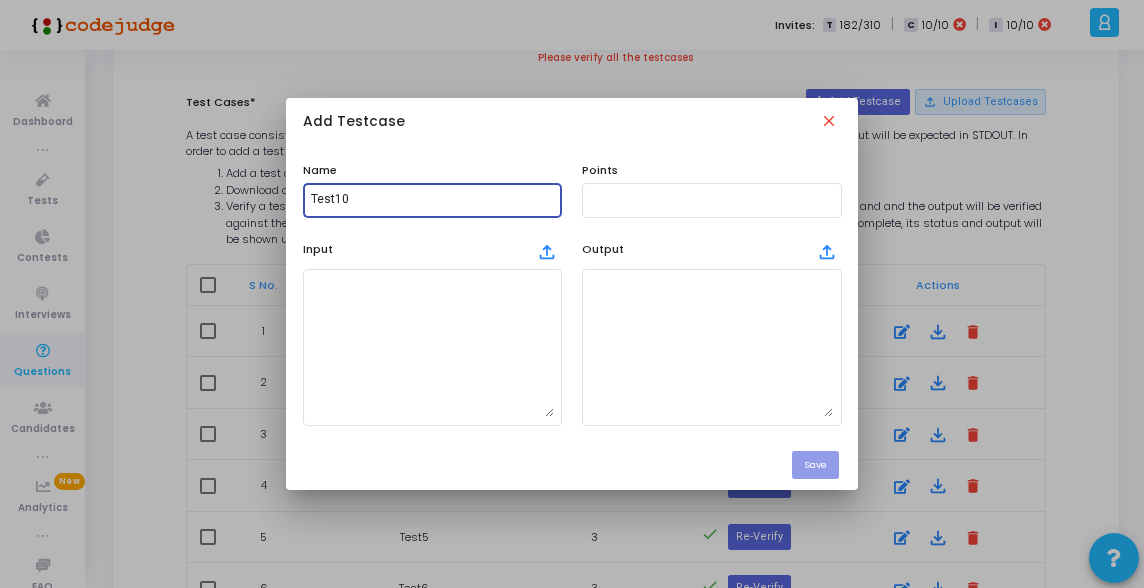 type on "Test10" 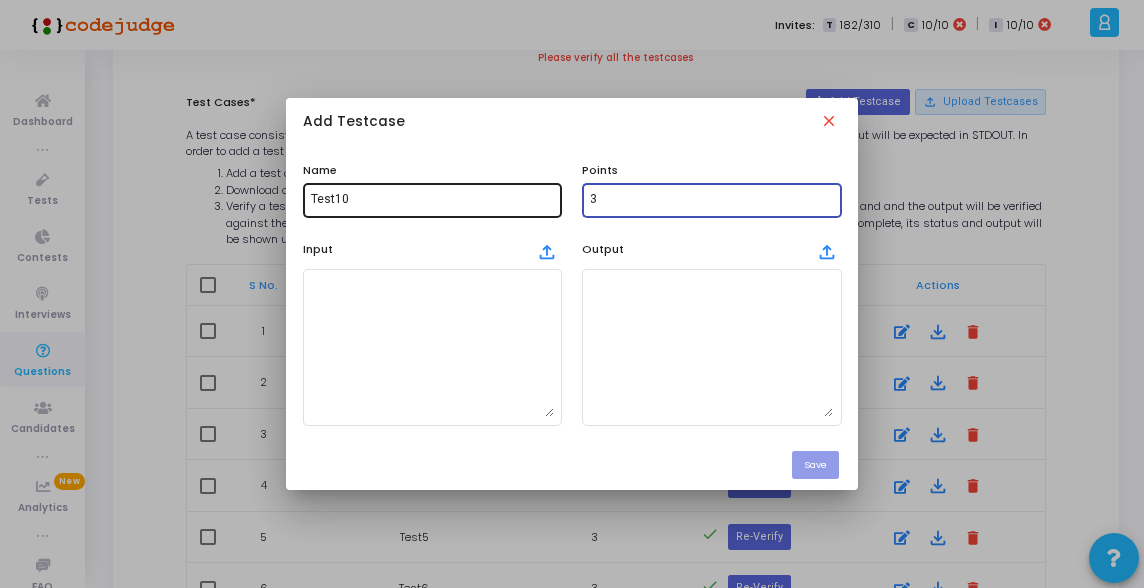 type on "3" 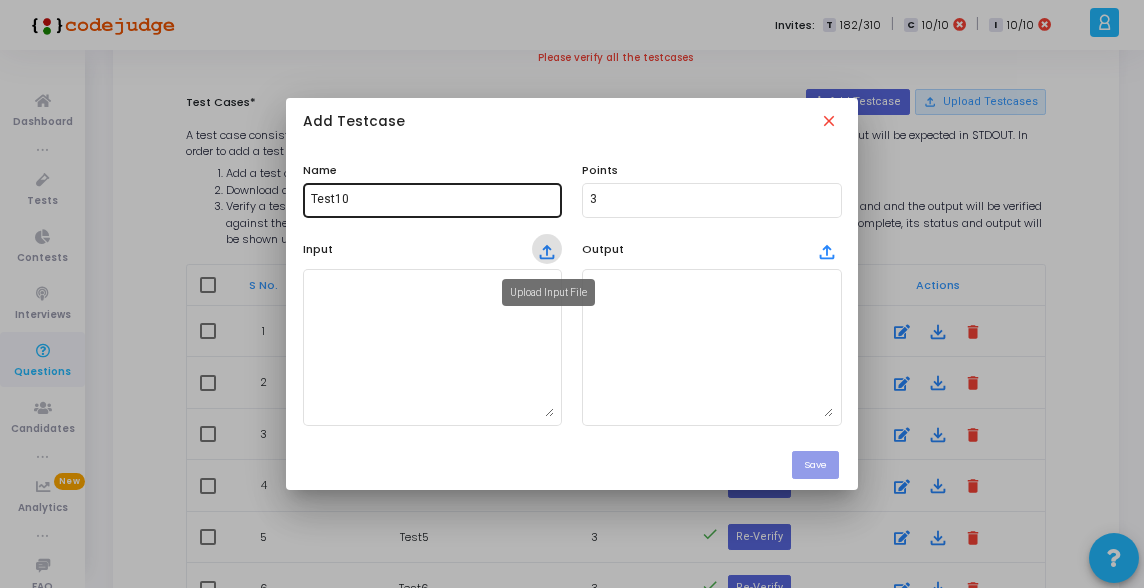 type 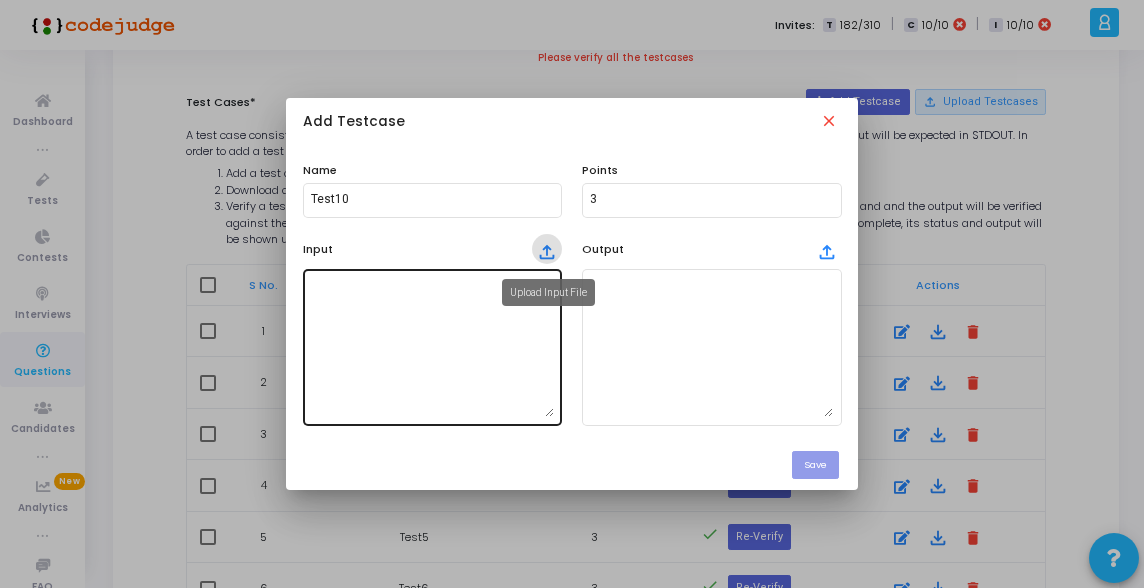 click at bounding box center (432, 347) 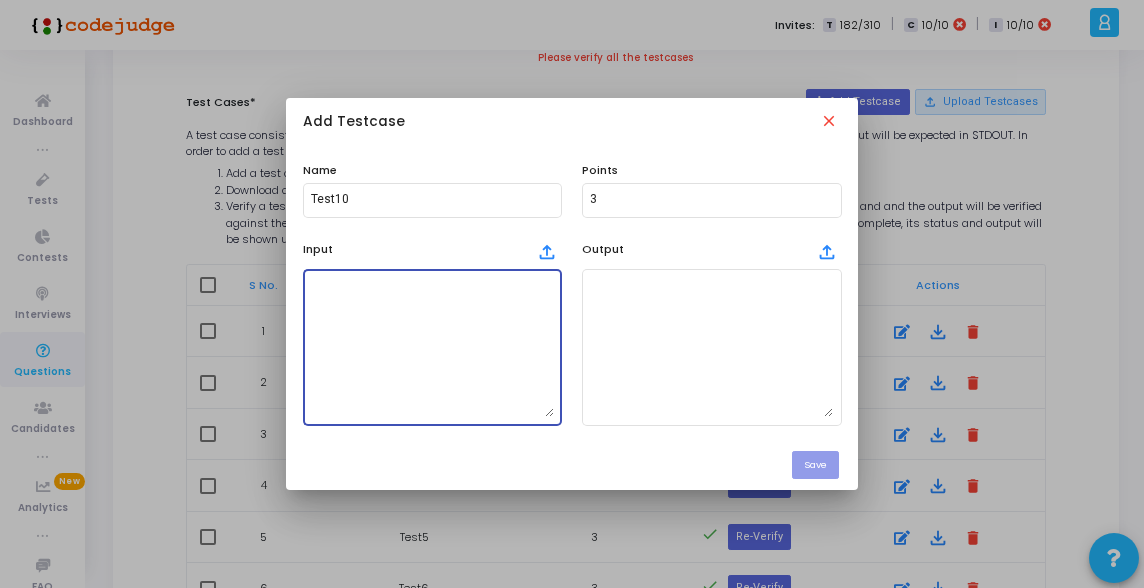 paste on "abababab" 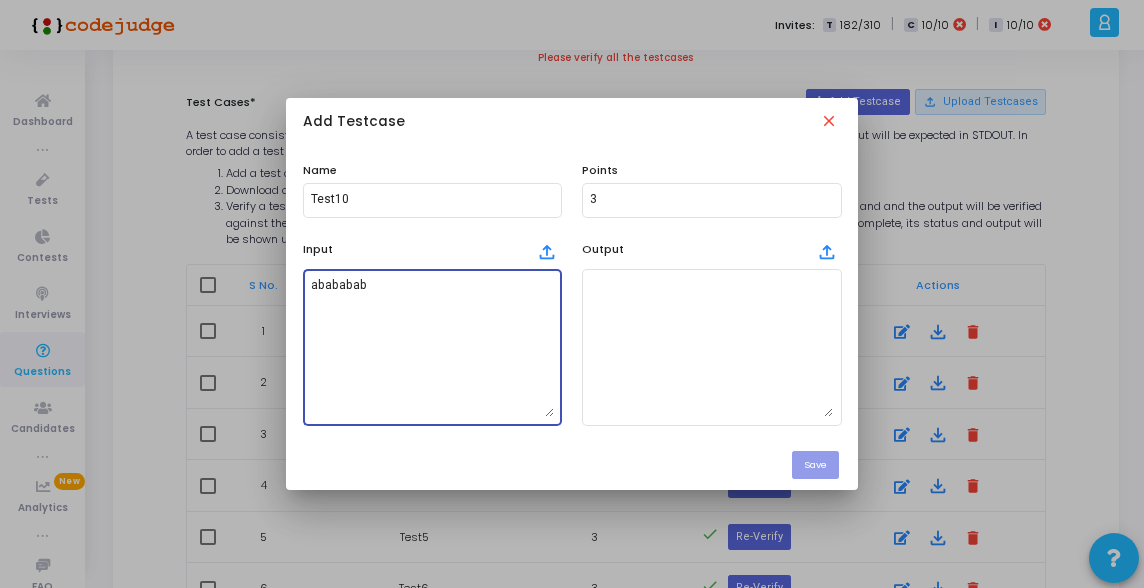 type on "abababab" 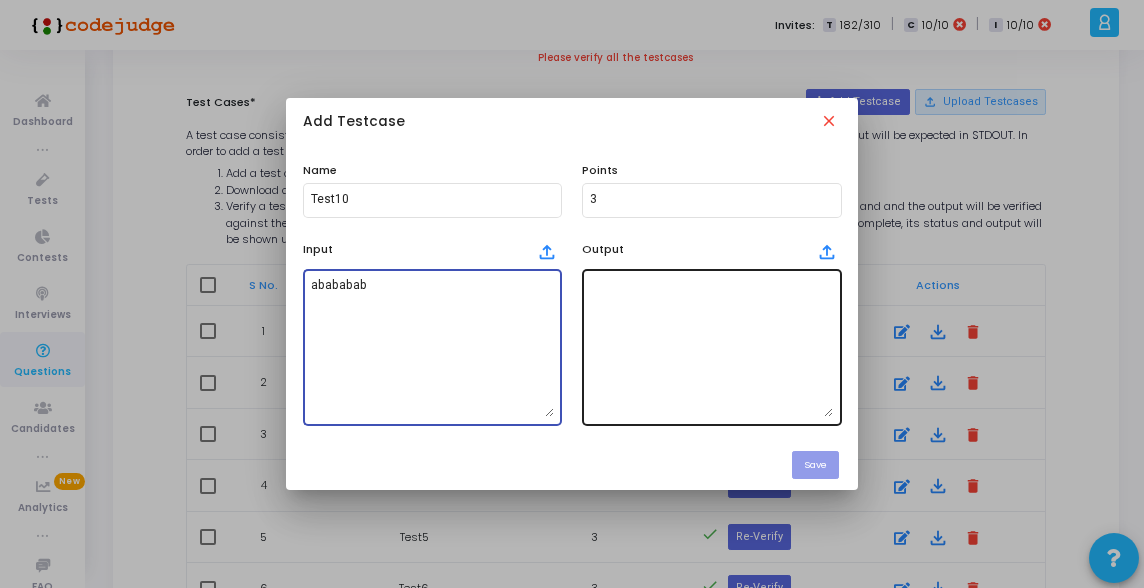 click at bounding box center [711, 347] 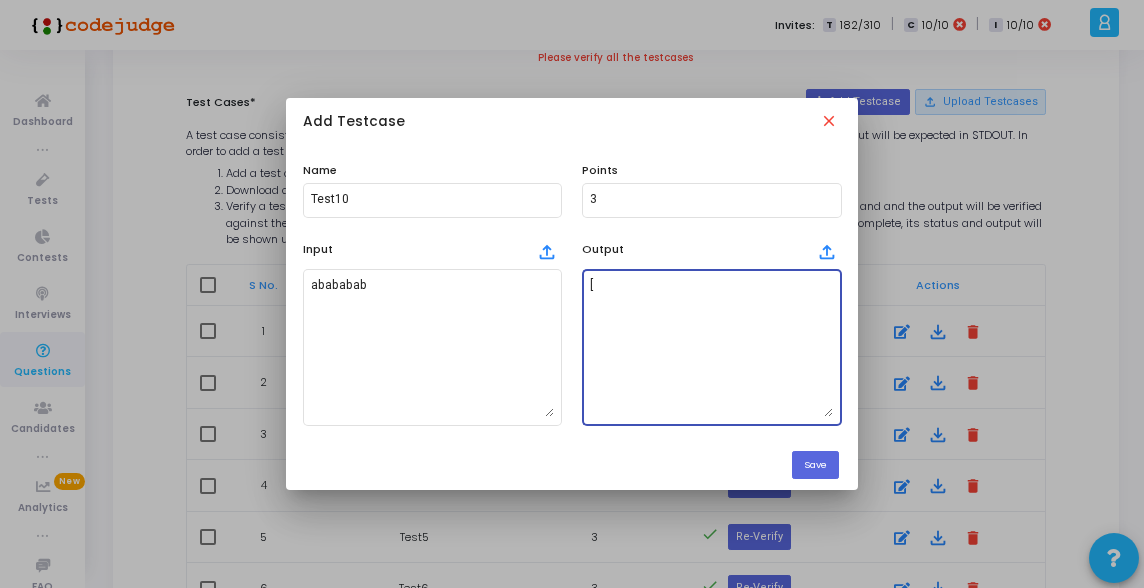 paste on "ababab" 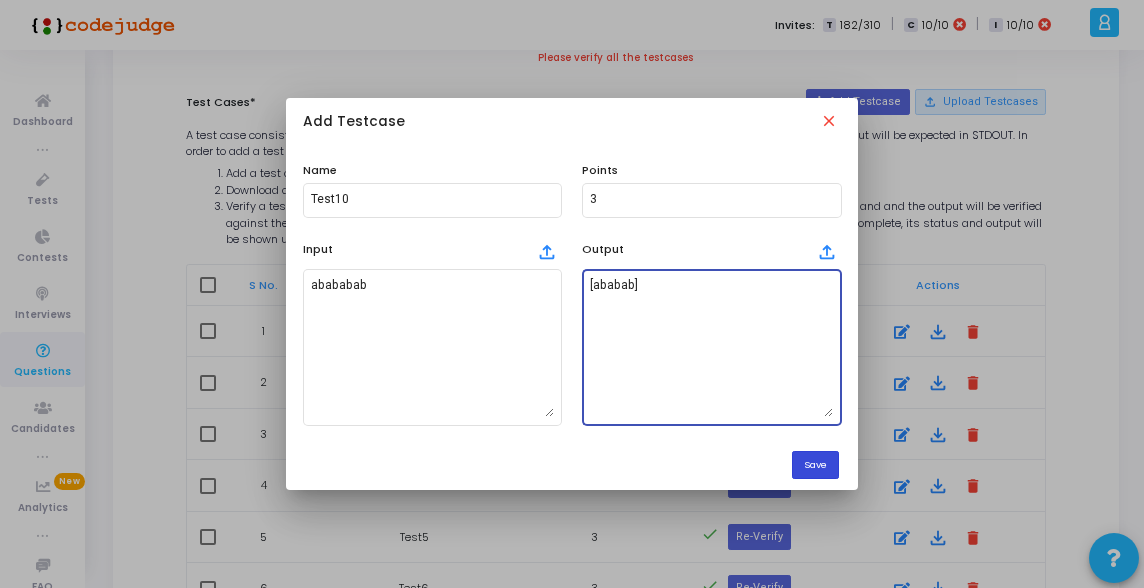 type on "[ababab]" 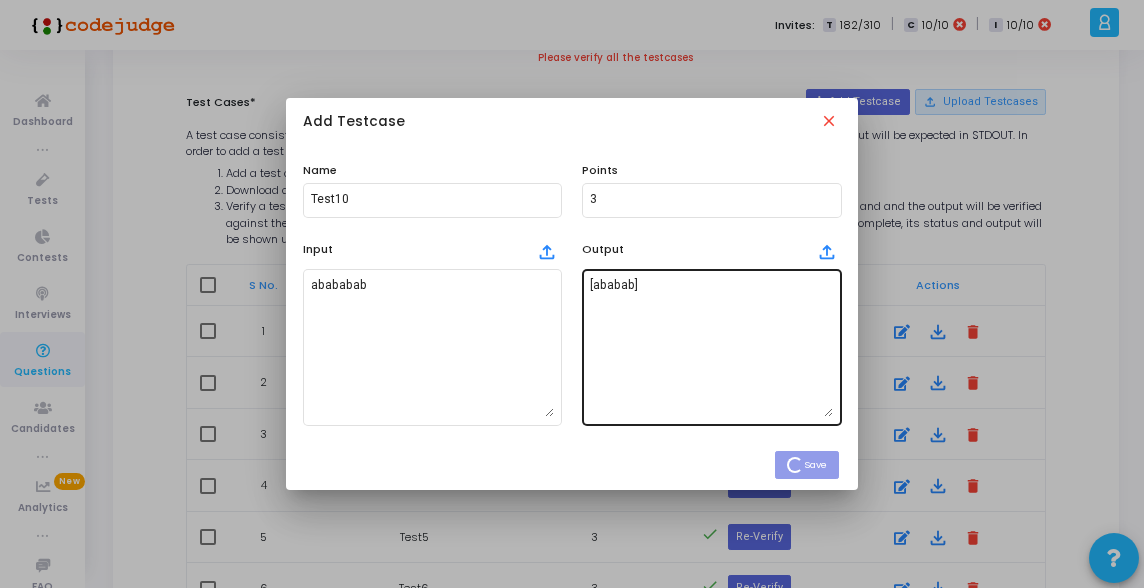 type 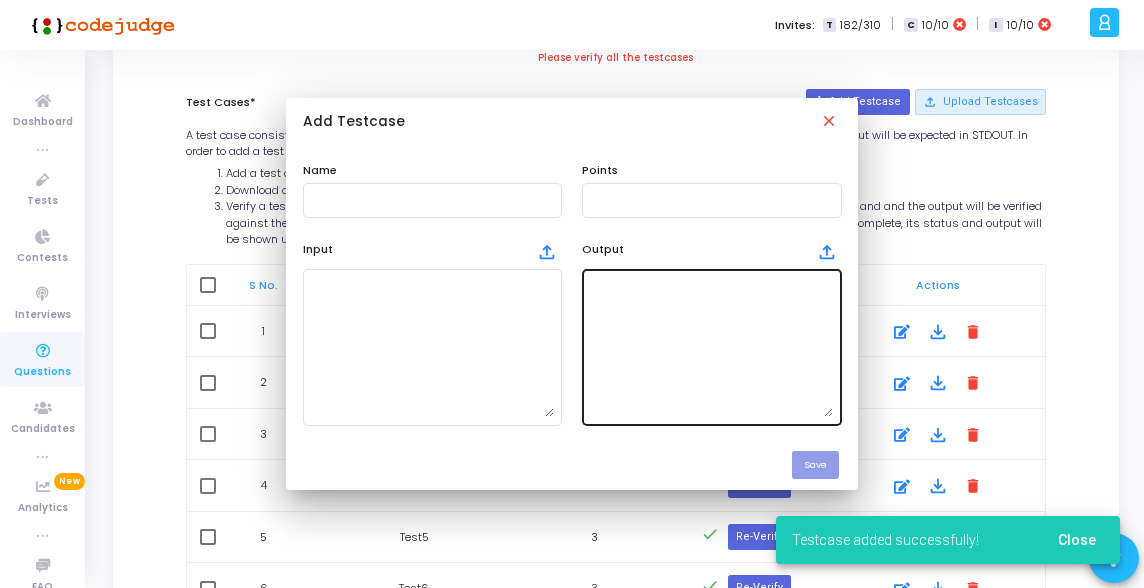 scroll, scrollTop: 1012, scrollLeft: 0, axis: vertical 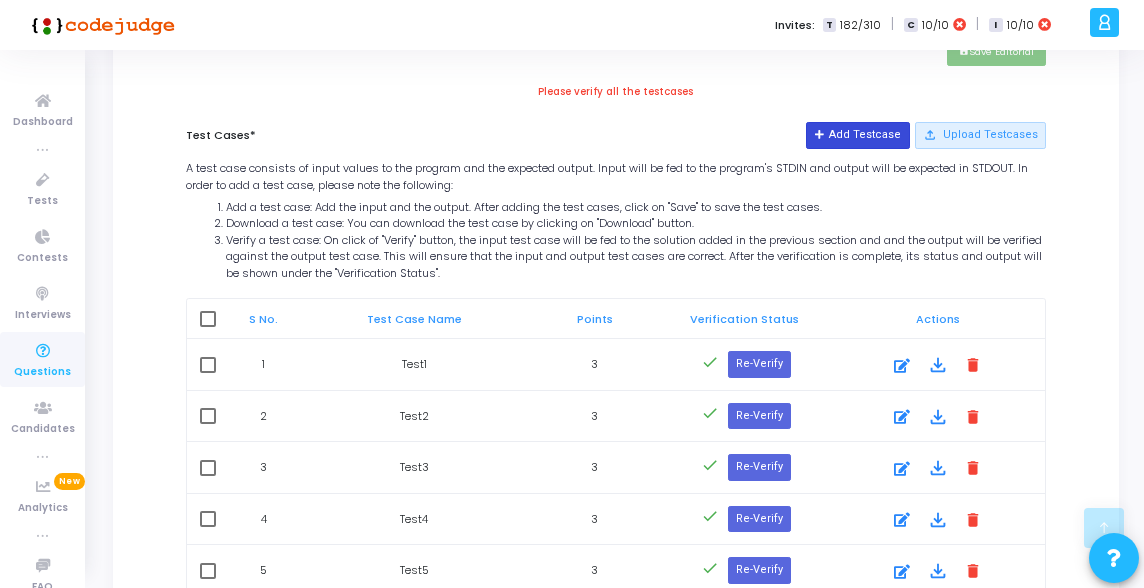 click on "Add Testcase" at bounding box center [857, 135] 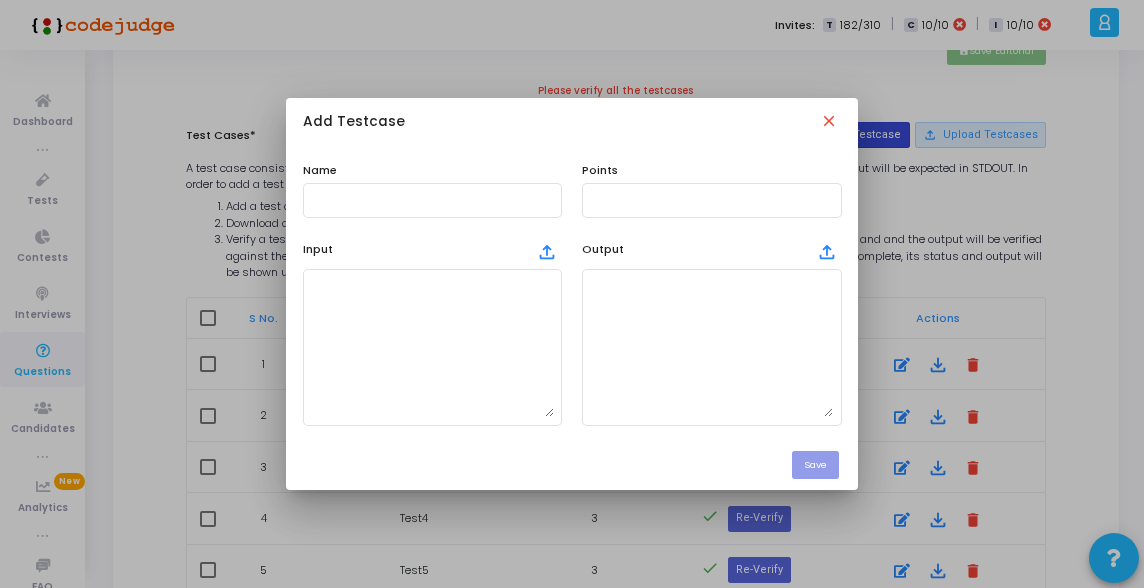 scroll, scrollTop: 0, scrollLeft: 0, axis: both 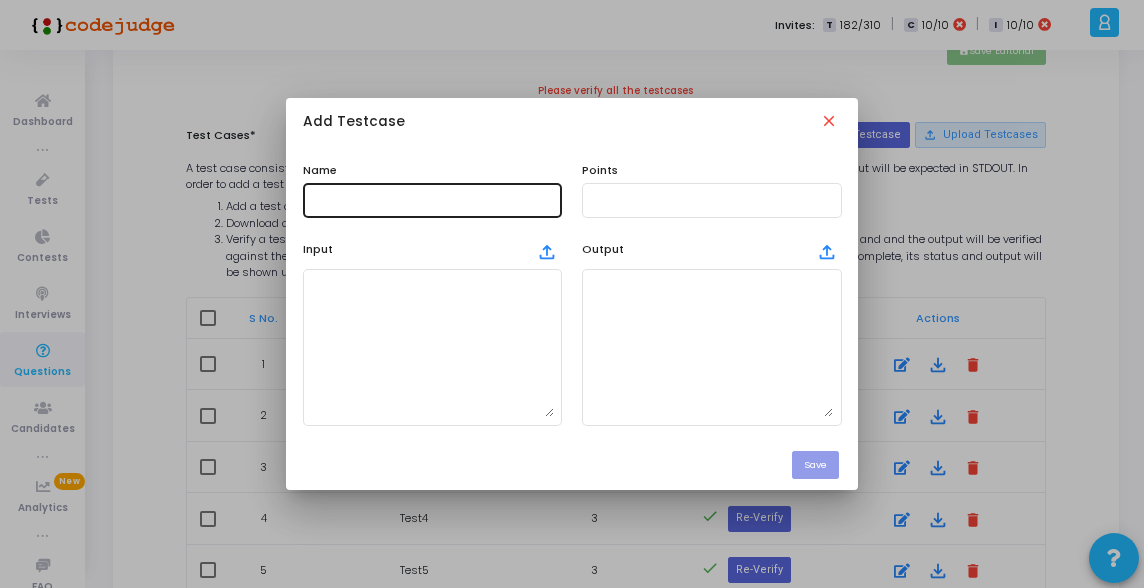 click at bounding box center [432, 200] 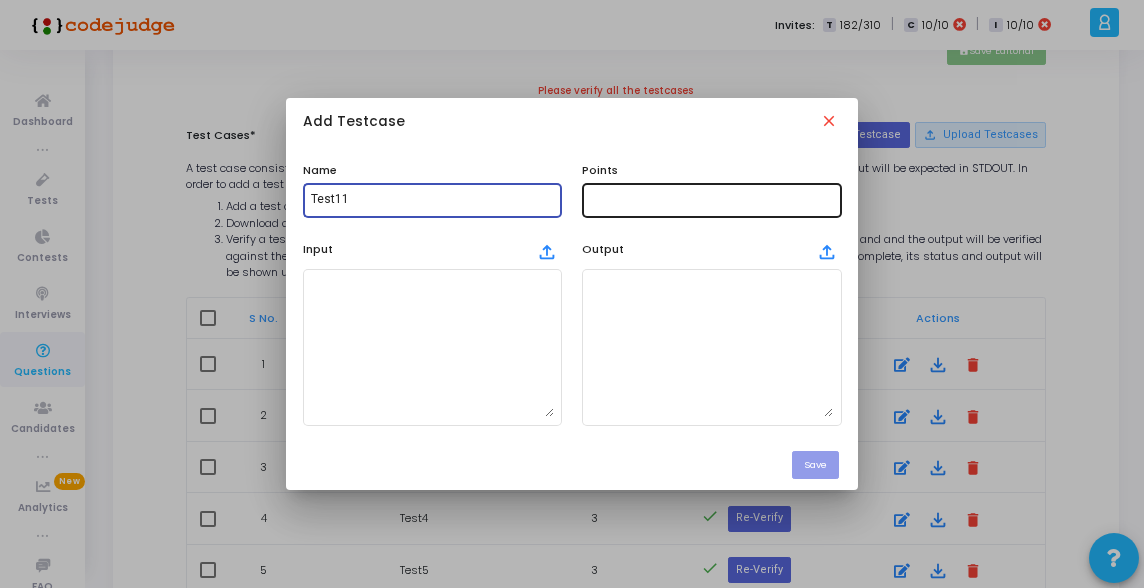 type on "Test11" 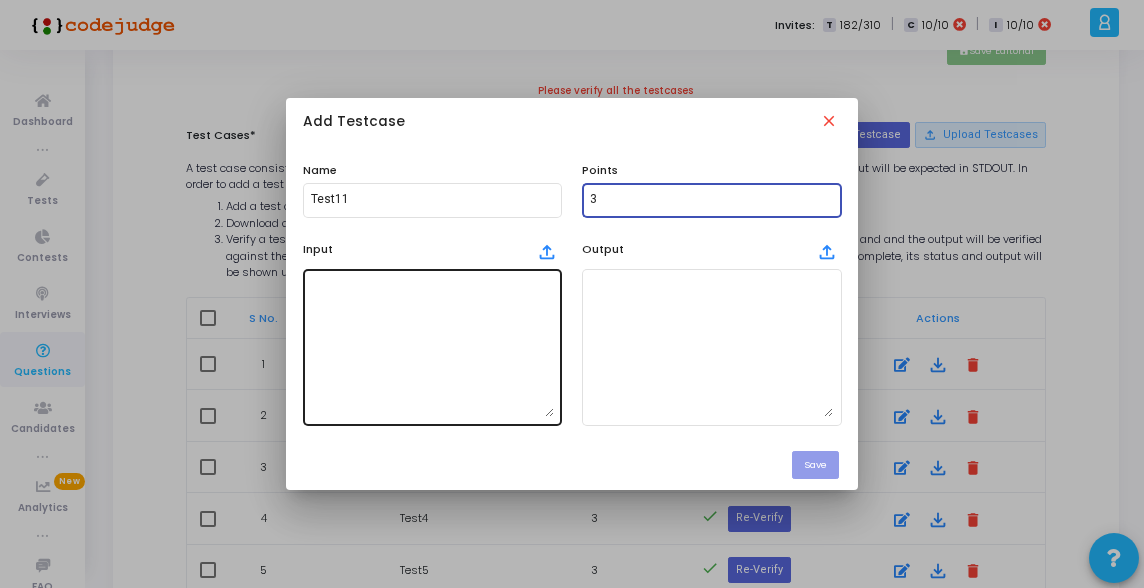 type on "3" 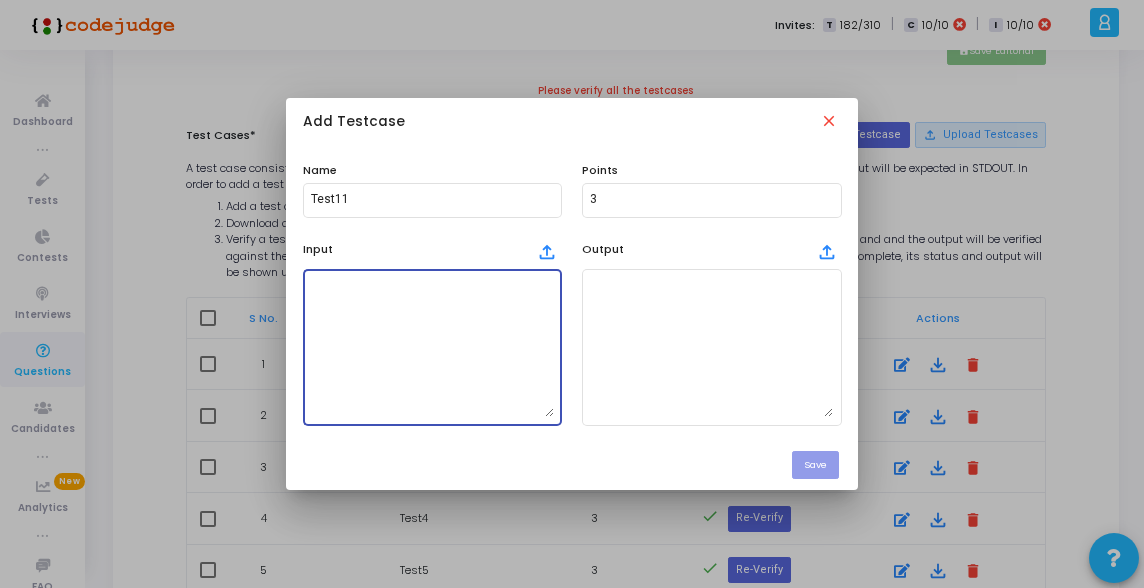 paste on "abcdabc" 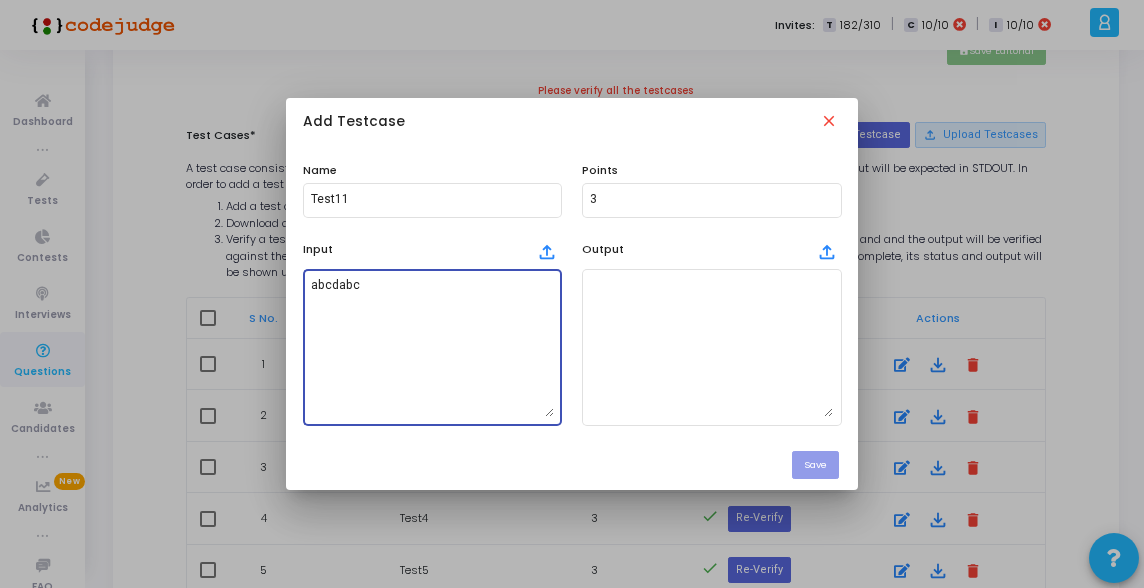 type on "abcdabc" 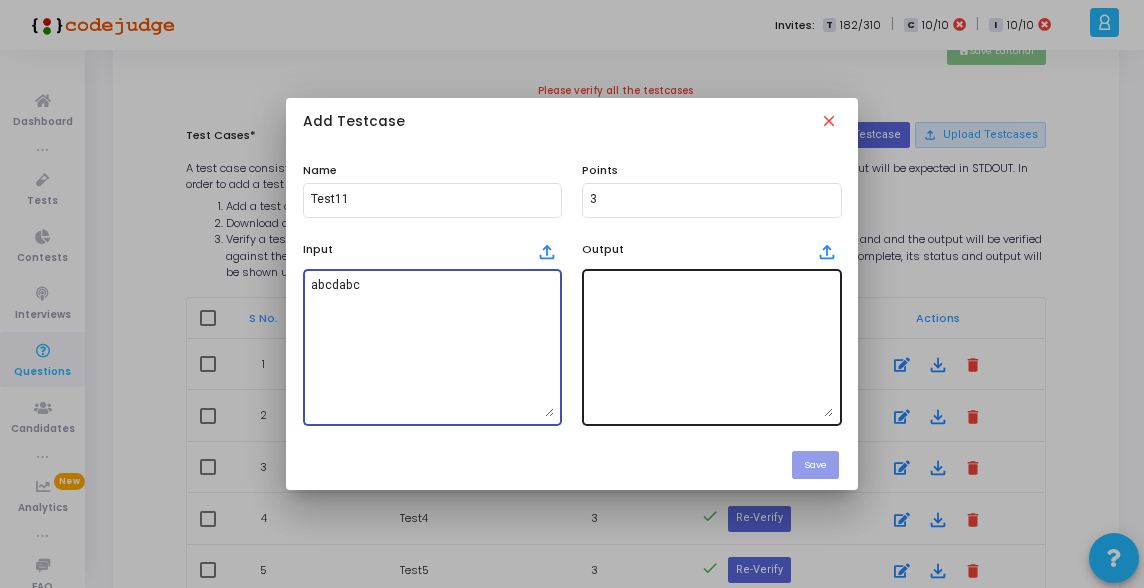 click at bounding box center [711, 347] 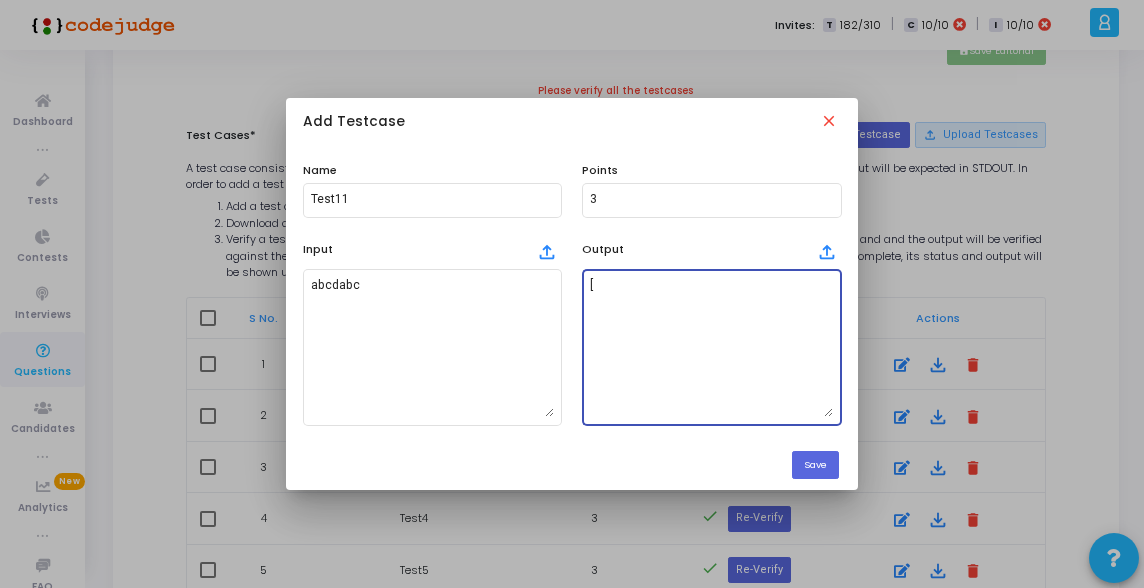 paste on "abc" 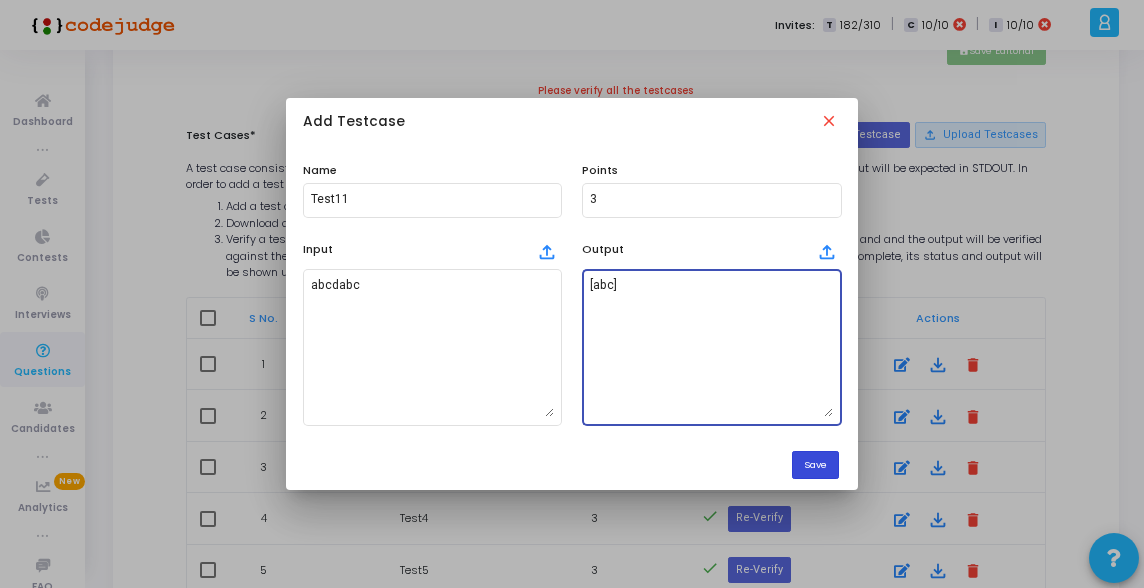 type on "[abc]" 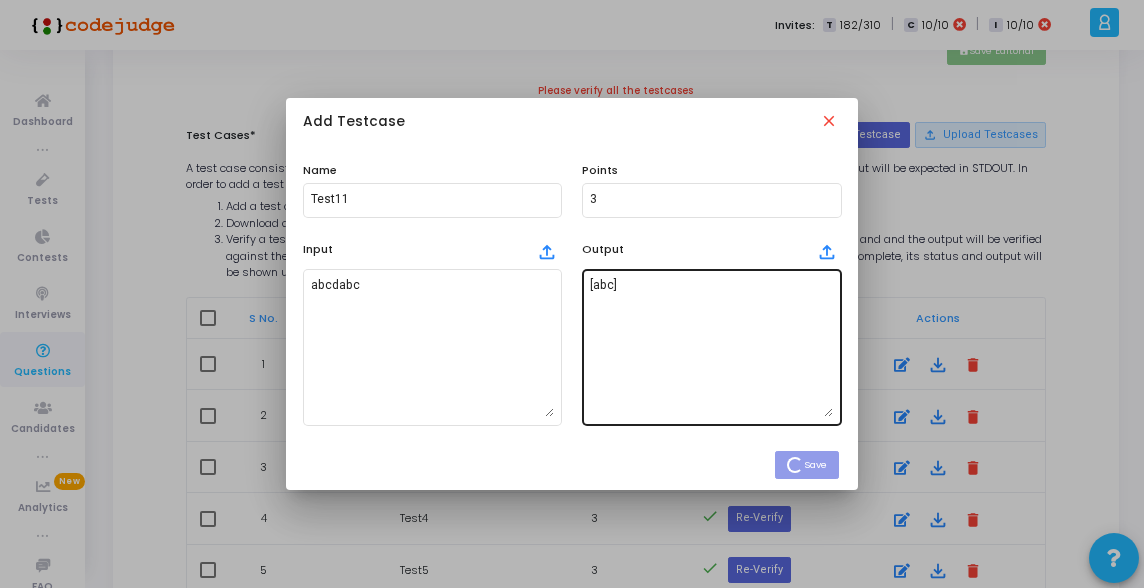 type 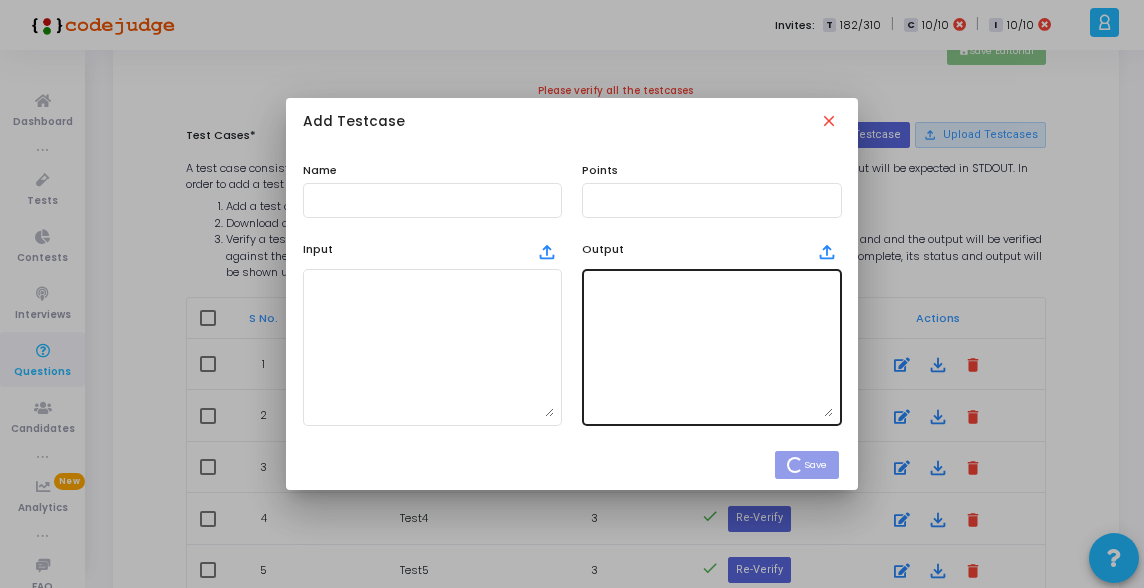 scroll, scrollTop: 979, scrollLeft: 0, axis: vertical 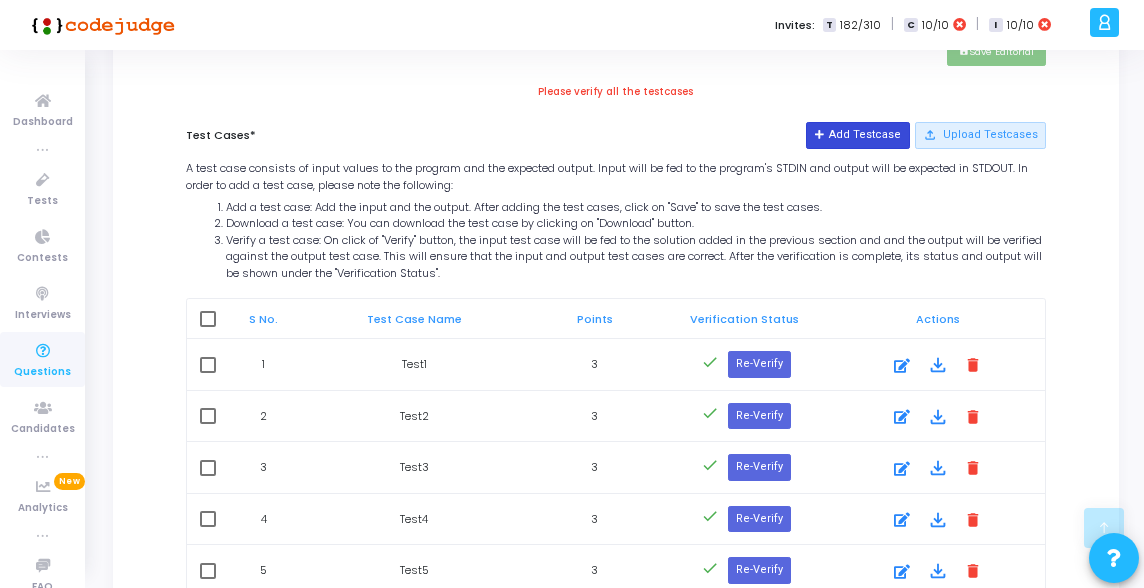 click on "Add Testcase" at bounding box center (857, 135) 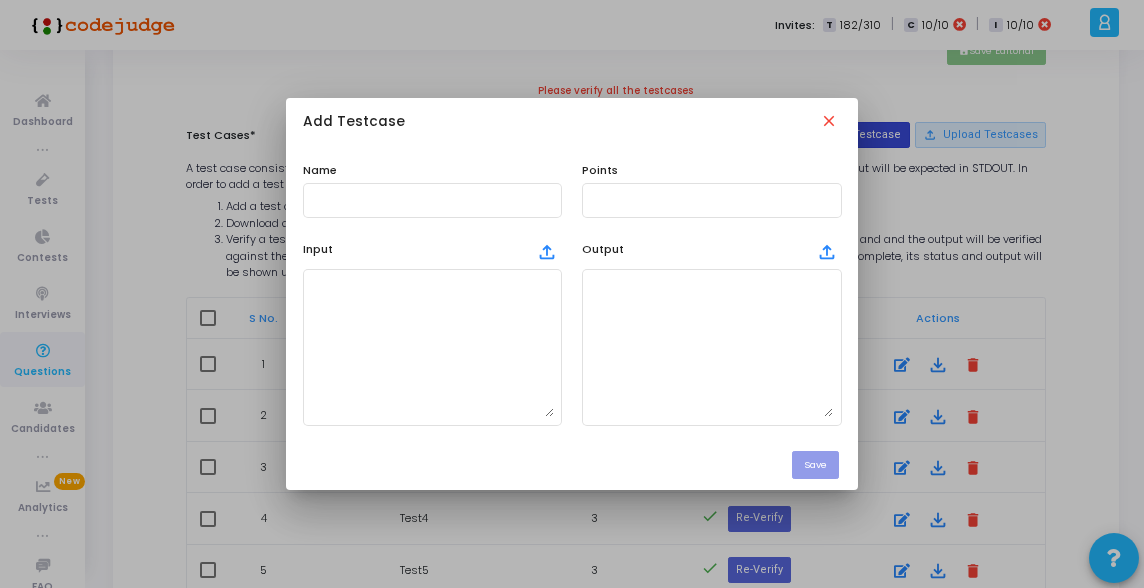 scroll, scrollTop: 0, scrollLeft: 0, axis: both 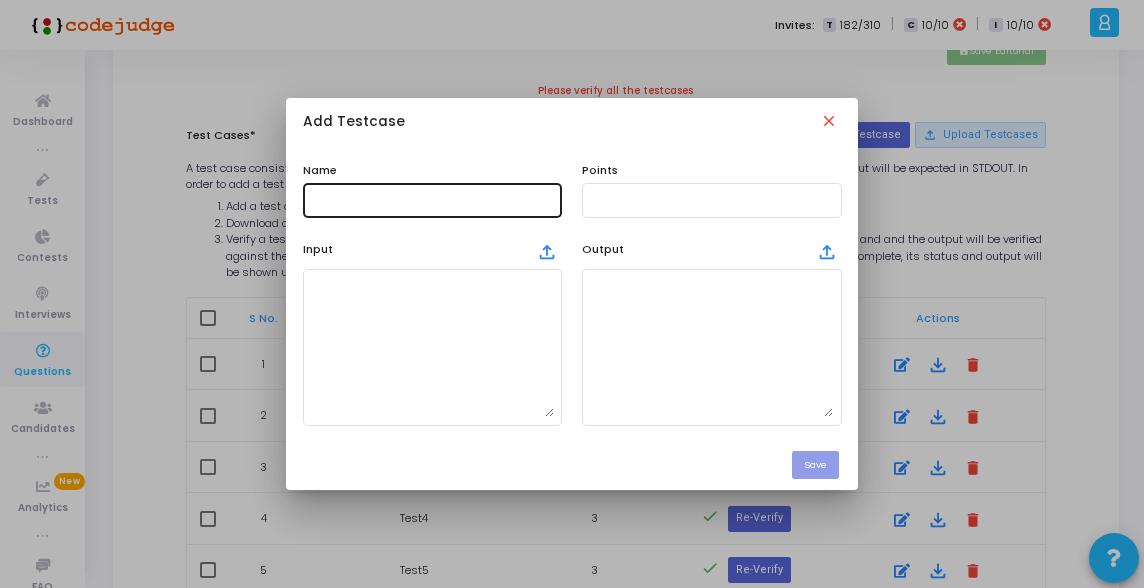 click at bounding box center [432, 198] 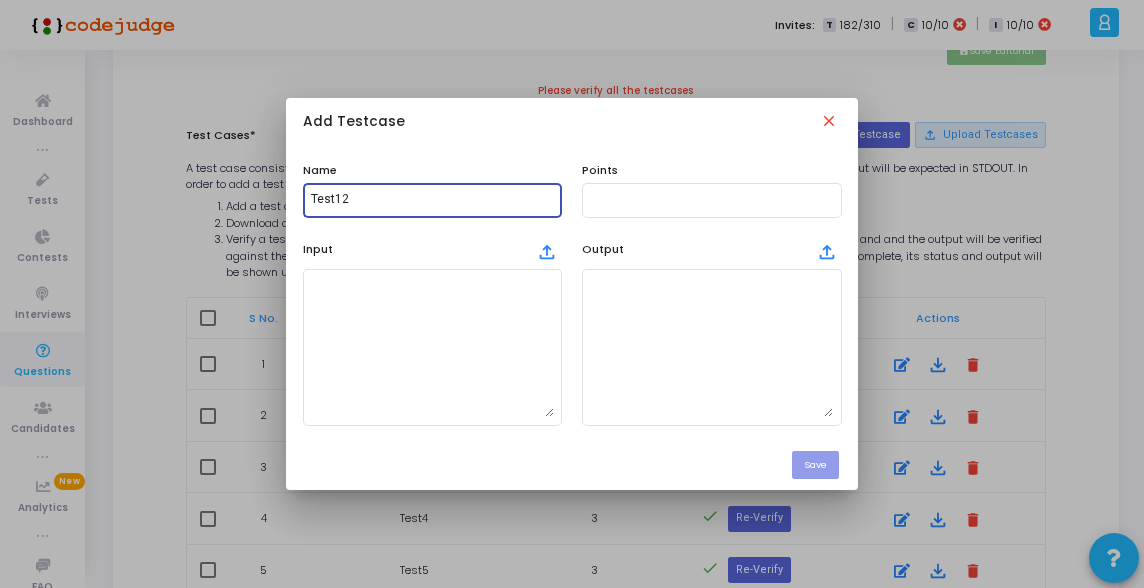 type on "Test12" 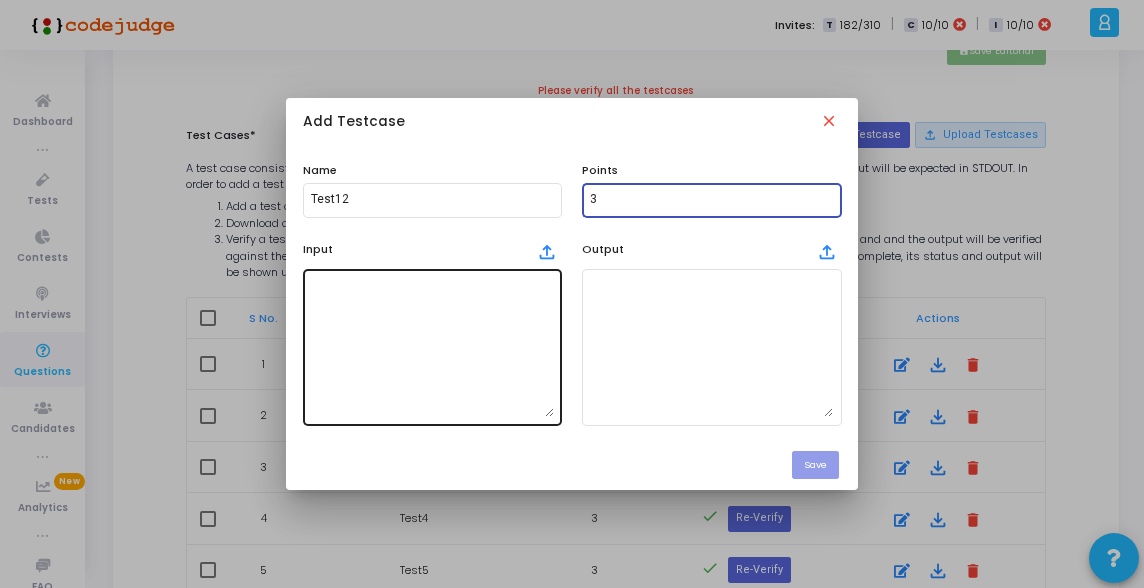 type on "3" 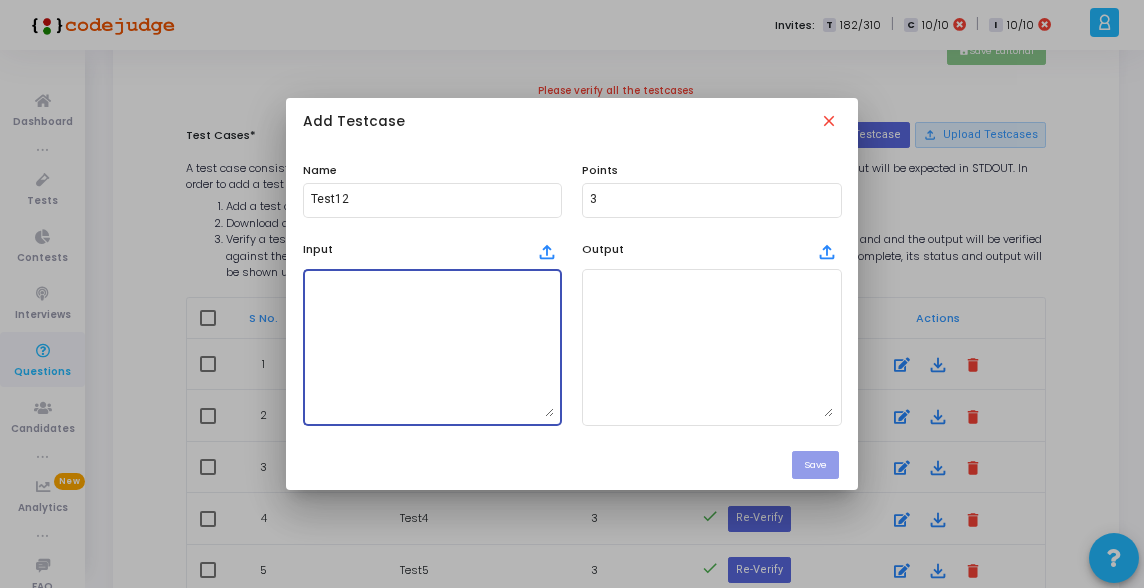 paste on "zxyzzxy" 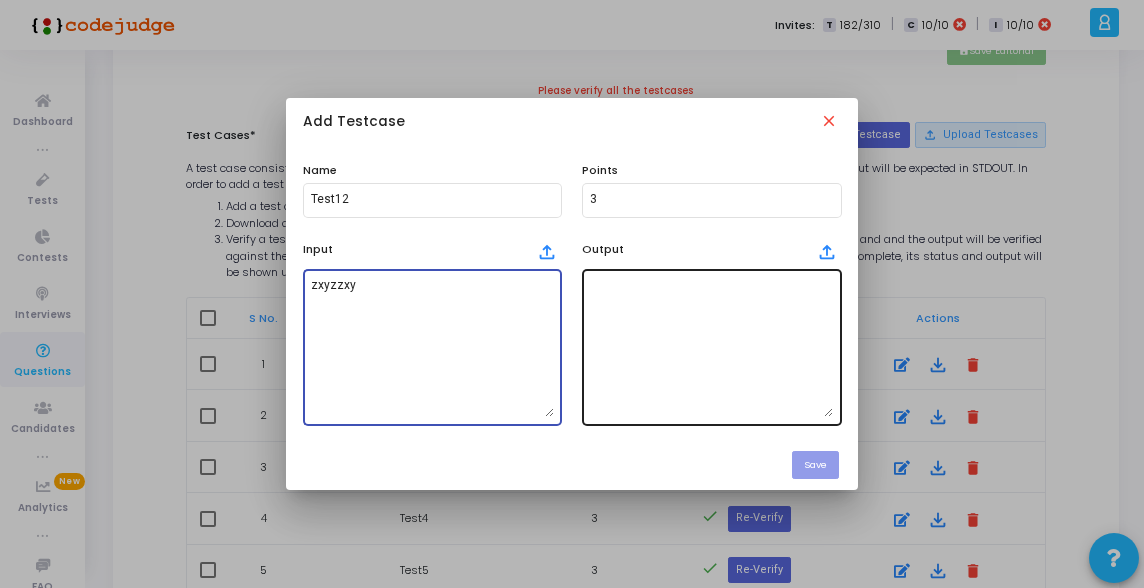 type on "zxyzzxy" 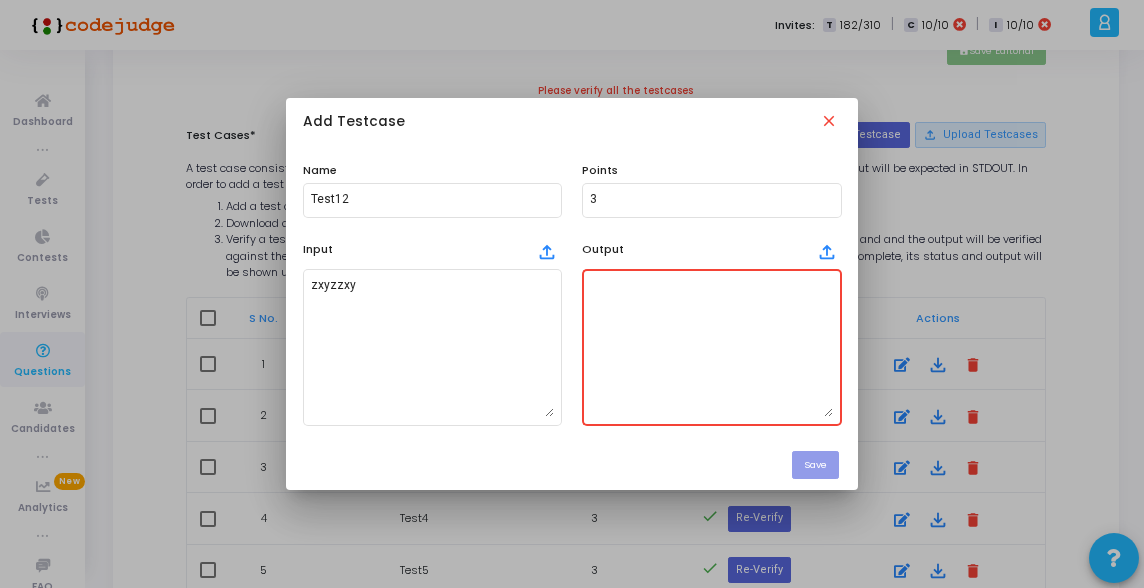 click at bounding box center [711, 347] 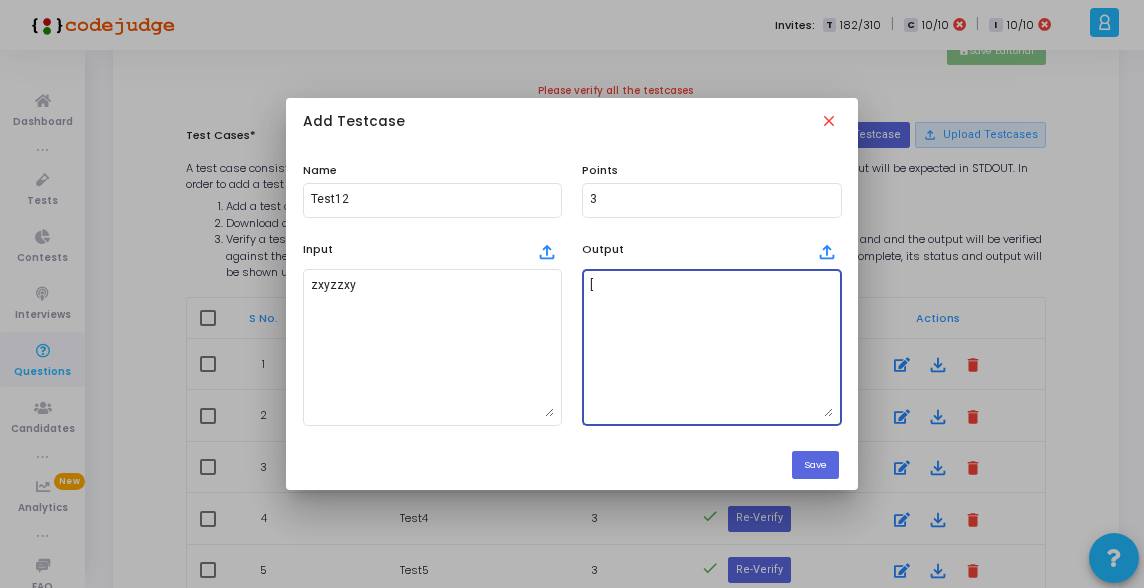 paste on "zxy" 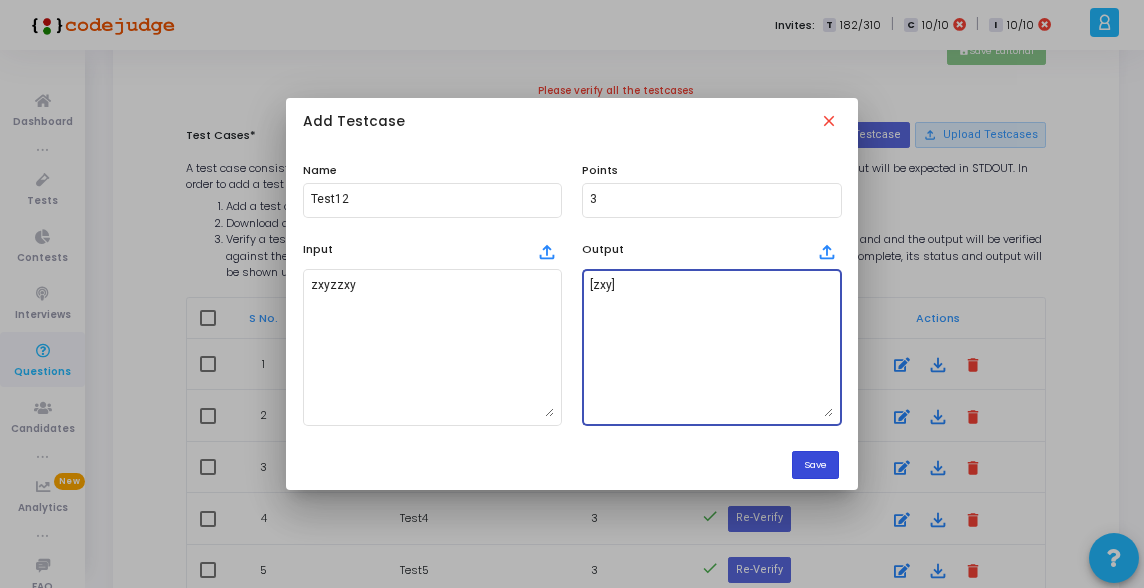 type on "[zxy]" 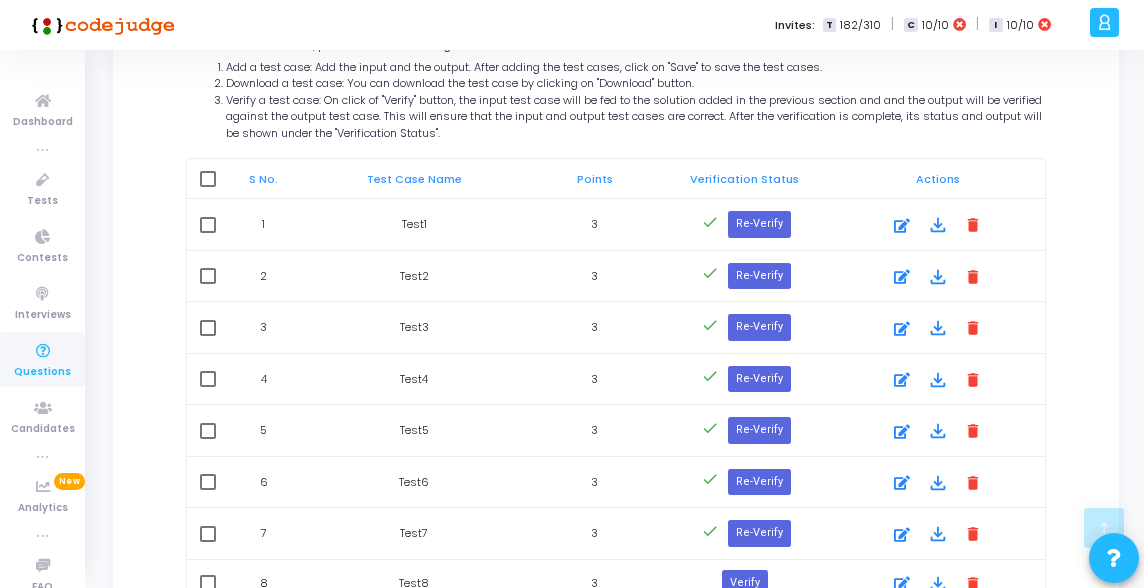 scroll, scrollTop: 969, scrollLeft: 0, axis: vertical 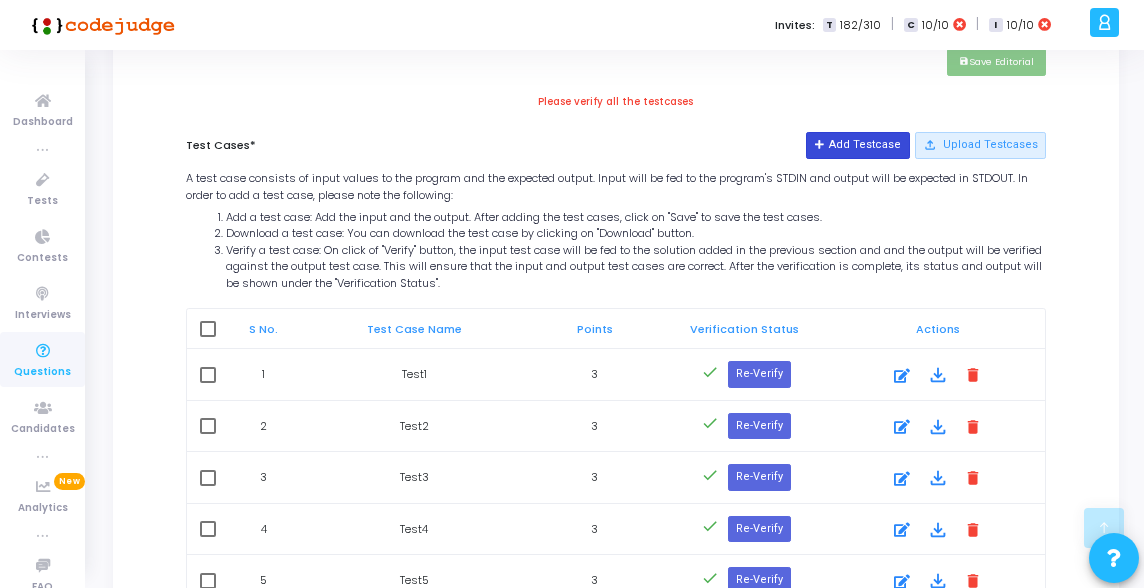 click on "Add Testcase" at bounding box center (857, 145) 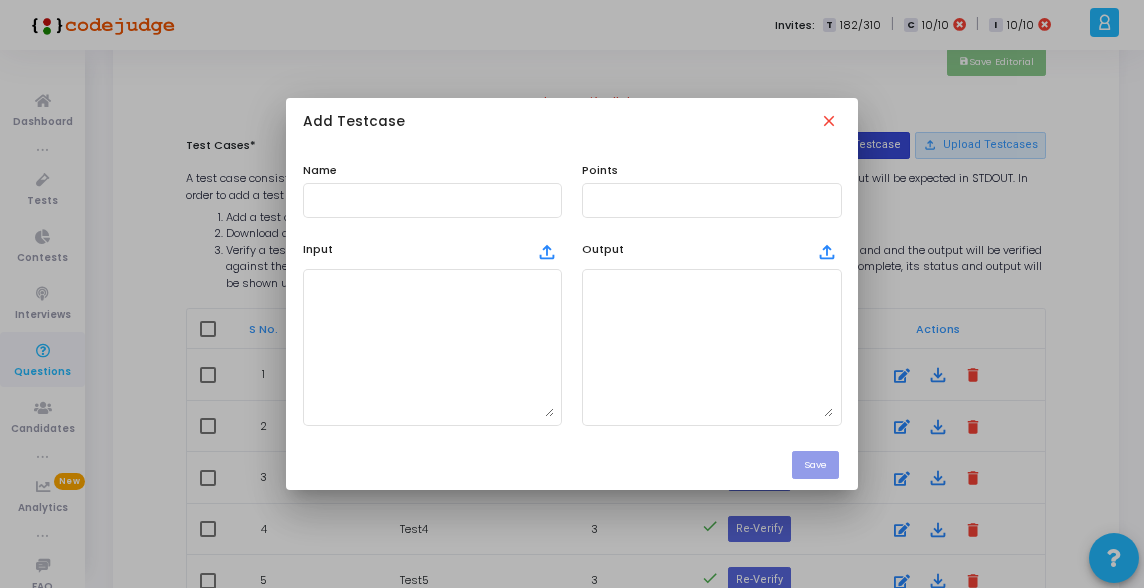 scroll, scrollTop: 0, scrollLeft: 0, axis: both 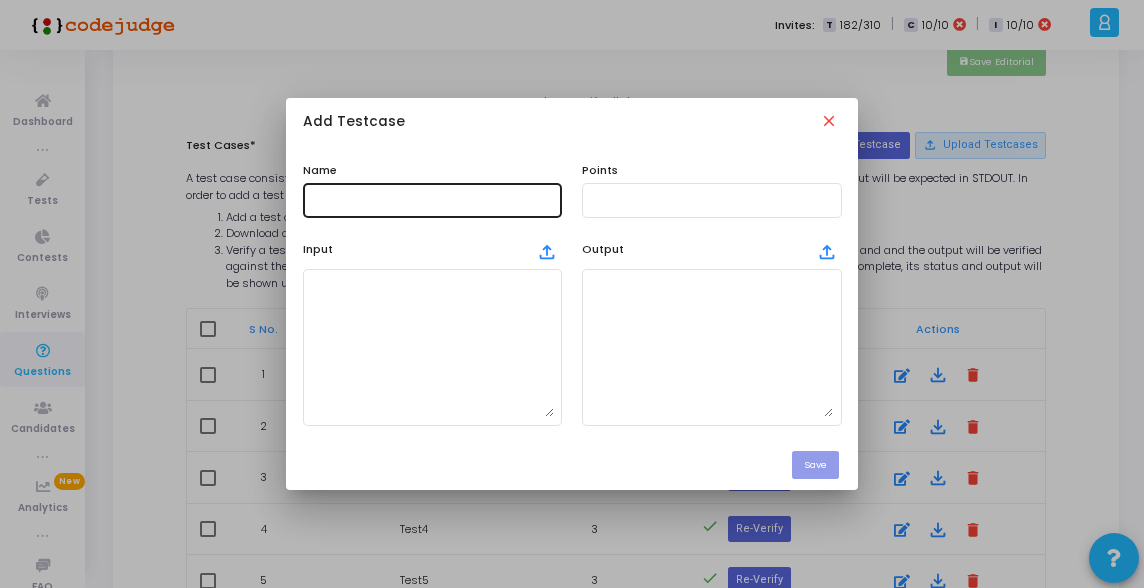 click at bounding box center (432, 200) 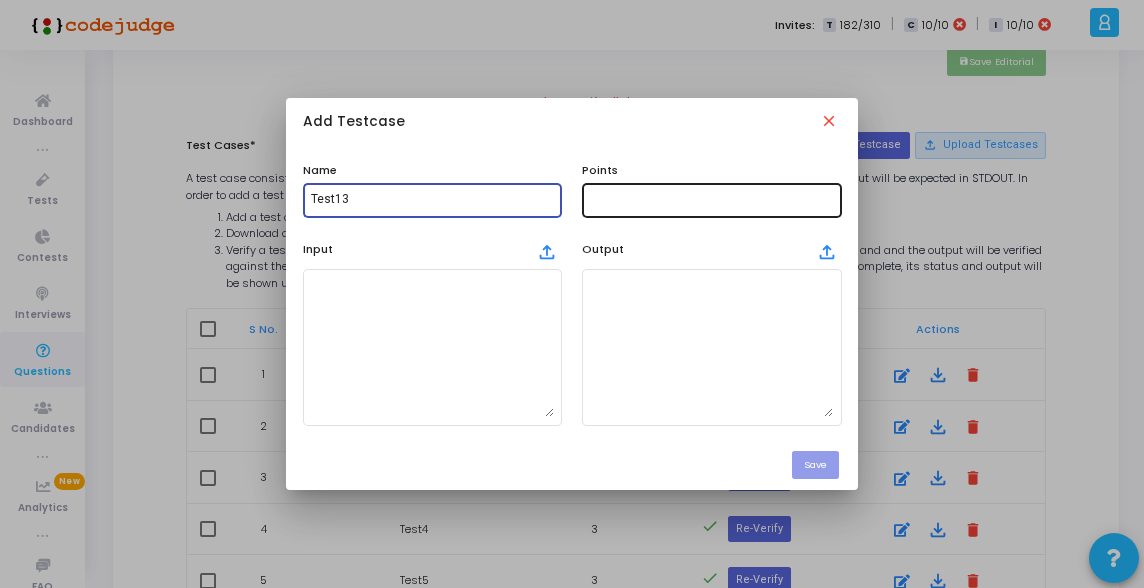 type on "Test13" 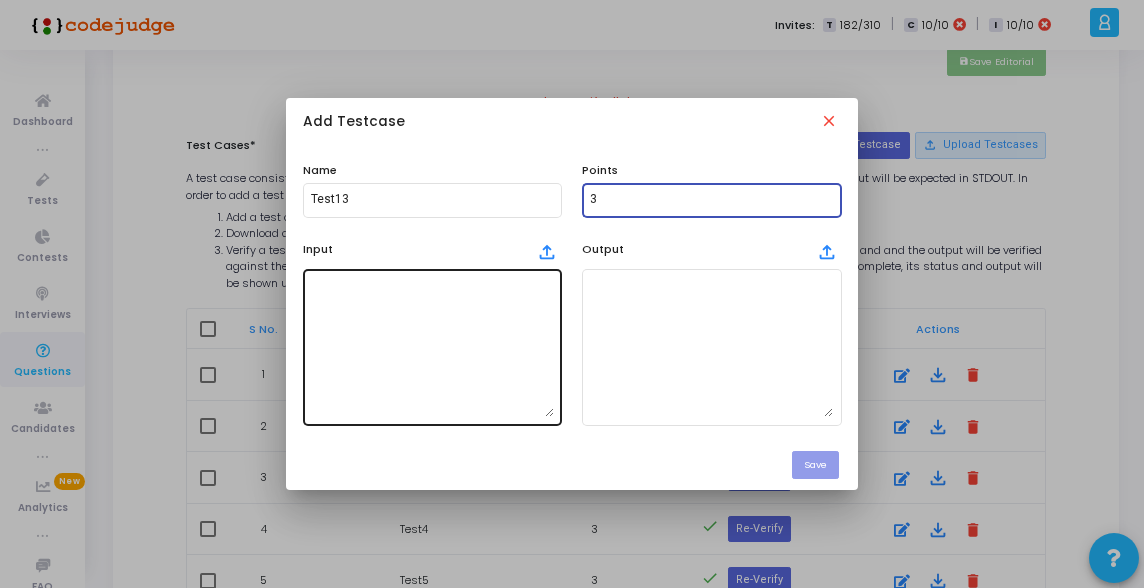 type on "3" 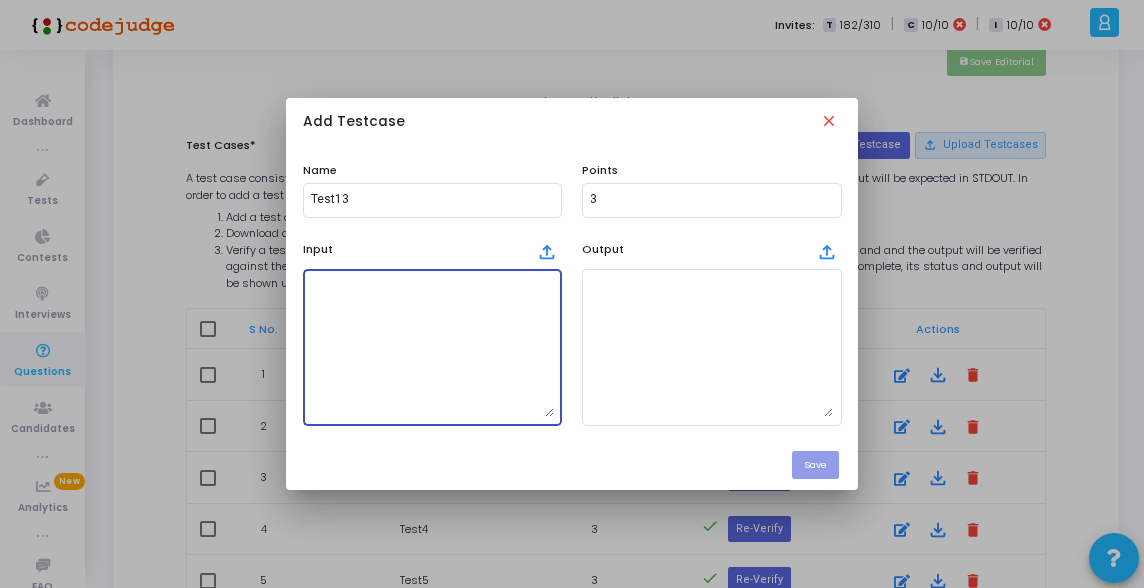 paste on "xyzxyxyz" 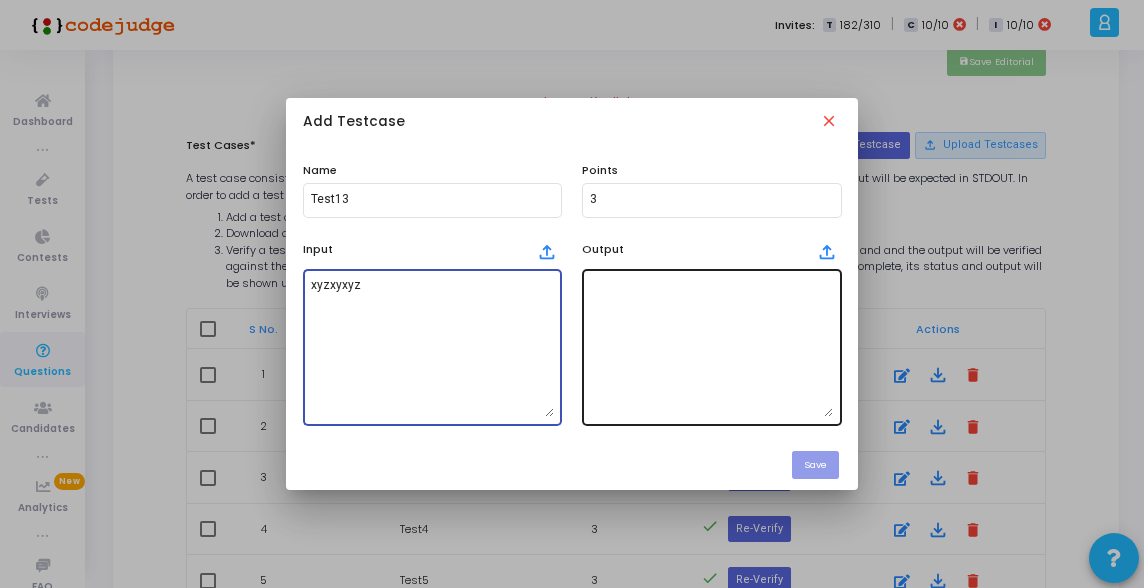 type on "xyzxyxyz" 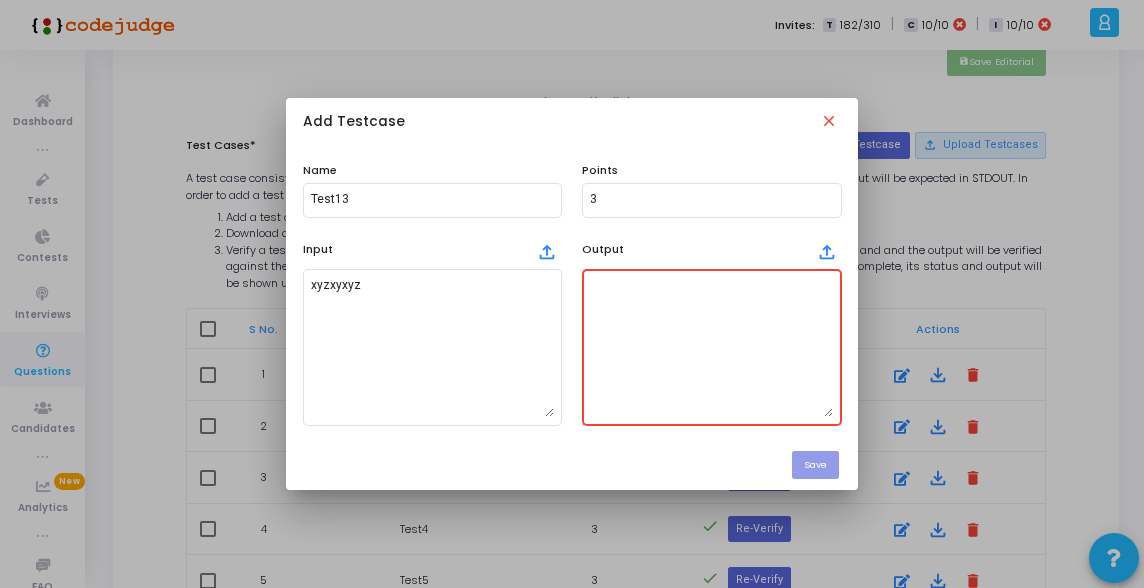 click at bounding box center (711, 347) 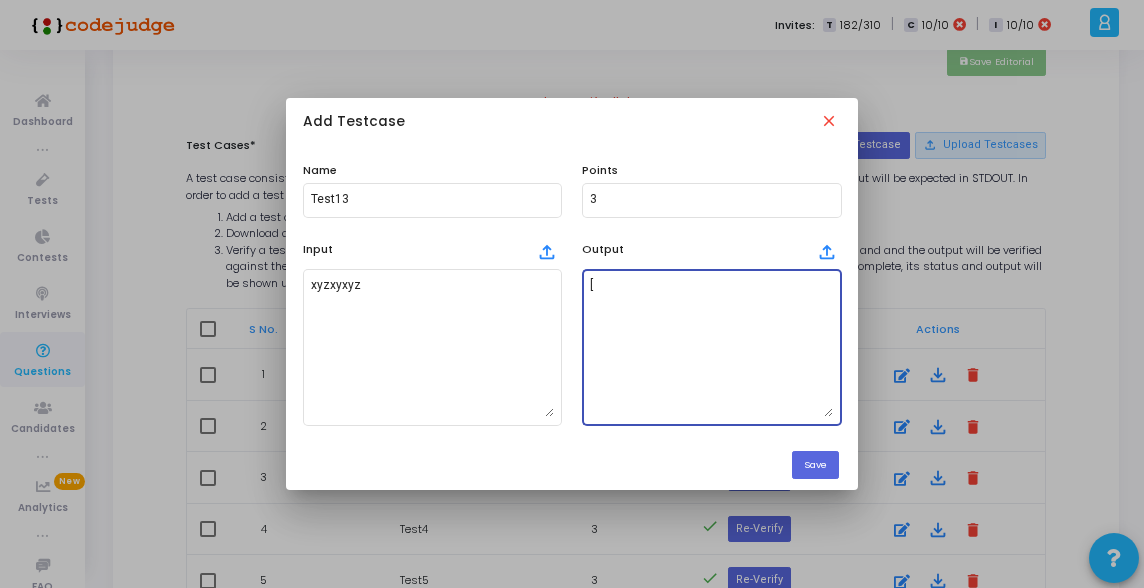 paste on "xyz" 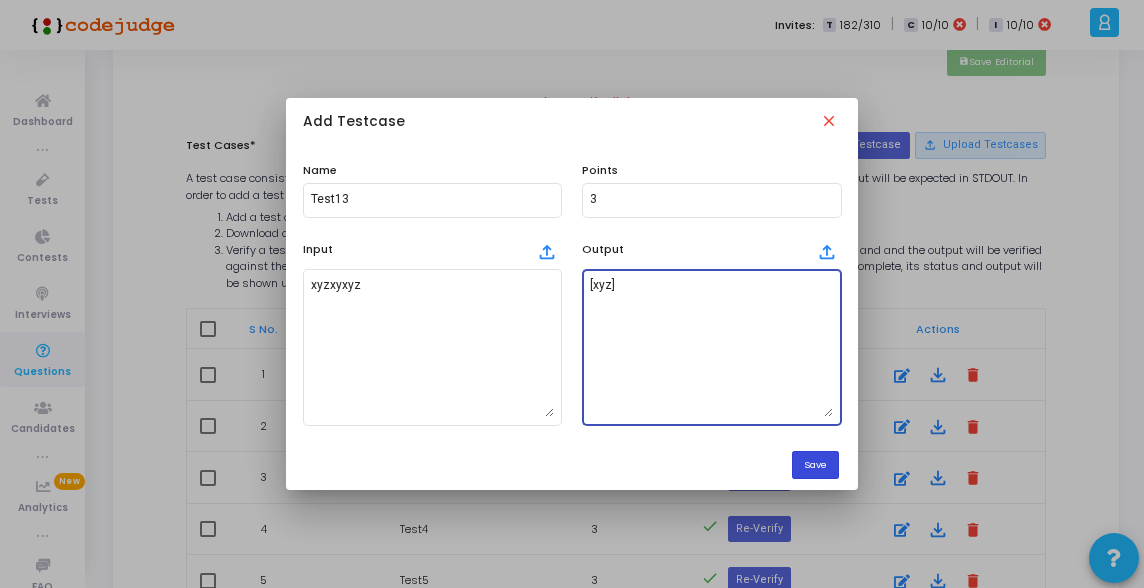 type on "[xyz]" 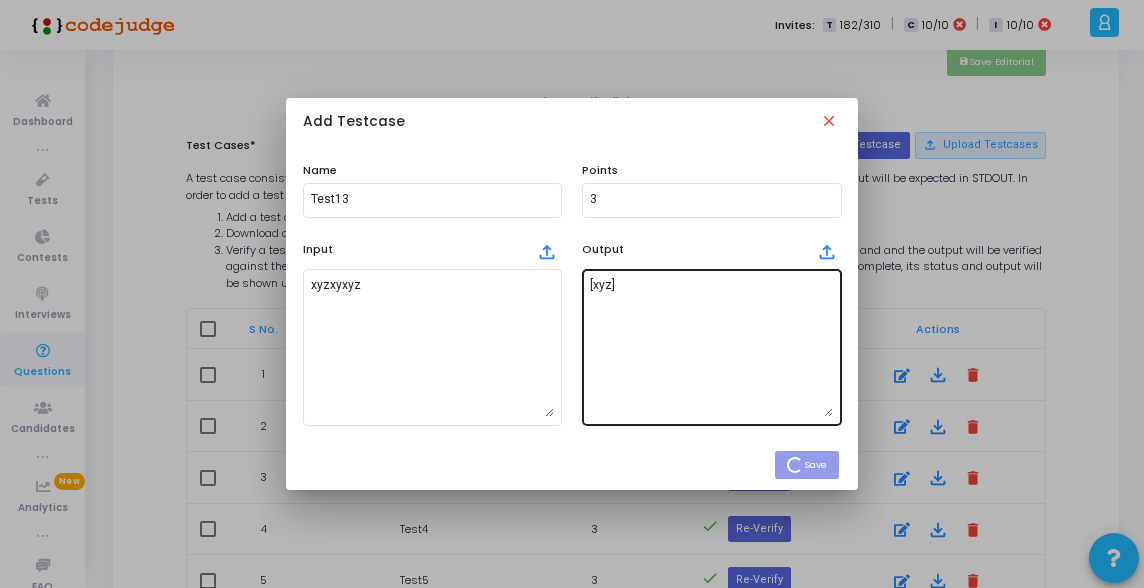 type 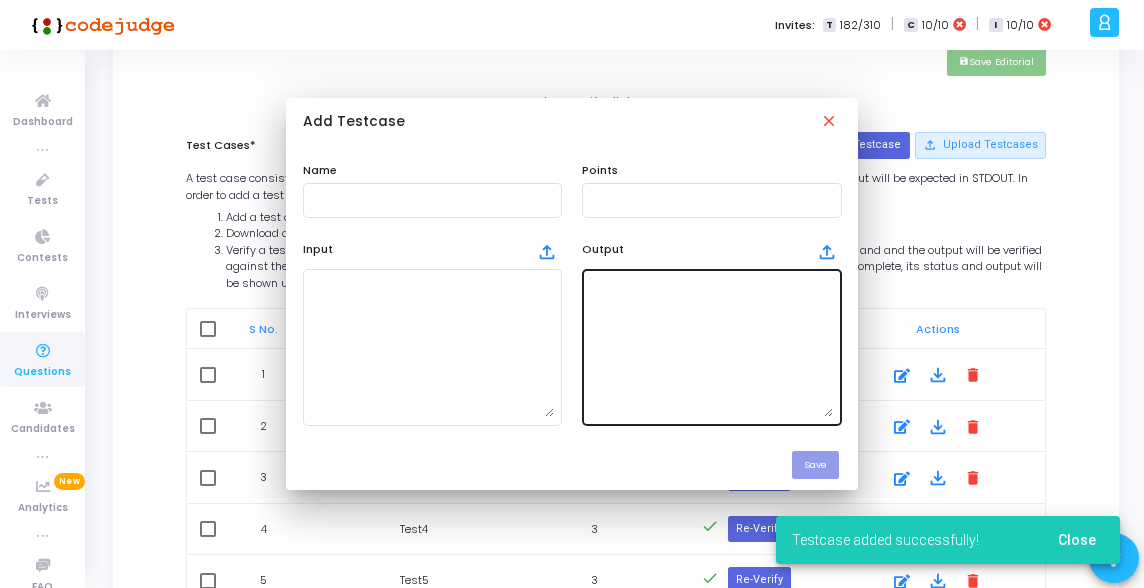 scroll, scrollTop: 969, scrollLeft: 0, axis: vertical 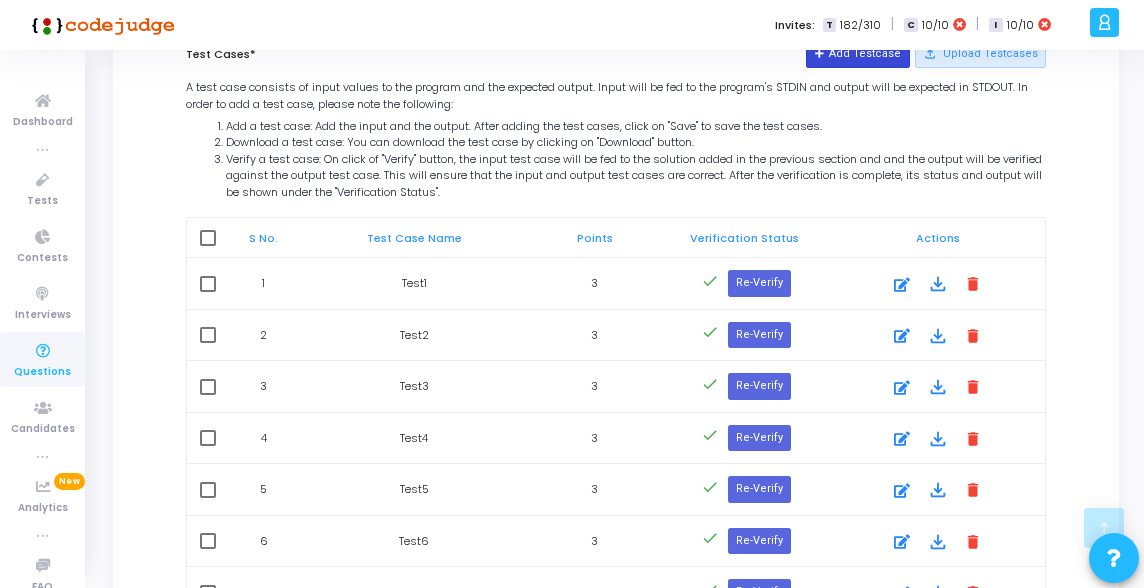 click on "Add Testcase" at bounding box center (857, 54) 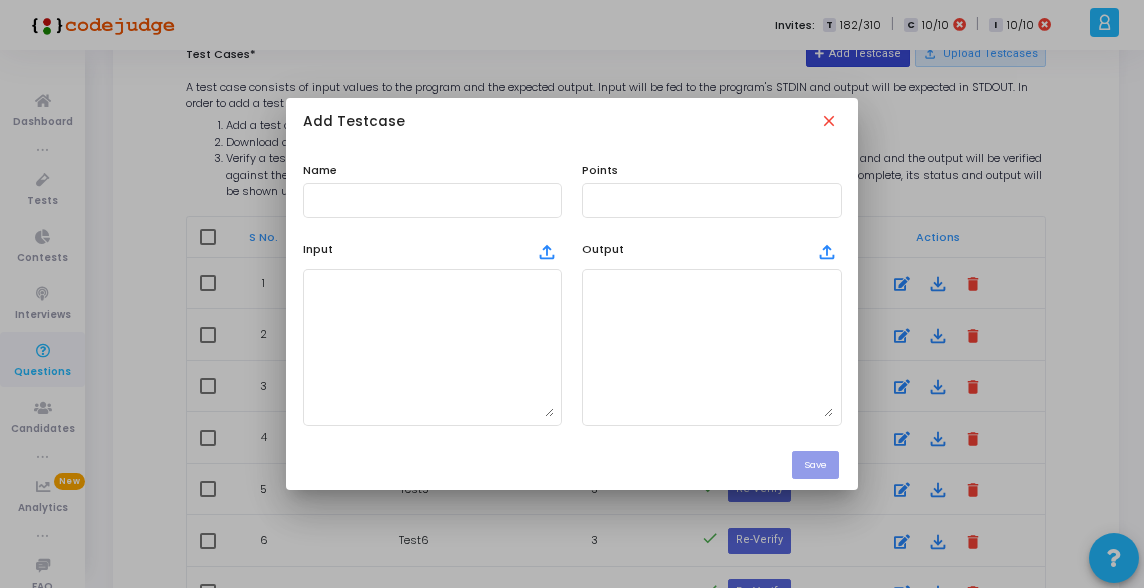 scroll, scrollTop: 0, scrollLeft: 0, axis: both 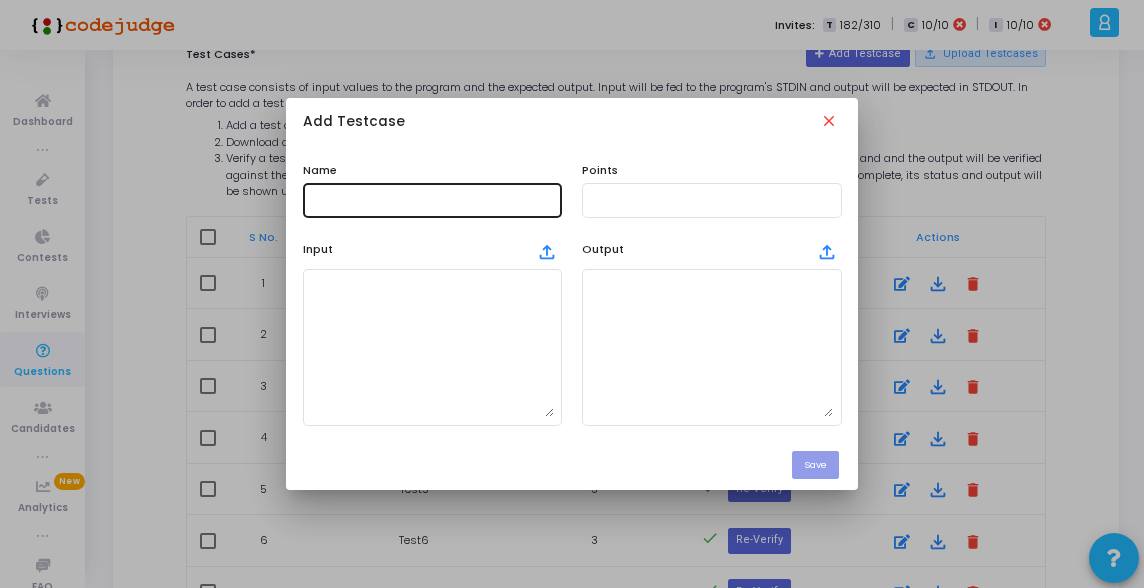 click at bounding box center (432, 200) 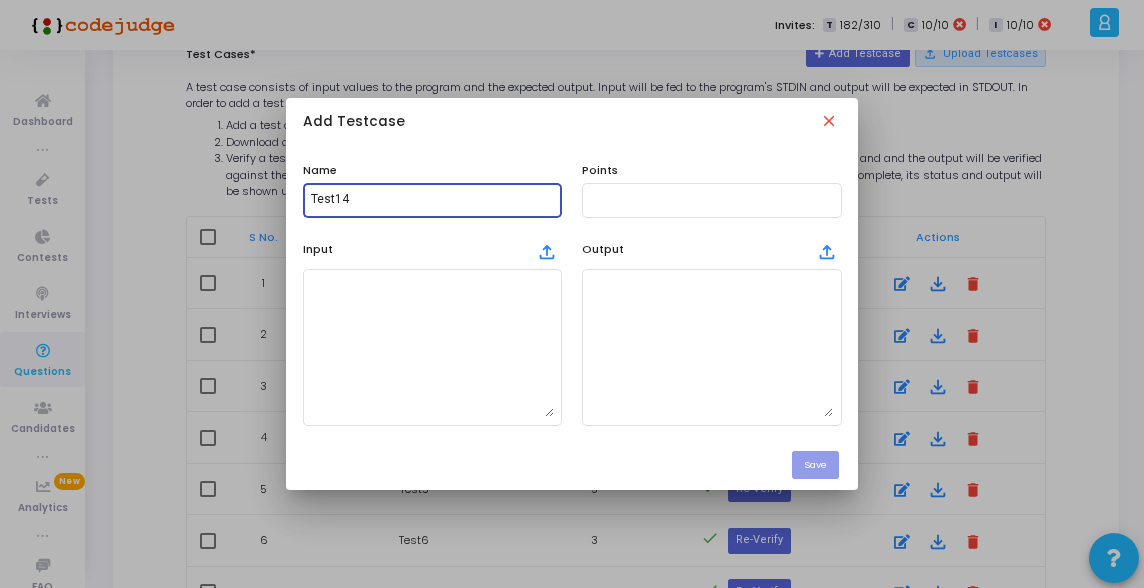 type on "Test14" 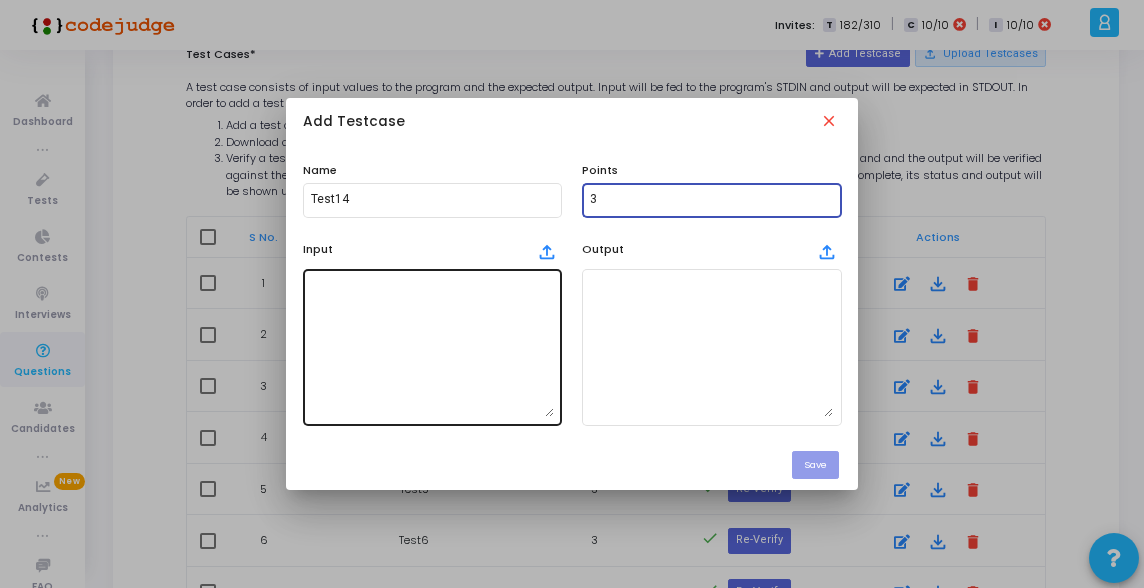 type on "3" 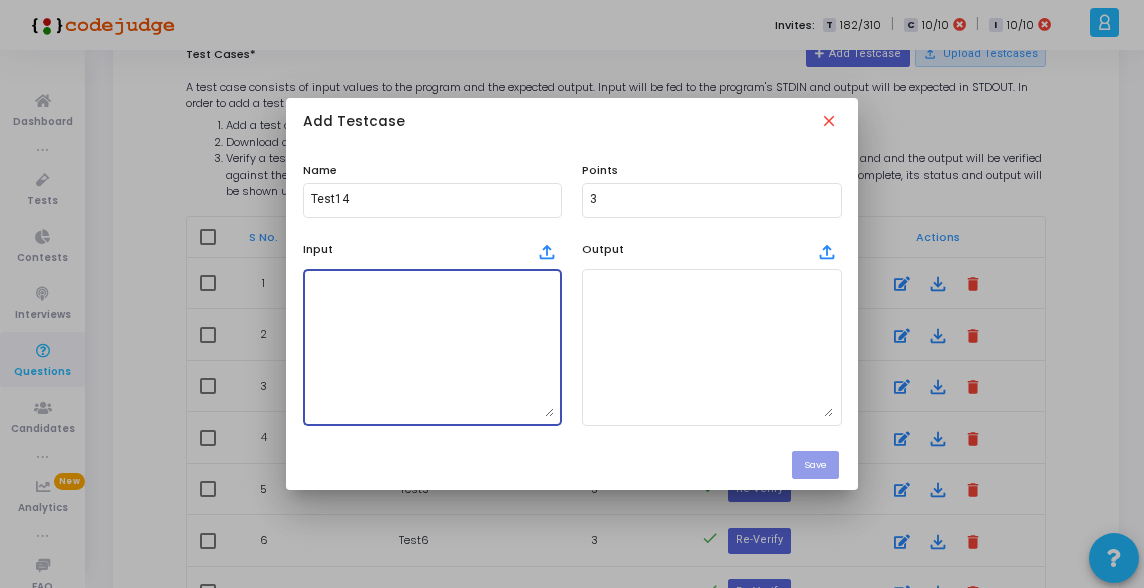 paste on "abacabadabacaba" 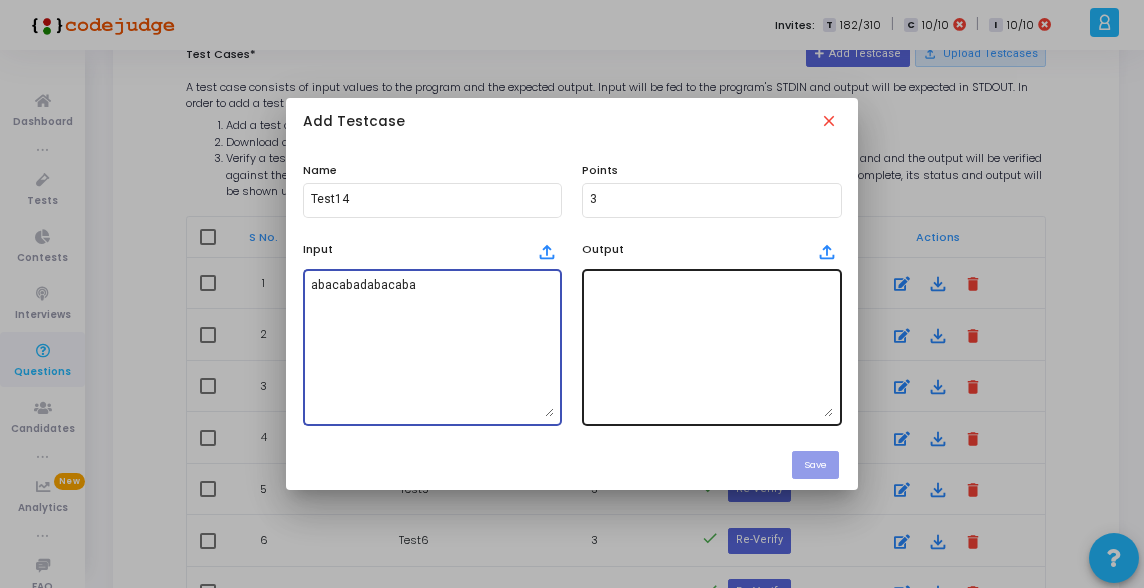 type on "abacabadabacaba" 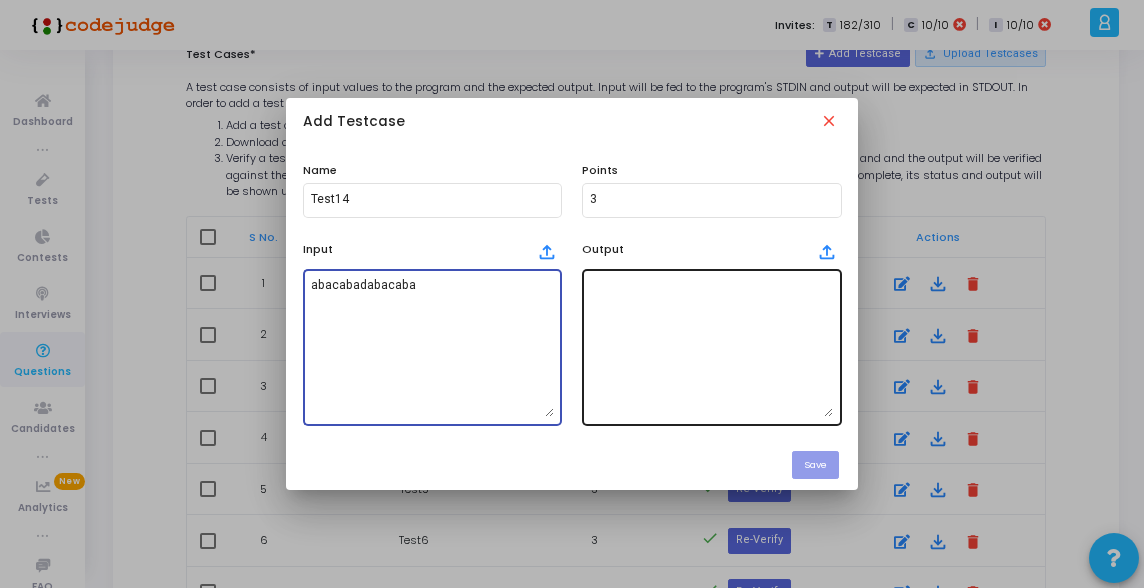 click at bounding box center [711, 347] 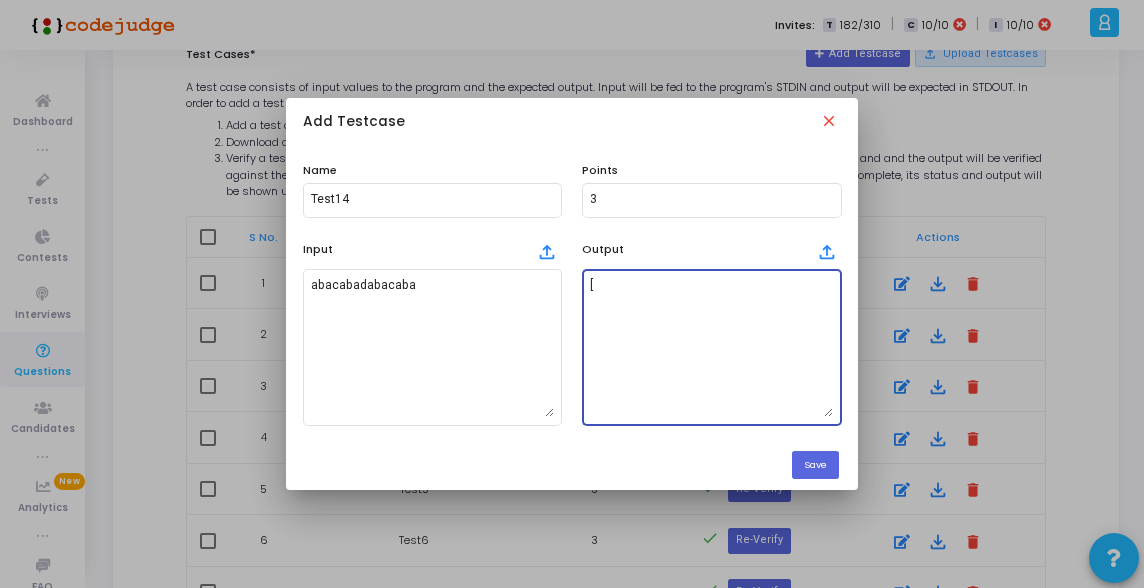 paste on "abacaba" 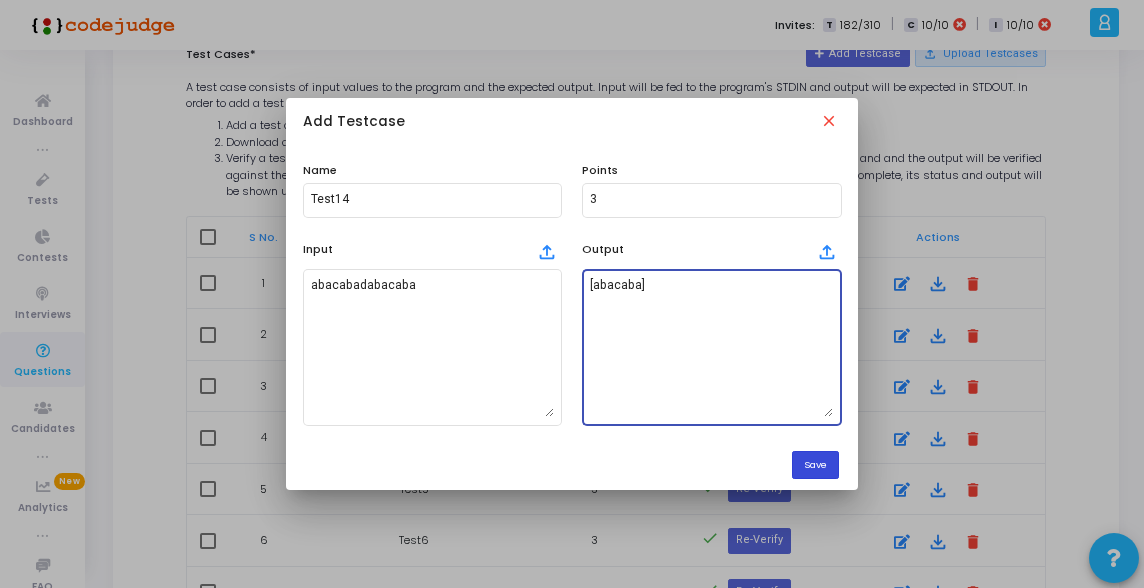 type on "[abacaba]" 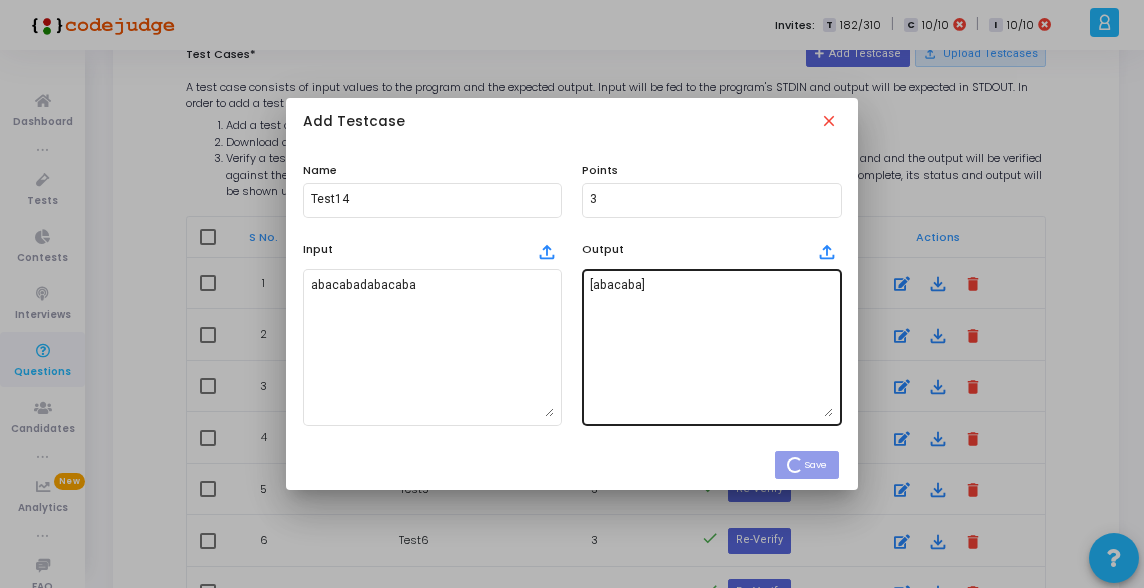 type 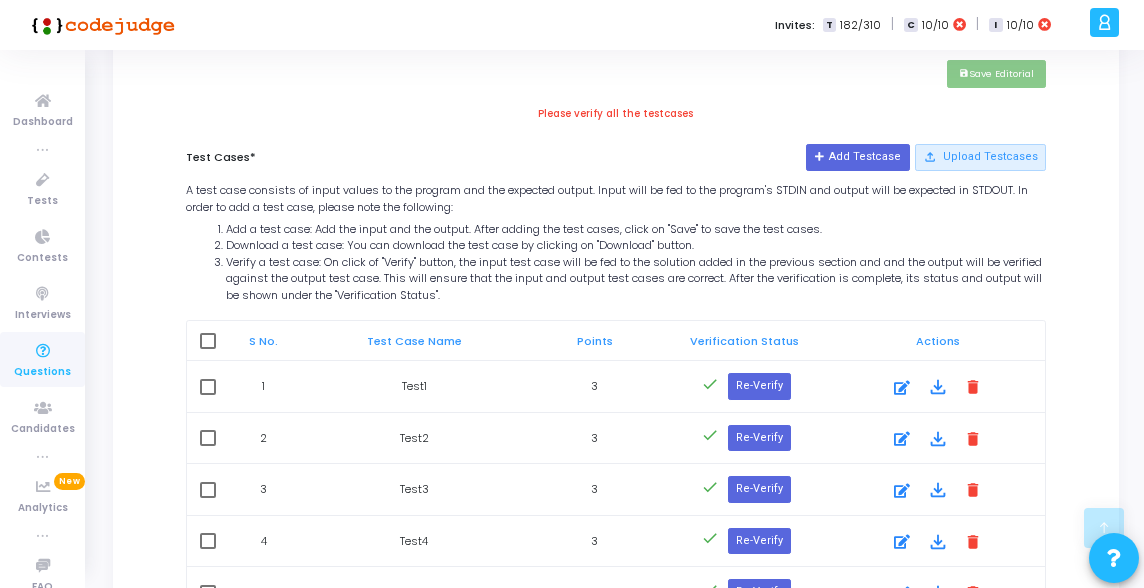 scroll, scrollTop: 919, scrollLeft: 0, axis: vertical 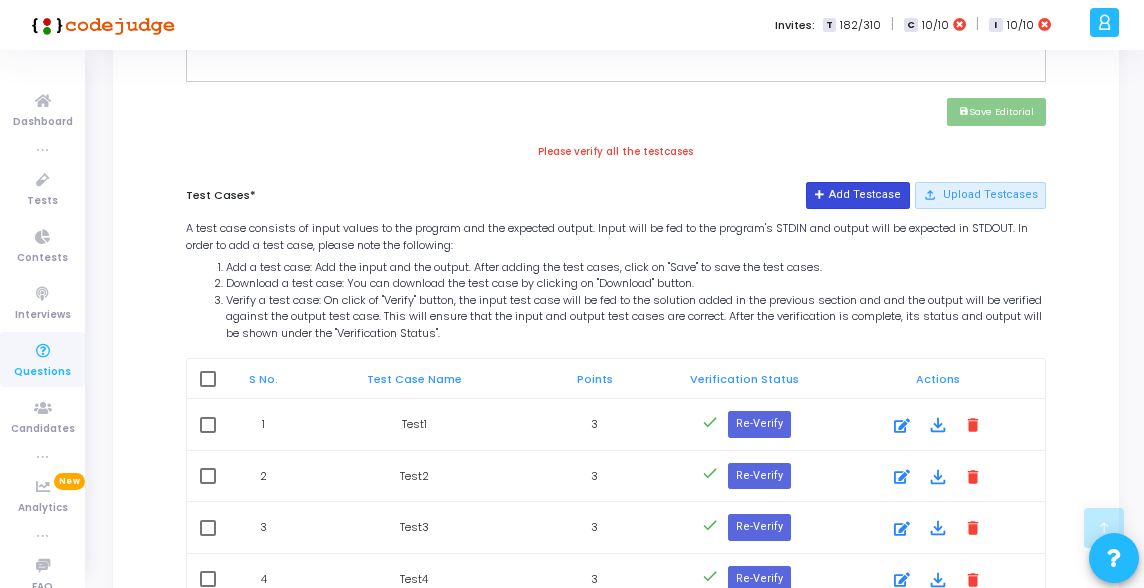 click on "Add Testcase" at bounding box center [857, 195] 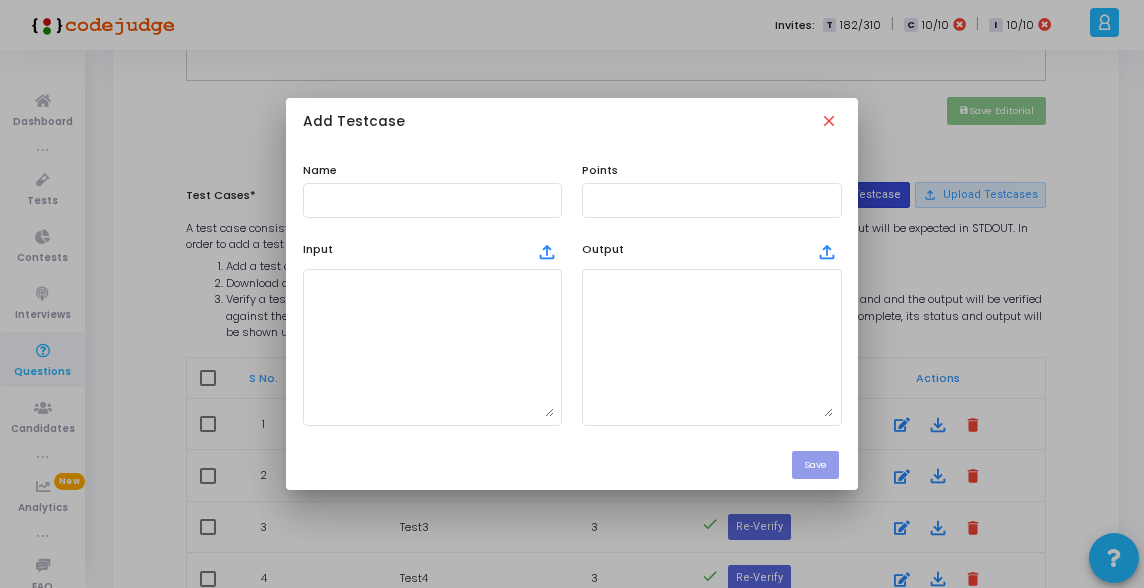 scroll, scrollTop: 0, scrollLeft: 0, axis: both 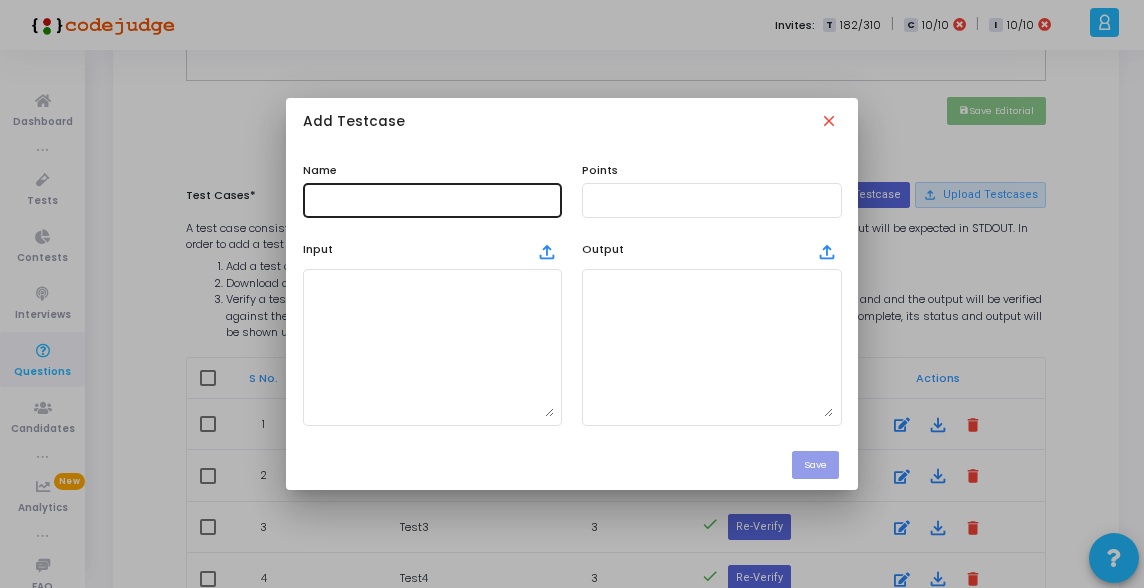 click at bounding box center [432, 198] 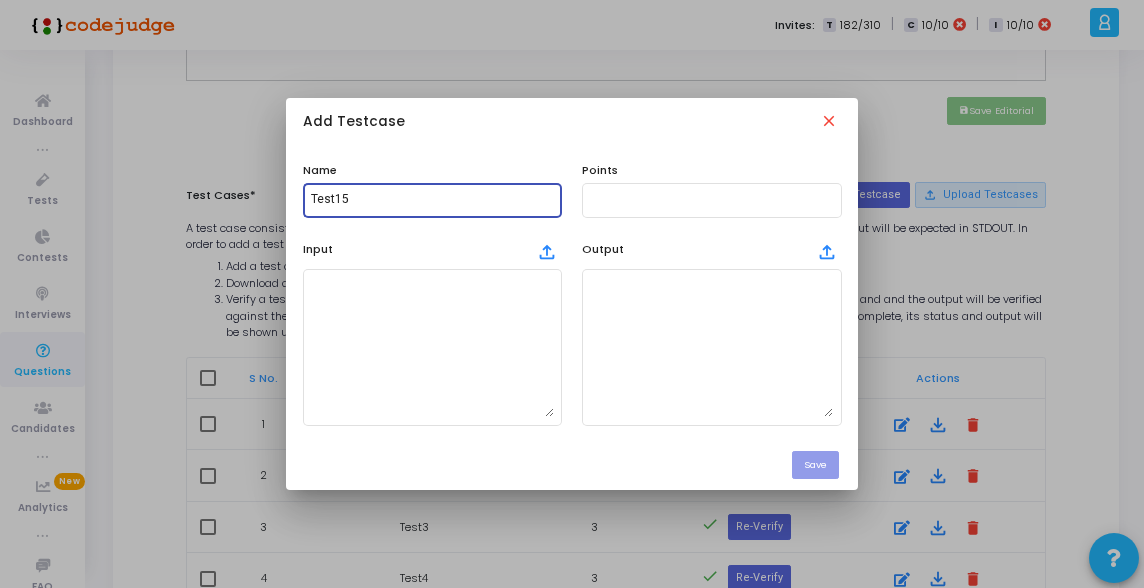 type on "Test15" 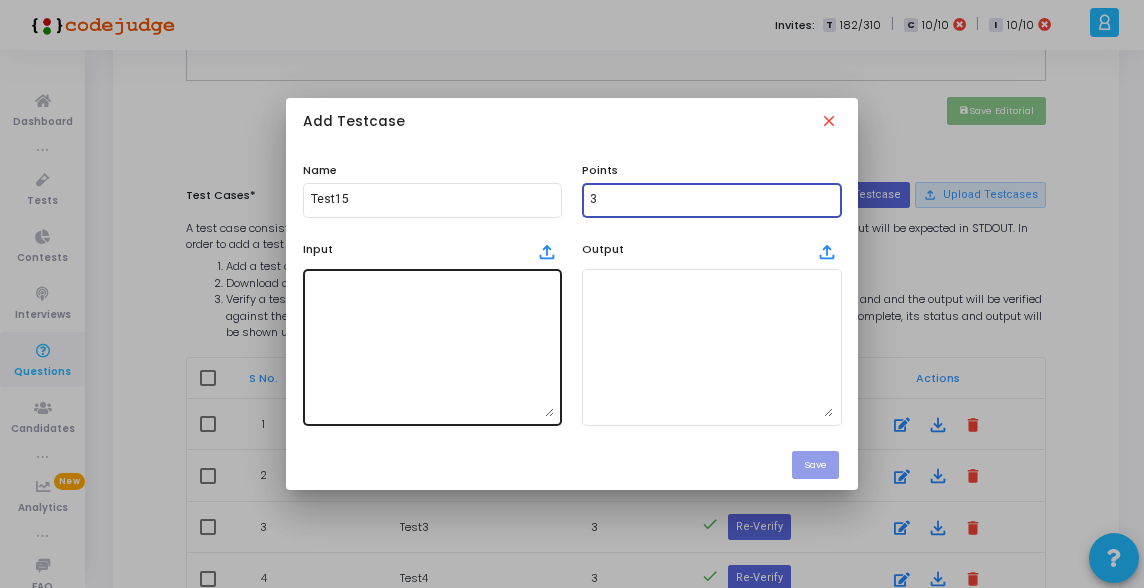 type on "3" 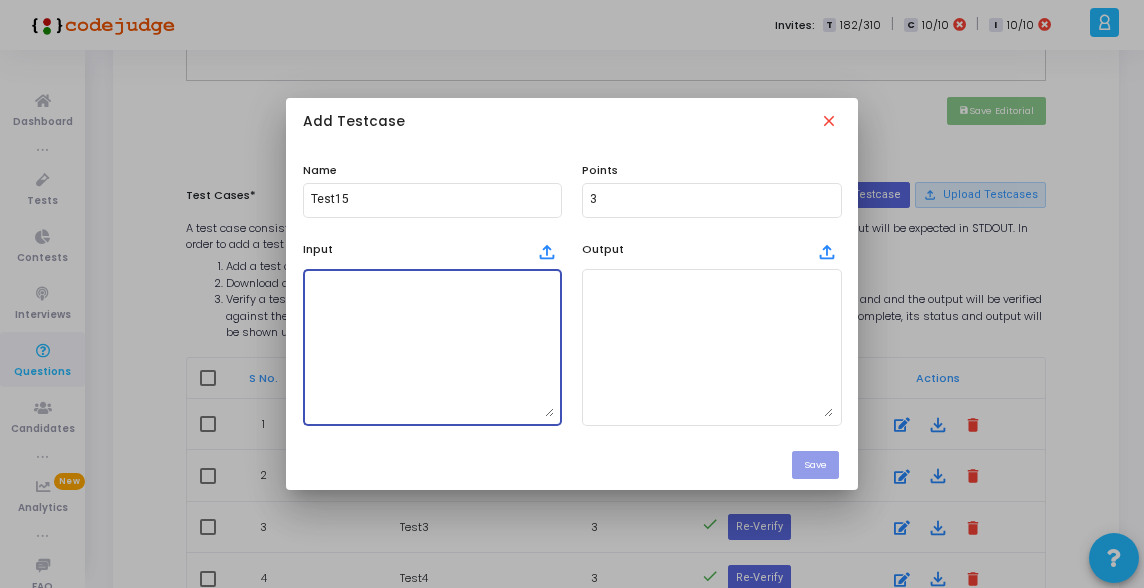 paste on "abcabcabc" 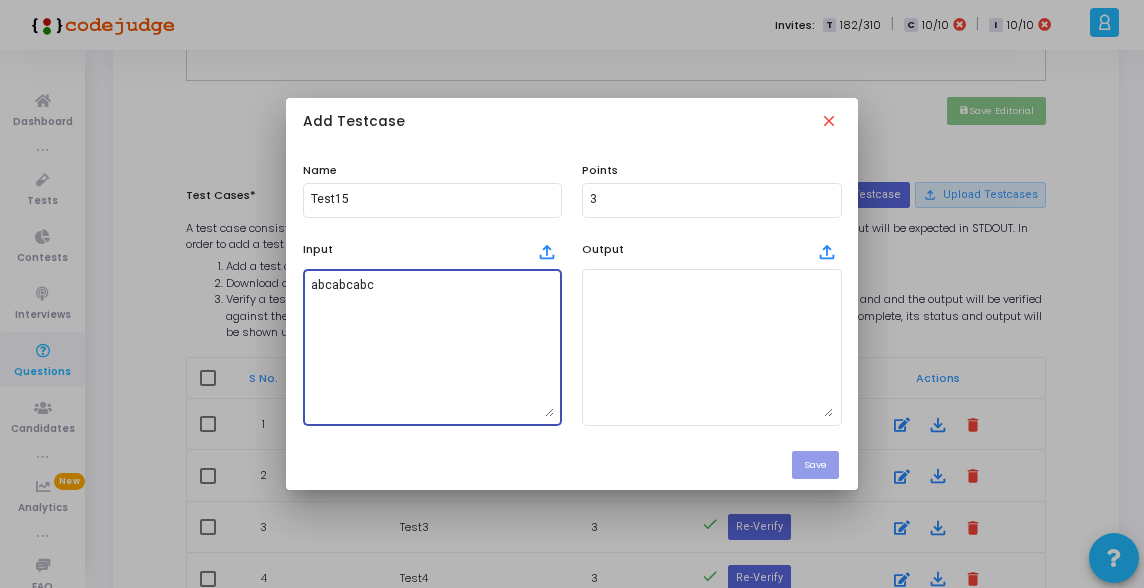 type on "abcabcabc" 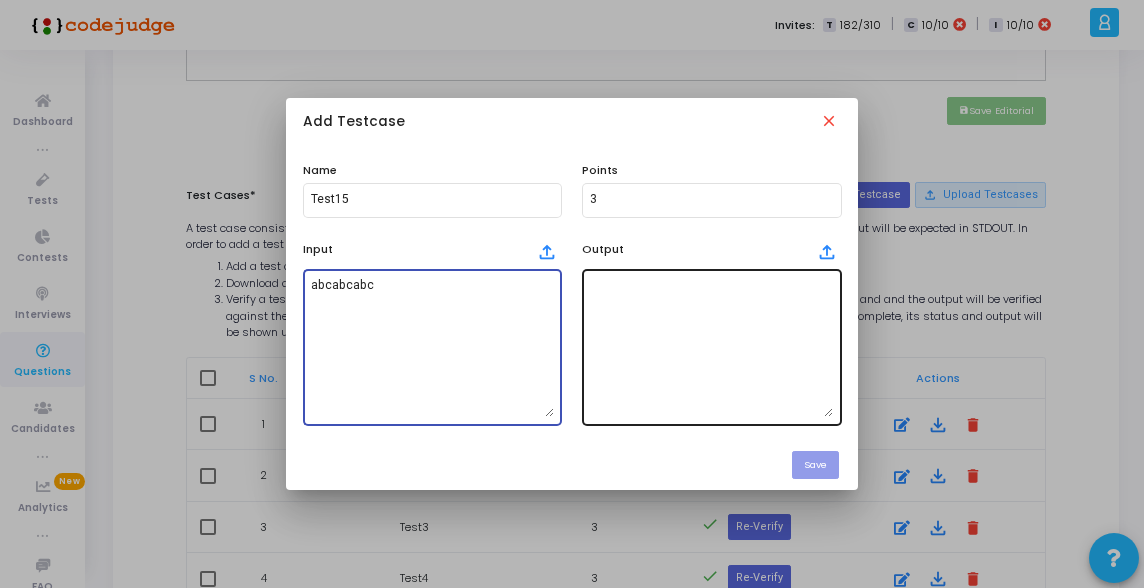 click at bounding box center [711, 347] 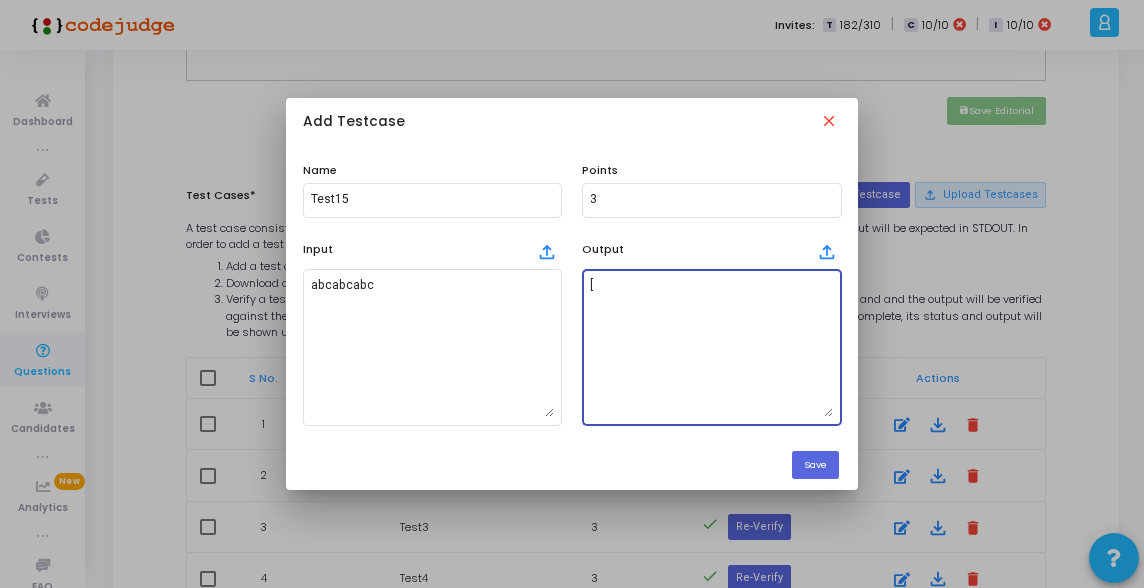 paste on "abcabc" 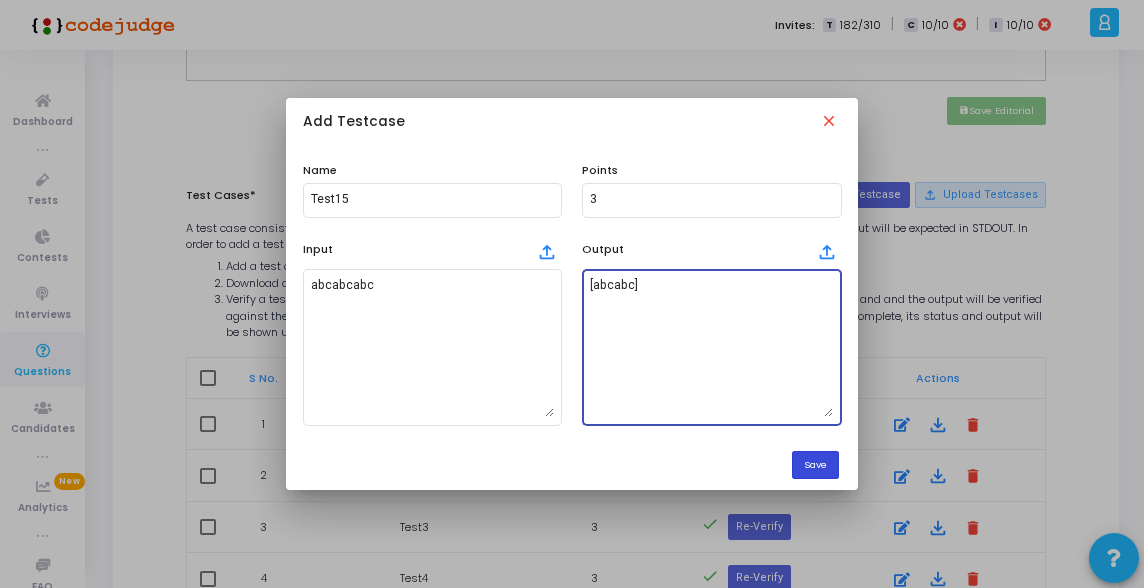type on "[abcabc]" 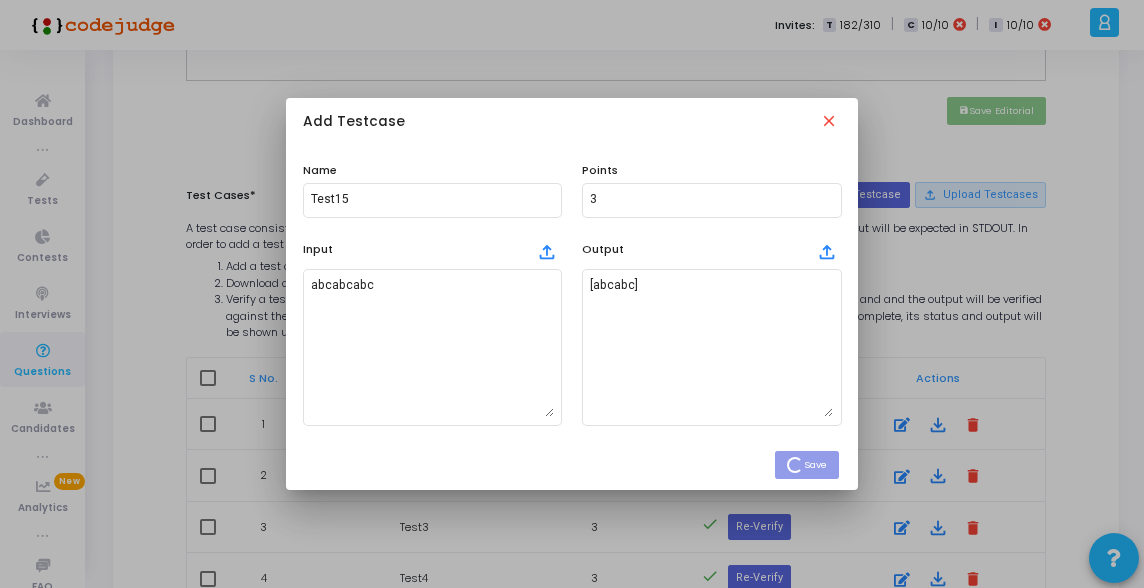 type 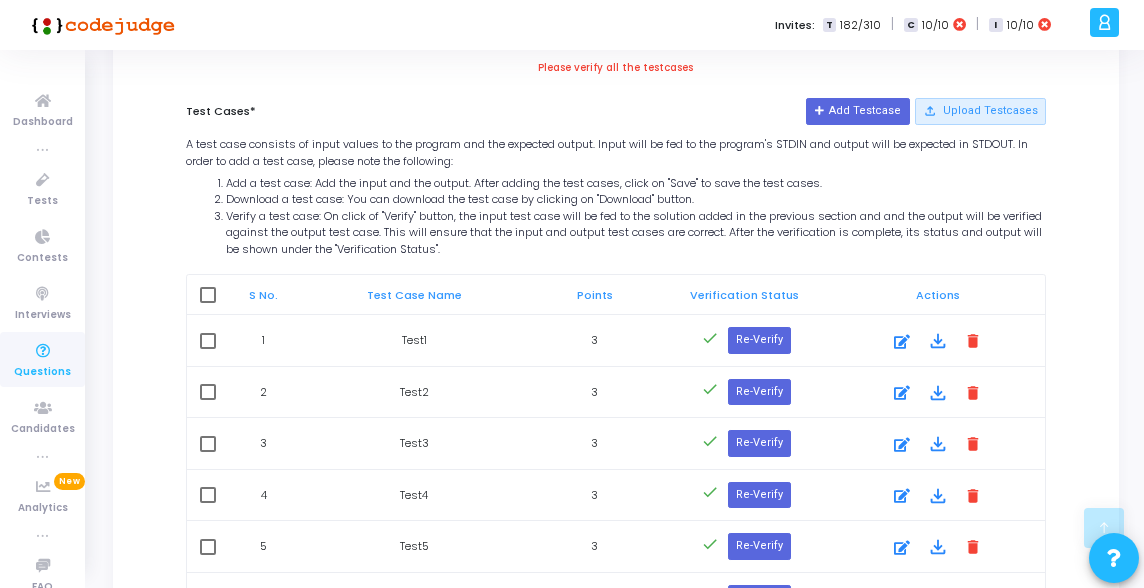 scroll, scrollTop: 760, scrollLeft: 0, axis: vertical 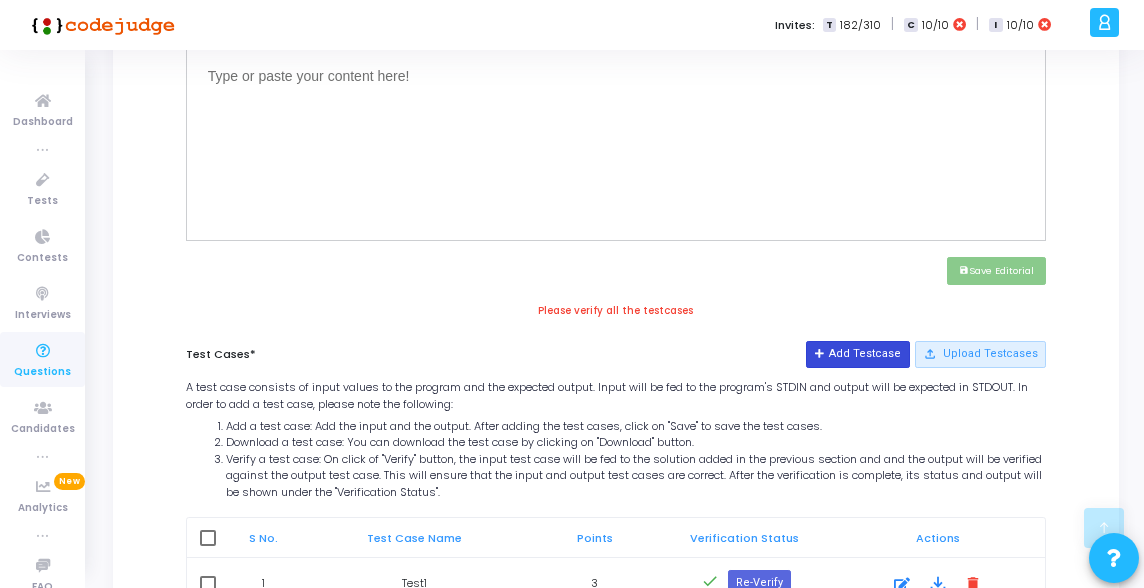 click on "Add Testcase" at bounding box center [857, 354] 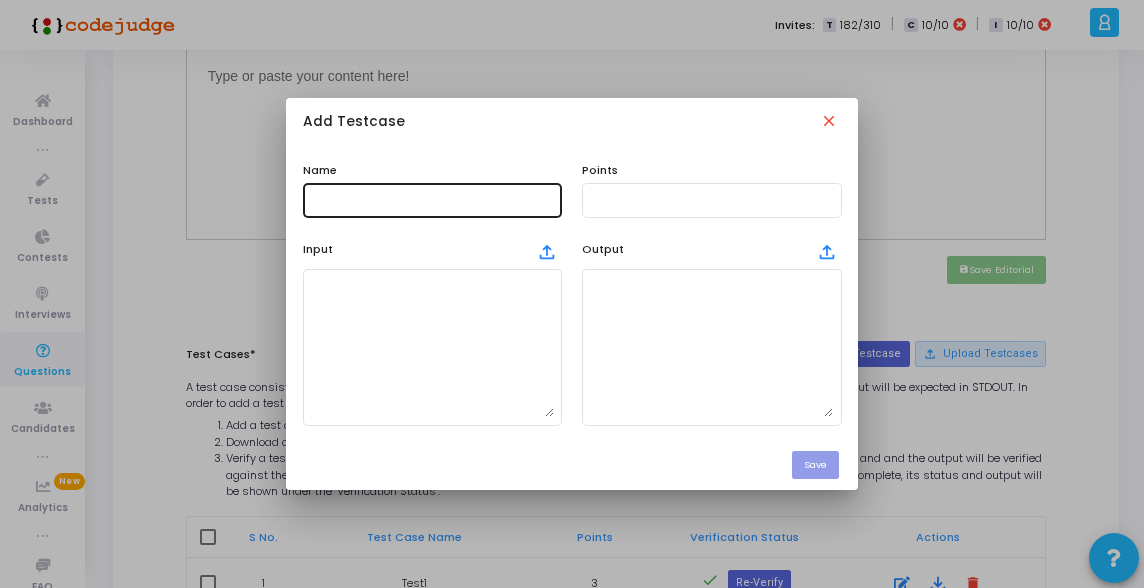 click at bounding box center [432, 198] 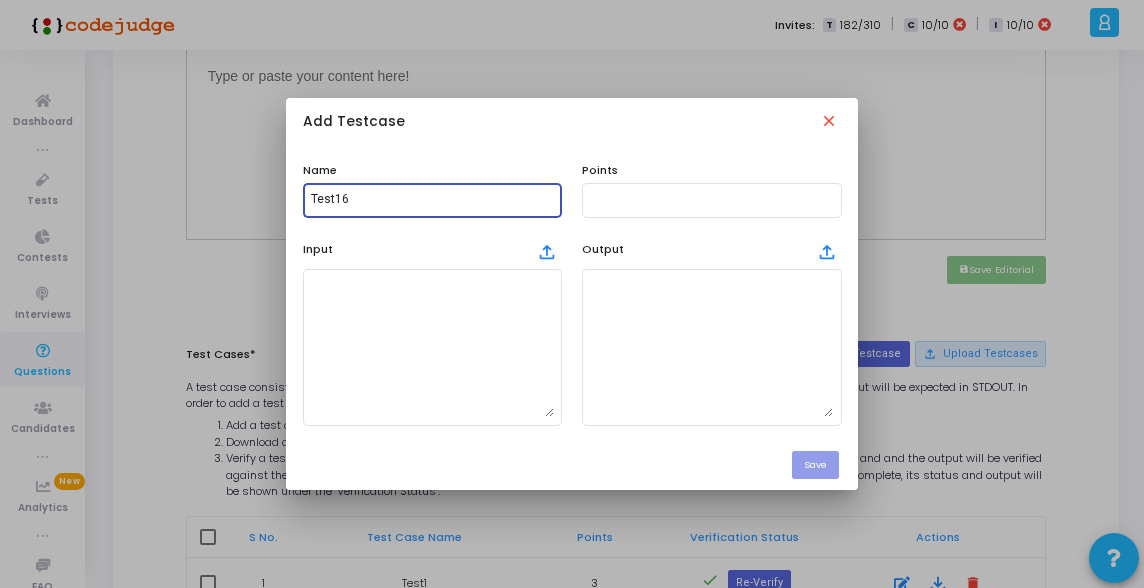 type on "Test16" 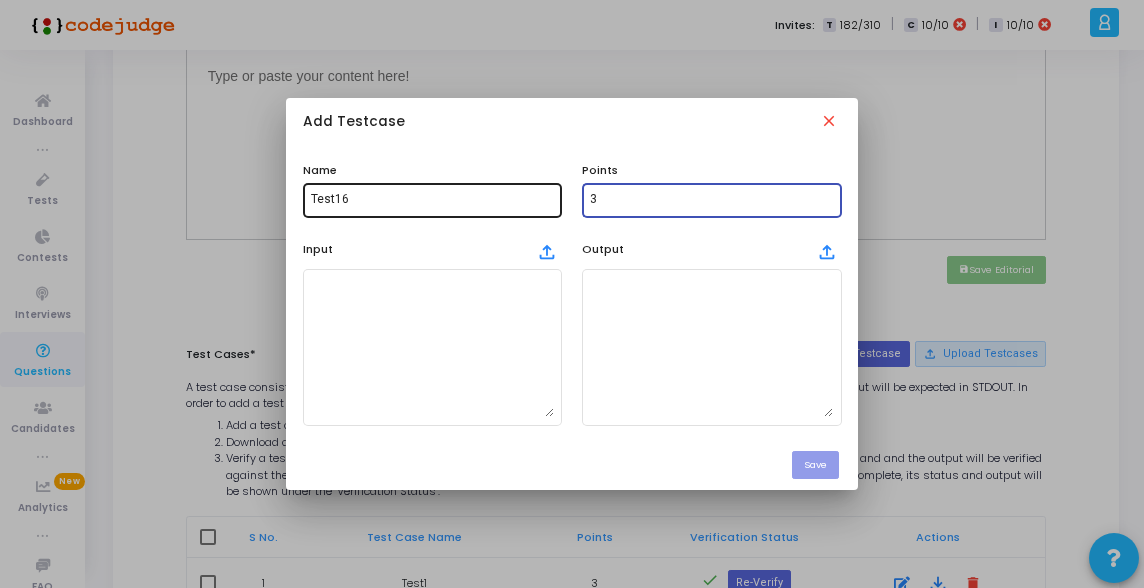 type on "3" 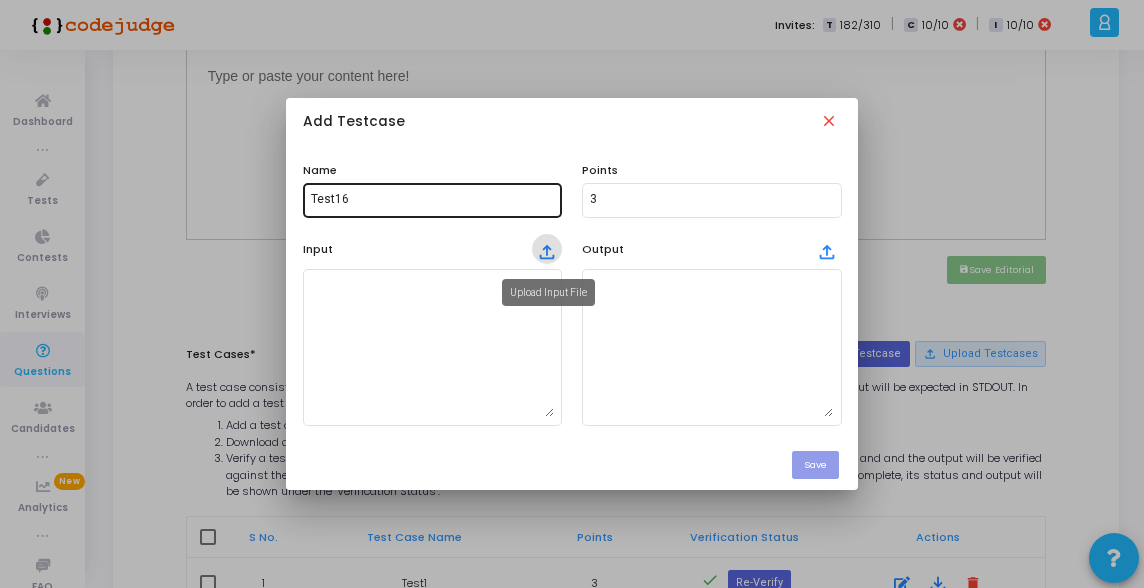 type 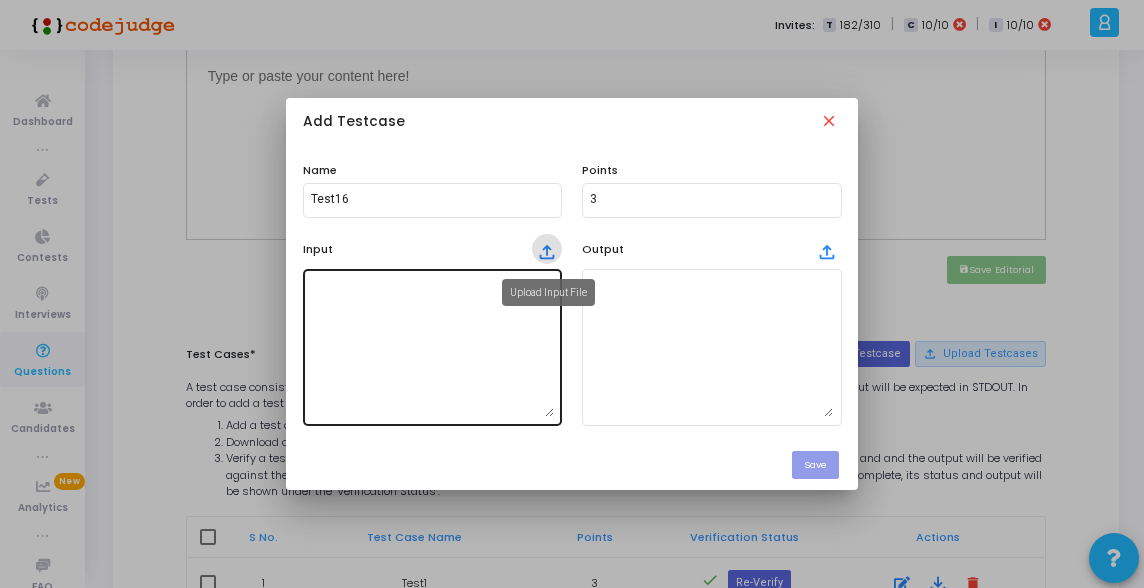 click at bounding box center [432, 347] 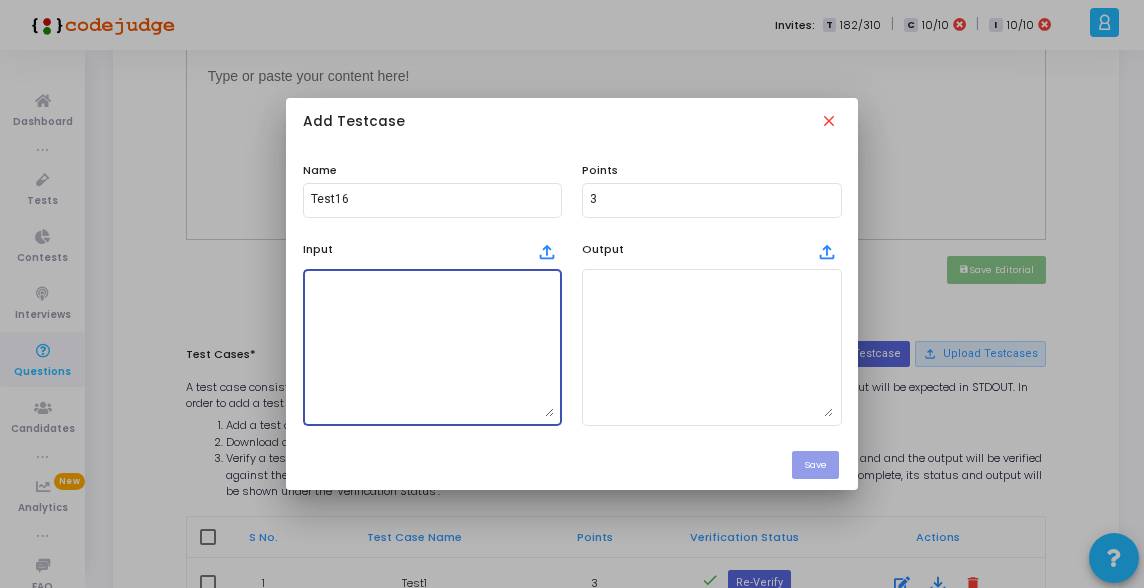 paste on "xyxyxyxy" 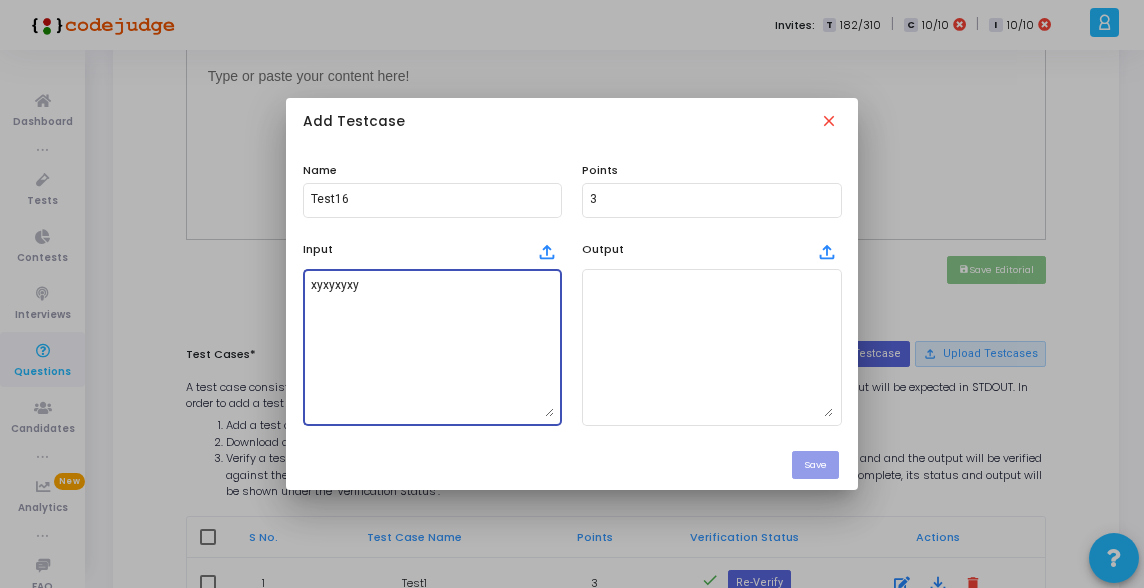 type on "xyxyxyxy" 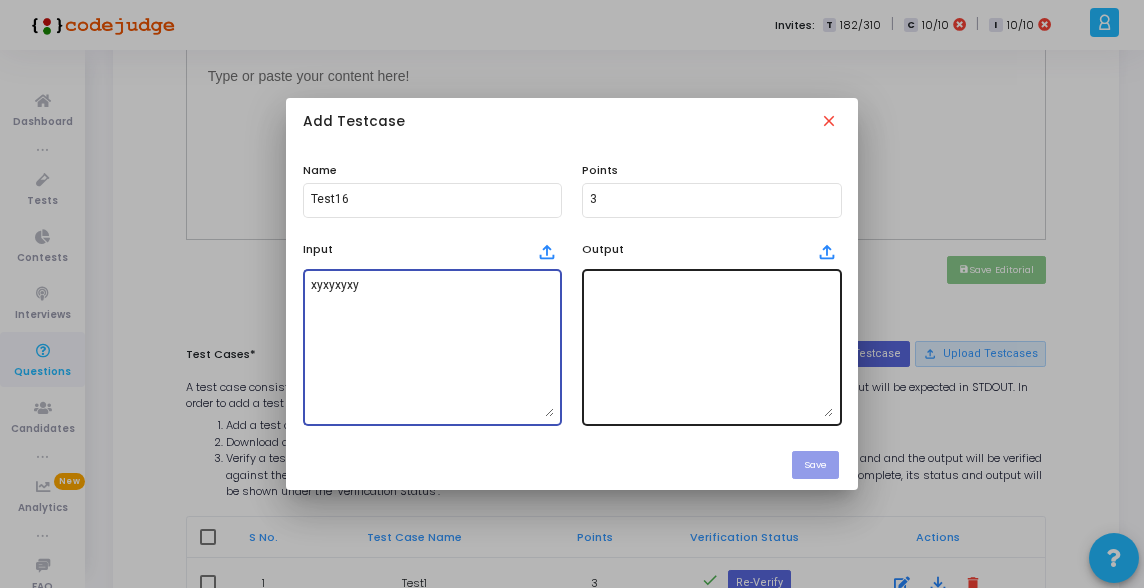 click at bounding box center [711, 347] 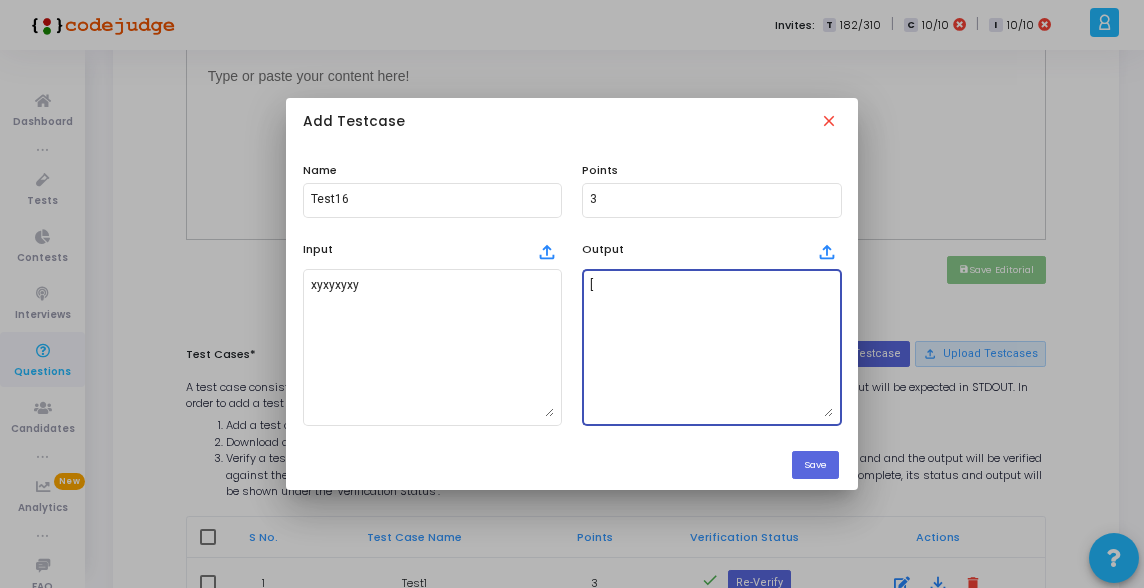 paste on "xyxyxy" 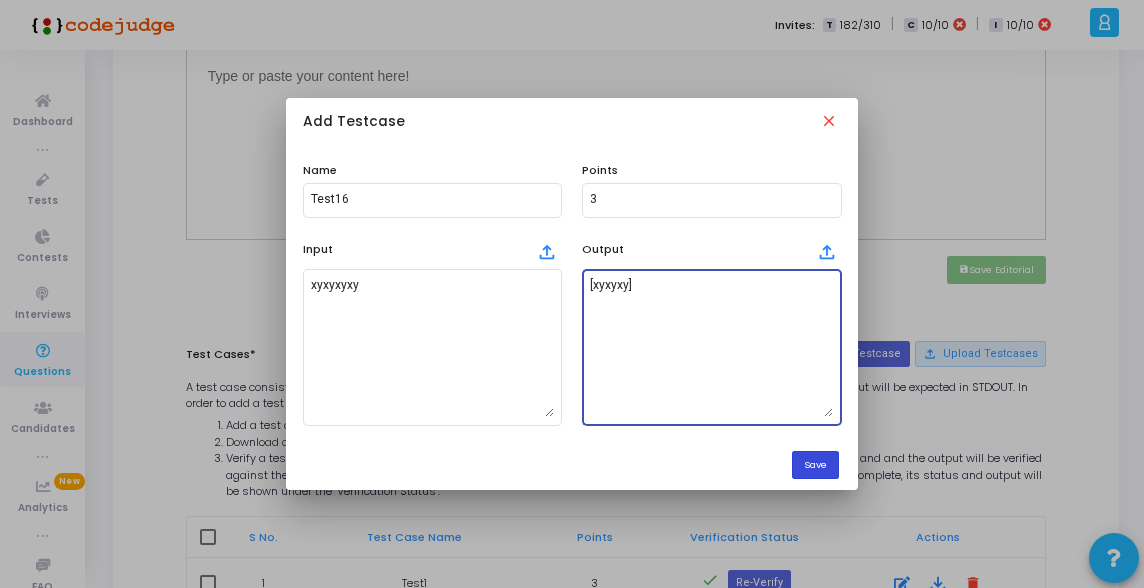 type on "[xyxyxy]" 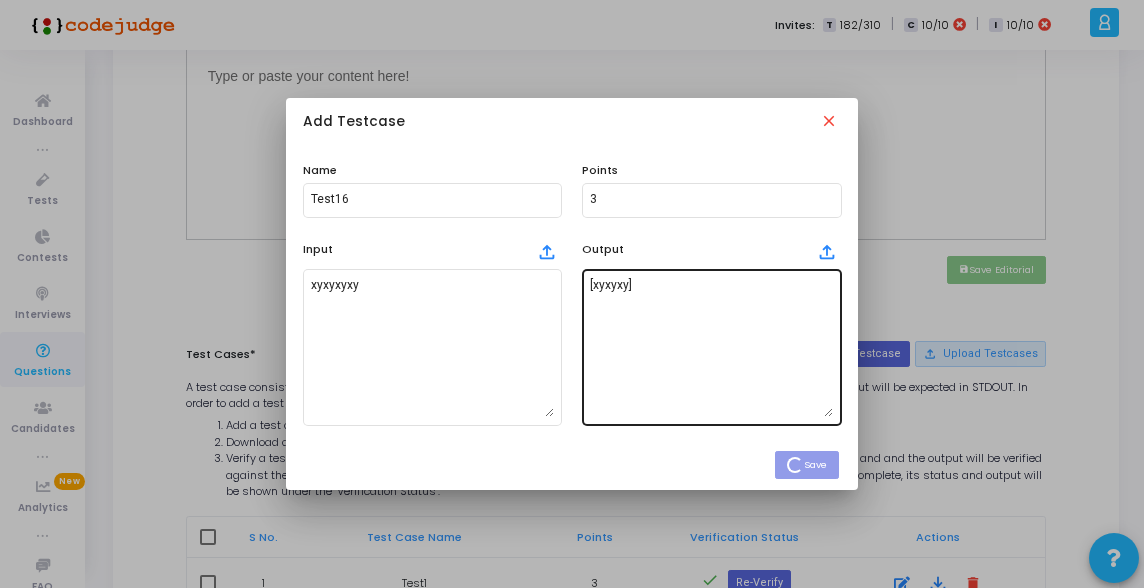 type 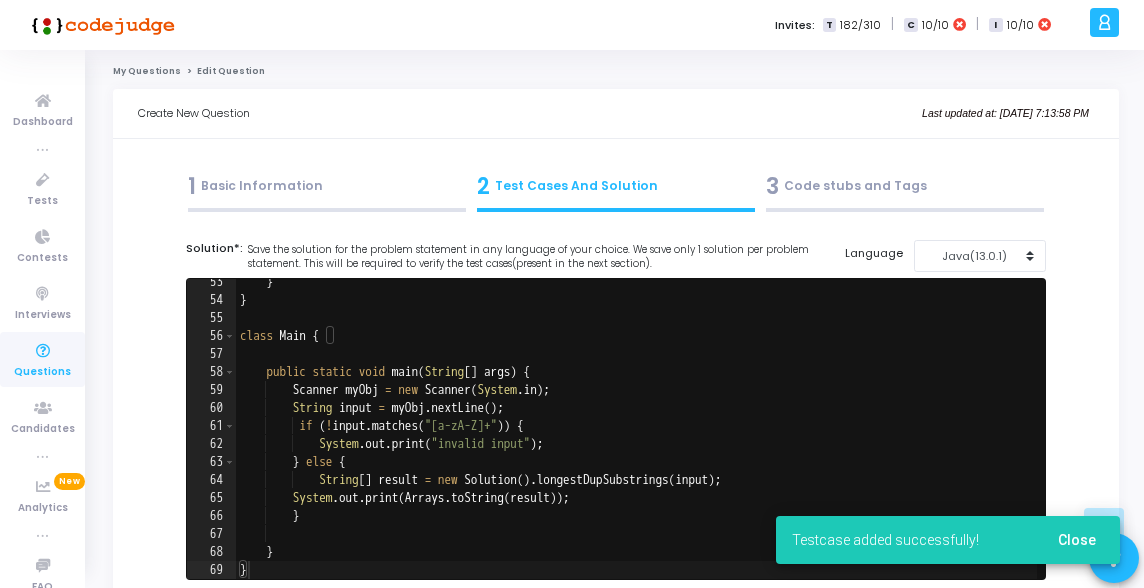 scroll, scrollTop: 760, scrollLeft: 0, axis: vertical 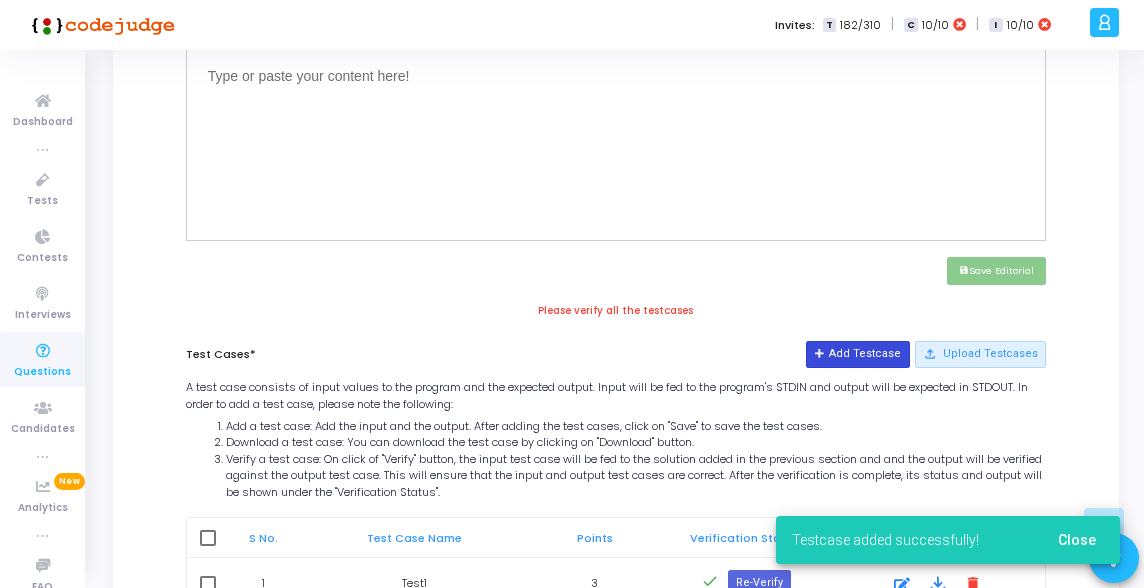 click on "Add Testcase" at bounding box center [857, 354] 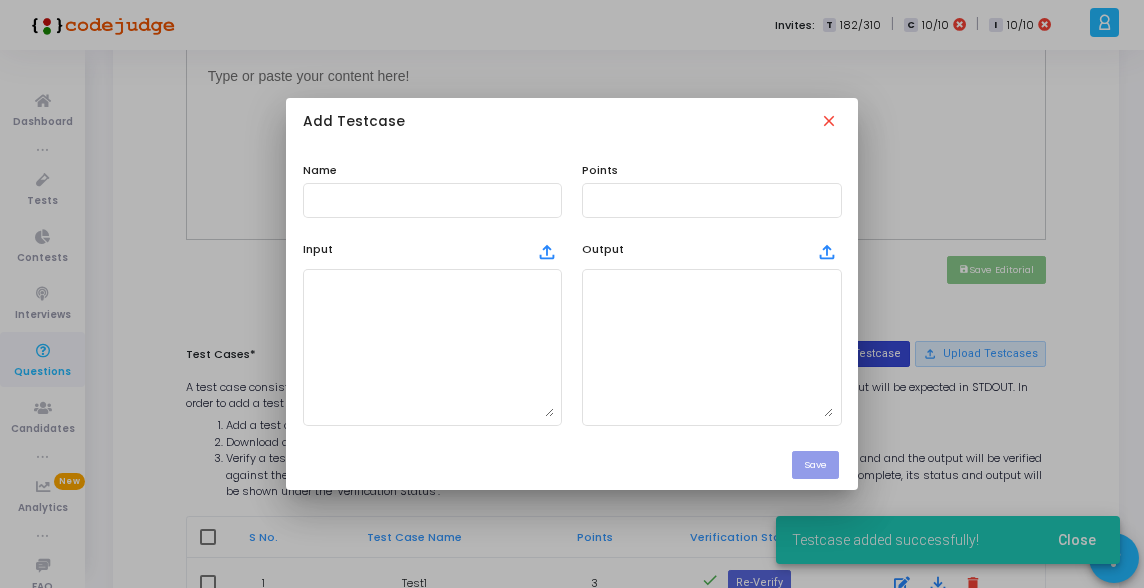 scroll, scrollTop: 0, scrollLeft: 0, axis: both 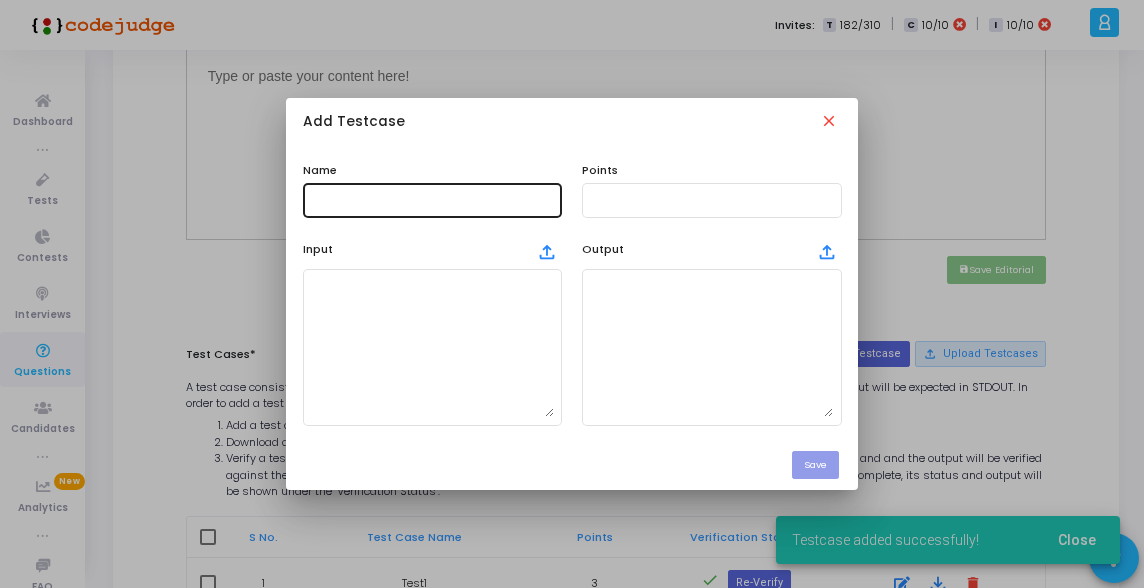 click at bounding box center (432, 200) 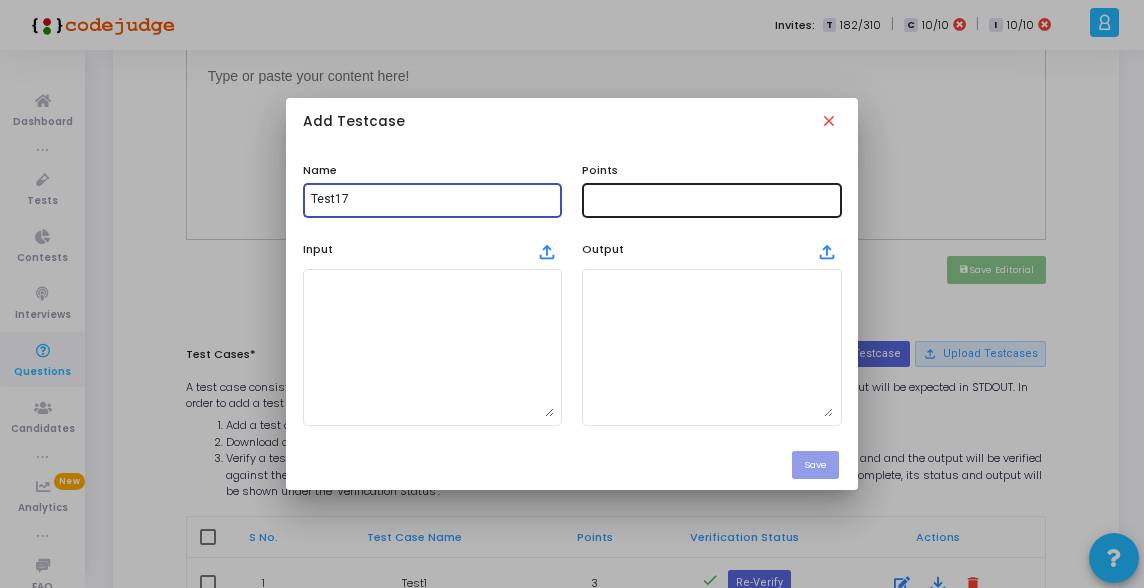 type on "Test17" 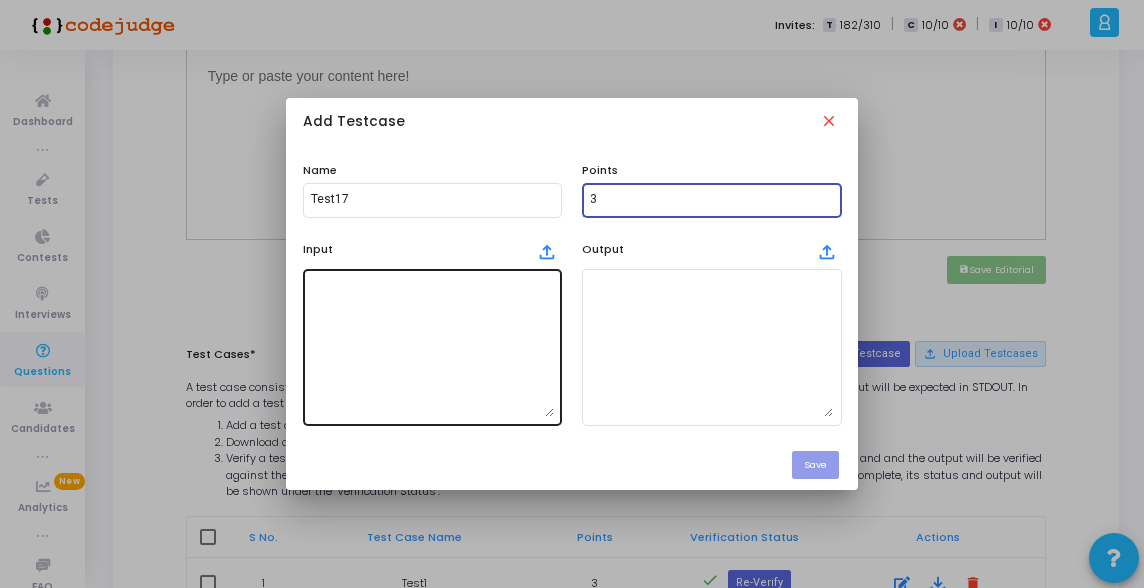 type on "3" 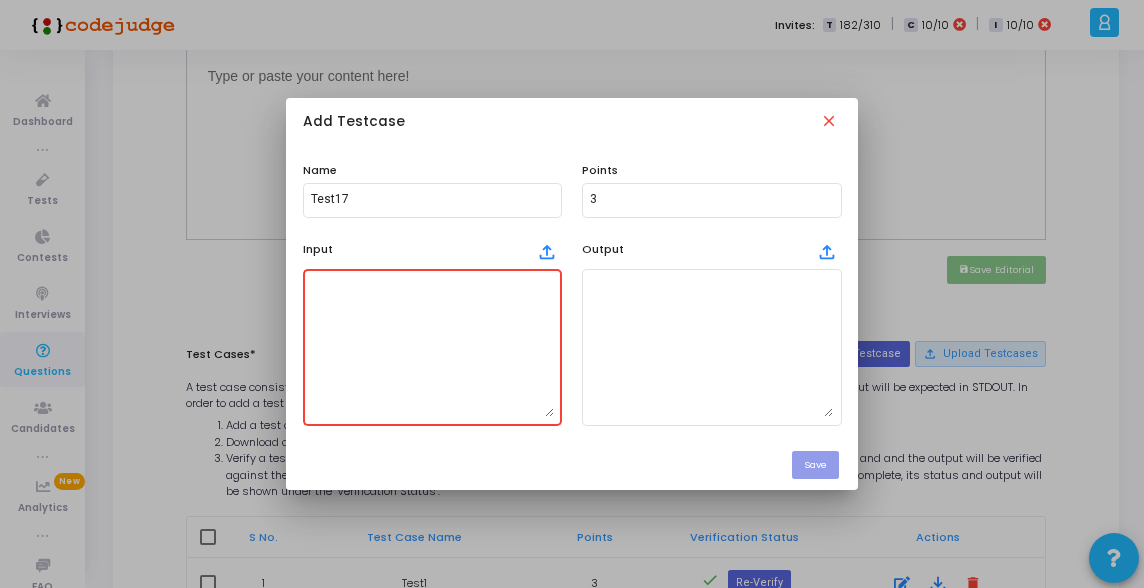 click at bounding box center (432, 347) 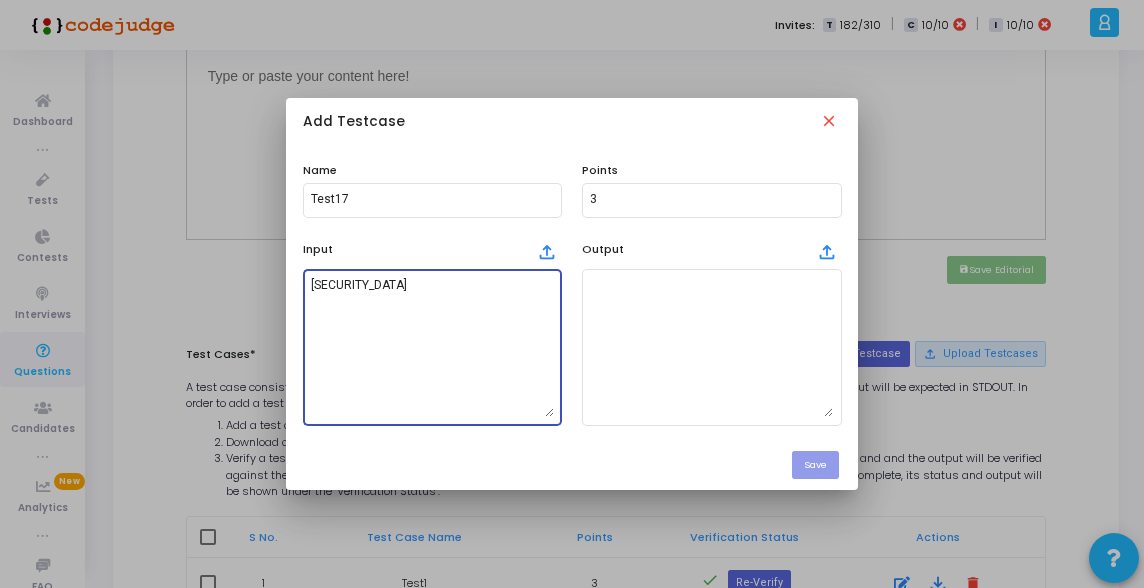 drag, startPoint x: 502, startPoint y: 303, endPoint x: 321, endPoint y: 301, distance: 181.01105 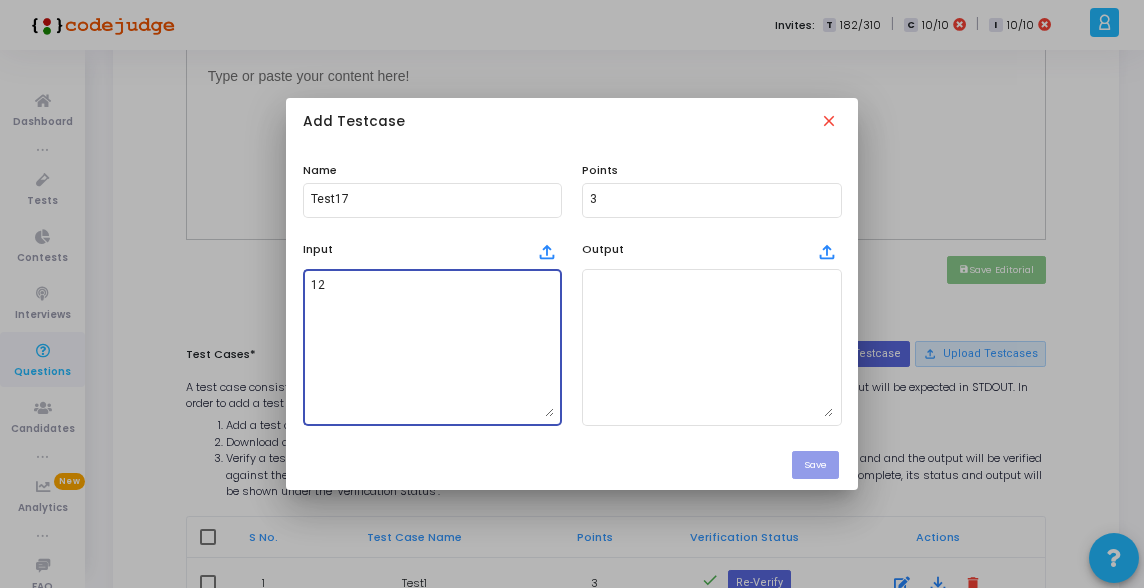 type on "1" 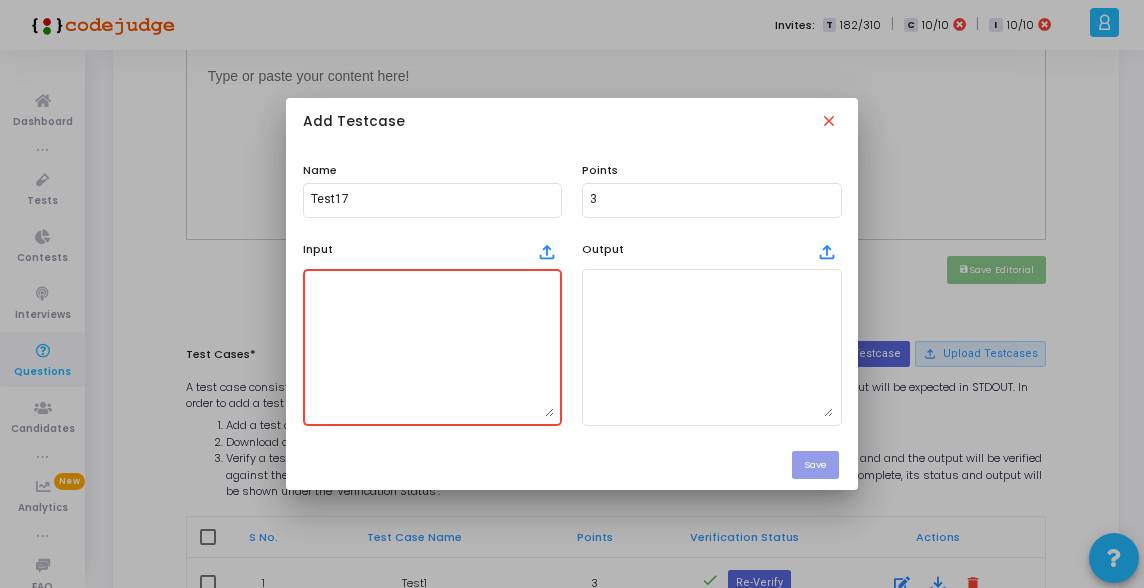 click at bounding box center [432, 347] 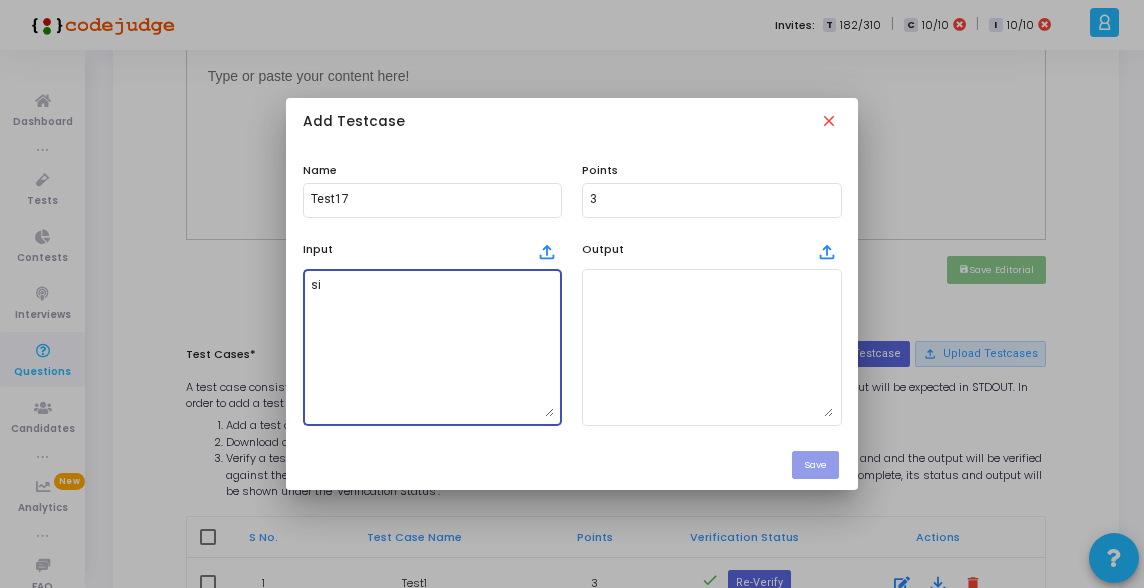 type on "s" 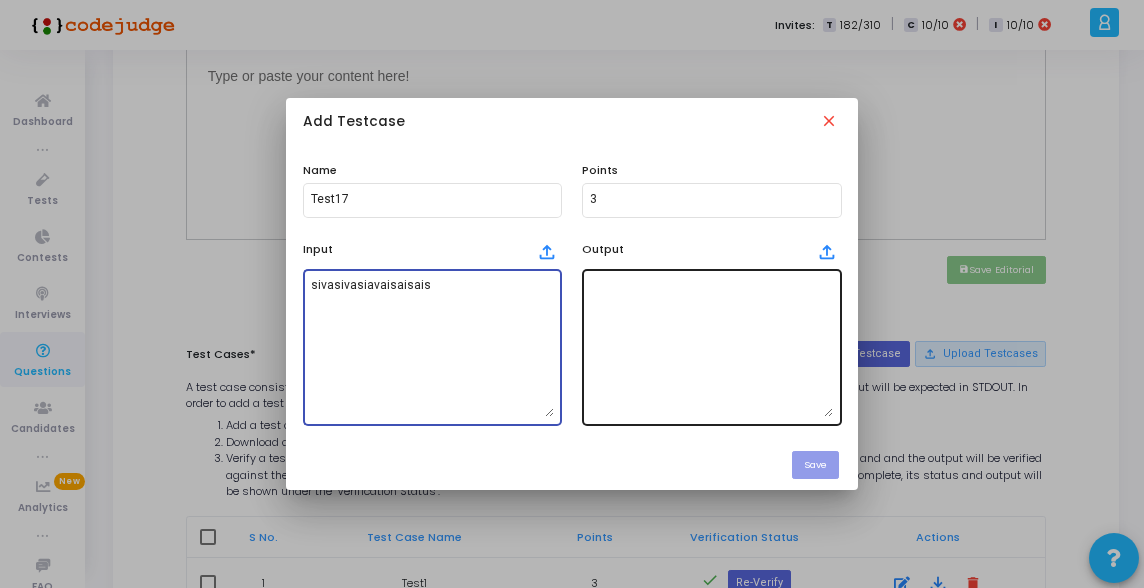 type on "sivasivasiavaisaisais" 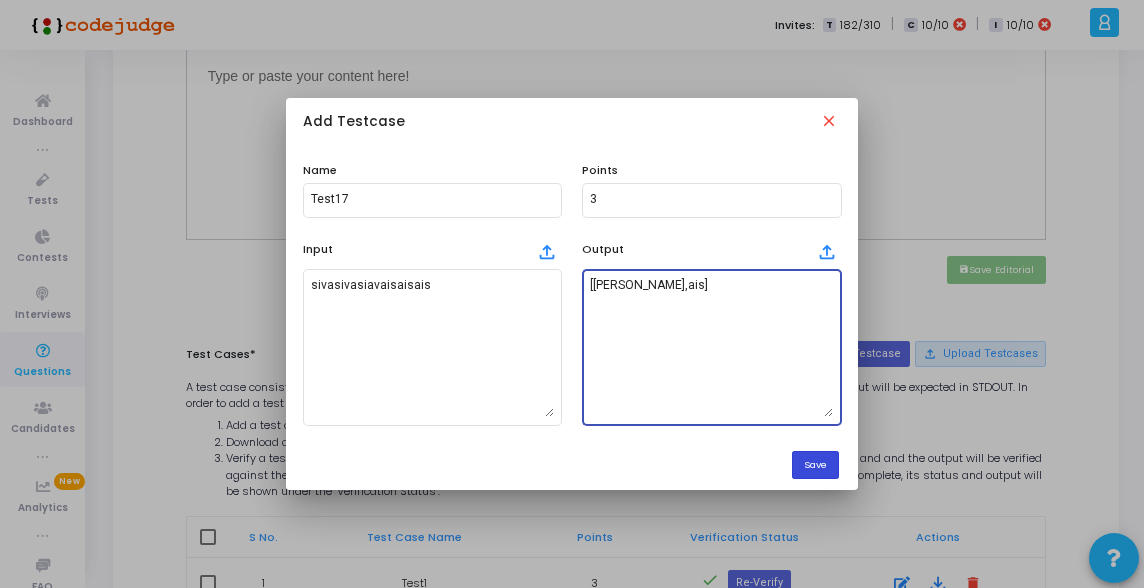 type on "[[PERSON_NAME],ais]" 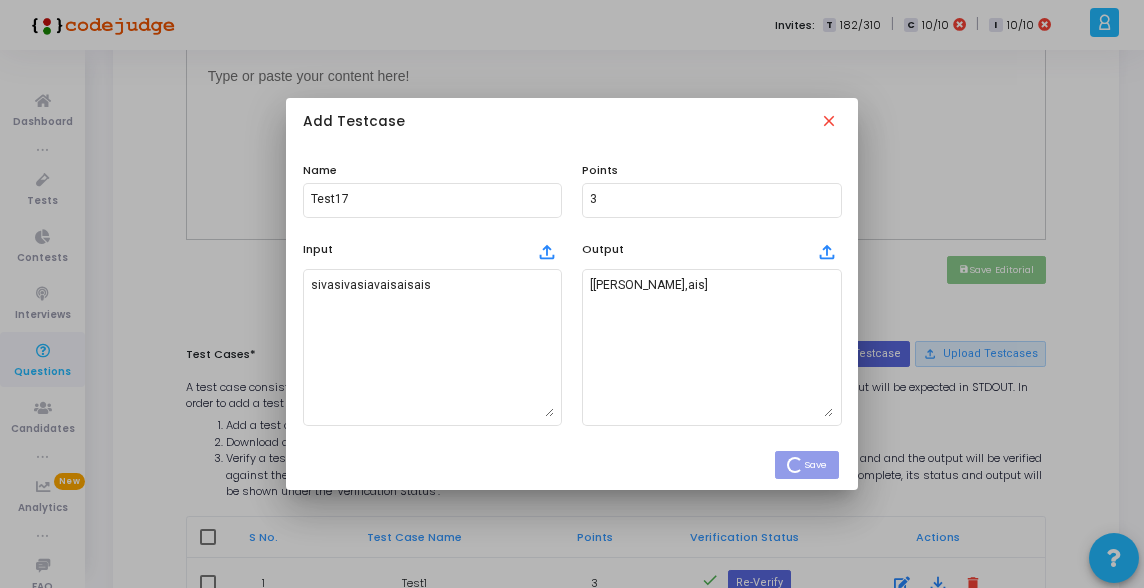 type 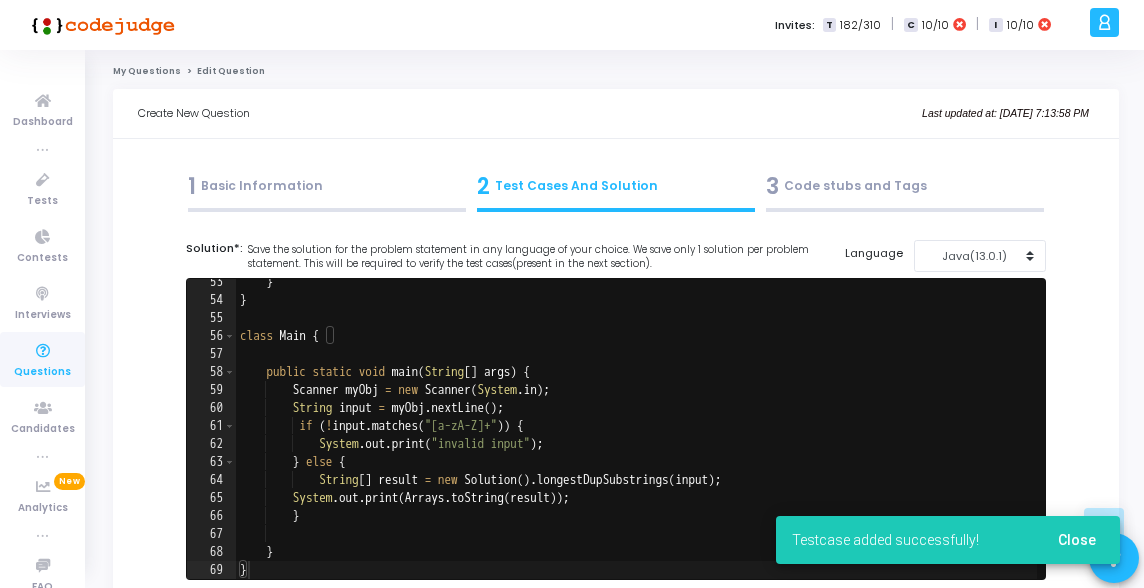 scroll, scrollTop: 760, scrollLeft: 0, axis: vertical 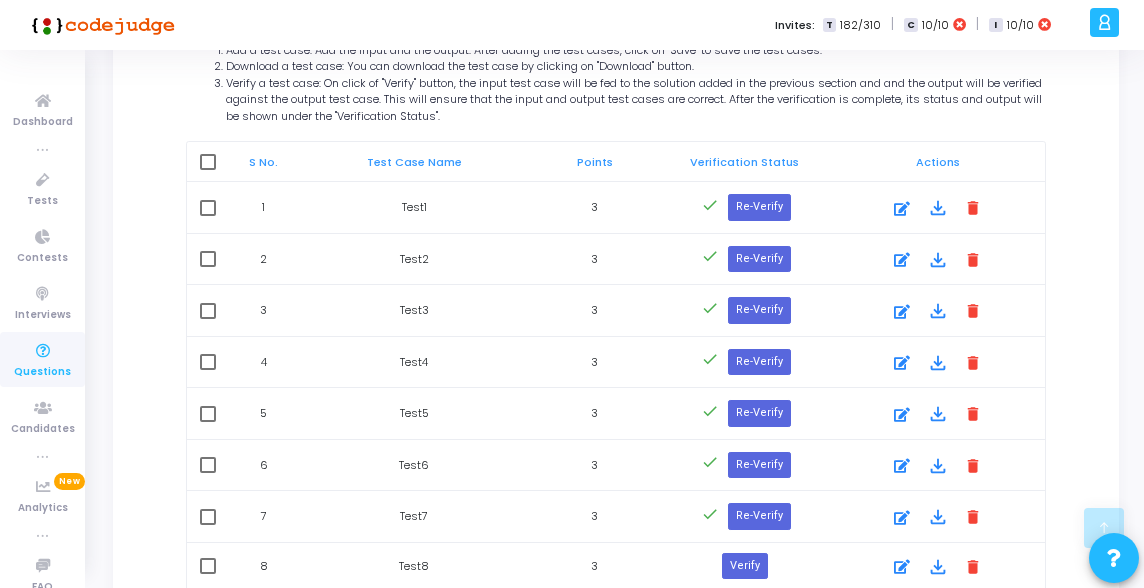 click at bounding box center (208, 162) 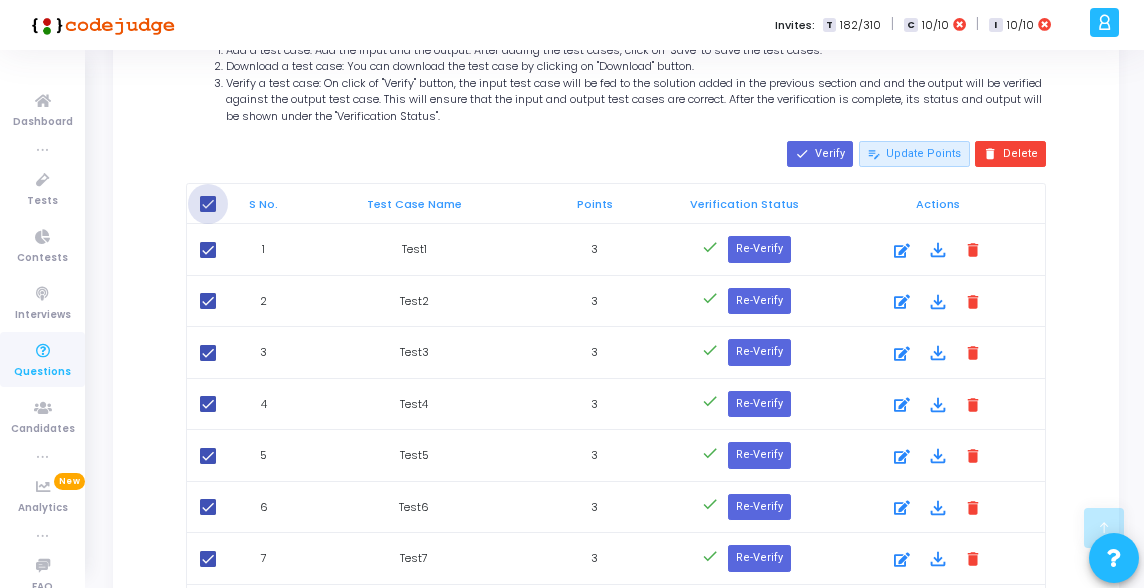 checkbox on "true" 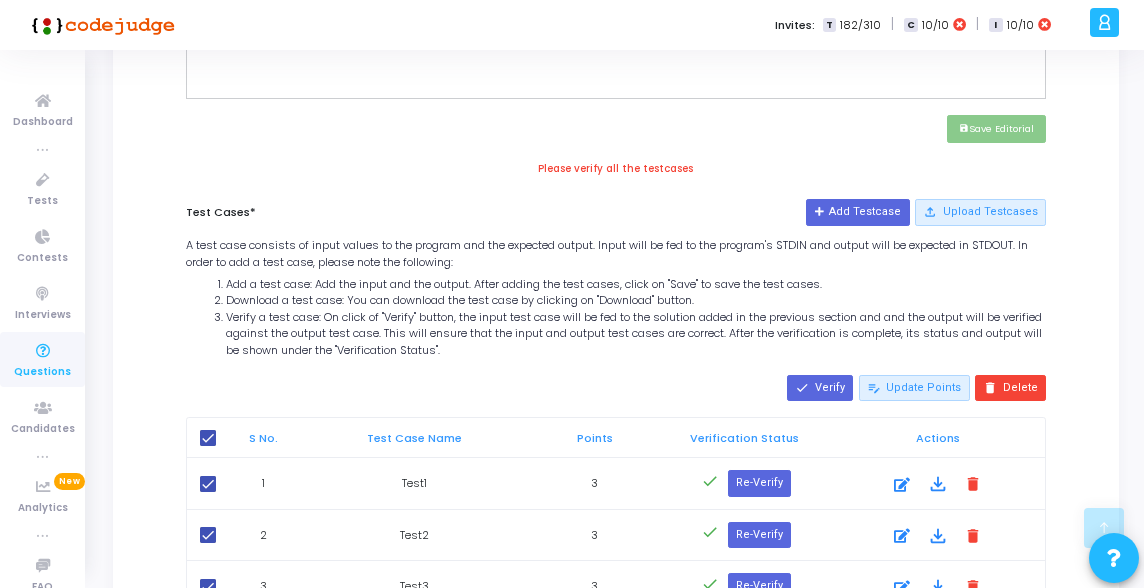 scroll, scrollTop: 884, scrollLeft: 0, axis: vertical 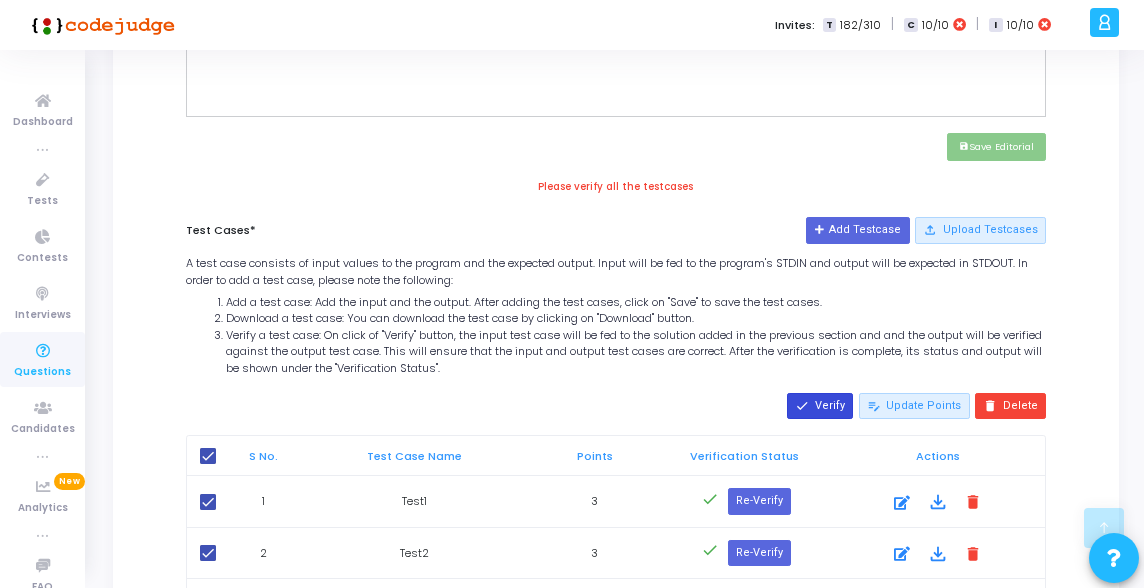 click on "done  Verify" at bounding box center (820, 406) 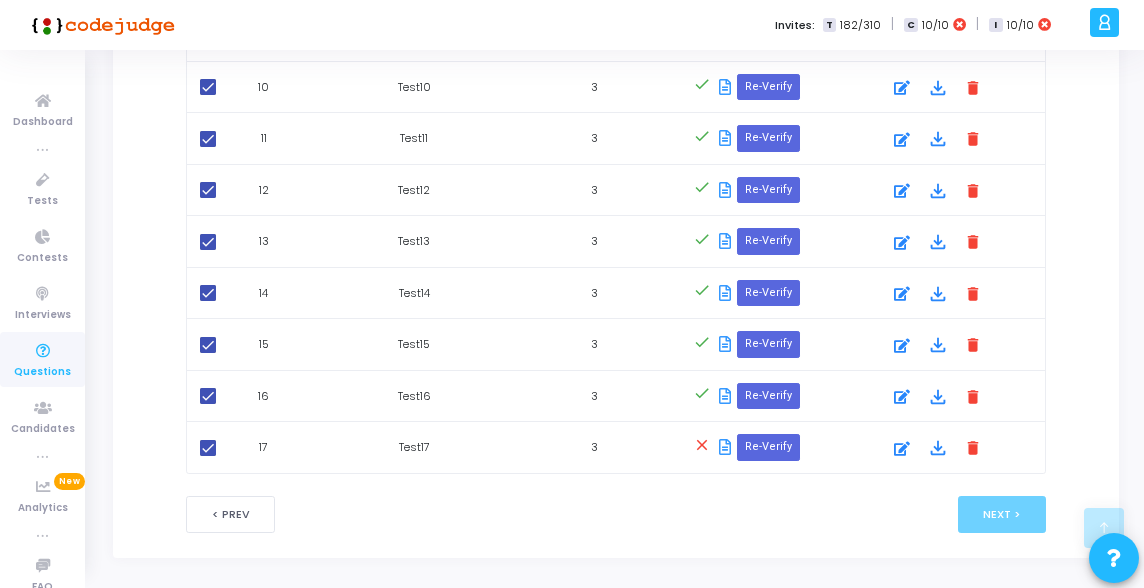 scroll, scrollTop: 1764, scrollLeft: 0, axis: vertical 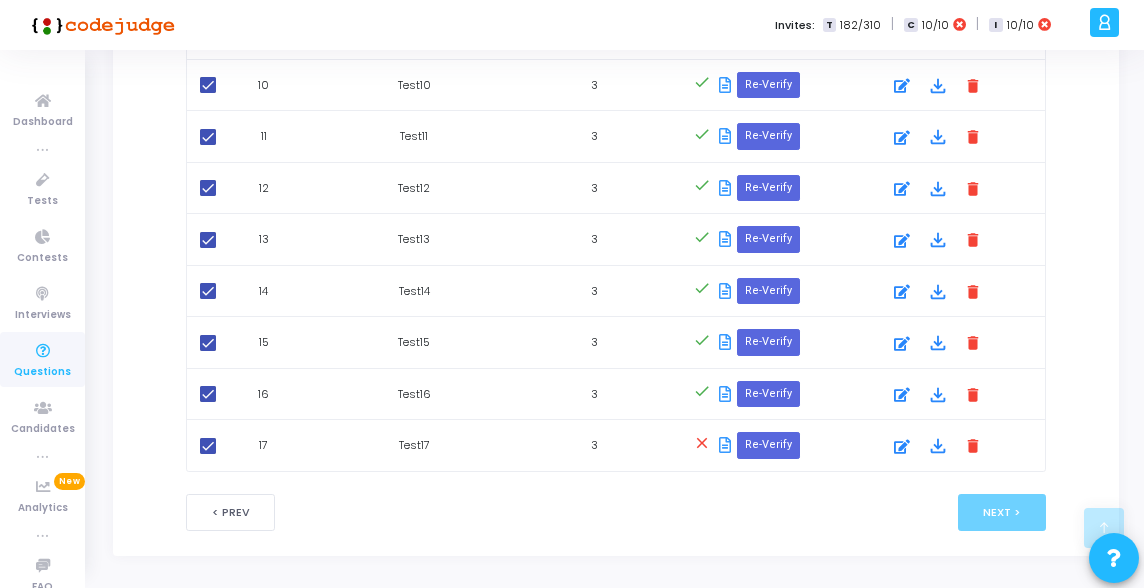 click at bounding box center (725, 445) 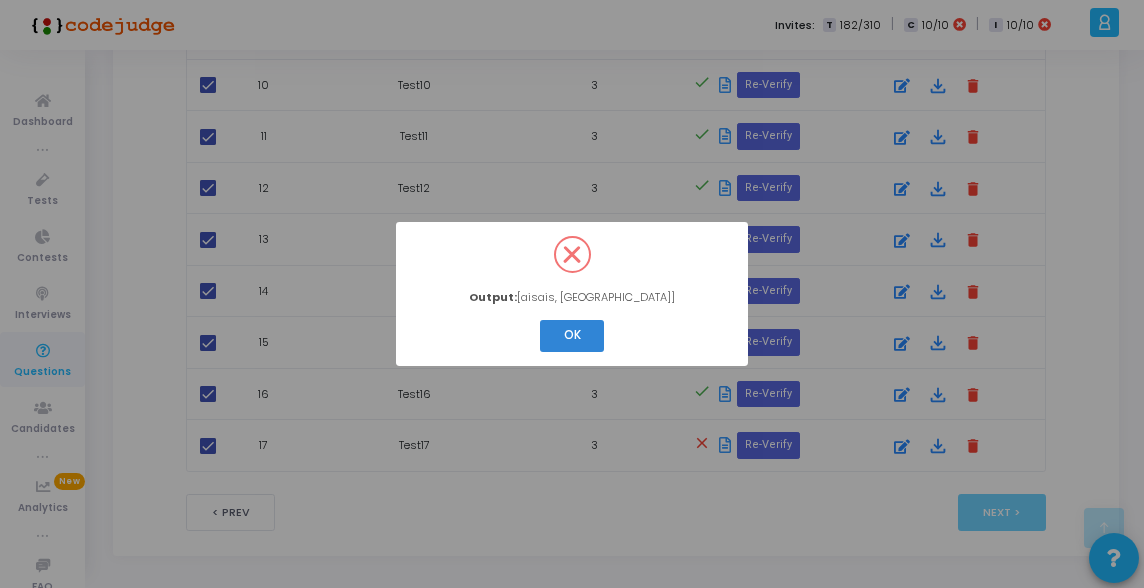 drag, startPoint x: 628, startPoint y: 300, endPoint x: 562, endPoint y: 300, distance: 66 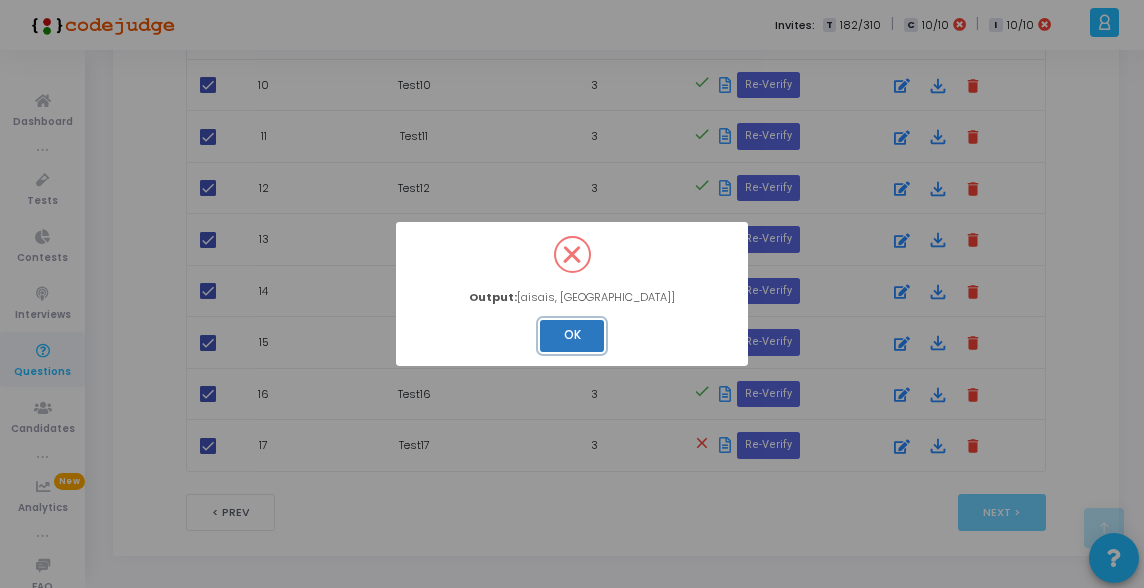click on "OK" at bounding box center [572, 336] 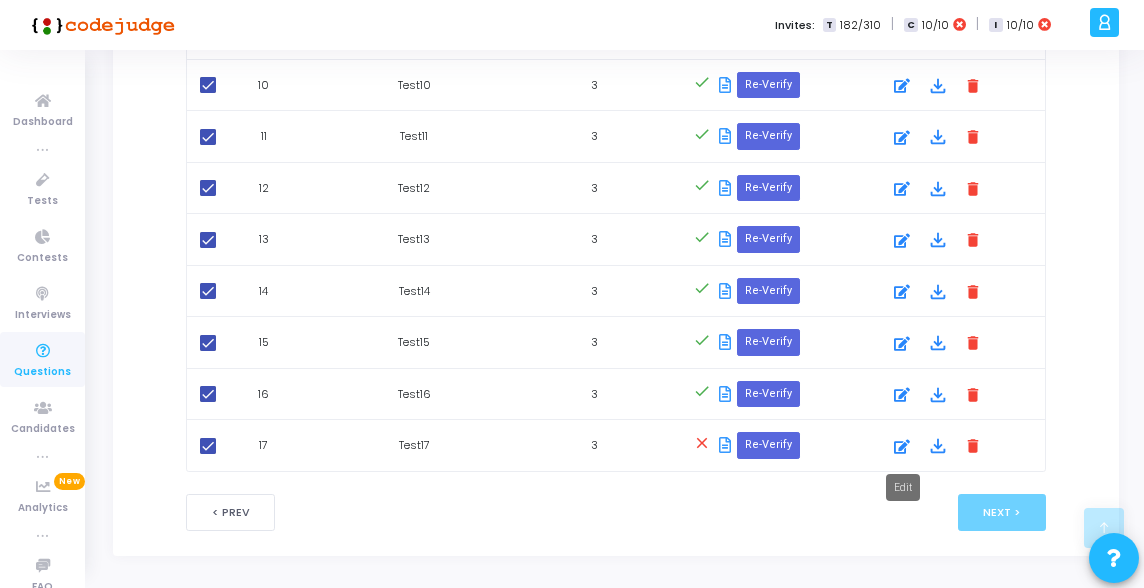 click at bounding box center [902, 447] 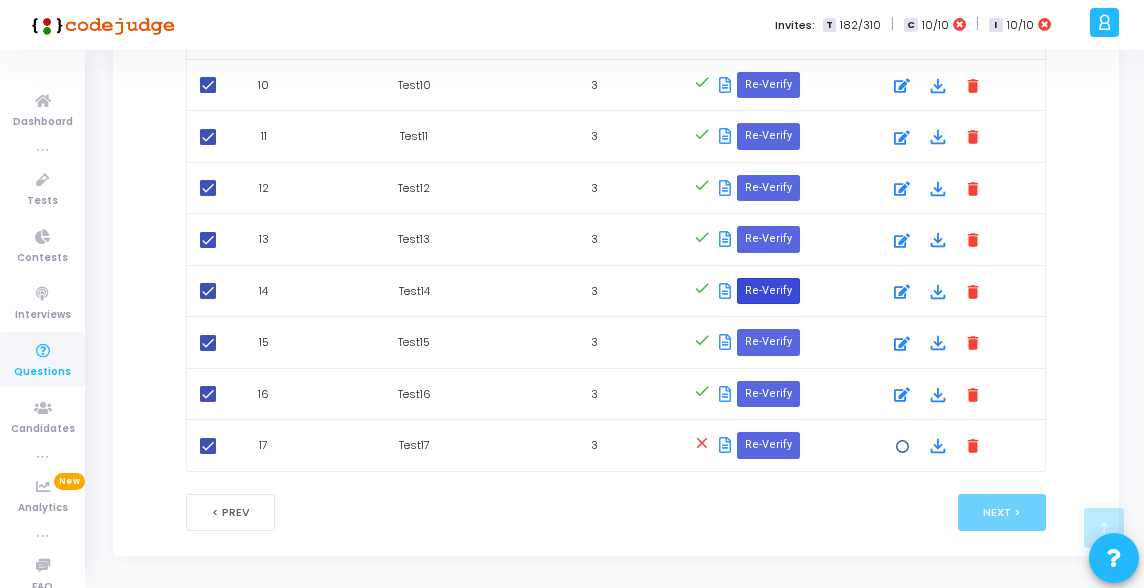 scroll, scrollTop: 0, scrollLeft: 0, axis: both 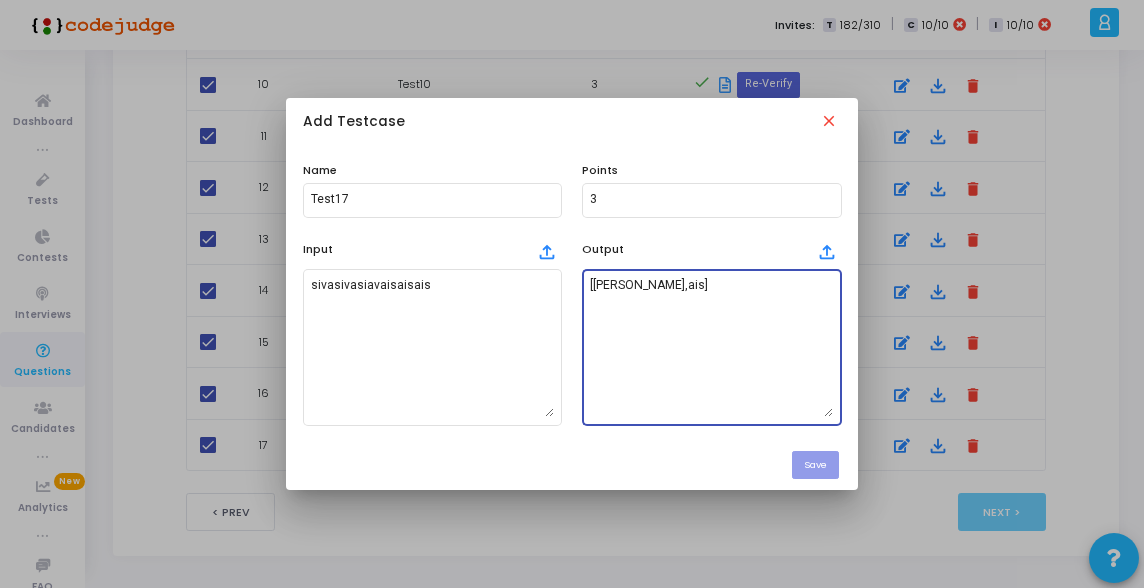 drag, startPoint x: 685, startPoint y: 293, endPoint x: 586, endPoint y: 289, distance: 99.08077 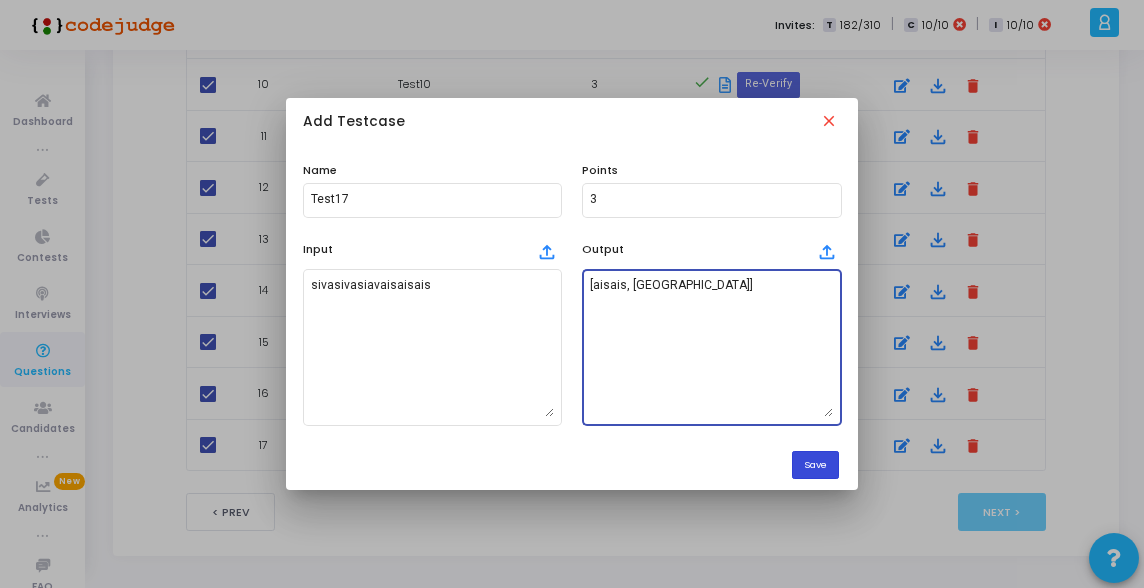 type on "[aisais, [GEOGRAPHIC_DATA]]" 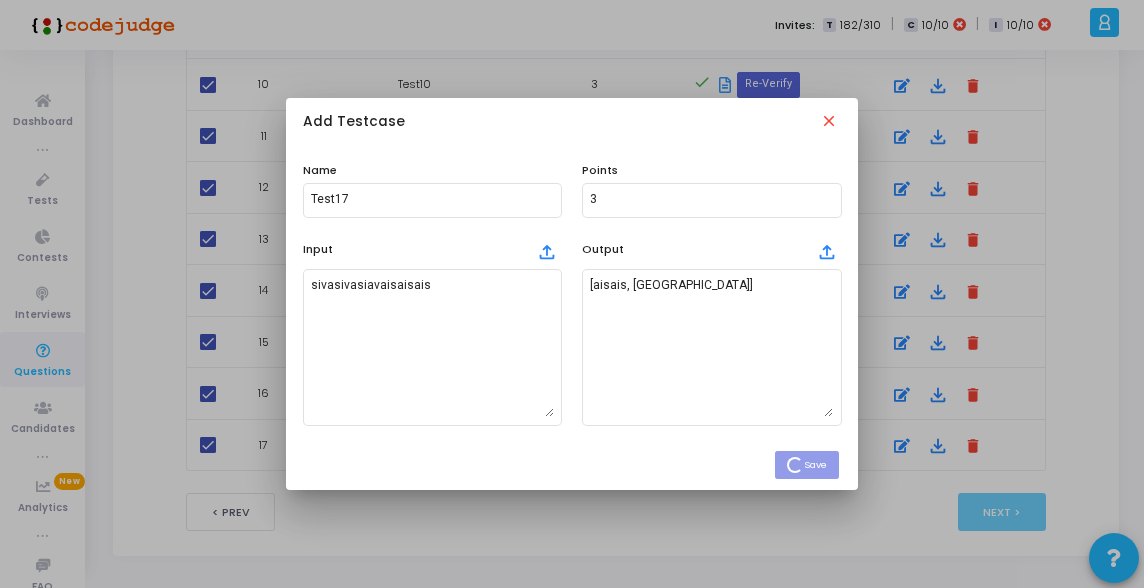 type 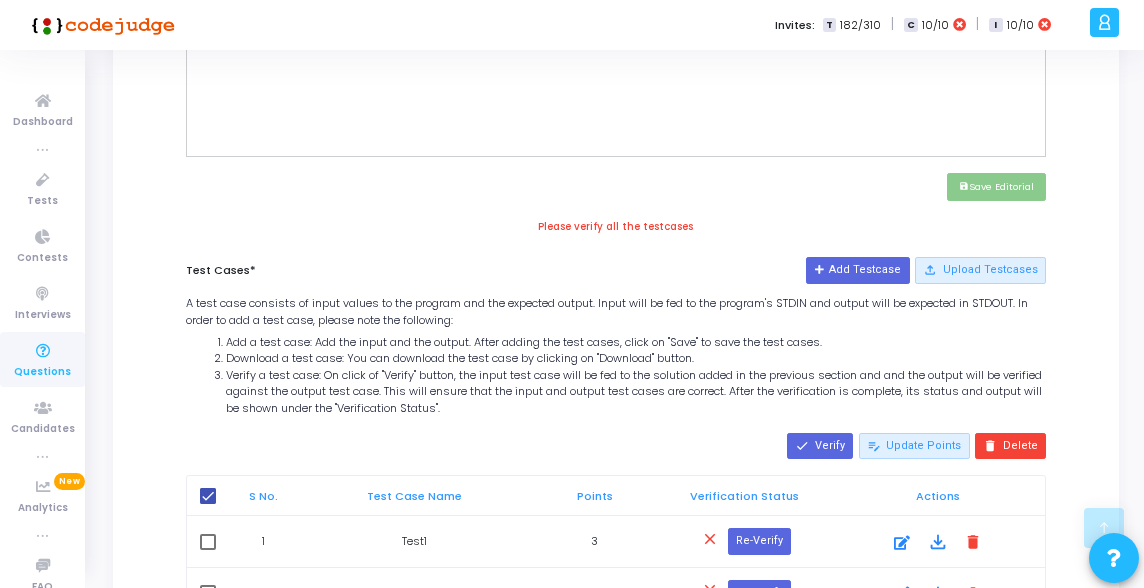 scroll, scrollTop: 838, scrollLeft: 0, axis: vertical 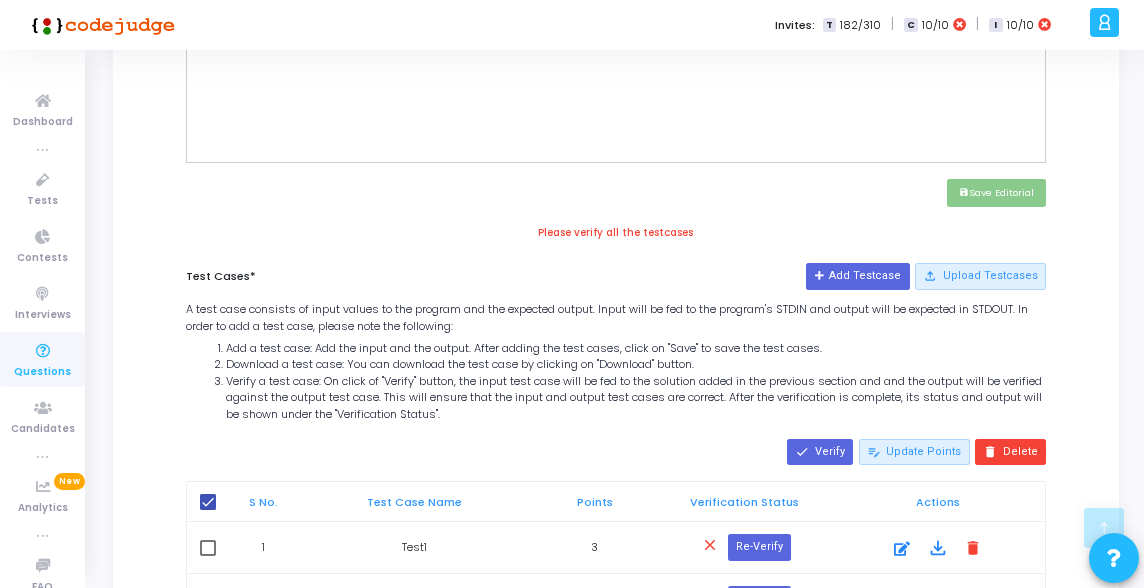 click at bounding box center (208, 502) 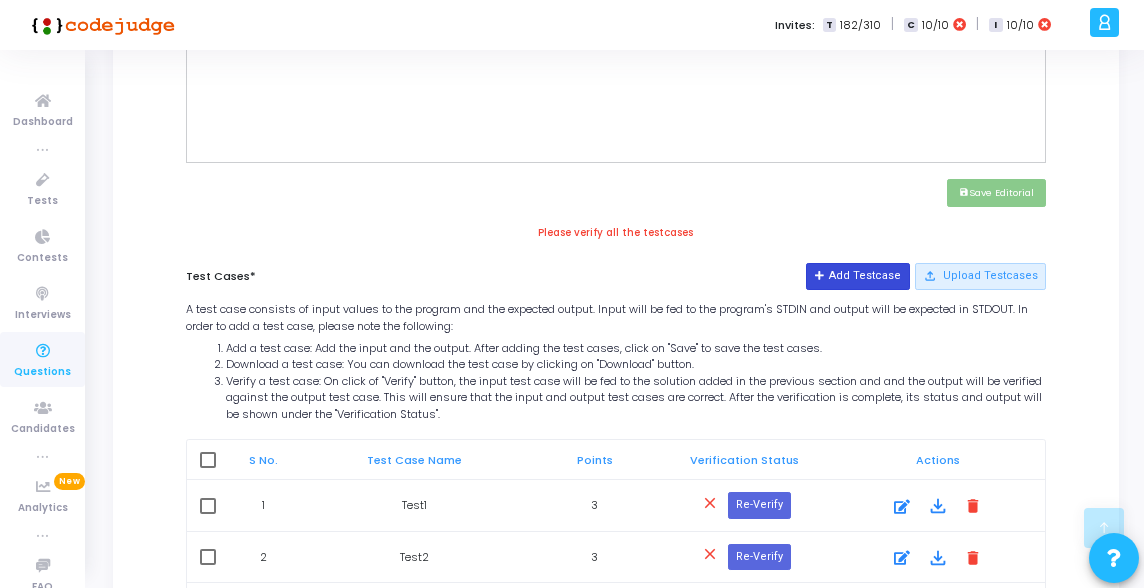 click on "Add Testcase" at bounding box center (857, 276) 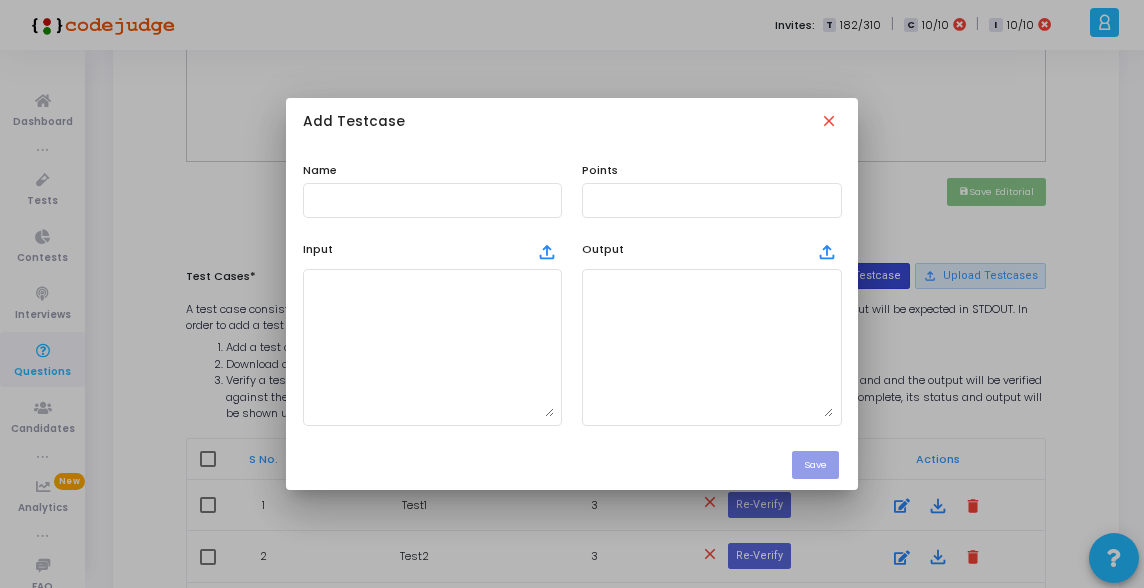 scroll, scrollTop: 0, scrollLeft: 0, axis: both 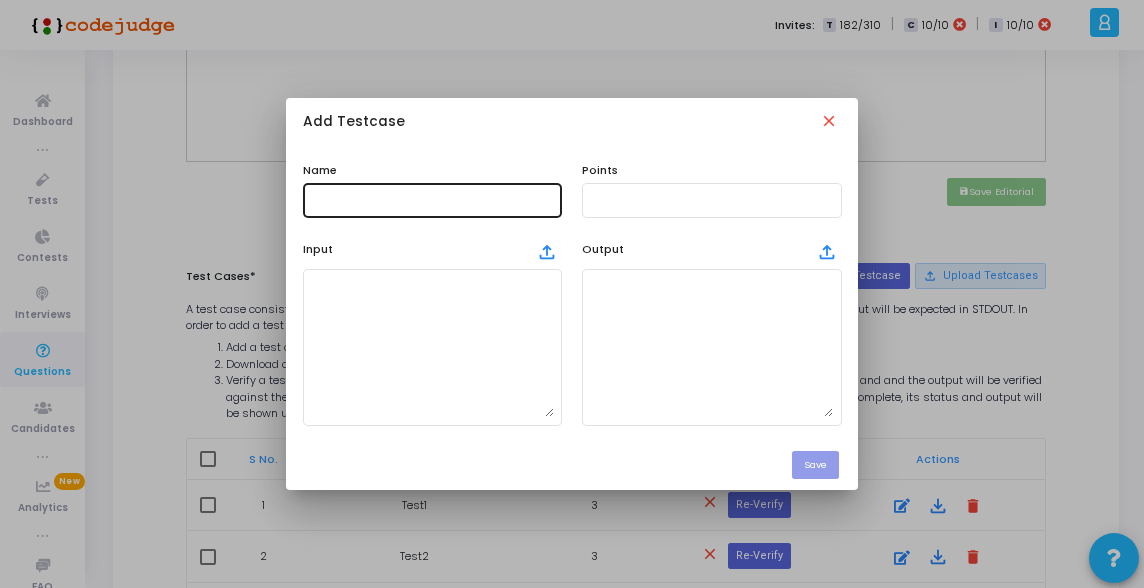 click at bounding box center [432, 200] 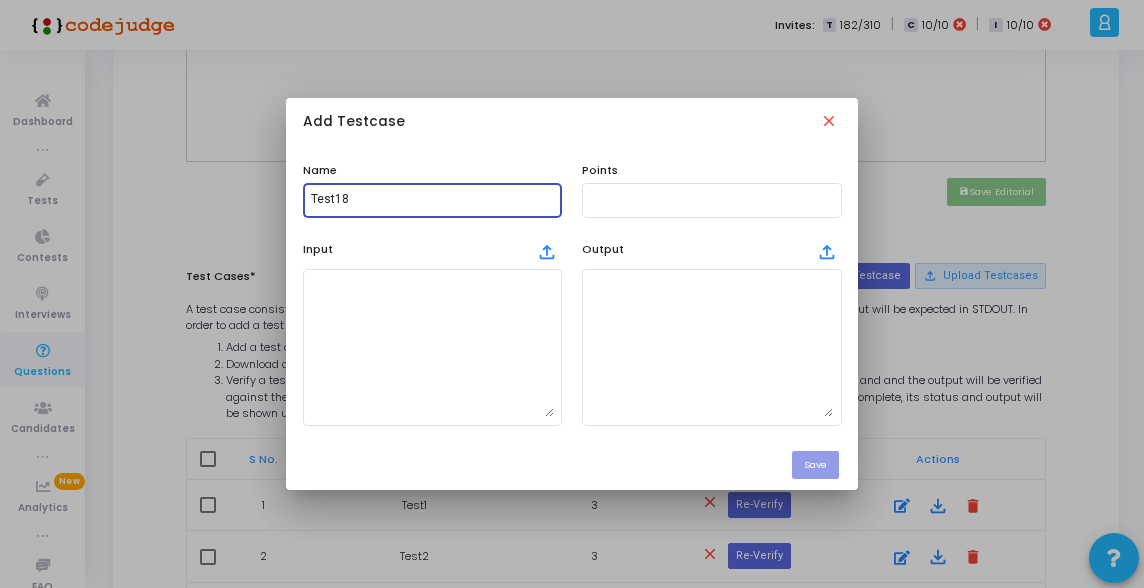 type on "Test18" 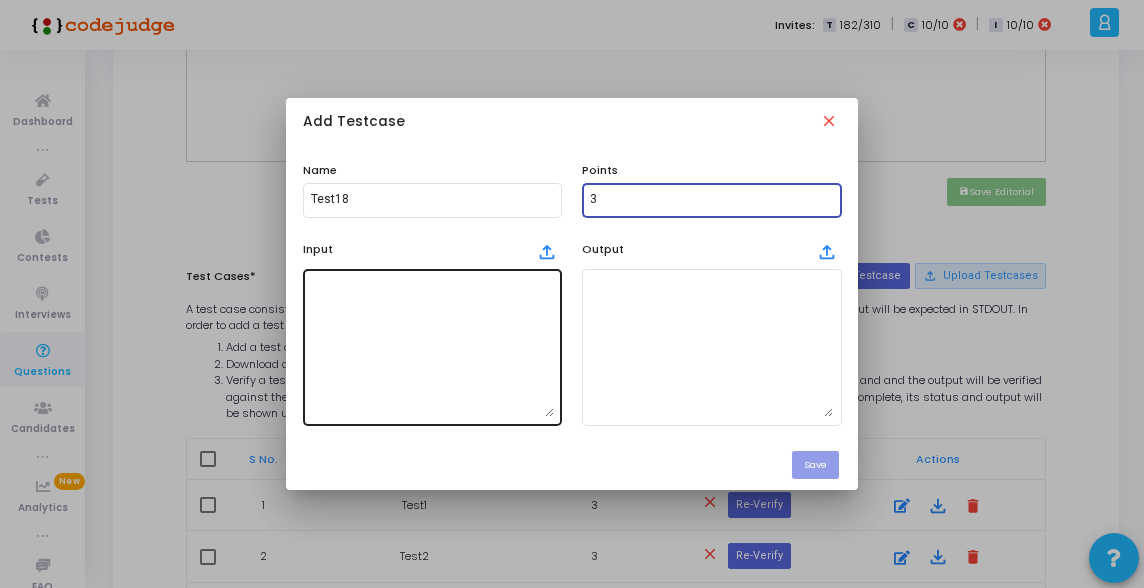 type on "3" 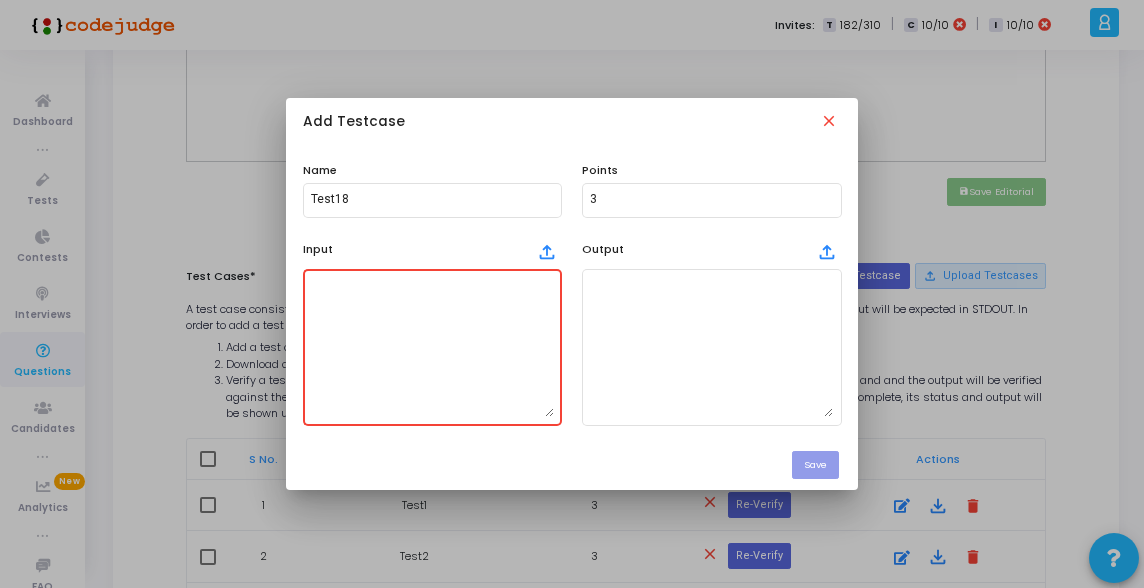 click at bounding box center [432, 347] 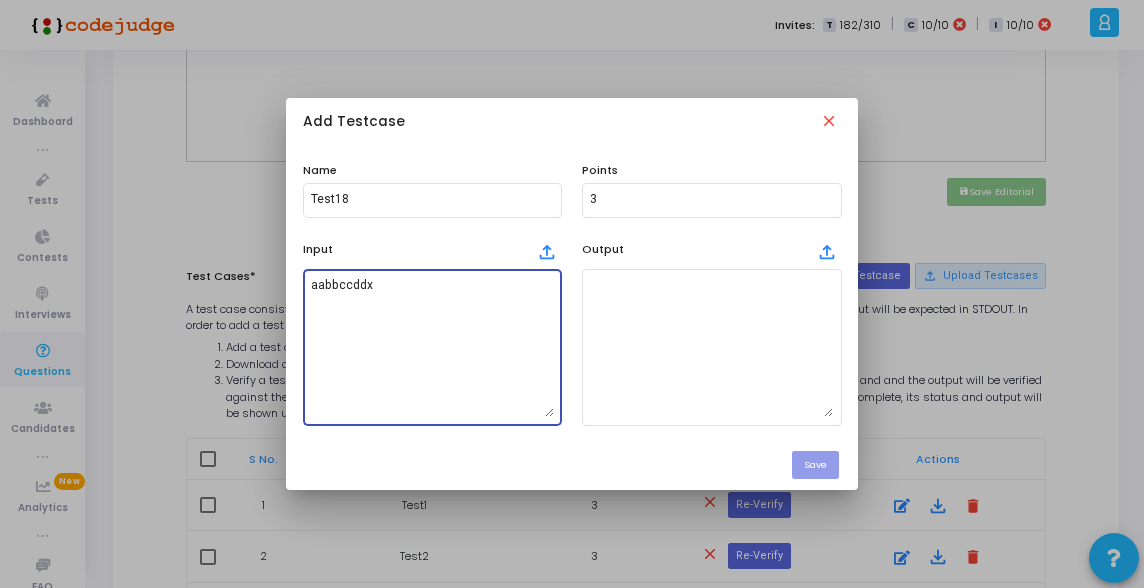 type on "aabbccddx" 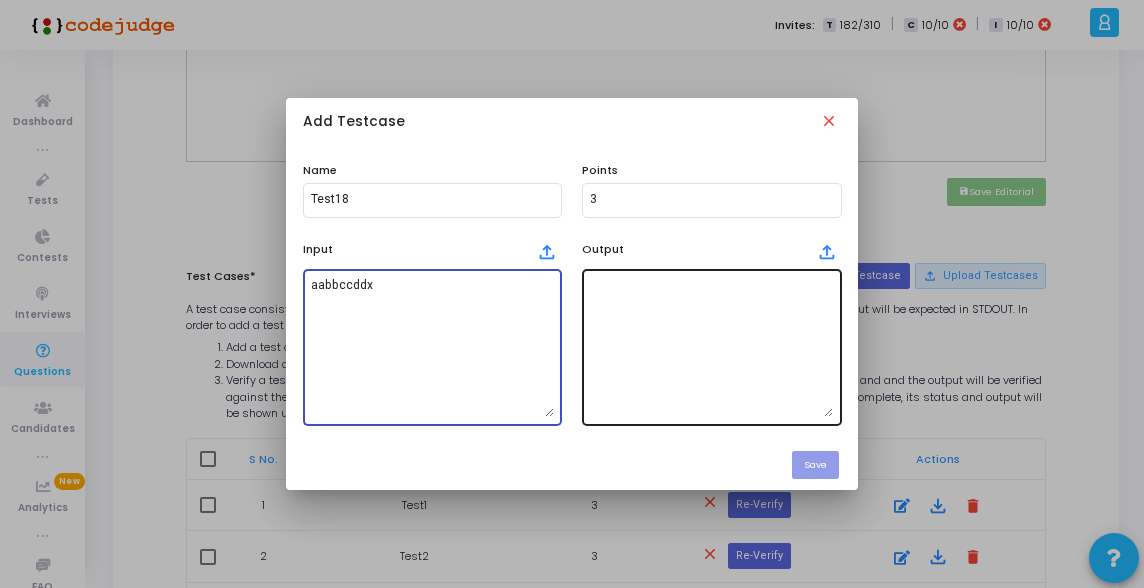 click at bounding box center (711, 347) 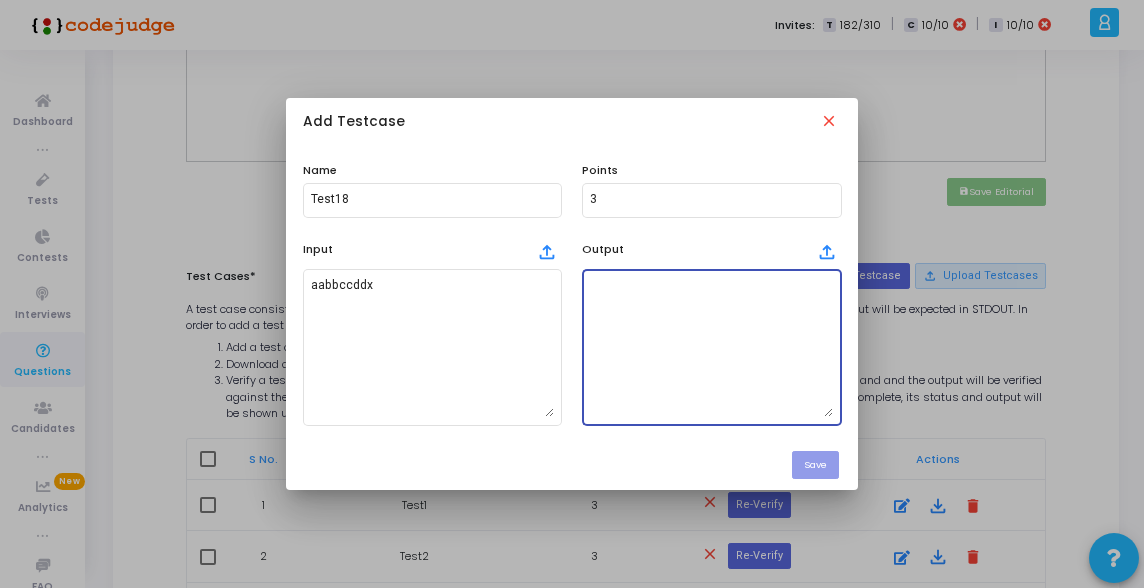 paste on "[a, b, c, d]" 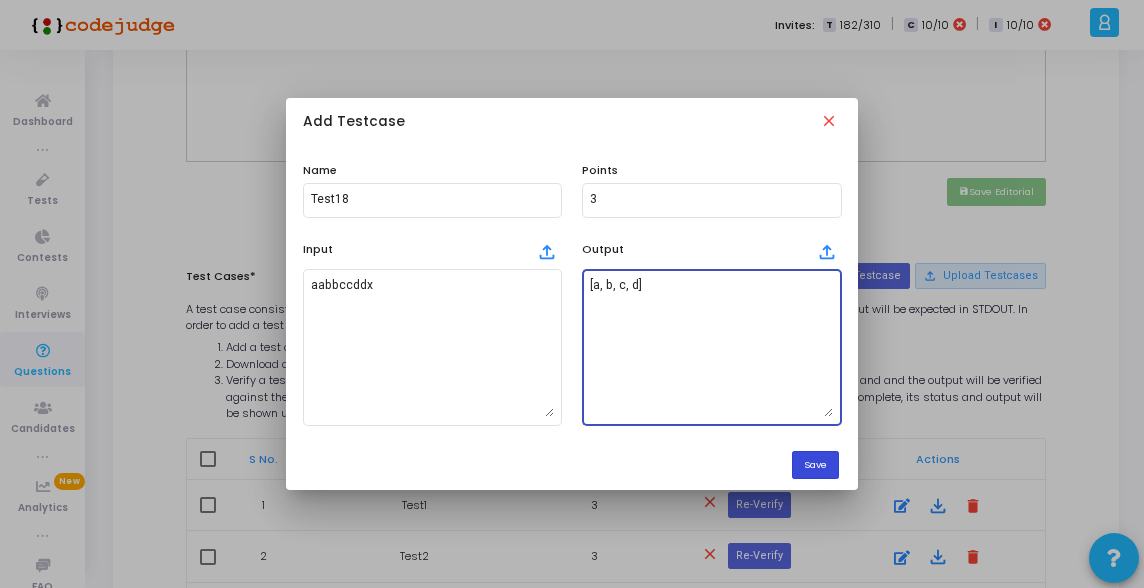 type on "[a, b, c, d]" 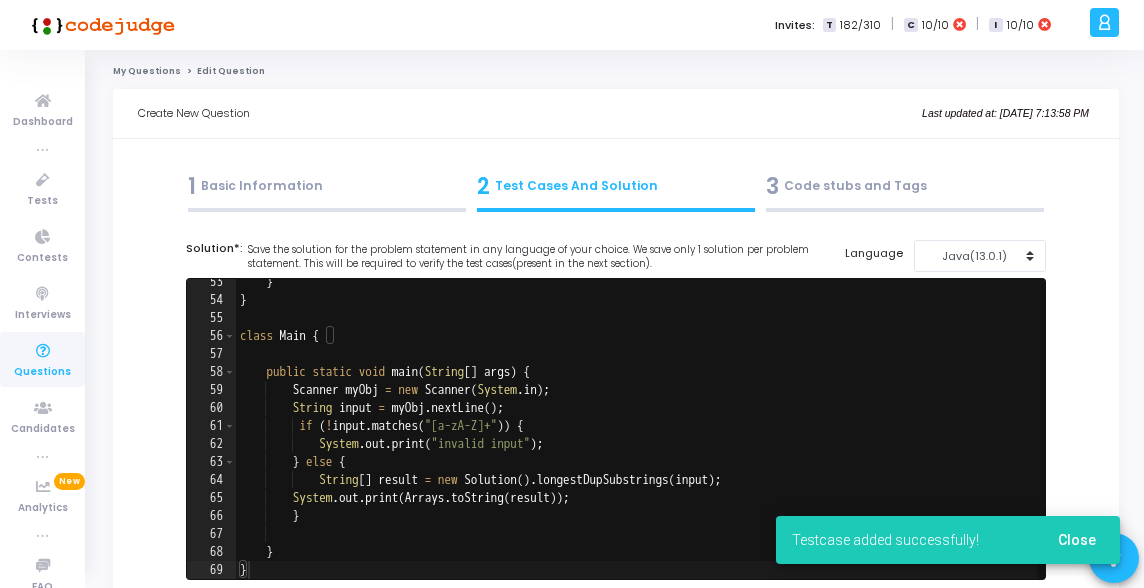 scroll, scrollTop: 838, scrollLeft: 0, axis: vertical 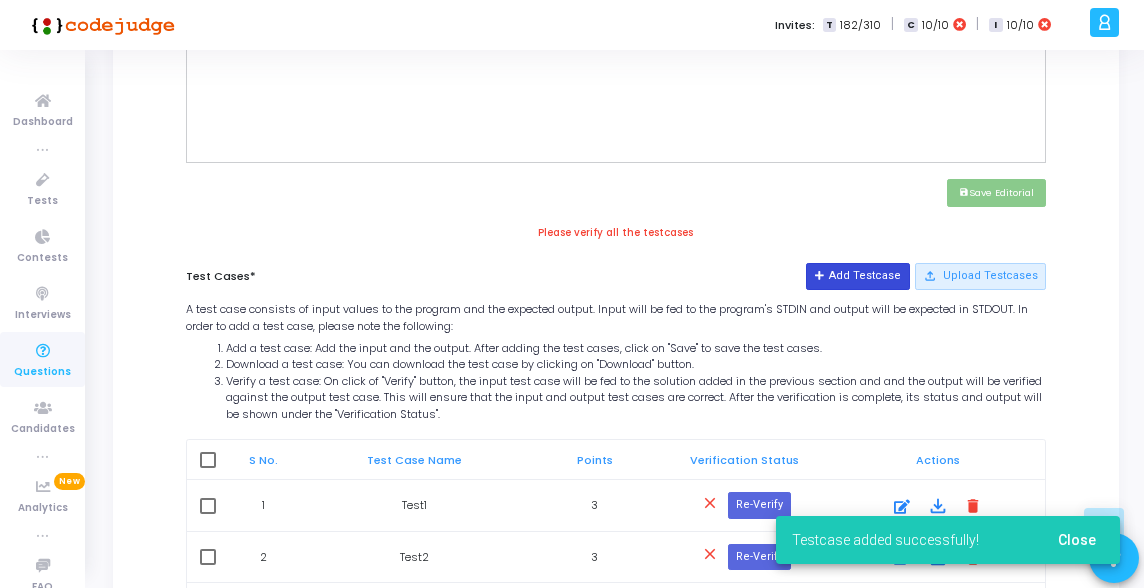 click on "Add Testcase" at bounding box center [857, 276] 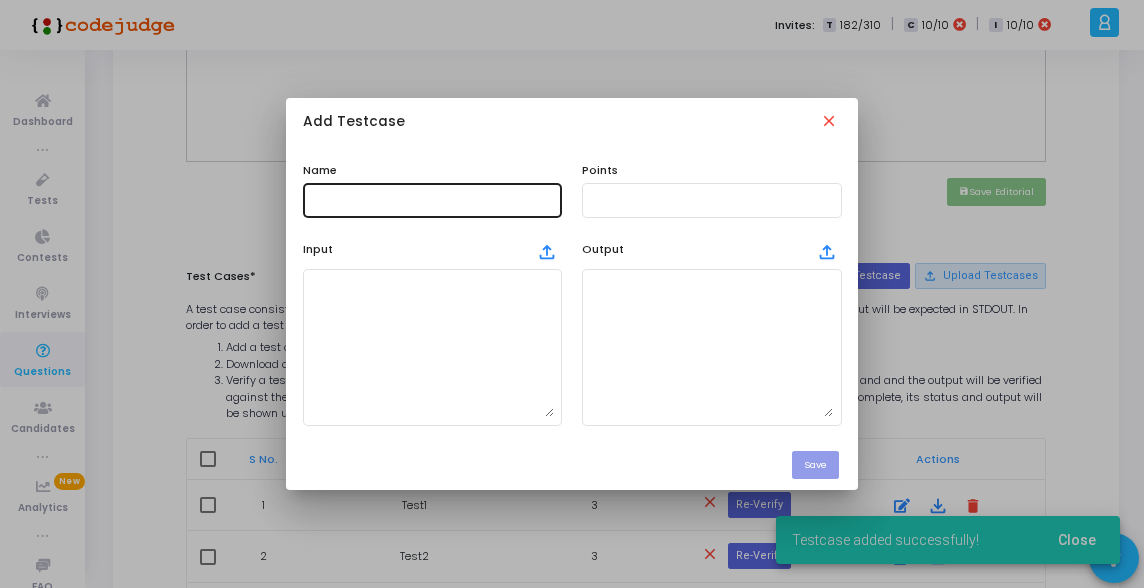 click at bounding box center [432, 200] 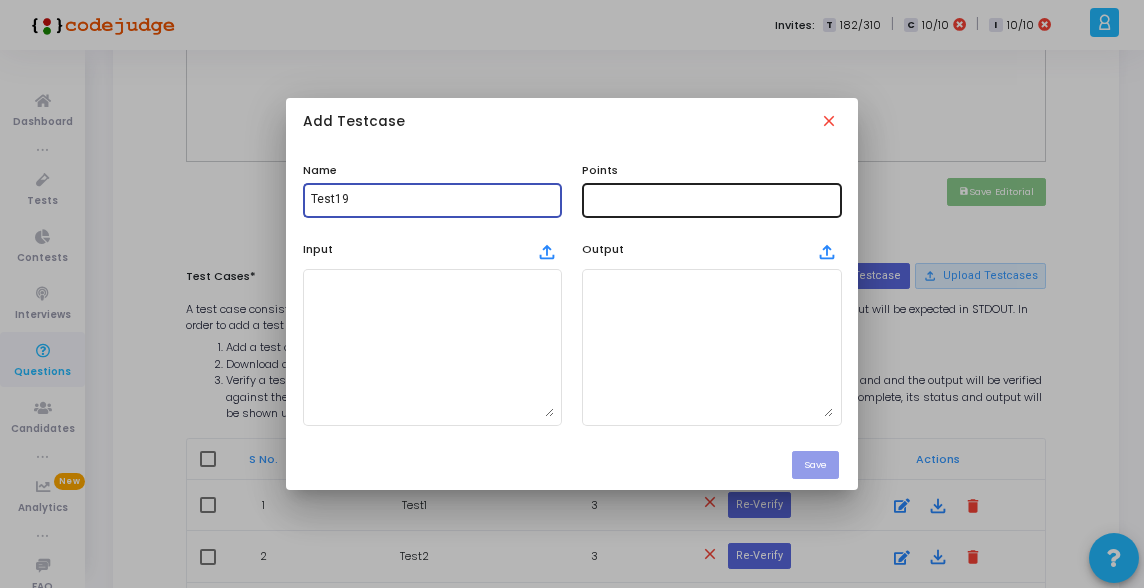 type on "Test19" 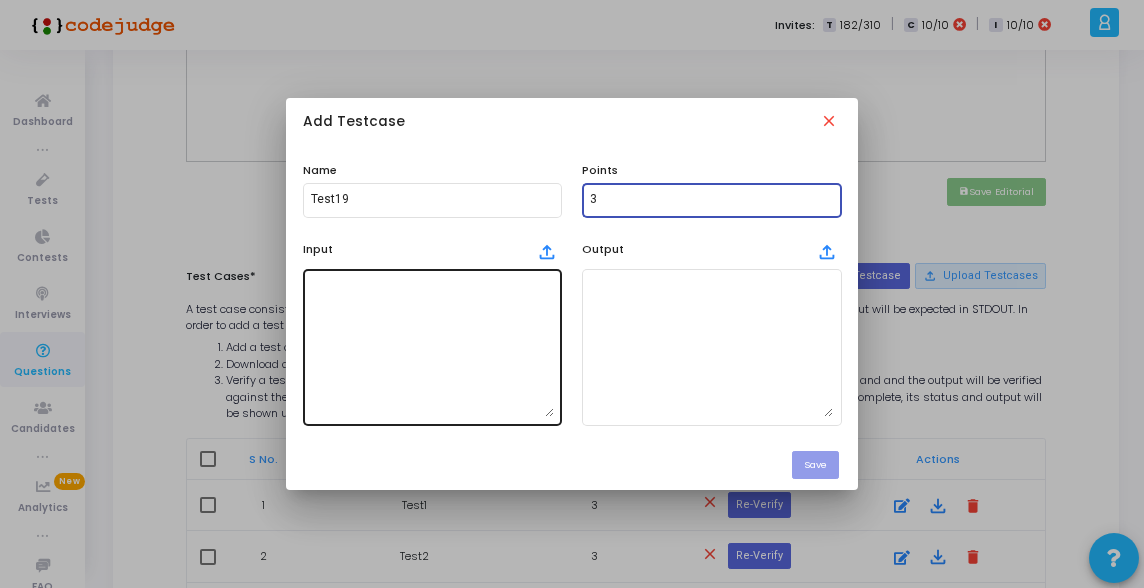 type on "3" 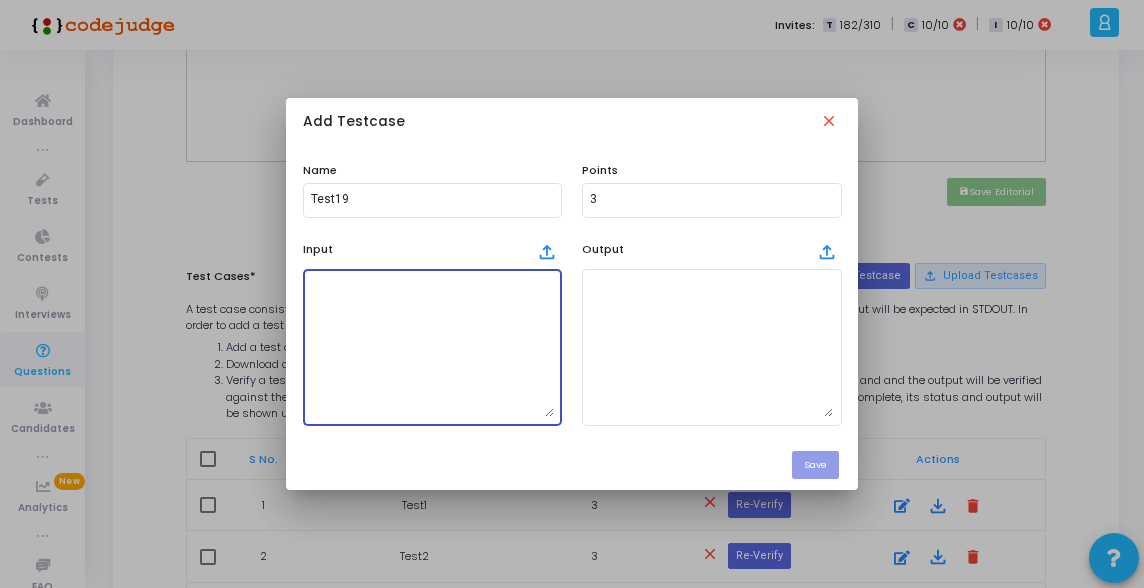 paste on "abcabcxyzxyzpqrpqr" 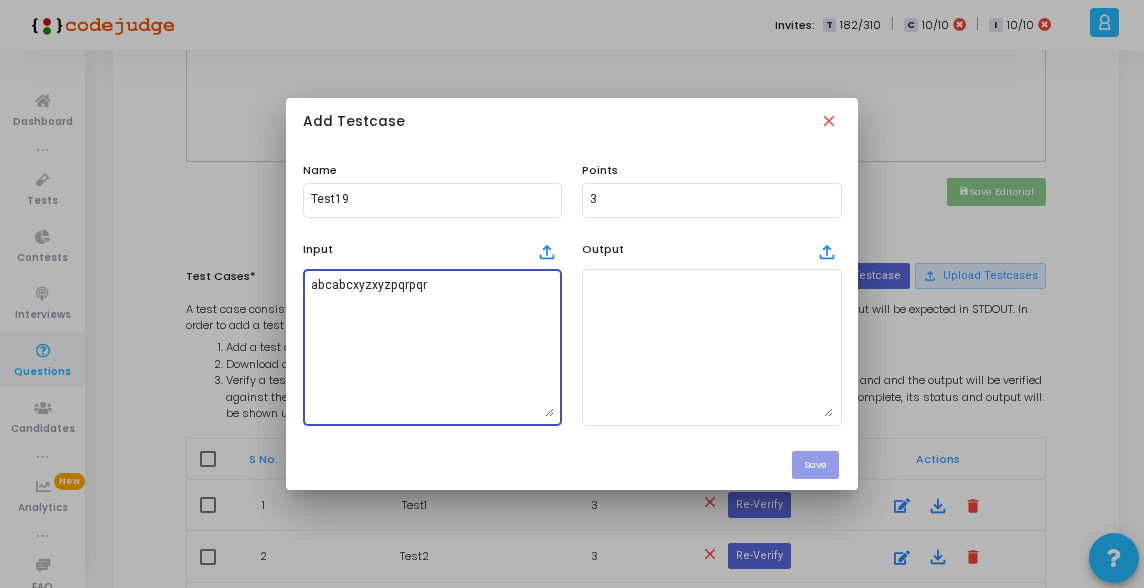 type on "abcabcxyzxyzpqrpqr" 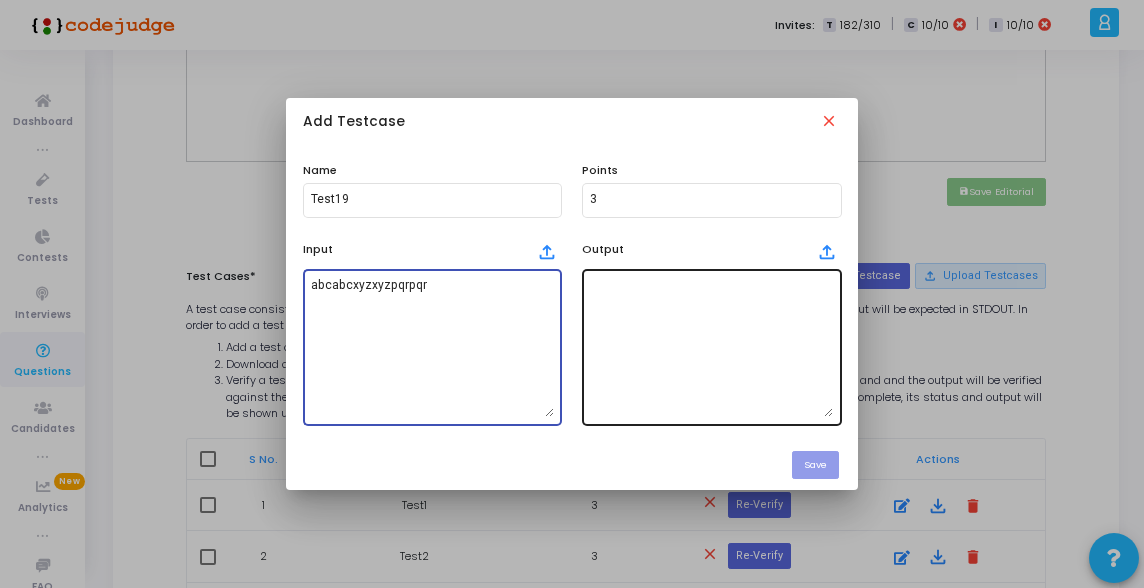 click at bounding box center [711, 347] 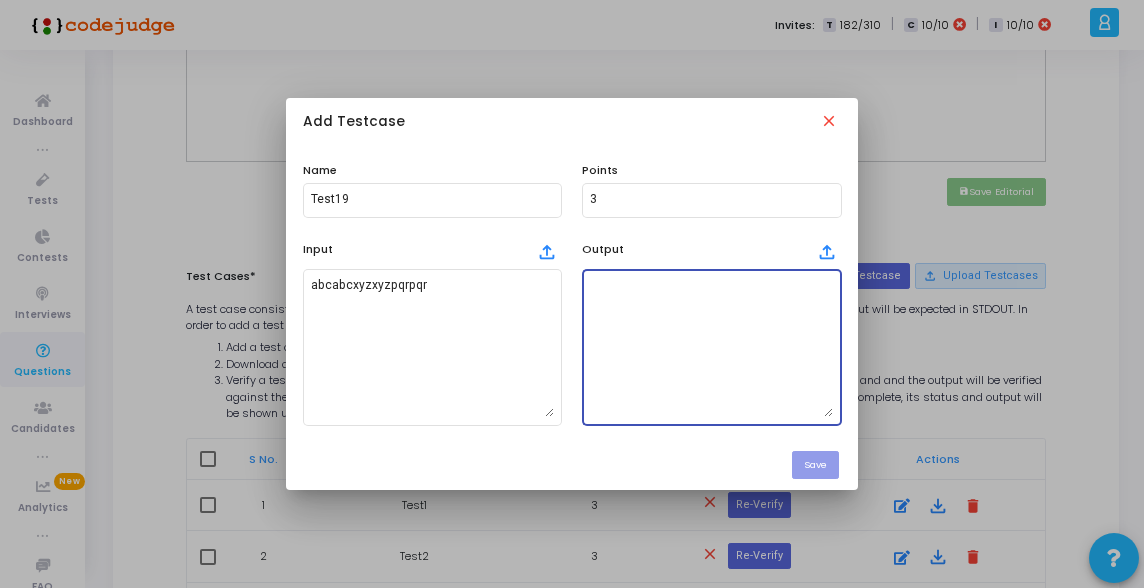 paste on "[abc, pqr, xyz]" 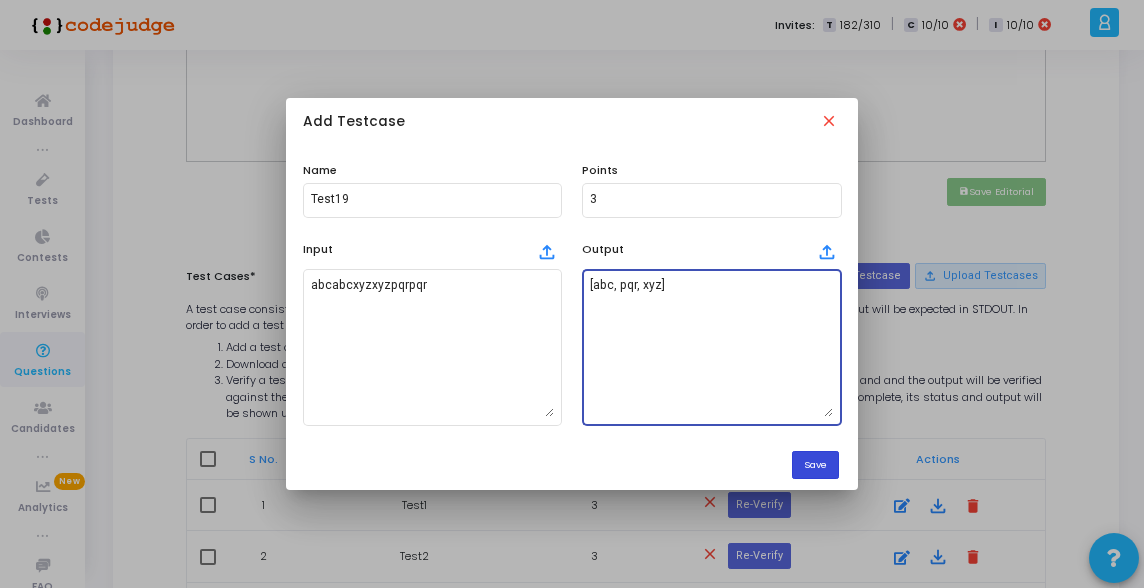 type on "[abc, pqr, xyz]" 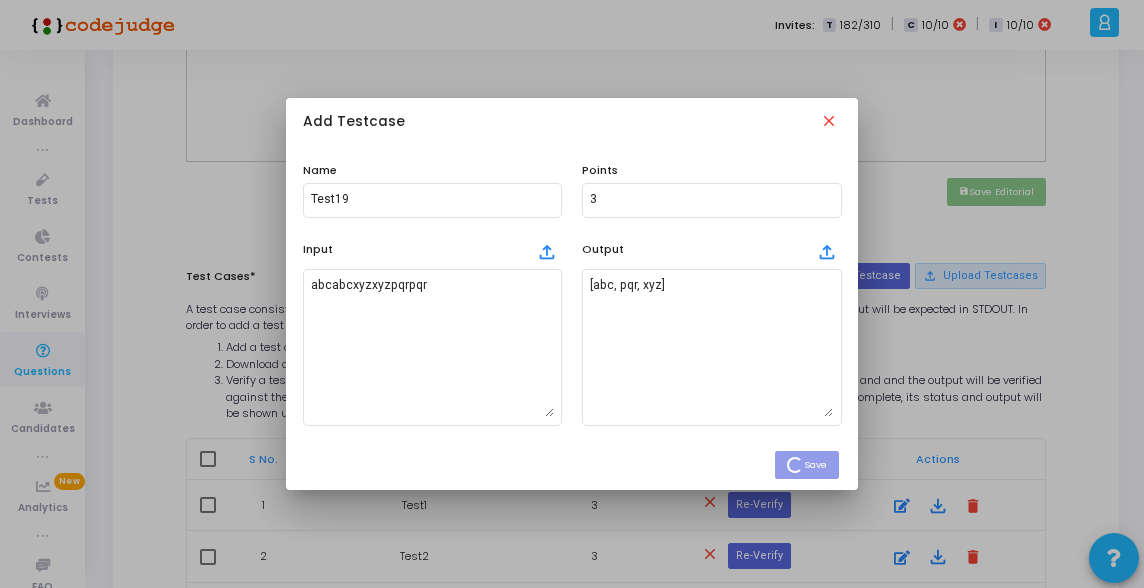 type 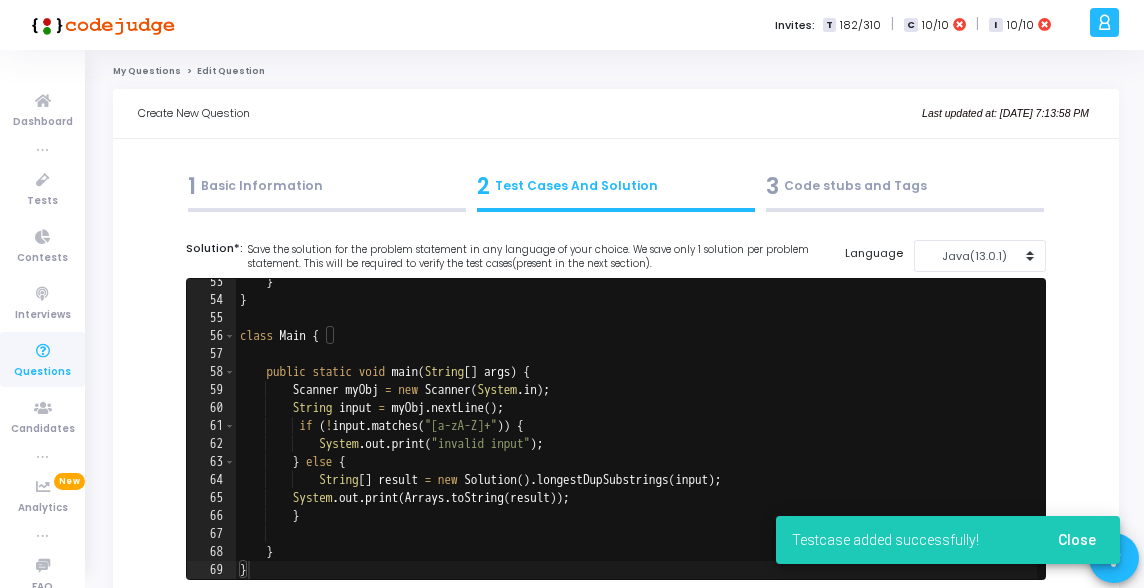 scroll, scrollTop: 838, scrollLeft: 0, axis: vertical 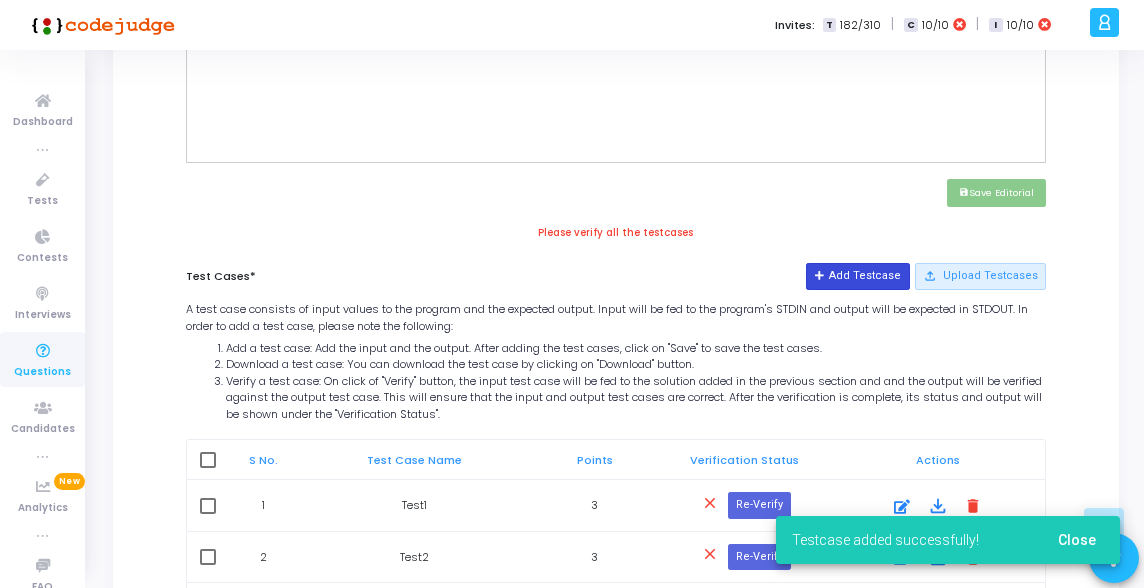 click at bounding box center (820, 276) 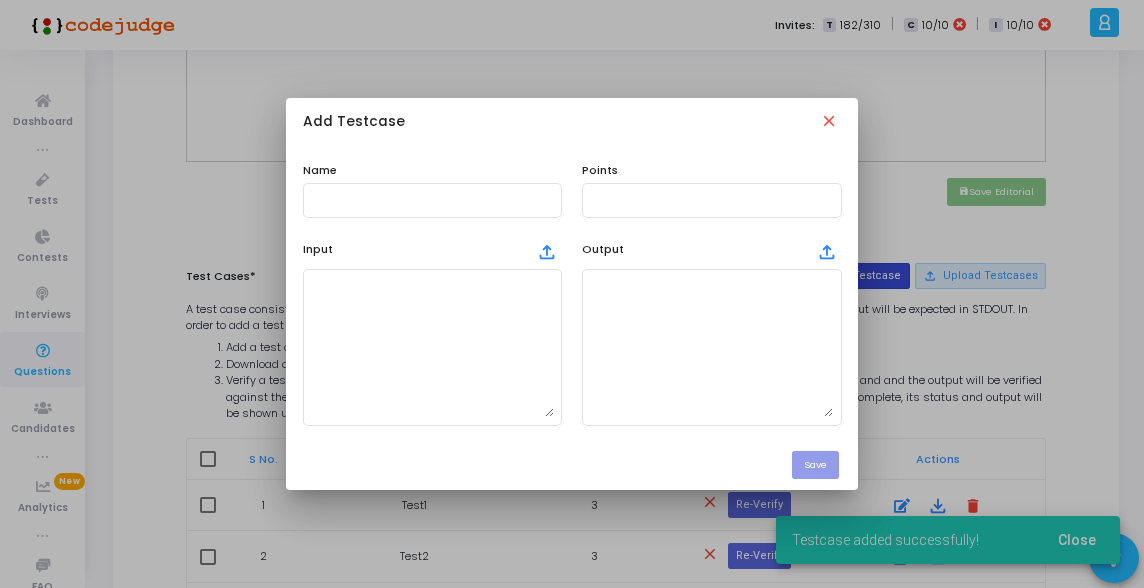 scroll, scrollTop: 0, scrollLeft: 0, axis: both 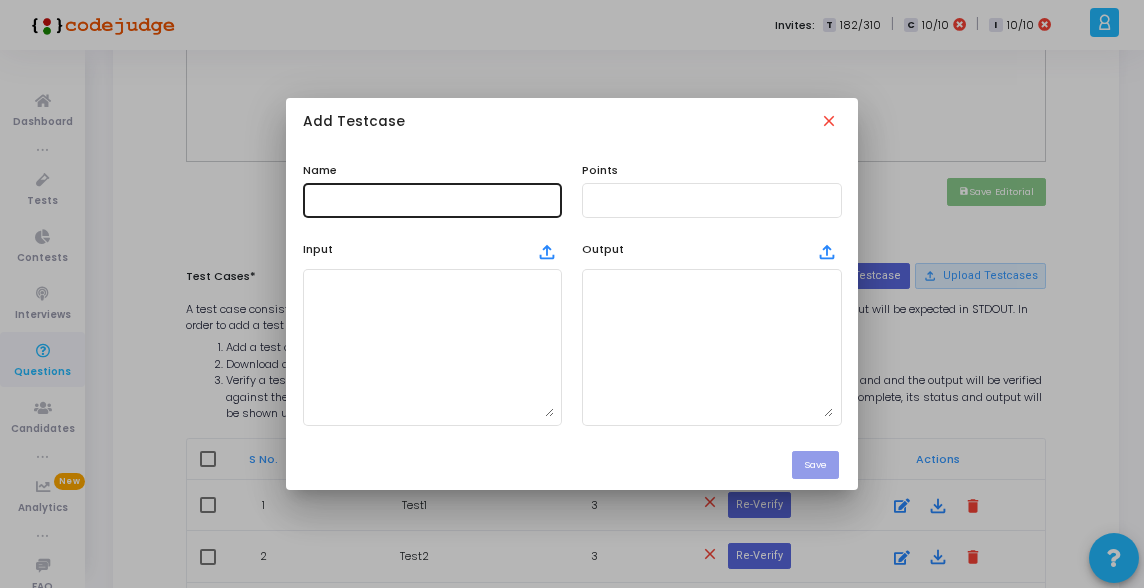 click at bounding box center [432, 198] 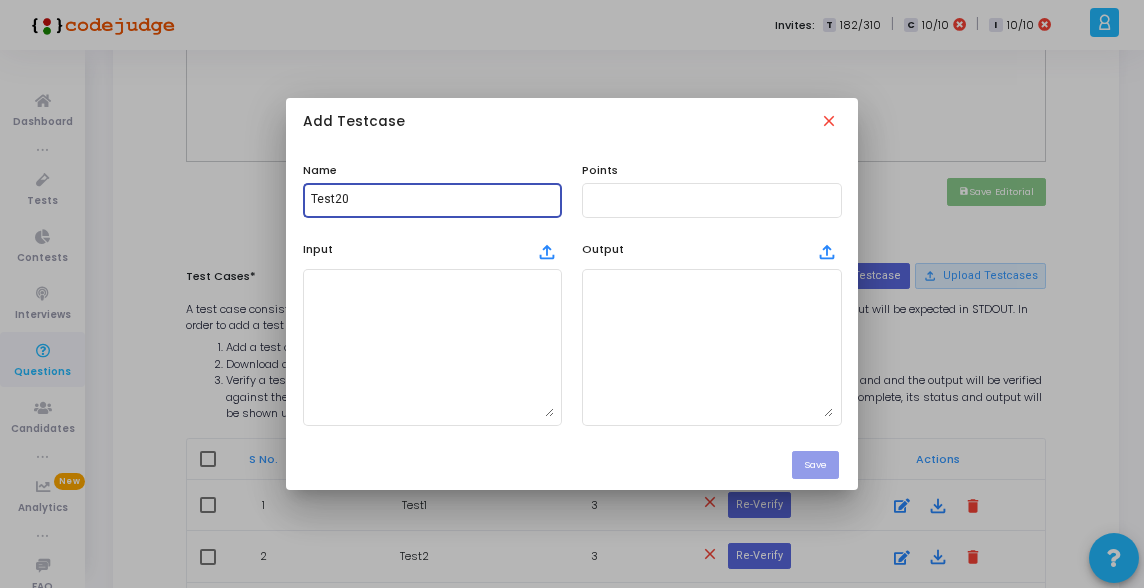 type on "Test20" 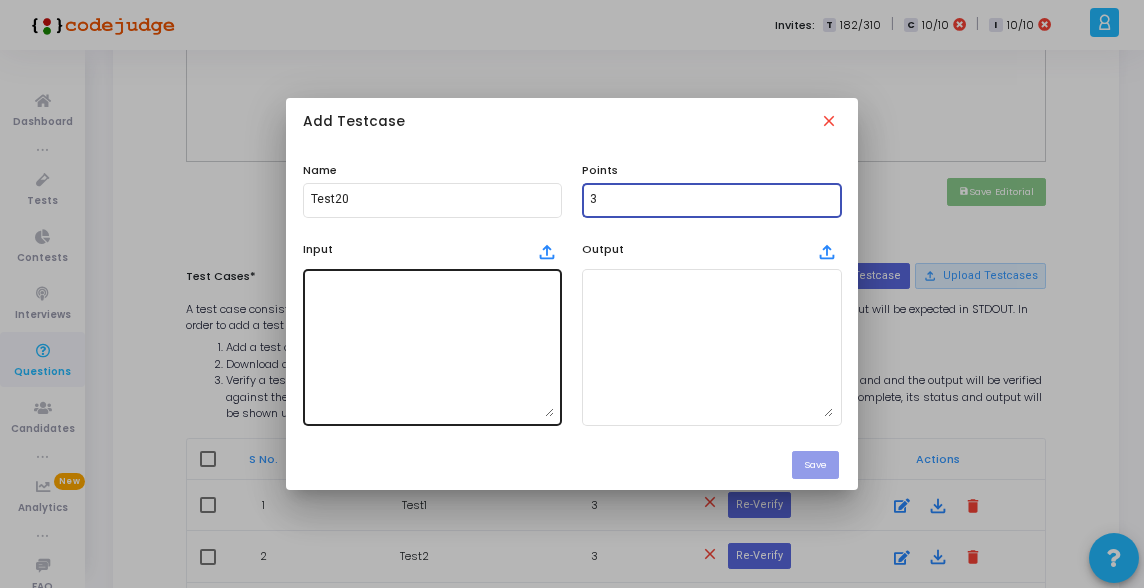 type on "3" 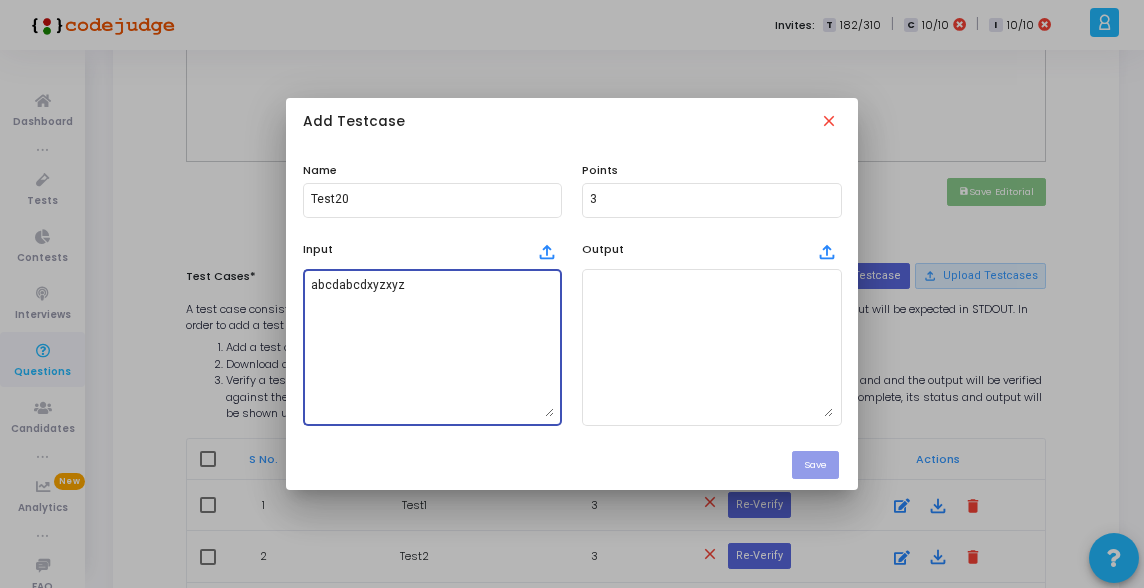 type on "abcdabcdxyzxyz" 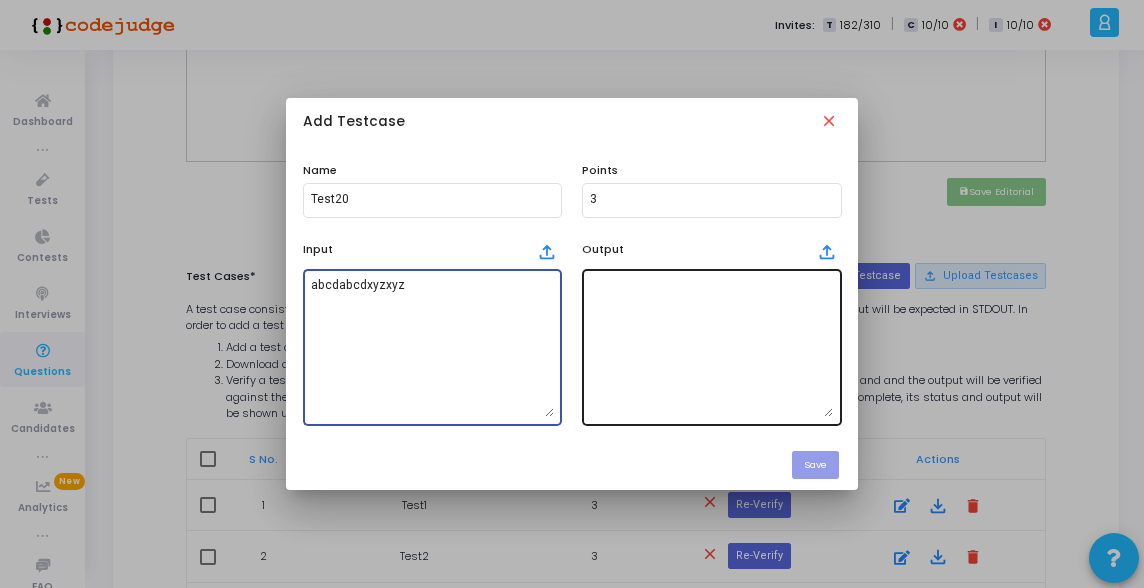 click at bounding box center (711, 347) 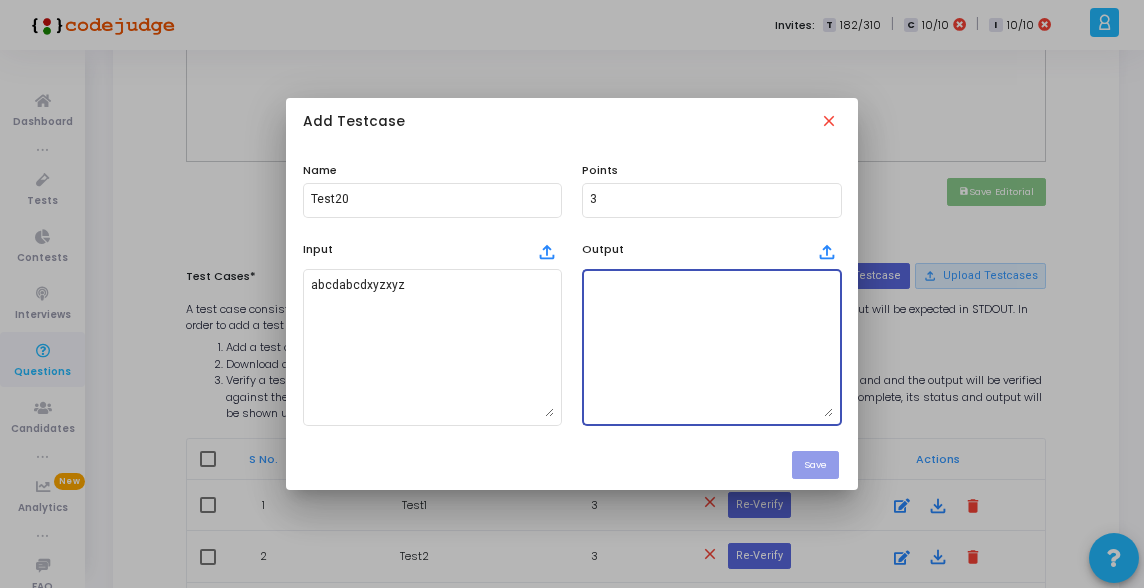paste on "[abcd, xyz]" 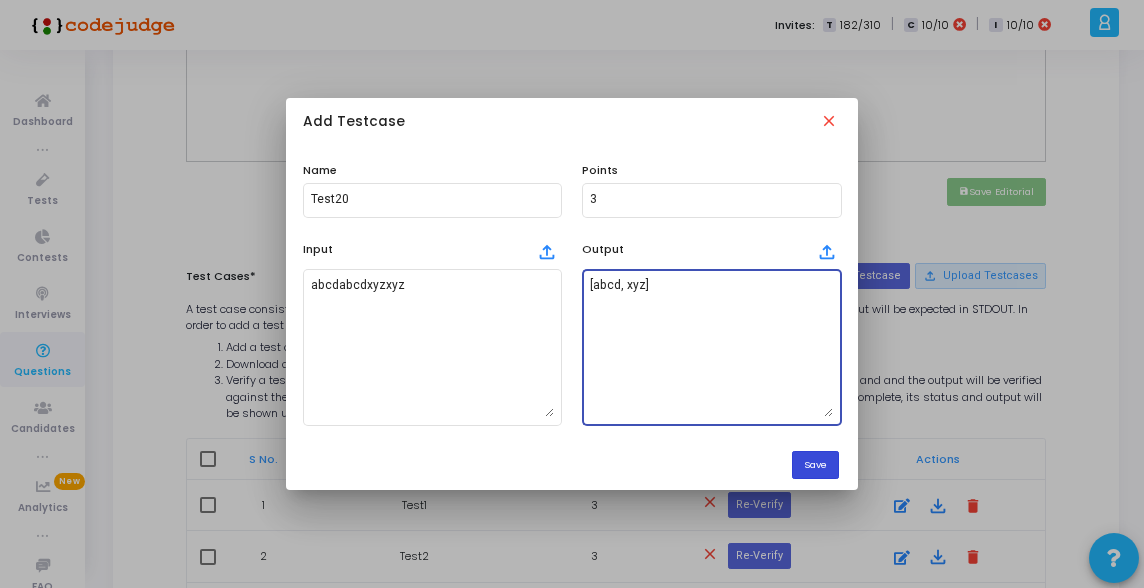 type on "[abcd, xyz]" 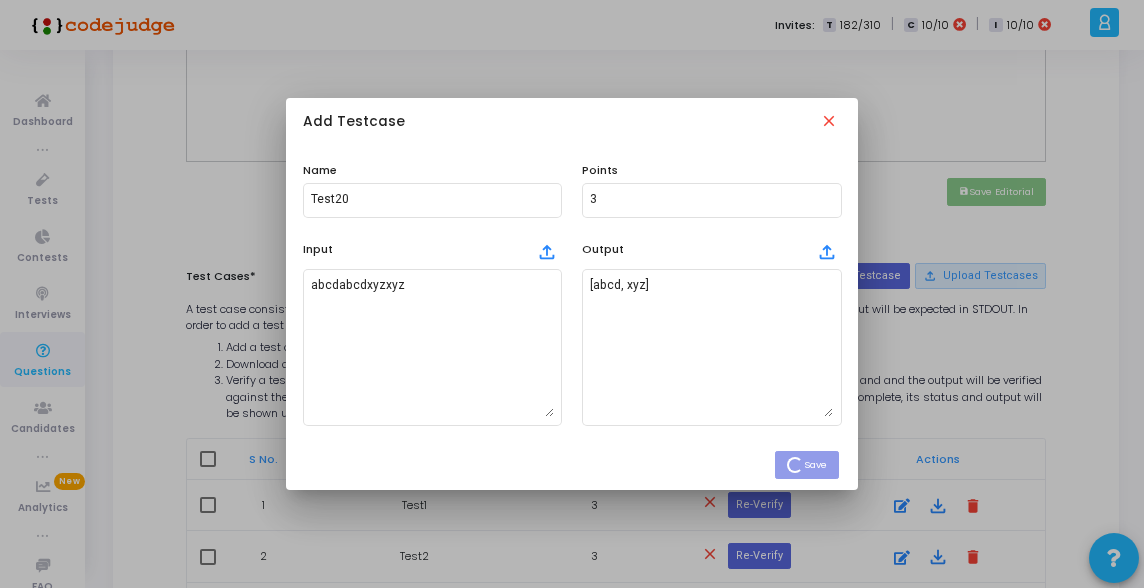 type 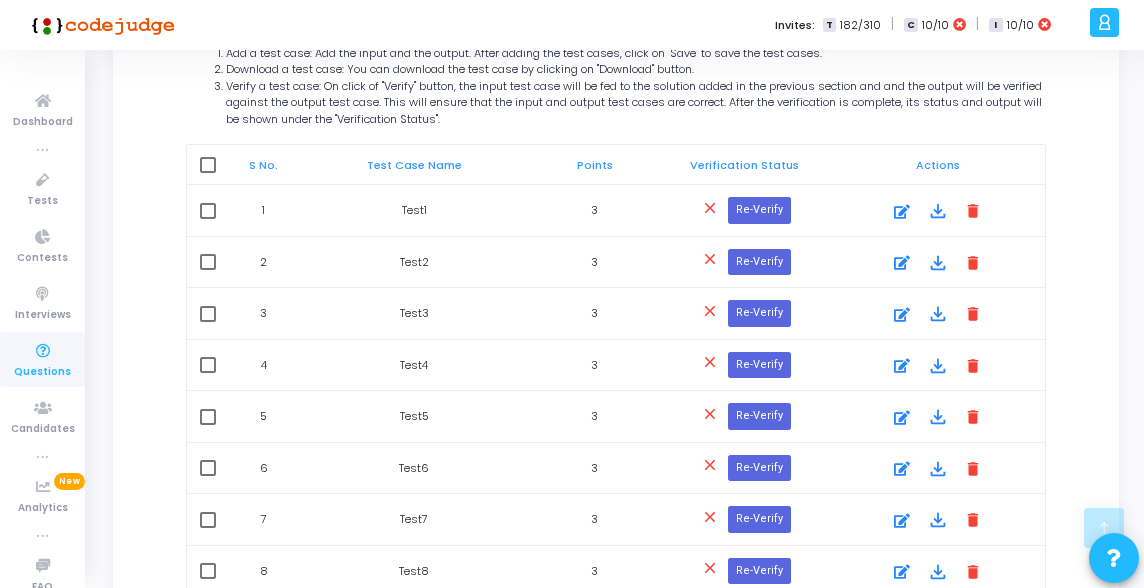 scroll, scrollTop: 1143, scrollLeft: 0, axis: vertical 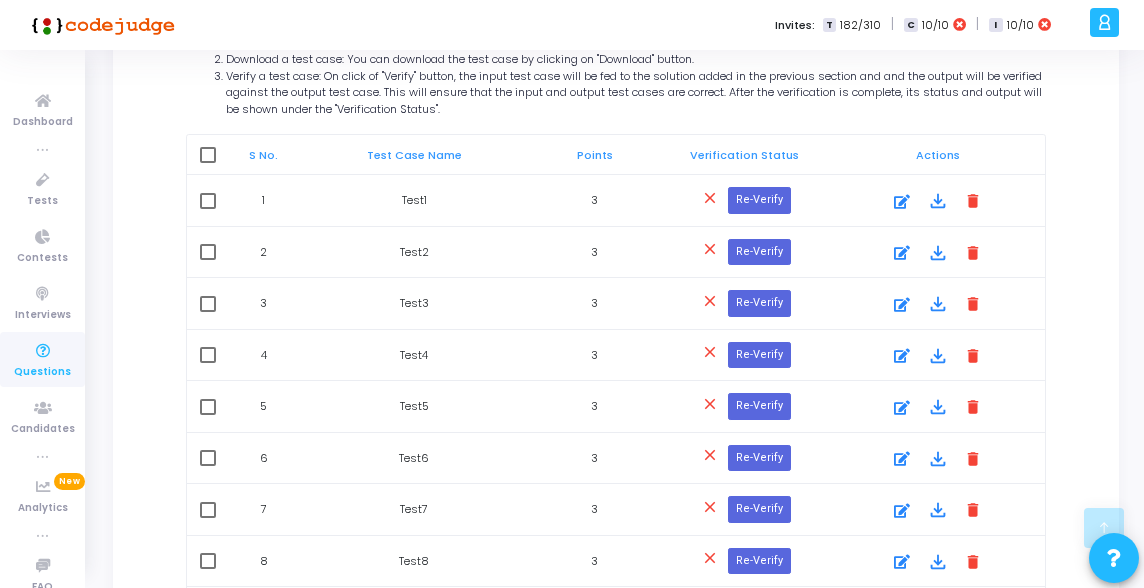 click at bounding box center (208, 155) 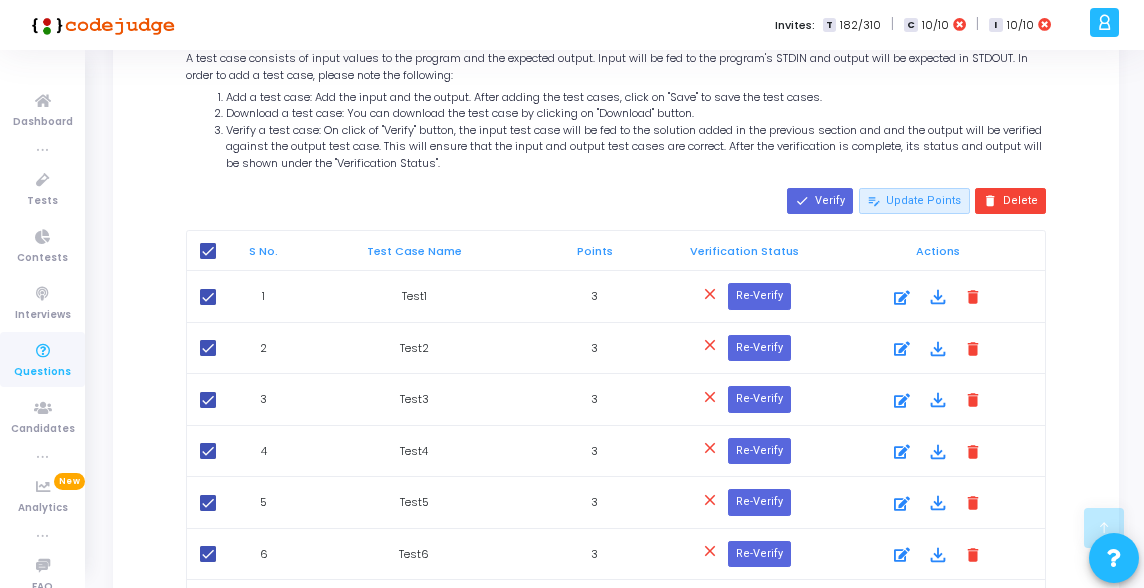 scroll, scrollTop: 1039, scrollLeft: 0, axis: vertical 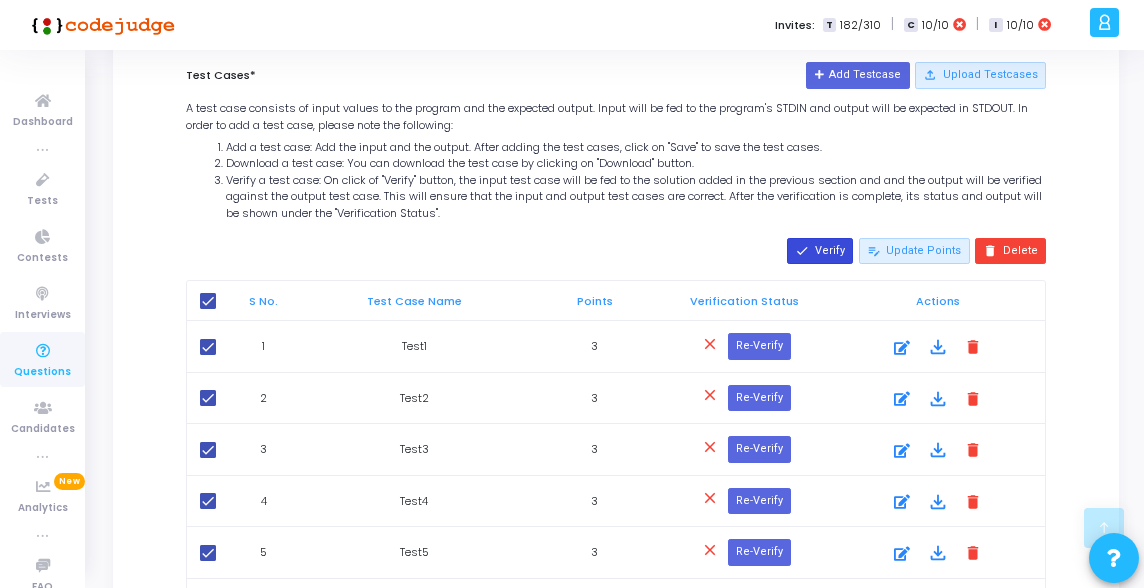 click on "done  Verify" at bounding box center (820, 251) 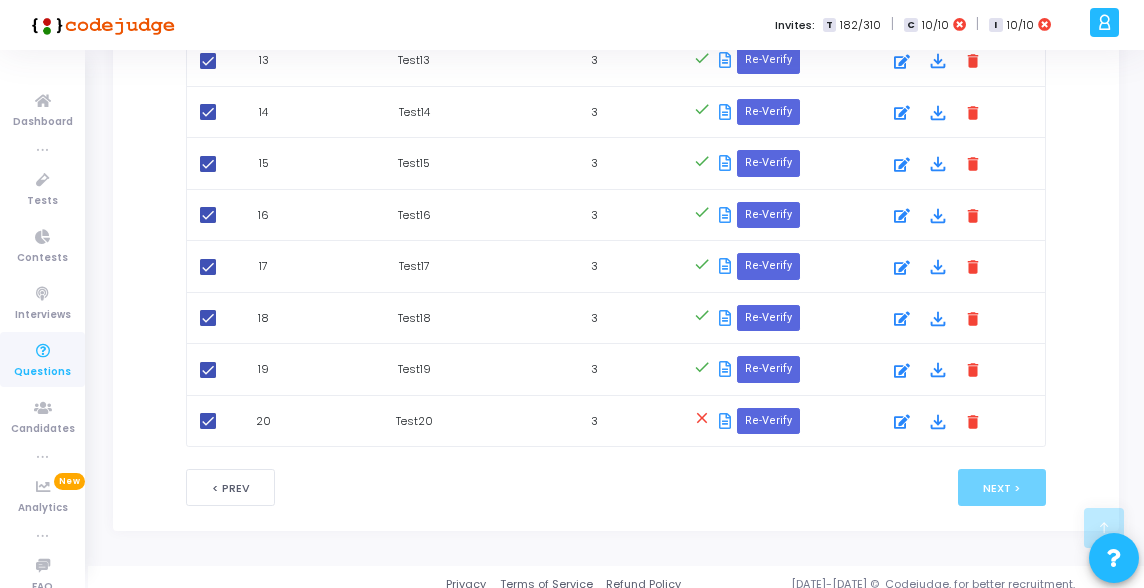 scroll, scrollTop: 1957, scrollLeft: 0, axis: vertical 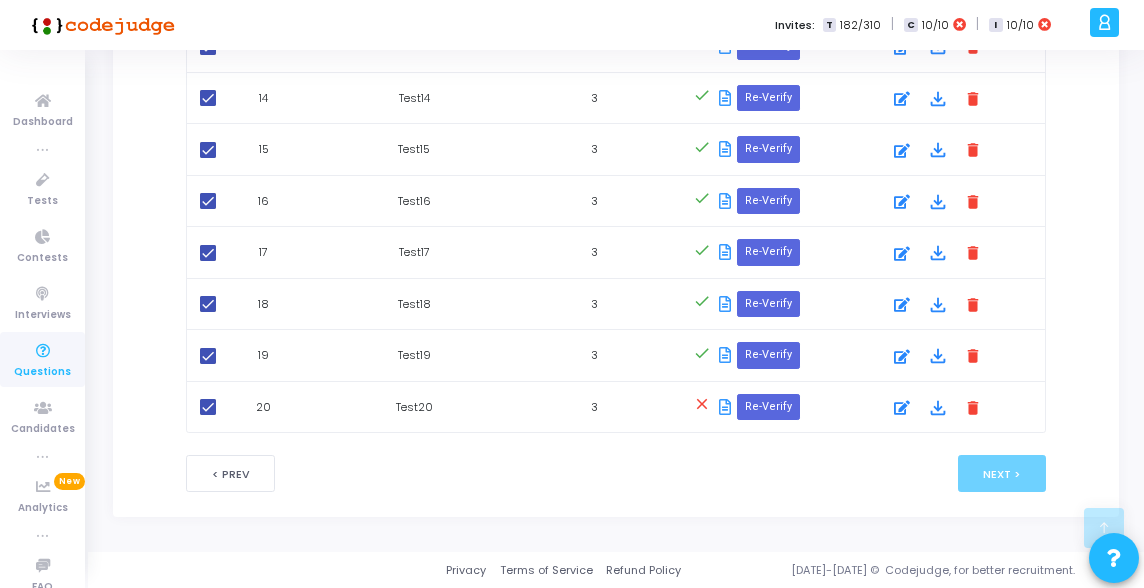 click on "close   Re-Verify" at bounding box center (744, 407) 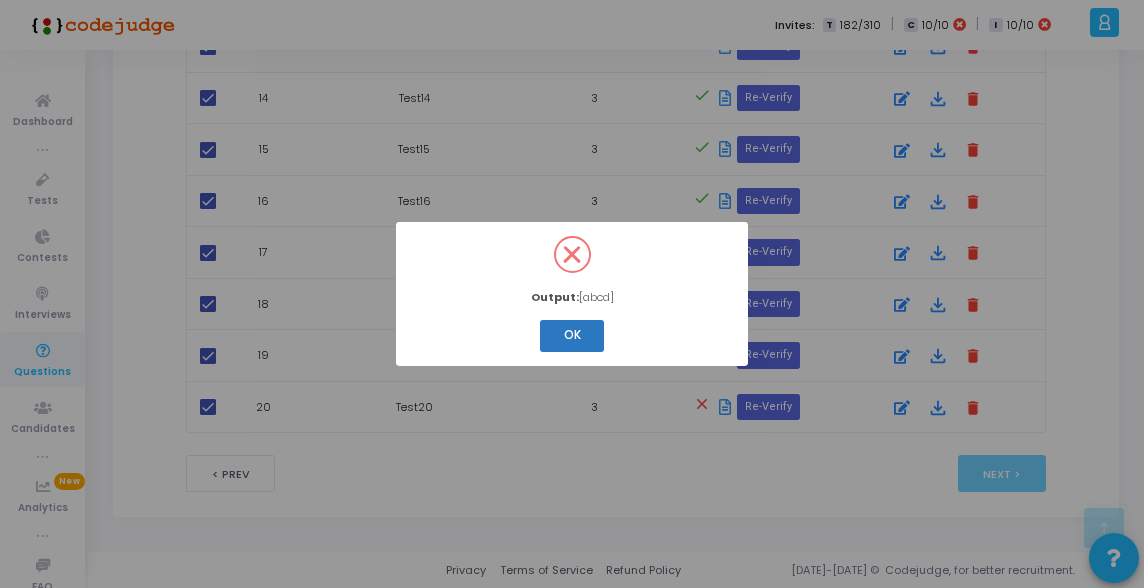 click on "OK" at bounding box center (572, 336) 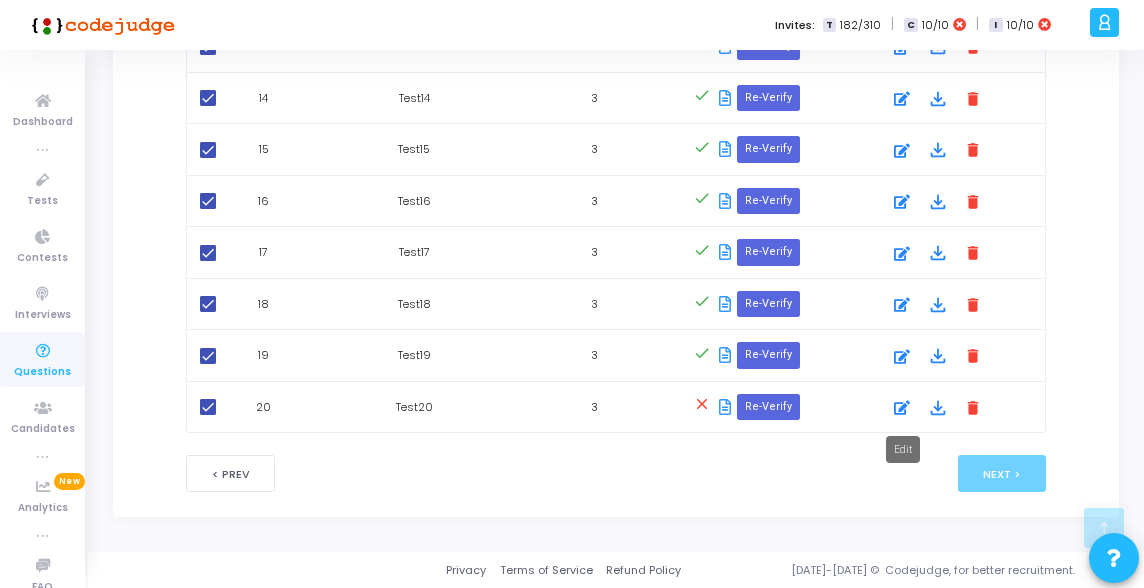 click at bounding box center [902, 408] 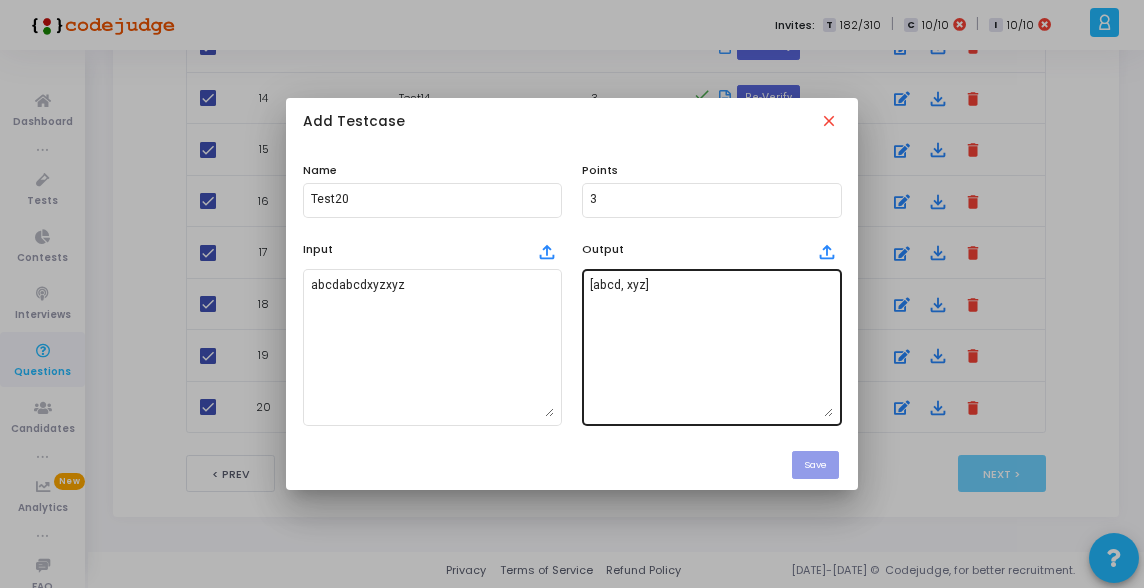 scroll, scrollTop: 0, scrollLeft: 0, axis: both 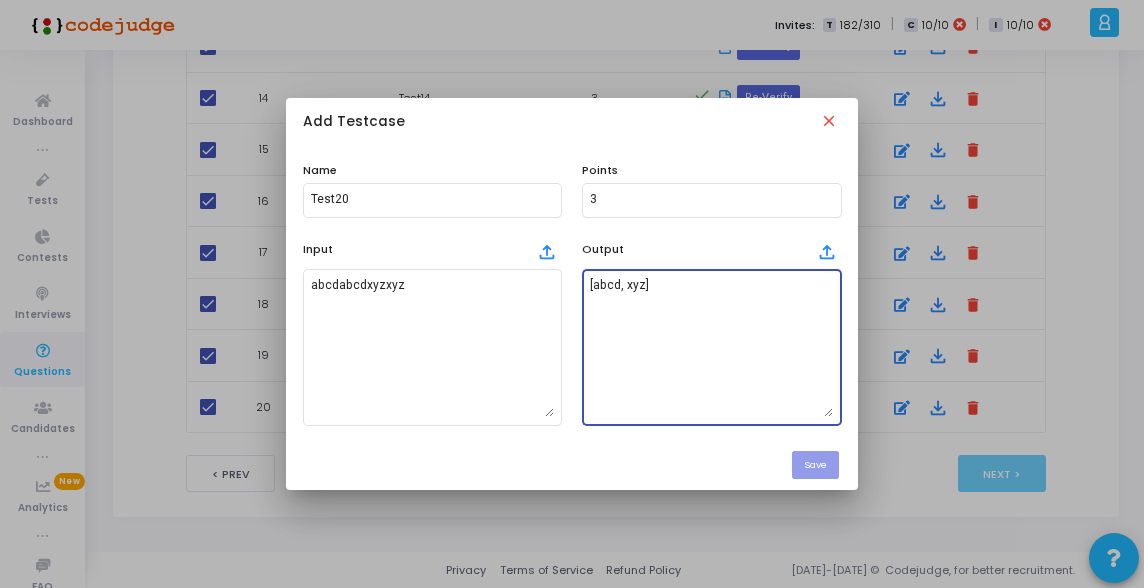 click on "[abcd, xyz]" at bounding box center [711, 347] 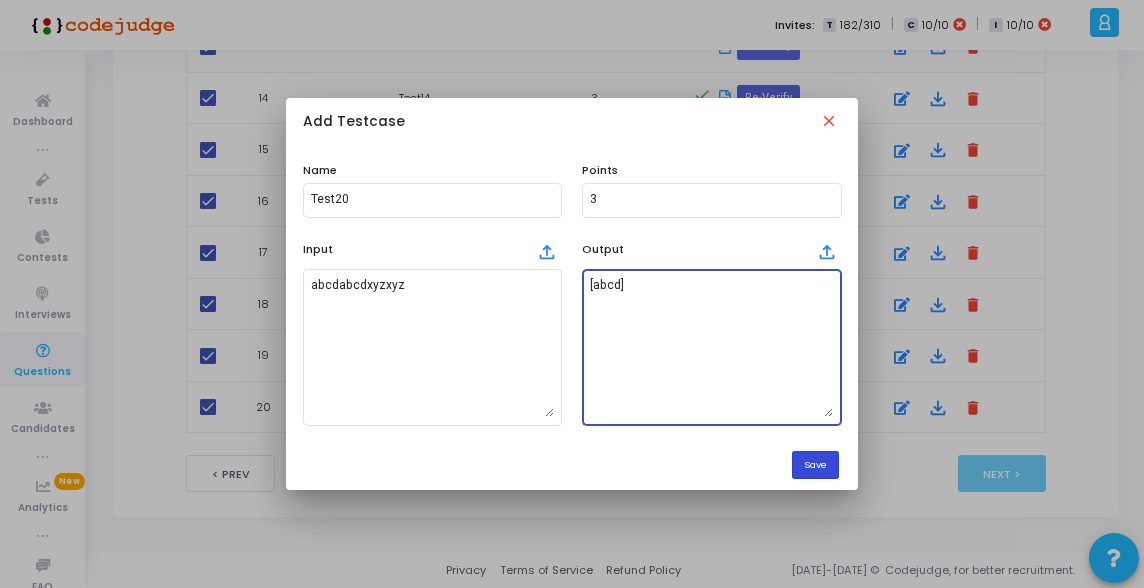 type on "[abcd]" 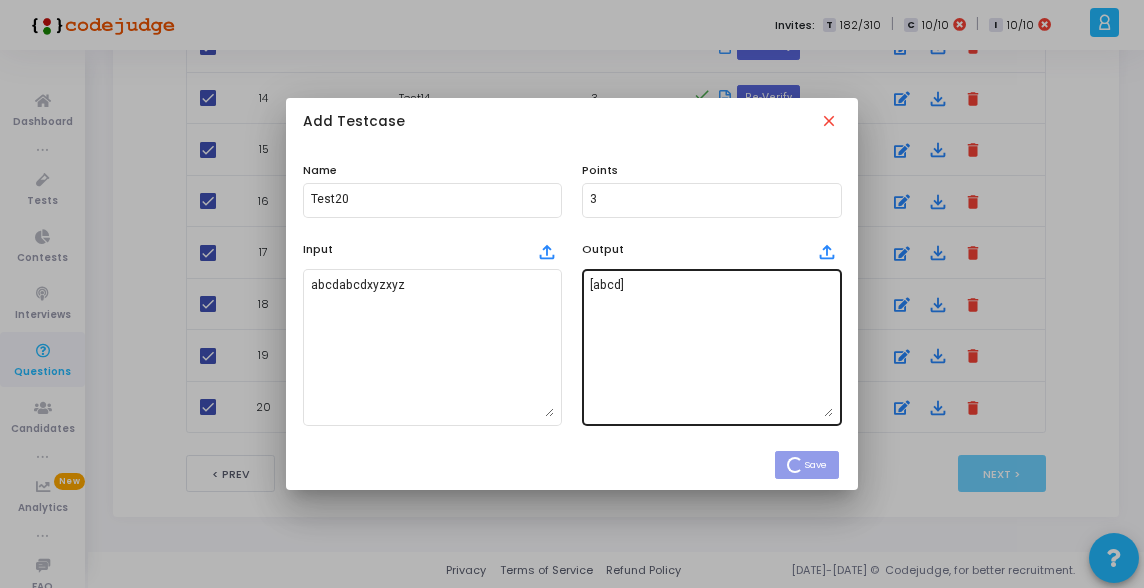 type 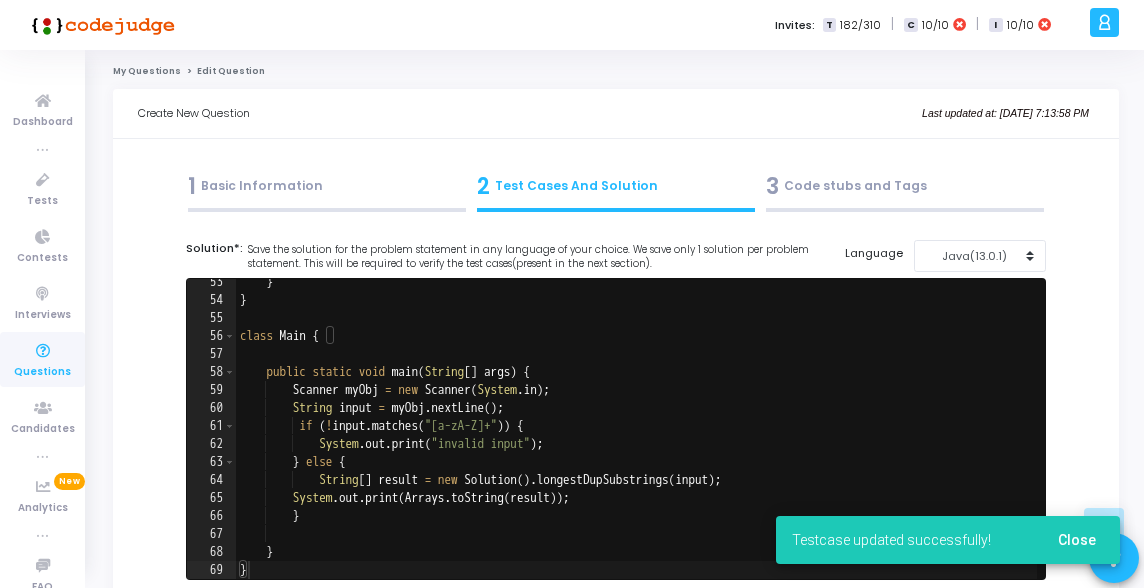 scroll, scrollTop: 1957, scrollLeft: 0, axis: vertical 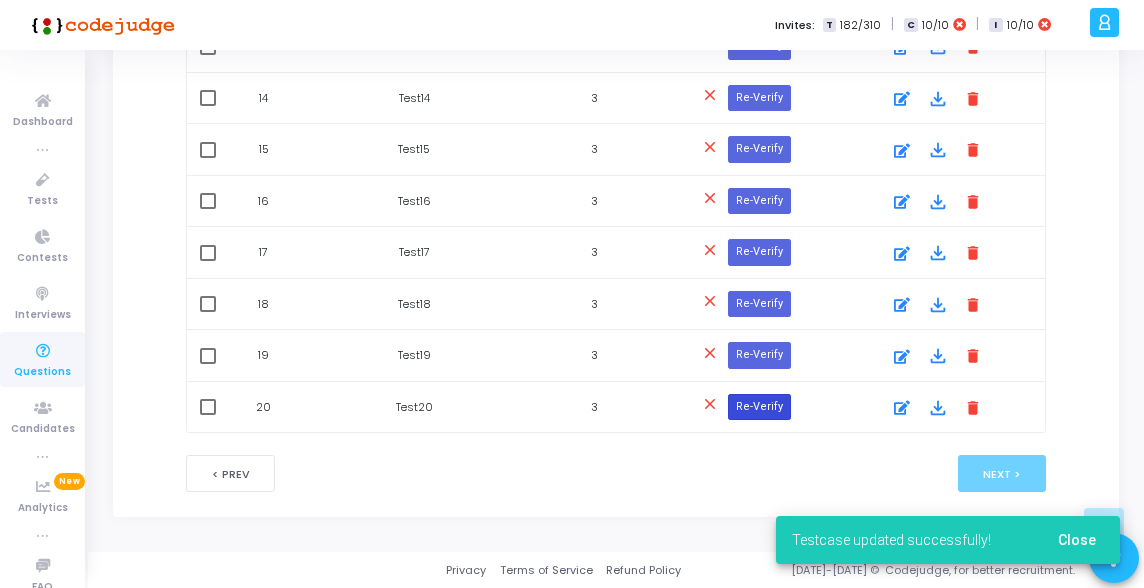 click on "Re-Verify" at bounding box center [759, 407] 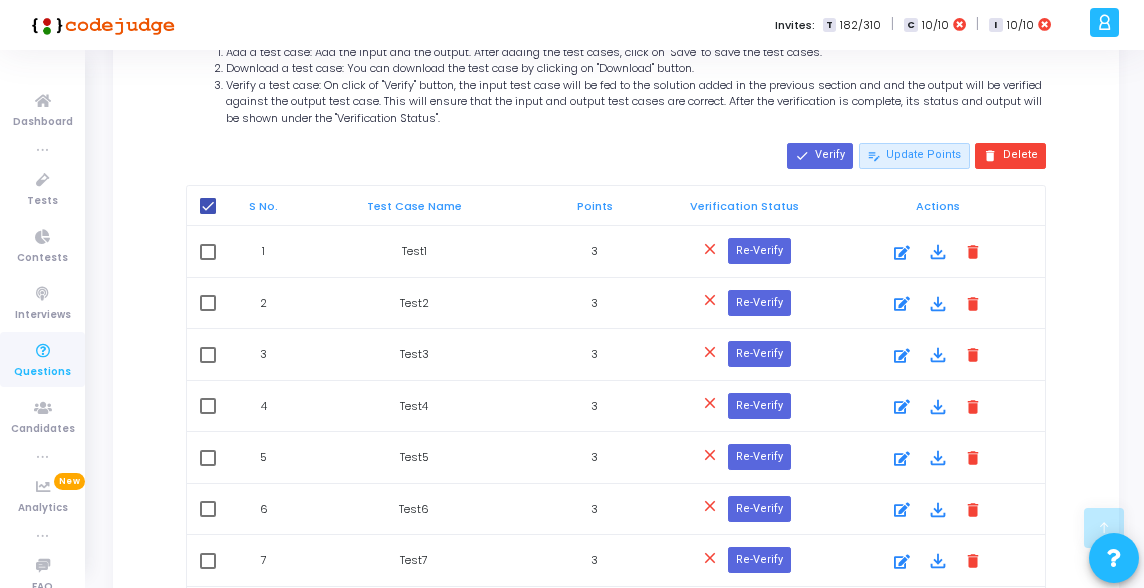 scroll, scrollTop: 895, scrollLeft: 0, axis: vertical 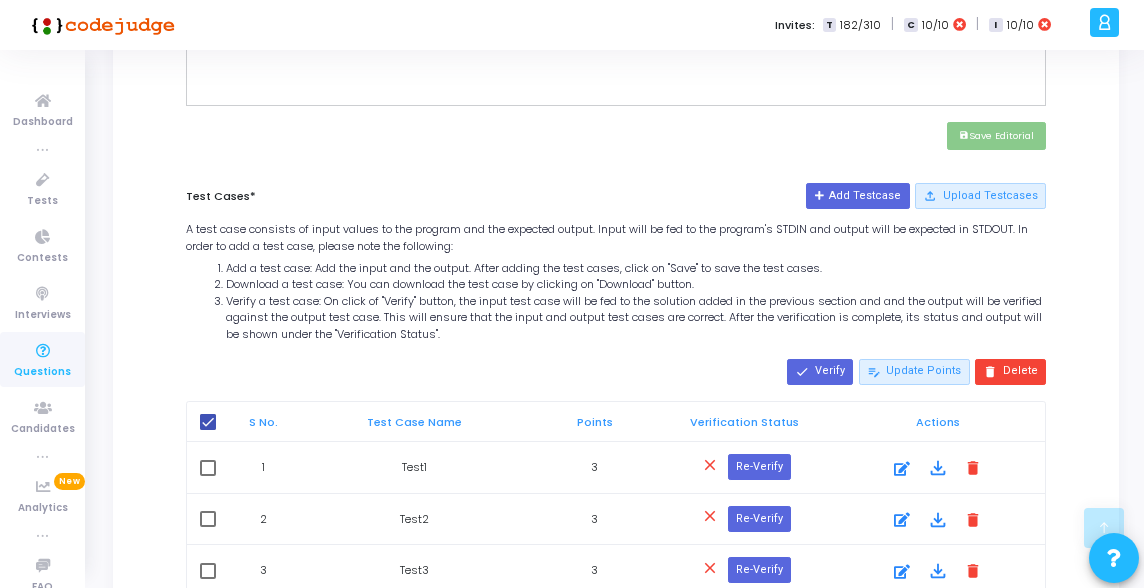 click at bounding box center (208, 422) 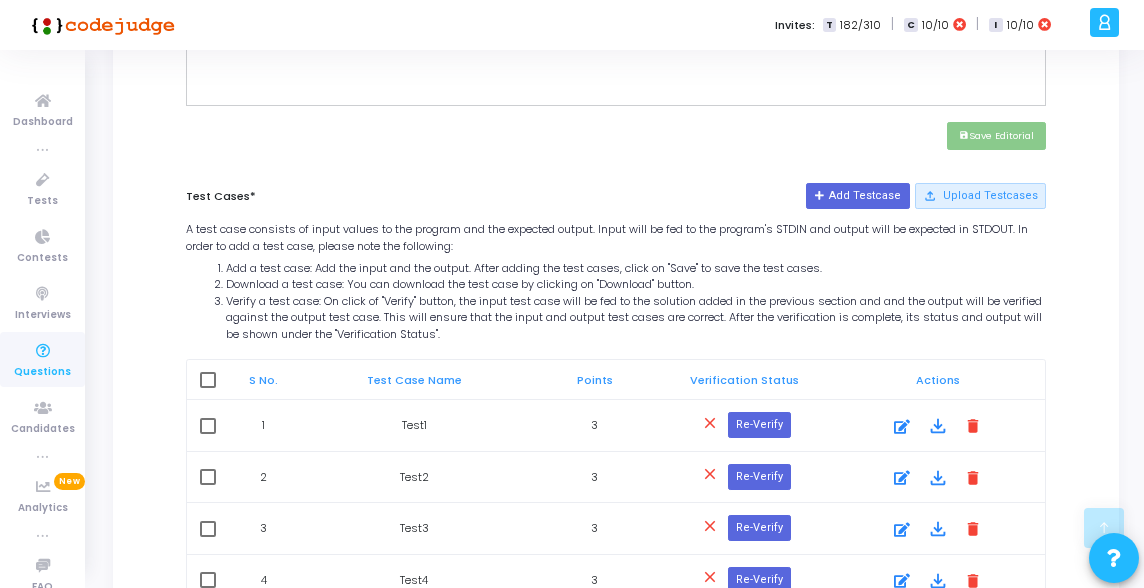 click at bounding box center [208, 380] 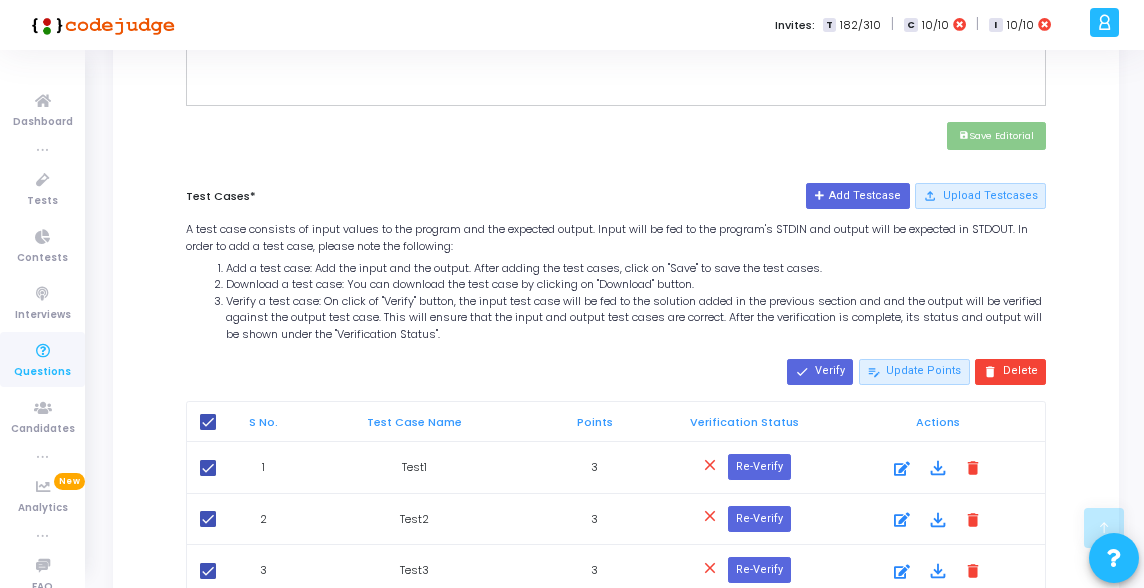 click on "done  Verify  edit_note  Update Points  delete  Delete" at bounding box center (616, 372) 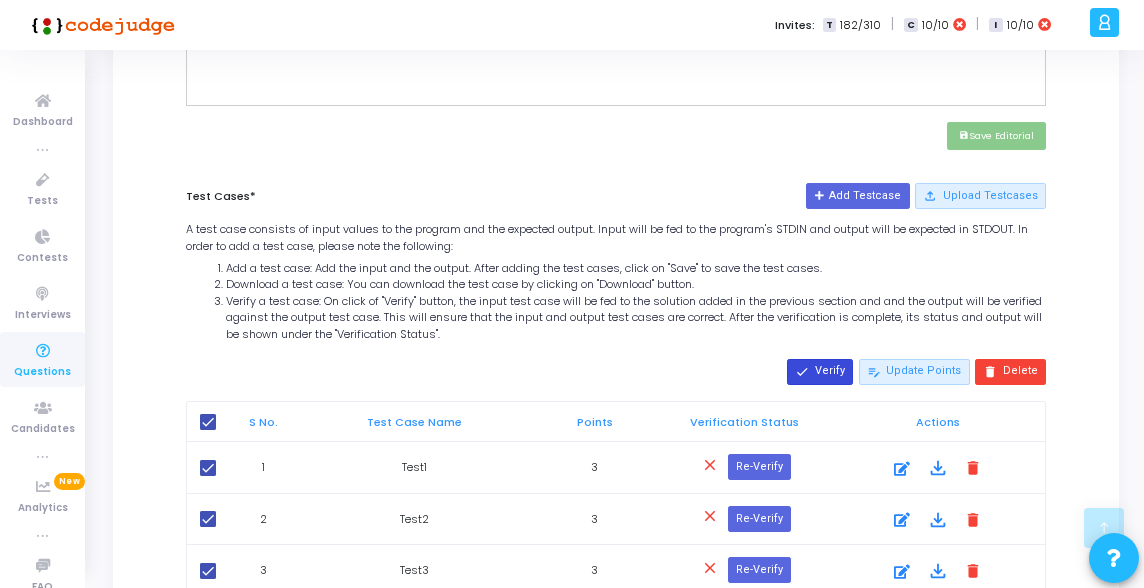 click on "done" at bounding box center [802, 372] 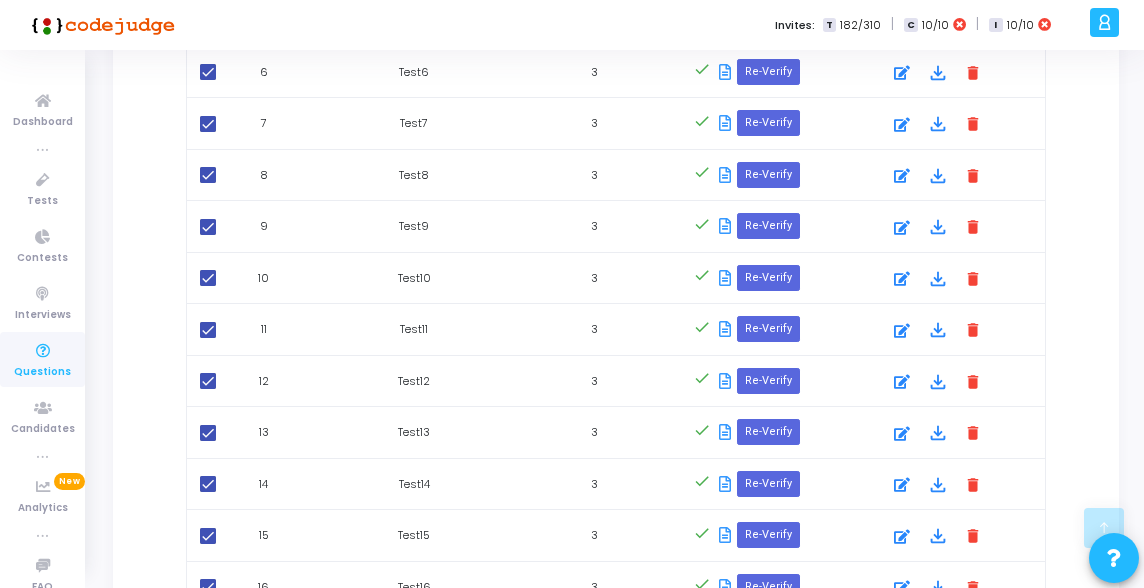 scroll, scrollTop: 1933, scrollLeft: 0, axis: vertical 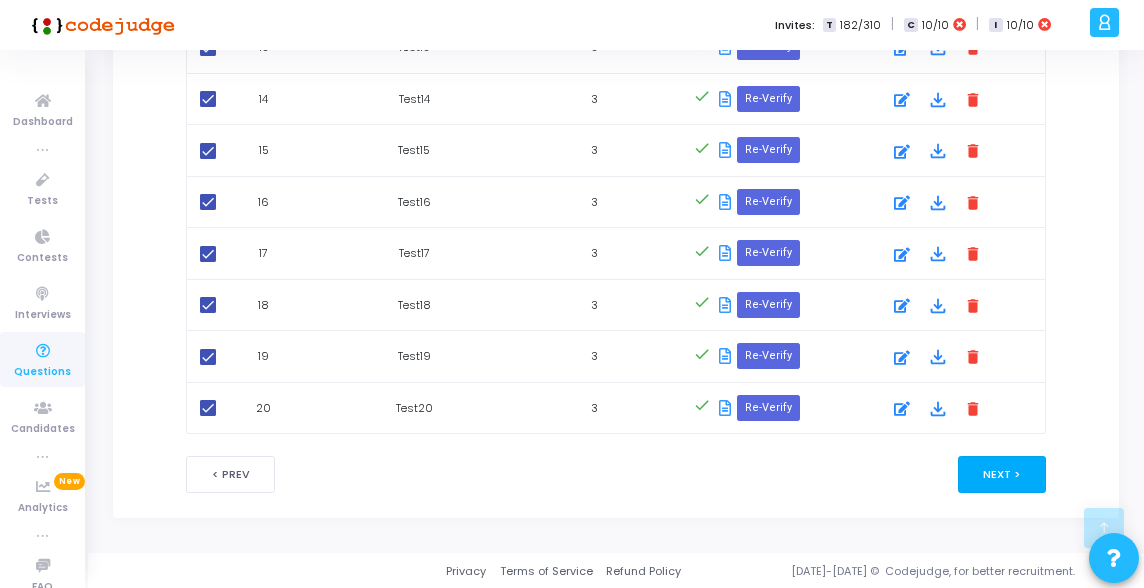 click on "Next >" at bounding box center (1002, 474) 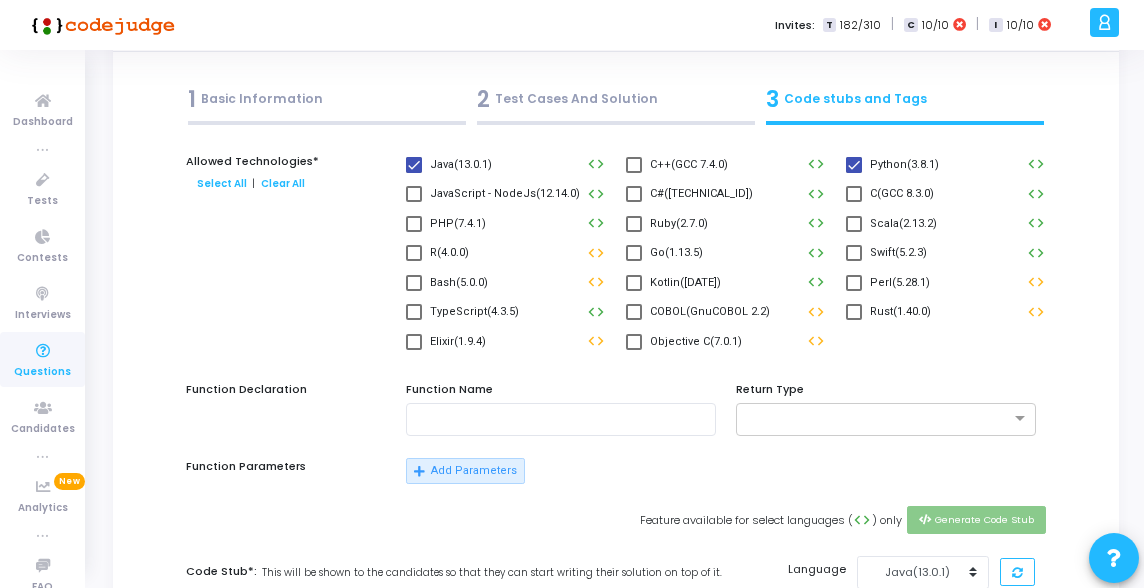 scroll, scrollTop: 0, scrollLeft: 0, axis: both 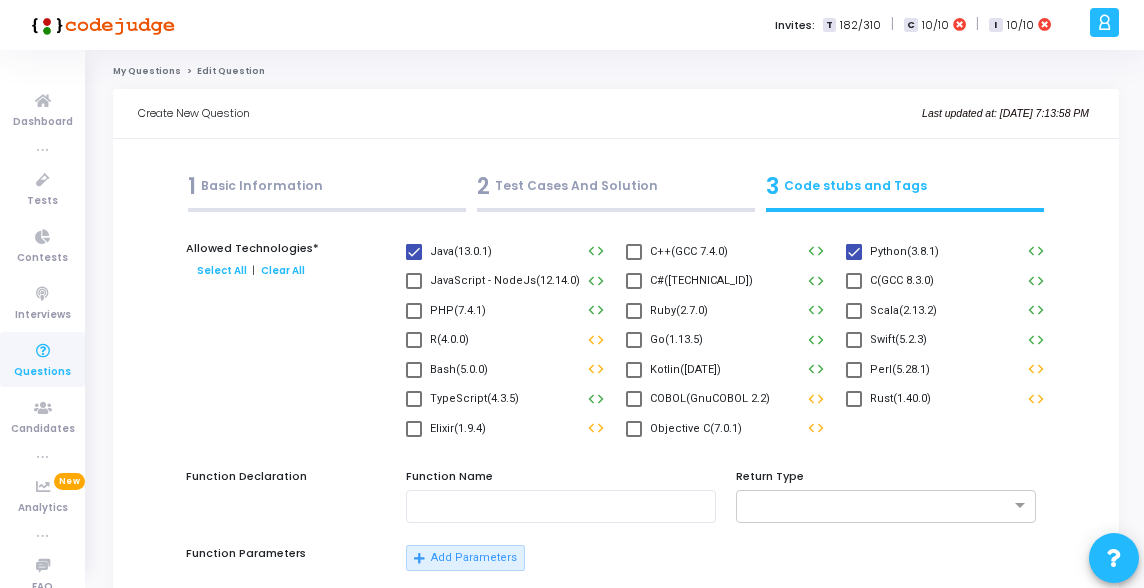 click on "1  Basic Information" at bounding box center [327, 186] 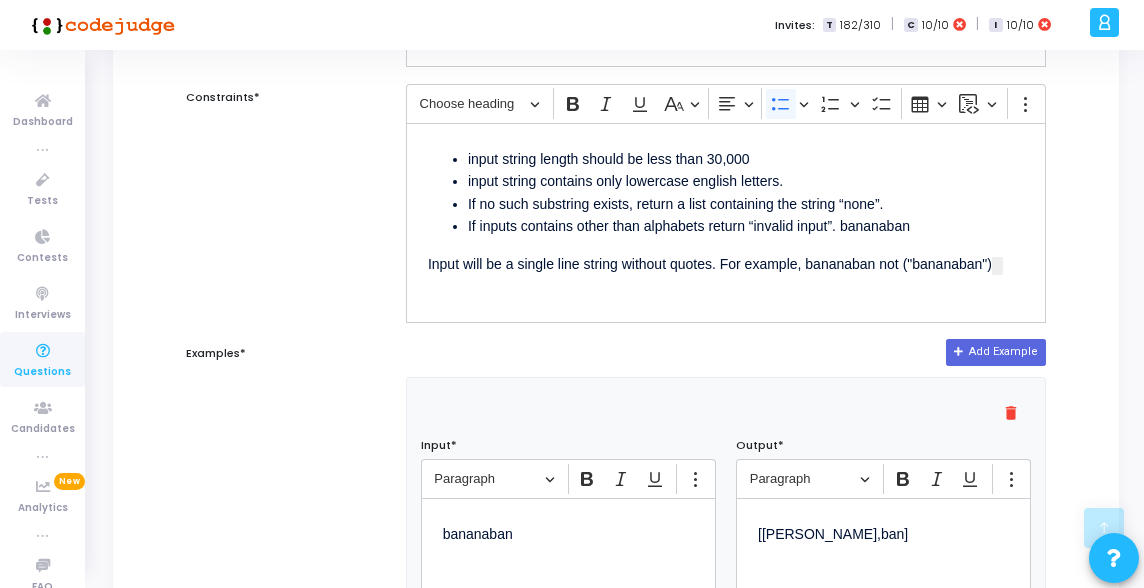 scroll, scrollTop: 415, scrollLeft: 0, axis: vertical 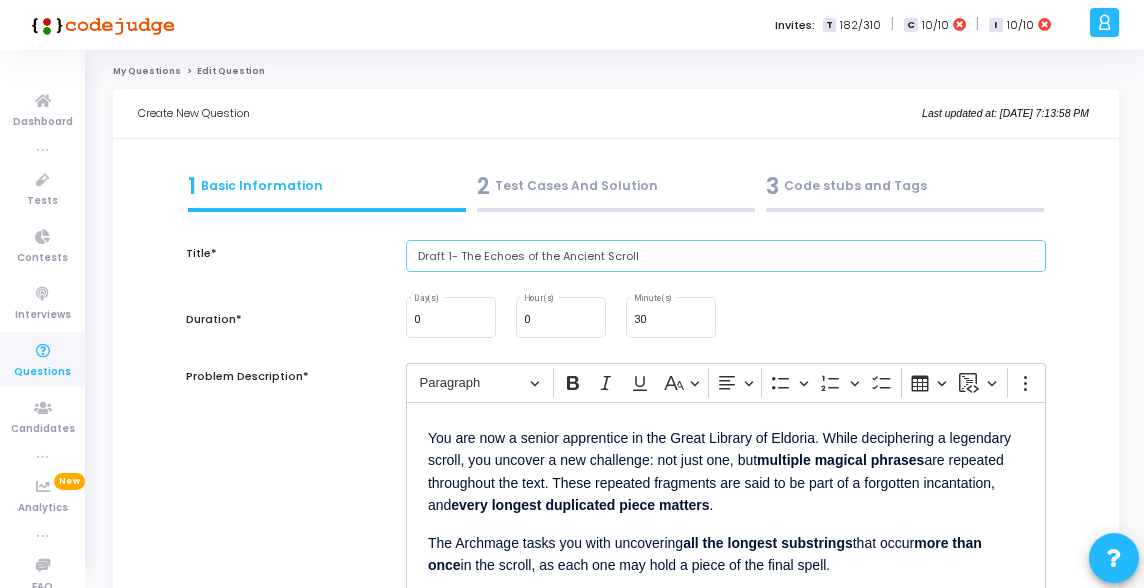 click on "Draft 1- The Echoes of the Ancient Scroll" at bounding box center (726, 256) 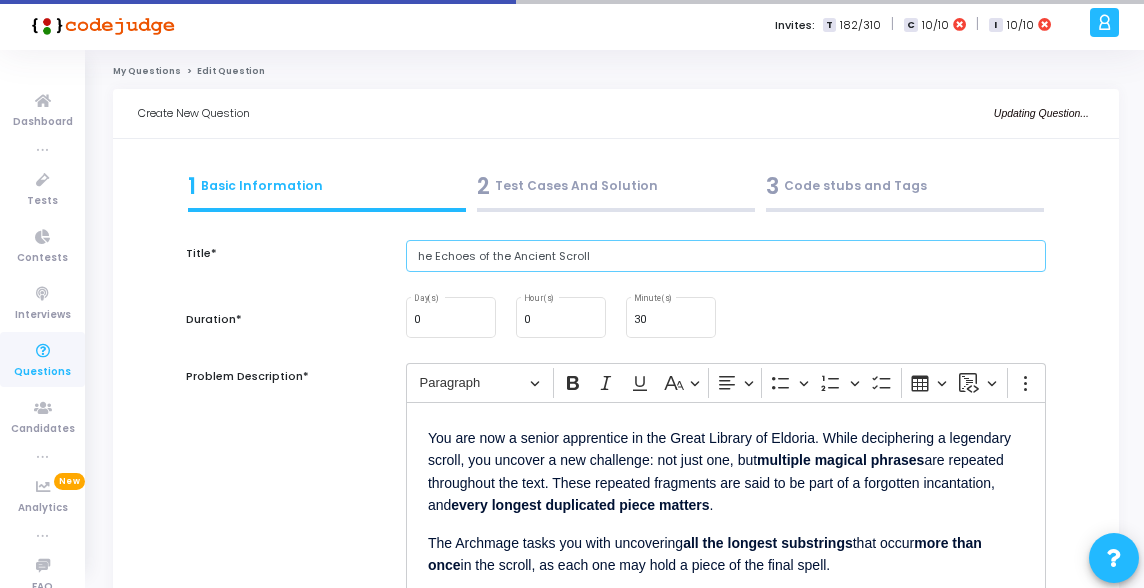 type on "The Echoes of the Ancient Scroll" 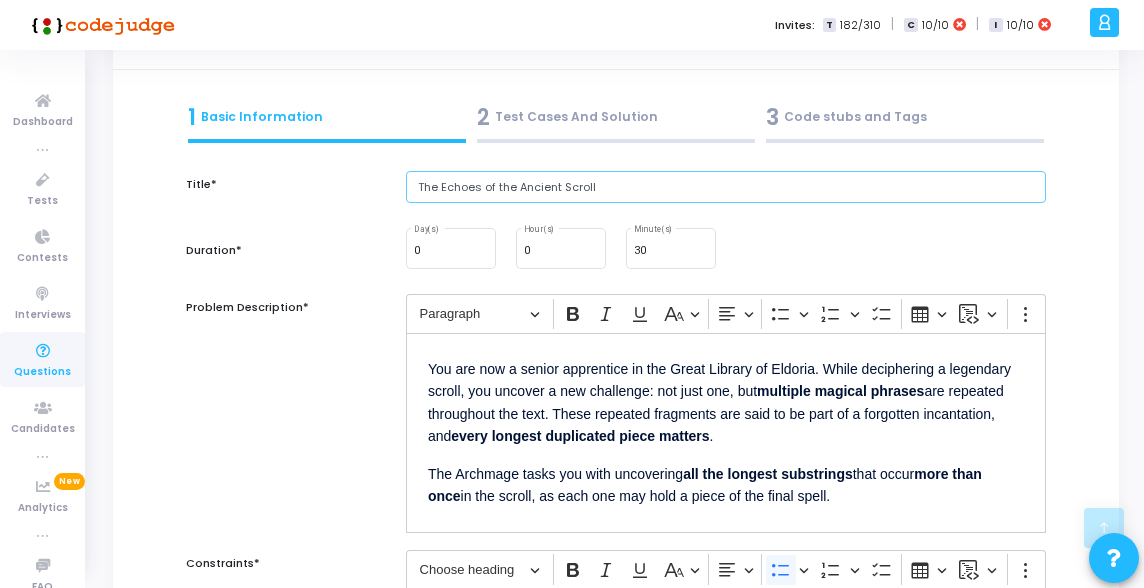 scroll, scrollTop: 0, scrollLeft: 0, axis: both 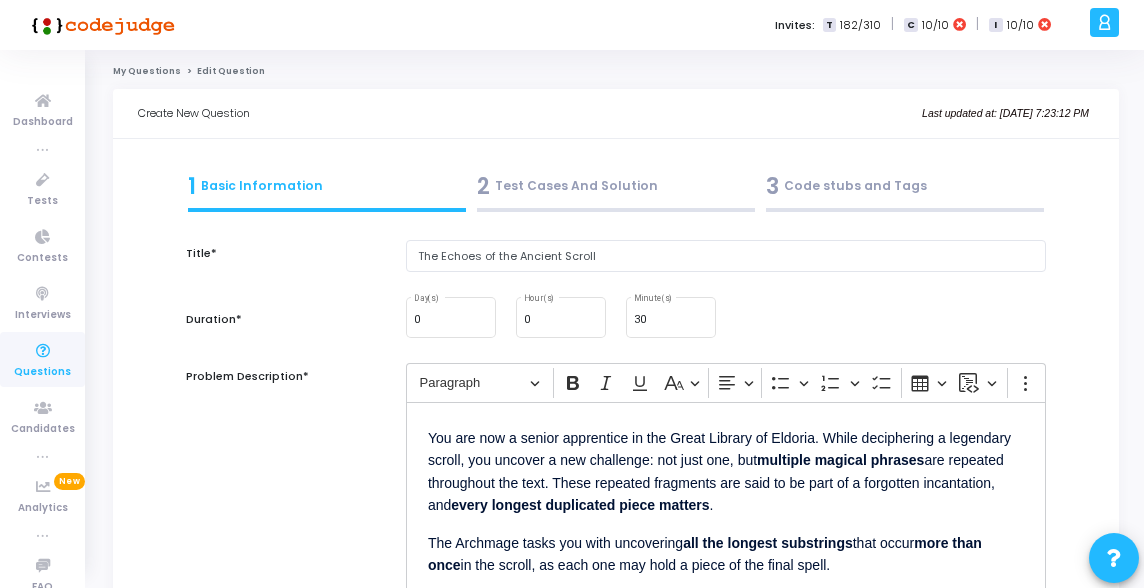 click on "3  Code stubs and Tags" at bounding box center [905, 186] 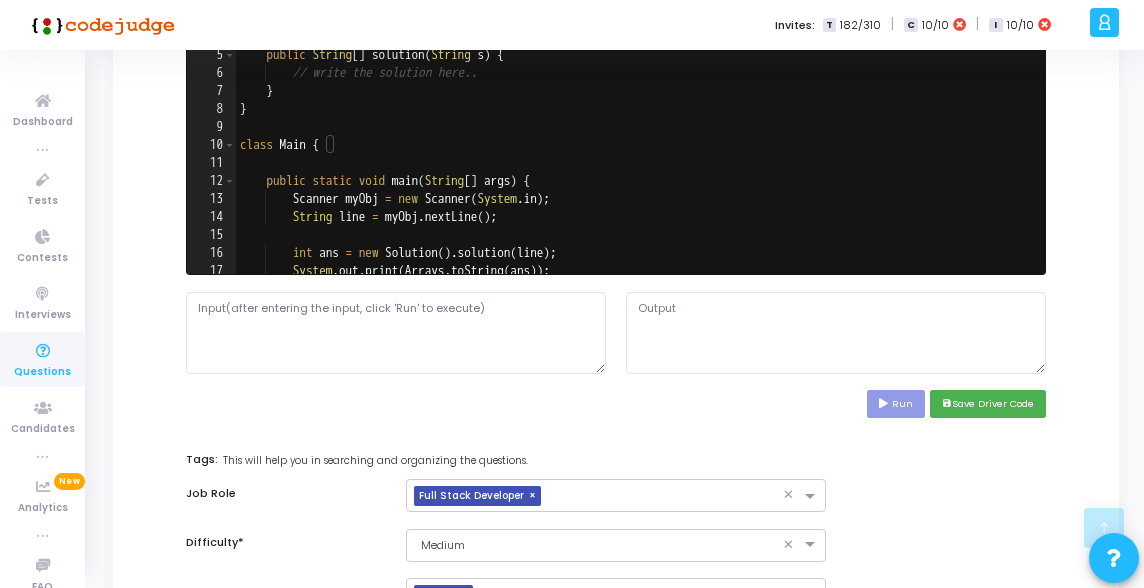 scroll, scrollTop: 1020, scrollLeft: 0, axis: vertical 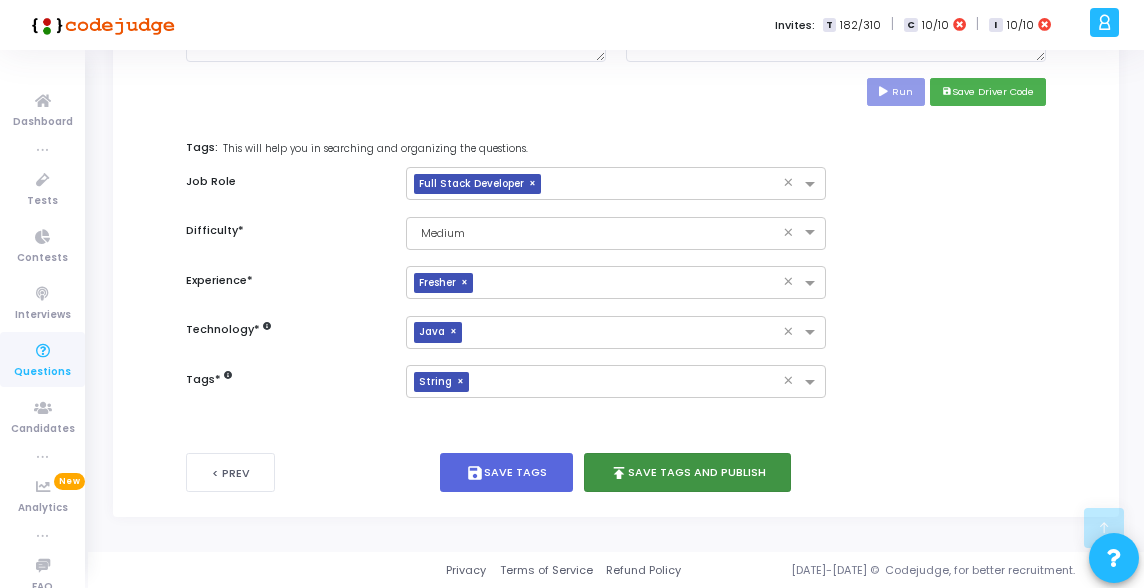click on "publish  Save Tags and Publish" at bounding box center [688, 472] 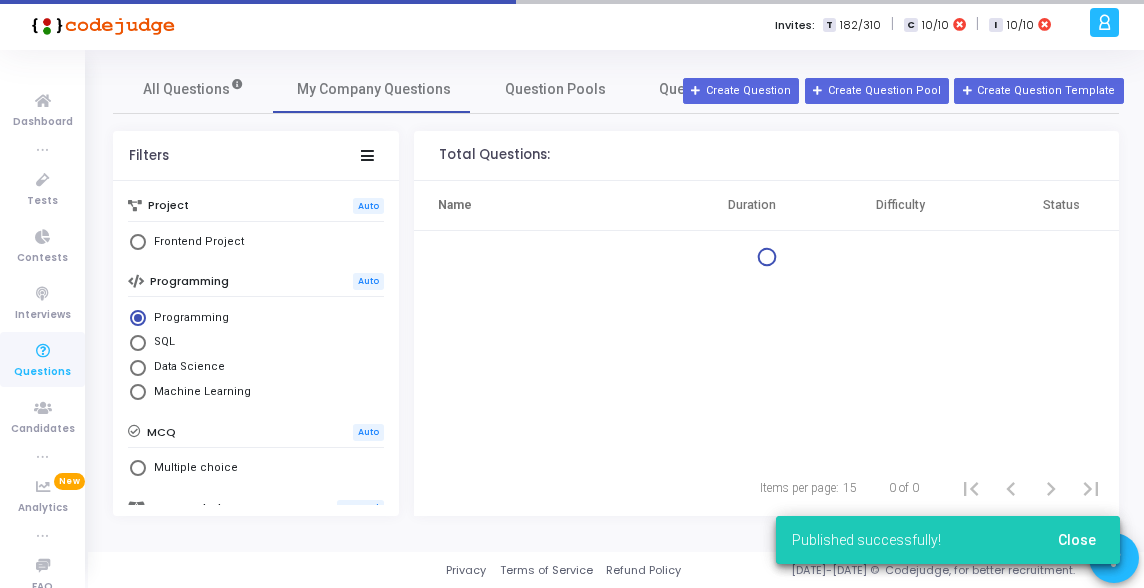 scroll, scrollTop: 0, scrollLeft: 0, axis: both 